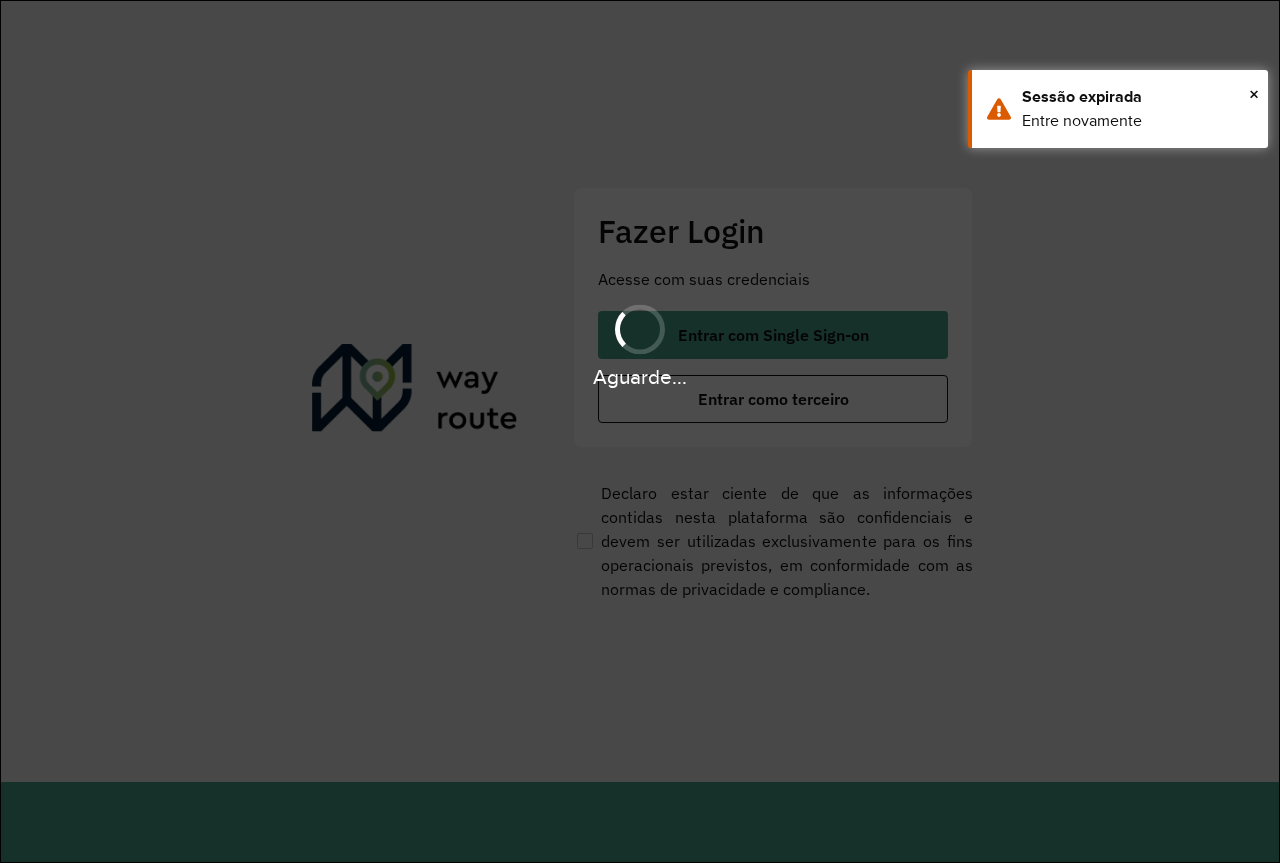 scroll, scrollTop: 0, scrollLeft: 0, axis: both 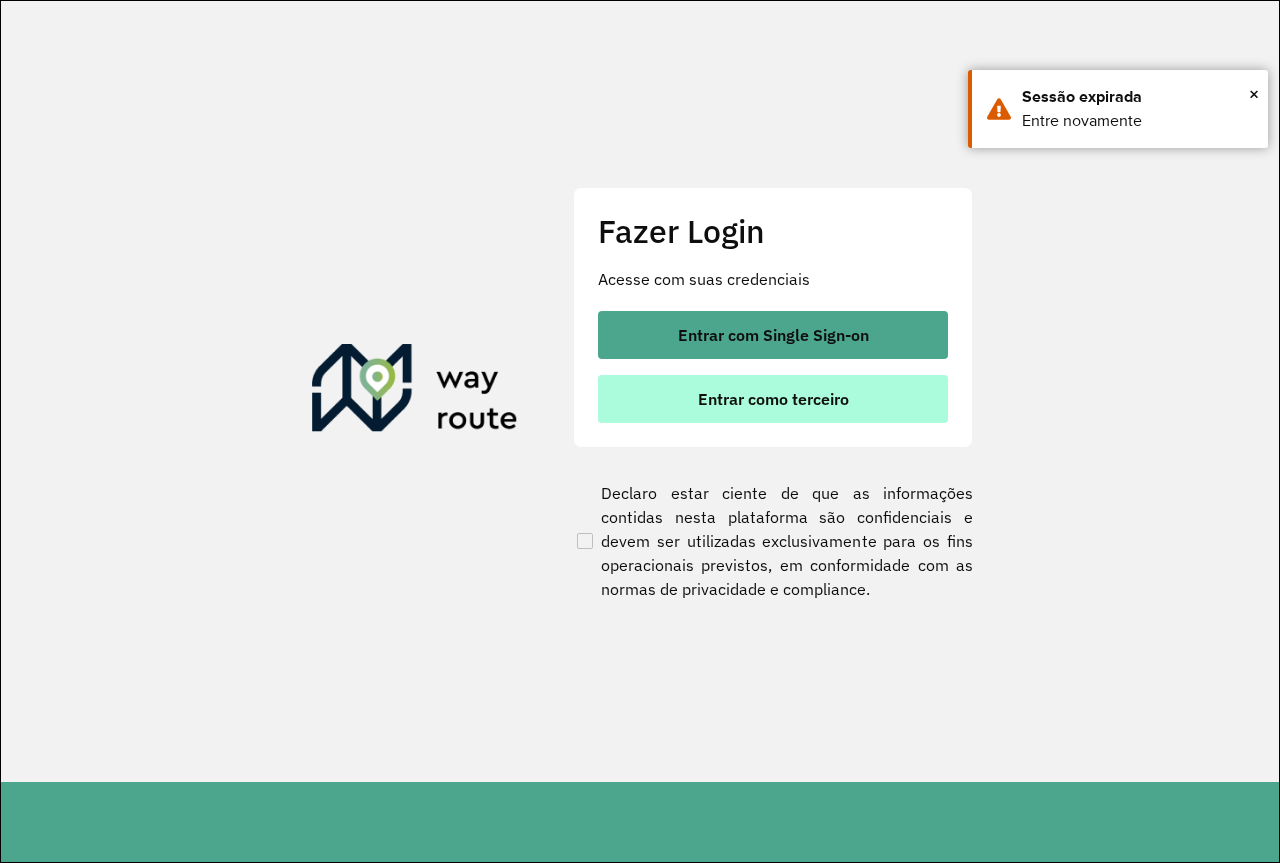 click on "Entrar como terceiro" at bounding box center (773, 399) 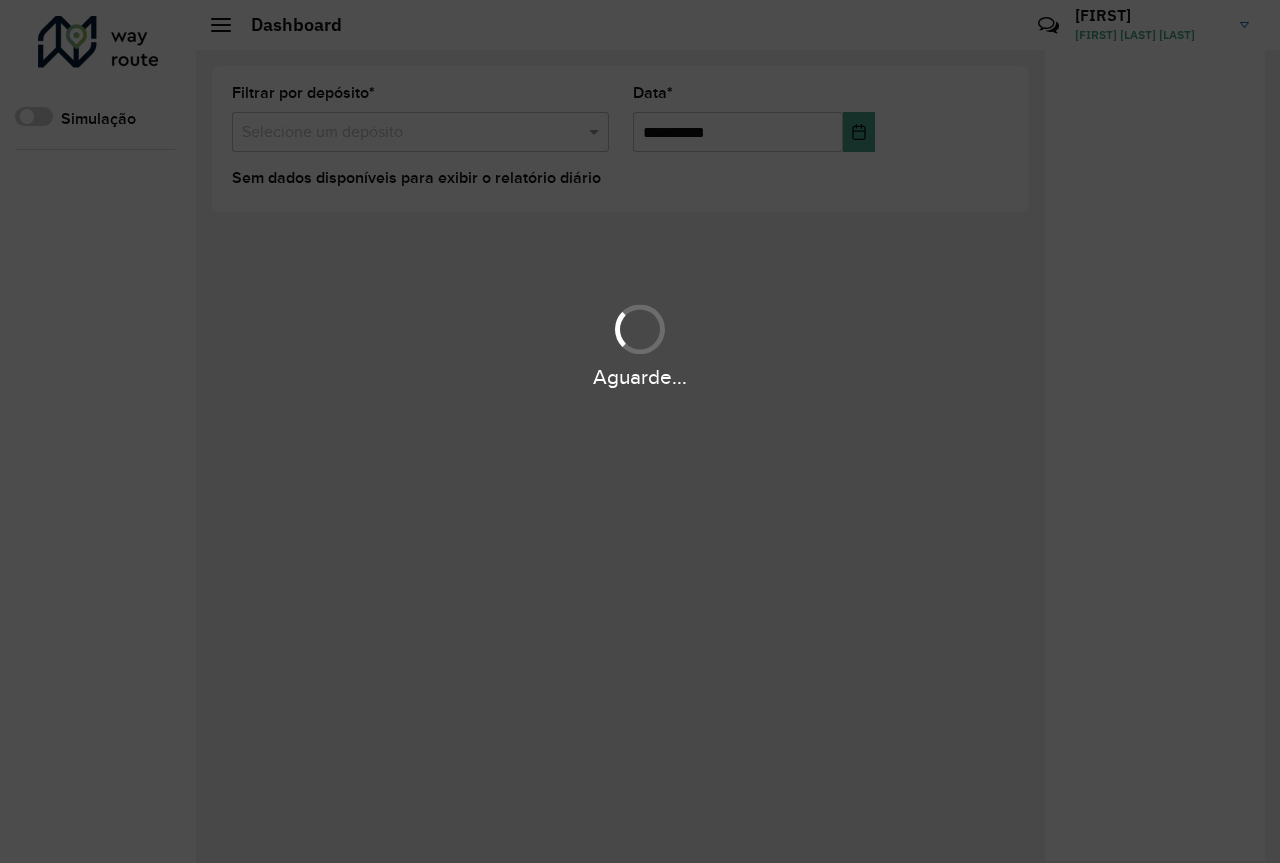 scroll, scrollTop: 0, scrollLeft: 0, axis: both 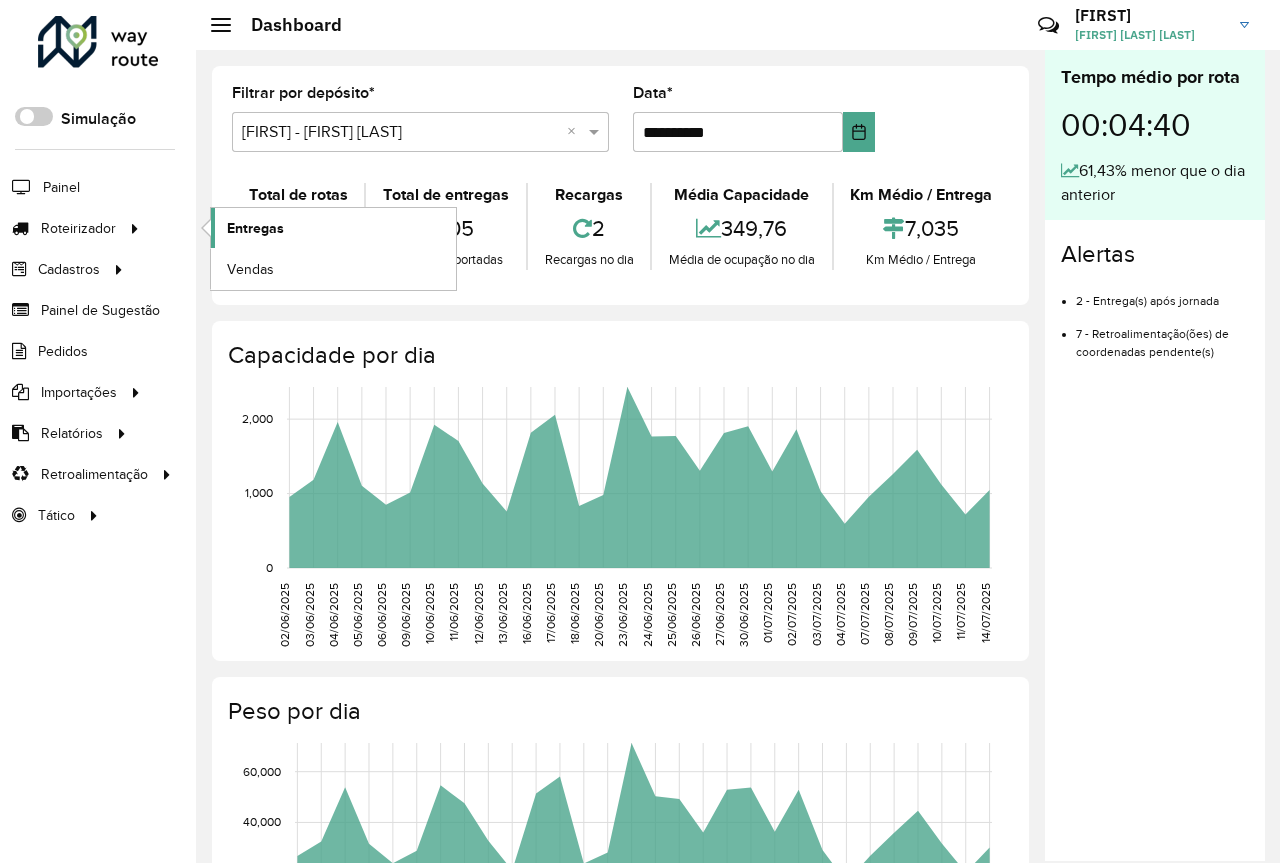 click on "Entregas" 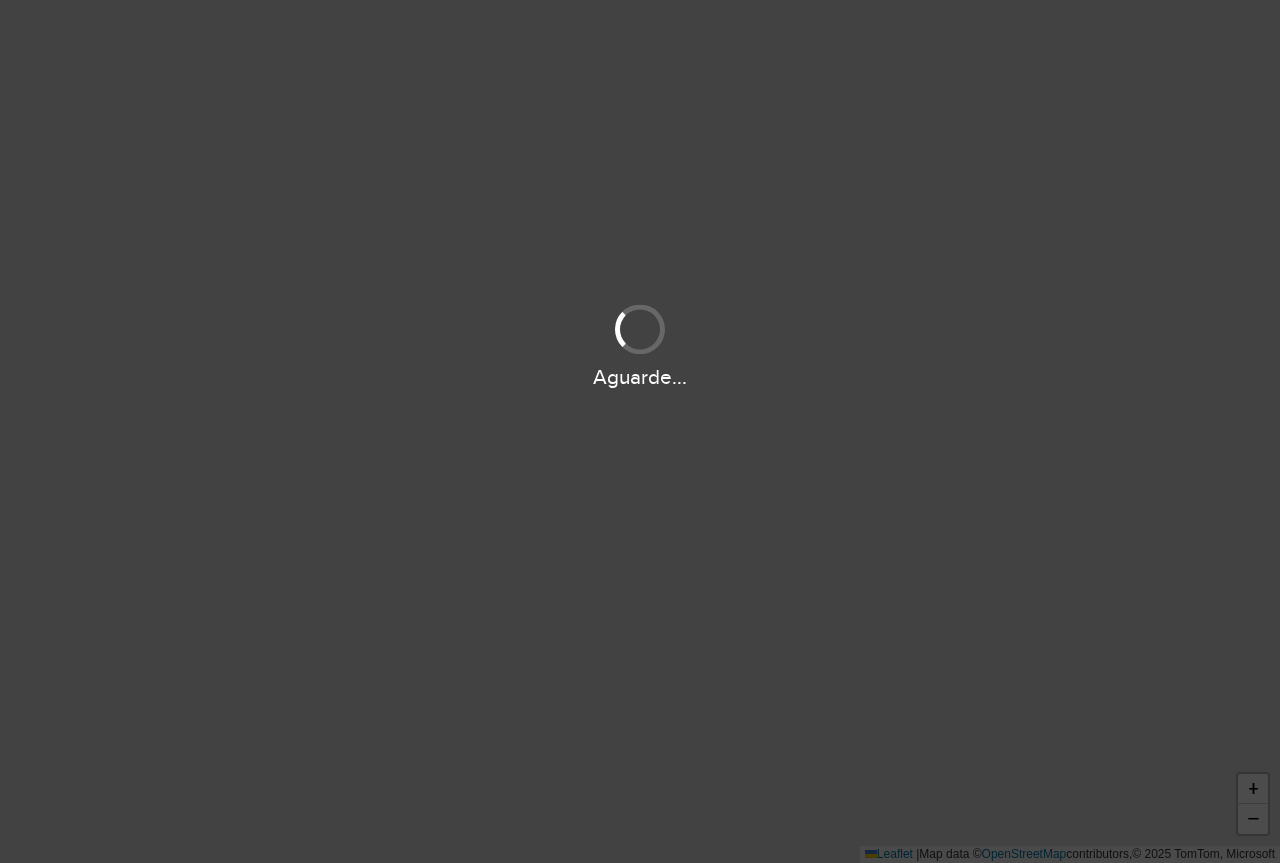scroll, scrollTop: 0, scrollLeft: 0, axis: both 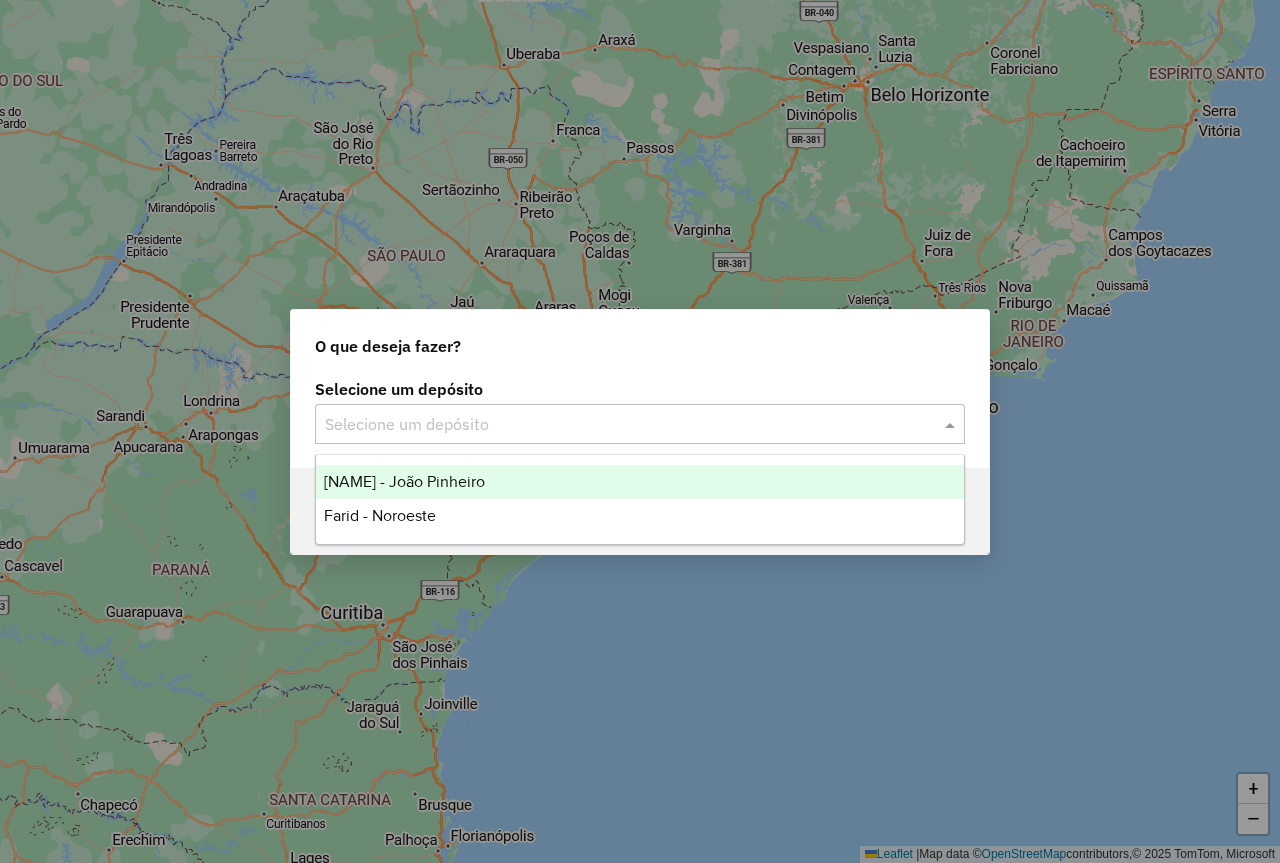 click on "Selecione um depósito" 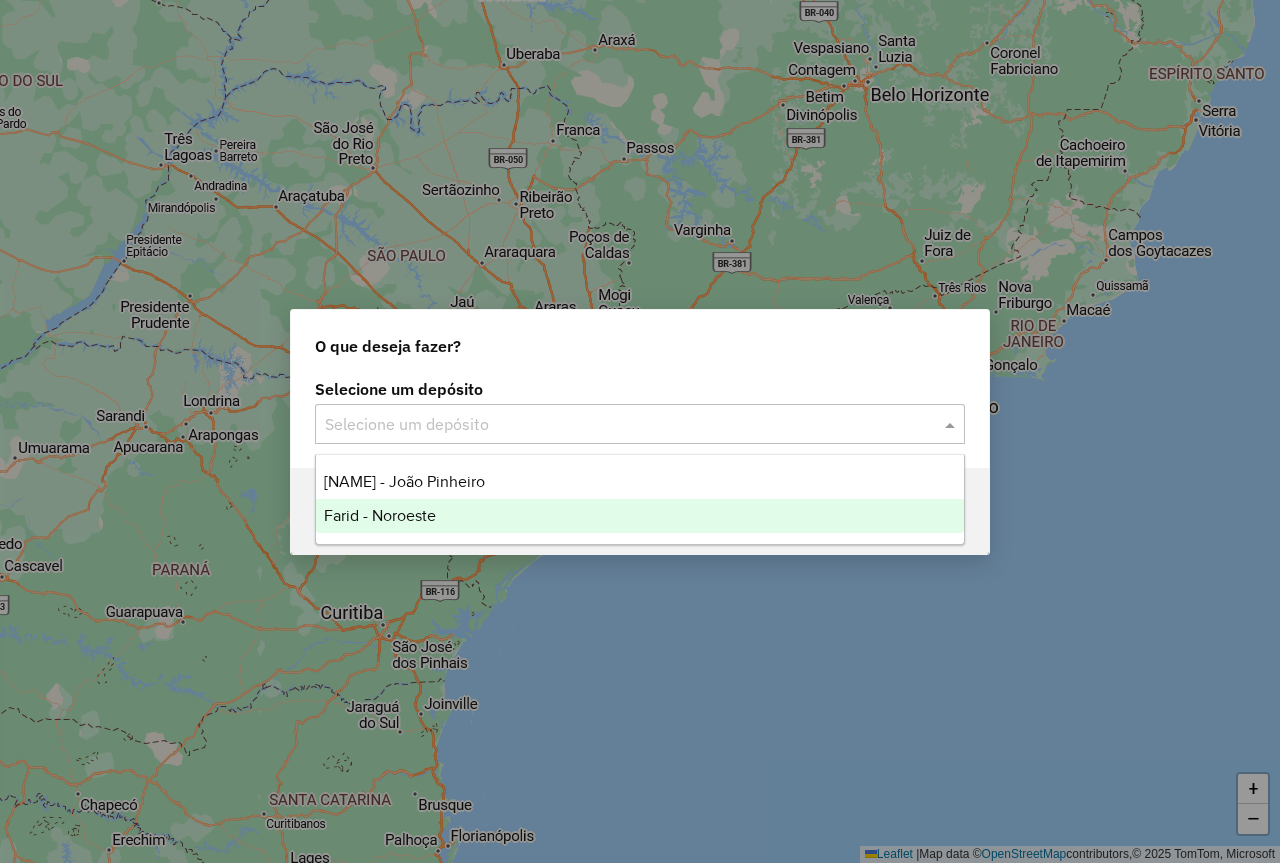 click on "Farid - Noroeste" at bounding box center (640, 516) 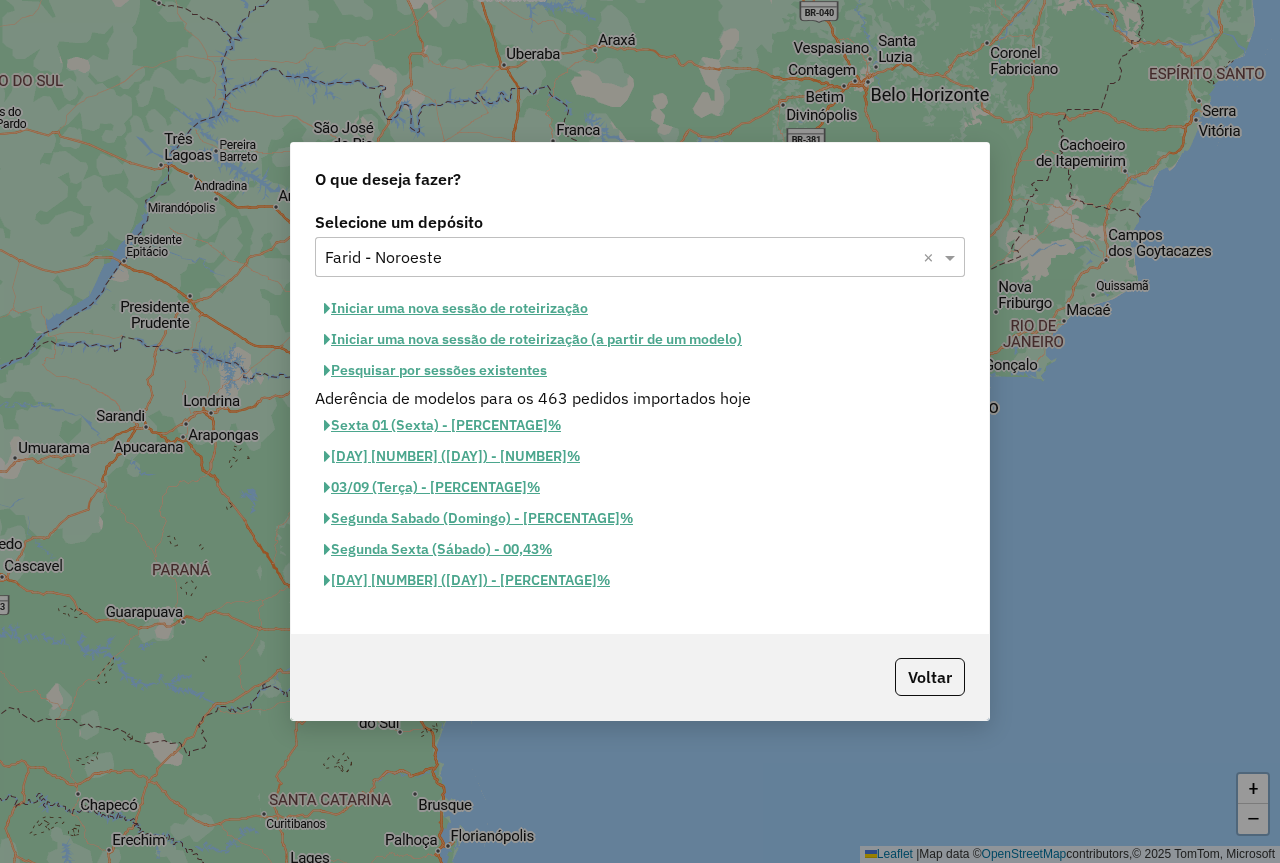 click on "Iniciar uma nova sessão de roteirização" 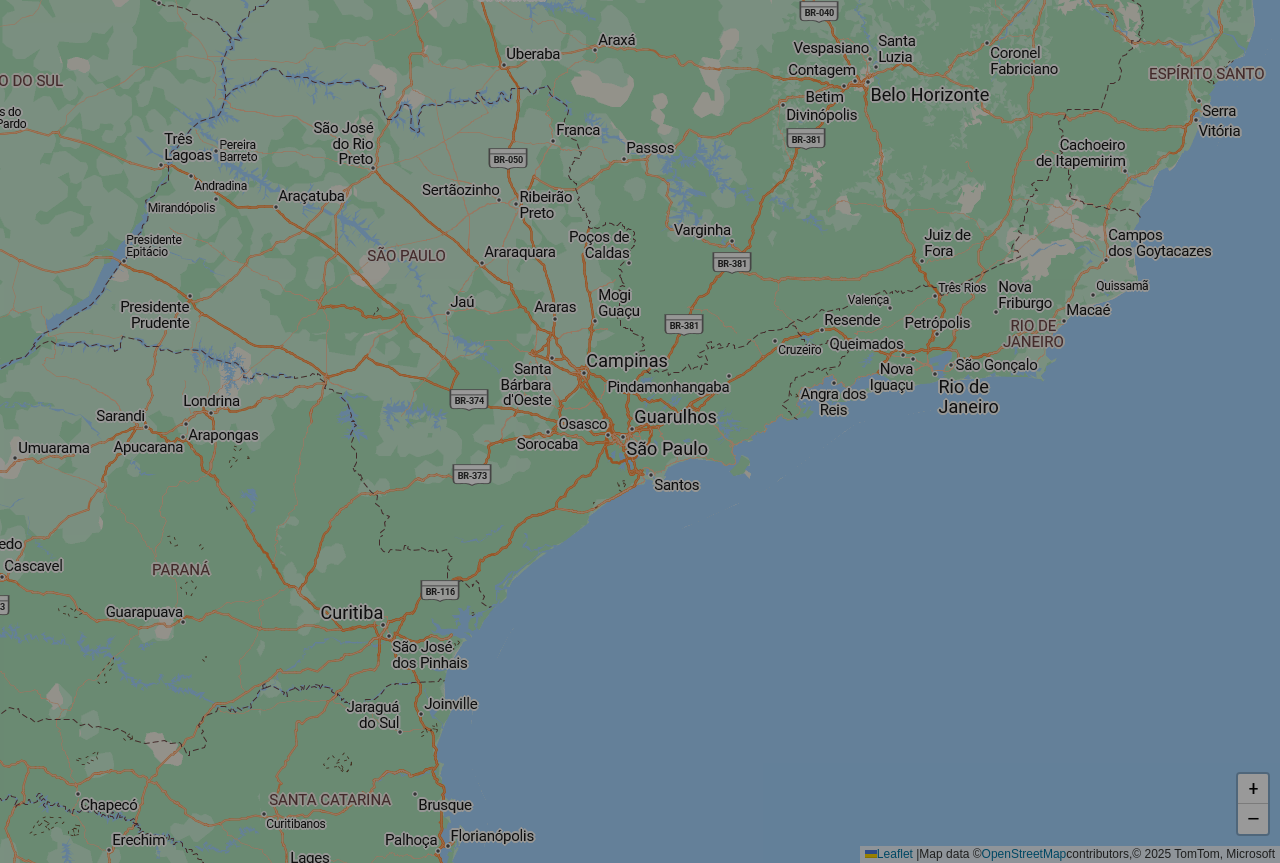 select on "*" 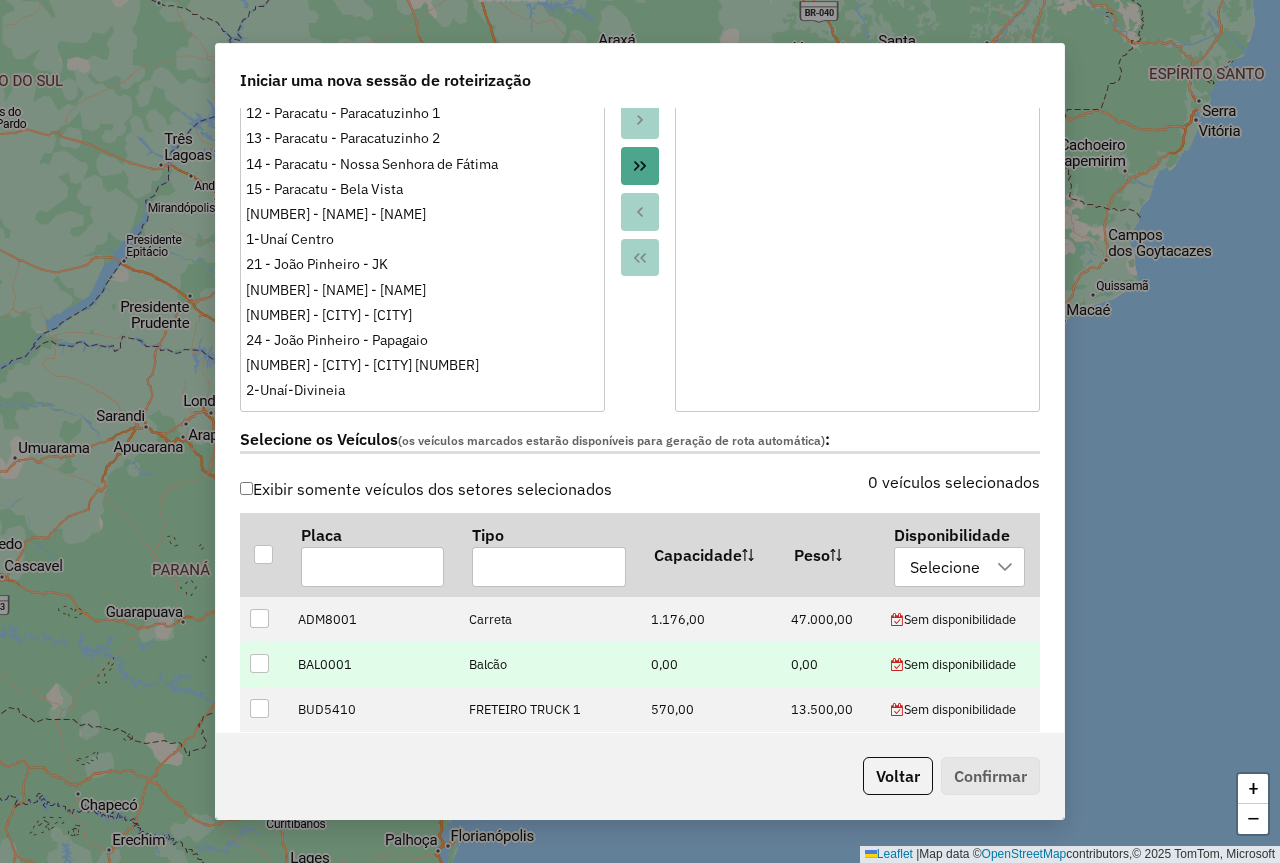 scroll, scrollTop: 600, scrollLeft: 0, axis: vertical 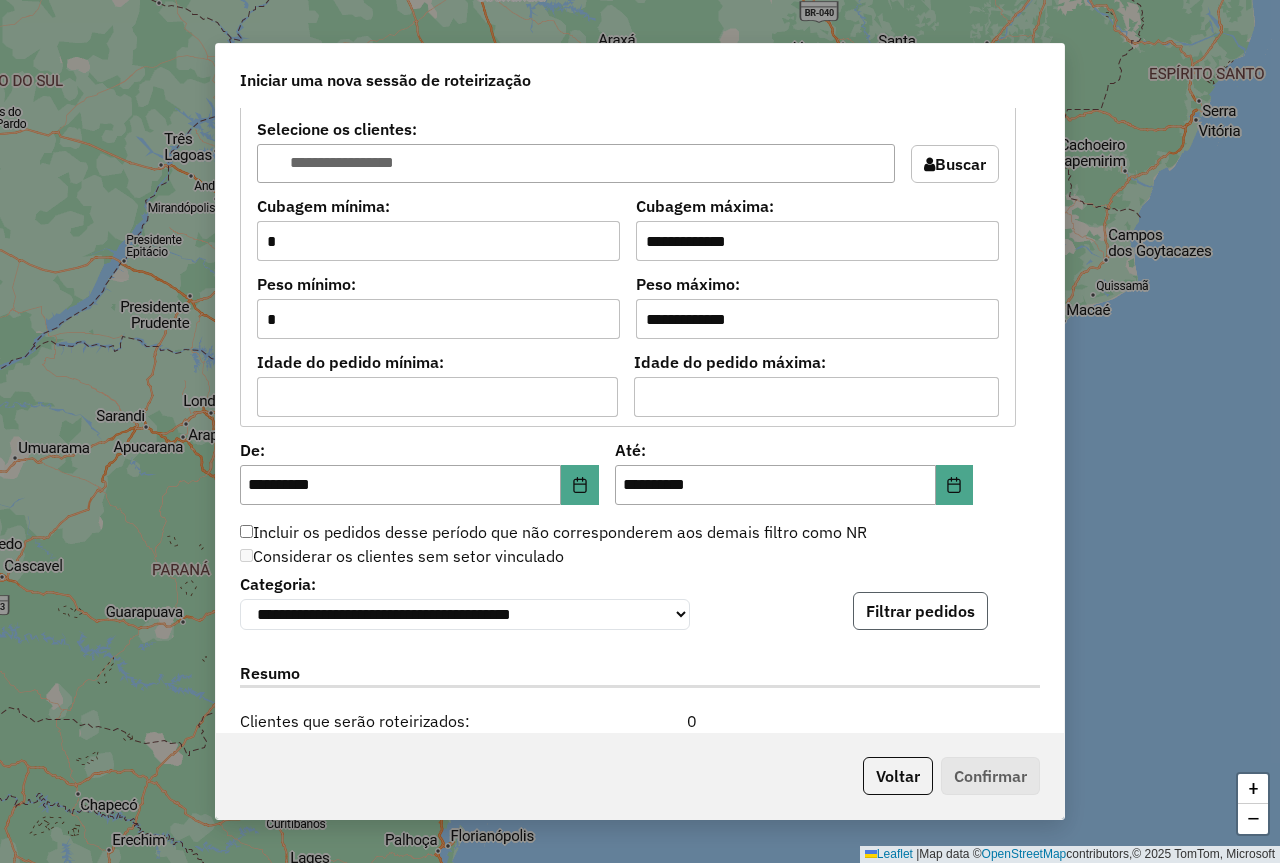 click on "Filtrar pedidos" 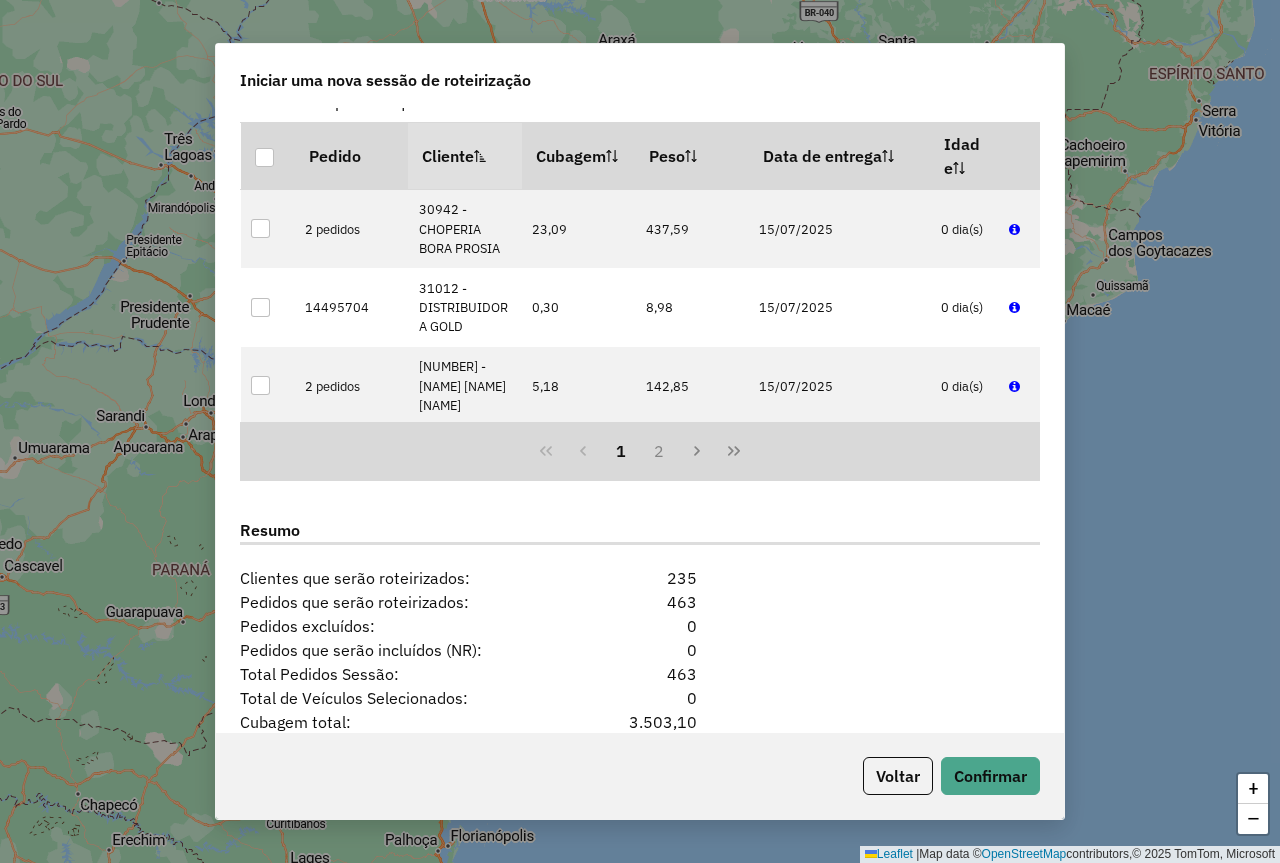 scroll, scrollTop: 2324, scrollLeft: 0, axis: vertical 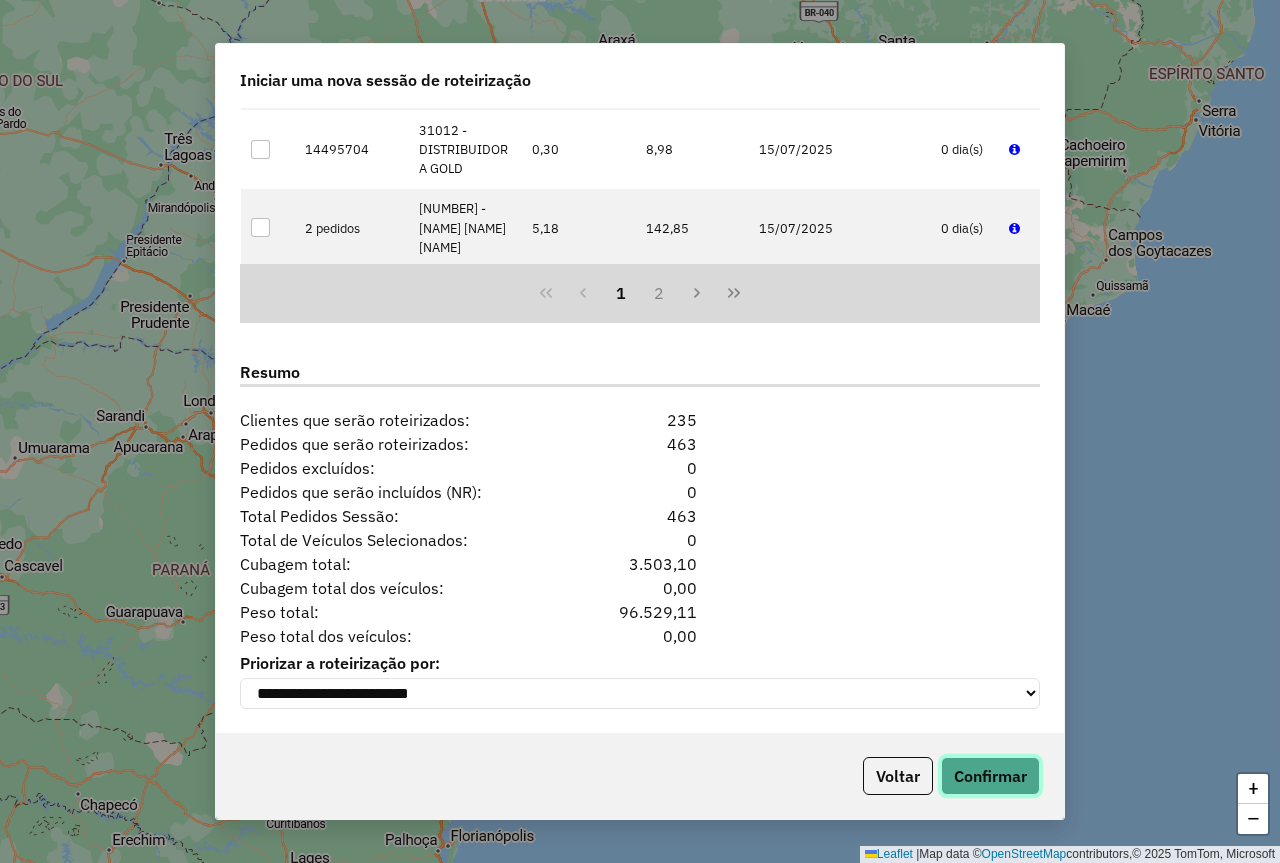 click on "Confirmar" 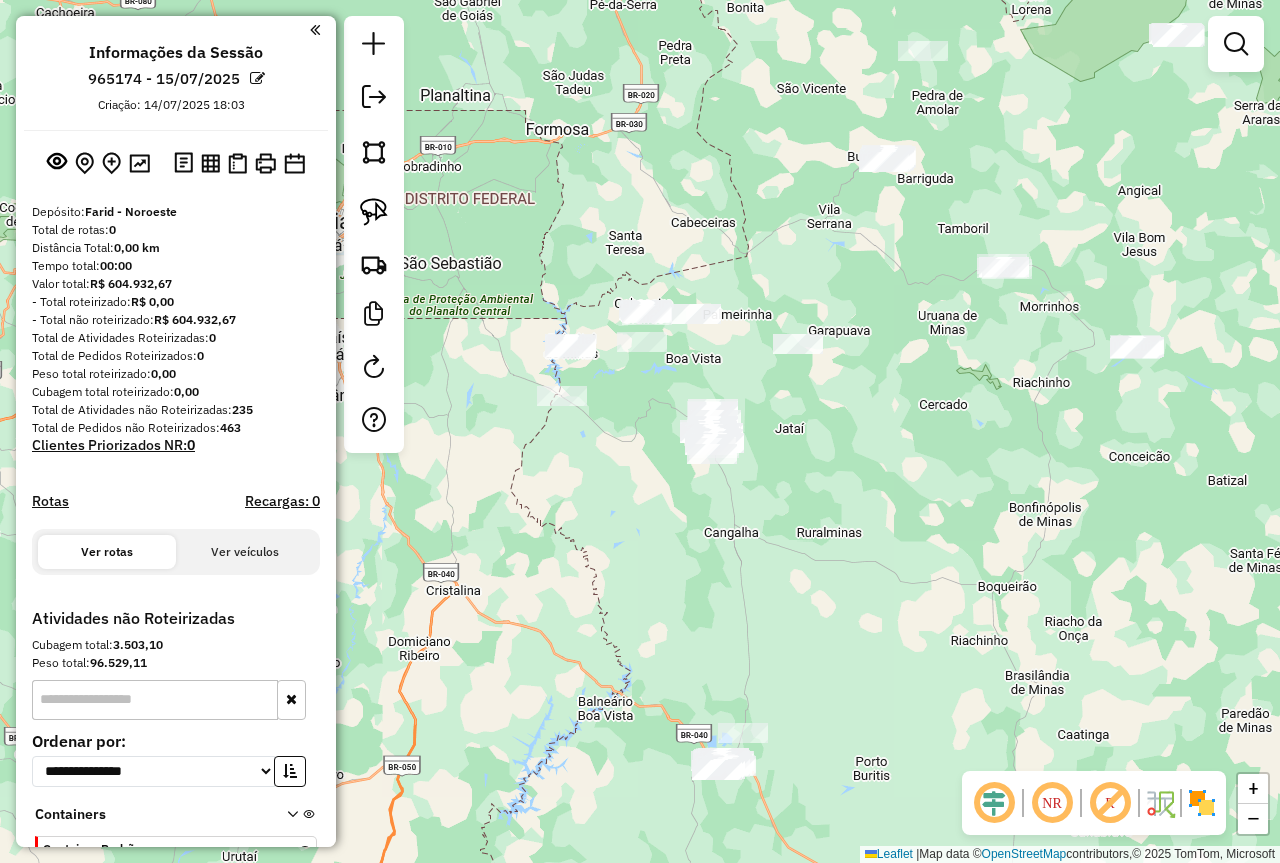 drag, startPoint x: 956, startPoint y: 388, endPoint x: 721, endPoint y: 533, distance: 276.13403 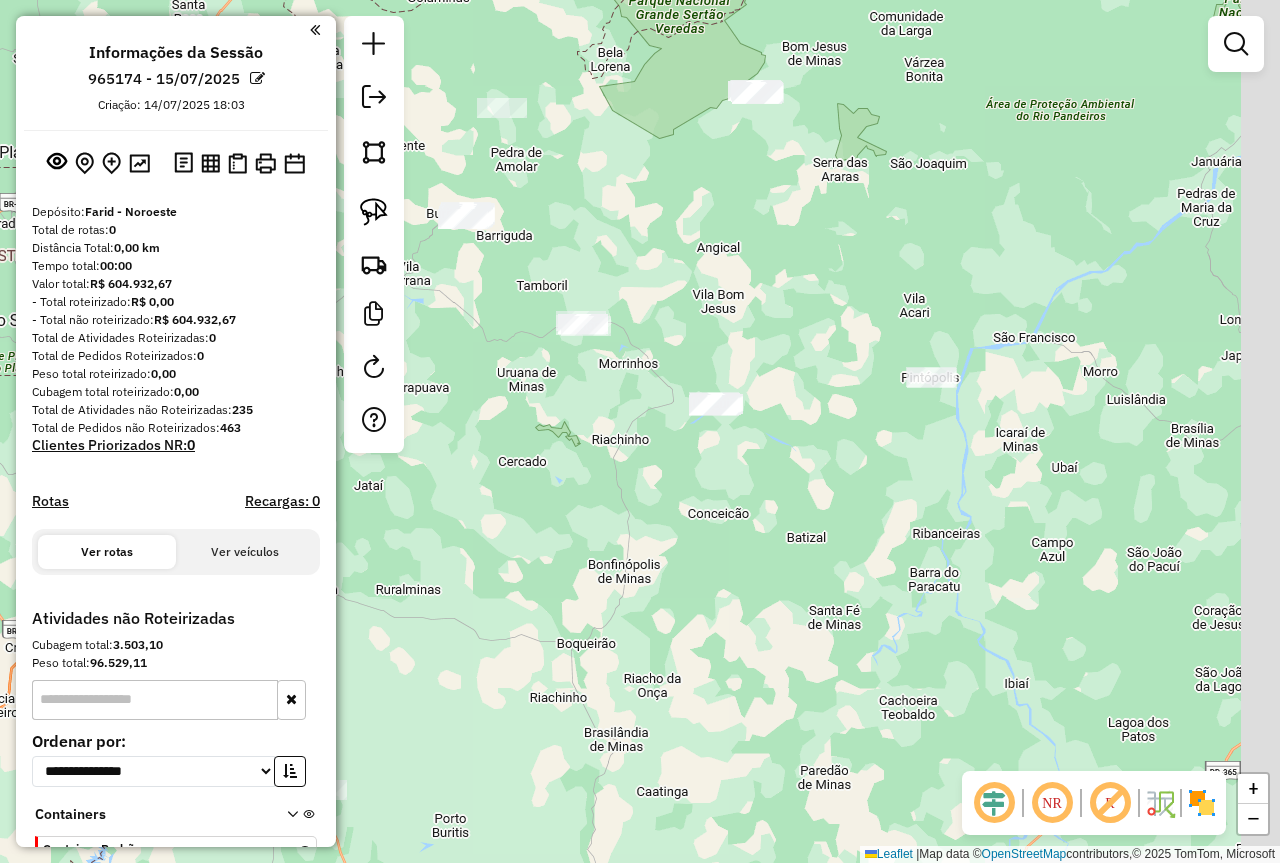 drag, startPoint x: 971, startPoint y: 538, endPoint x: 741, endPoint y: 461, distance: 242.5469 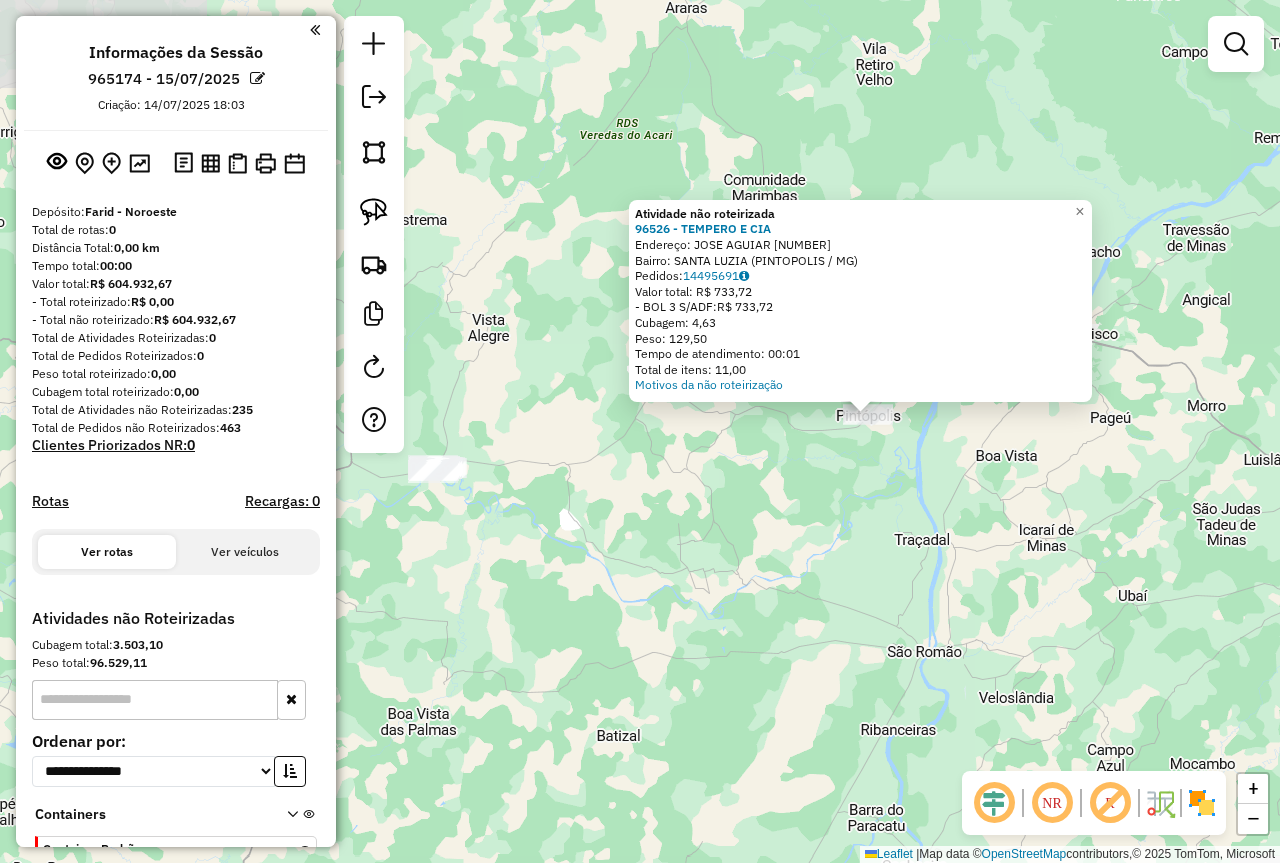 drag, startPoint x: 663, startPoint y: 530, endPoint x: 931, endPoint y: 507, distance: 268.98514 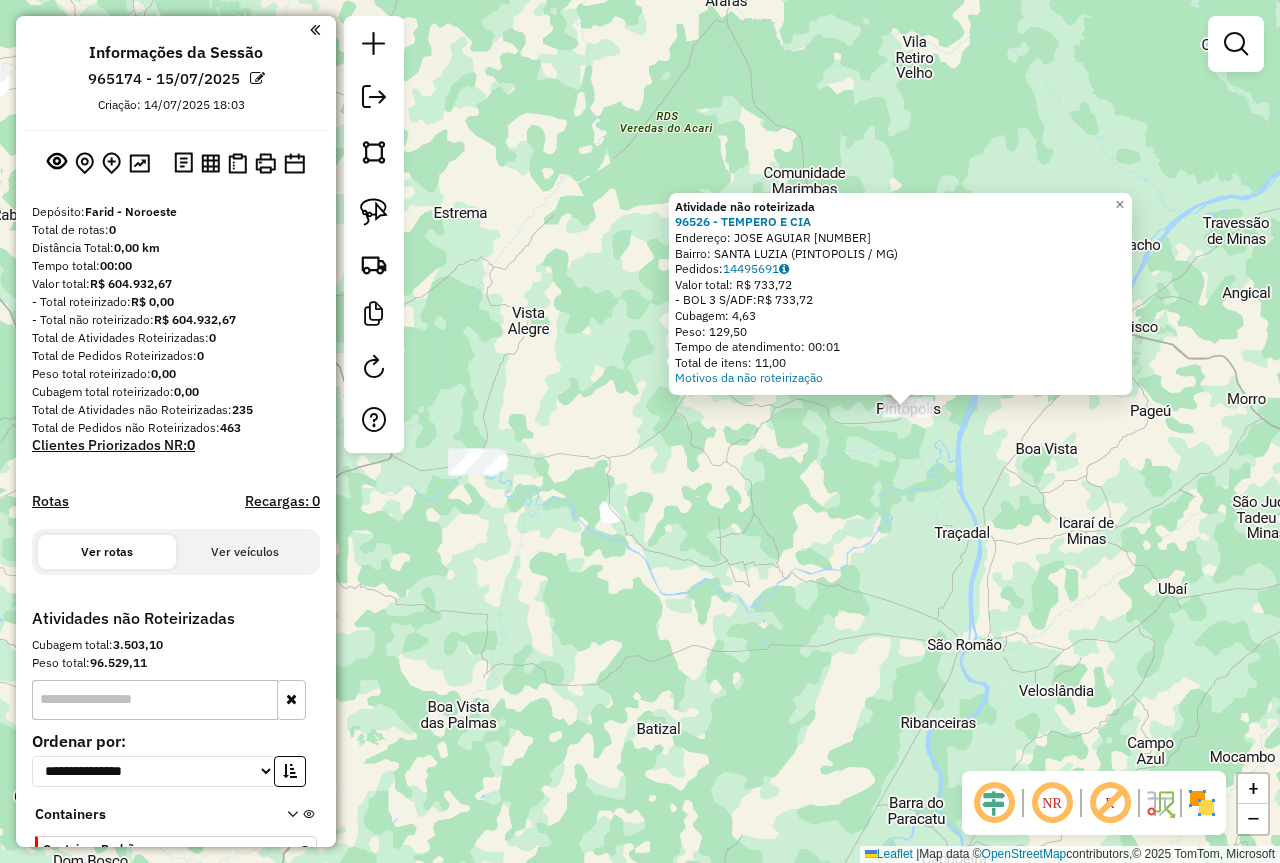 click on "[NUMBER] KM" 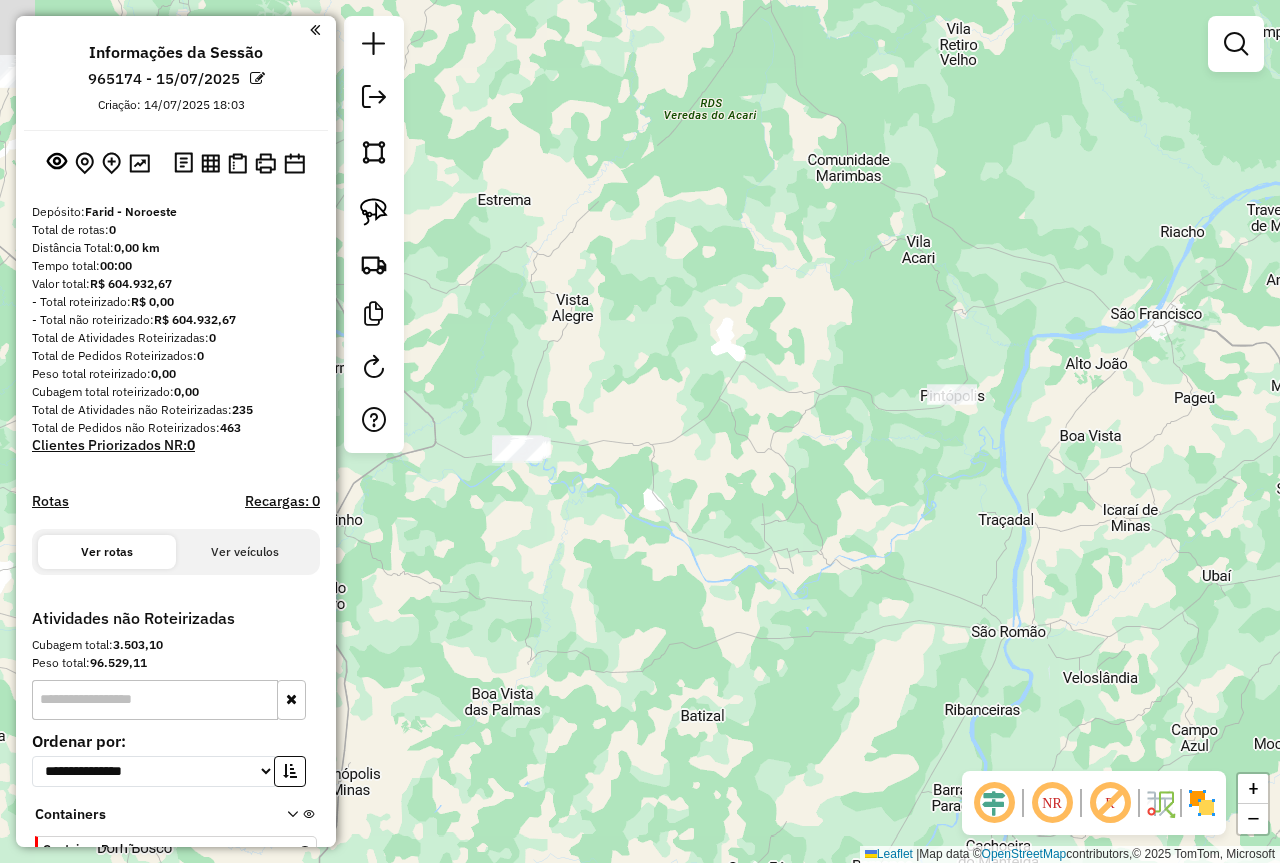 drag, startPoint x: 668, startPoint y: 533, endPoint x: 852, endPoint y: 483, distance: 190.6725 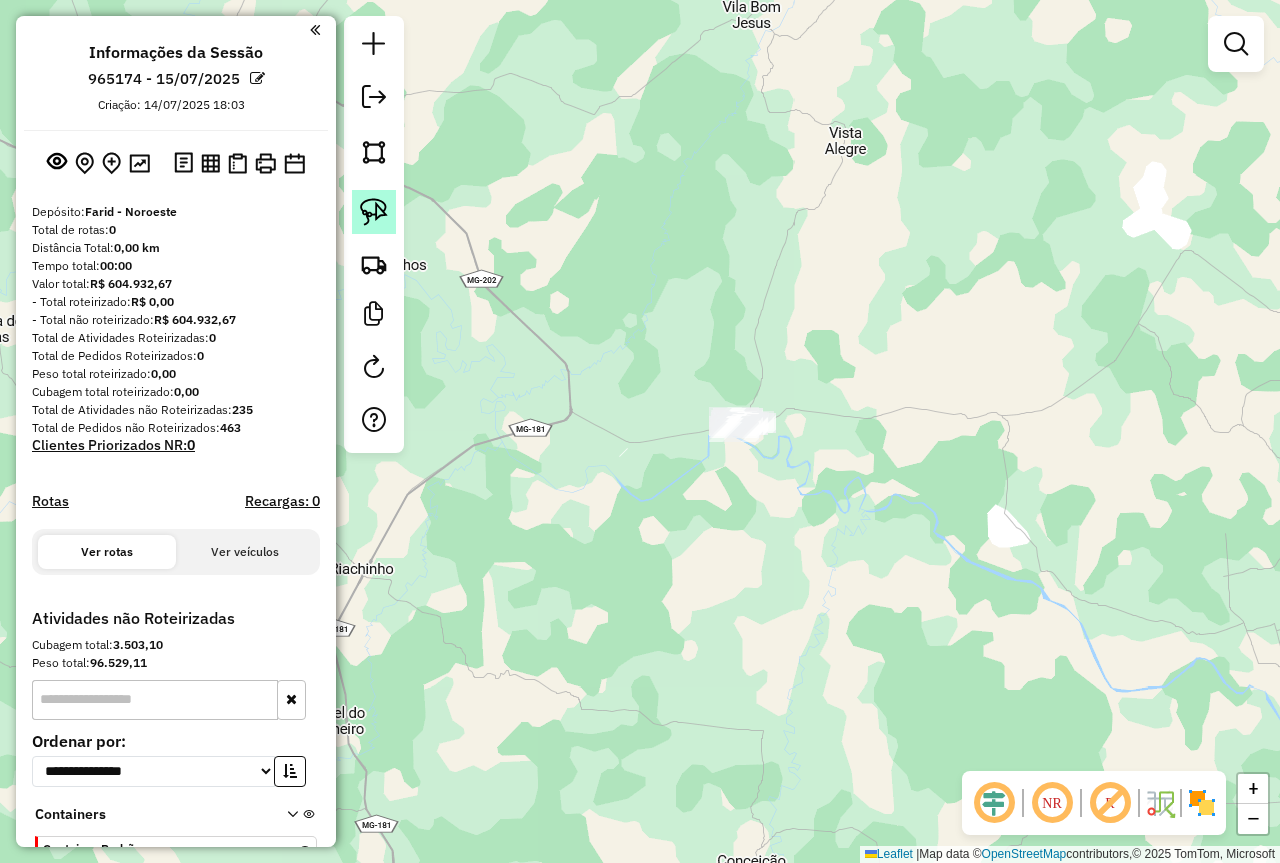 click 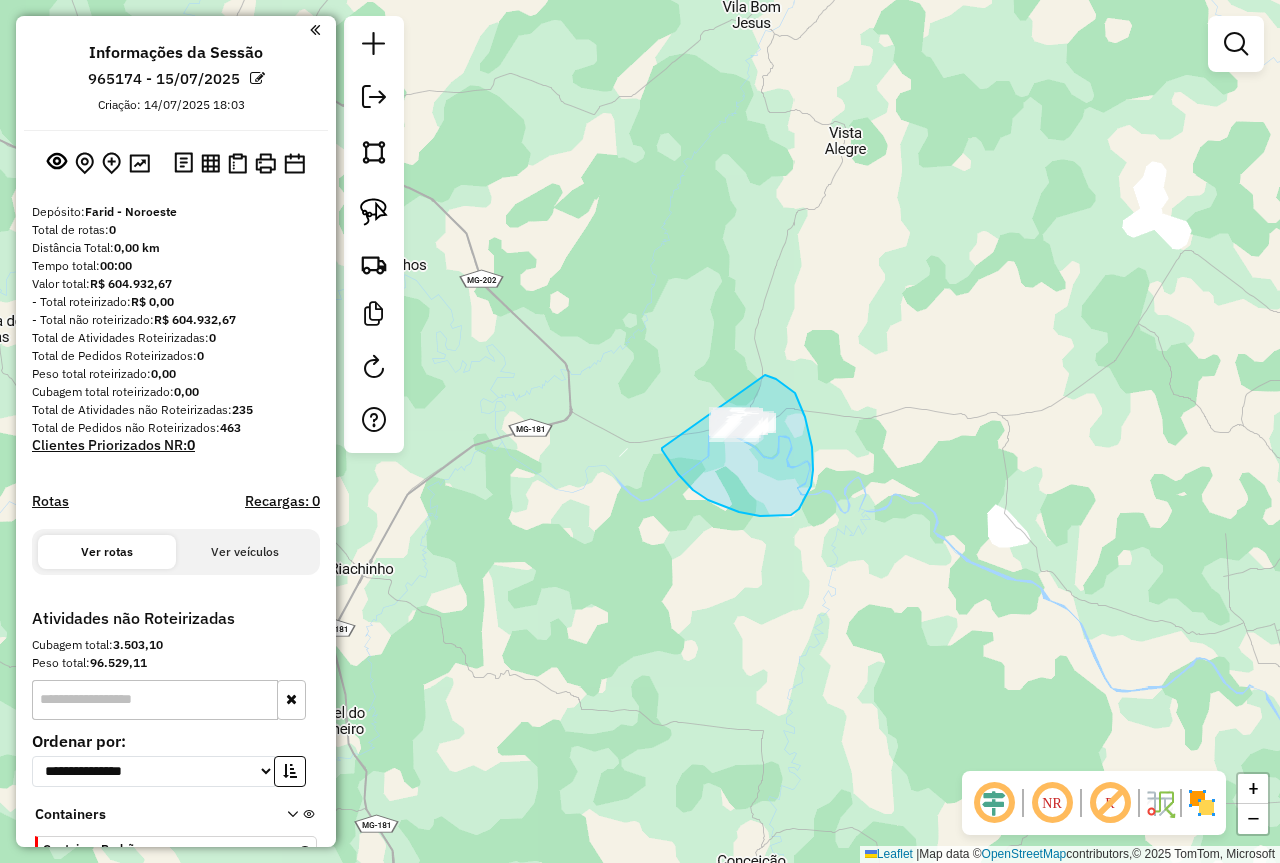 drag, startPoint x: 671, startPoint y: 463, endPoint x: 687, endPoint y: 363, distance: 101.27191 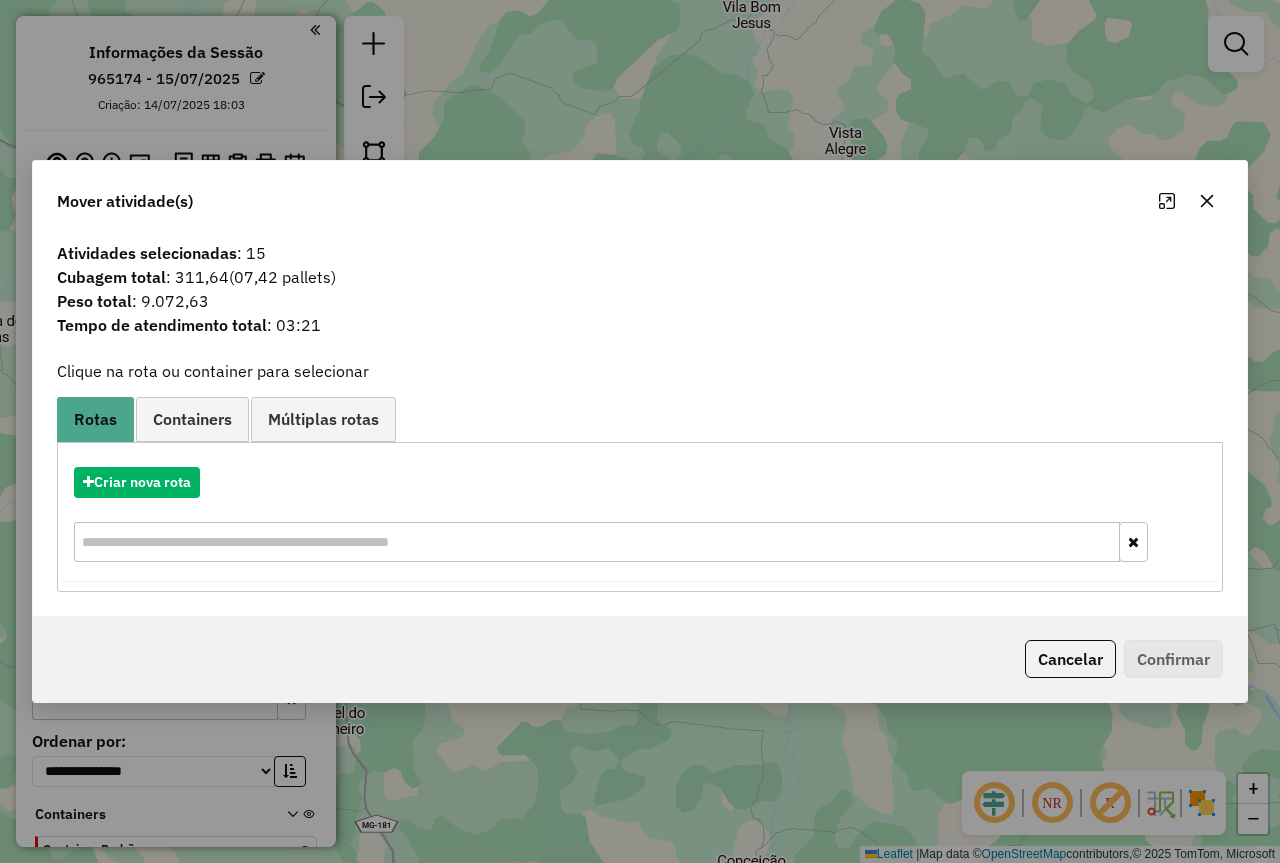 click on "Criar nova rota" at bounding box center [640, 517] 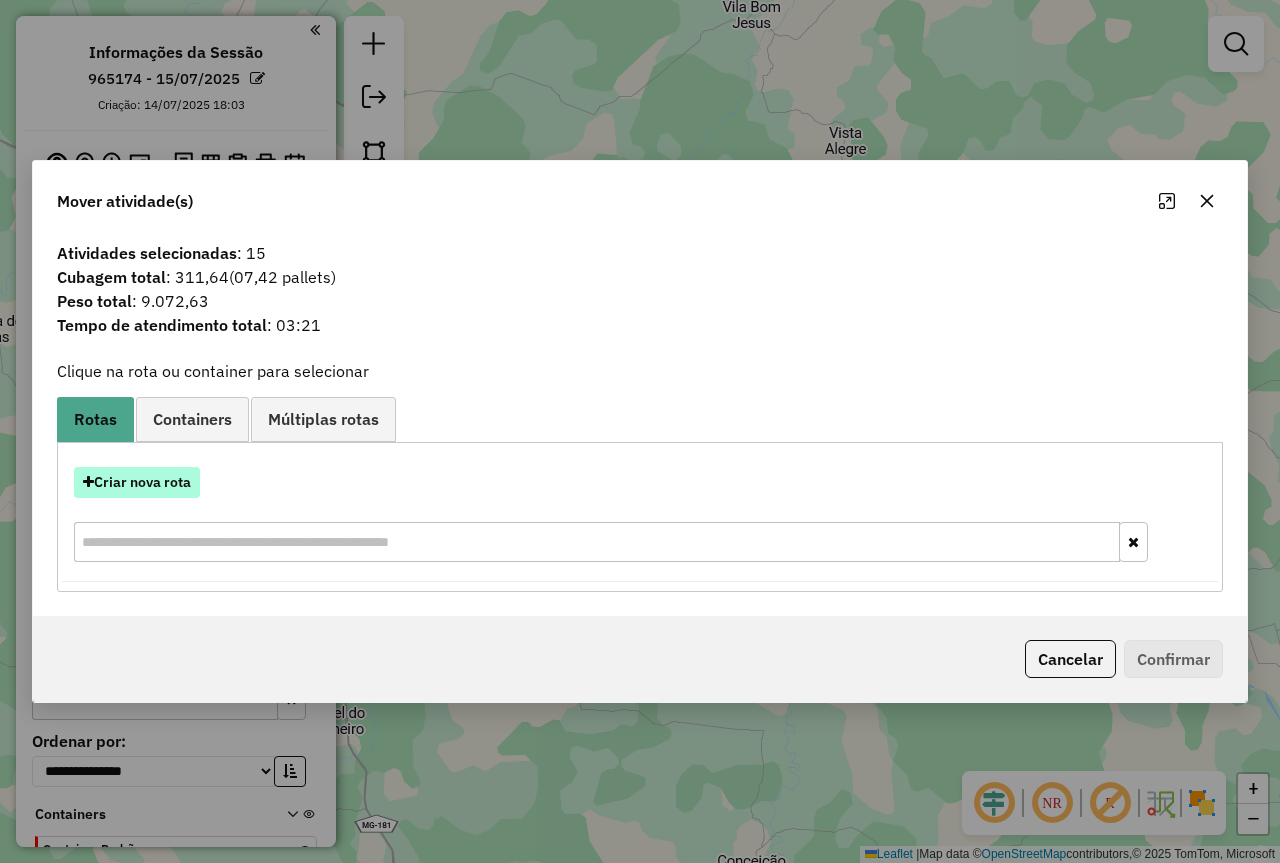 click on "Criar nova rota" at bounding box center (137, 482) 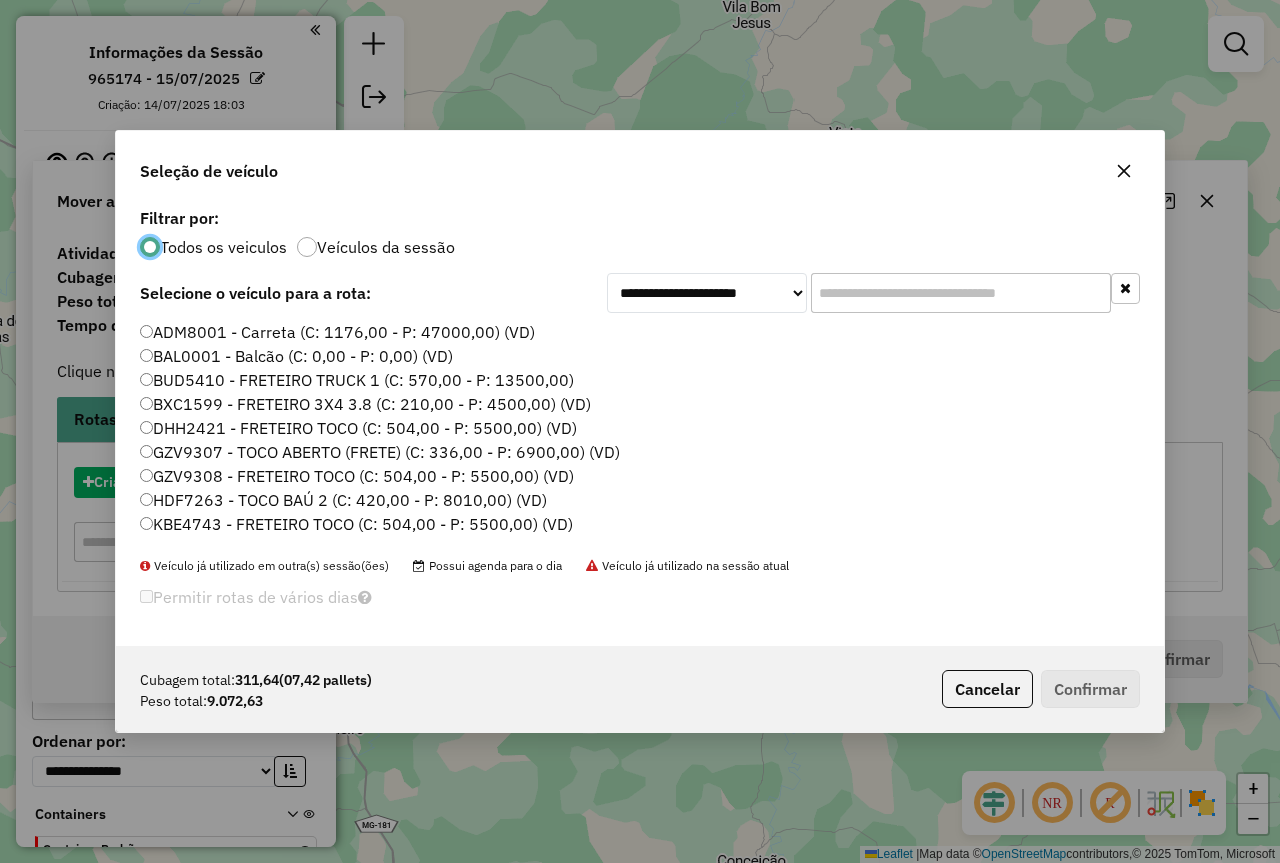scroll, scrollTop: 11, scrollLeft: 6, axis: both 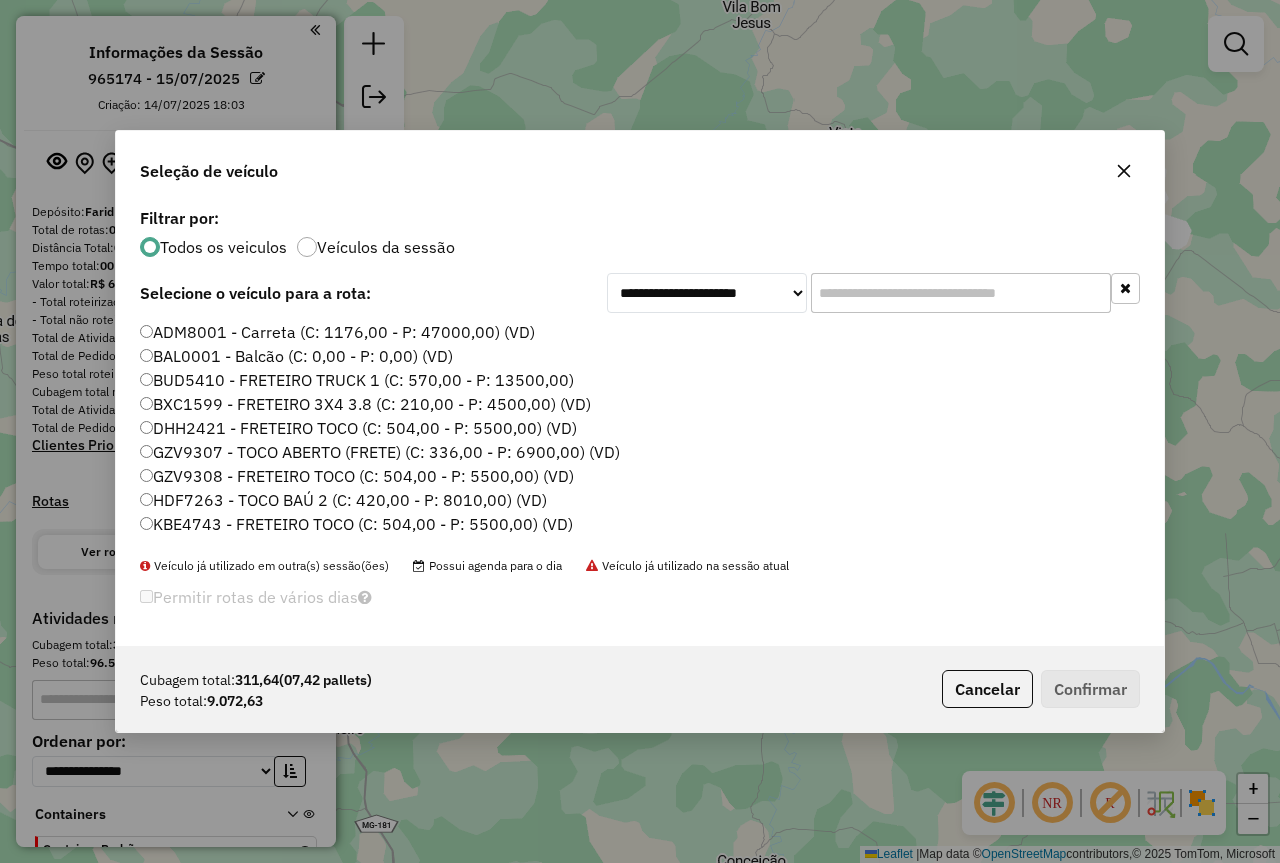 click 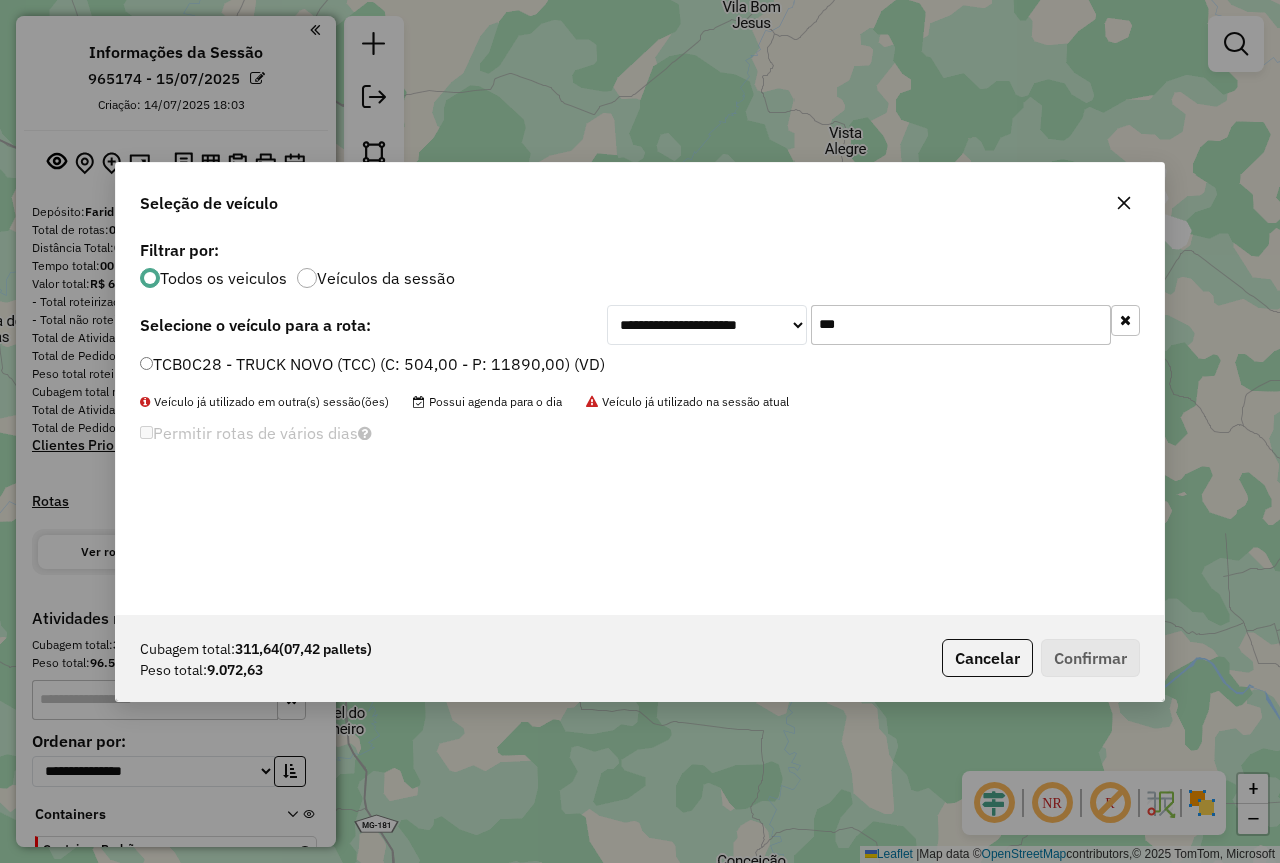type on "***" 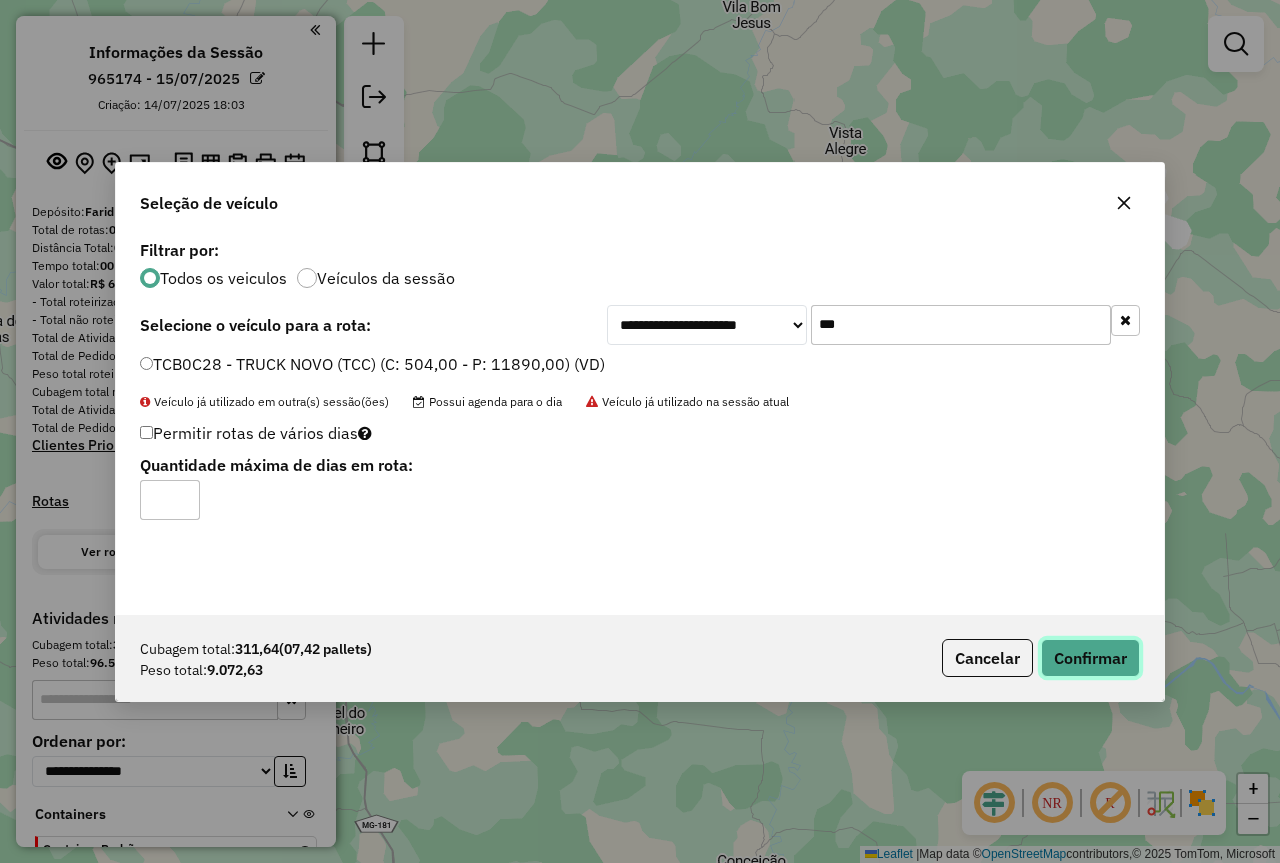 click on "Confirmar" 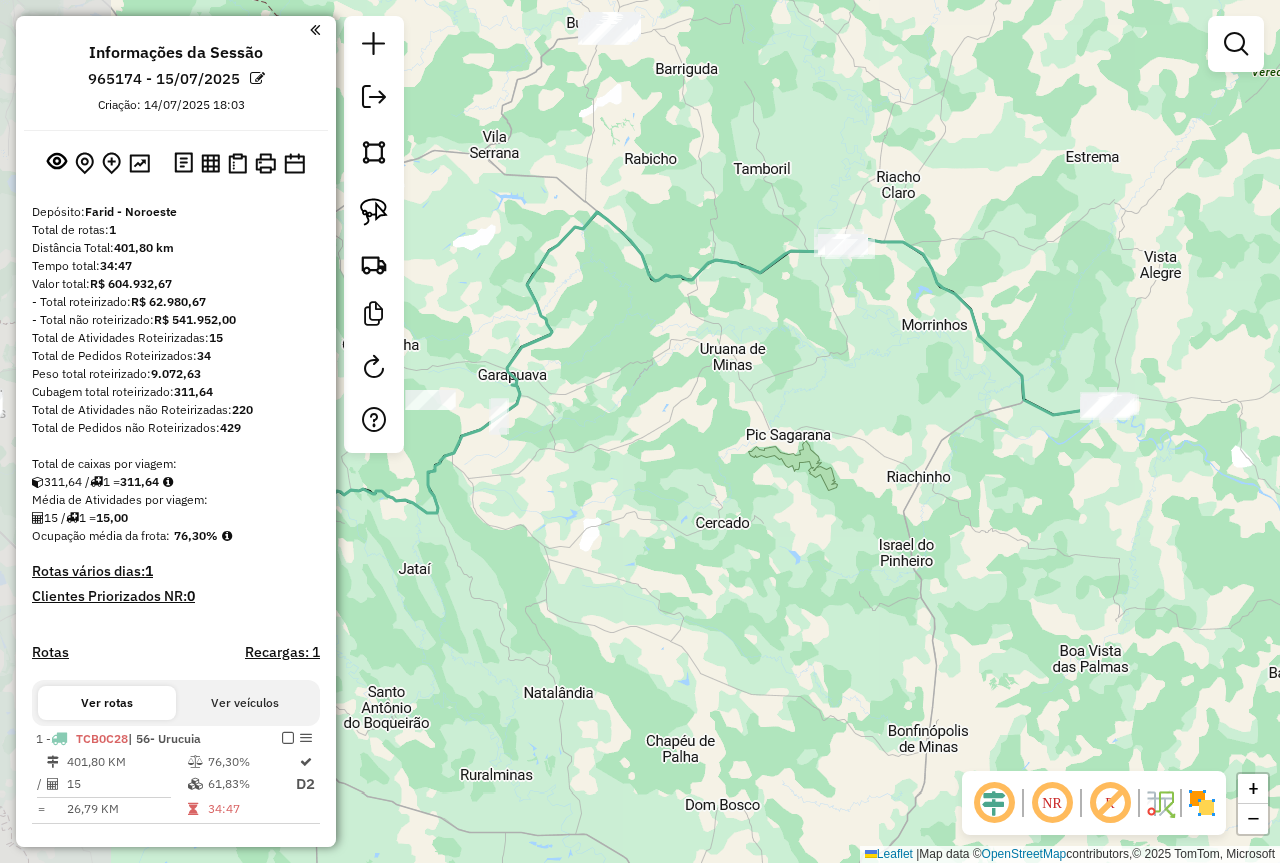drag, startPoint x: 714, startPoint y: 528, endPoint x: 935, endPoint y: 467, distance: 229.26404 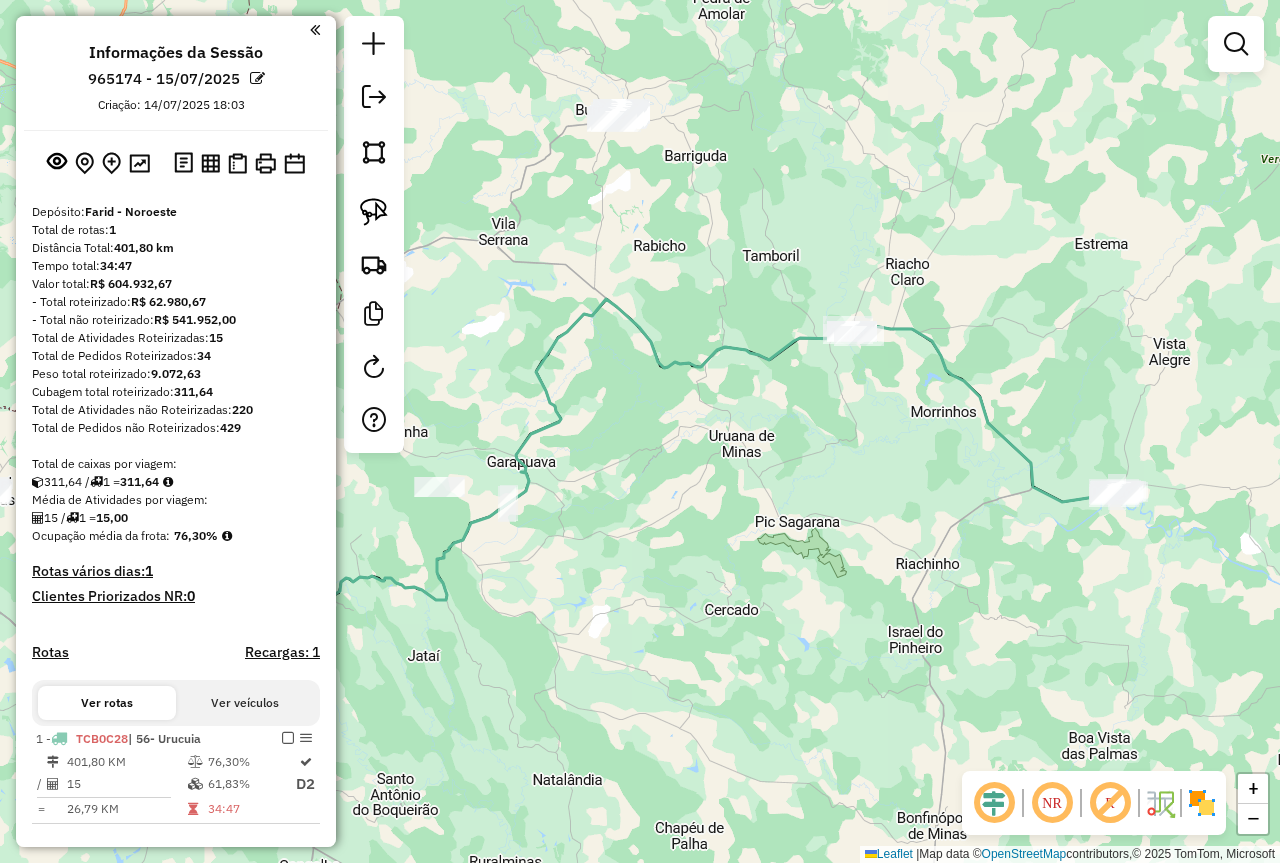 drag, startPoint x: 959, startPoint y: 473, endPoint x: 913, endPoint y: 480, distance: 46.52956 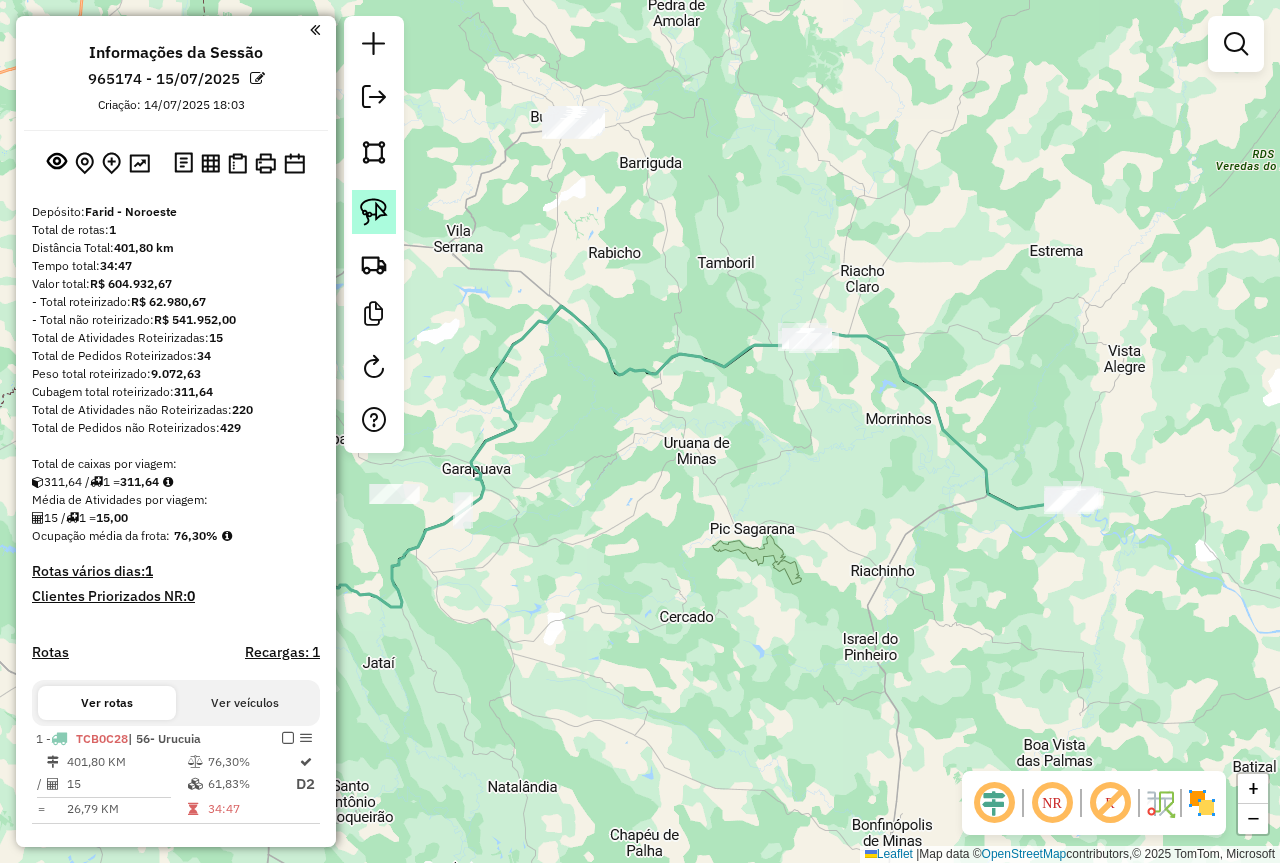 click 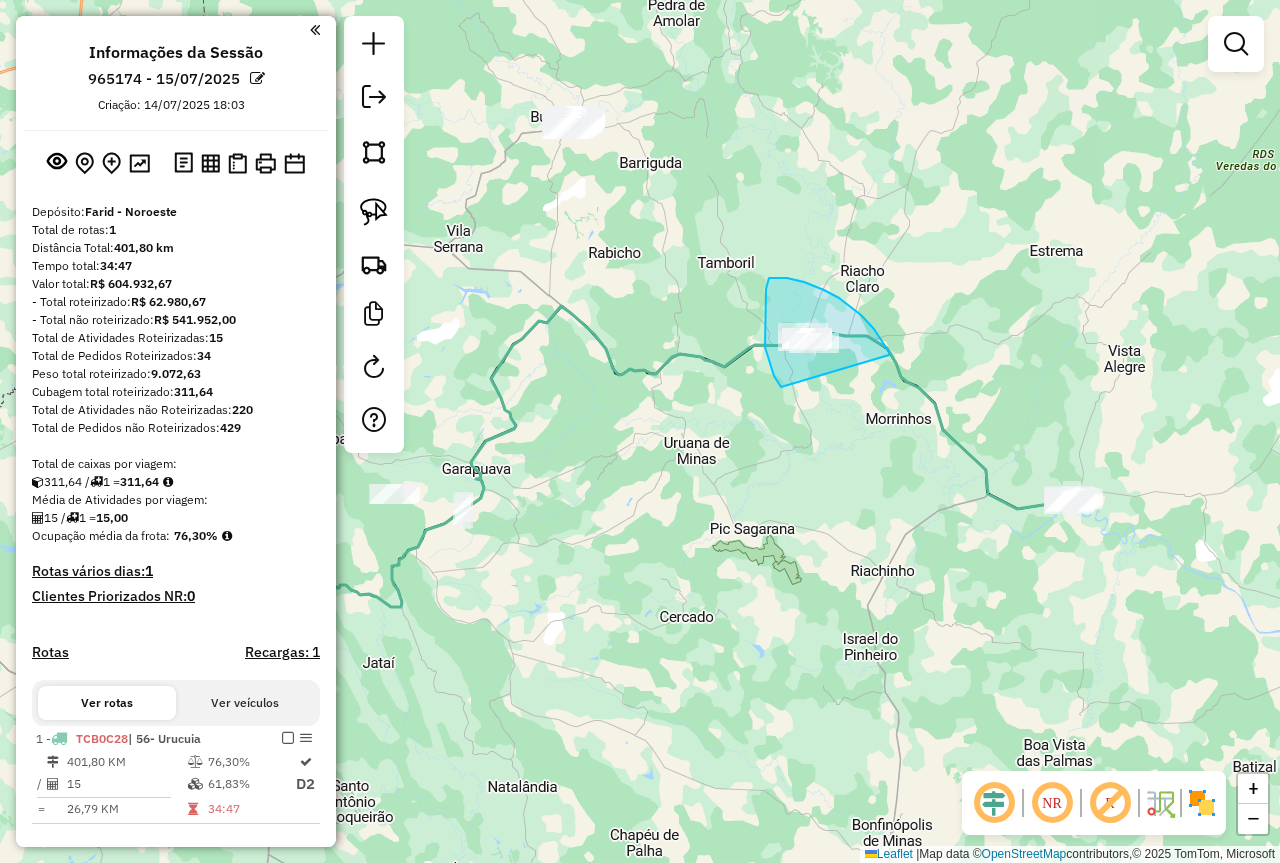 drag, startPoint x: 889, startPoint y: 355, endPoint x: 798, endPoint y: 412, distance: 107.37784 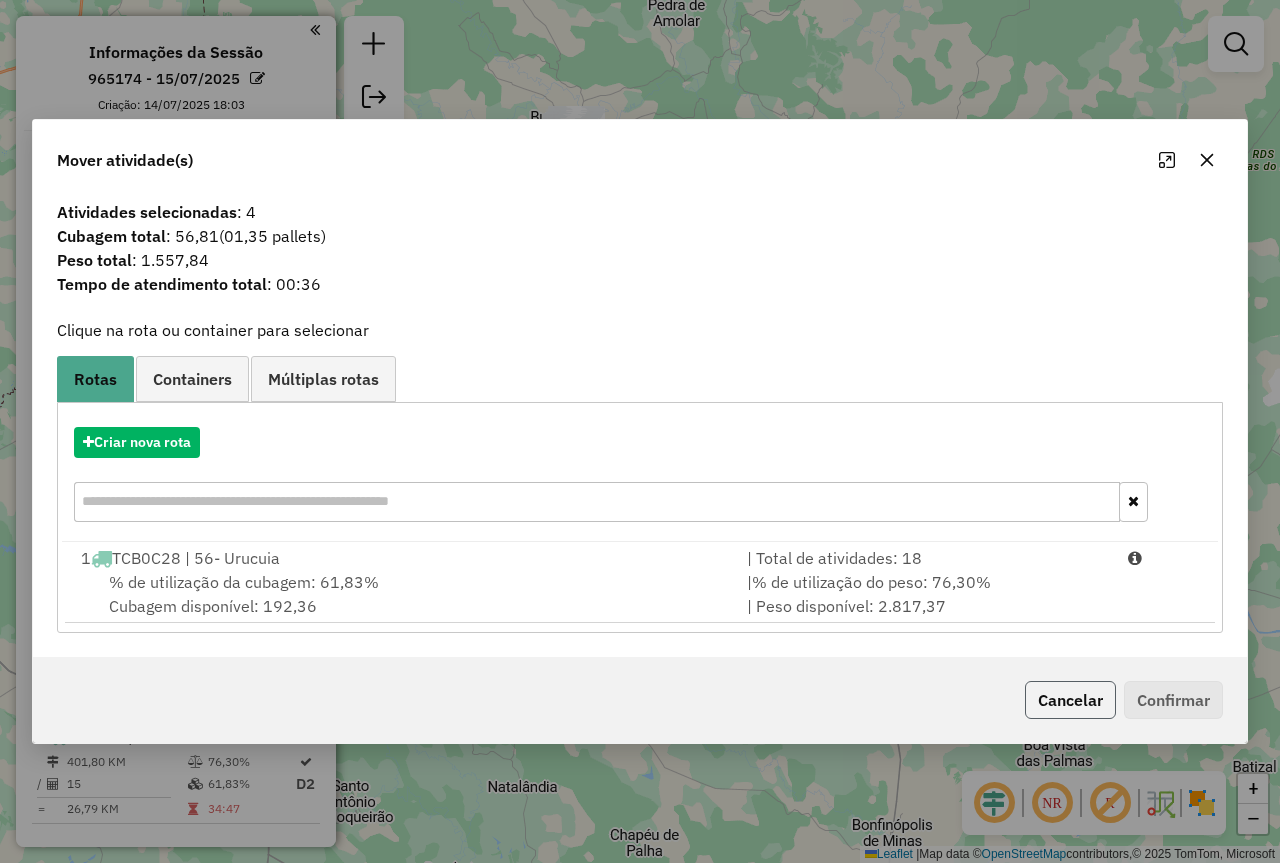 click on "Cancelar" 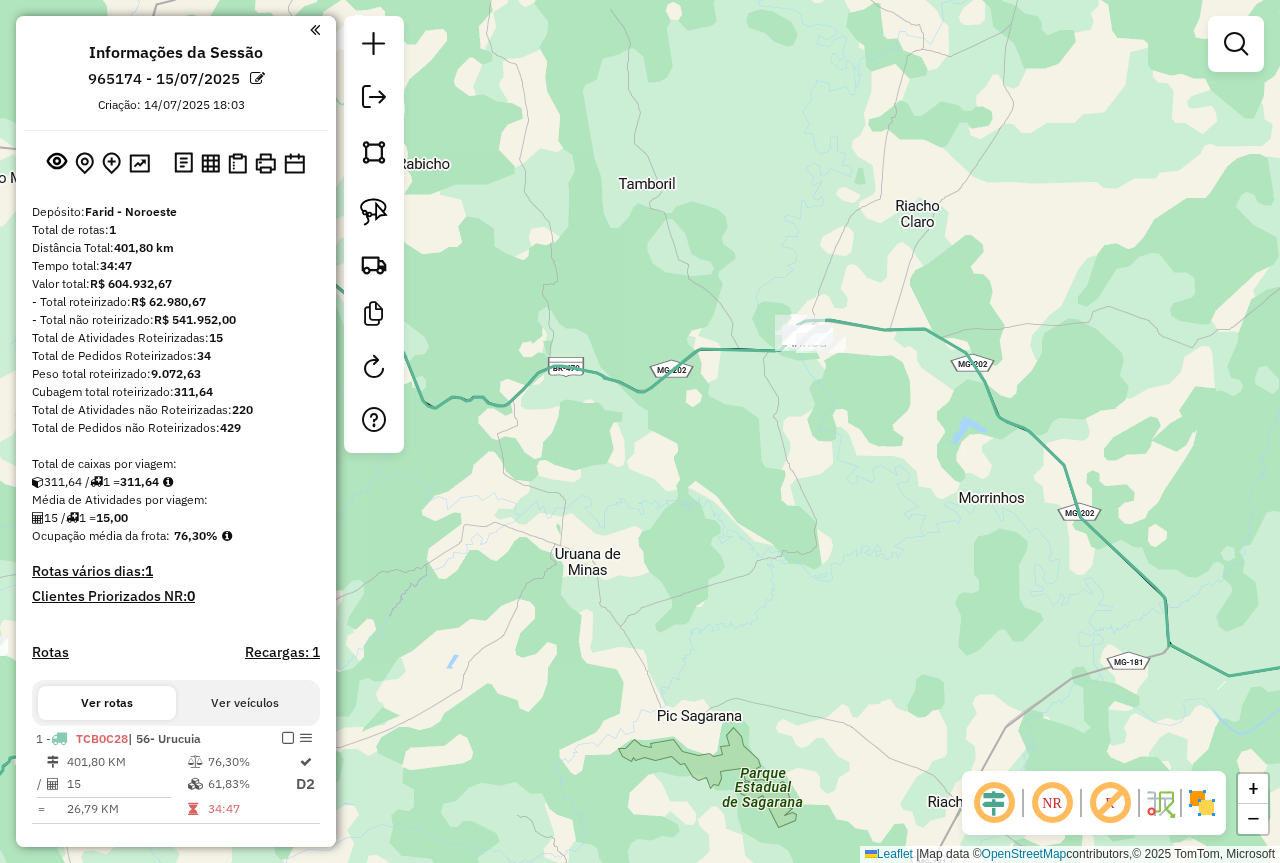 drag, startPoint x: 893, startPoint y: 479, endPoint x: 842, endPoint y: 445, distance: 61.294373 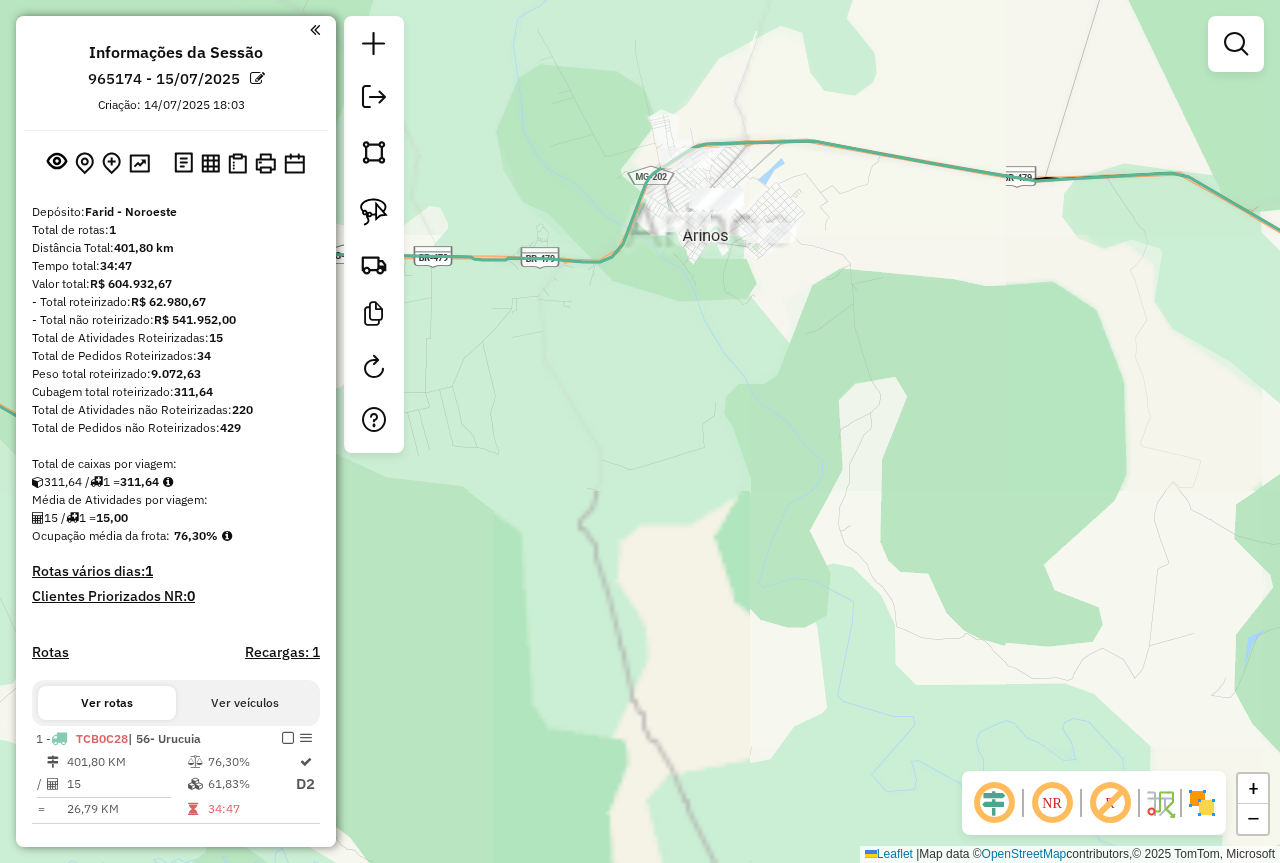 click 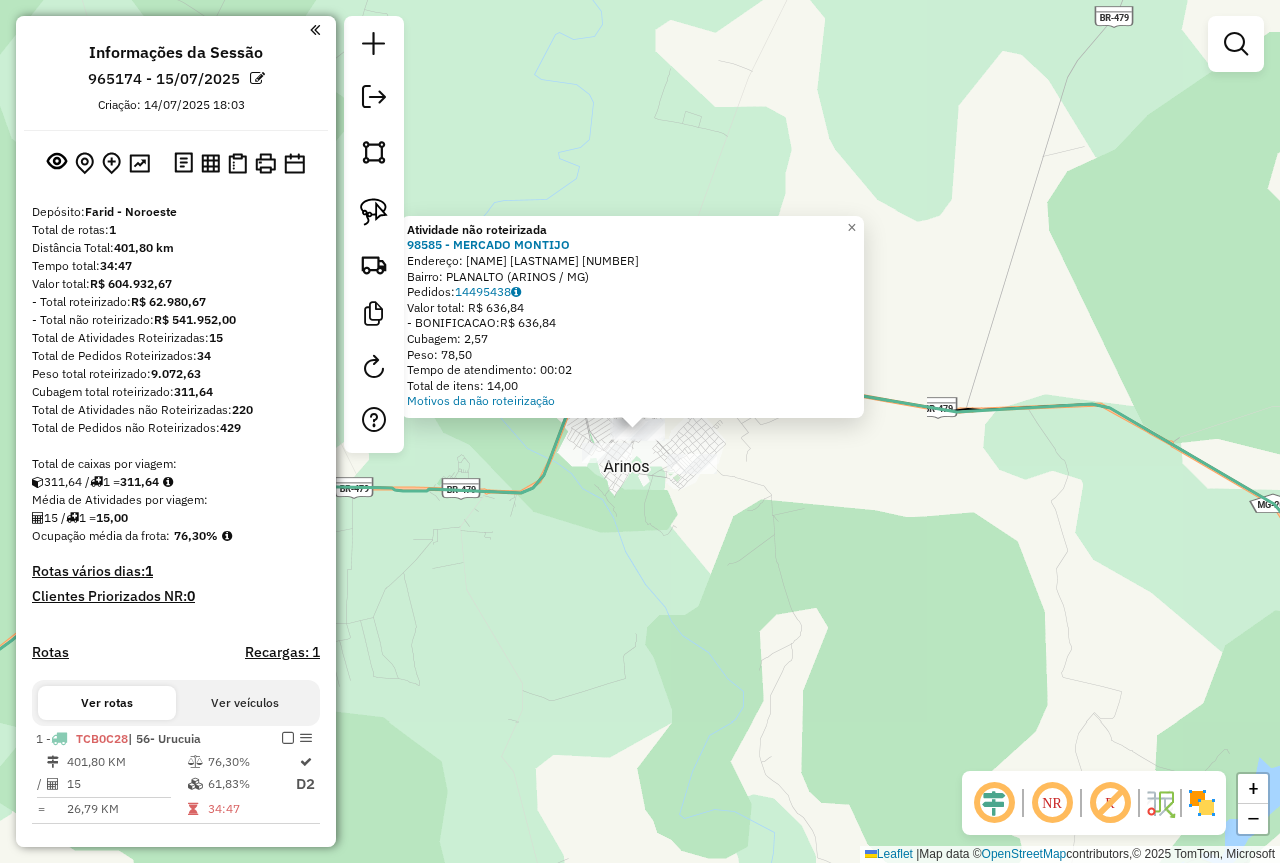 click on "Atividade não roteirizada [NUMBER] - MERCADO MONTIJO  Endereço:  ARISTOTELES FERNANDES VALADARE [NUMBER]   Bairro: PLANALTO ([CITY] / [STATE])   Pedidos:  [NUMBER]   Valor total: R$ [NUMBER]   -BONIFICACAO:  R$ [NUMBER]   Cubagem: [NUMBER]   Peso: [NUMBER]   Tempo de atendimento: [TIME]   Total de itens: [NUMBER]  Motivos da não roteirização × Janela de atendimento Grade de atendimento Capacidade Transportadoras Veículos Cliente Pedidos  Rotas Selecione os dias de semana para filtrar as janelas de atendimento  Seg   Ter   Qua   Qui   Sex   Sáb   Dom  Informe o período da janela de atendimento: De: Até:  Filtrar exatamente a janela do cliente  Considerar janela de atendimento padrão  Selecione os dias de semana para filtrar as grades de atendimento  Seg   Ter   Qua   Qui   Sex   Sáb   Dom   Considerar clientes sem dia de atendimento cadastrado  Clientes fora do dia de atendimento selecionado Filtrar as atividades entre os valores definidos abaixo:  Peso mínimo:   Peso máximo:   Cubagem mínima:   Cubagem máxima:   De:  De:" 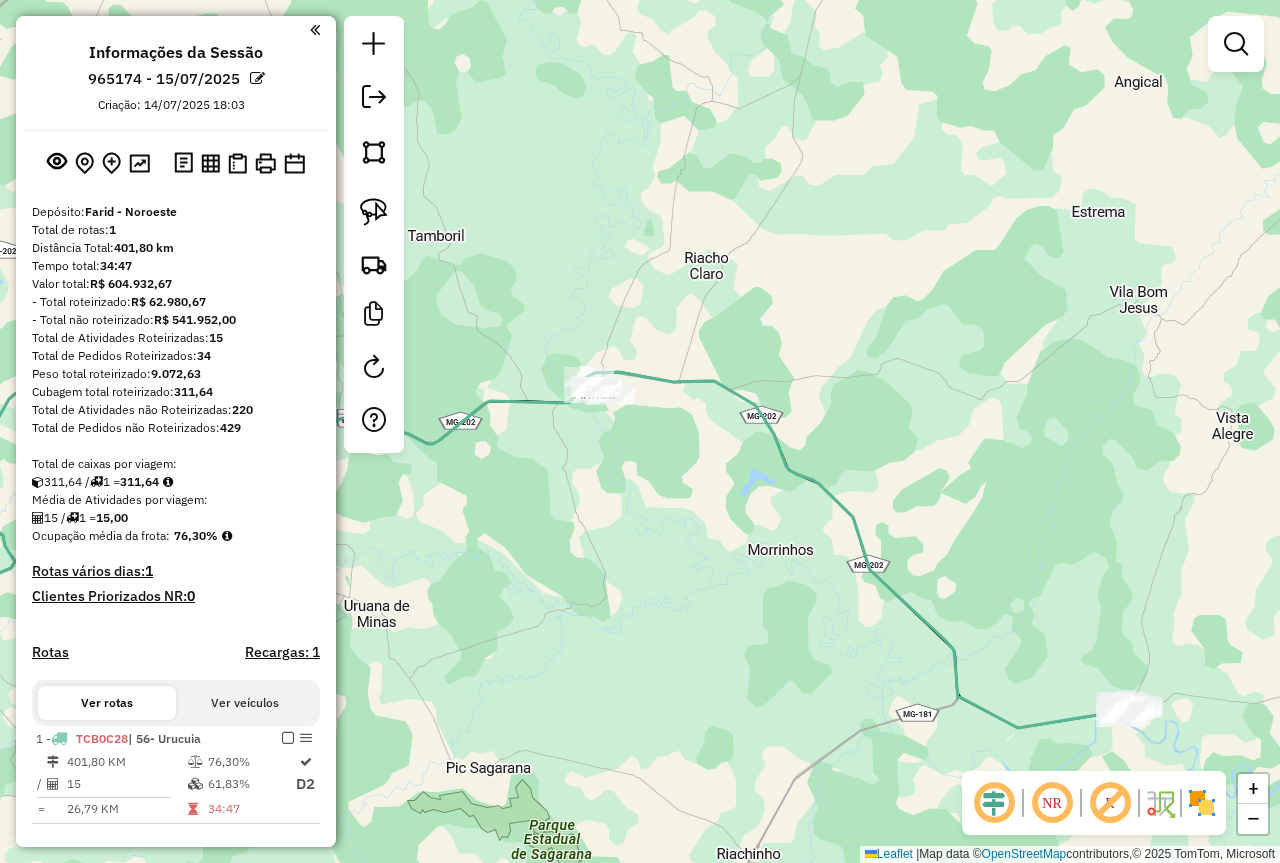 drag, startPoint x: 765, startPoint y: 584, endPoint x: 557, endPoint y: 269, distance: 377.47714 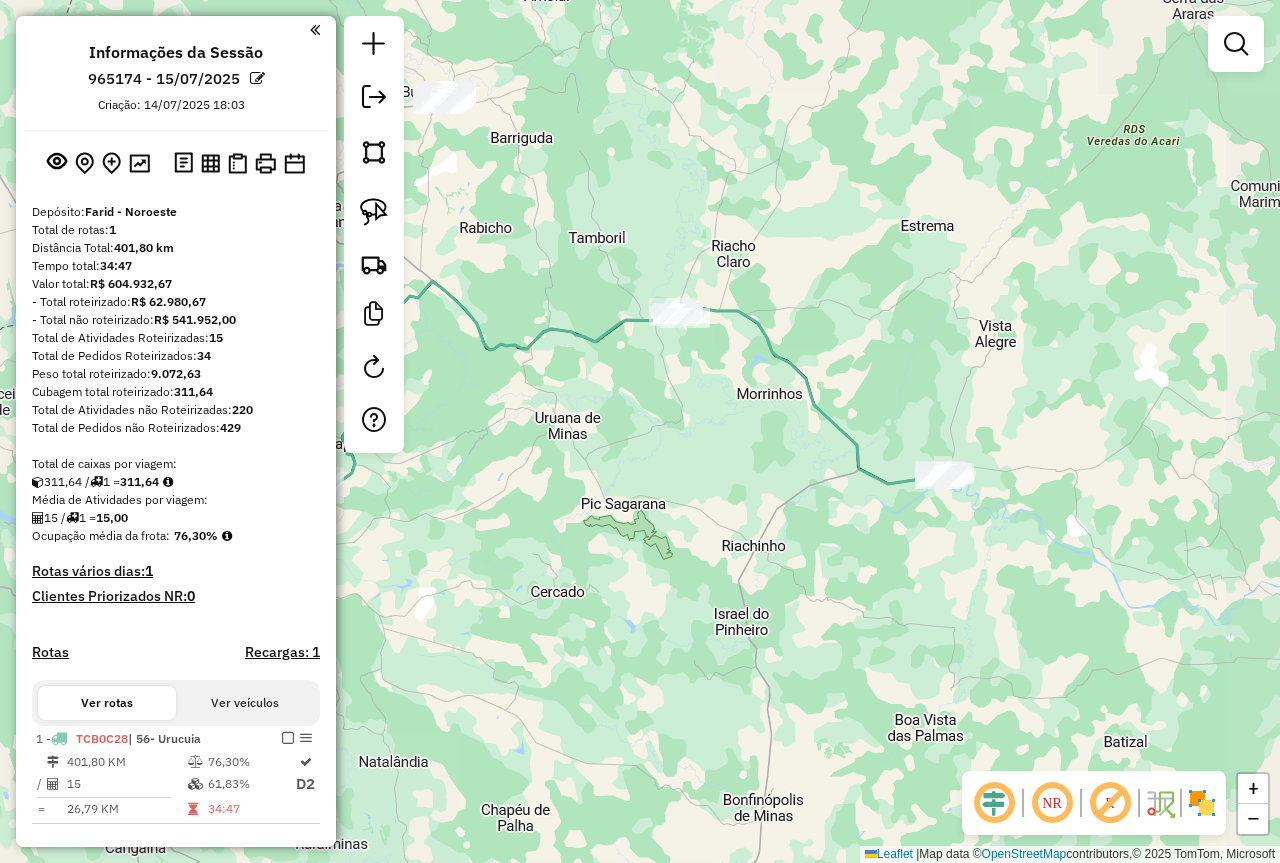 drag, startPoint x: 634, startPoint y: 311, endPoint x: 756, endPoint y: 354, distance: 129.3561 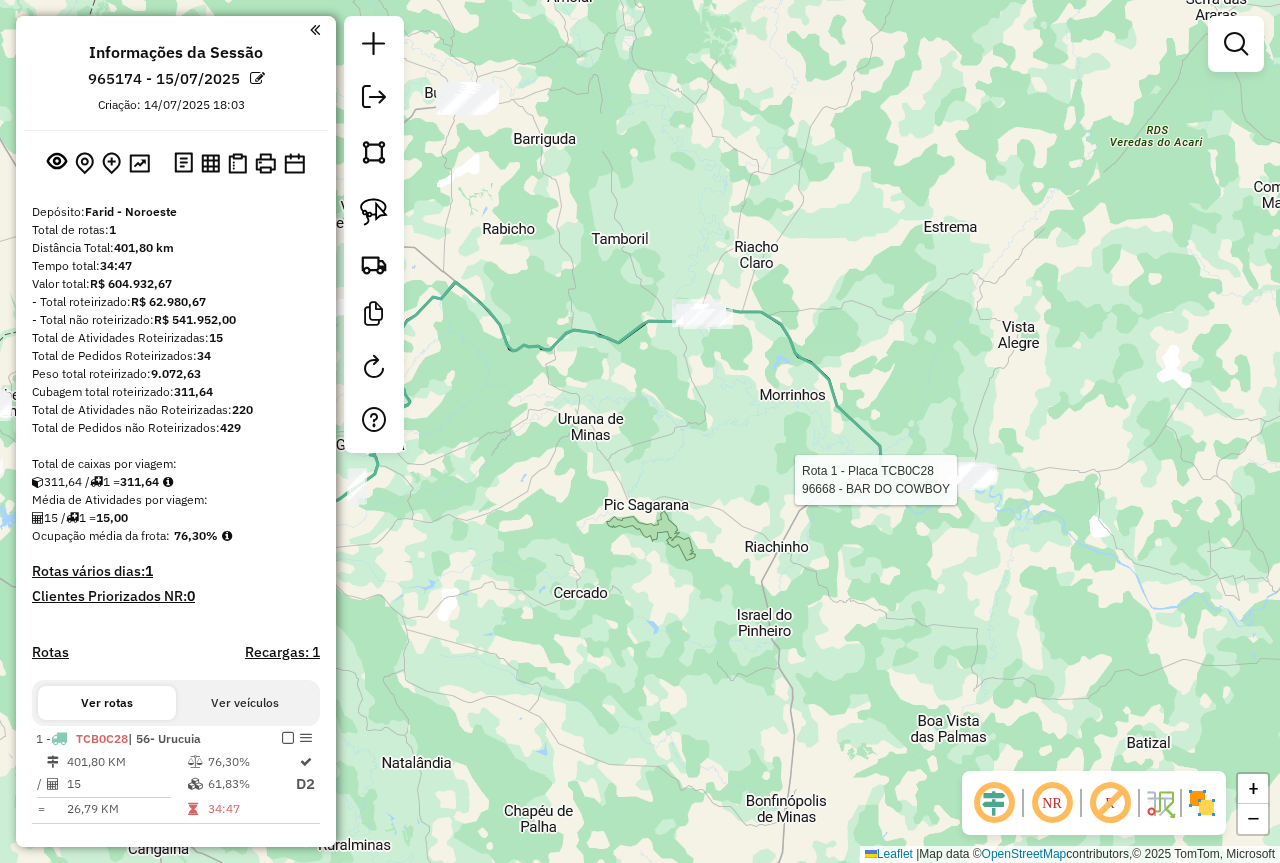 select on "**********" 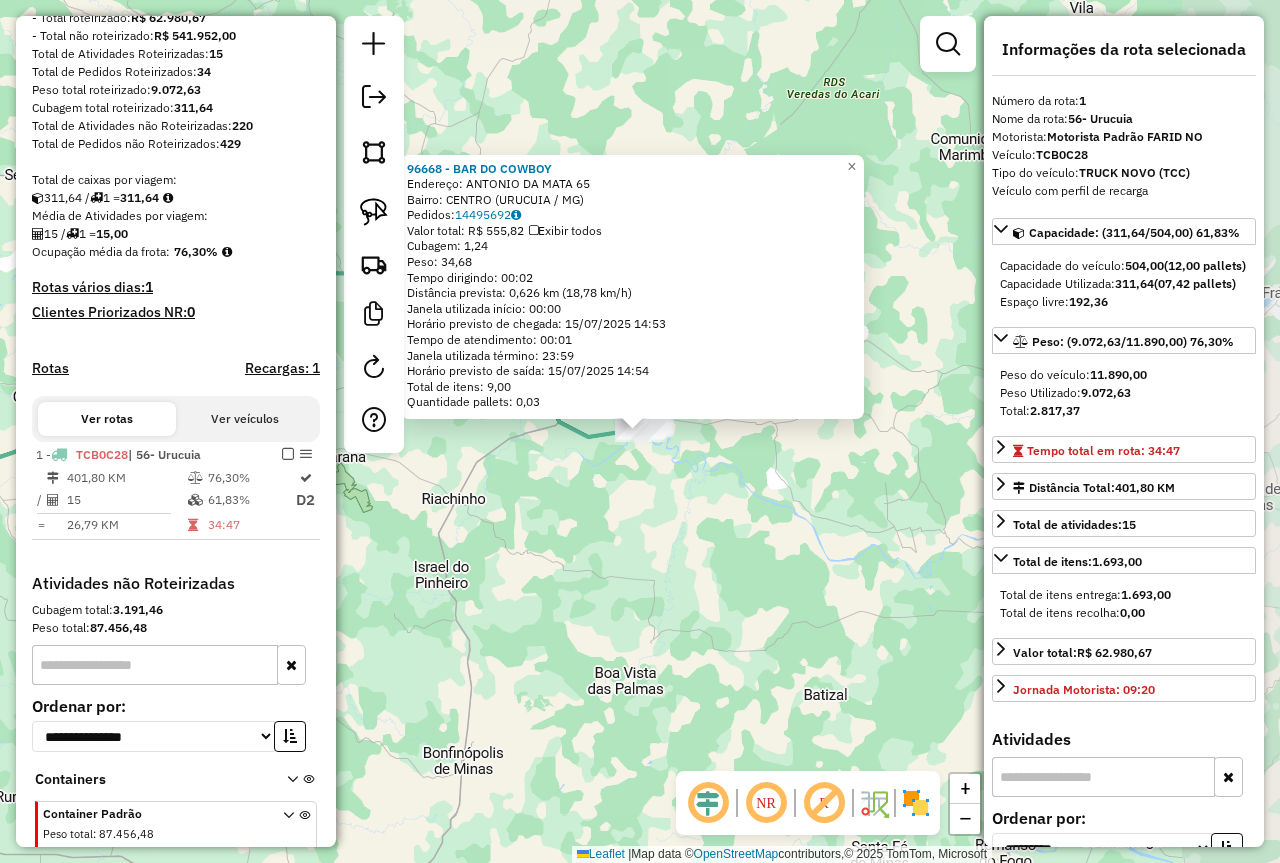 scroll, scrollTop: 371, scrollLeft: 0, axis: vertical 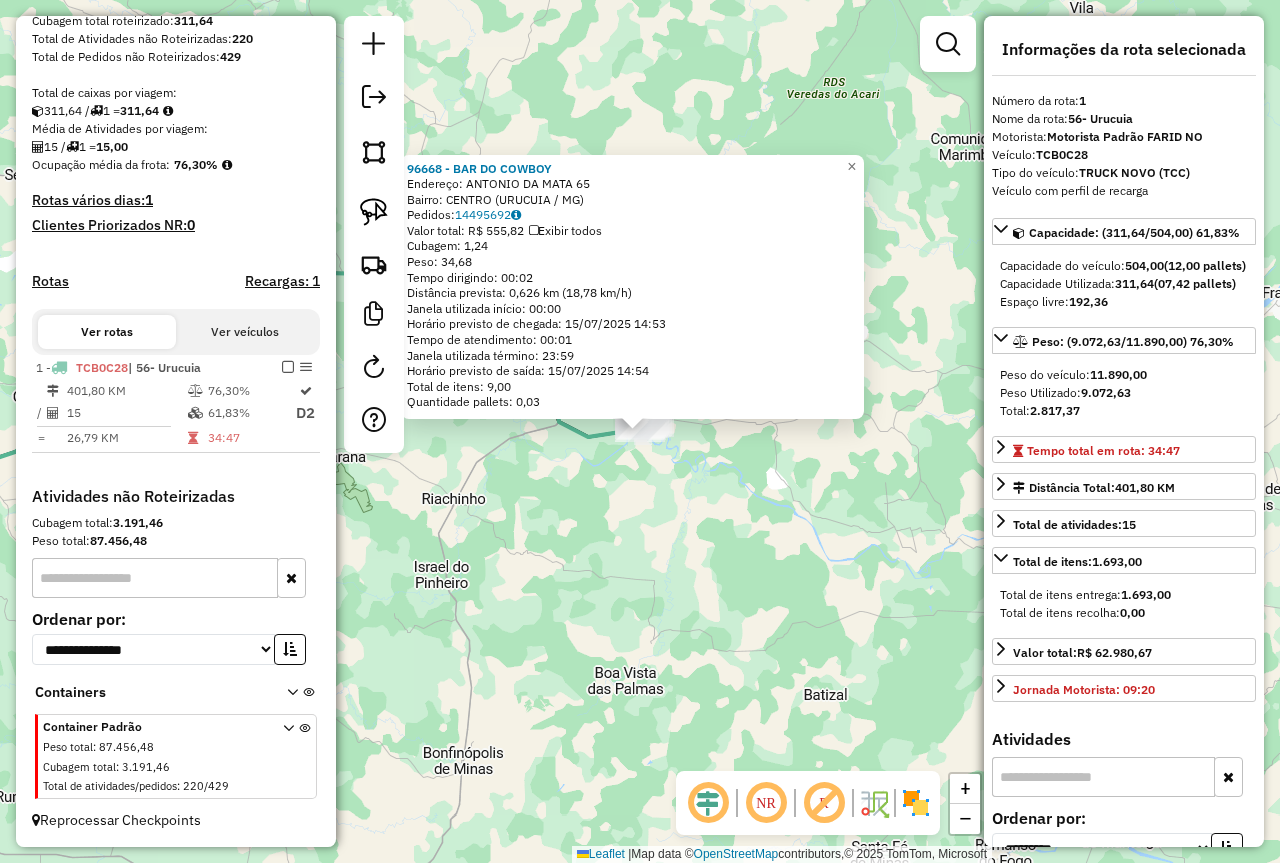click on "[NUMBER] - [NAME] Endereço: [NAME] [NUMBER] Bairro: [NAME] ([CITY] / [STATE]) Pedidos: [NUMBER] Valor total: [CURRENCY] [AMOUNT] Exibir todos Cubagem: [AMOUNT] Peso: [AMOUNT] Tempo dirigindo: [TIME] Distância prevista: [AMOUNT] km ([SPEED] km/h) Janela utilizada início: [TIME] Horário previsto de chegada: [DATE] [TIME] Tempo de atendimento: [TIME] Janela utilizada término: [TIME] Horário previsto de saída: [DATE] [TIME] Total de itens: [AMOUNT] Quantidade pallets: [AMOUNT] × Janela de atendimento Grade de atendimento Capacidade Transportadoras Veículos Cliente Pedidos Rotas Selecione os dias de semana para filtrar as janelas de atendimento Seg Ter Qua Qui Sex Sáb Dom Informe o período da janela de atendimento: De: Até: Filtrar exatamente a janela do cliente Considerar janela de atendimento padrão Selecione os dias de semana para filtrar as grades de atendimento Seg Ter Qua Qui Sex Sáb Dom Considerar clientes sem dia de atendimento cadastrado De: Até:" 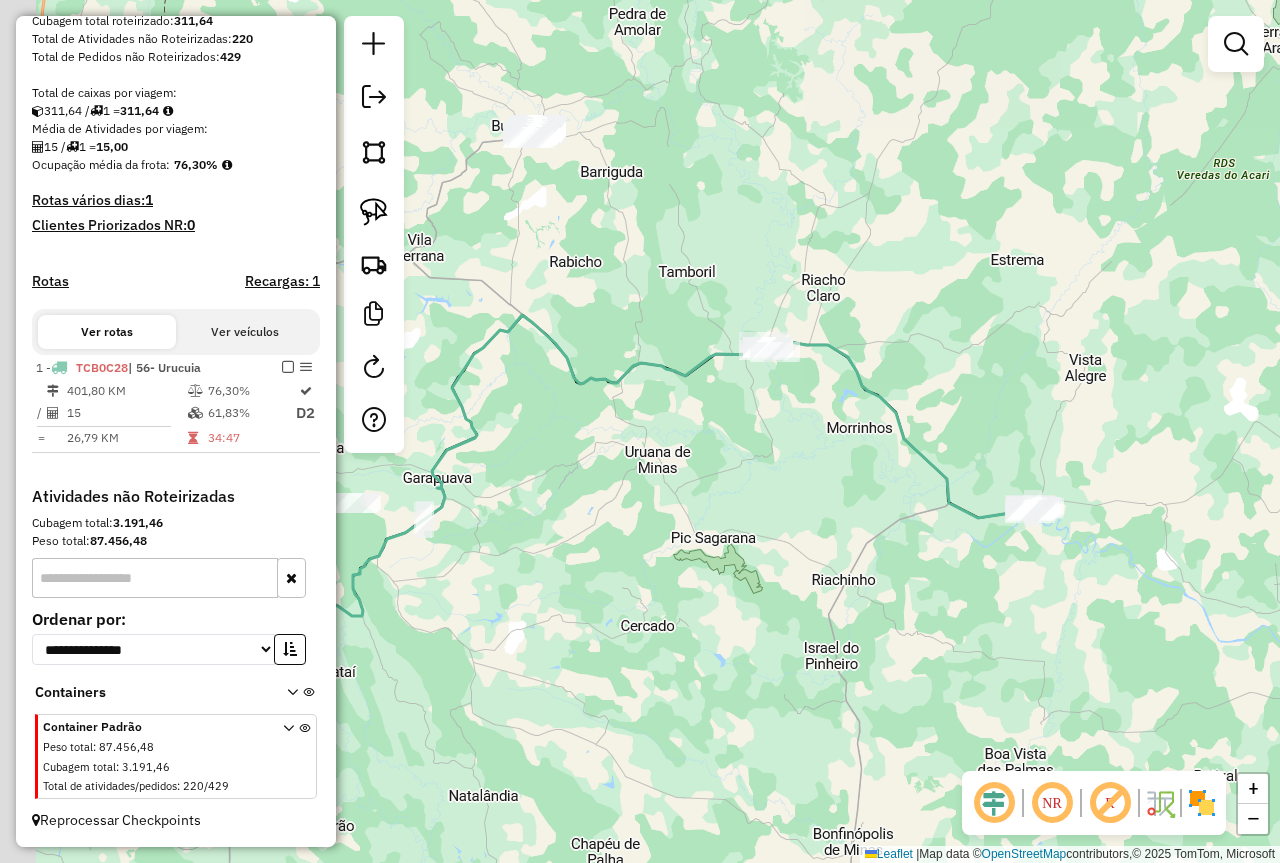 drag, startPoint x: 619, startPoint y: 475, endPoint x: 952, endPoint y: 502, distance: 334.0928 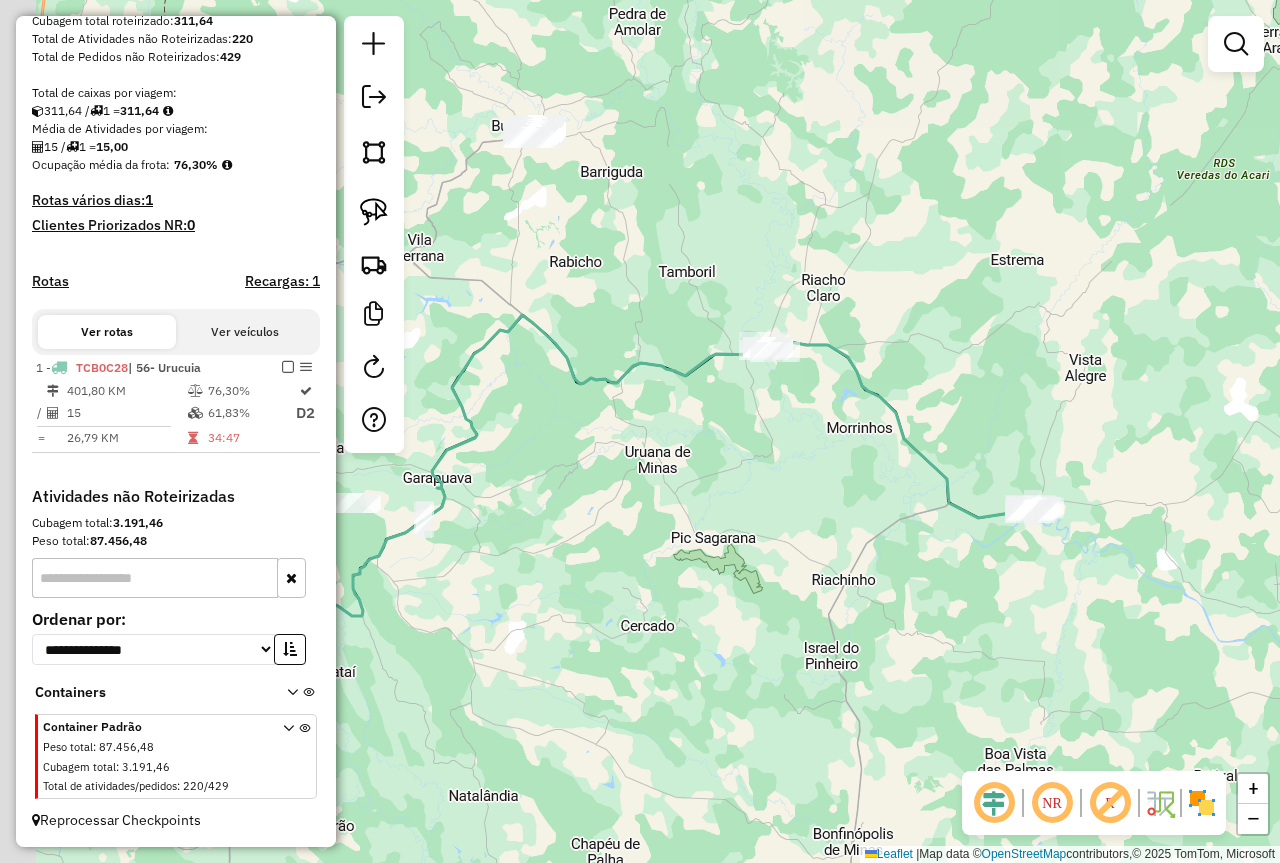 click on "Janela de atendimento Grade de atendimento Capacidade Transportadoras Veículos Cliente Pedidos  Rotas Selecione os dias de semana para filtrar as janelas de atendimento  Seg   Ter   Qua   Qui   Sex   Sáb   Dom  Informe o período da janela de atendimento: De: Até:  Filtrar exatamente a janela do cliente  Considerar janela de atendimento padrão  Selecione os dias de semana para filtrar as grades de atendimento  Seg   Ter   Qua   Qui   Sex   Sáb   Dom   Considerar clientes sem dia de atendimento cadastrado  Clientes fora do dia de atendimento selecionado Filtrar as atividades entre os valores definidos abaixo:  Peso mínimo:   Peso máximo:   Cubagem mínima:   Cubagem máxima:   De:   Até:  Filtrar as atividades entre o tempo de atendimento definido abaixo:  De:   Até:   Considerar capacidade total dos clientes não roteirizados Transportadora: Selecione um ou mais itens Tipo de veículo: Selecione um ou mais itens Veículo: Selecione um ou mais itens Motorista: Selecione um ou mais itens Nome: Rótulo:" 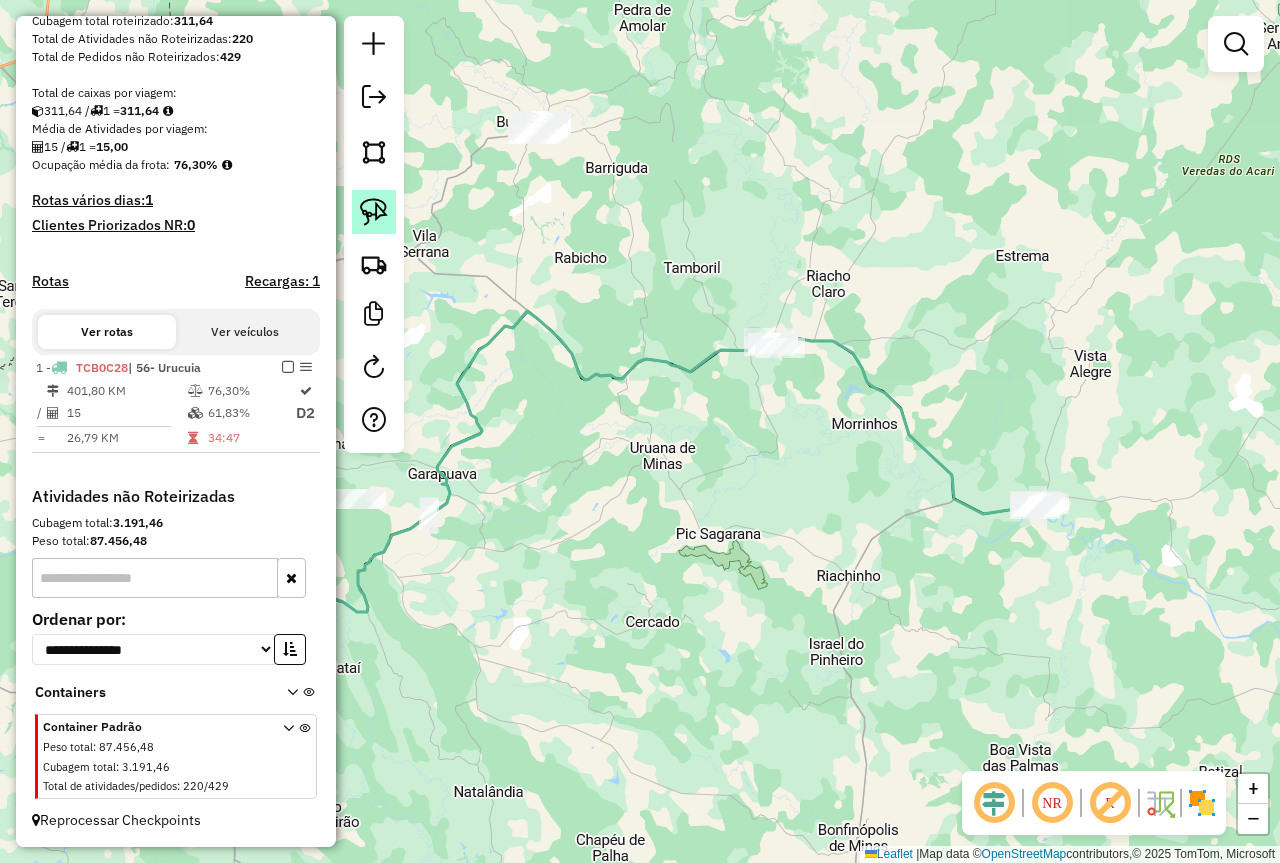 click 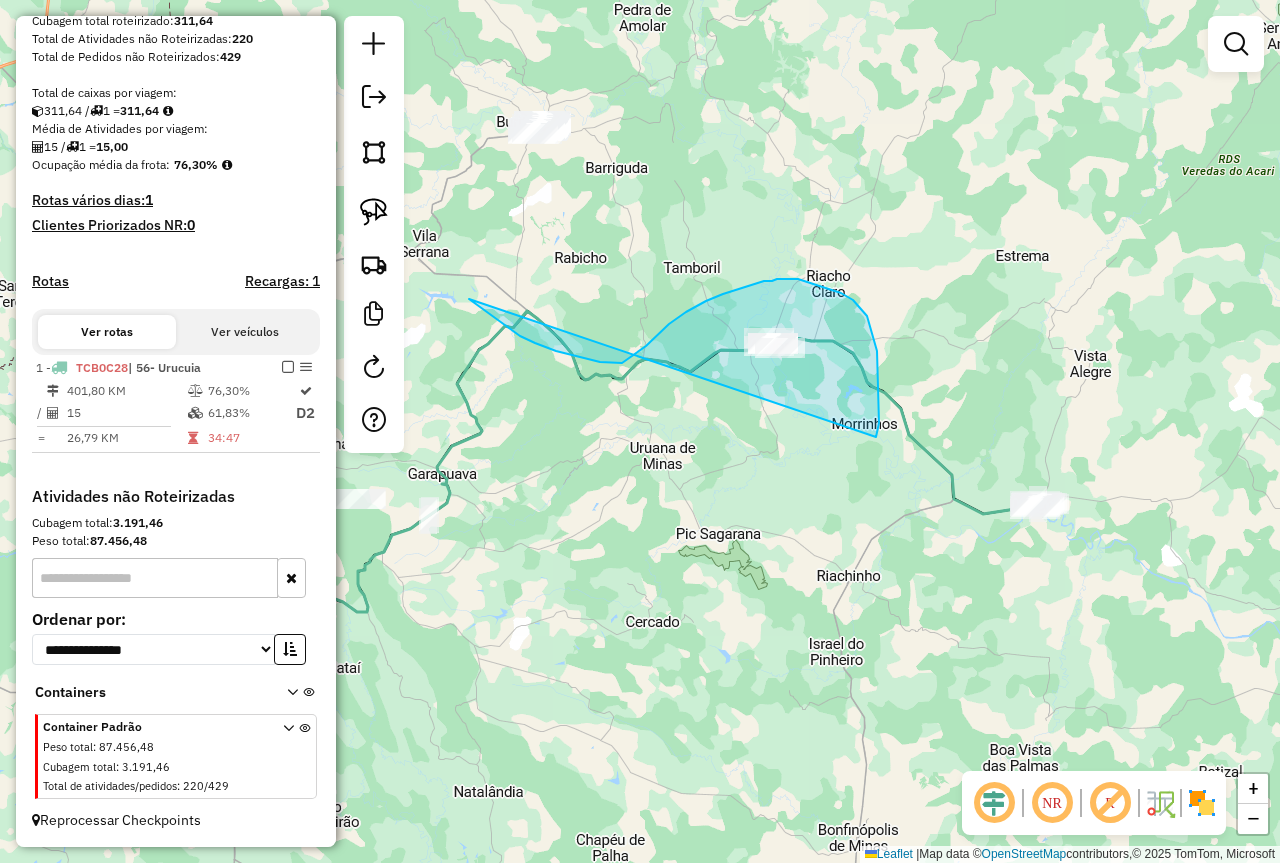 drag, startPoint x: 473, startPoint y: 303, endPoint x: 875, endPoint y: 439, distance: 424.3819 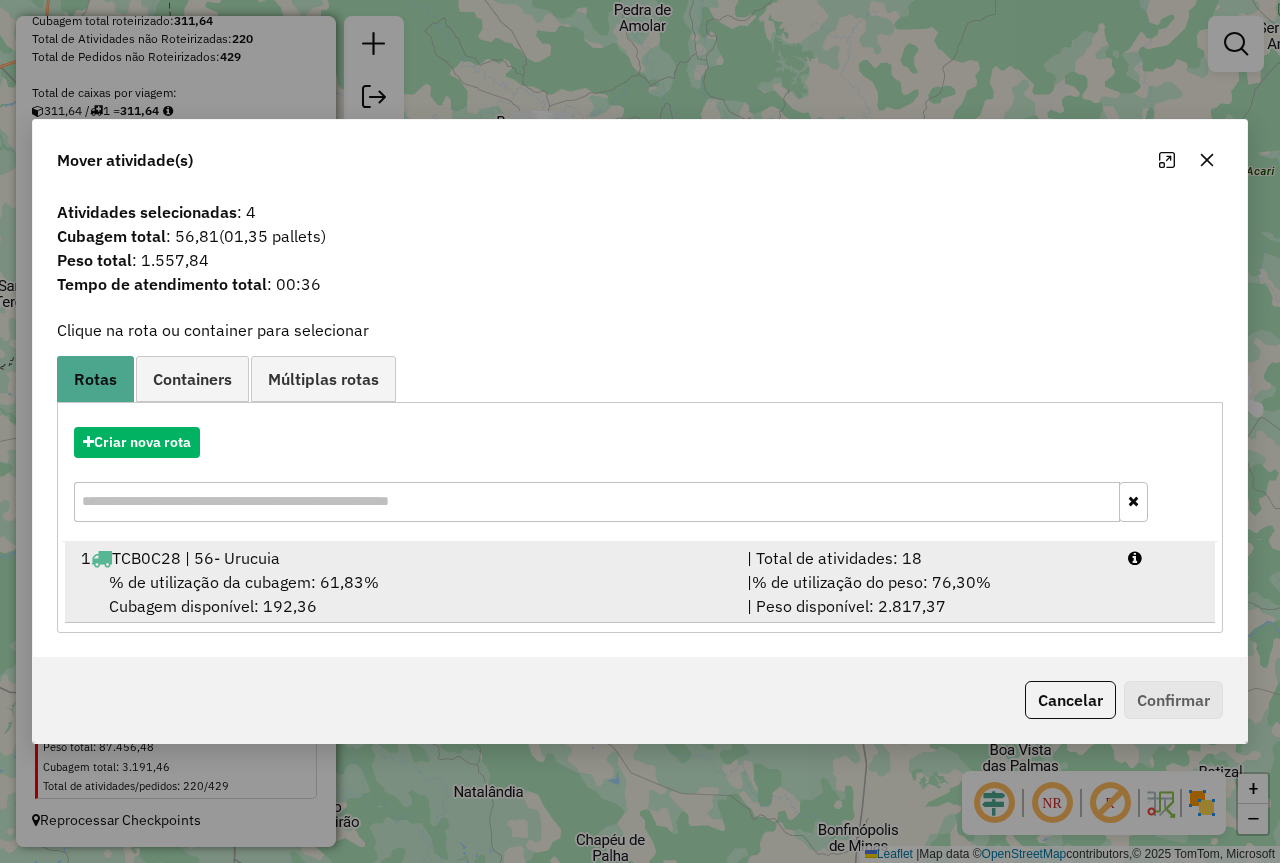 click on "% de utilização do peso: 76,30%" at bounding box center [871, 582] 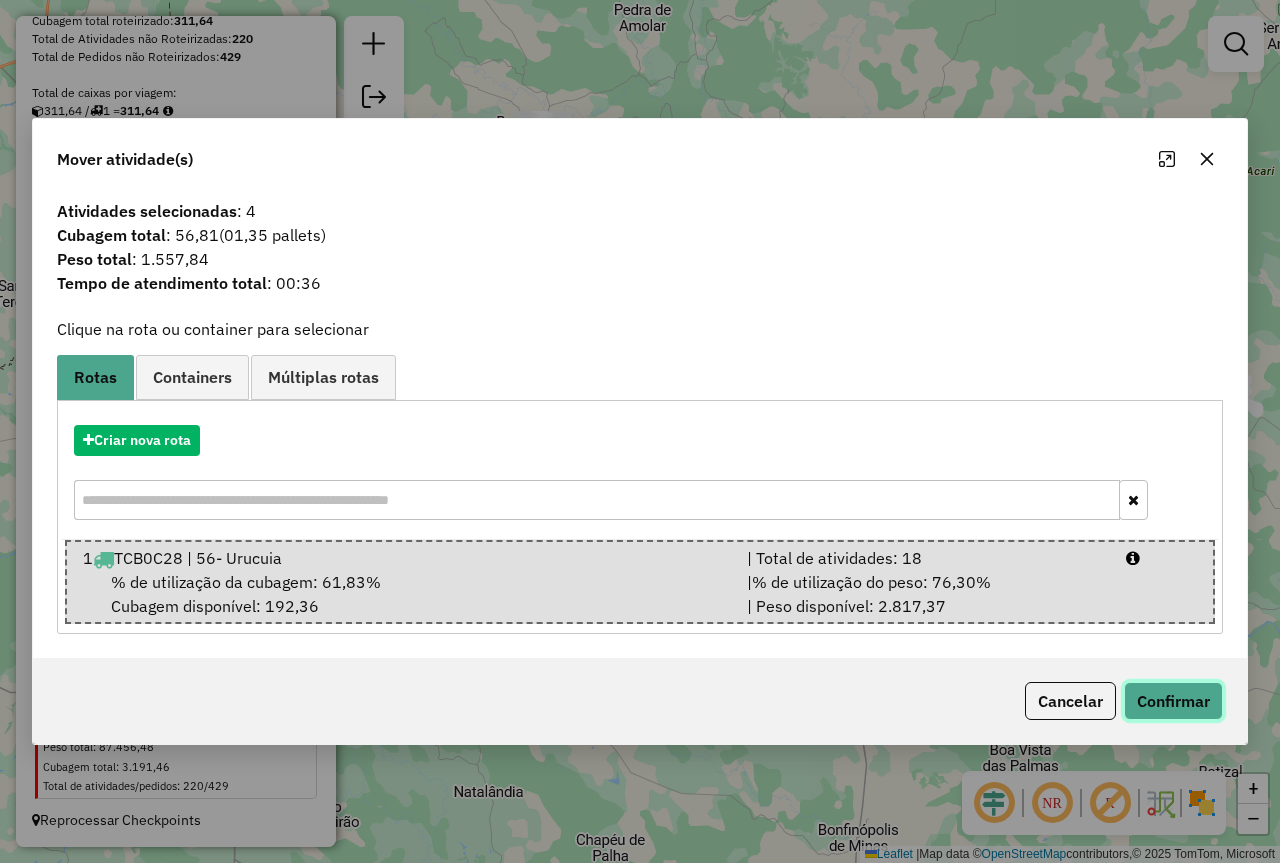 click on "Confirmar" 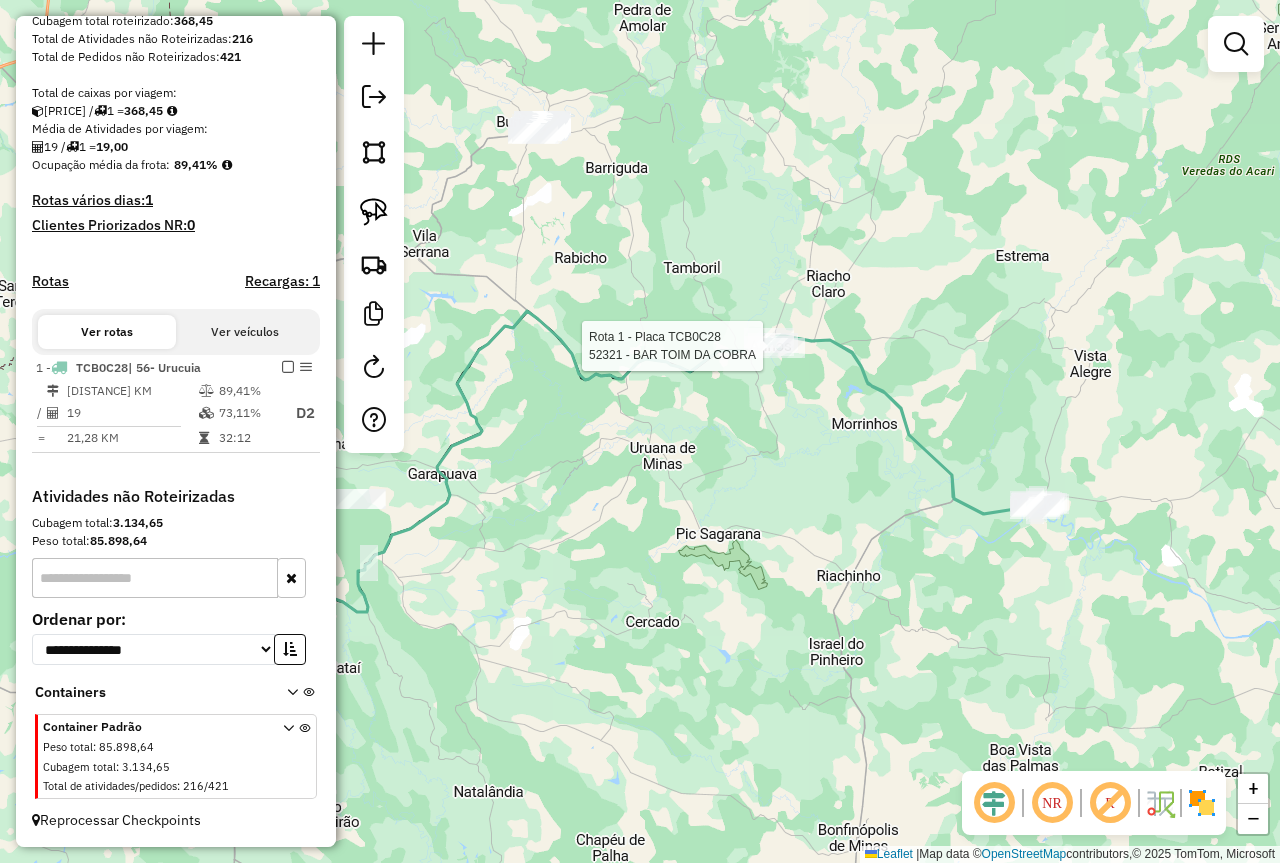 select on "**********" 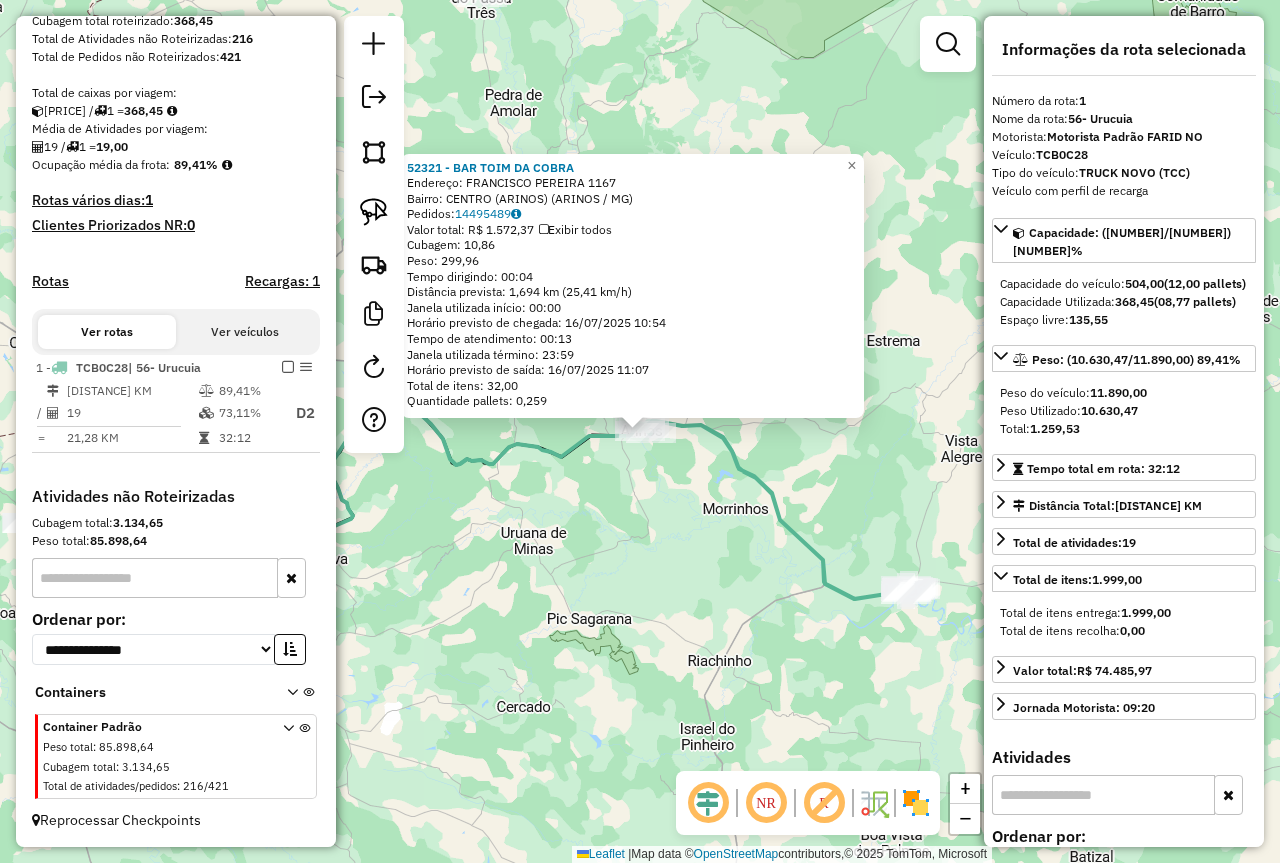 click on "52321 - [PERSON]  Endereço:  [STREET] [NUMBER]   Bairro: [NEIGHBORHOOD] ([CITY]) ([STATE])   Pedidos:  [NUMBER]   Valor total: [CURRENCY] [PRICE]   Exibir todos   Cubagem: [NUMBER]  Peso: [NUMBER]  Tempo dirigindo: [TIME]   Distância prevista: [NUMBER] km ([NUMBER] km/h)   Janela utilizada início: [TIME]   Horário previsto de chegada: [DATE] [TIME]   Tempo de atendimento: [TIME]   Janela utilizada término: [TIME]   Horário previsto de saída: [DATE] [TIME]   Total de itens: [NUMBER]   Quantidade pallets: [NUMBER]  × Janela de atendimento Grade de atendimento Capacidade Transportadoras Veículos Cliente Pedidos  Rotas Selecione os dias de semana para filtrar as janelas de atendimento  Seg   Ter   Qua   Qui   Sex   Sáb   Dom  Informe o período da janela de atendimento: De: Até:  Filtrar exatamente a janela do cliente  Considerar janela de atendimento padrão  Selecione os dias de semana para filtrar as grades de atendimento  Seg   Ter   Qua   Qui   Sex   Sáb   Dom   Peso mínimo:   Peso máximo:   De:   Até:  +" 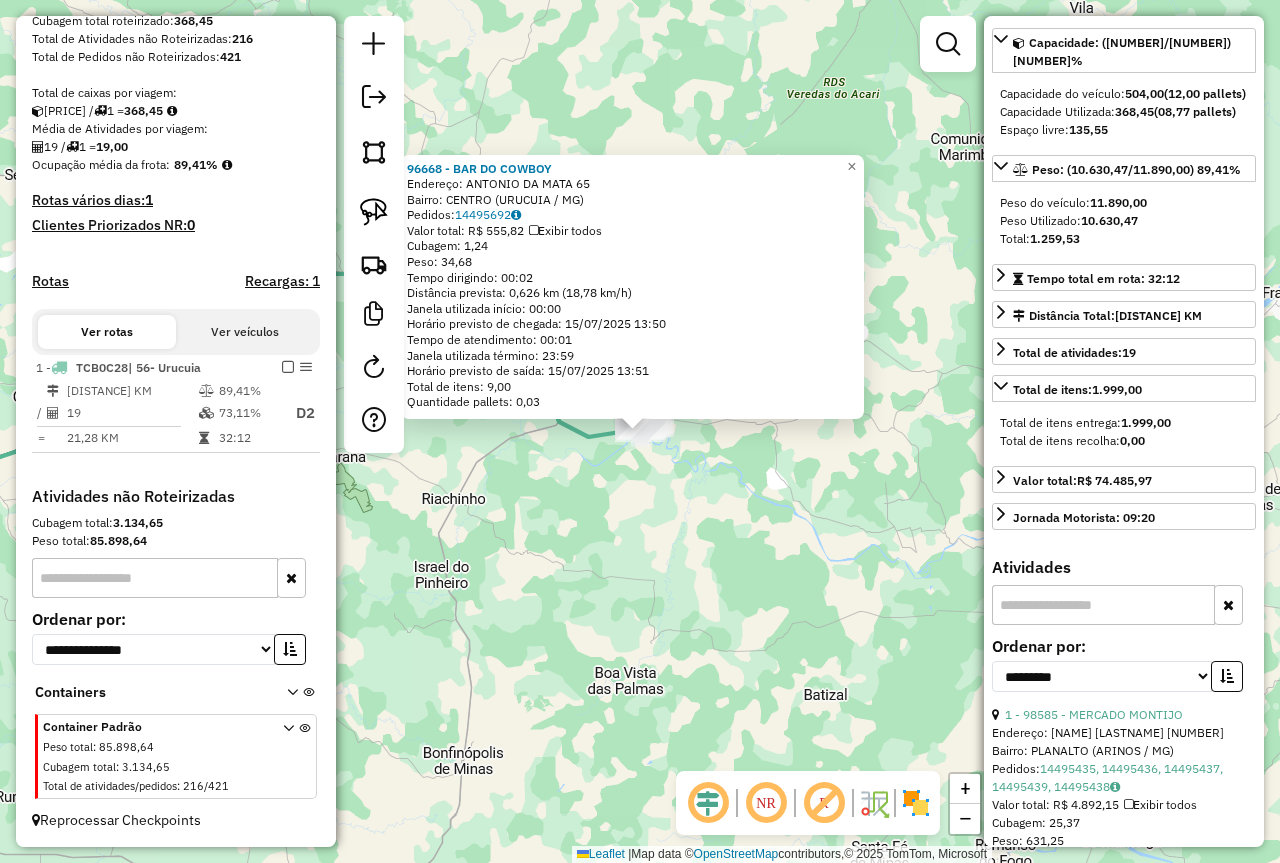 scroll, scrollTop: 200, scrollLeft: 0, axis: vertical 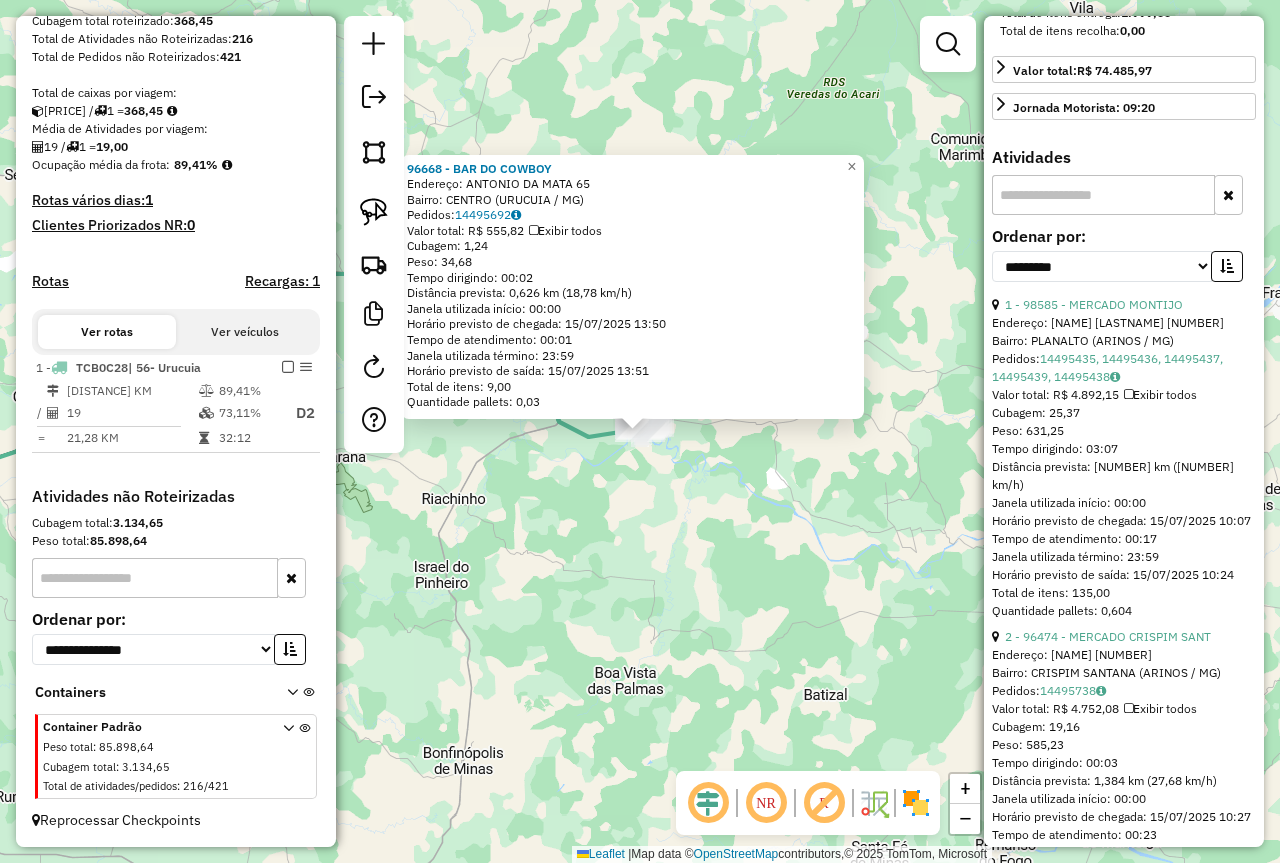 click on "Ordenar por:" at bounding box center [1124, 254] 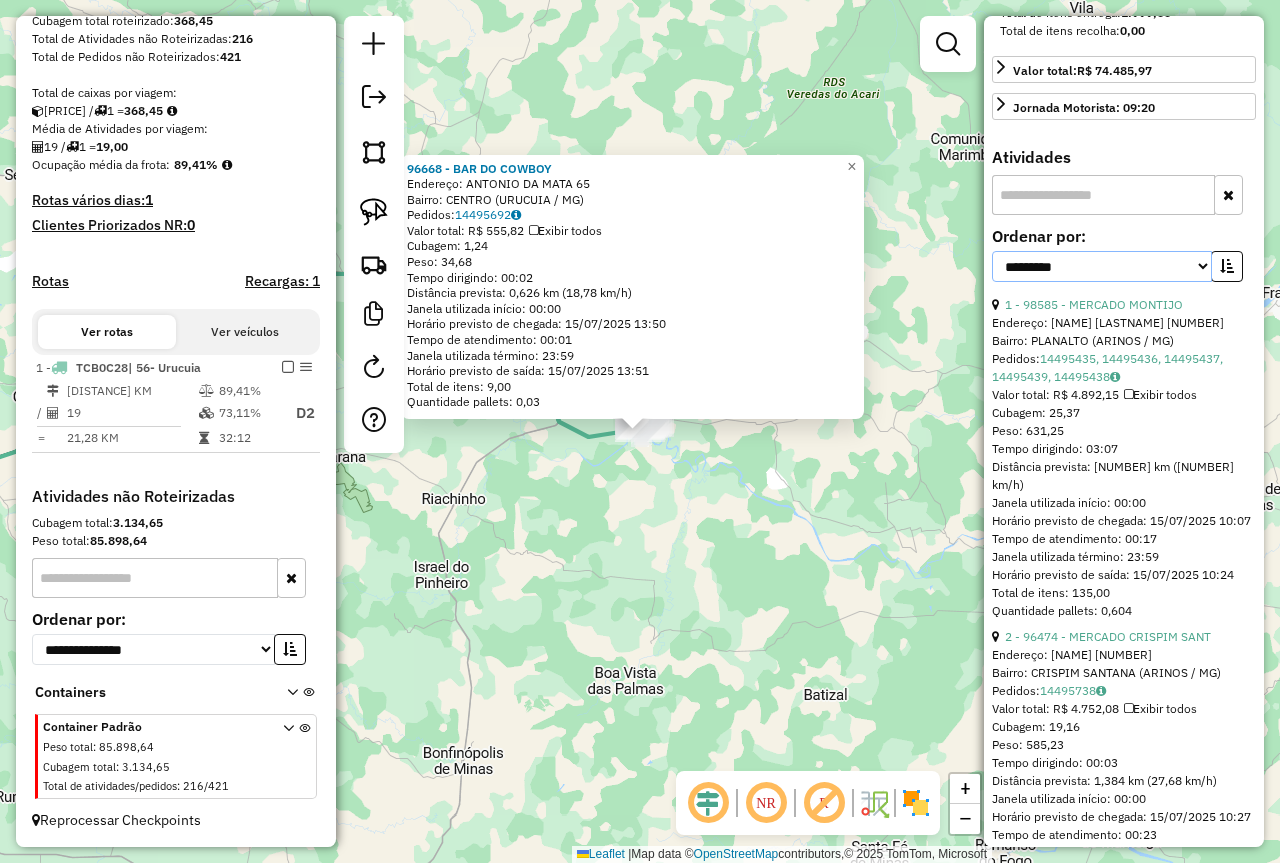 click on "**********" at bounding box center (1102, 284) 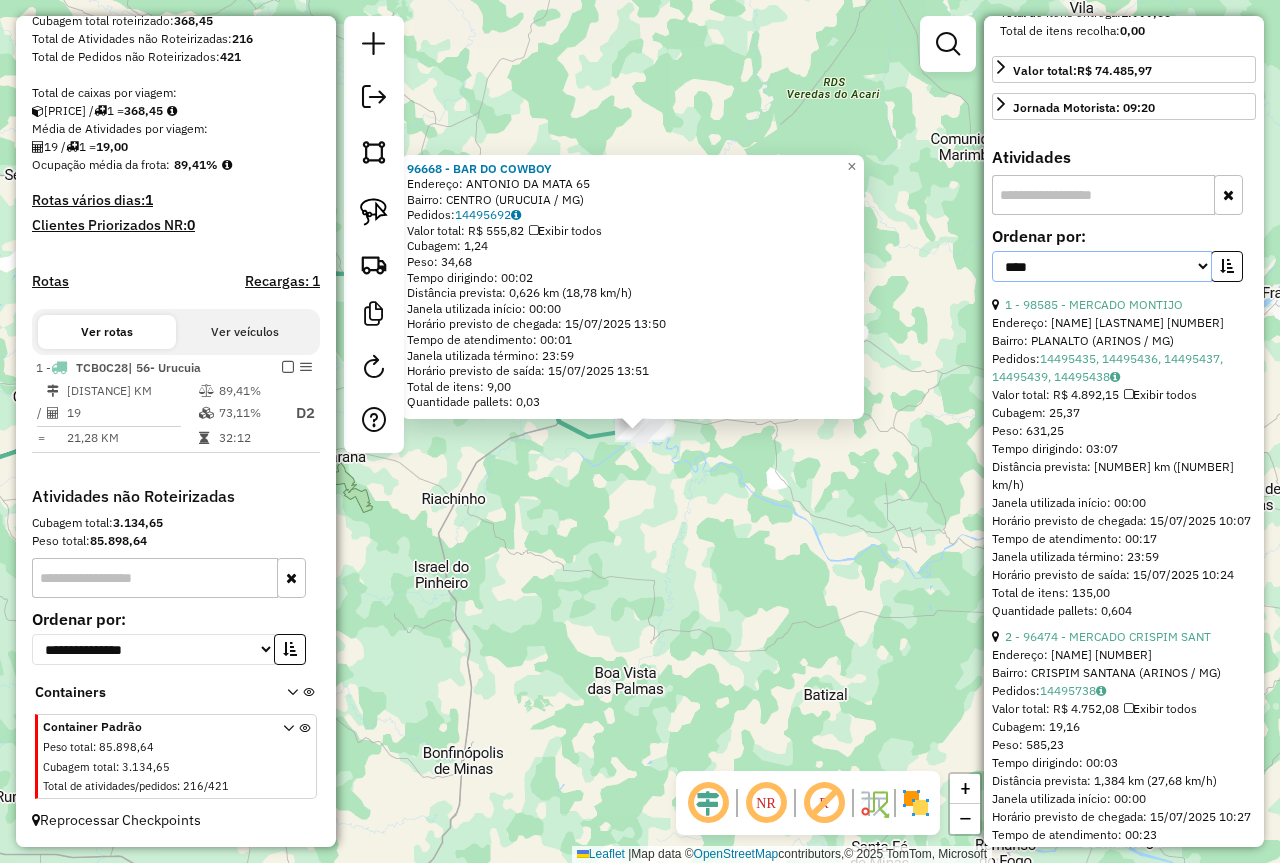 click on "**********" at bounding box center [1102, 284] 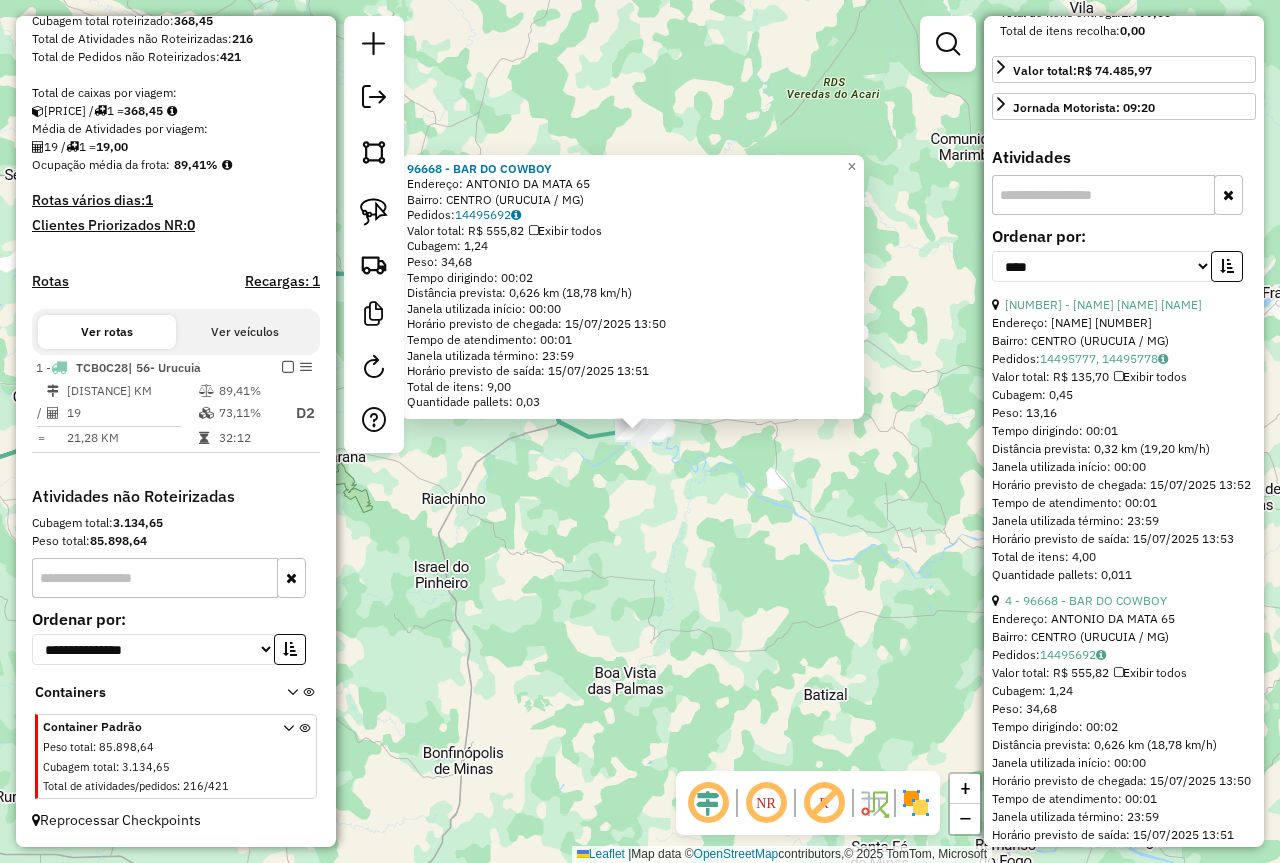 click on "[NUMBER] - [NAME]  Endereço:  [STREET] [NUMBER]   Bairro: [NEIGHBORHOOD] ([CITY] / [STATE])   Pedidos:  [ORDER_ID]   Valor total: [CURRENCY] [PRICE]   Exibir todos   Cubagem: [CUBAGE]  Peso: [WEIGHT]  Tempo dirigindo: [TIME]   Distância prevista: [DISTANCE] km ([SPEED])   Janela utilizada início: [TIME]   Horário previsto de chegada: [DATE] [TIME]   Tempo de atendimento: [TIME]   Janela utilizada término: [TIME]   Horário previsto de saída: [DATE] [TIME]   Total de itens: [ITEMS]   Quantidade pallets: [PALLETS]  × Janela de atendimento Grade de atendimento Capacidade Transportadoras Veículos Cliente Pedidos  Rotas Selecione os dias de semana para filtrar as janelas de atendimento  Seg   Ter   Qua   Qui   Sex   Sáb   Dom  Informe o período da janela de atendimento: De: Até:  Filtrar exatamente a janela do cliente  Considerar janela de atendimento padrão  Selecione os dias de semana para filtrar as grades de atendimento  Seg   Ter   Qua   Qui   Sex   Sáb   Dom   Considerar clientes sem dia de atendimento cadastrado  De:   Até:" 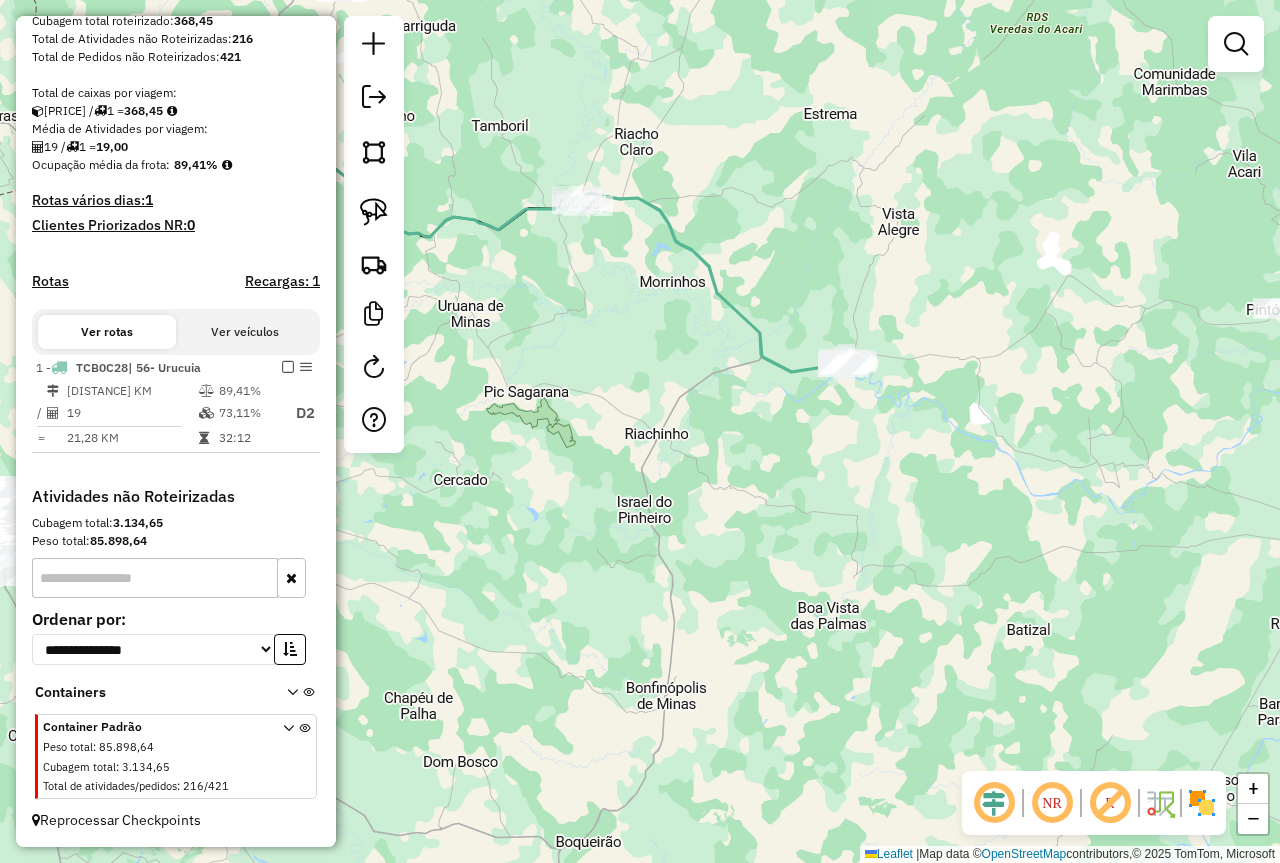 drag, startPoint x: 595, startPoint y: 494, endPoint x: 733, endPoint y: 415, distance: 159.01257 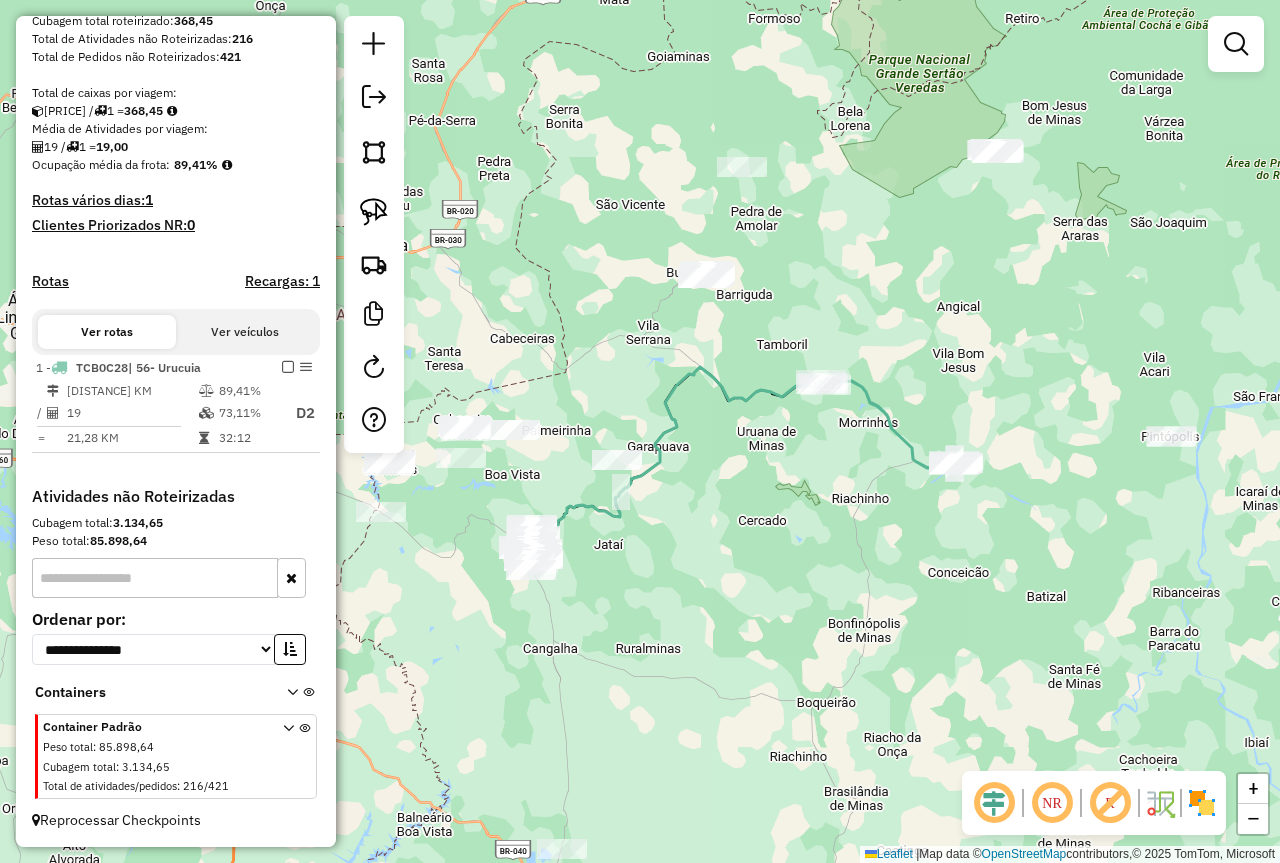 drag, startPoint x: 968, startPoint y: 357, endPoint x: 1052, endPoint y: 492, distance: 159 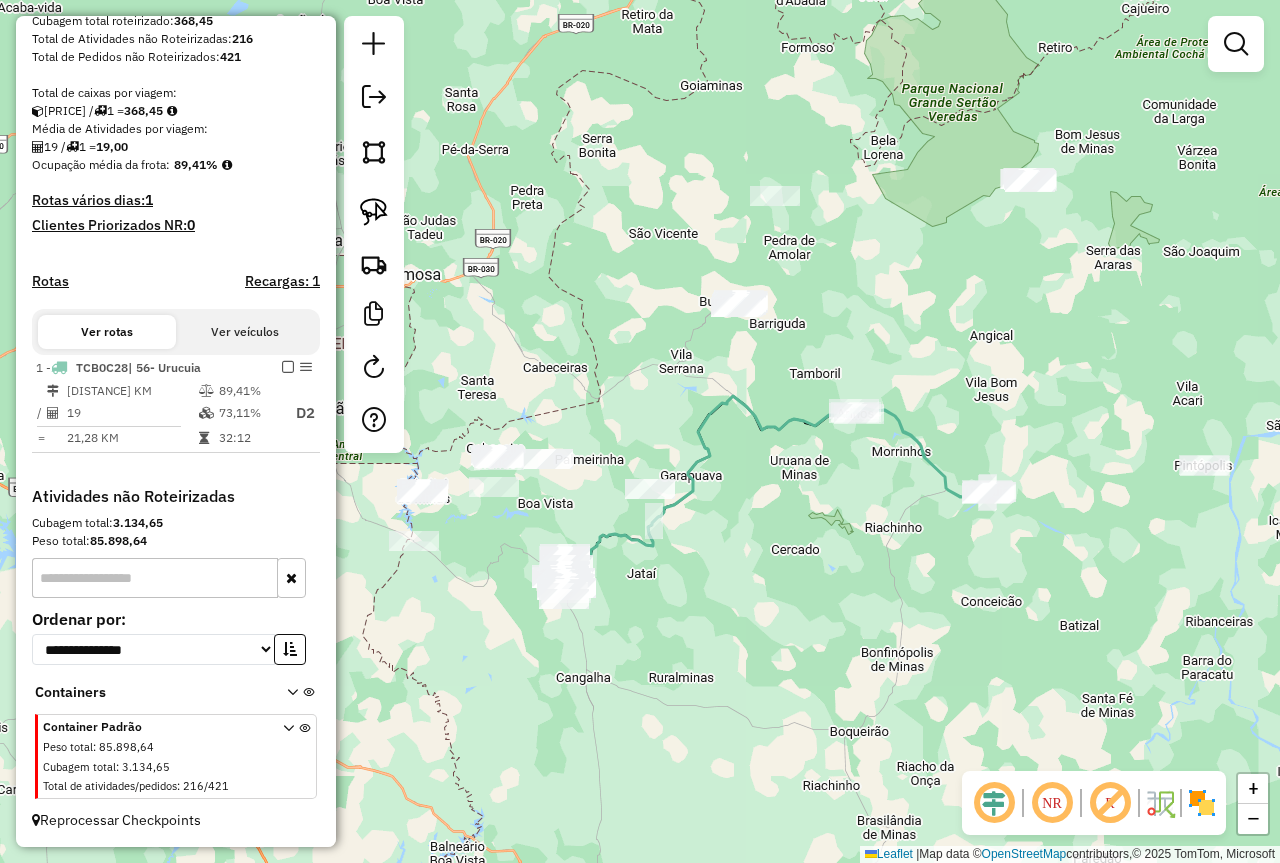 drag, startPoint x: 882, startPoint y: 252, endPoint x: 825, endPoint y: 320, distance: 88.72993 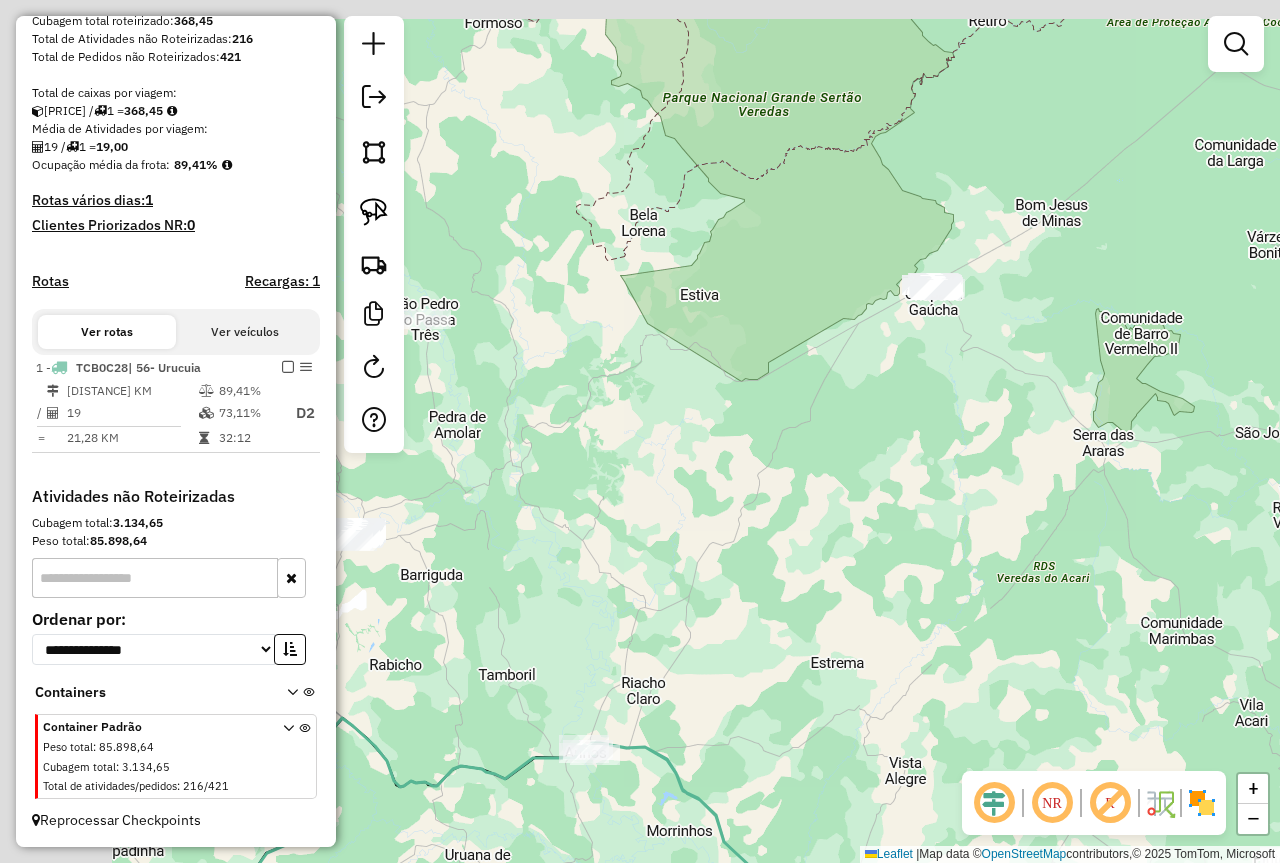drag, startPoint x: 578, startPoint y: 344, endPoint x: 962, endPoint y: 389, distance: 386.62772 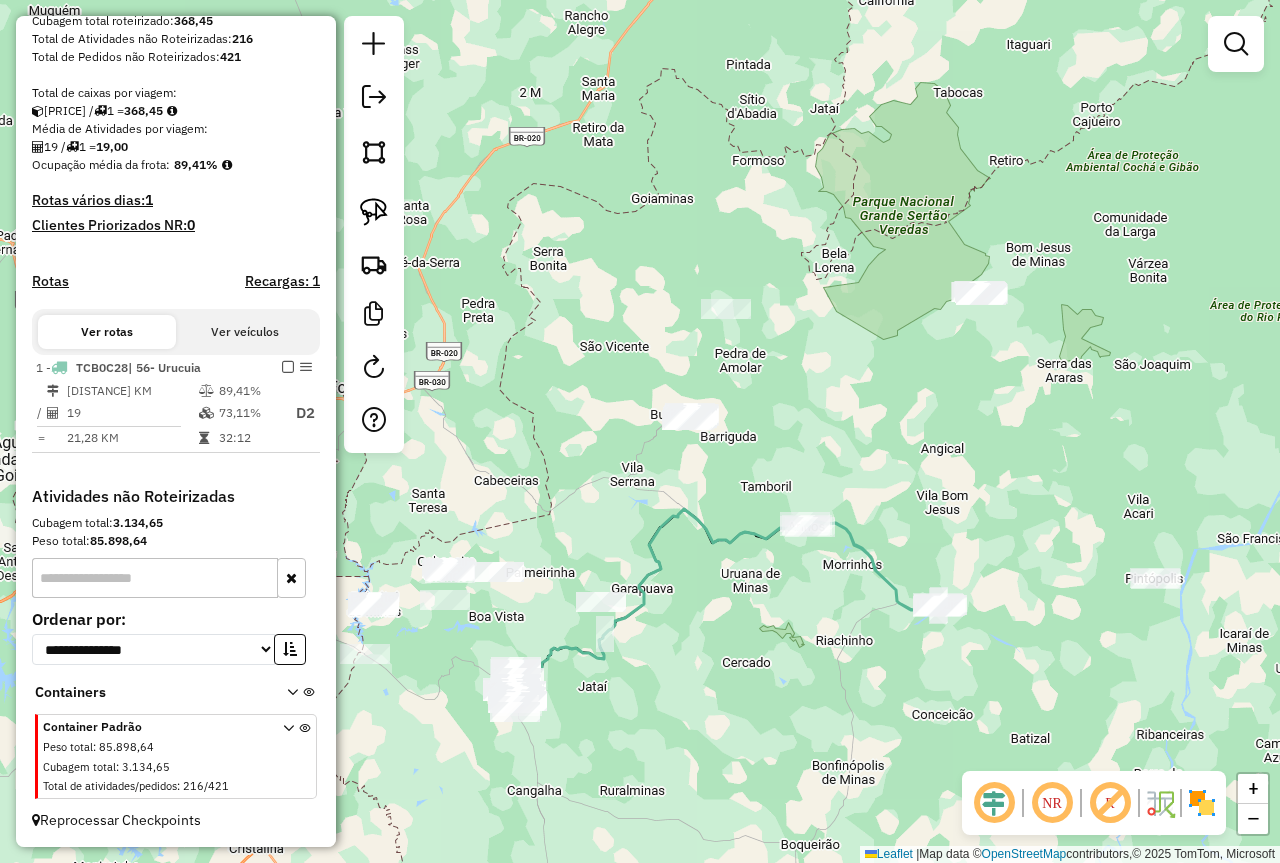 drag, startPoint x: 873, startPoint y: 439, endPoint x: 893, endPoint y: 408, distance: 36.891735 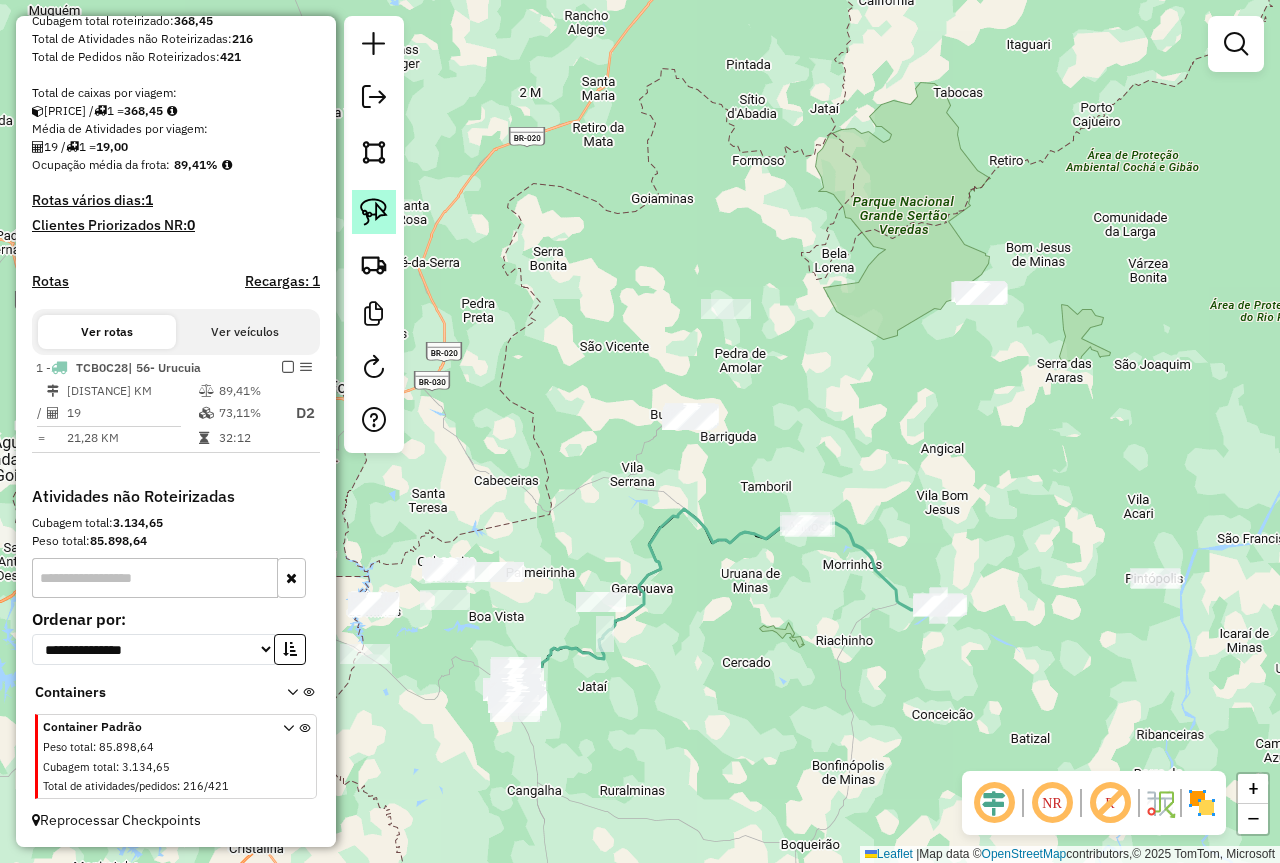 click 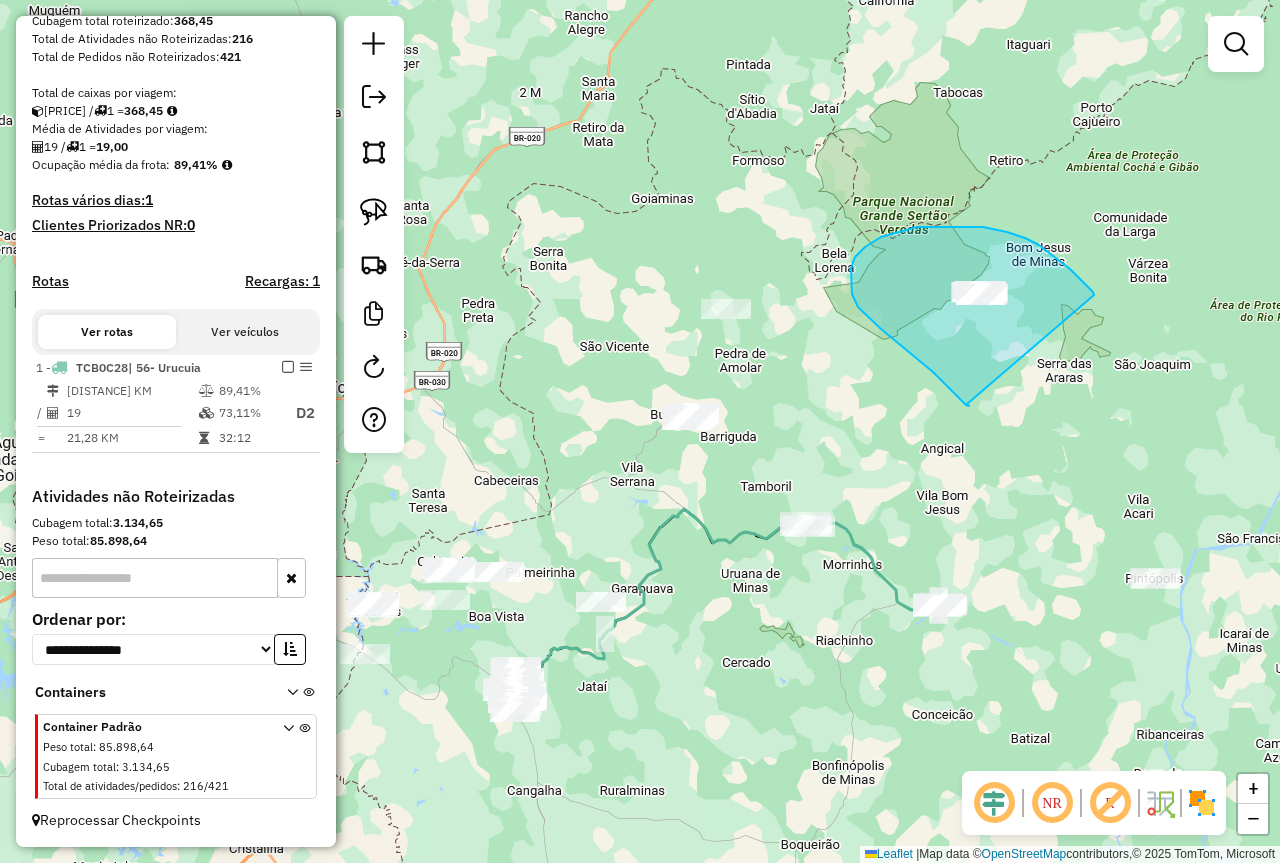 drag, startPoint x: 969, startPoint y: 406, endPoint x: 1094, endPoint y: 295, distance: 167.17058 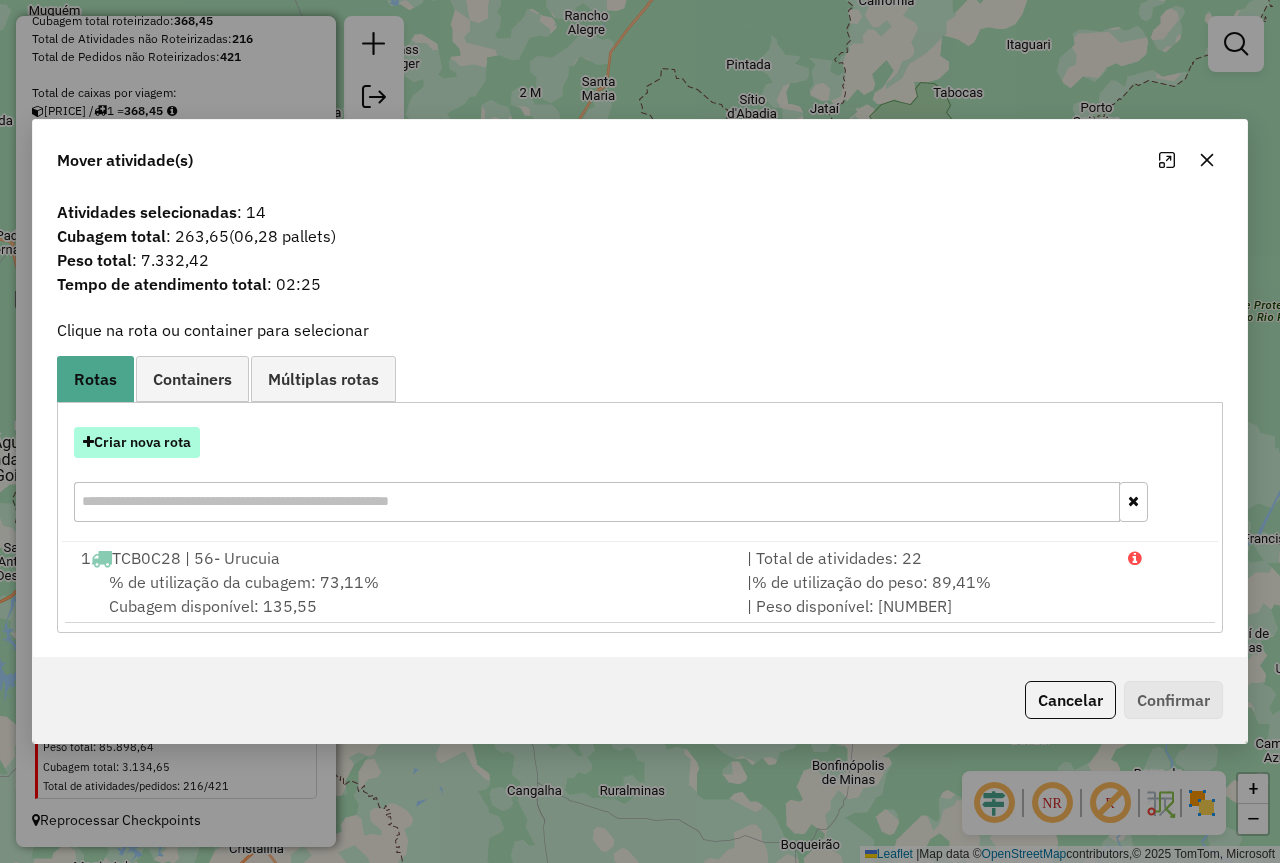 click on "Criar nova rota" at bounding box center (137, 442) 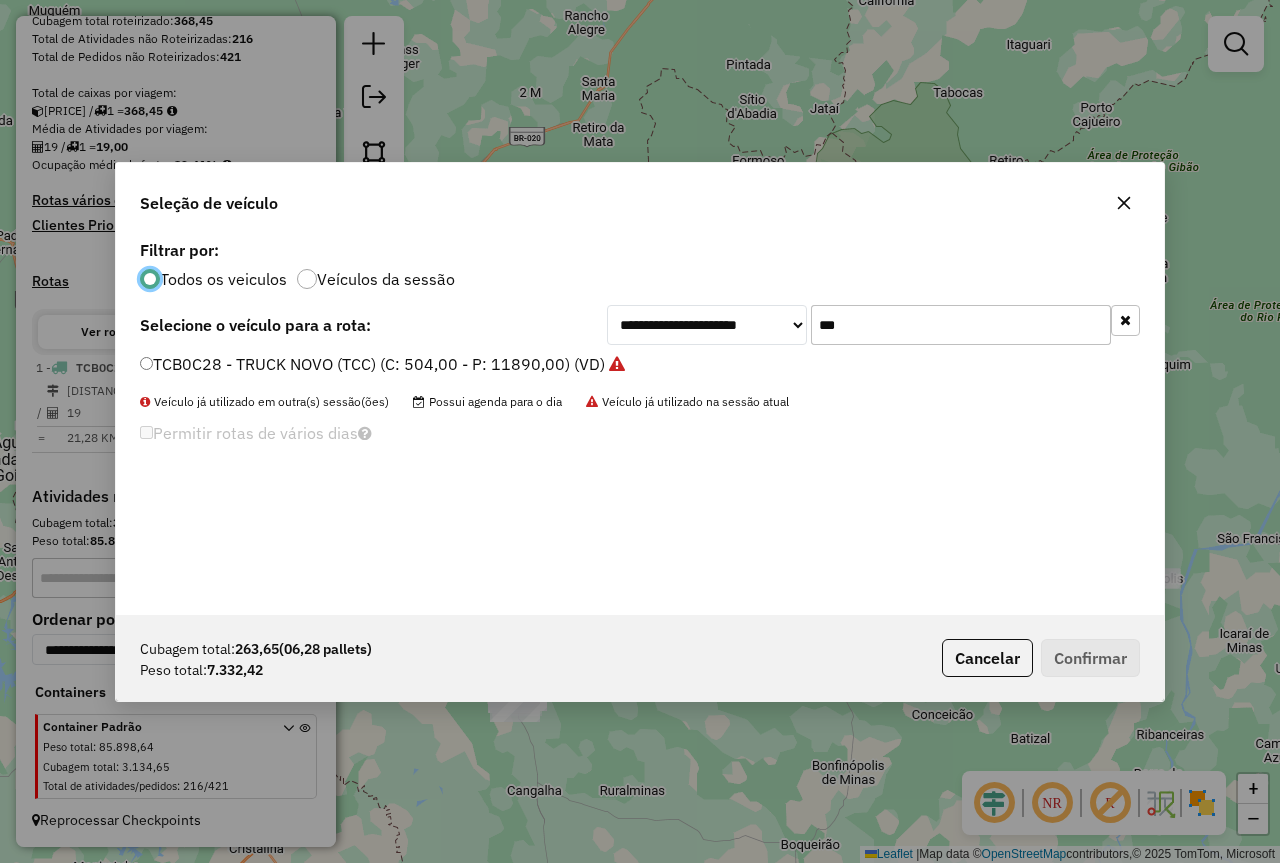 scroll, scrollTop: 11, scrollLeft: 6, axis: both 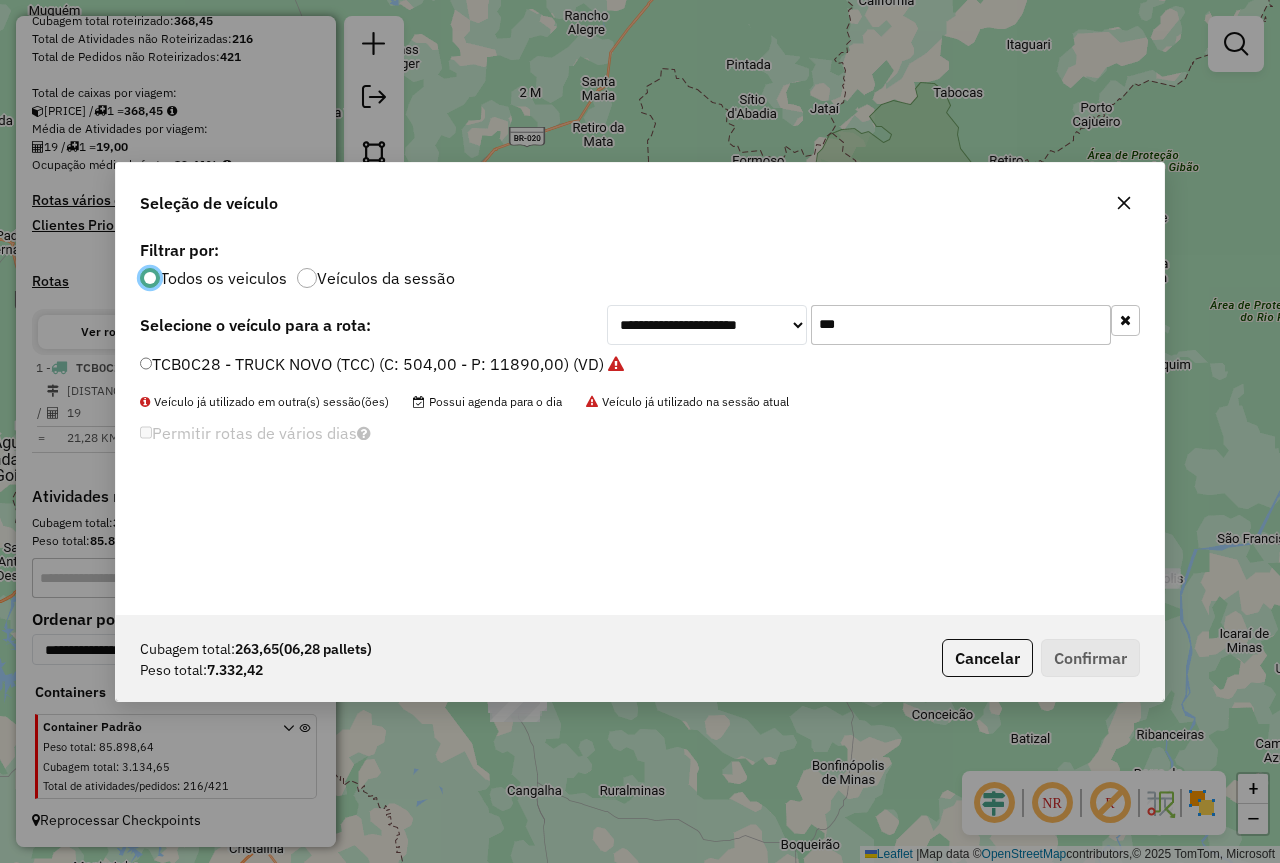 click on "***" 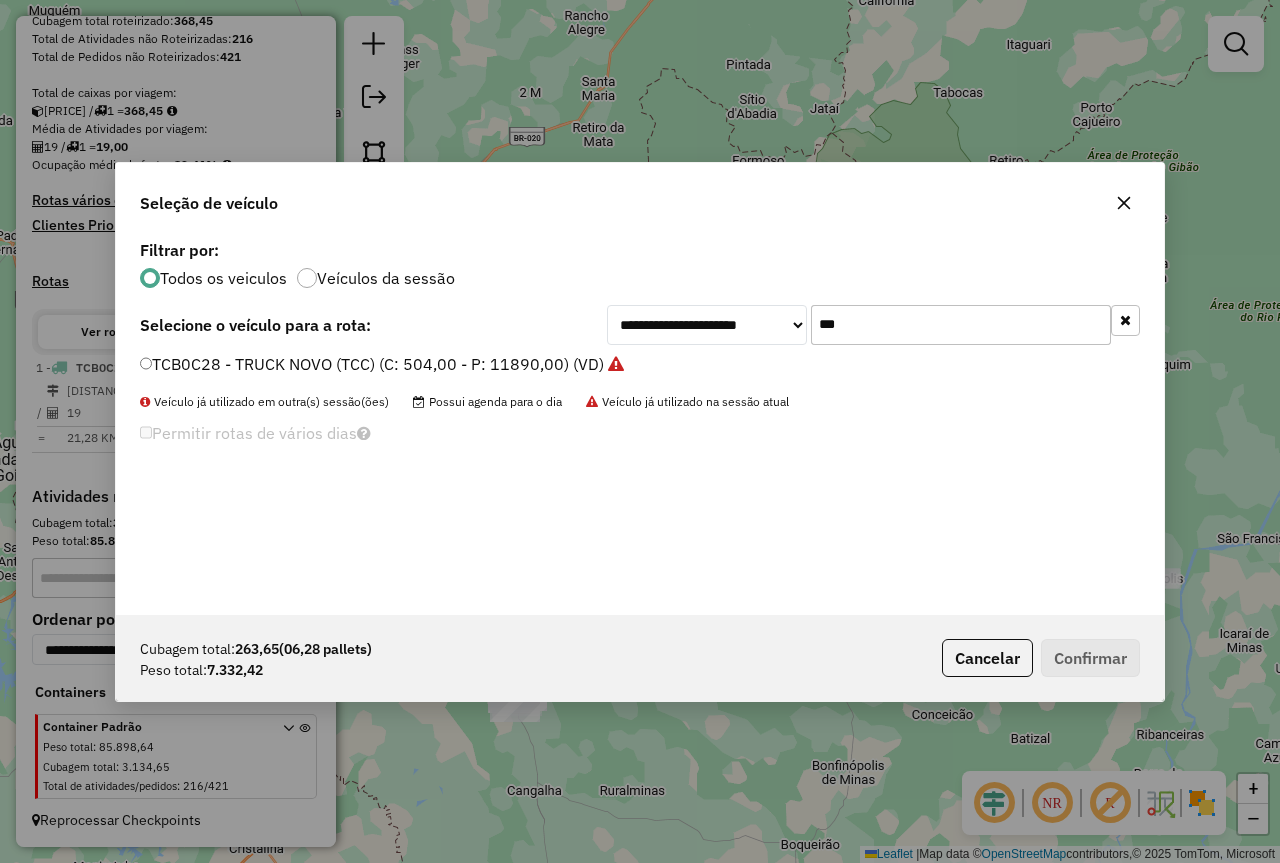 click on "***" 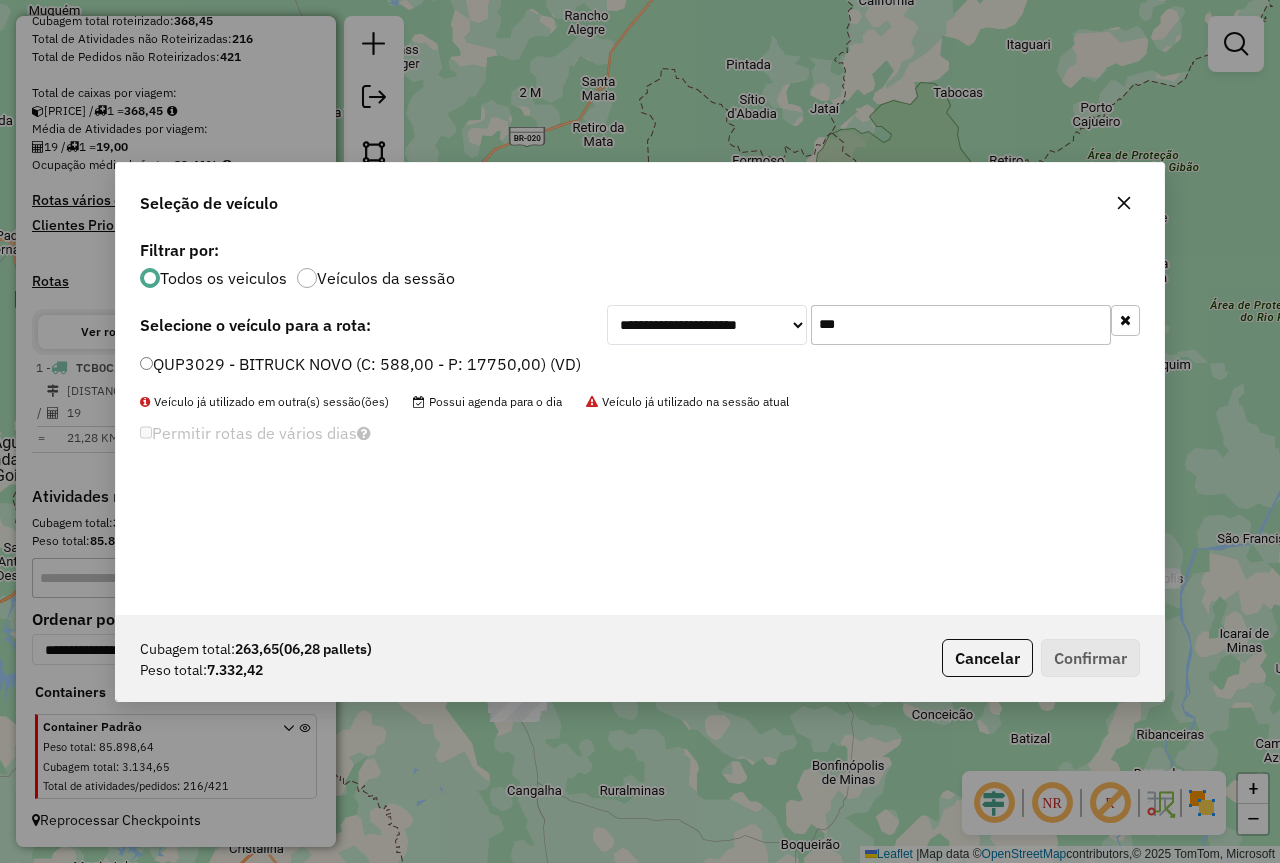 type on "***" 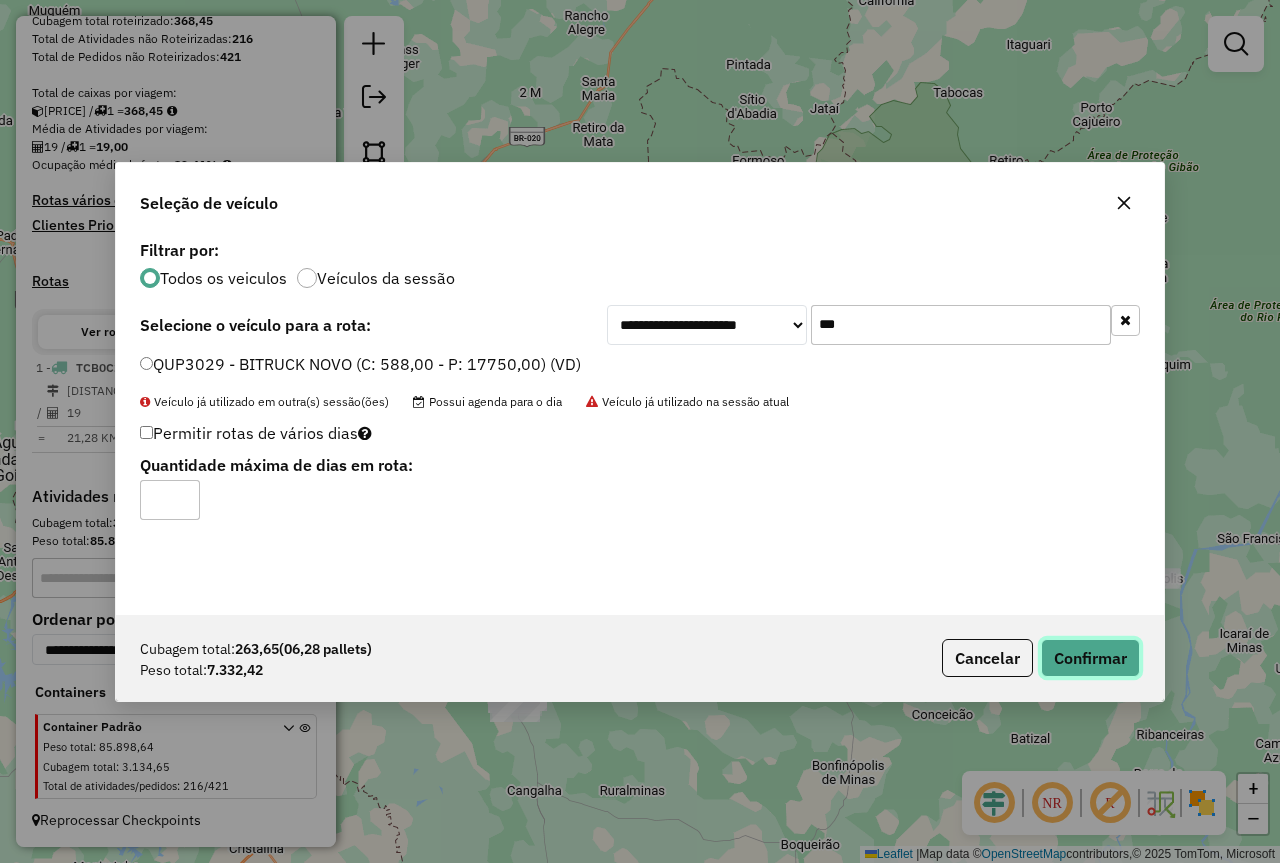 click on "Confirmar" 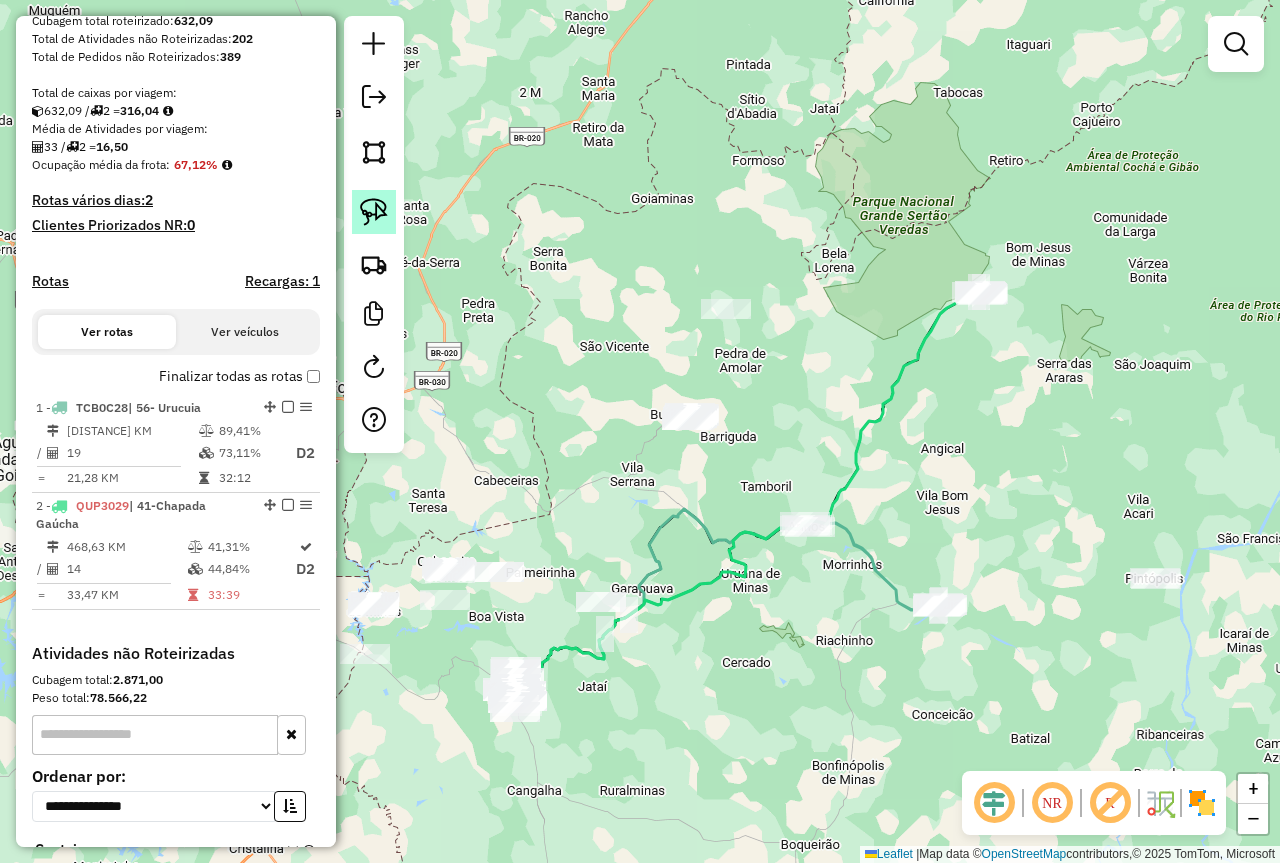 click 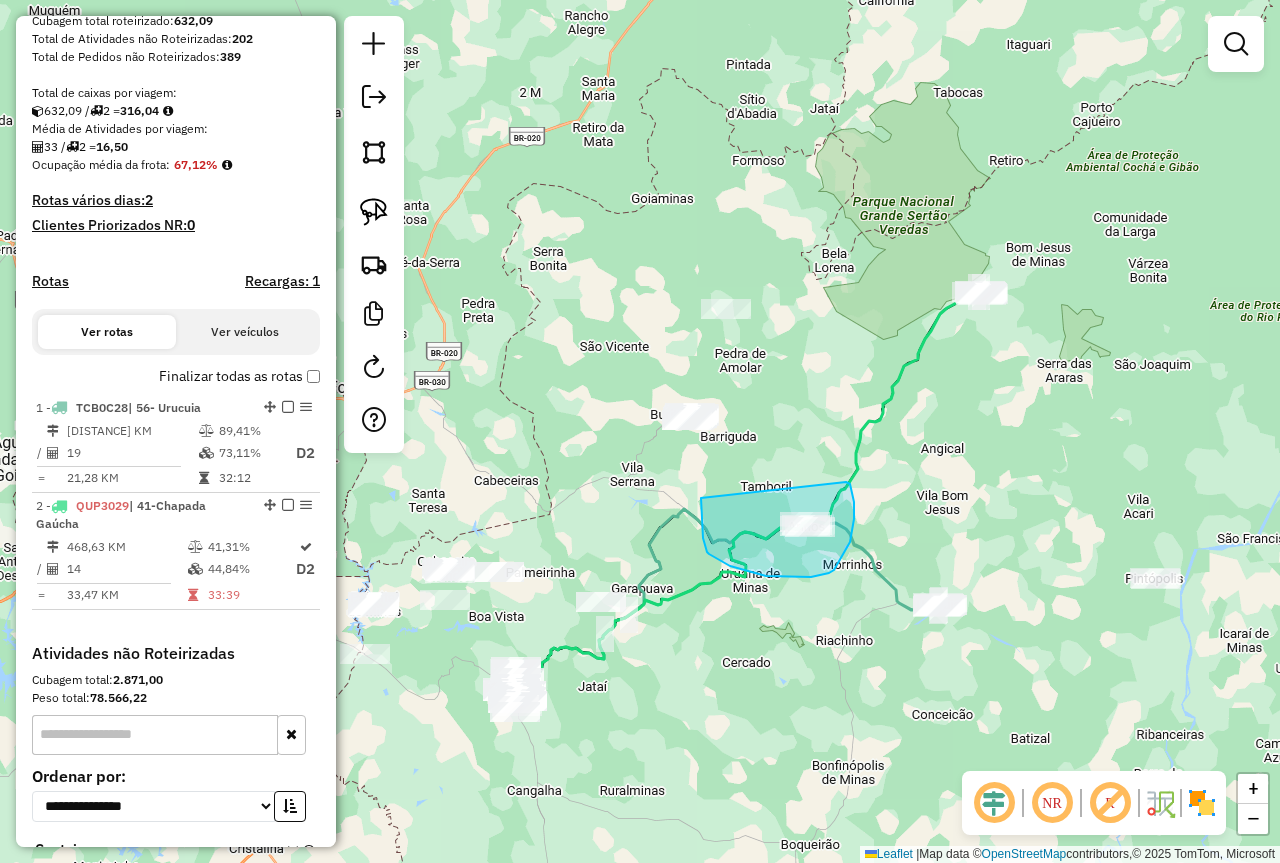drag, startPoint x: 846, startPoint y: 482, endPoint x: 701, endPoint y: 498, distance: 145.88008 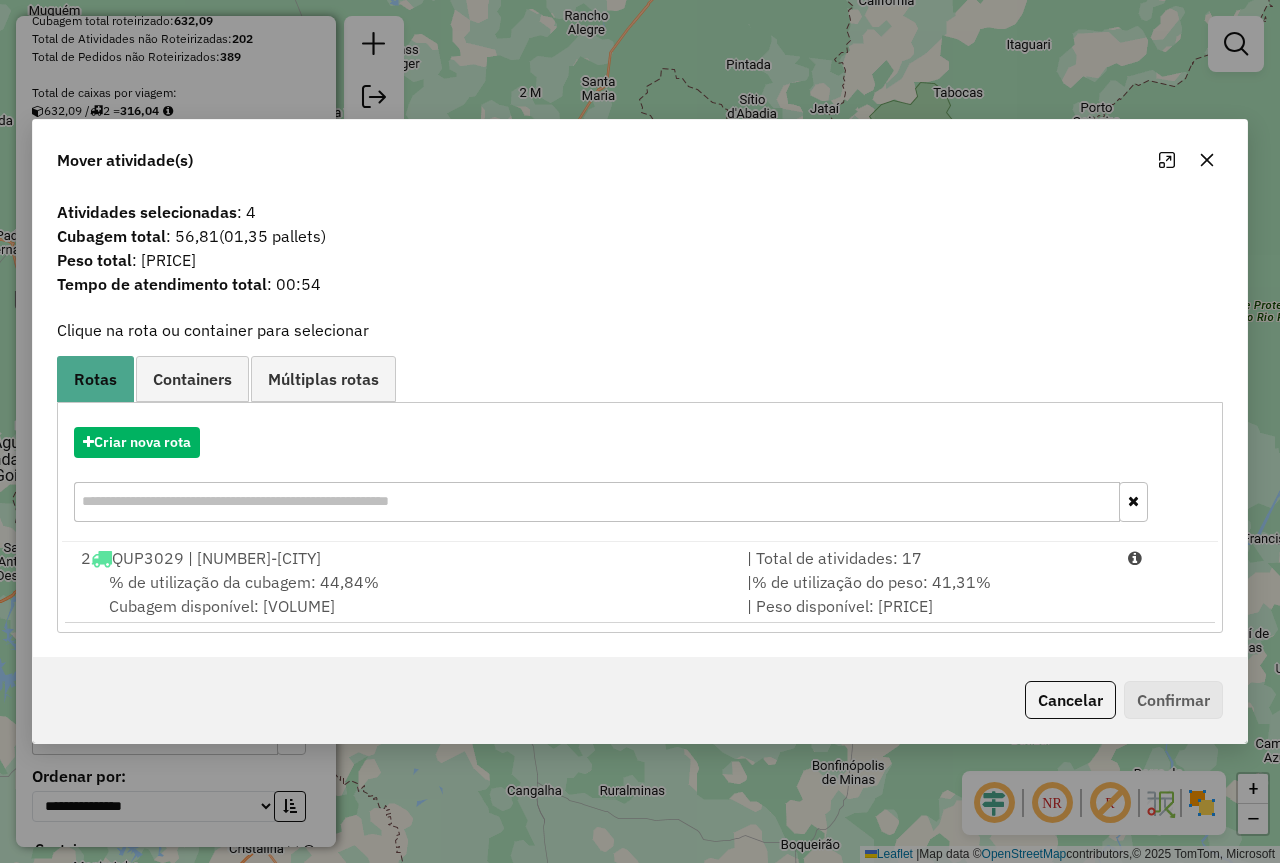 click on "% de utilização da cubagem: 44,84%  Cubagem disponível: 324,36" at bounding box center (402, 594) 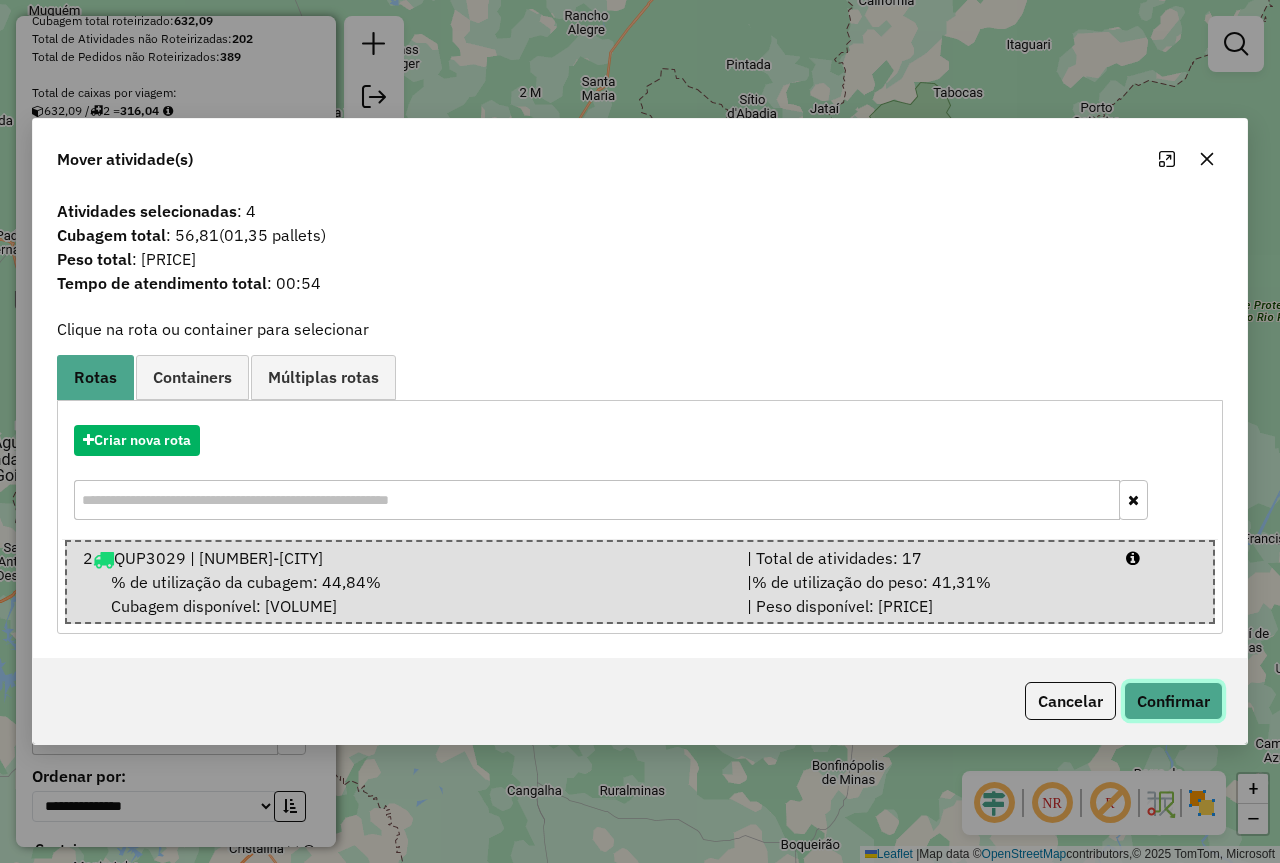 click on "Confirmar" 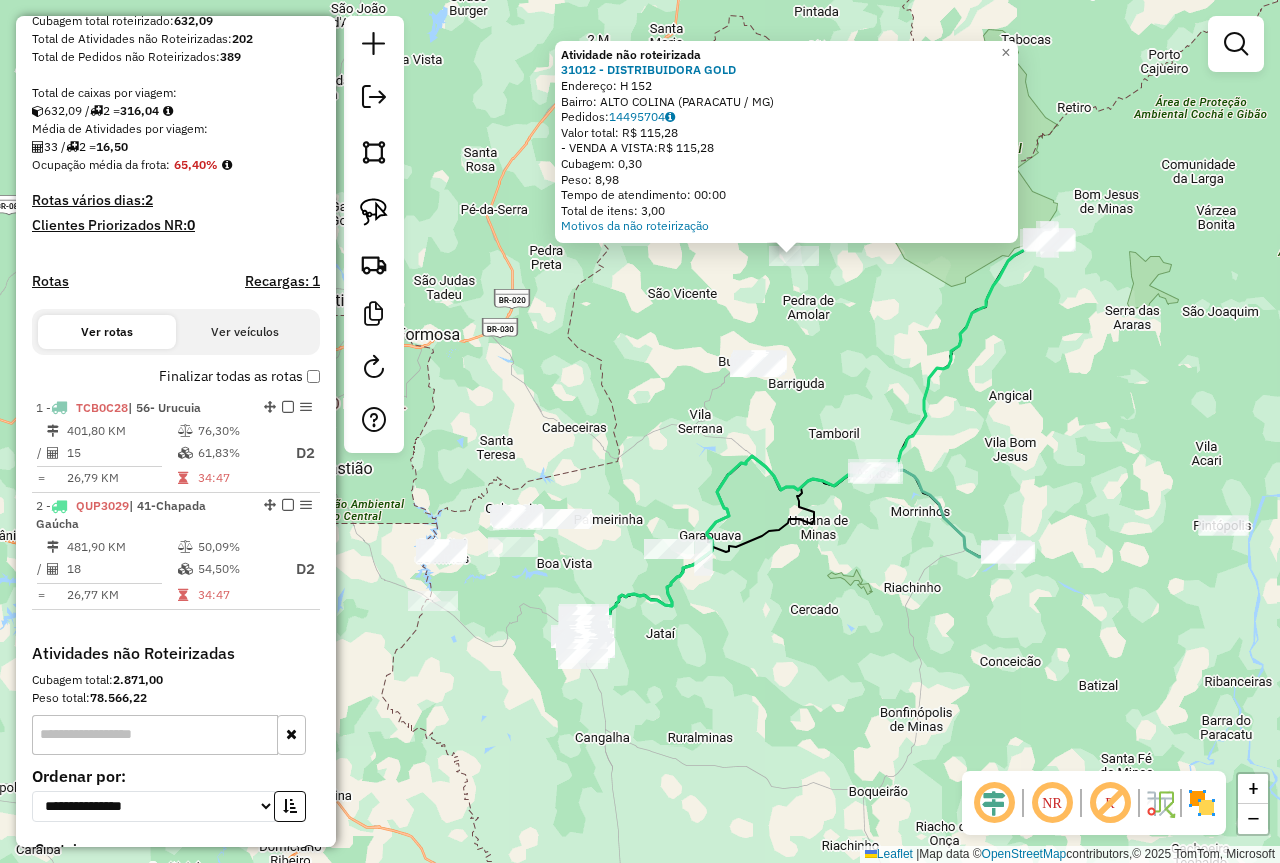 drag, startPoint x: 700, startPoint y: 504, endPoint x: 854, endPoint y: 329, distance: 233.11156 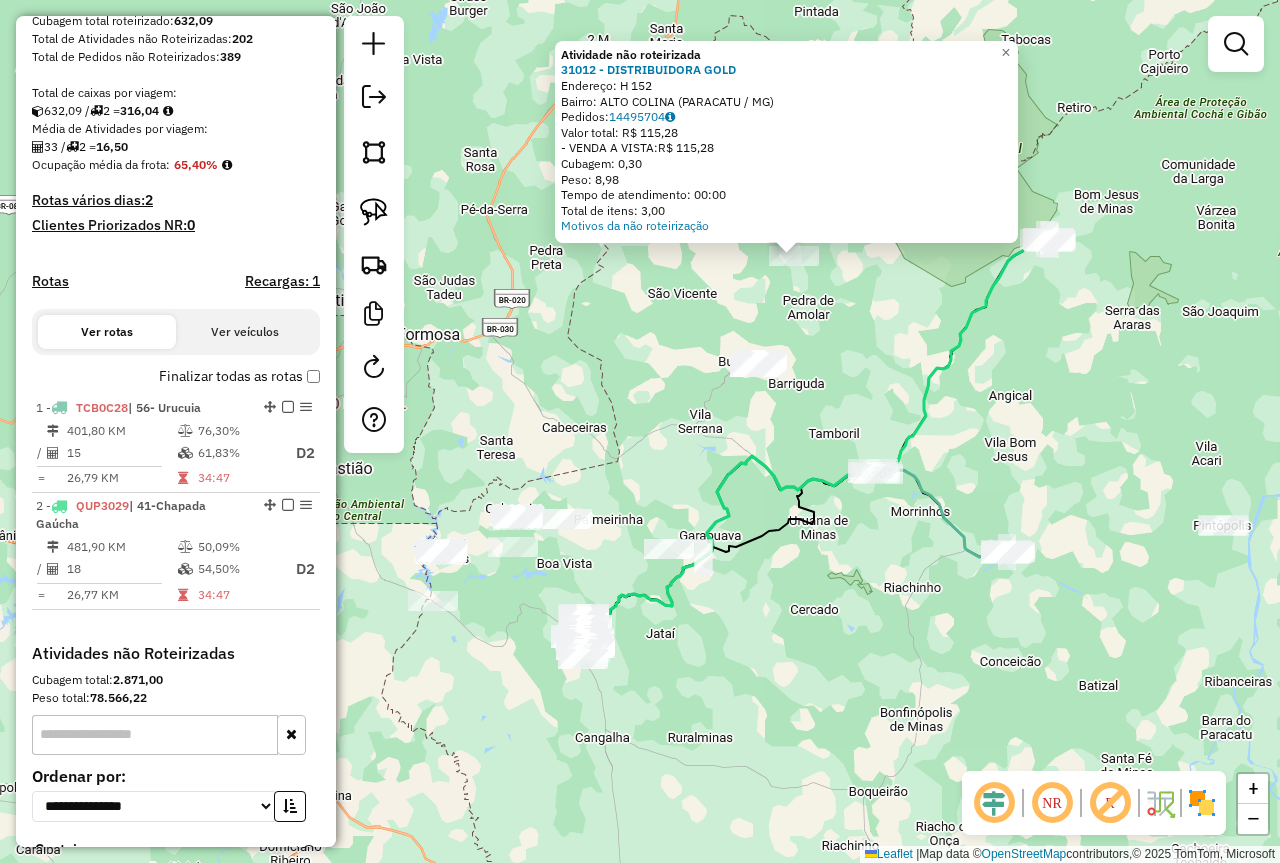 click on "Atividade não roteirizada [NUMBER] - [LAST] [LAST]  Endereço:  [NUMBER]   Bairro: [LAST] ([STATE])   Pedidos:  [NUMBER]   Valor total: R$ [PRICE]   -VENDA A VISTA:  R$ [PRICE]   Cubagem: [PRICE]   Peso: [PRICE]   Tempo de atendimento: [TIME]   Total de itens: [PRICE]  Motivos da não roteirização × Janela de atendimento Grade de atendimento Capacidade Transportadoras Veículos Cliente Pedidos  Rotas Selecione os dias de semana para filtrar as janelas de atendimento  Seg   Ter   Qua   Qui   Sex   Sáb   Dom  Informe o período da janela de atendimento: De: Até:  Filtrar exatamente a janela do cliente  Considerar janela de atendimento padrão  Selecione os dias de semana para filtrar as grades de atendimento  Seg   Ter   Qua   Qui   Sex   Sáb   Dom   Considerar clientes sem dia de atendimento cadastrado  Clientes fora do dia de atendimento selecionado Filtrar as atividades entre os valores definidos abaixo:  Peso mínimo:   Peso máximo:   Cubagem mínima:   Cubagem máxima:   De:   Até:   De:   Até:  +" 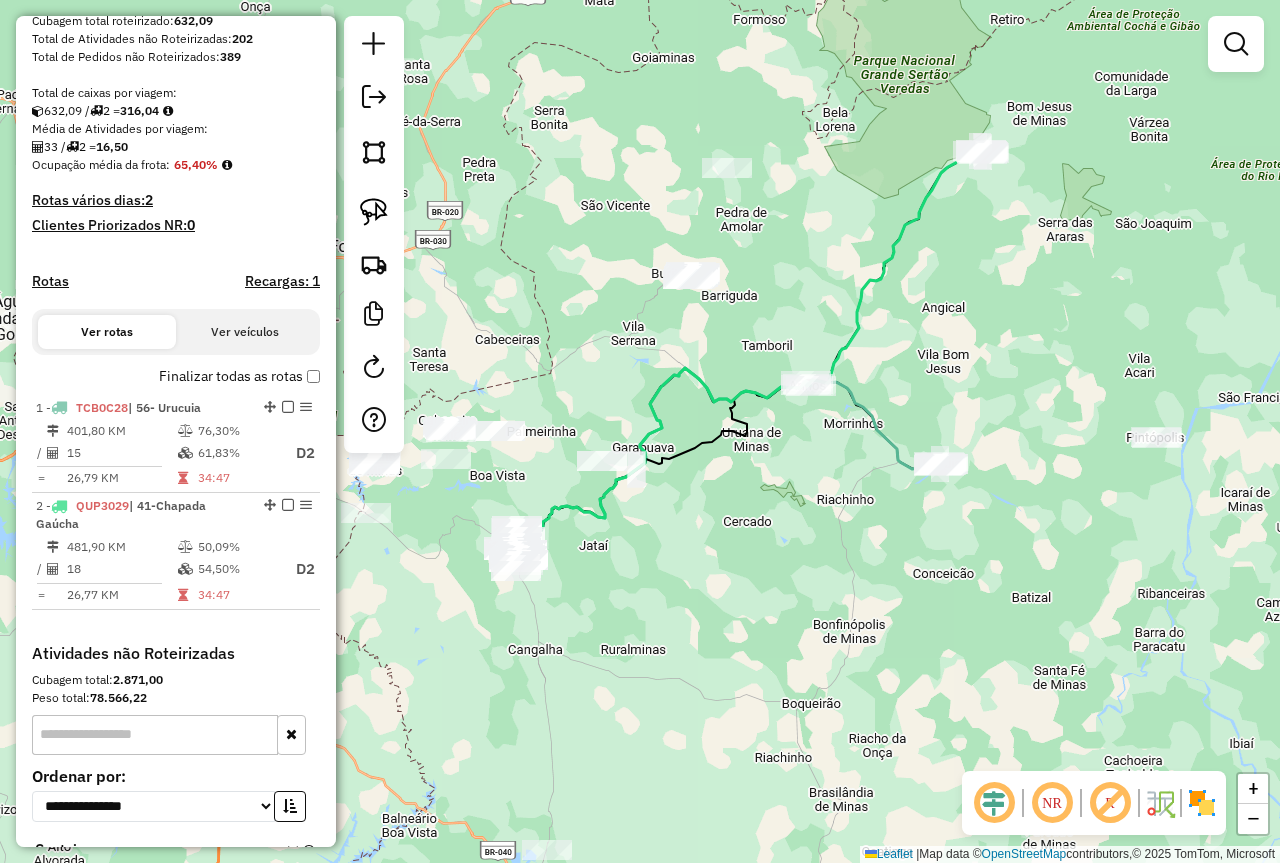 drag, startPoint x: 769, startPoint y: 447, endPoint x: 749, endPoint y: 363, distance: 86.34813 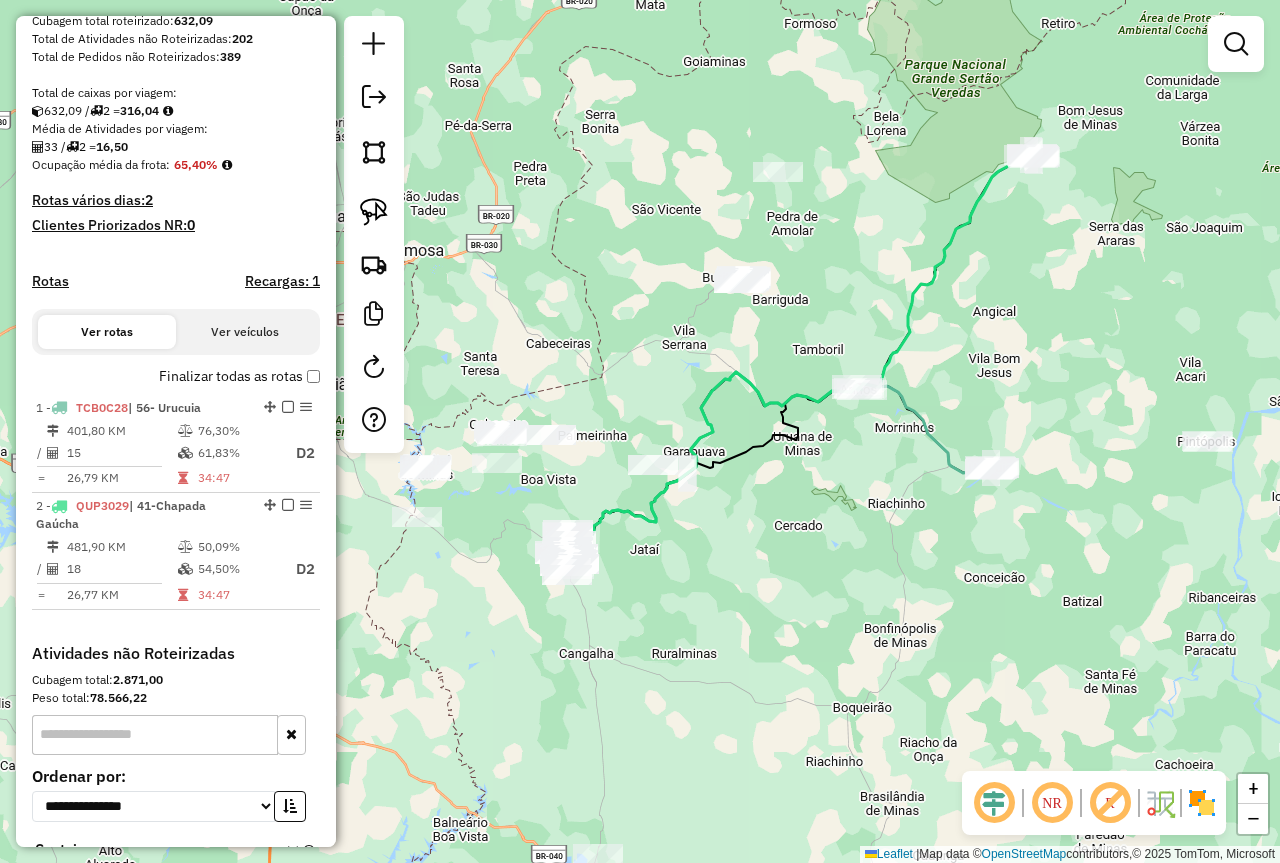 click on "Janela de atendimento Grade de atendimento Capacidade Transportadoras Veículos Cliente Pedidos  Rotas Selecione os dias de semana para filtrar as janelas de atendimento  Seg   Ter   Qua   Qui   Sex   Sáb   Dom  Informe o período da janela de atendimento: De: Até:  Filtrar exatamente a janela do cliente  Considerar janela de atendimento padrão  Selecione os dias de semana para filtrar as grades de atendimento  Seg   Ter   Qua   Qui   Sex   Sáb   Dom   Considerar clientes sem dia de atendimento cadastrado  Clientes fora do dia de atendimento selecionado Filtrar as atividades entre os valores definidos abaixo:  Peso mínimo:   Peso máximo:   Cubagem mínima:   Cubagem máxima:   De:   Até:  Filtrar as atividades entre o tempo de atendimento definido abaixo:  De:   Até:   Considerar capacidade total dos clientes não roteirizados Transportadora: Selecione um ou mais itens Tipo de veículo: Selecione um ou mais itens Veículo: Selecione um ou mais itens Motorista: Selecione um ou mais itens Nome: Rótulo:" 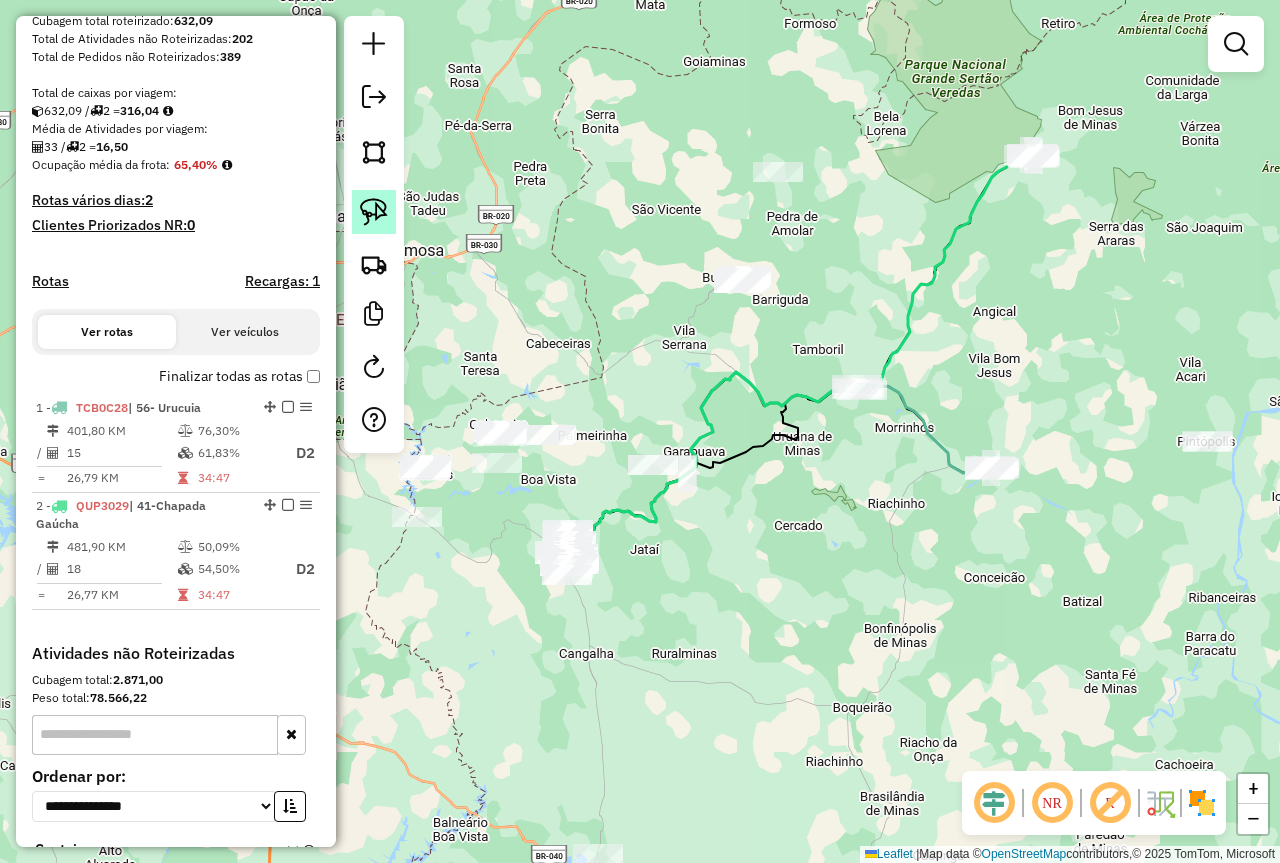click 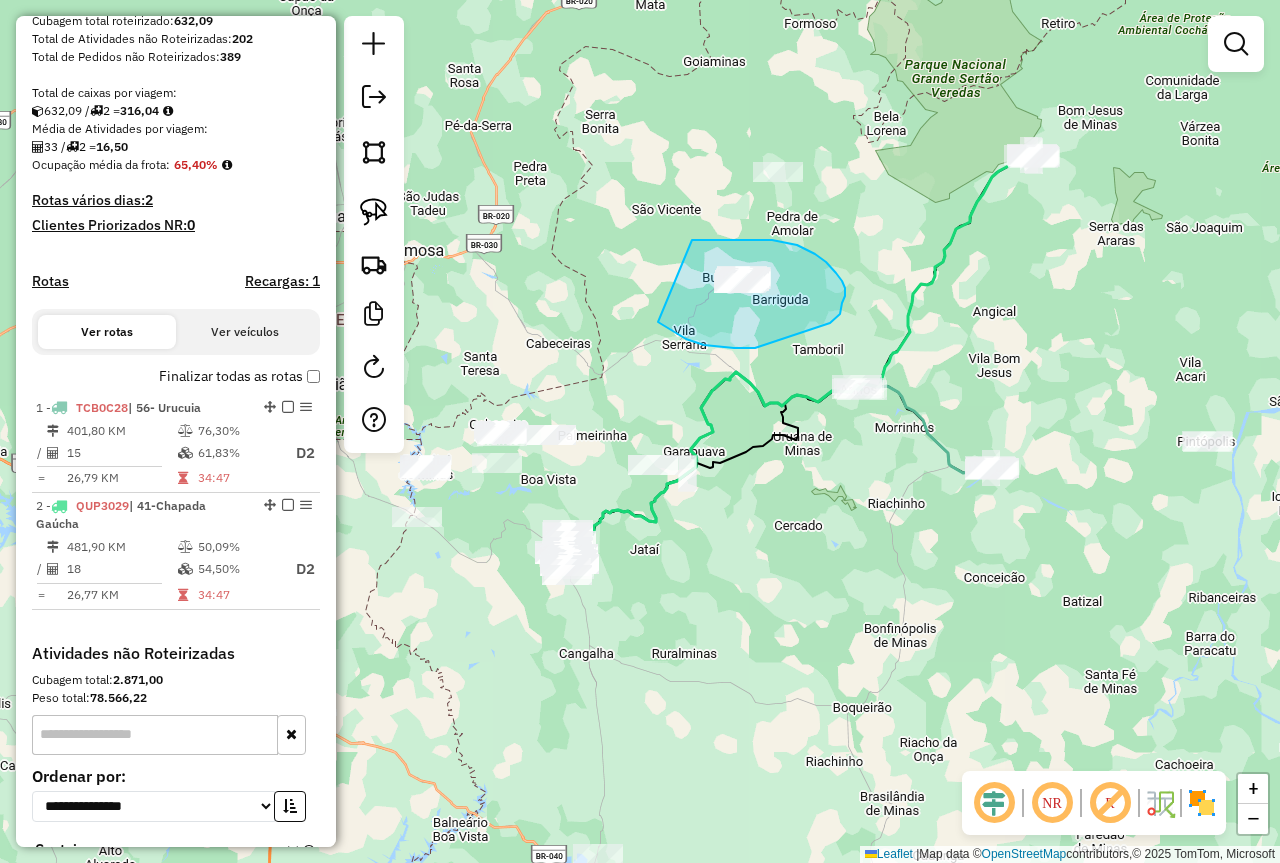 drag, startPoint x: 704, startPoint y: 345, endPoint x: 691, endPoint y: 240, distance: 105.801704 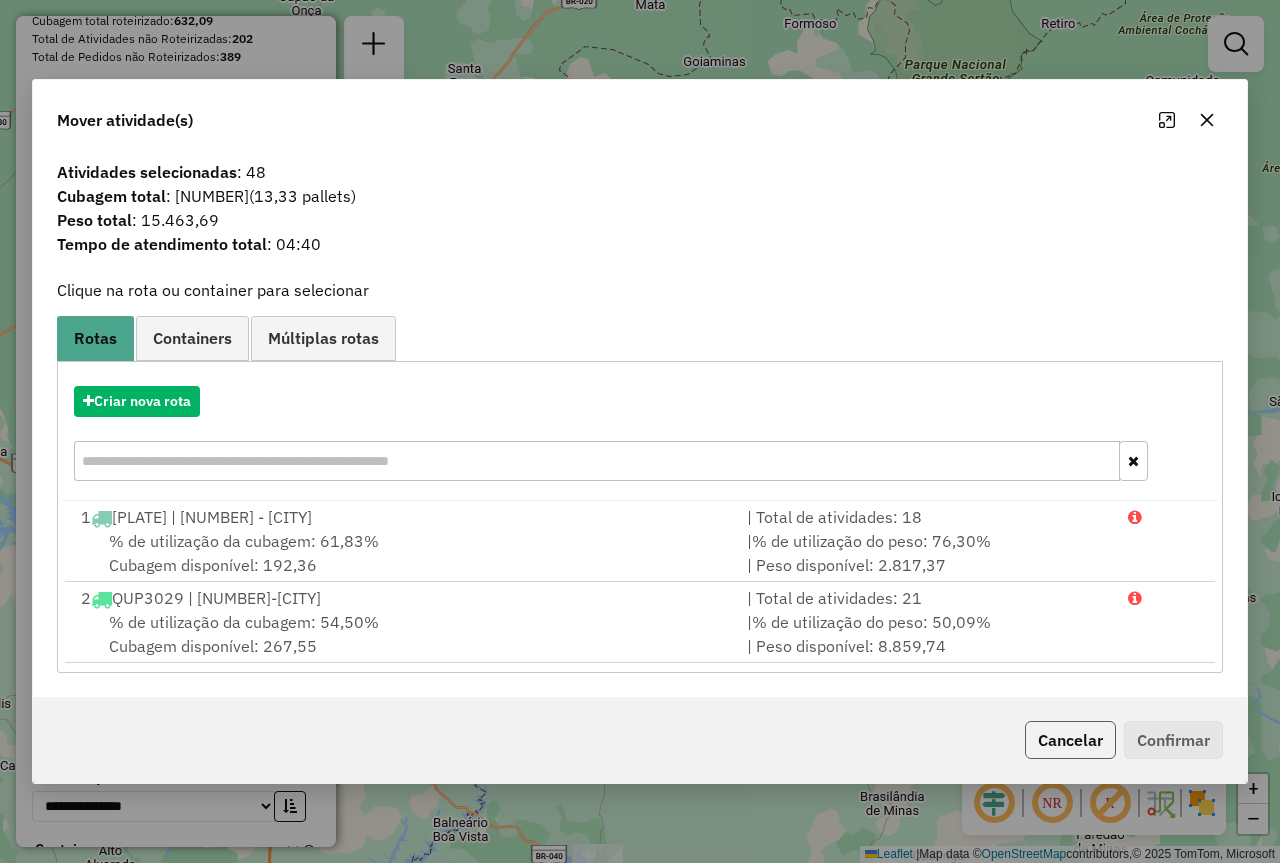 click on "Cancelar" 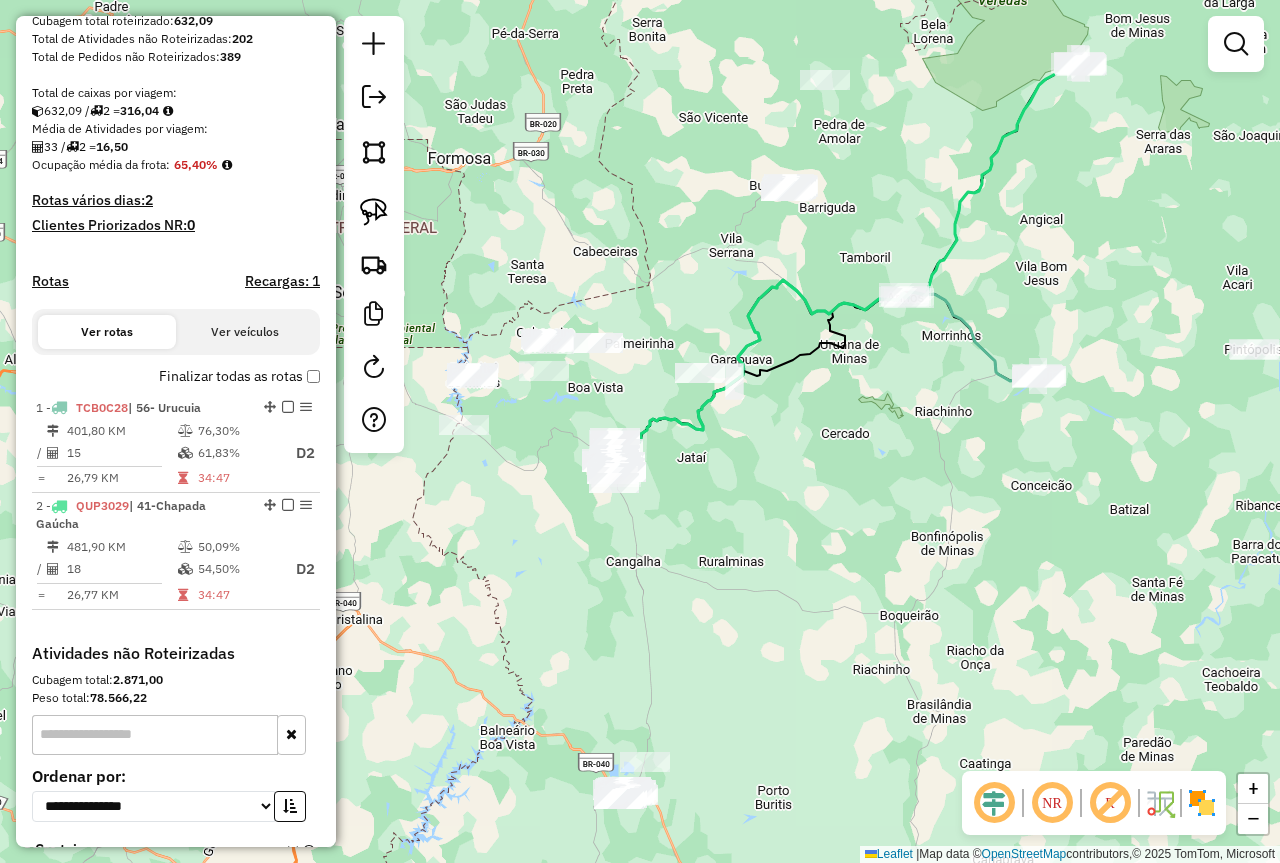 drag, startPoint x: 804, startPoint y: 608, endPoint x: 866, endPoint y: 497, distance: 127.141655 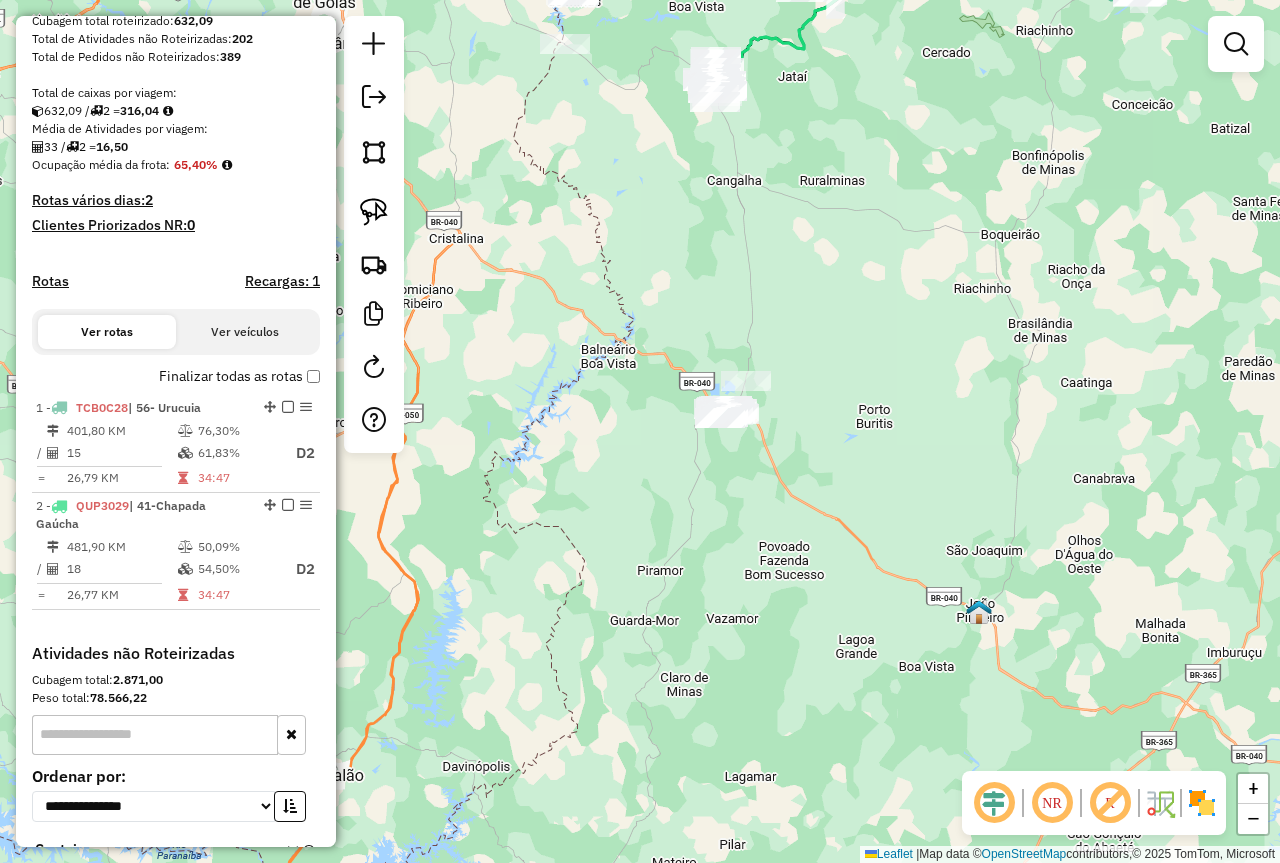 drag, startPoint x: 824, startPoint y: 686, endPoint x: 910, endPoint y: 324, distance: 372.07526 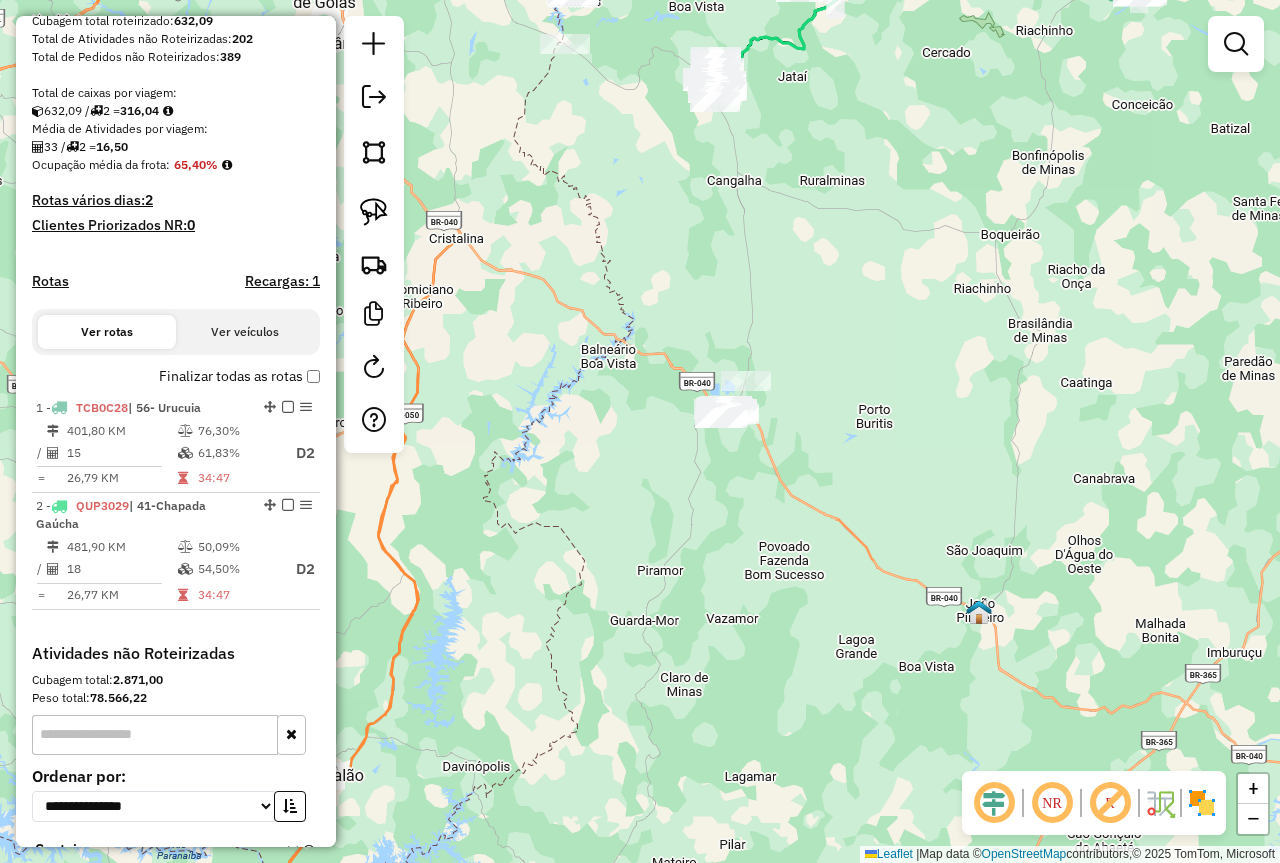 drag, startPoint x: 870, startPoint y: 276, endPoint x: 871, endPoint y: 529, distance: 253.00198 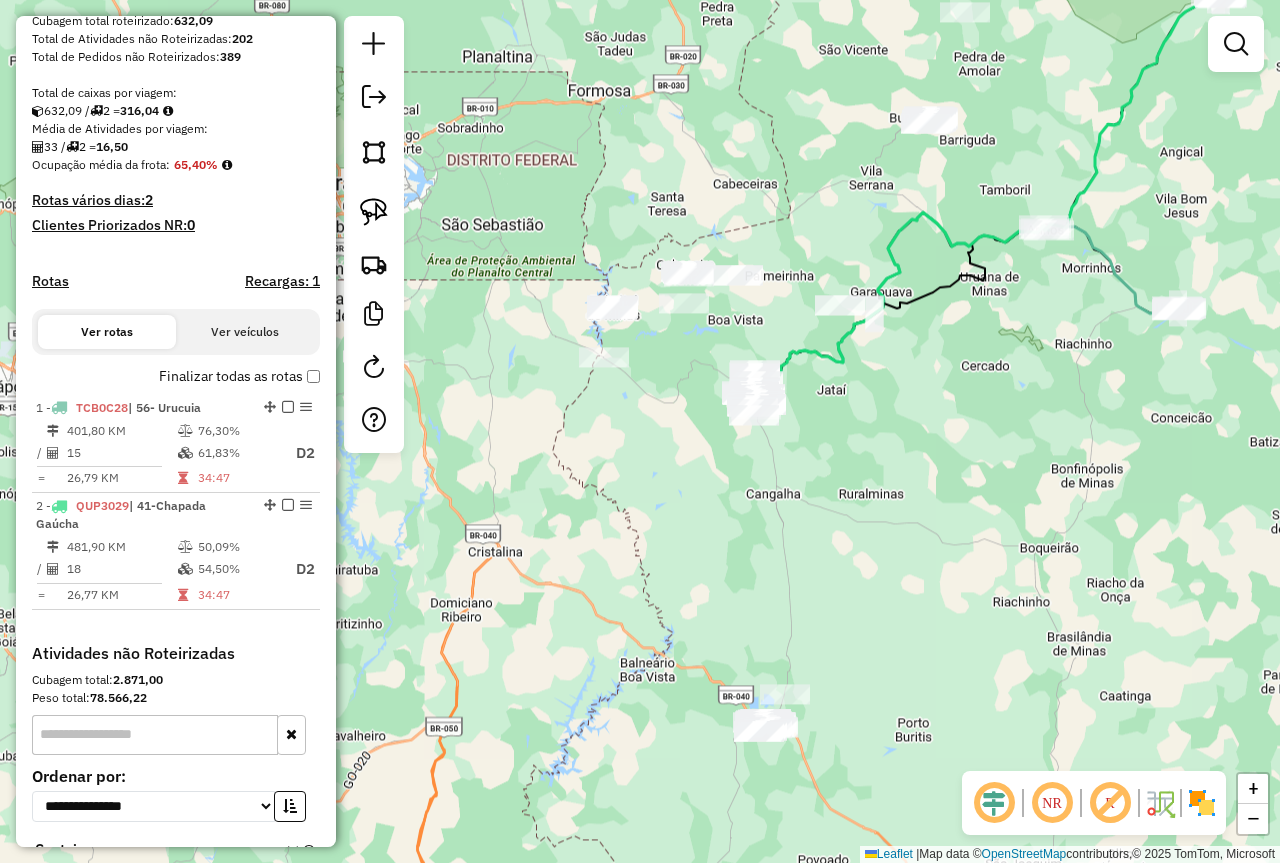 drag, startPoint x: 837, startPoint y: 475, endPoint x: 874, endPoint y: 424, distance: 63.007935 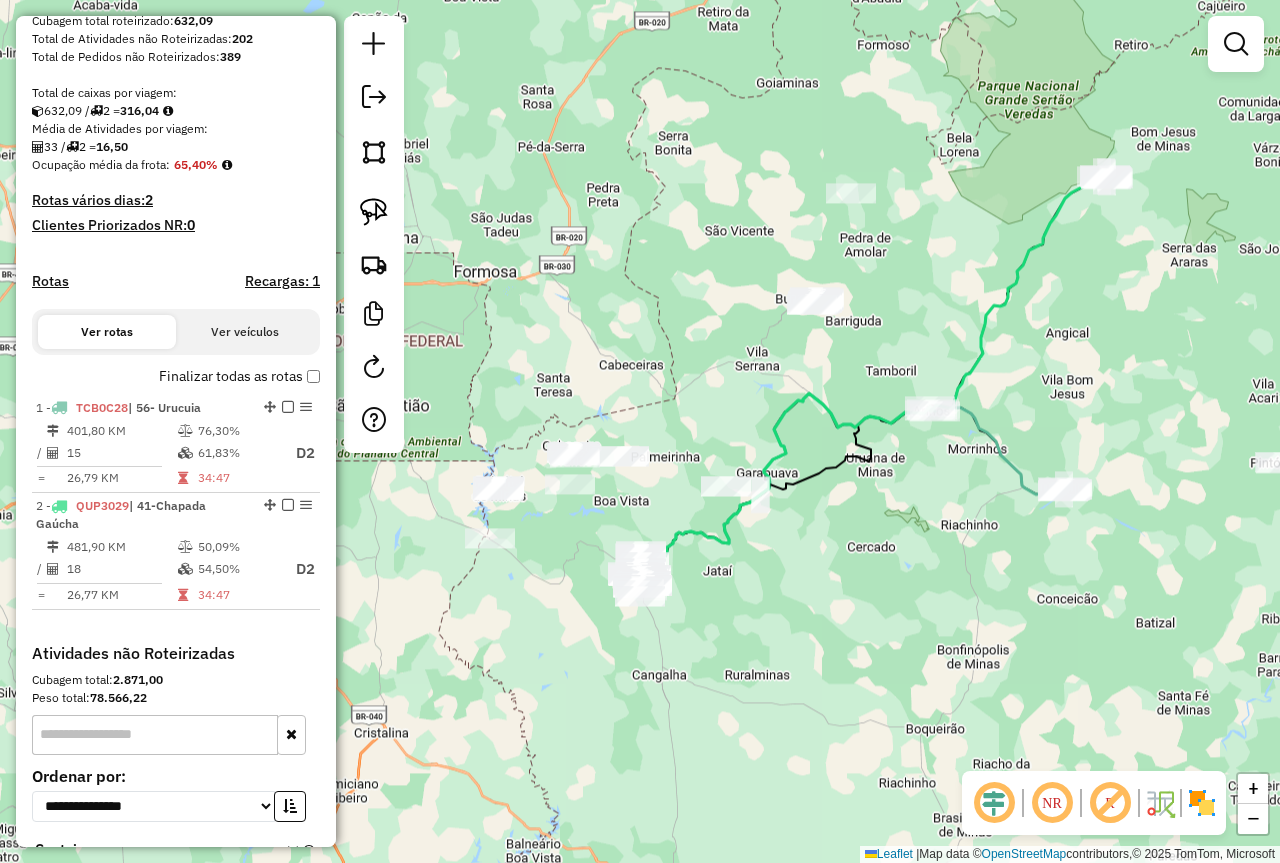drag, startPoint x: 991, startPoint y: 347, endPoint x: 897, endPoint y: 533, distance: 208.40346 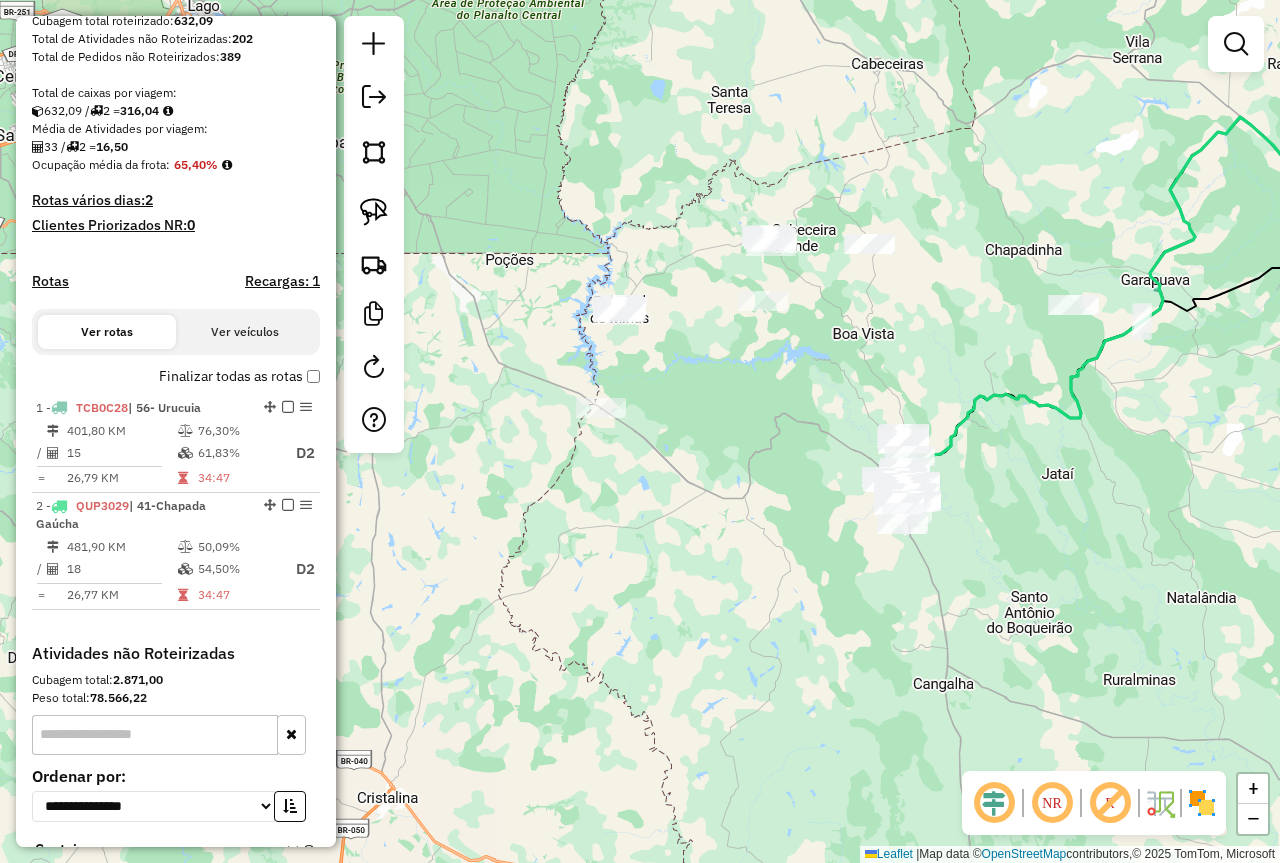 drag, startPoint x: 626, startPoint y: 499, endPoint x: 824, endPoint y: 325, distance: 263.5906 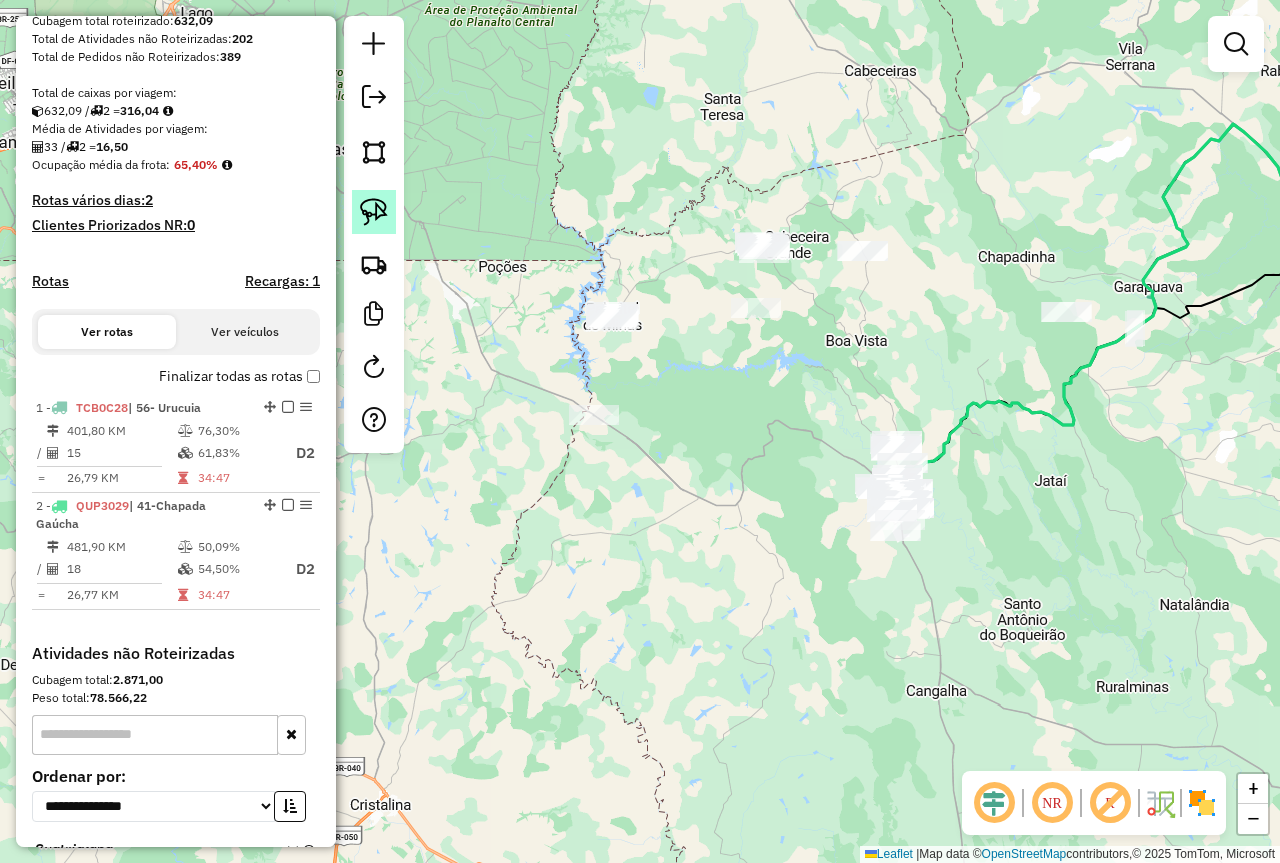 click 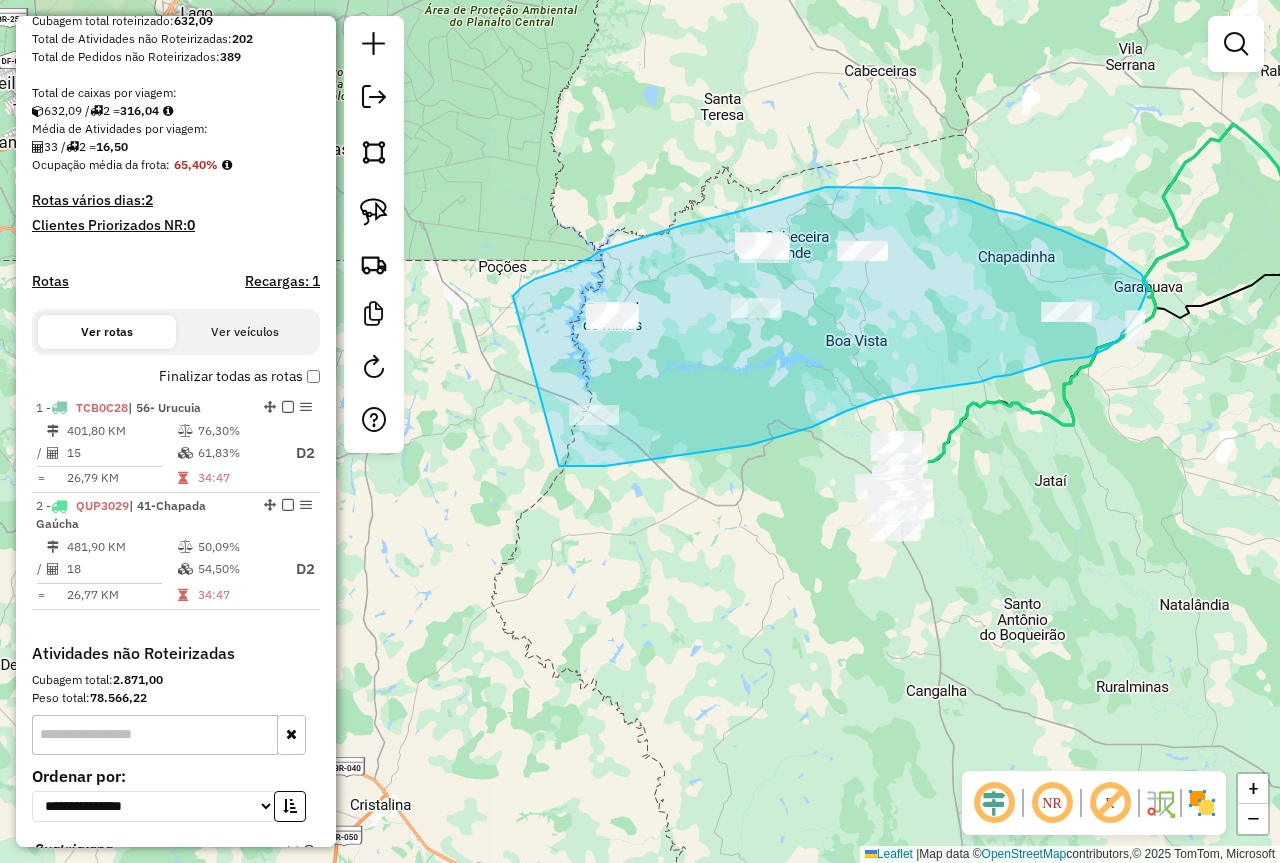 drag, startPoint x: 559, startPoint y: 466, endPoint x: 503, endPoint y: 315, distance: 161.04968 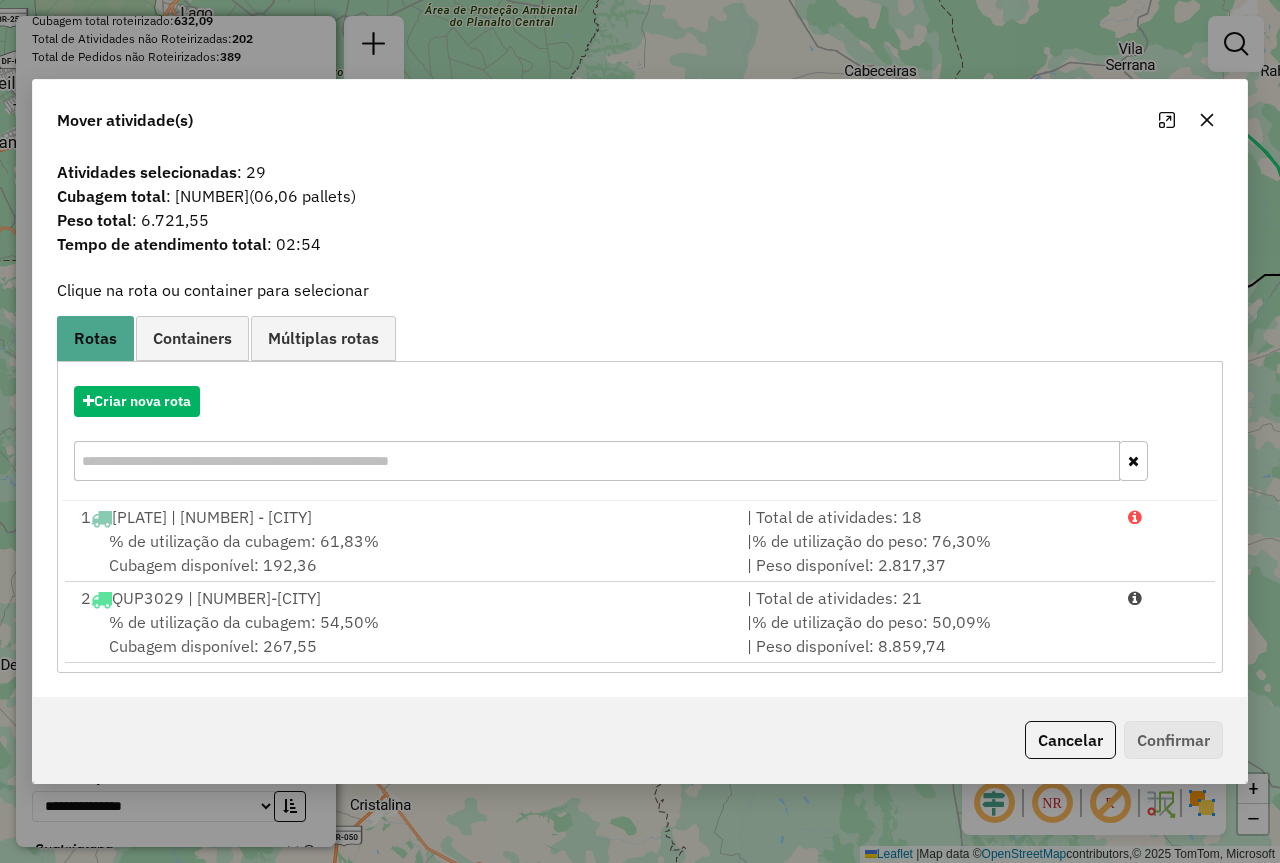 click on "Criar nova rota" at bounding box center (640, 401) 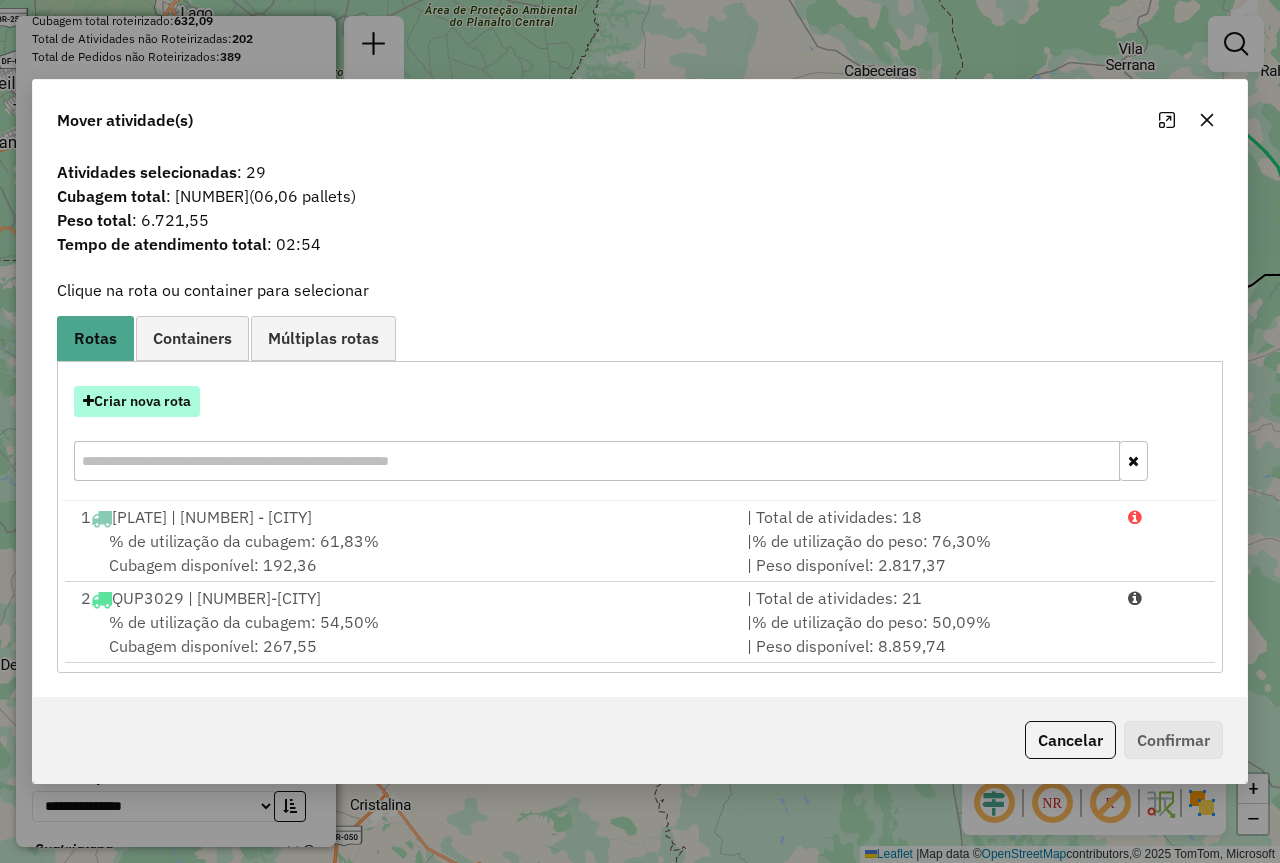 click on "Criar nova rota" at bounding box center [137, 401] 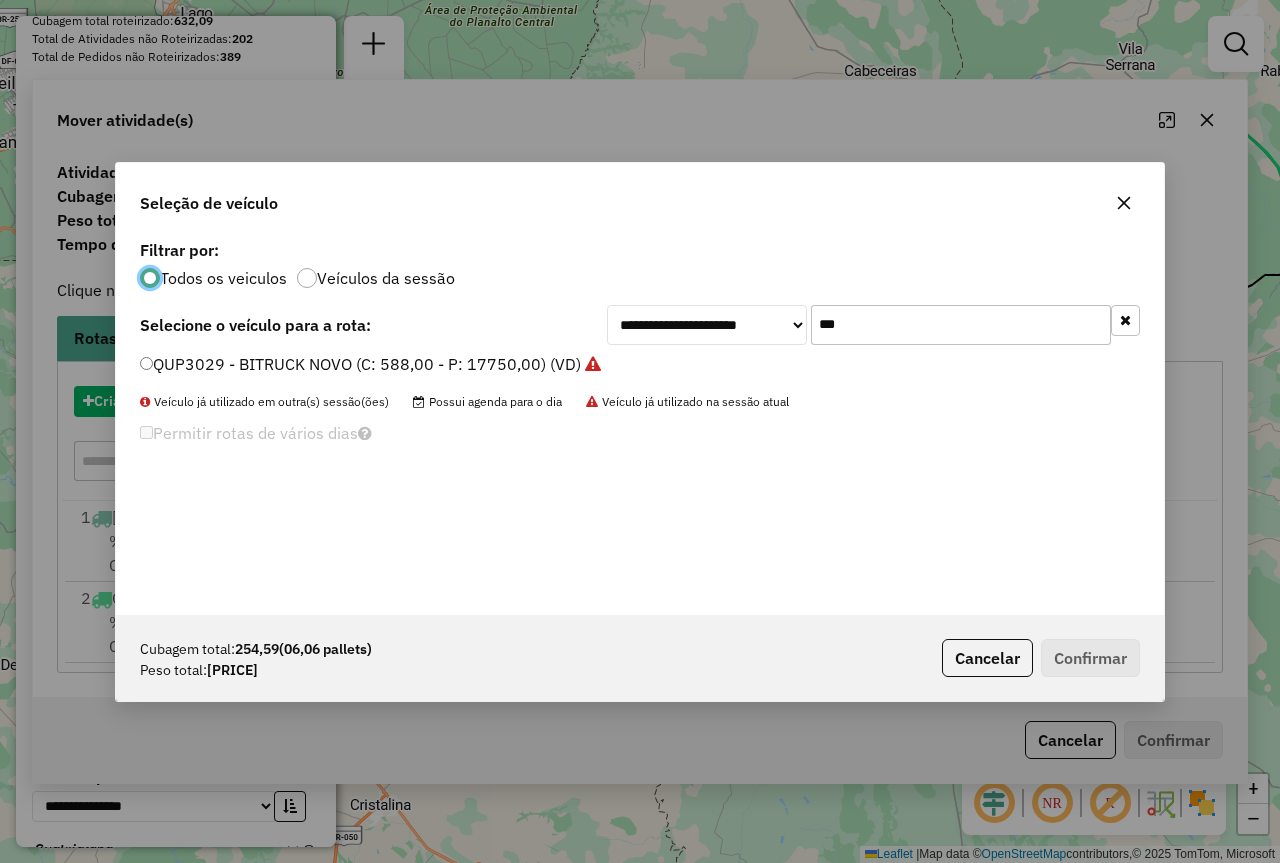 scroll, scrollTop: 11, scrollLeft: 6, axis: both 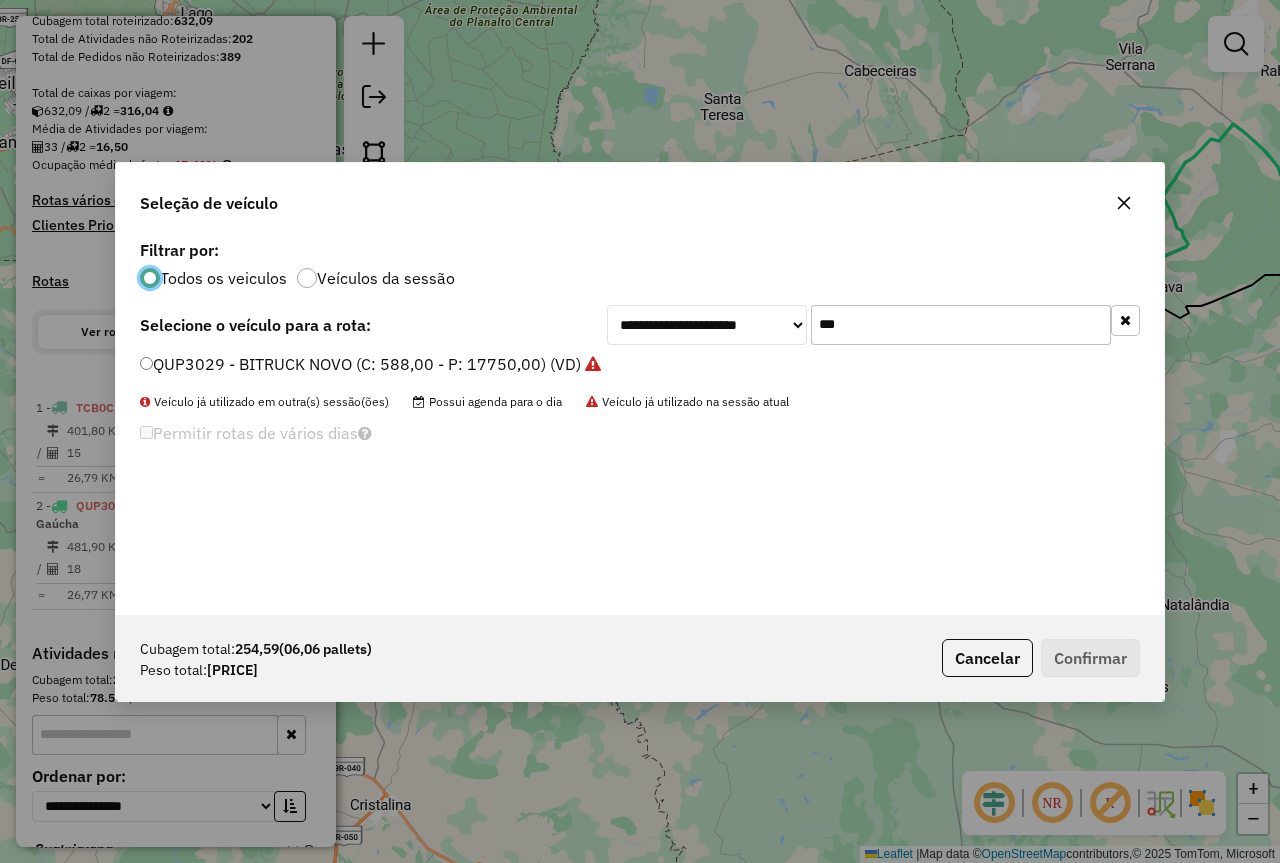 click on "***" 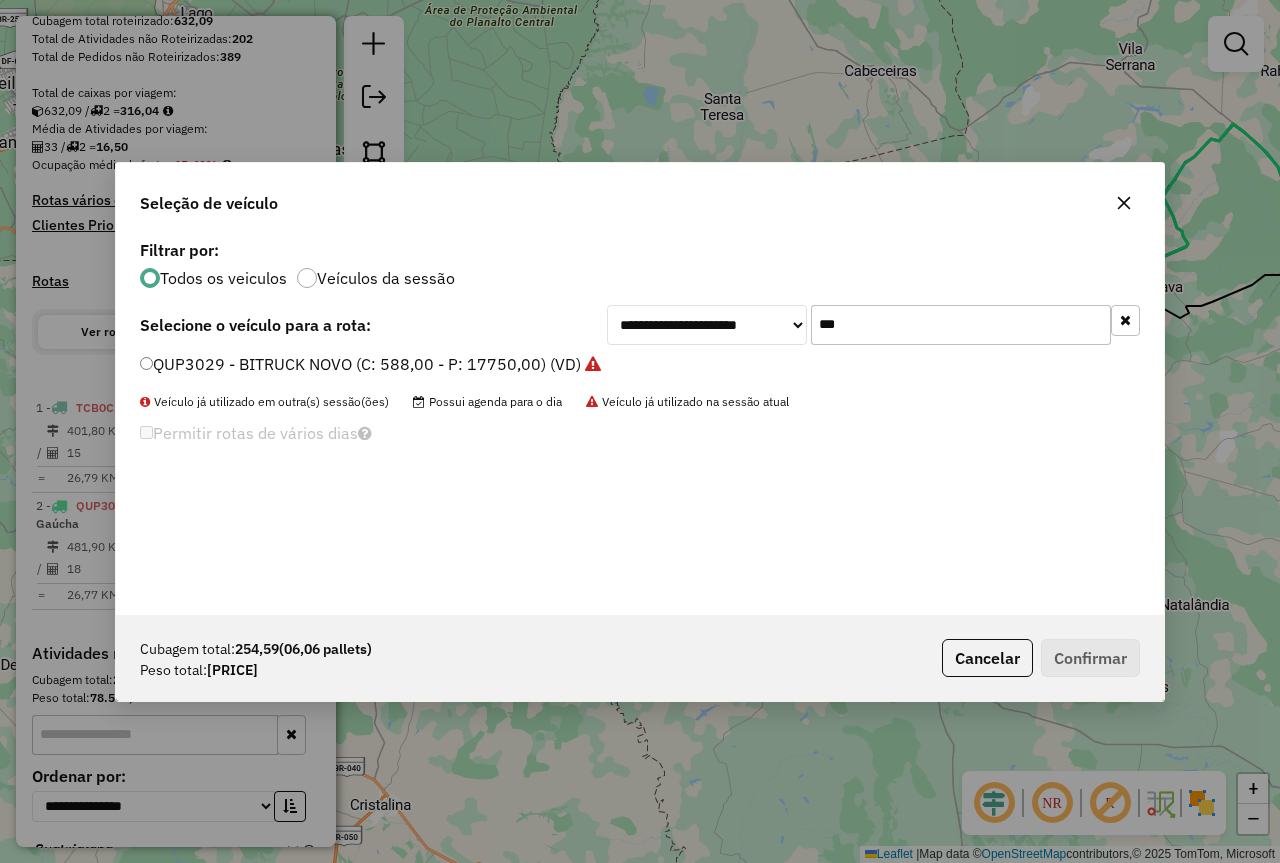 click on "***" 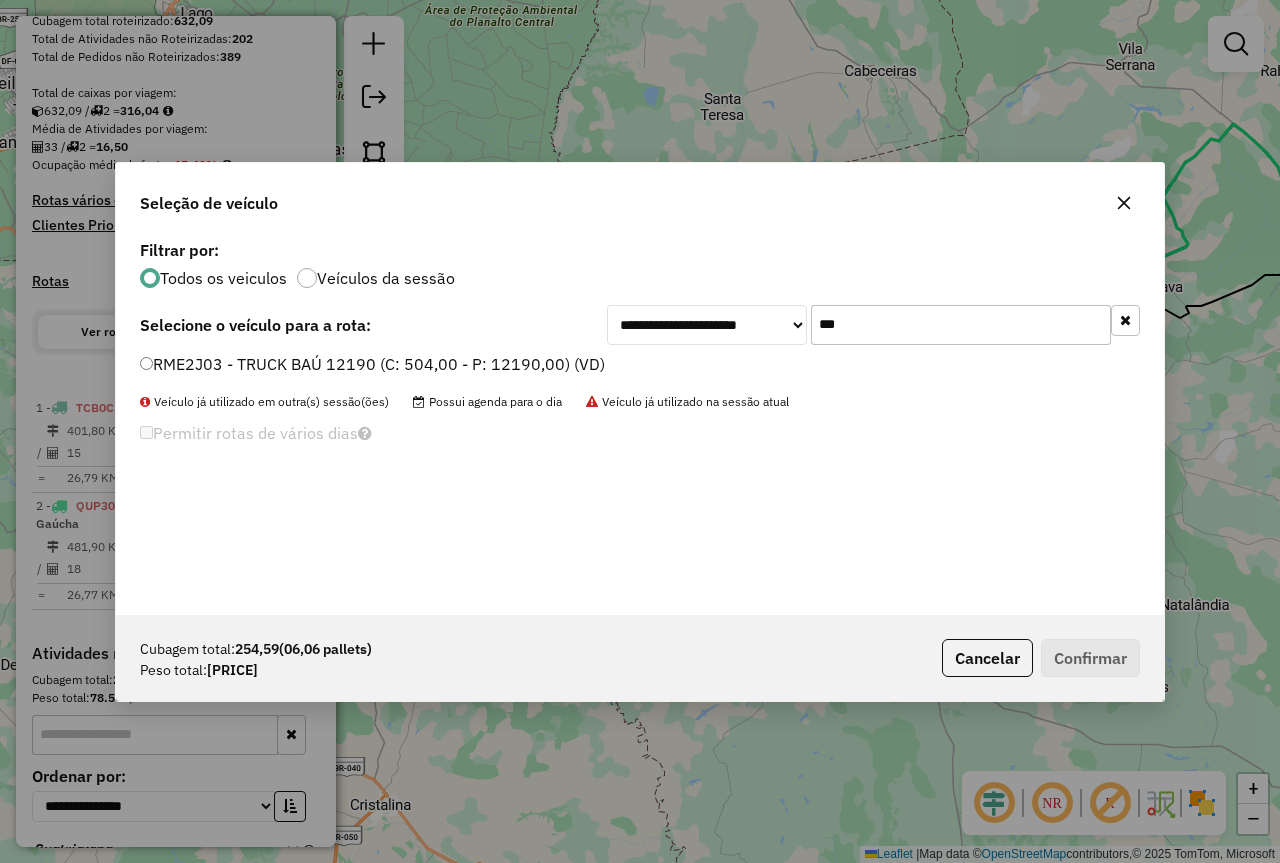 type on "***" 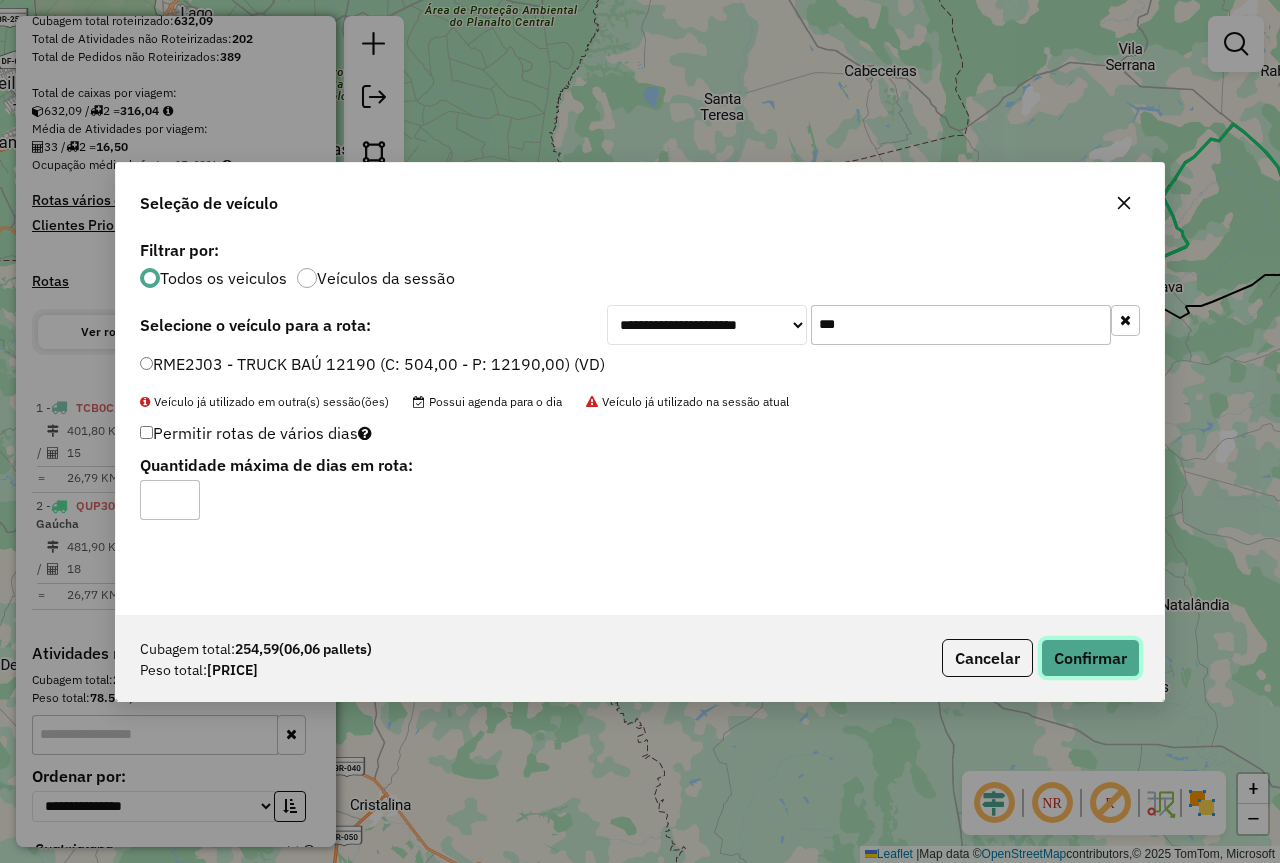 click on "Confirmar" 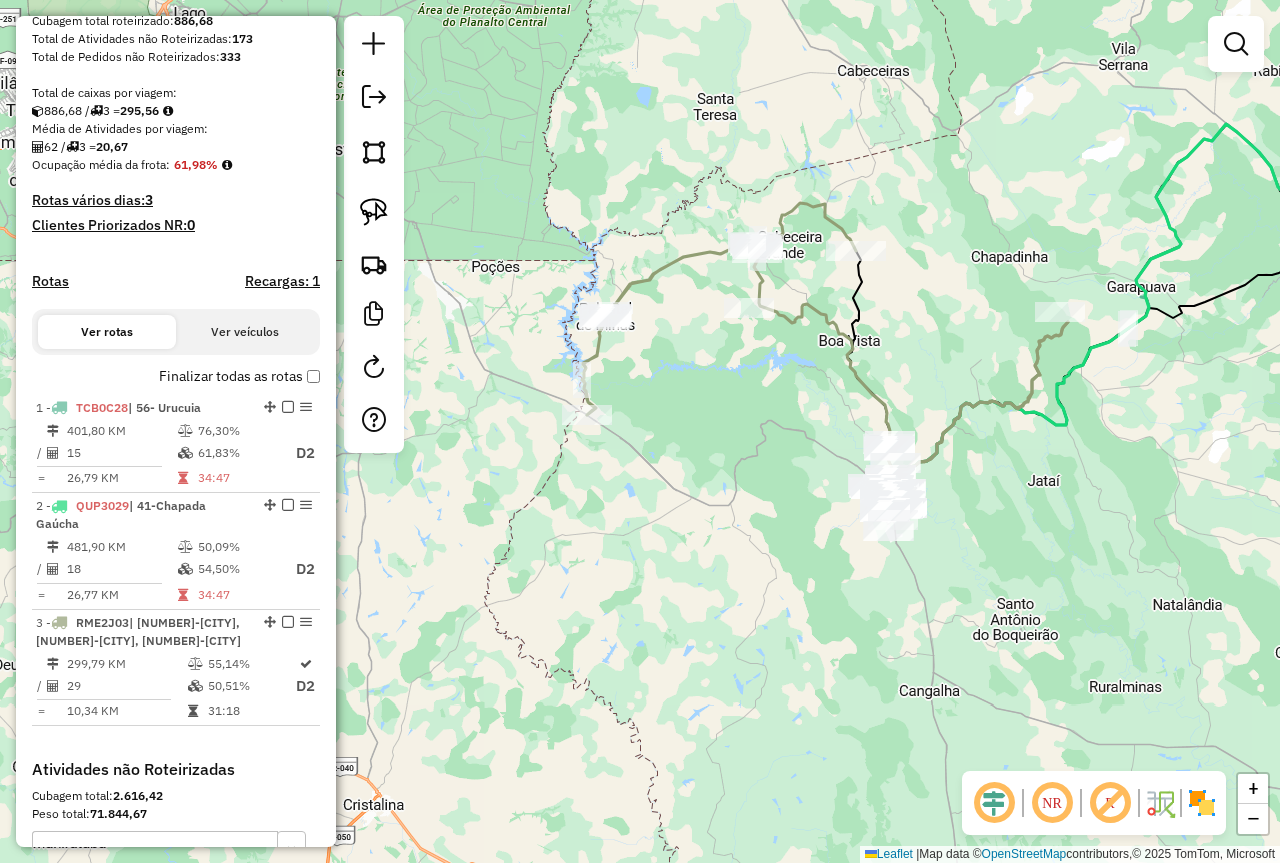 drag, startPoint x: 1124, startPoint y: 249, endPoint x: 640, endPoint y: 288, distance: 485.56873 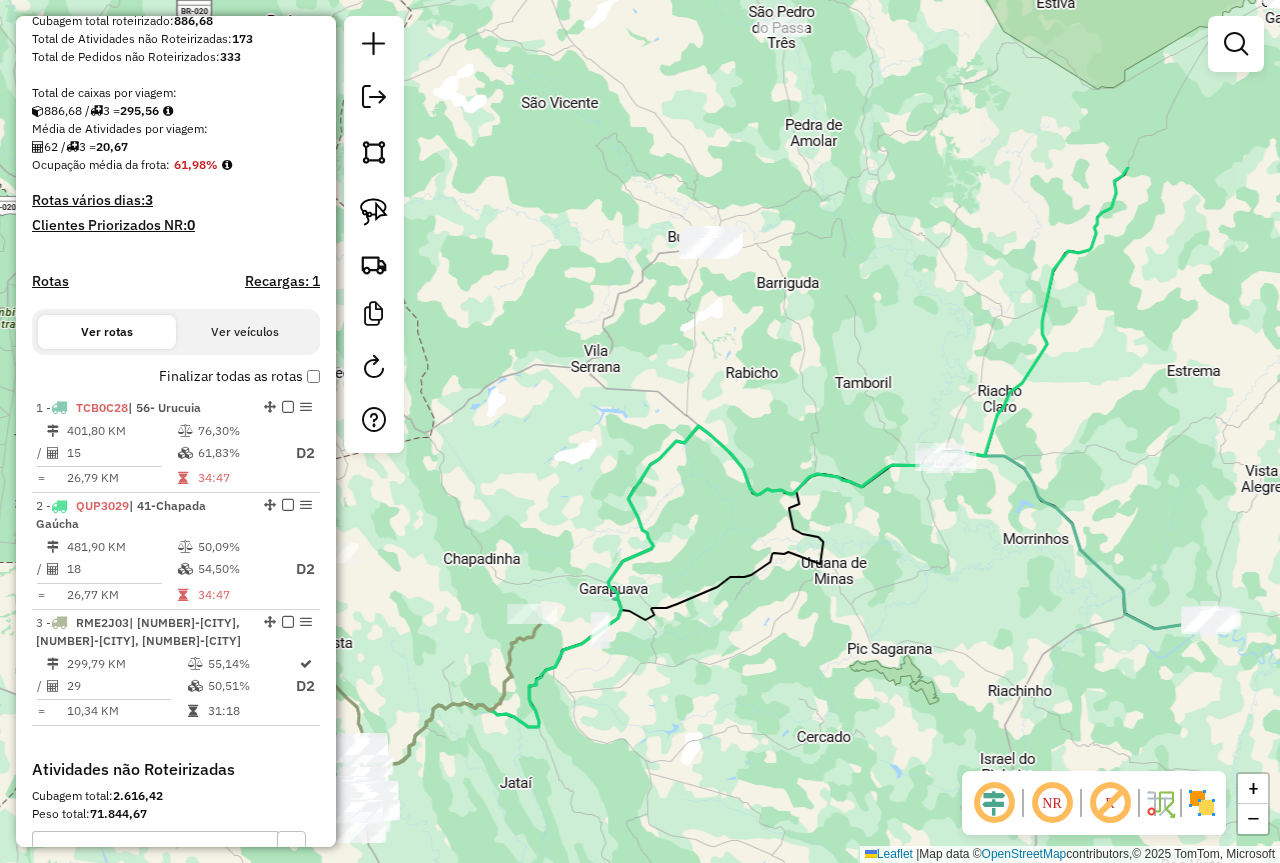 drag, startPoint x: 750, startPoint y: 189, endPoint x: 774, endPoint y: 445, distance: 257.12253 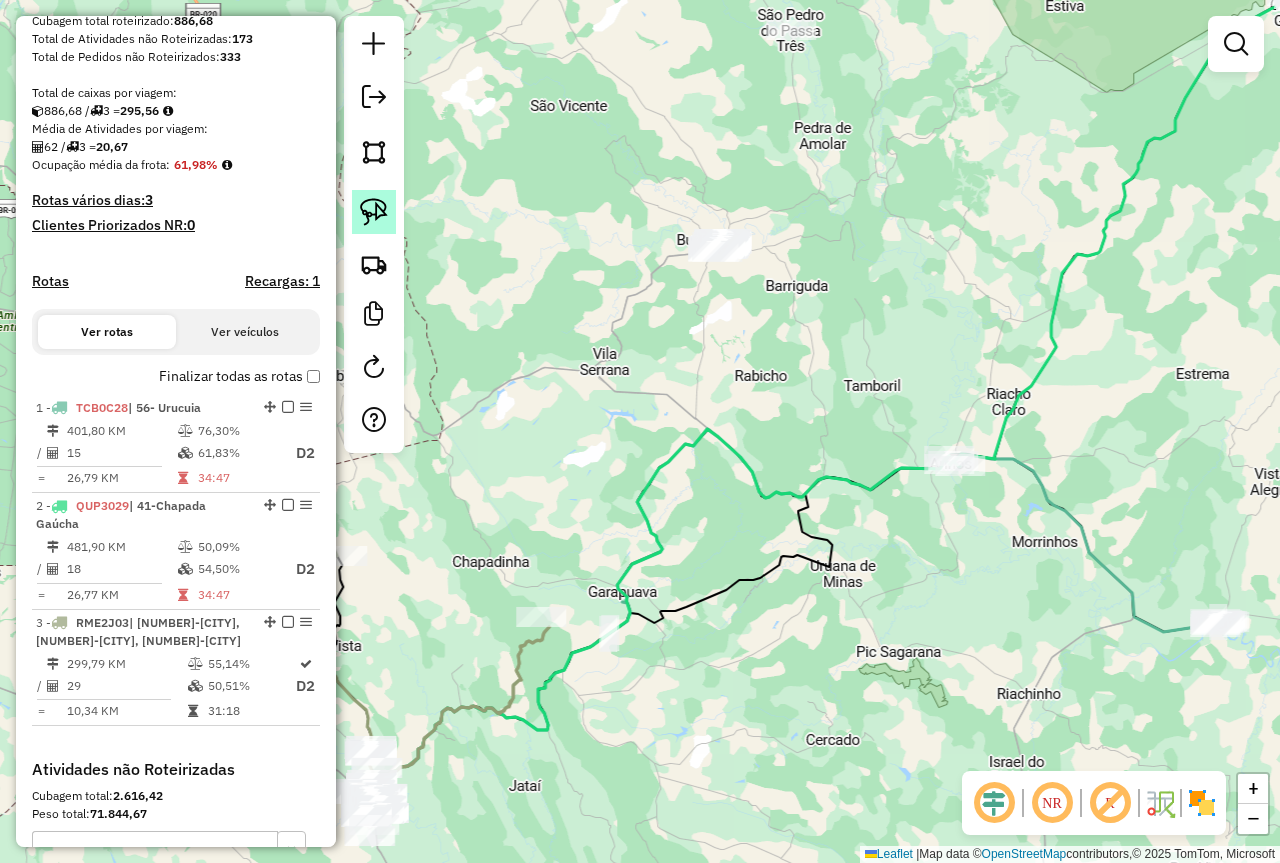 click 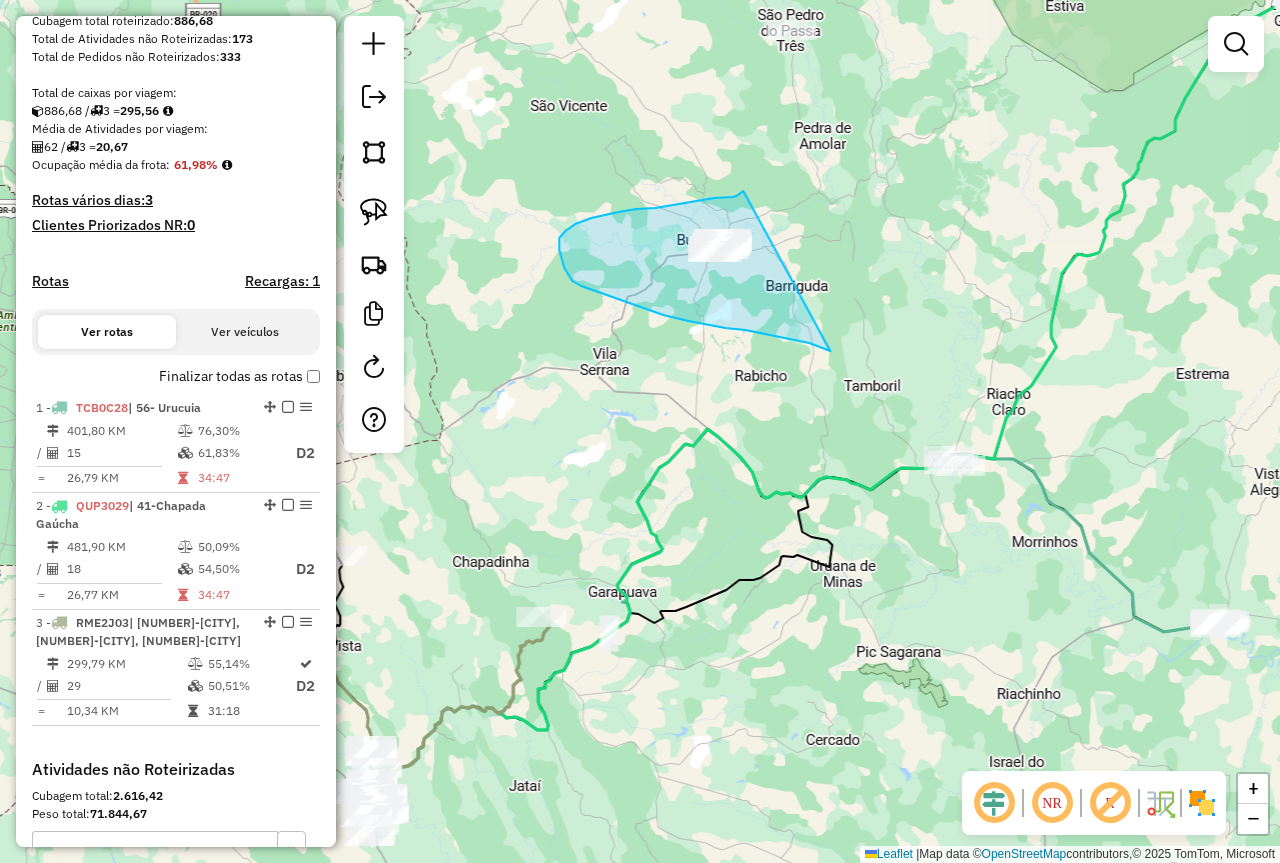 drag, startPoint x: 818, startPoint y: 347, endPoint x: 754, endPoint y: 186, distance: 173.25415 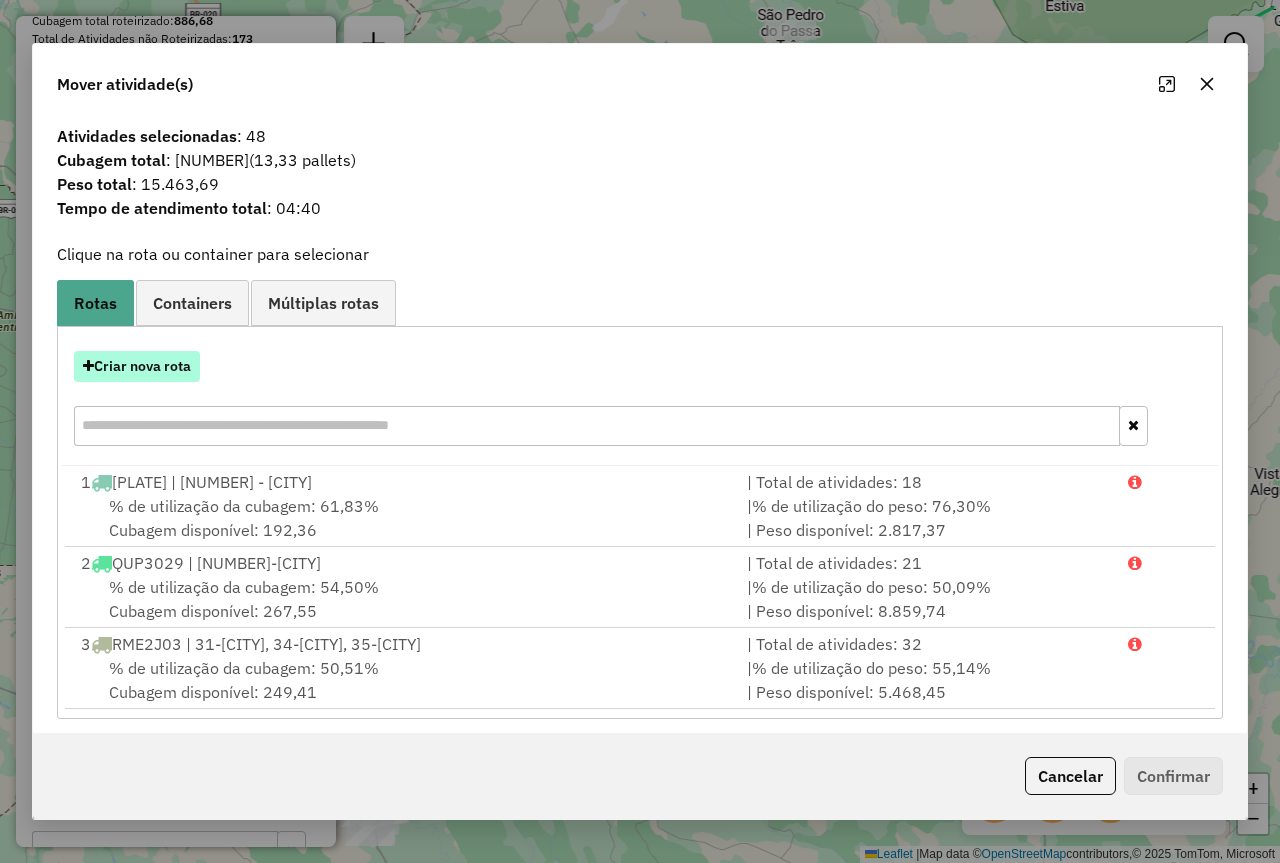 click on "Criar nova rota" at bounding box center [137, 366] 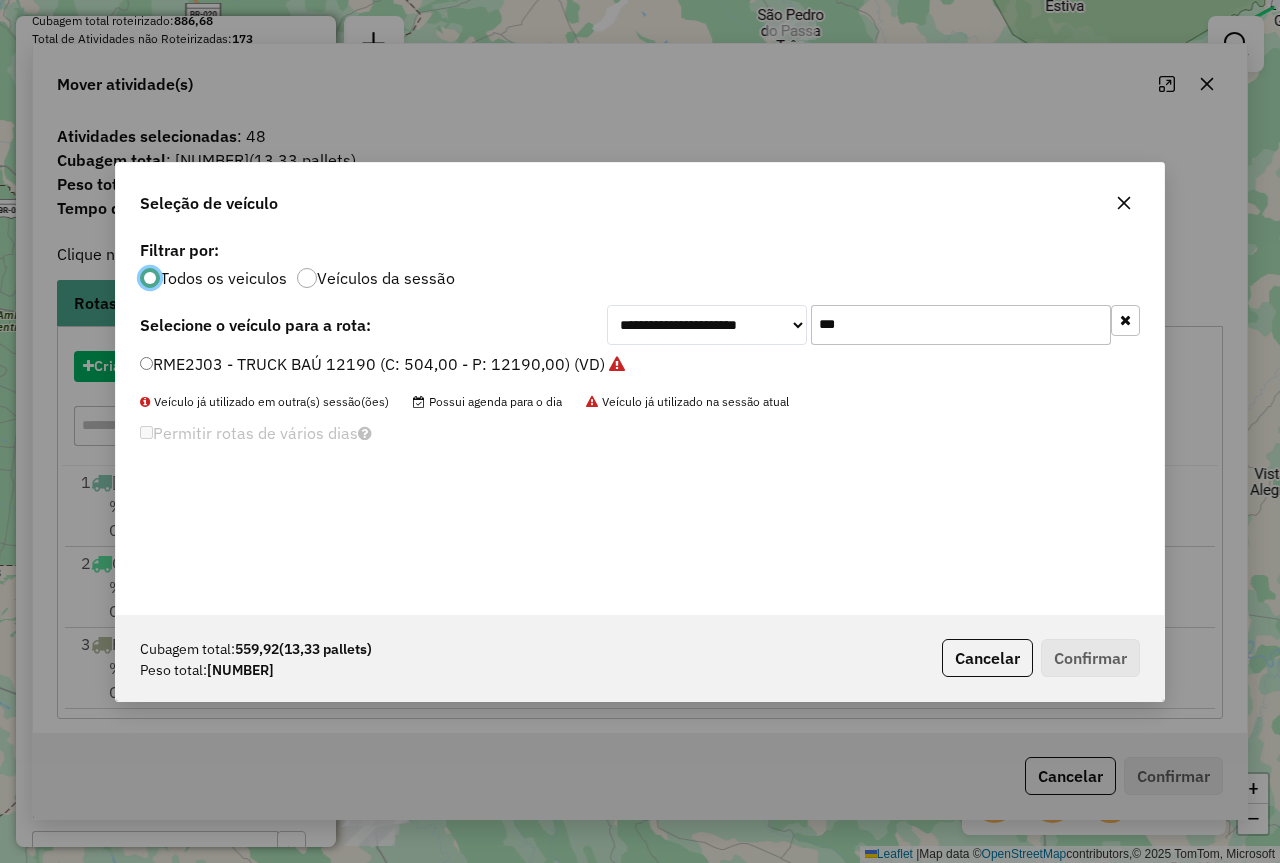 scroll, scrollTop: 11, scrollLeft: 6, axis: both 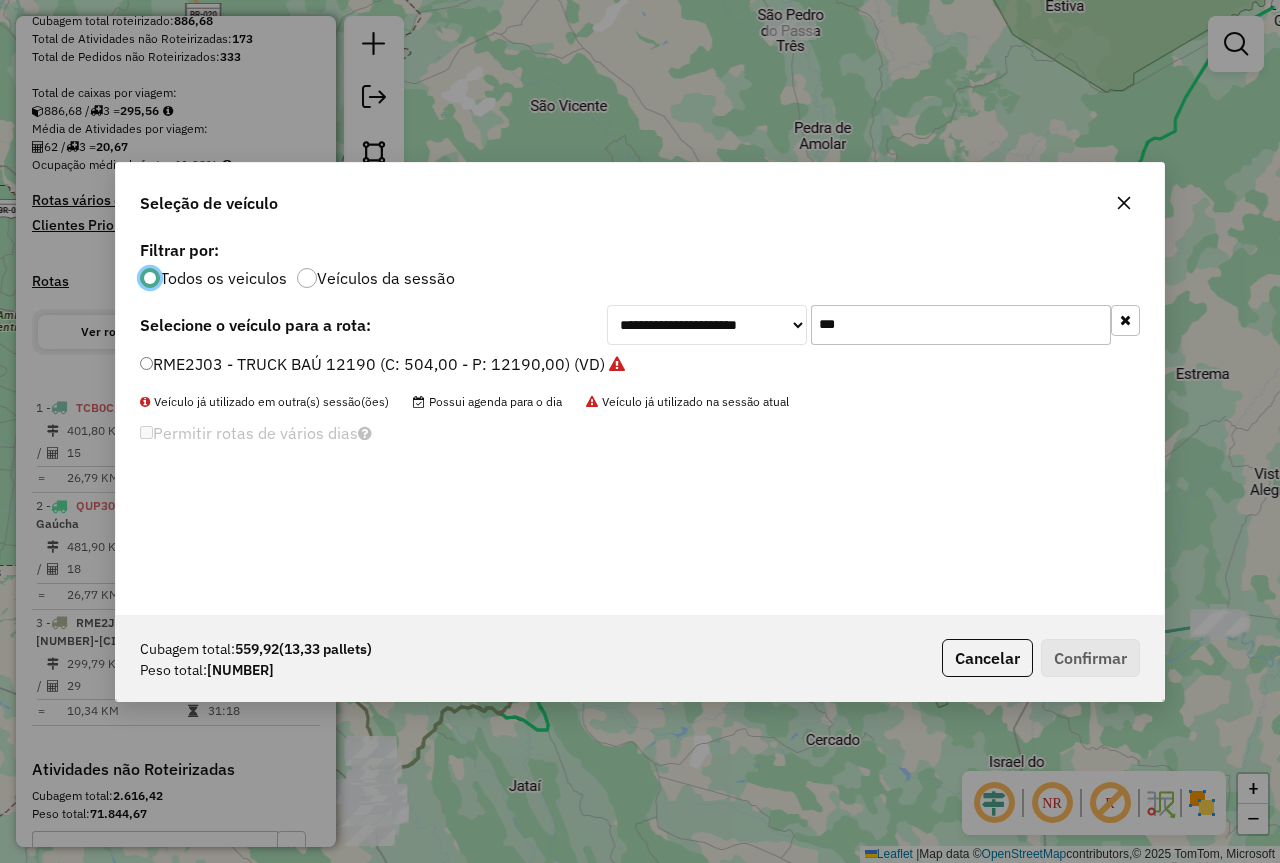 click on "***" 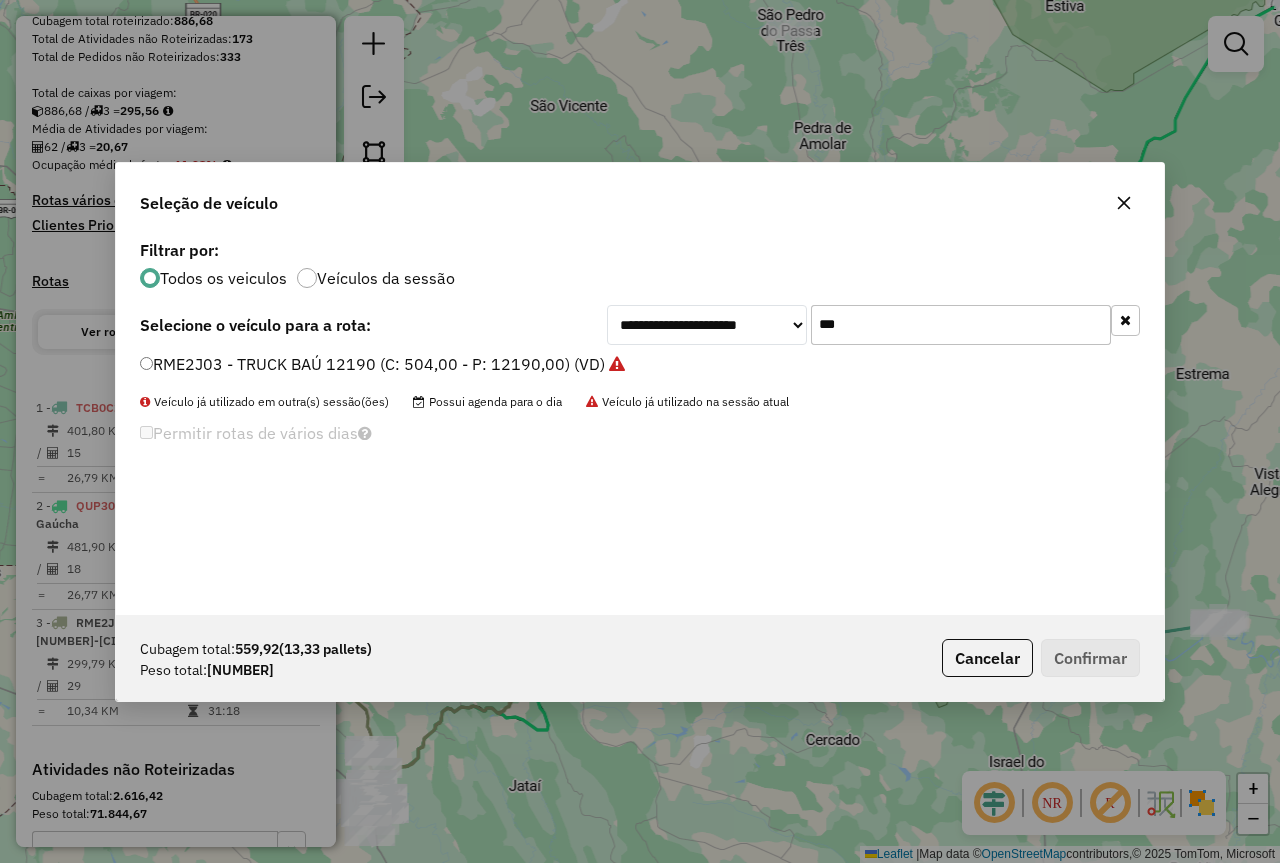 click on "***" 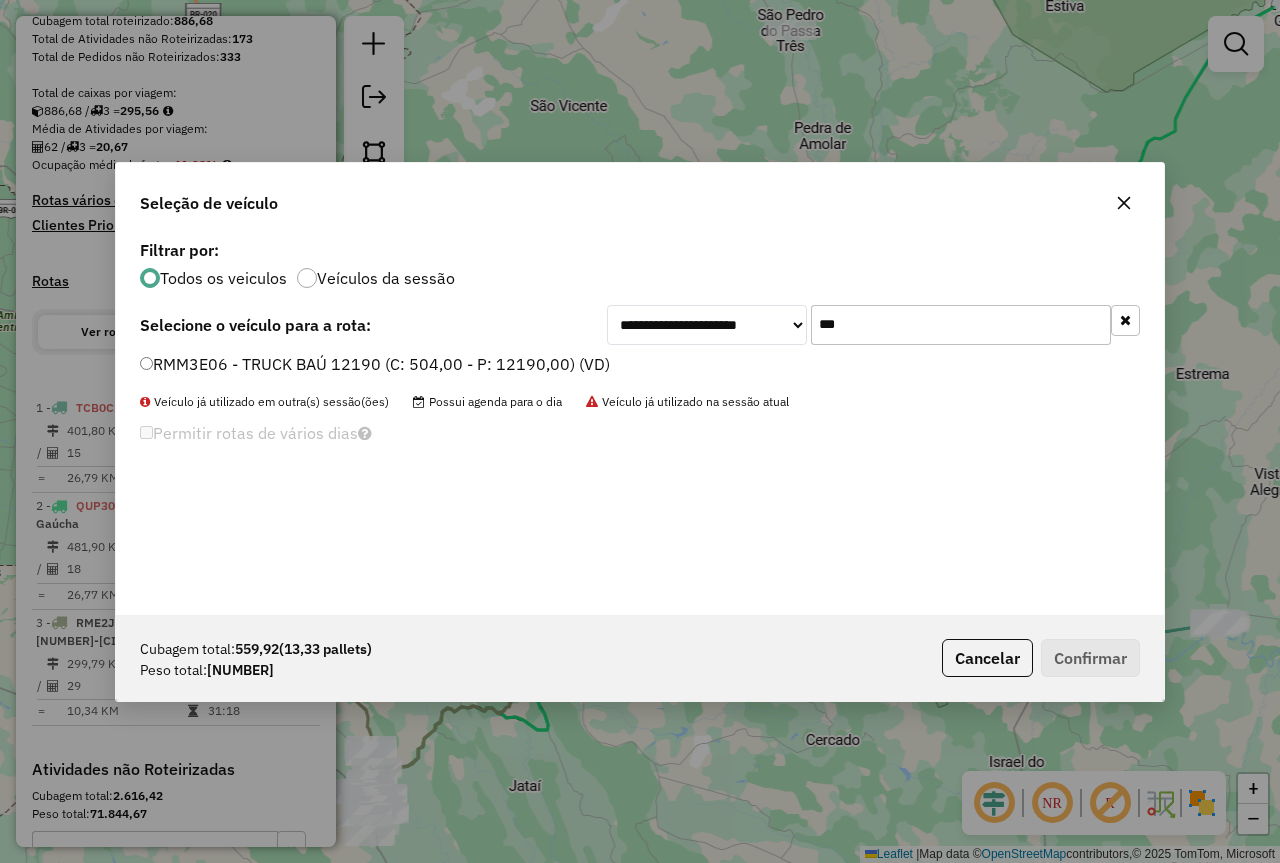 type on "***" 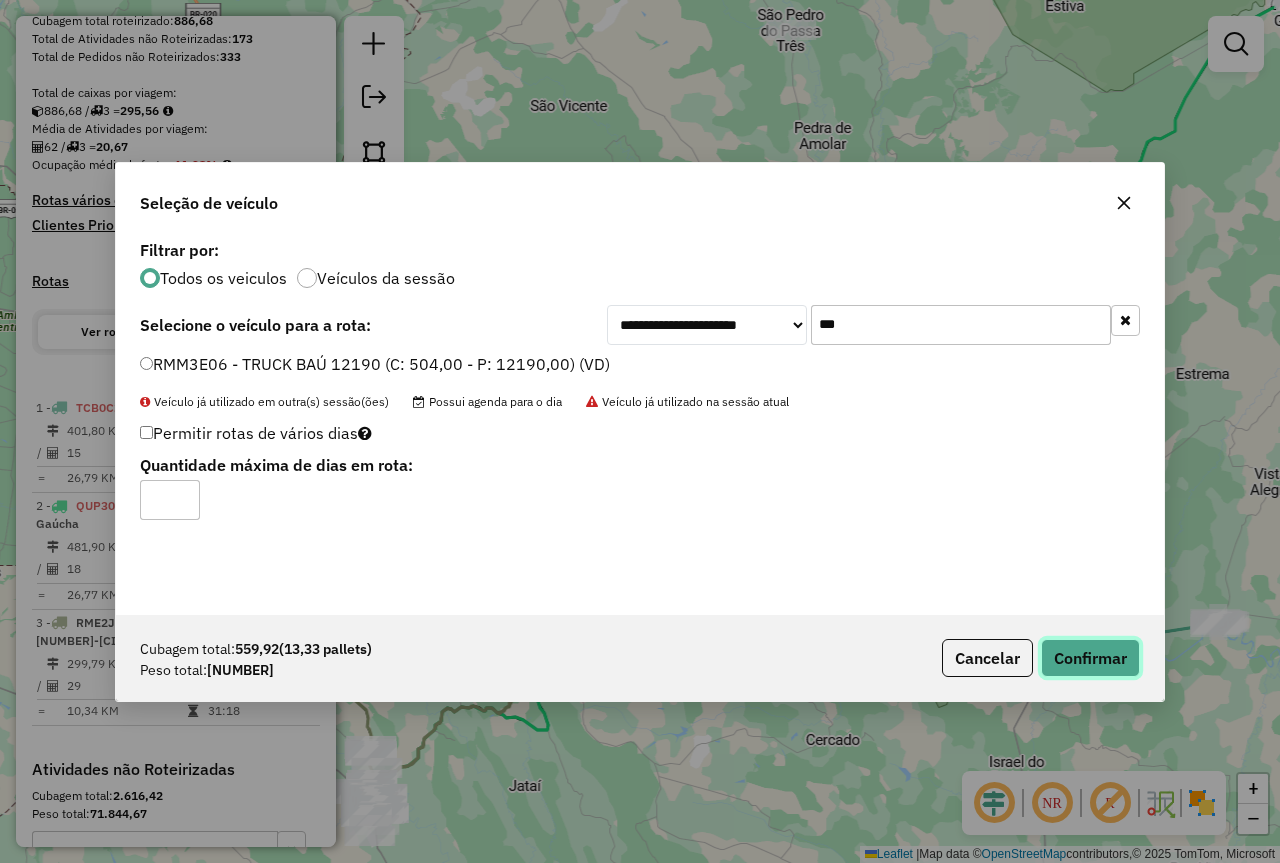click on "Confirmar" 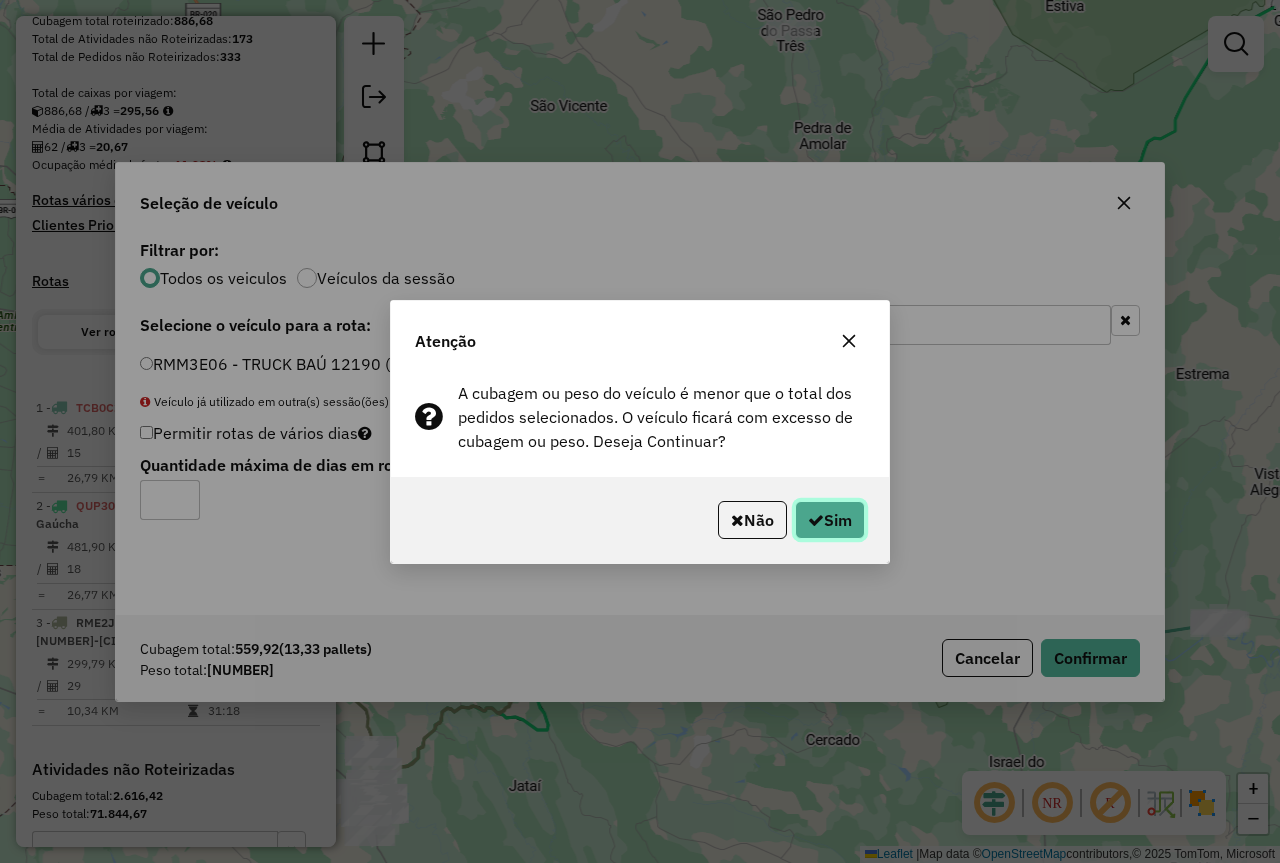 click 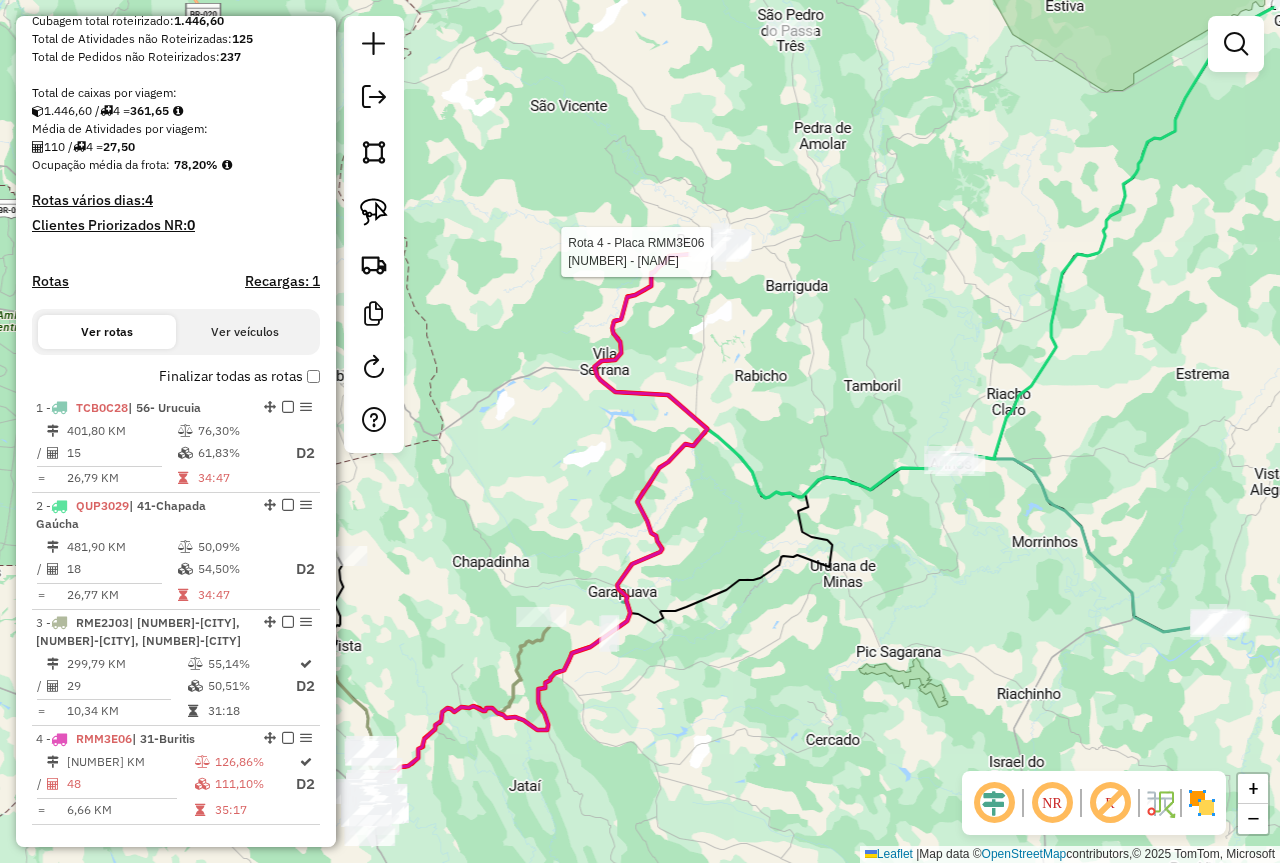 select on "*********" 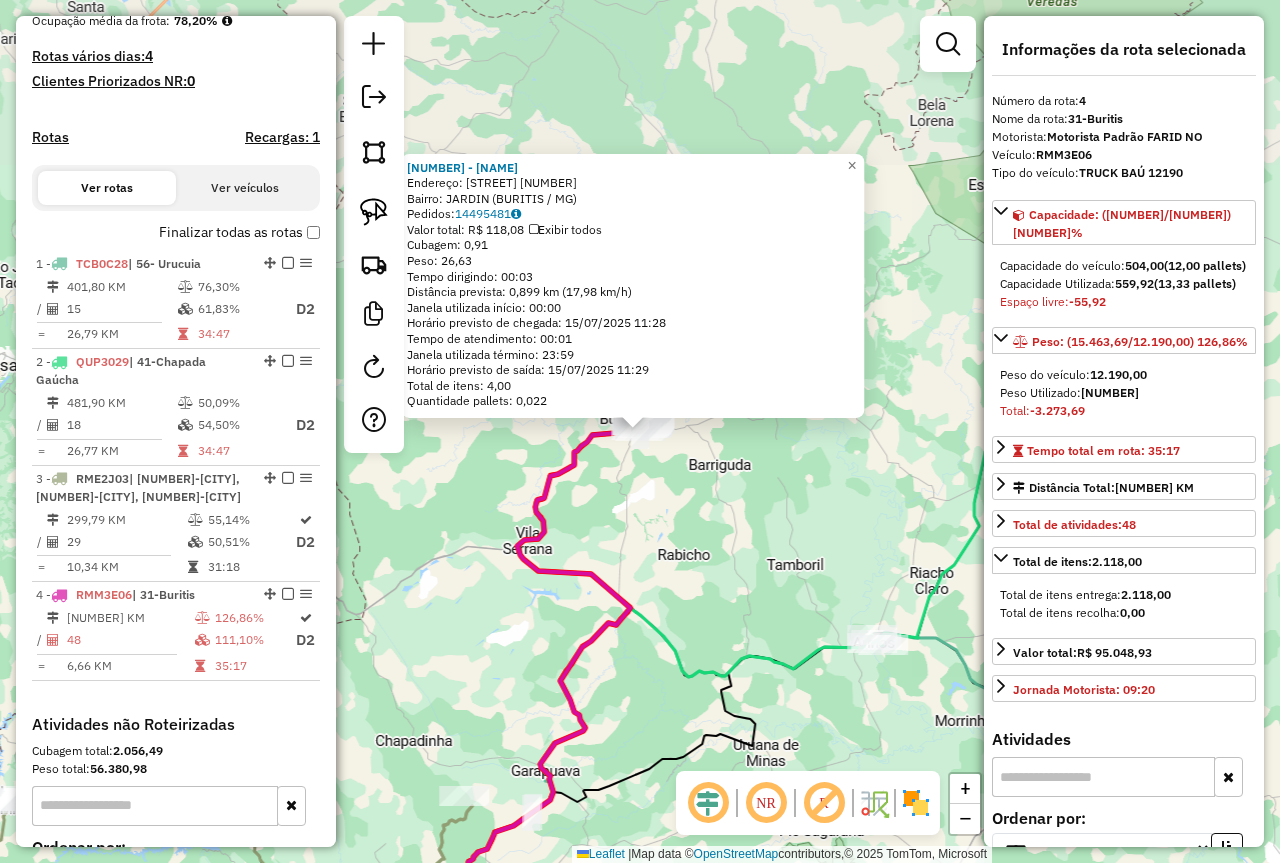 scroll, scrollTop: 760, scrollLeft: 0, axis: vertical 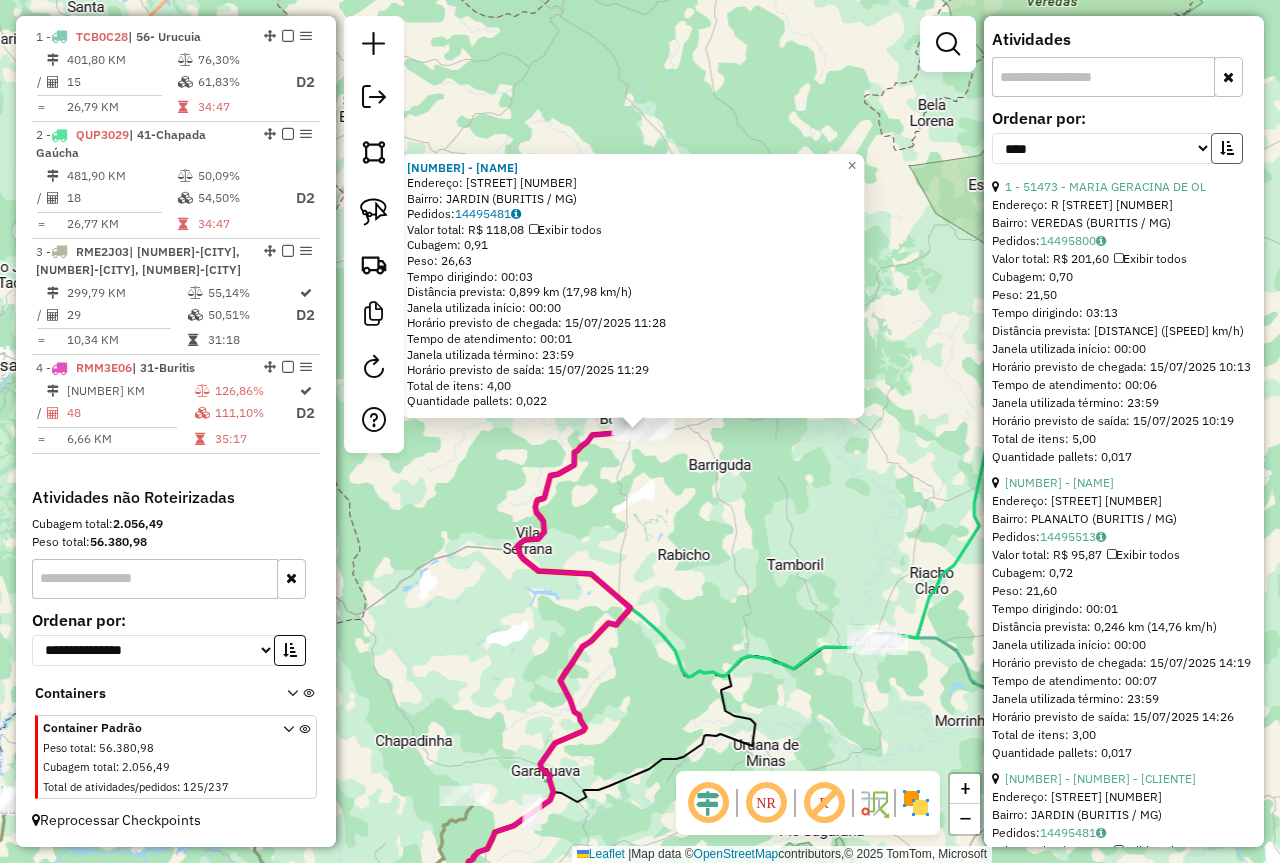 click at bounding box center (1227, 148) 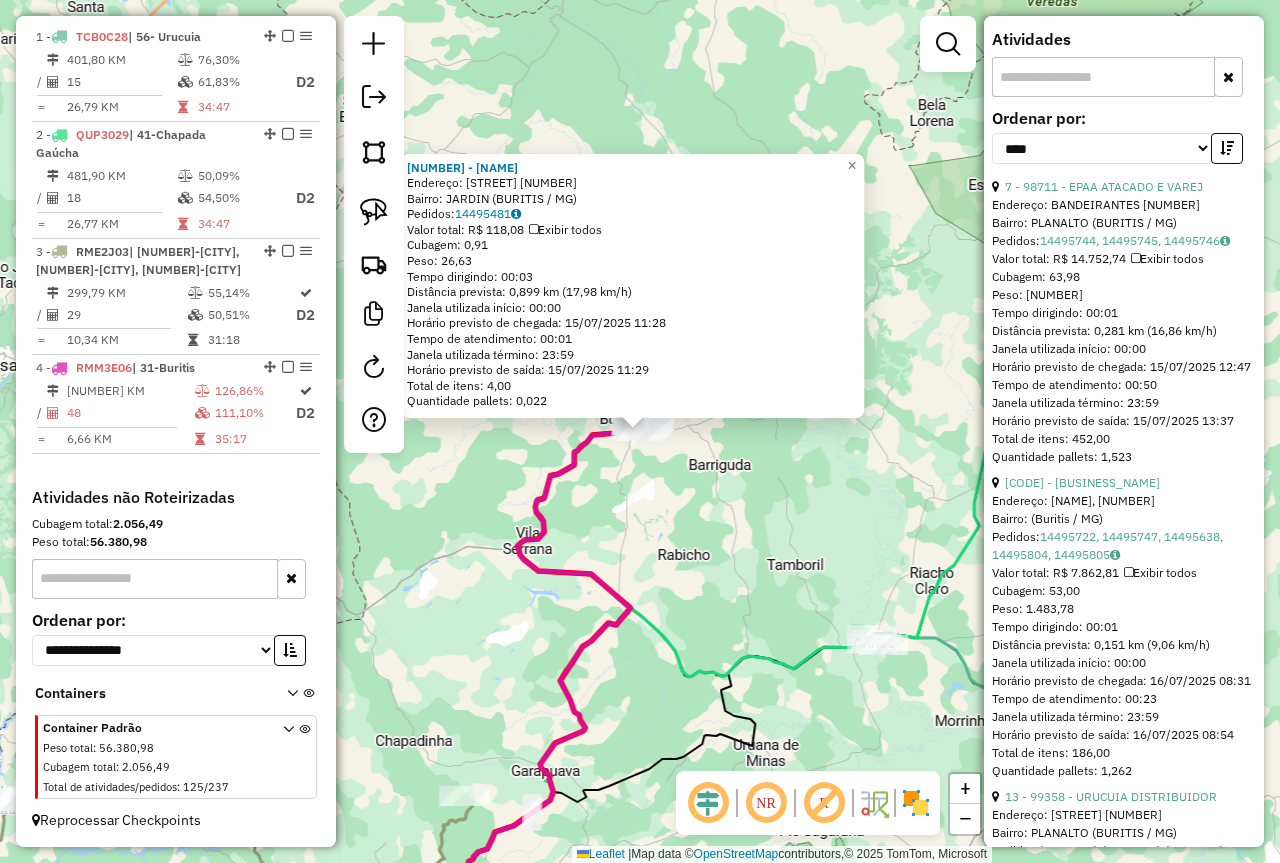 click on "[NUMBER] - [CLIENTE]  Endereço:  [STREET] [NUMBER]   Bairro: [BAIRRO] ([CIDADE] / [UF])   Pedidos:  [ORDER_ID]   Exibir todos   Cubagem: [CUBAGE]  Peso: [WEIGHT]  Tempo dirigindo: [TIME]   Distância prevista: [DISTANCE] km ([SPEED] km/h)   Janela utilizada início: [TIME]   Horário previsto de chegada: [DATE] [TIME]   Tempo de atendimento: [TIME]   Janela utilizada término: [TIME]   Horário previsto de saída: [DATE] [TIME]   Total de itens: [ITEMS]   Quantidade pallets: [PALLETS]  × Janela de atendimento Grade de atendimento Capacidade Transportadoras Veículos Cliente Pedidos  Rotas Selecione os dias de semana para filtrar as janelas de atendimento  Seg   Ter   Qua   Qui   Sex   Sáb   Dom  Informe o período da janela de atendimento: De: Até:  Filtrar exatamente a janela do cliente  Considerar janela de atendimento padrão  Selecione os dias de semana para filtrar as grades de atendimento  Seg   Ter   Qua   Qui   Sex   Sáb   Dom   Considerar clientes sem dia de atendimento cadastrado  Peso mínimo:" 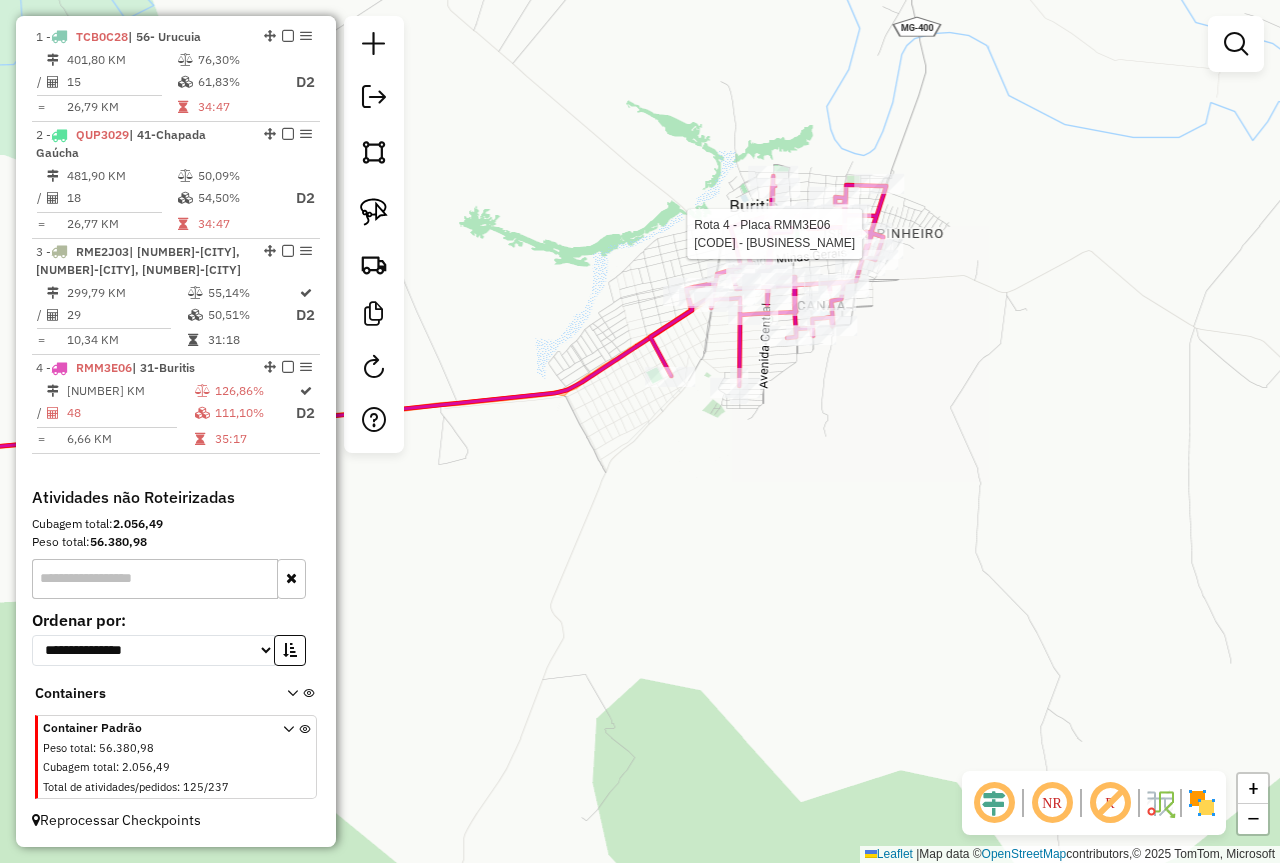 select on "*********" 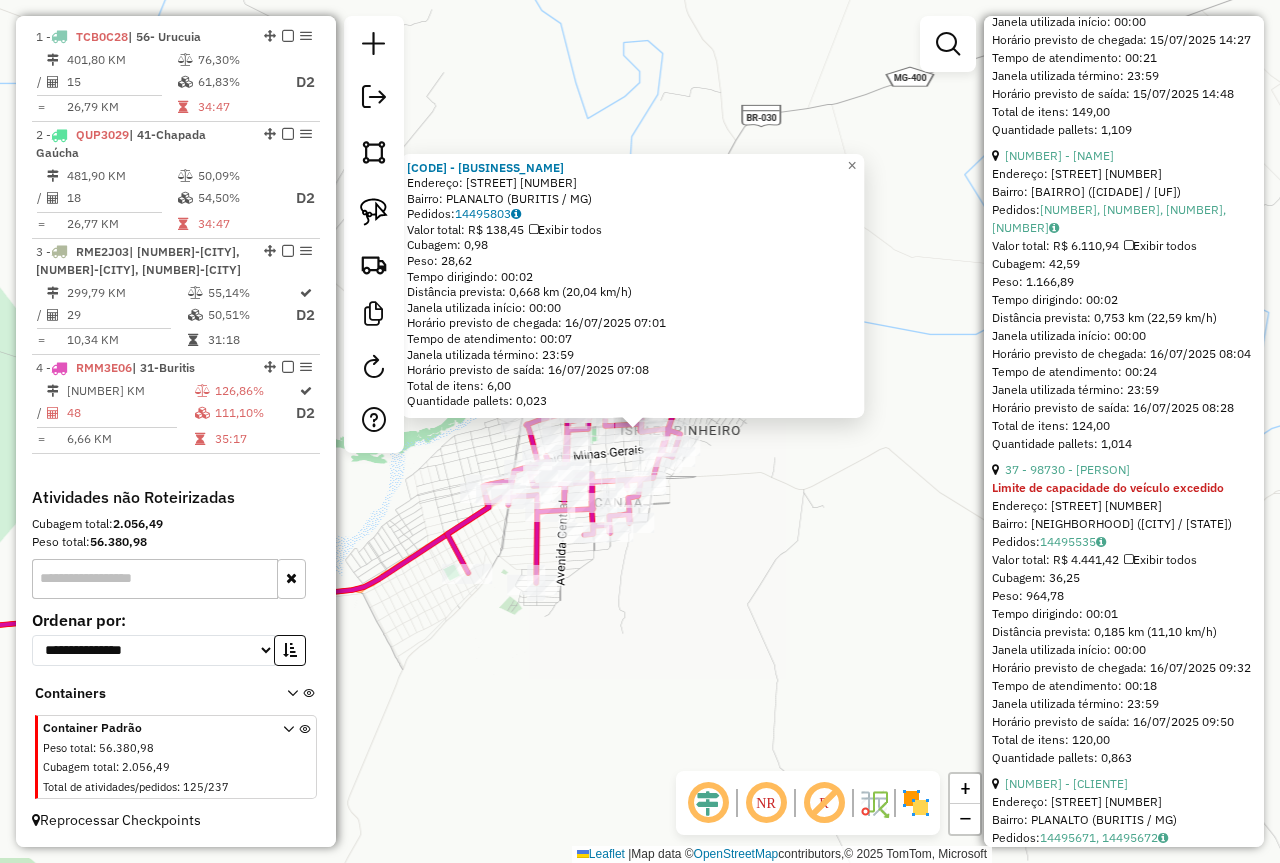 scroll, scrollTop: 1700, scrollLeft: 0, axis: vertical 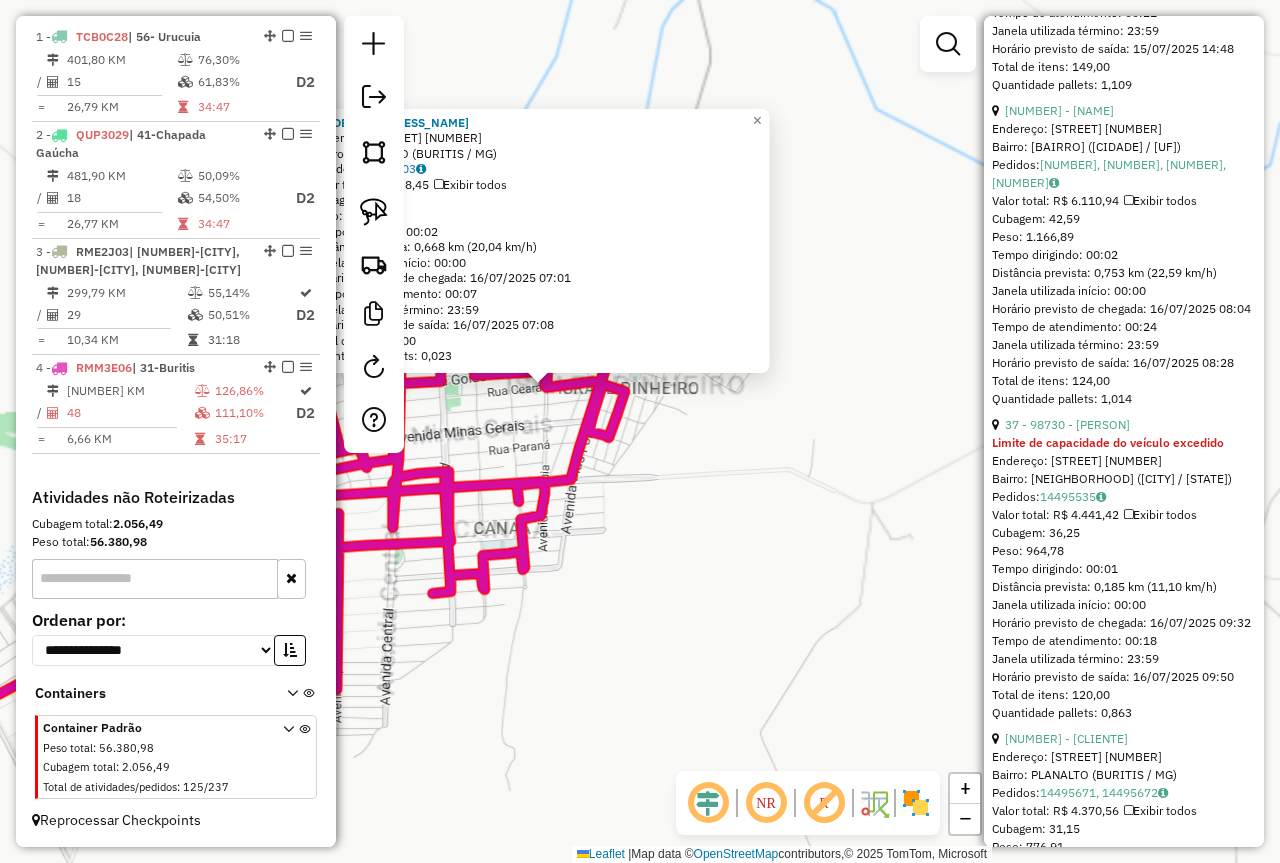 click on "[NUMBER] - [NUMBER] - [FIRST] [LAST]  Endereço:  [CITY] [NUMBER]   Bairro: [LAST] ([STATE])   Pedidos:  [NUMBER]   Valor total: R$ [PRICE], [PRICE]   Exibir todos   Cubagem: [PRICE]  Peso: [PRICE]  Tempo dirigindo: [TIME]   Distância prevista: [PRICE] km ([PRICE]/h)   Janela utilizada início: [TIME]   Horário previsto de chegada: [DATE] [TIME]   Tempo de atendimento: [TIME]   Janela utilizada término: [TIME]   Horário previsto de saída: [DATE] [TIME]   Total de itens: [PRICE], [PRICE]   Quantidade pallets: [PRICE]  × Janela de atendimento Grade de atendimento Capacidade Transportadoras Veículos Cliente Pedidos  Rotas Selecione os dias de semana para filtrar as janelas de atendimento  Seg   Ter   Qua   Qui   Sex   Sáb   Dom  Informe o período da janela de atendimento: De: Até:  Filtrar exatamente a janela do cliente  Considerar janela de atendimento padrão  Selecione os dias de semana para filtrar as grades de atendimento  Seg   Ter   Qua   Qui   Sex   Sáb   Dom   Considerar clientes sem dia de atendimento cadastrado  Peso mínimo:  De:" 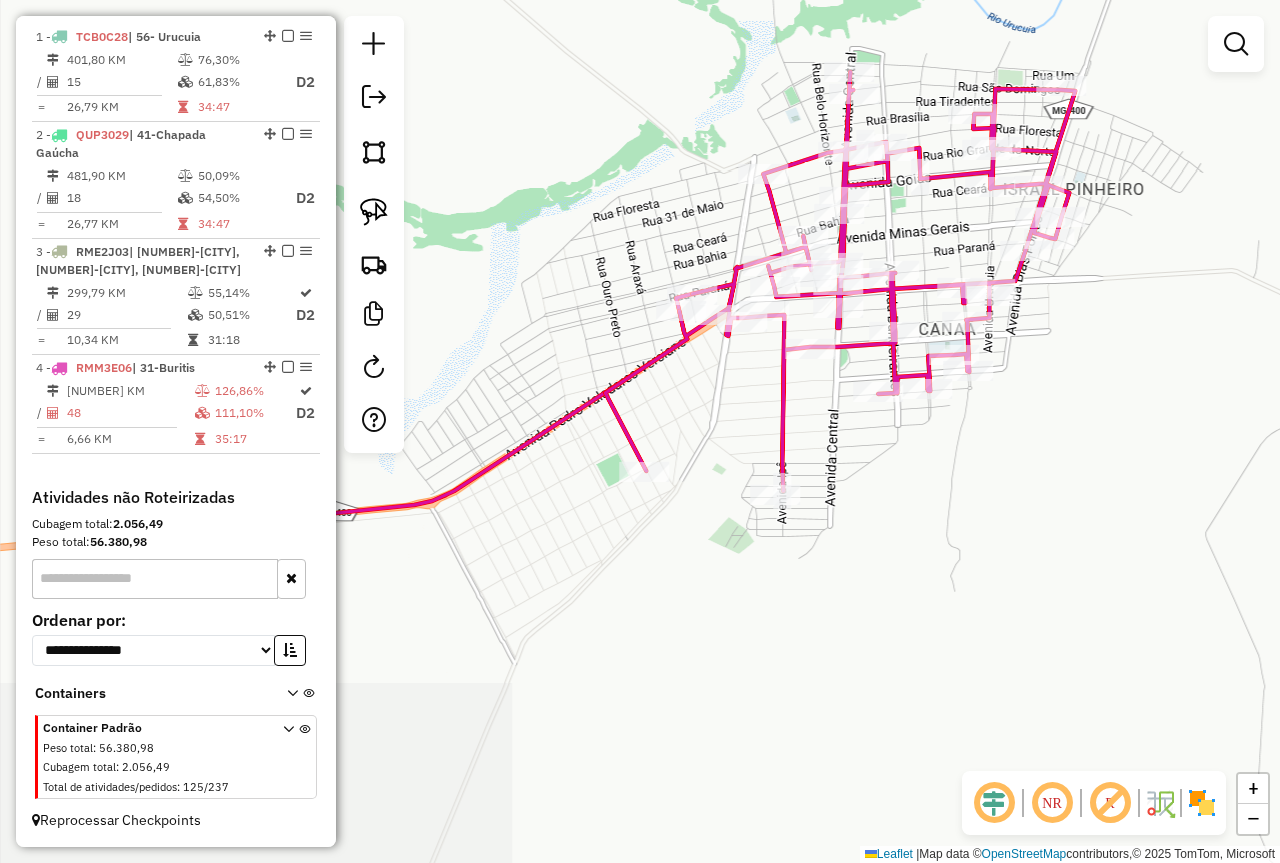 drag, startPoint x: 679, startPoint y: 494, endPoint x: 1137, endPoint y: 294, distance: 499.76395 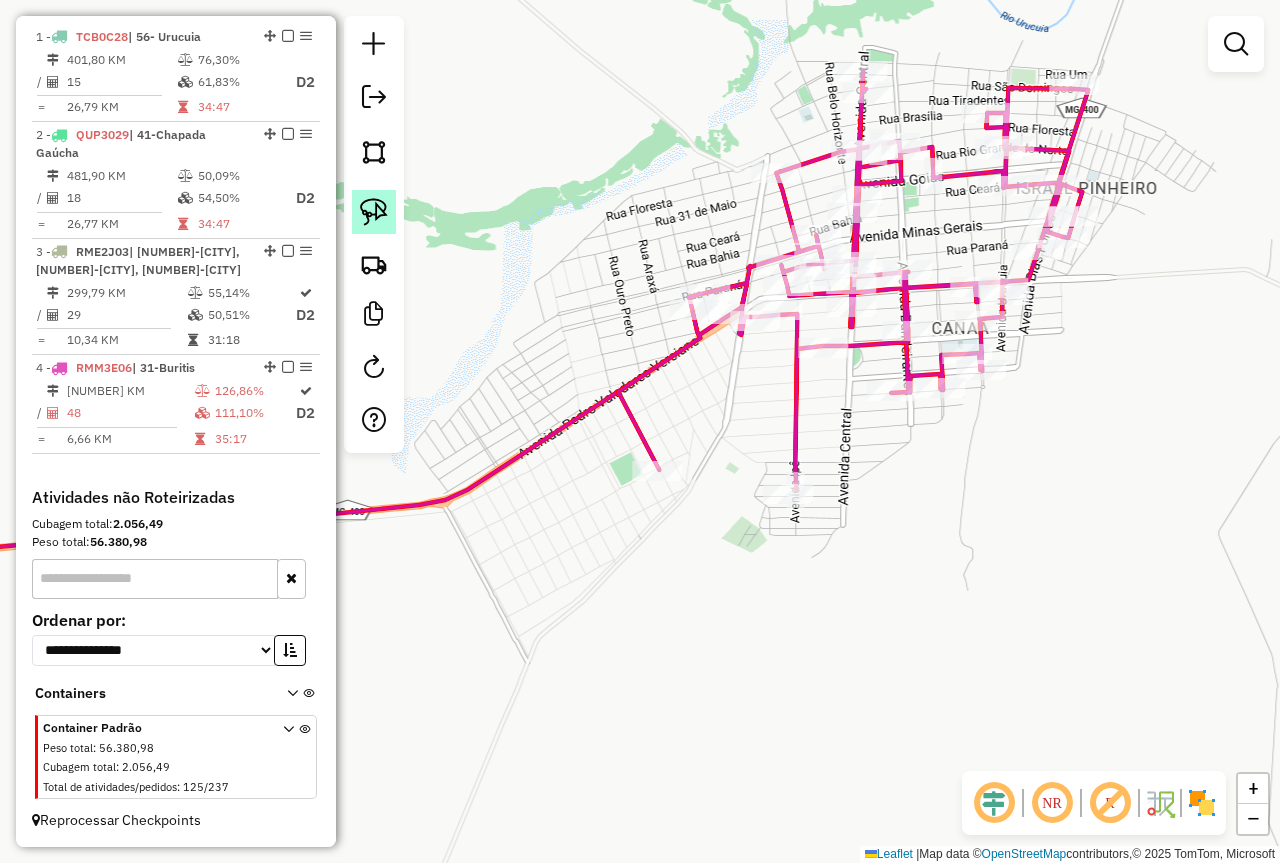 click 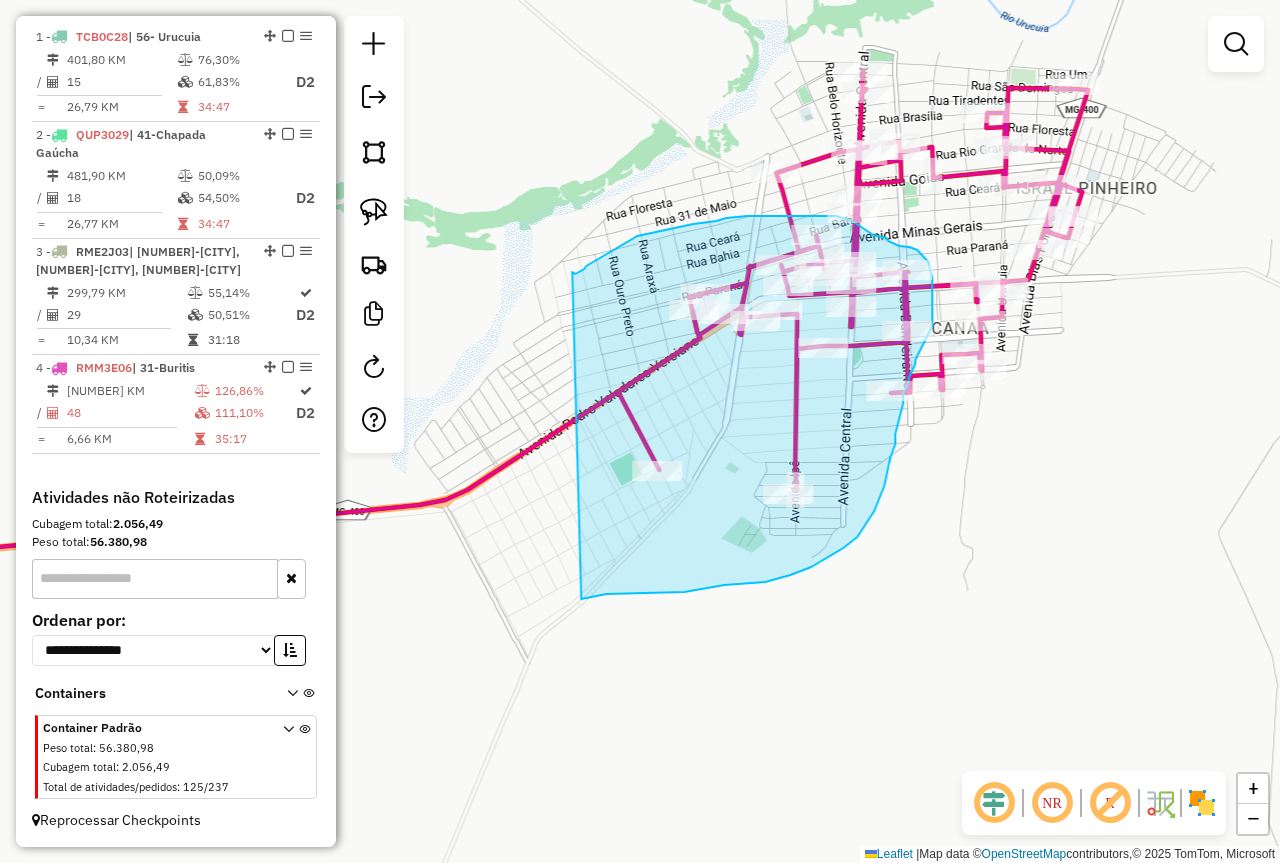 drag, startPoint x: 572, startPoint y: 273, endPoint x: 555, endPoint y: 604, distance: 331.43628 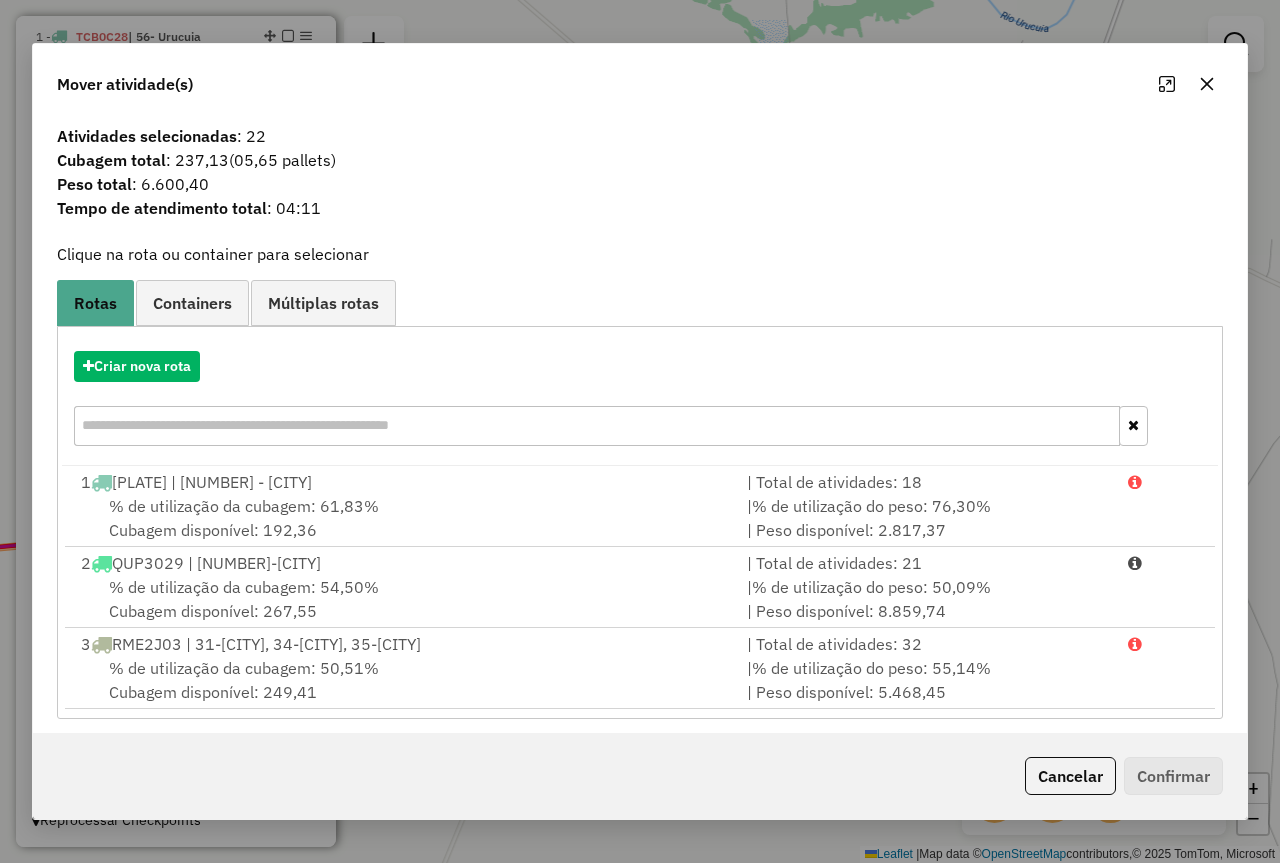 click on "Cancelar" 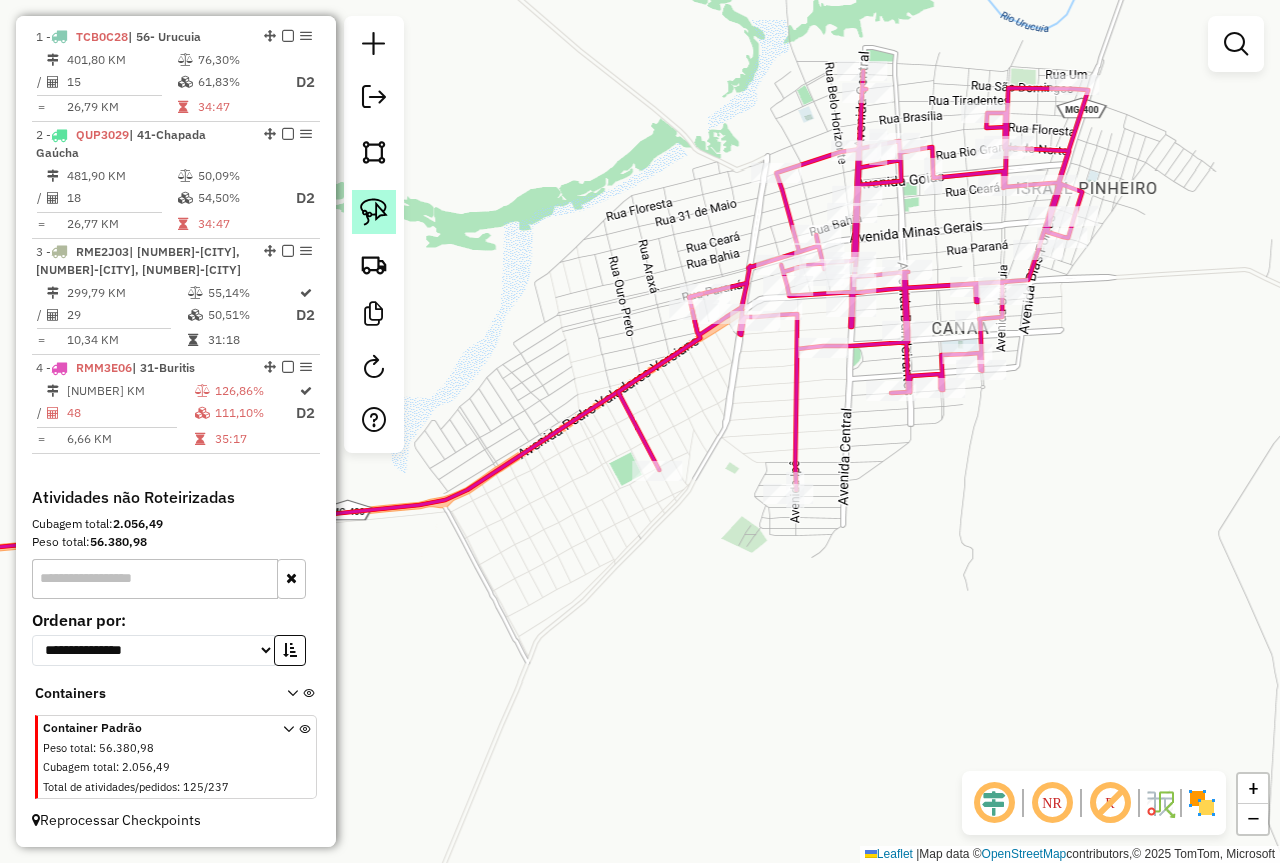 click 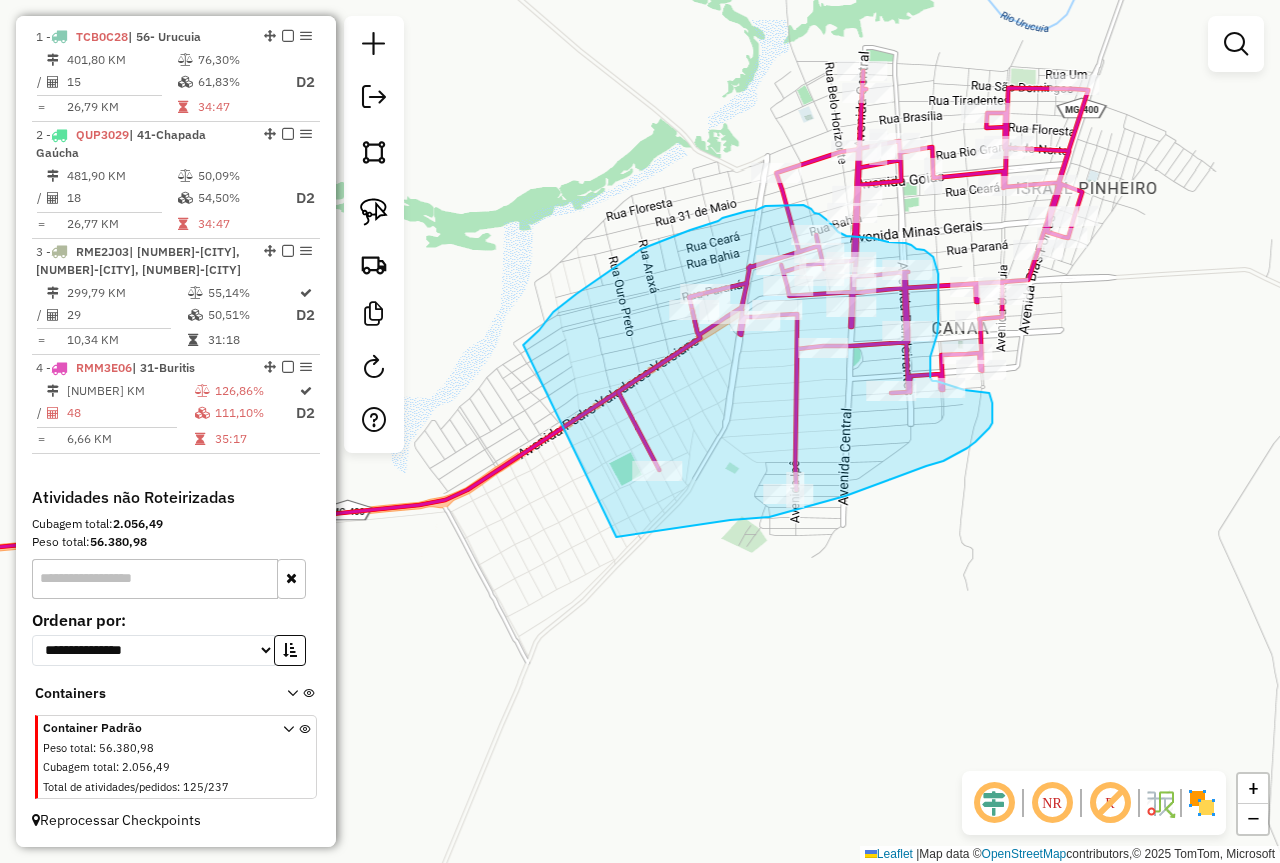 drag, startPoint x: 523, startPoint y: 345, endPoint x: 594, endPoint y: 539, distance: 206.58412 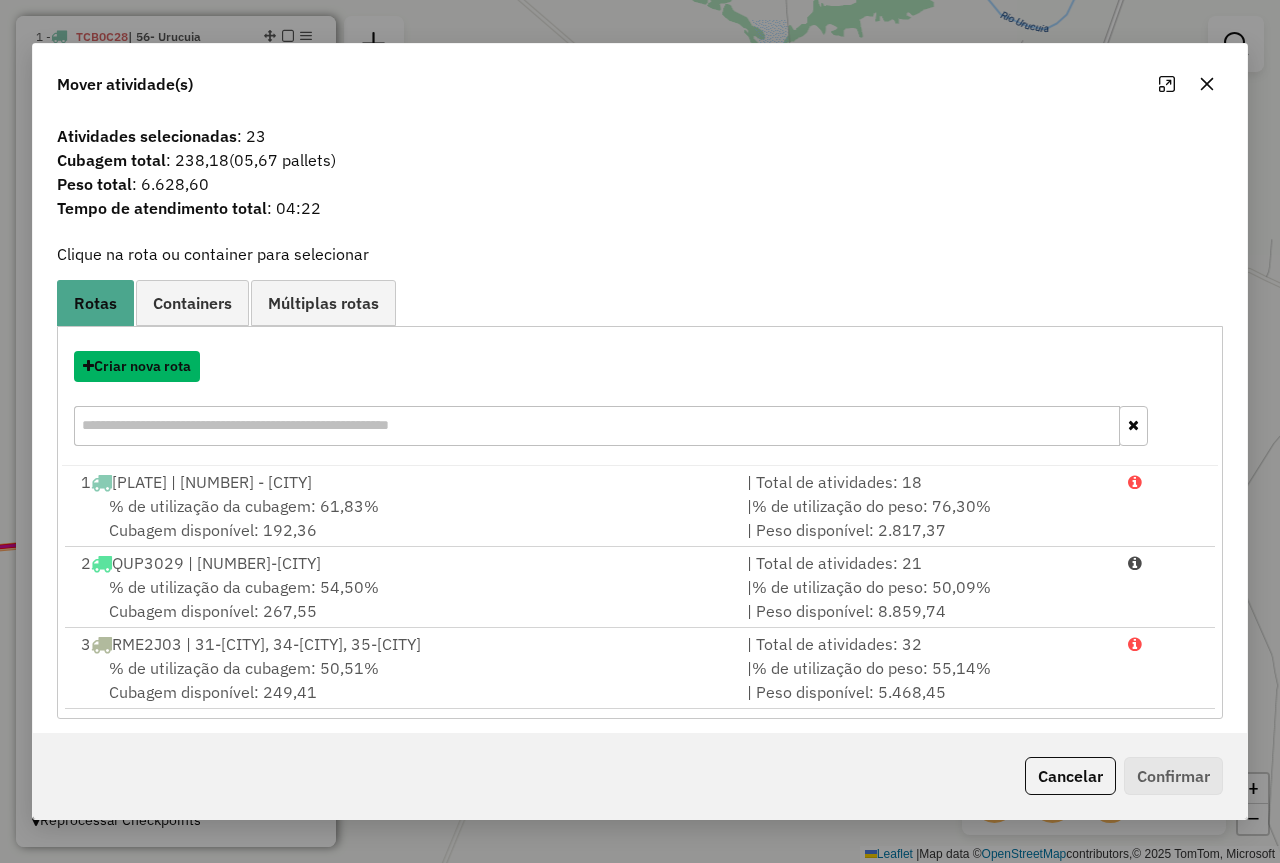 click on "Criar nova rota" at bounding box center (137, 366) 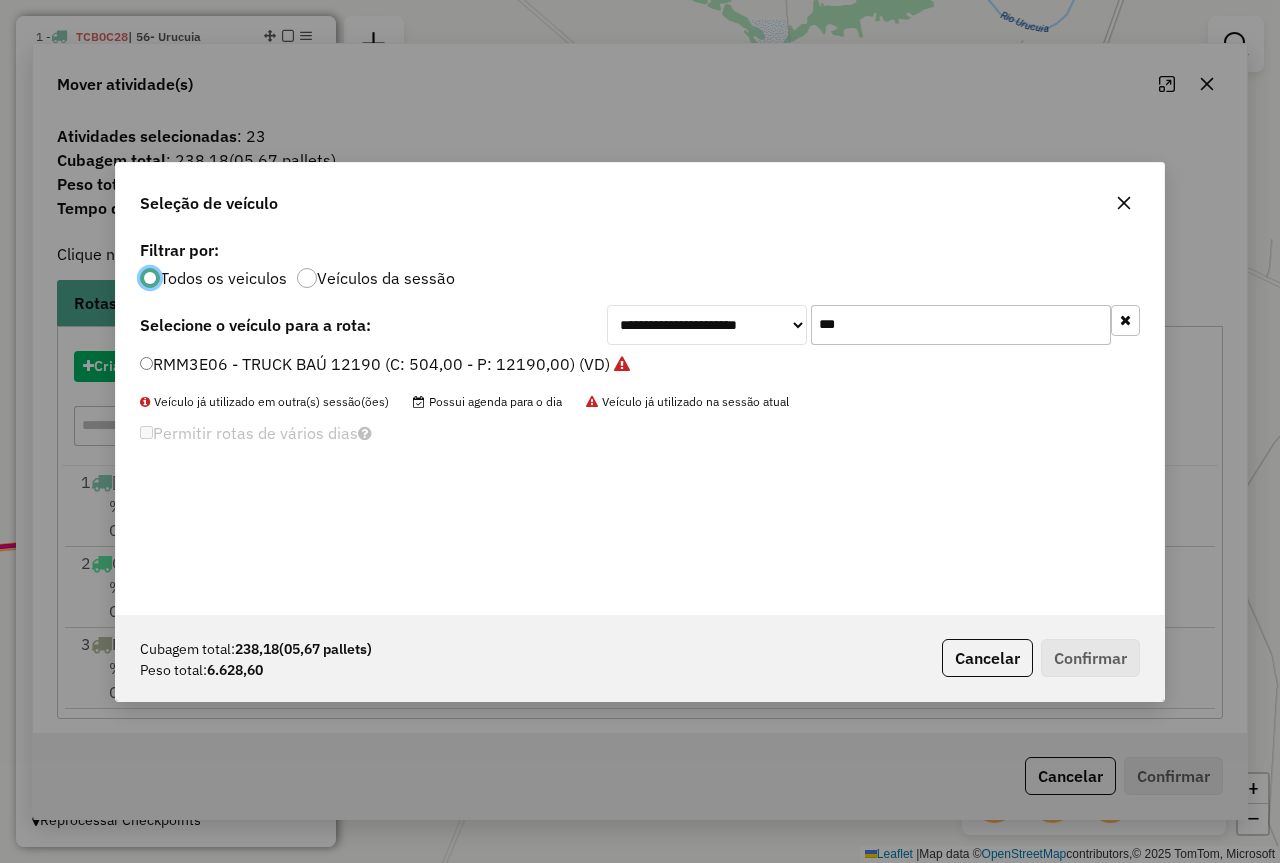 scroll, scrollTop: 11, scrollLeft: 6, axis: both 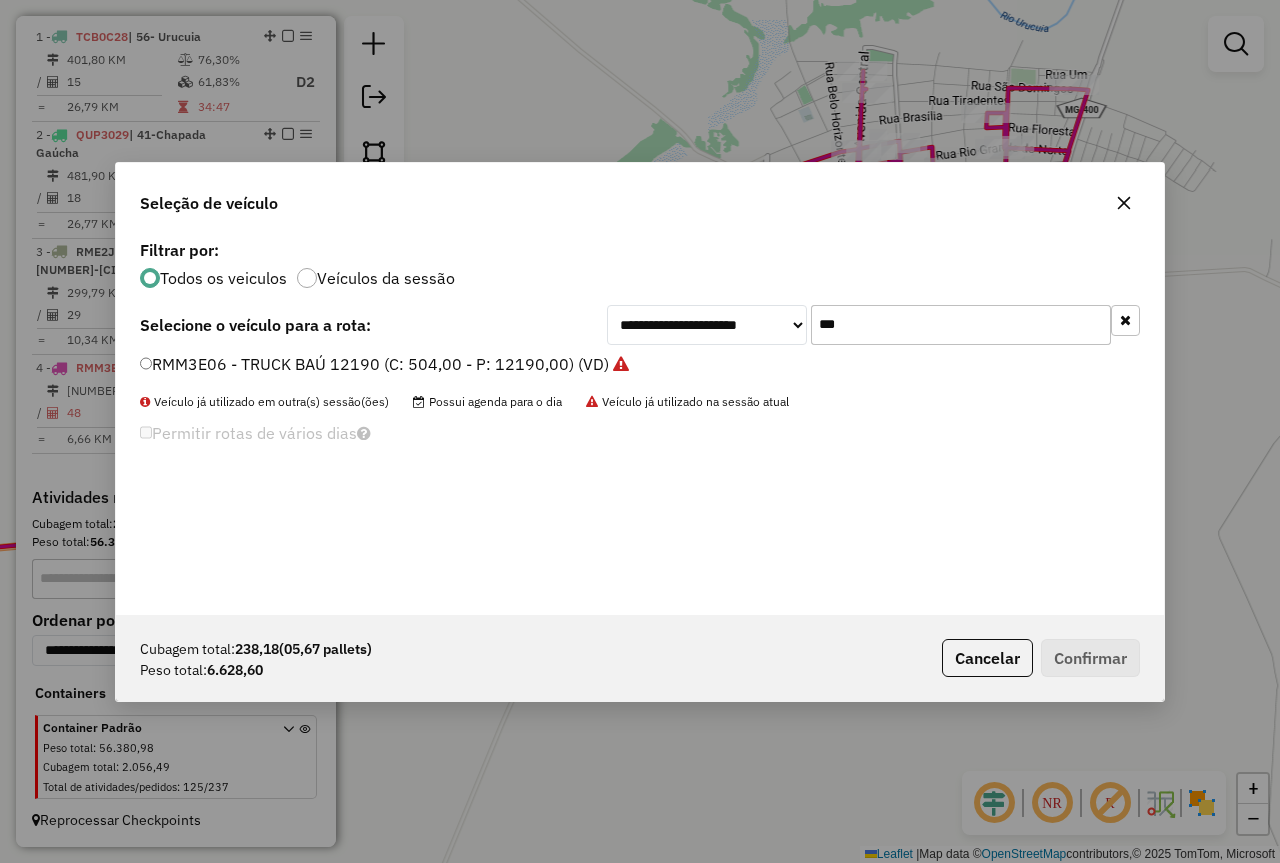 click on "***" 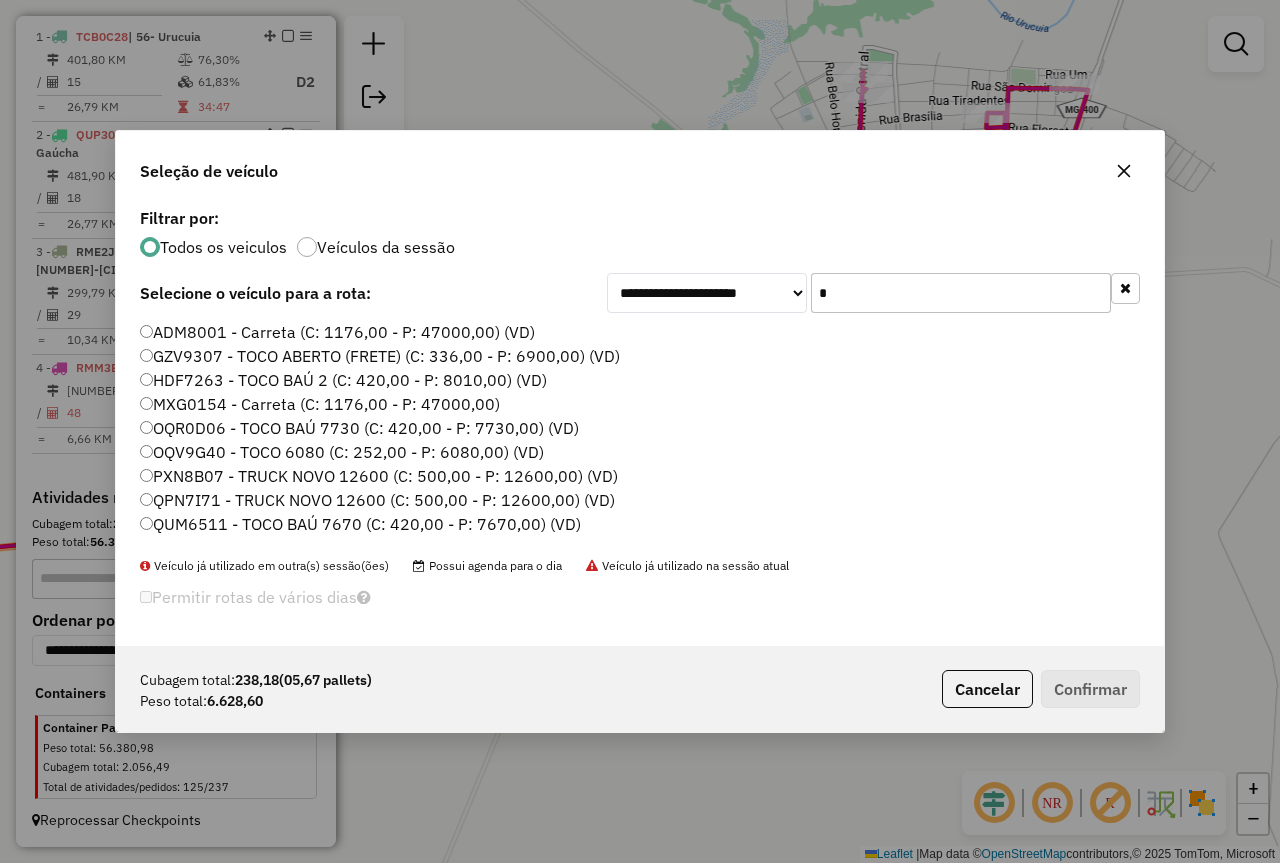 click on "GZV9307 - TOCO ABERTO (FRETE) (C: 336,00 - P: 6900,00) (VD)" 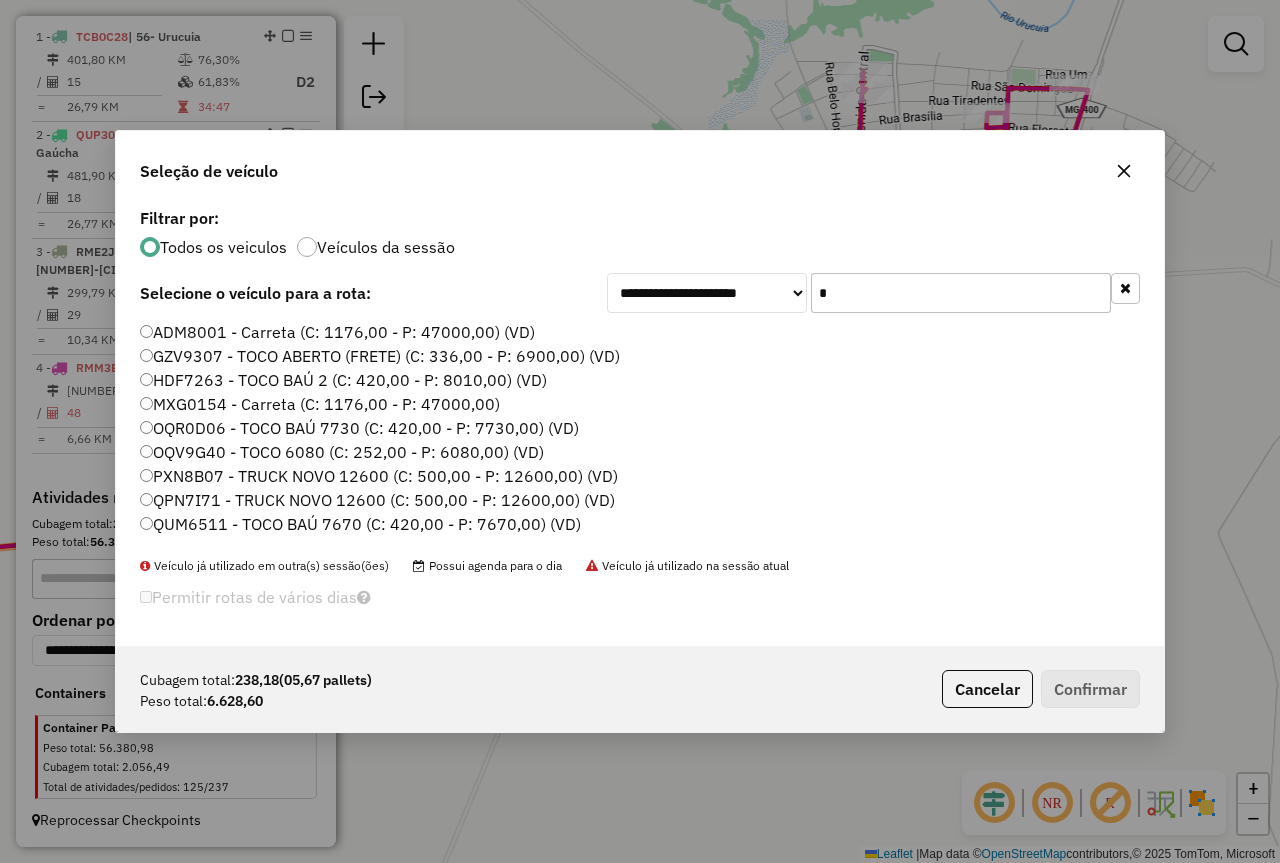 type on "****" 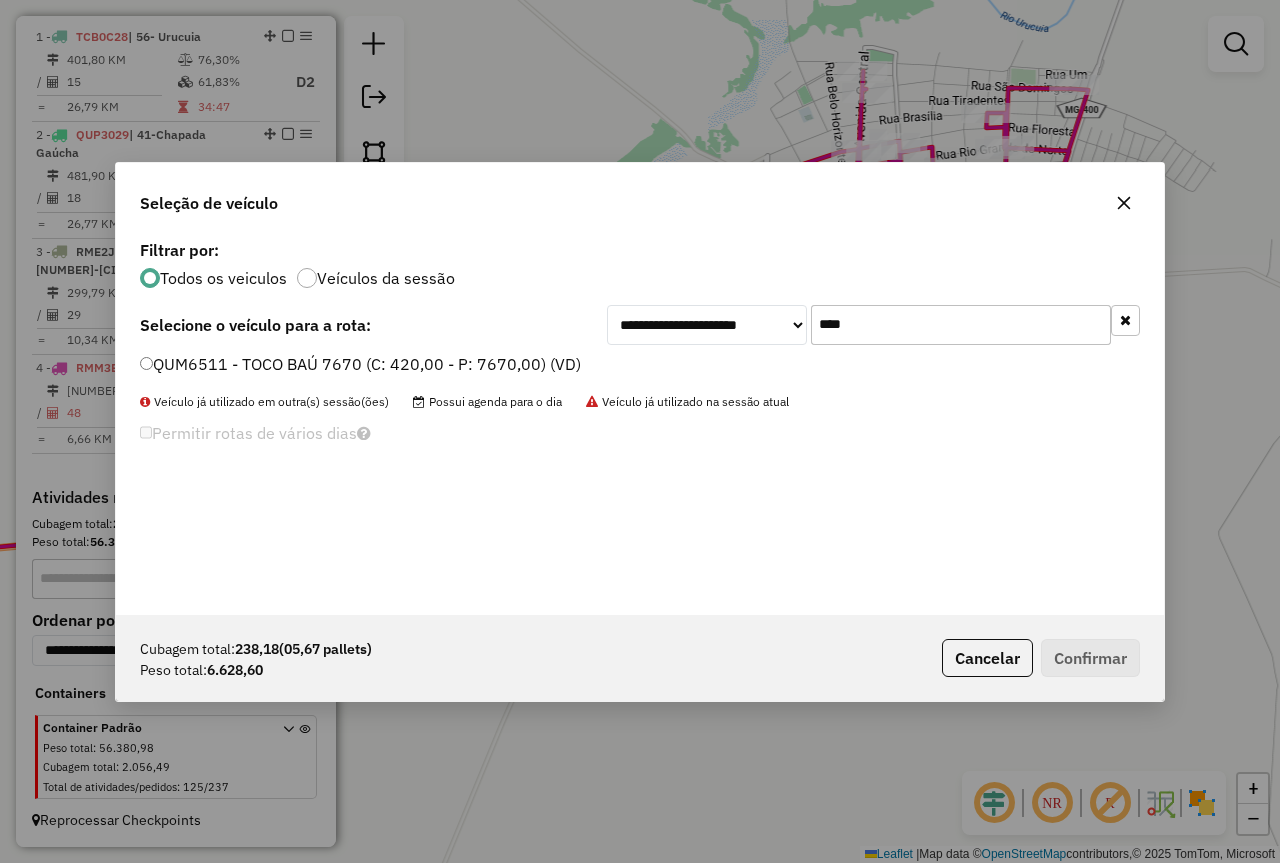 click on "QUM6511 - TOCO BAÚ 7670 (C: 420,00 - P: 7670,00) (VD)" 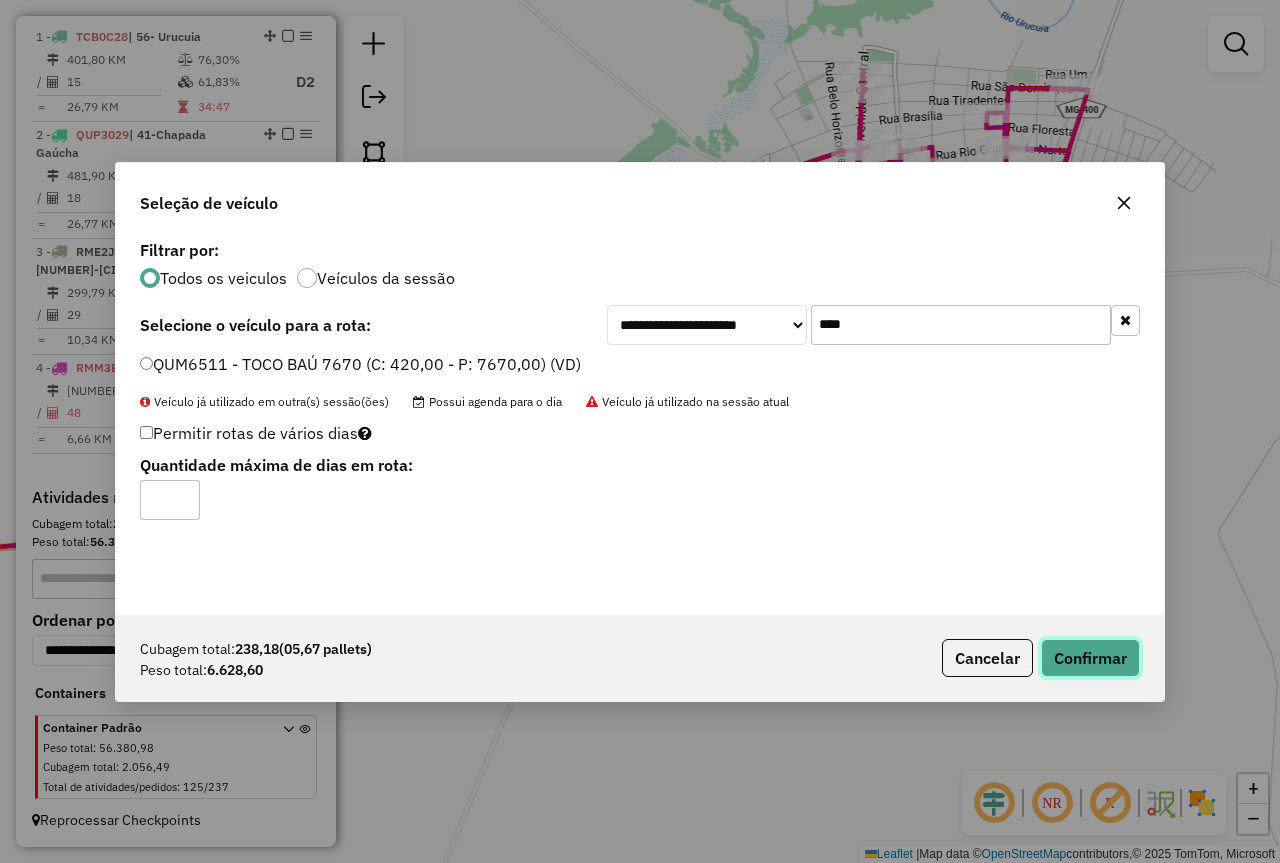 click on "Confirmar" 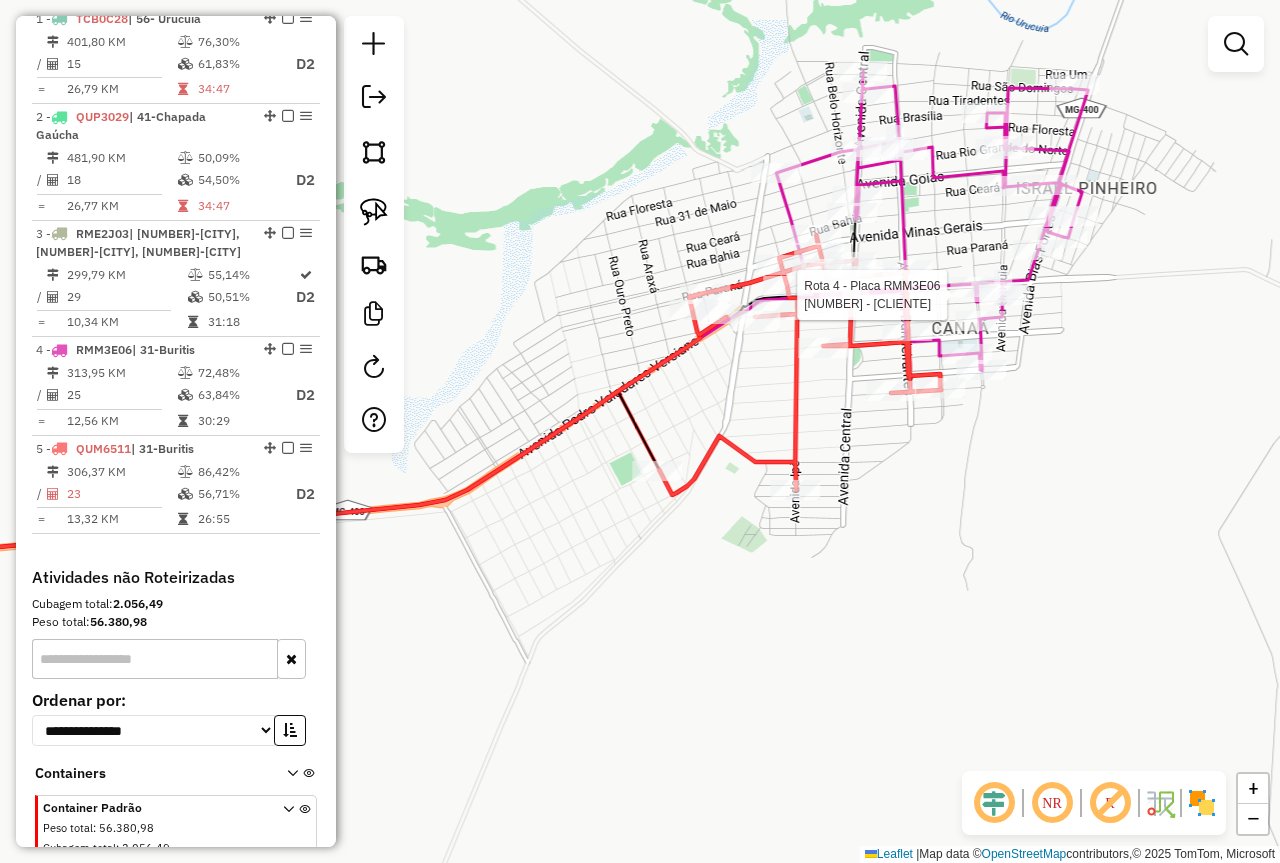 select on "*********" 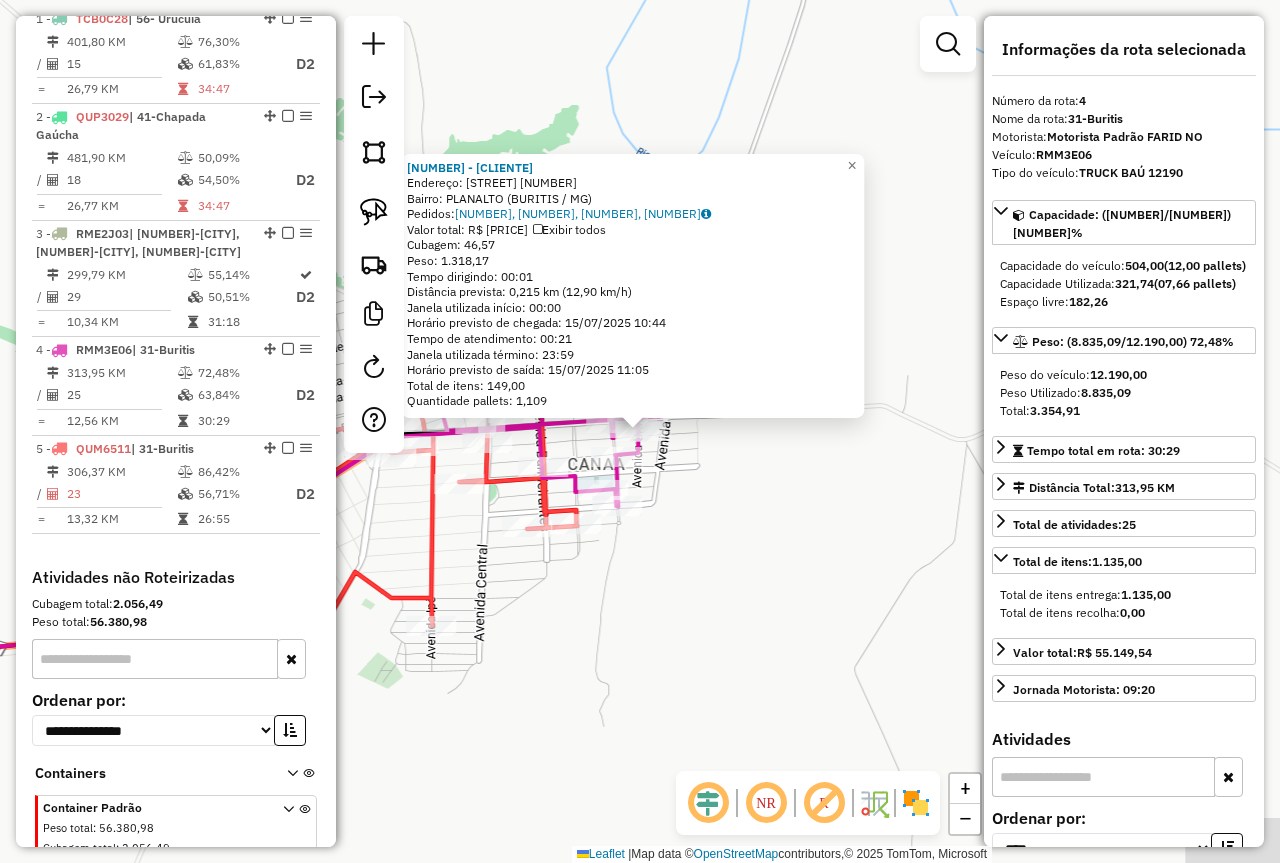 scroll, scrollTop: 859, scrollLeft: 0, axis: vertical 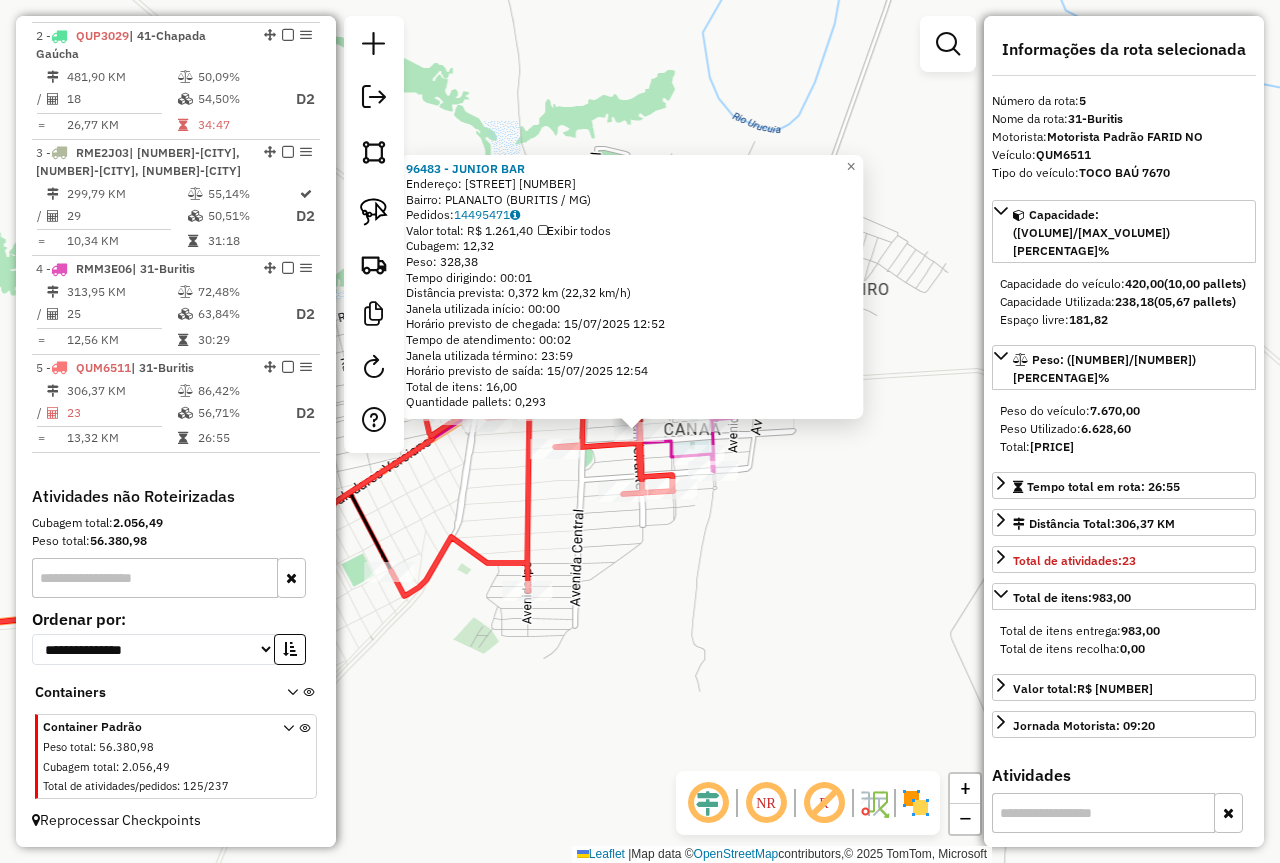 click on "96483 - [PERSON]  Endereço:  [STREET] [NUMBER]   Bairro: [NEIGHBORHOOD] ([CITY] / [STATE])   Pedidos:  [NUMBER]   Valor total: [CURRENCY] [PRICE]   Exibir todos   Cubagem: [NUMBER]  Peso: [NUMBER]  Tempo dirigindo: [TIME]   Distância prevista: [NUMBER] km ([NUMBER] km/h)   Janela utilizada início: [TIME]   Horário previsto de chegada: [DATE] [TIME]   Tempo de atendimento: [TIME]   Janela utilizada término: [TIME]   Horário previsto de saída: [DATE] [TIME]   Total de itens: [NUMBER]   Quantidade pallets: [NUMBER]  × Janela de atendimento Grade de atendimento Capacidade Transportadoras Veículos Cliente Pedidos  Rotas Selecione os dias de semana para filtrar as janelas de atendimento  Seg   Ter   Qua   Qui   Sex   Sáb   Dom  Informe o período da janela de atendimento: De: Até:  Filtrar exatamente a janela do cliente  Considerar janela de atendimento padrão  Selecione os dias de semana para filtrar as grades de atendimento  Seg   Ter   Qua   Qui   Sex   Sáb   Dom   Considerar clientes sem dia de atendimento cadastrado  Peso mínimo:  +" 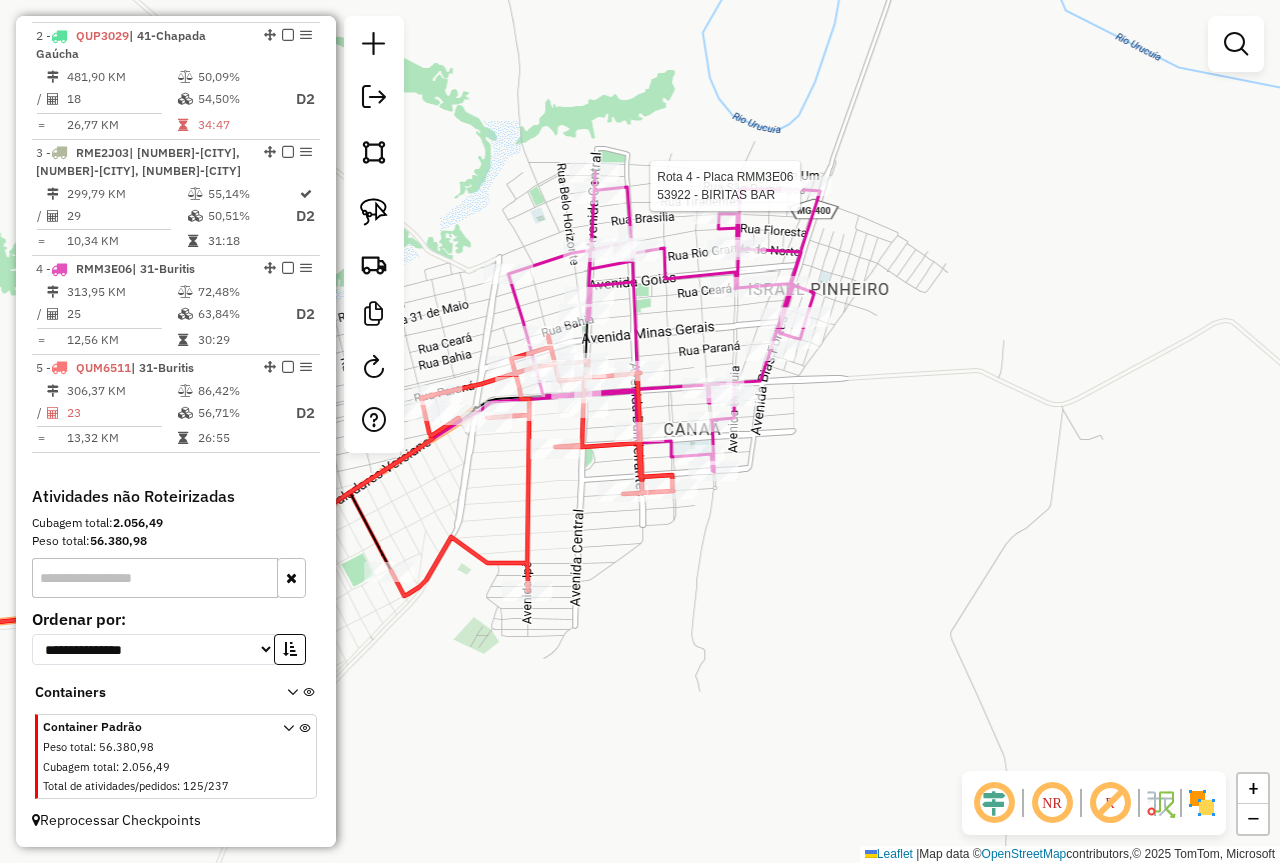select on "*********" 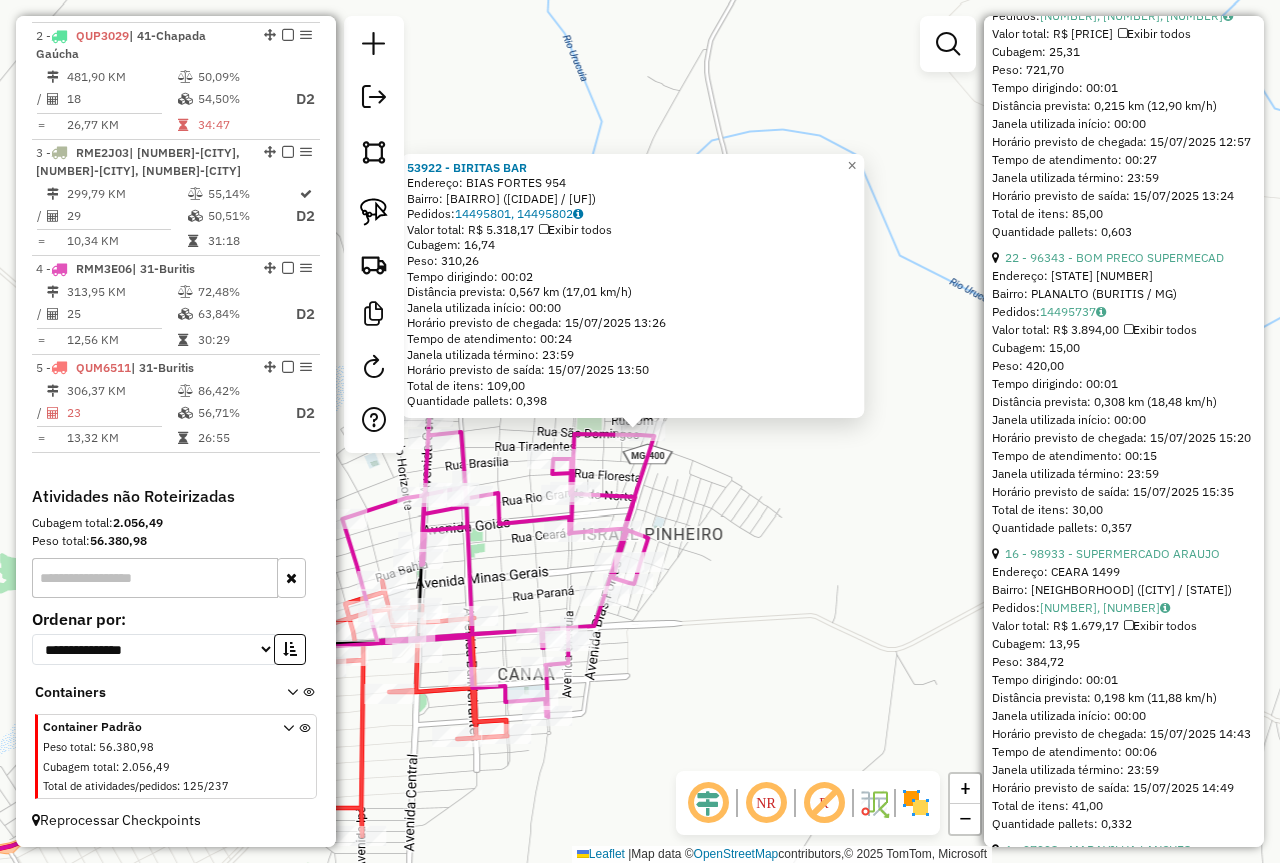 scroll, scrollTop: 2200, scrollLeft: 0, axis: vertical 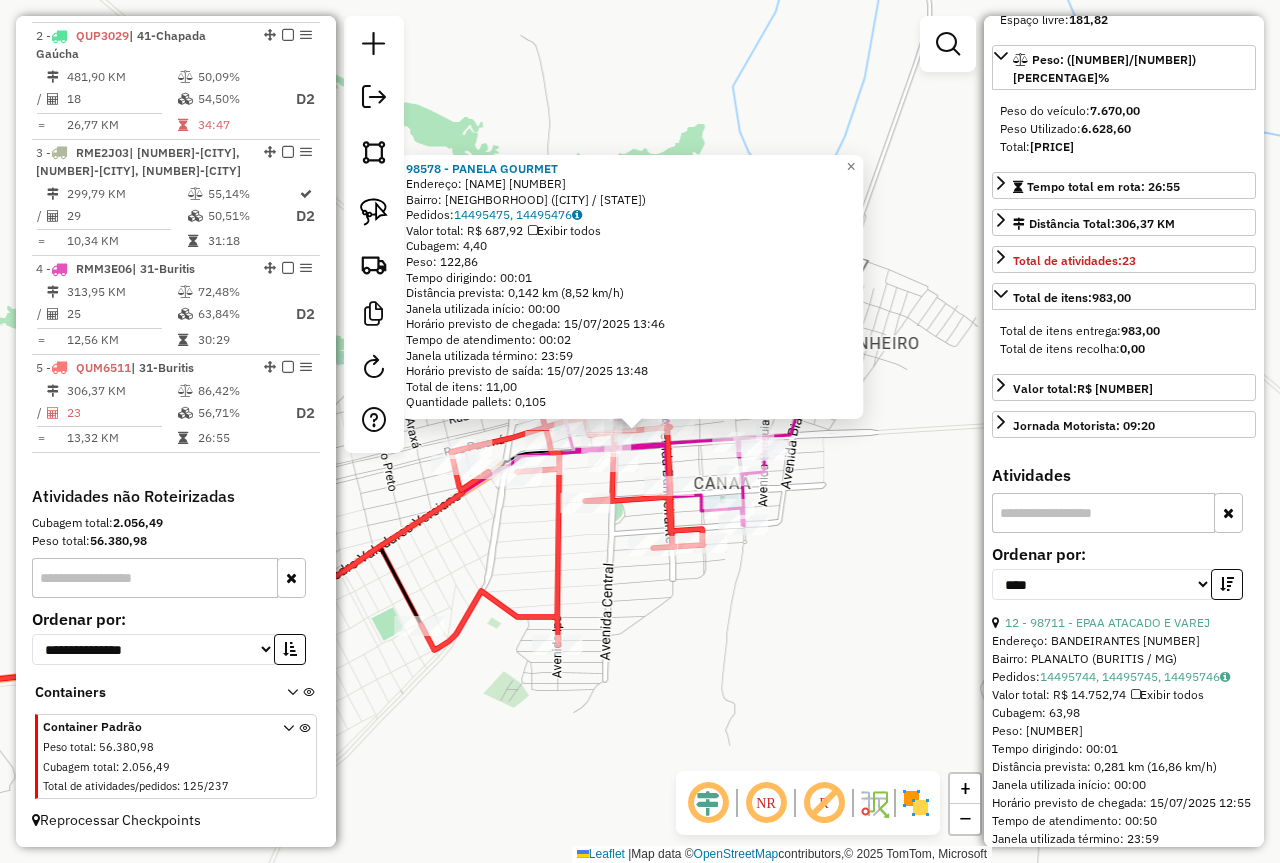 click on "[NUMBER] - PANELA GOURMET  Endereço:  RIO GRANDE DO SUL [NUMBER]   Bairro: CENTRO ([CITY] / [STATE])   Pedidos:  [NUMBER], [NUMBER]   Valor total: R$ [NUMBER]   Exibir todos   Cubagem: [NUMBER]  Peso: [NUMBER]  Tempo dirigindo: [TIME]   Distância prevista: [NUMBER] km ([NUMBER] km/h)   Janela utilizada início: [TIME]   Horário previsto de chegada: [DATE] [TIME]   Tempo de atendimento: [TIME]   Janela utilizada término: [TIME]   Horário previsto de saída: [DATE] [TIME]   Total de itens: [NUMBER]   Quantidade pallets: [NUMBER]  × Janela de atendimento Grade de atendimento Capacidade Transportadoras Veículos Cliente Pedidos  Rotas Selecione os dias de semana para filtrar as janelas de atendimento  Seg   Ter   Qua   Qui   Sex   Sáb   Dom  Informe o período da janela de atendimento: De: Até:  Filtrar exatamente a janela do cliente  Considerar janela de atendimento padrão  Selecione os dias de semana para filtrar as grades de atendimento  Seg   Ter   Qua   Qui   Sex   Sáb   Dom   Clientes fora do dia de atendimento selecionado De:" 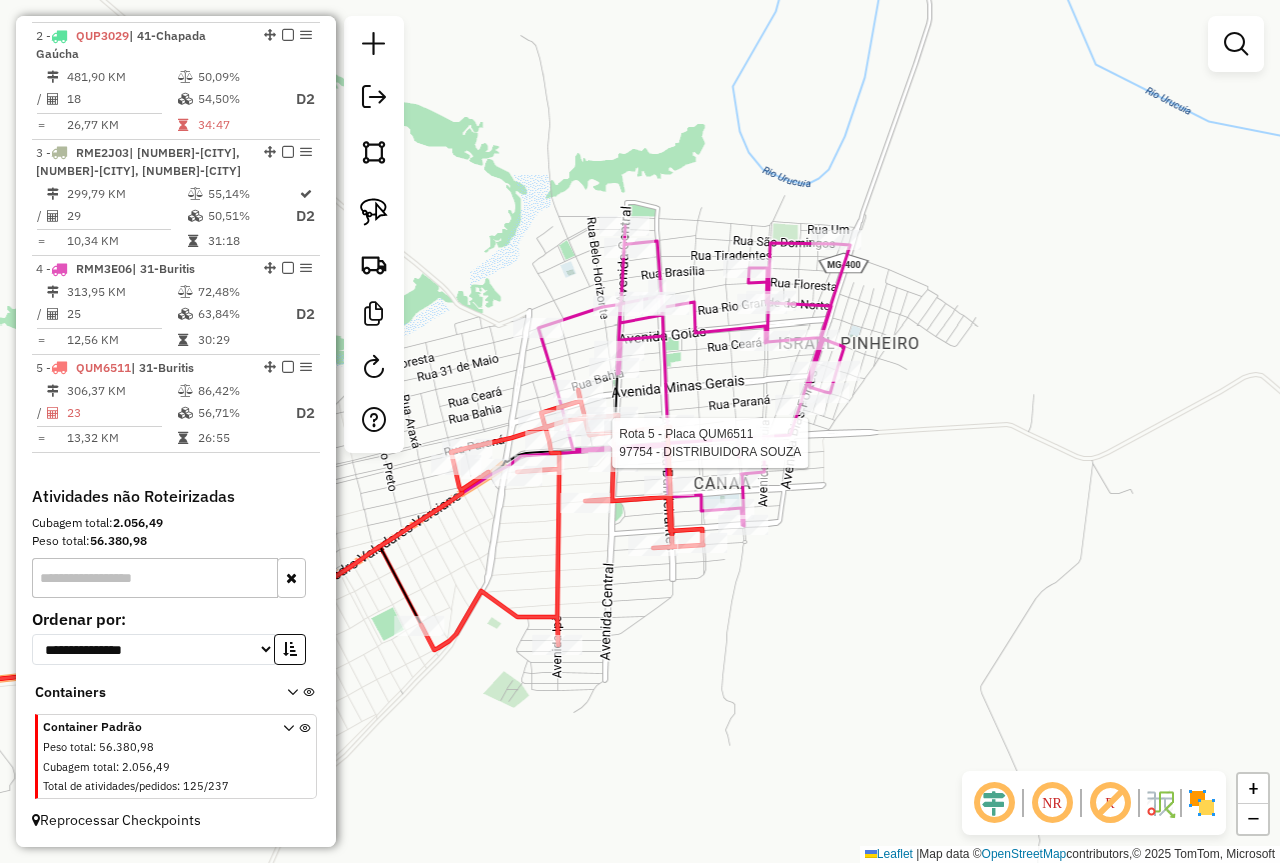select on "*********" 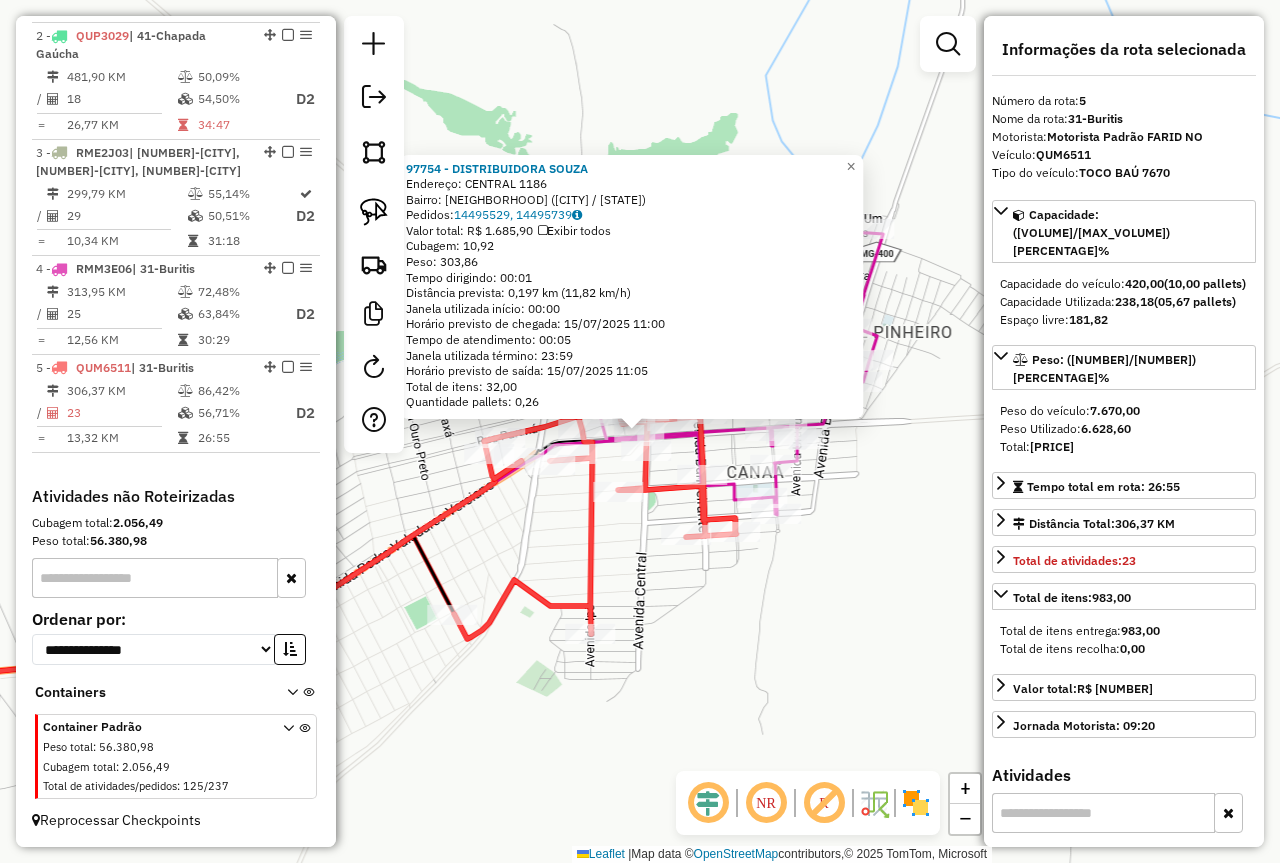 click on "[NUMBER] - [NAME]  Endereço:  [STREET] [NUMBER]   Bairro: [NEIGHBORHOOD] ([CITY] / [STATE])   Pedidos:  [ORDER_ID], [ORDER_ID]   Valor total: [CURRENCY] [PRICE]   Exibir todos   Cubagem: [CUBAGE]  Peso: [WEIGHT]  Tempo dirigindo: [TIME]   Distância prevista: [DISTANCE] km ([SPEED])   Janela utilizada início: [TIME]   Horário previsto de chegada: [DATE] [TIME]   Tempo de atendimento: [TIME]   Janela utilizada término: [TIME]   Horário previsto de saída: [DATE] [TIME]   Total de itens: [ITEMS]   Quantidade pallets: [PALLETS]  × Janela de atendimento Grade de atendimento Capacidade Transportadoras Veículos Cliente Pedidos  Rotas Selecione os dias de semana para filtrar as janelas de atendimento  Seg   Ter   Qua   Qui   Sex   Sáb   Dom  Informe o período da janela de atendimento: De: Até:  Filtrar exatamente a janela do cliente  Considerar janela de atendimento padrão  Selecione os dias de semana para filtrar as grades de atendimento  Seg   Ter   Qua   Qui   Sex   Sáb   Dom   Considerar clientes sem dia de atendimento cadastrado" 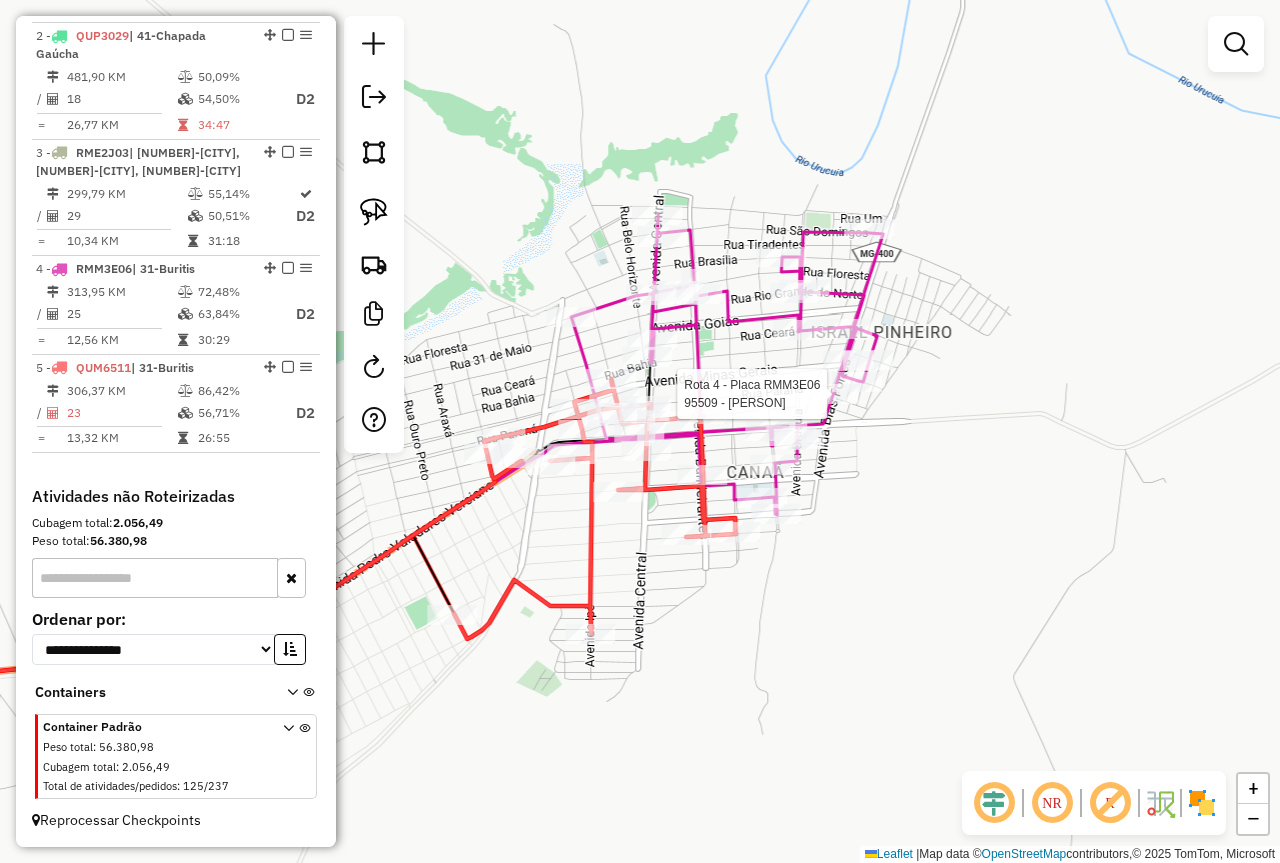 select on "*********" 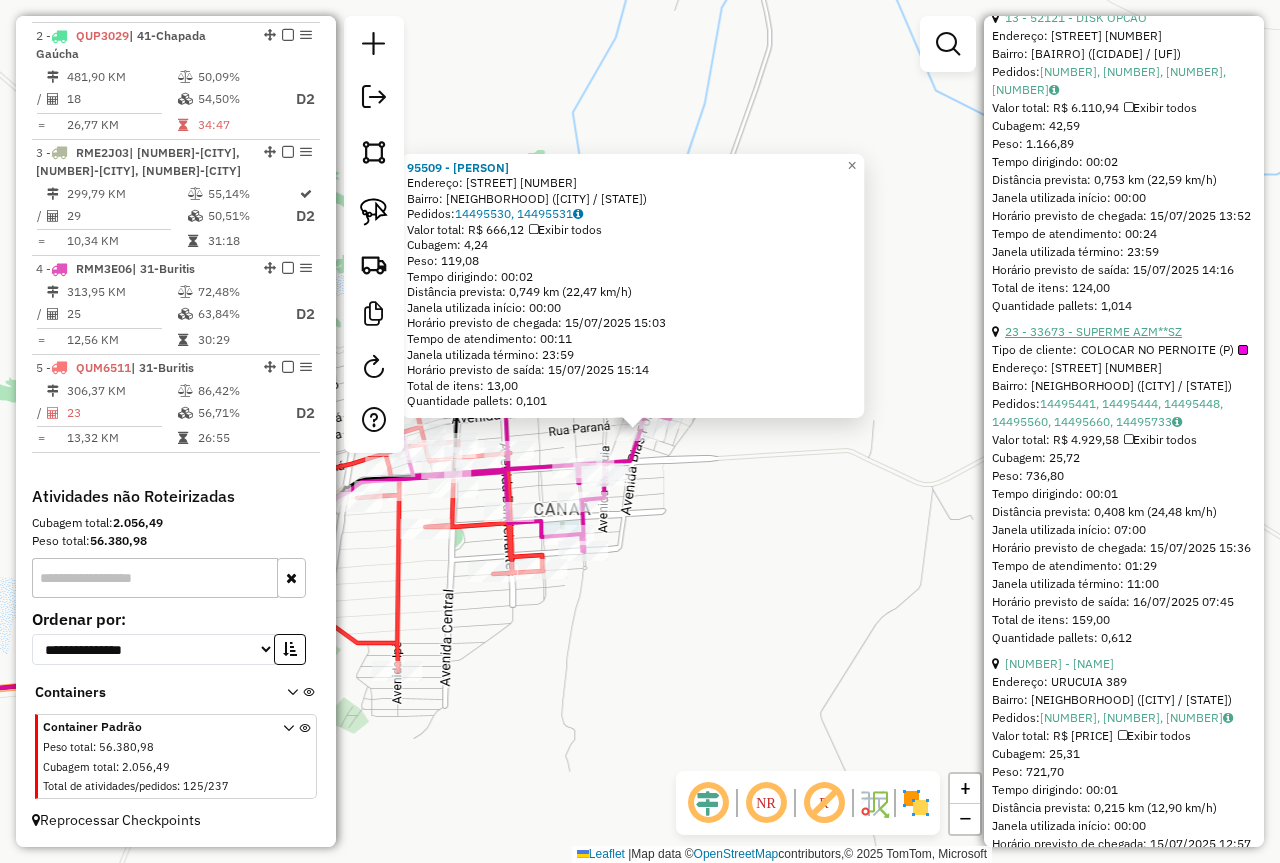 scroll, scrollTop: 1600, scrollLeft: 0, axis: vertical 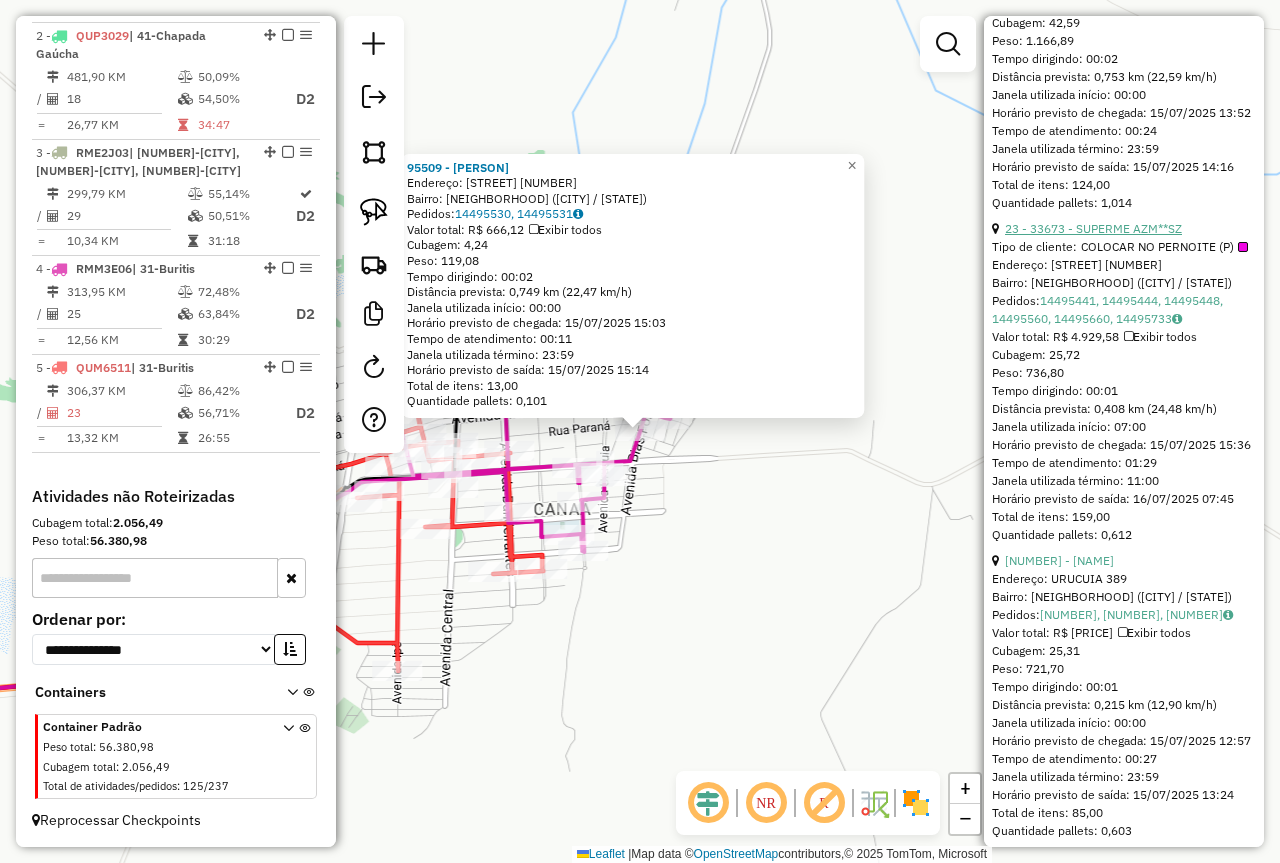 click on "23 - 33673 - SUPERME AZM**SZ" at bounding box center [1093, 228] 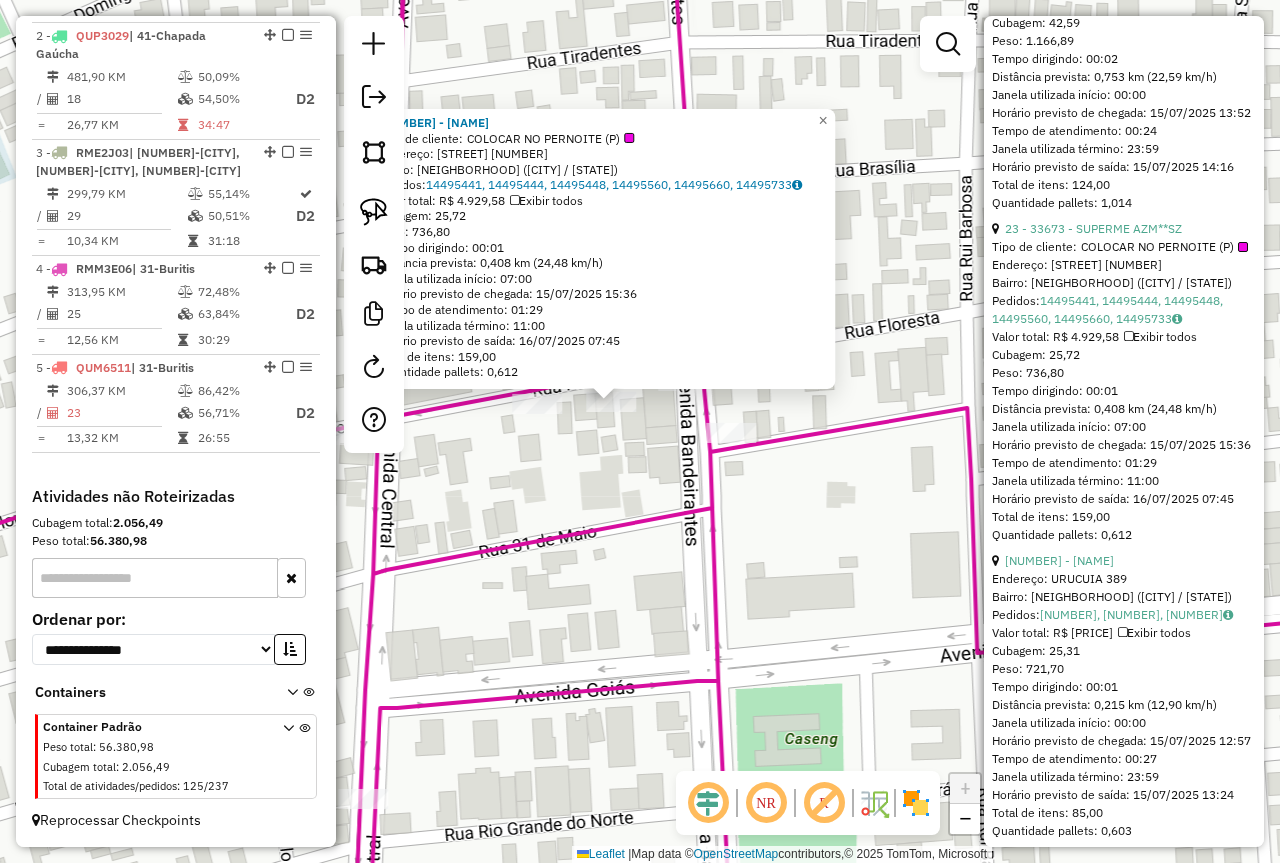 click on "[NUMBER] - [LAST] [LAST]**SZ  Tipo de cliente:   COLOCAR NO PERNOITE (P)   Endereço:  [LAST] [NUMBER]   Bairro: [LAST] ([STATE])   Pedidos:  [NUMBER], [NUMBER], [NUMBER], [NUMBER], [NUMBER], [NUMBER]   Valor total: R$ [PRICE]   Exibir todos   Cubagem: [PRICE]  Peso: [PRICE]  Tempo dirigindo: [TIME]   Distância prevista: [PRICE] km ([PRICE]/h)   Janela utilizada início: [TIME]   Horário previsto de chegada: [DATE] [TIME]   Tempo de atendimento: [TIME]   Janela utilizada término: [TIME]   Horário previsto de saída: [DATE] [TIME]   Total de itens: [PRICE], [PRICE]   Quantidade pallets: [PRICE]  × Janela de atendimento Grade de atendimento Capacidade Transportadoras Veículos Cliente Pedidos  Rotas Selecione os dias de semana para filtrar as janelas de atendimento  Seg   Ter   Qua   Qui   Sex   Sáb   Dom  Informe o período da janela de atendimento: De: Até:  Filtrar exatamente a janela do cliente  Considerar janela de atendimento padrão  Selecione os dias de semana para filtrar as grades de atendimento  Seg  De:" 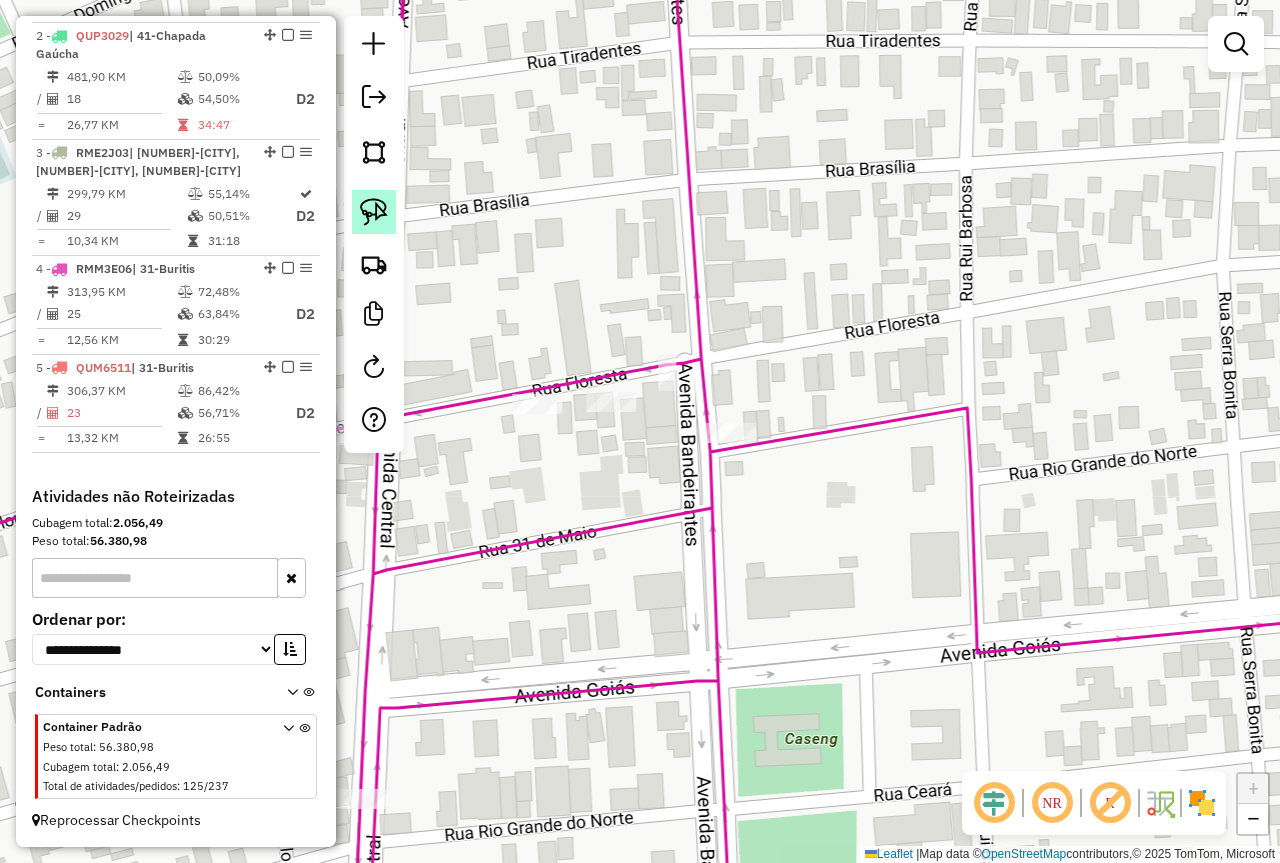 click 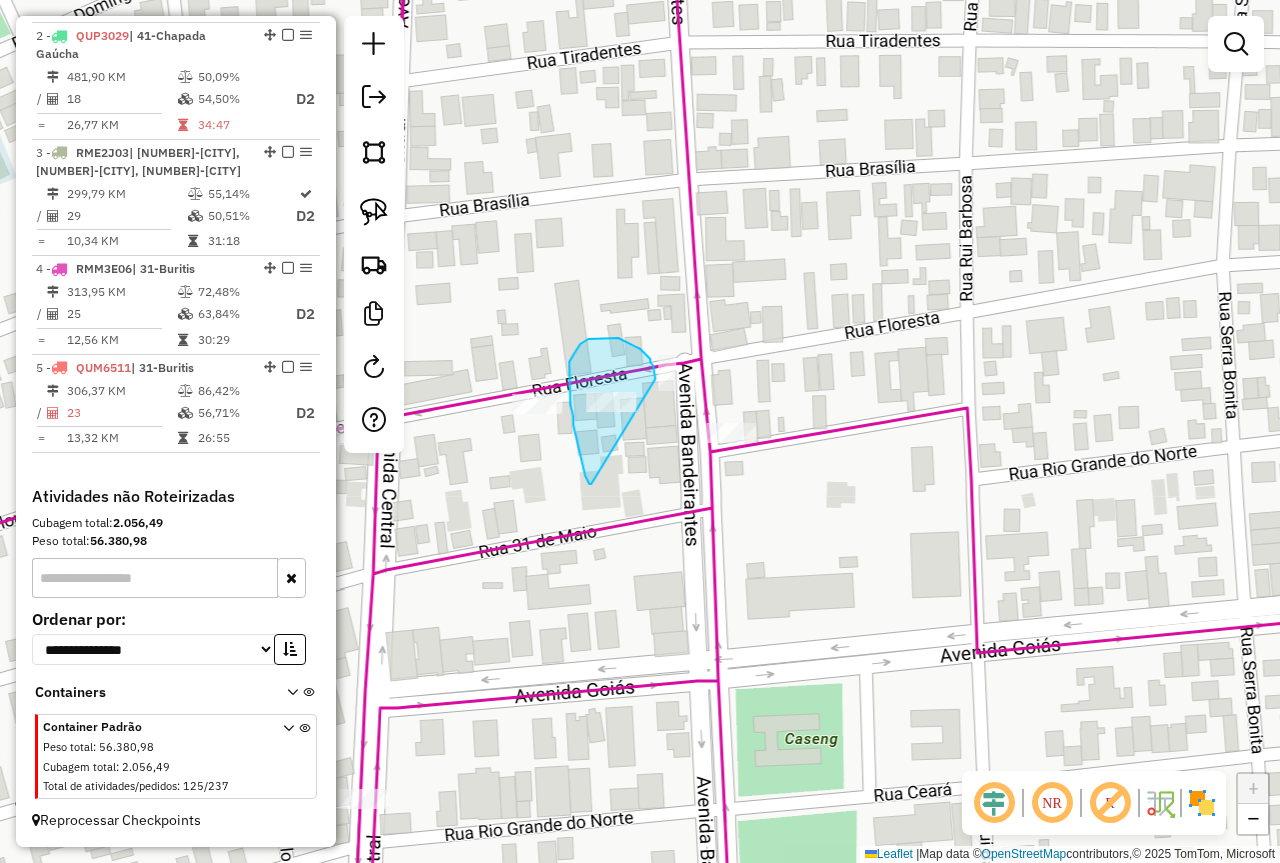 drag, startPoint x: 591, startPoint y: 484, endPoint x: 657, endPoint y: 383, distance: 120.65239 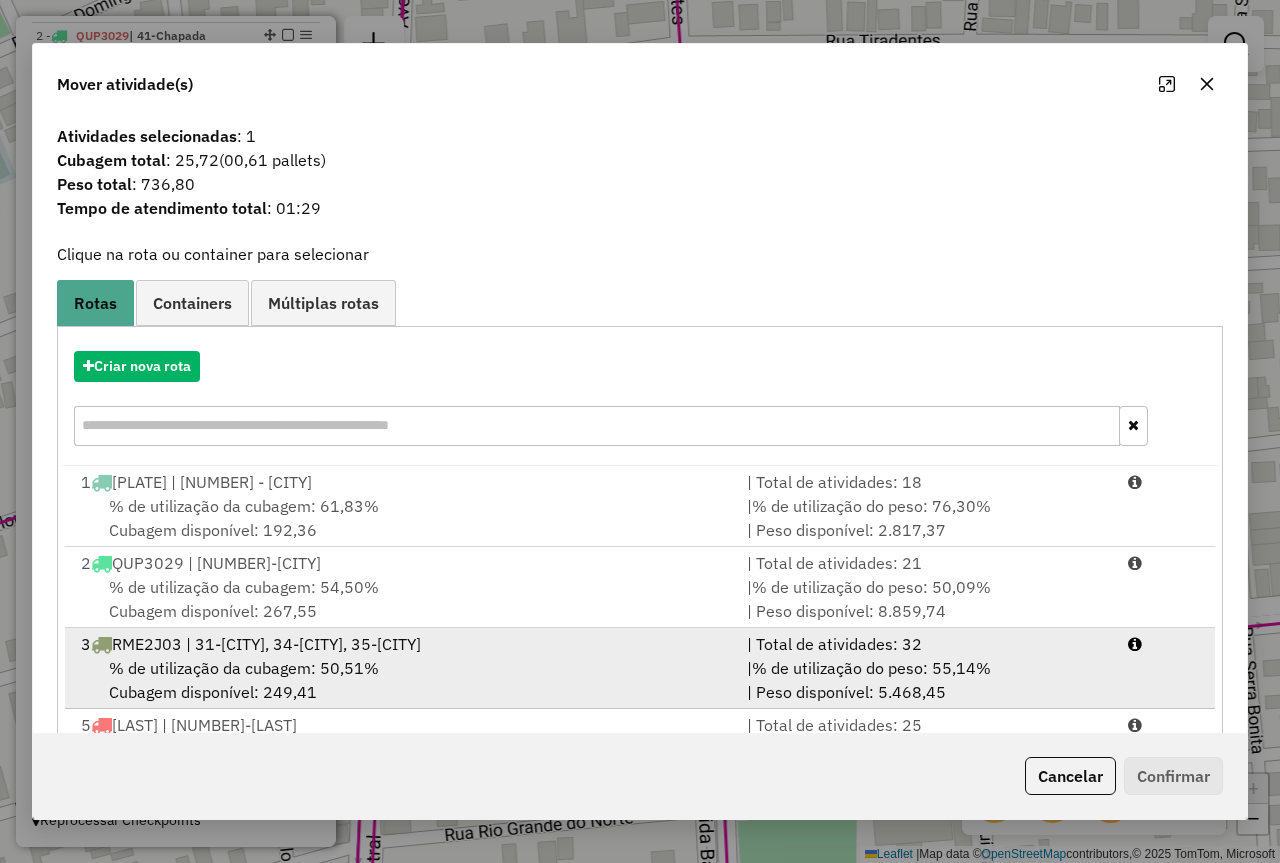 click on "% de utilização da cubagem: 50,51%  Cubagem disponível: 249,41" at bounding box center (402, 680) 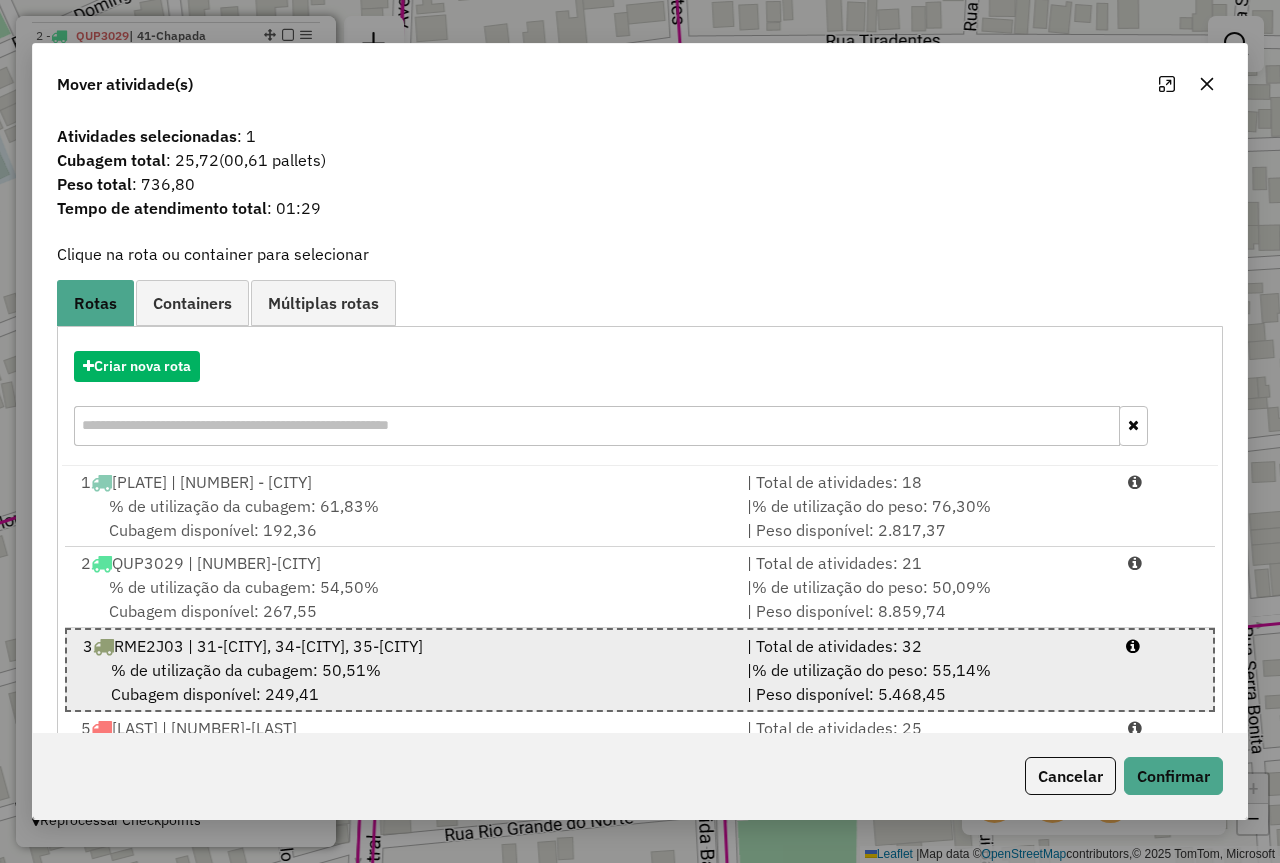 scroll, scrollTop: 94, scrollLeft: 0, axis: vertical 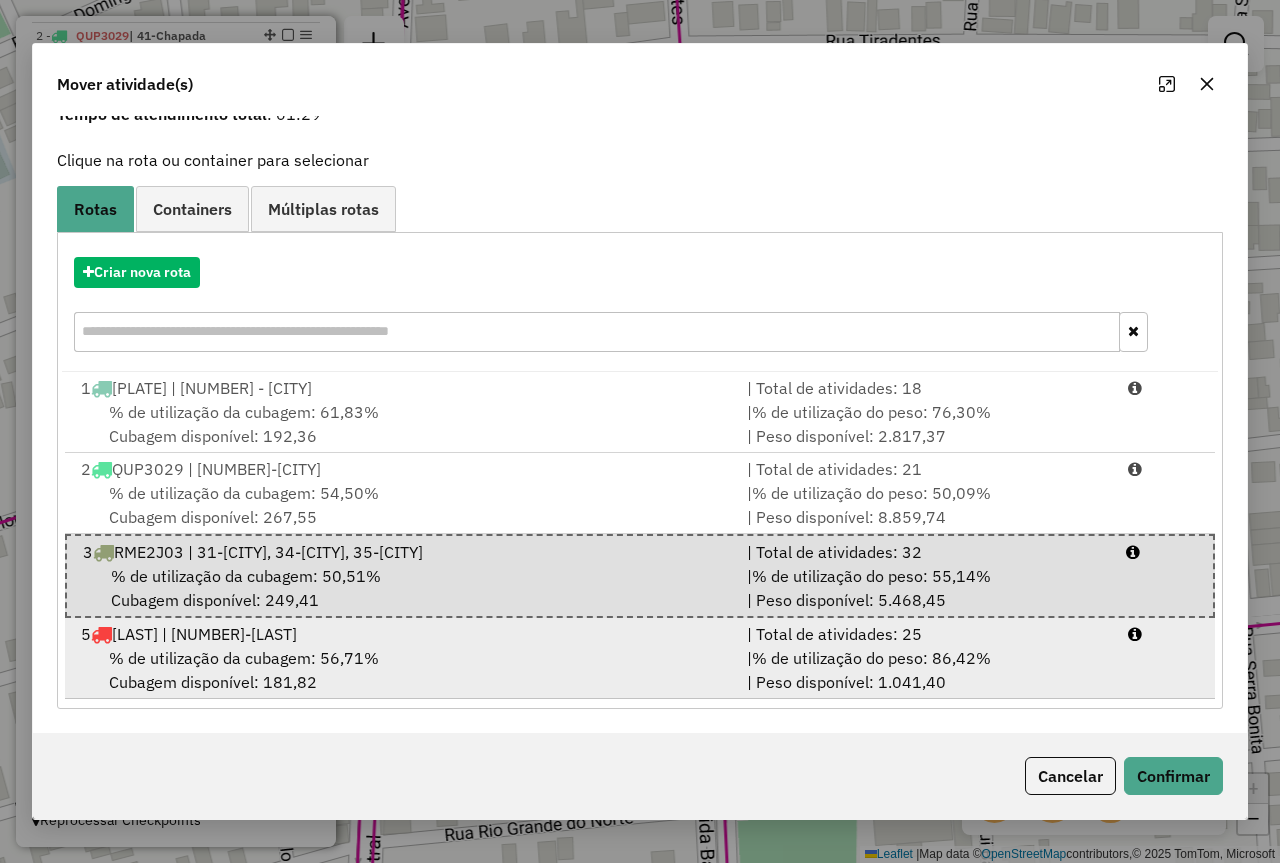 click on "% de utilização da cubagem: [PERCENTAGE]%  Cubagem disponível: [CUBAGE]" at bounding box center (402, 670) 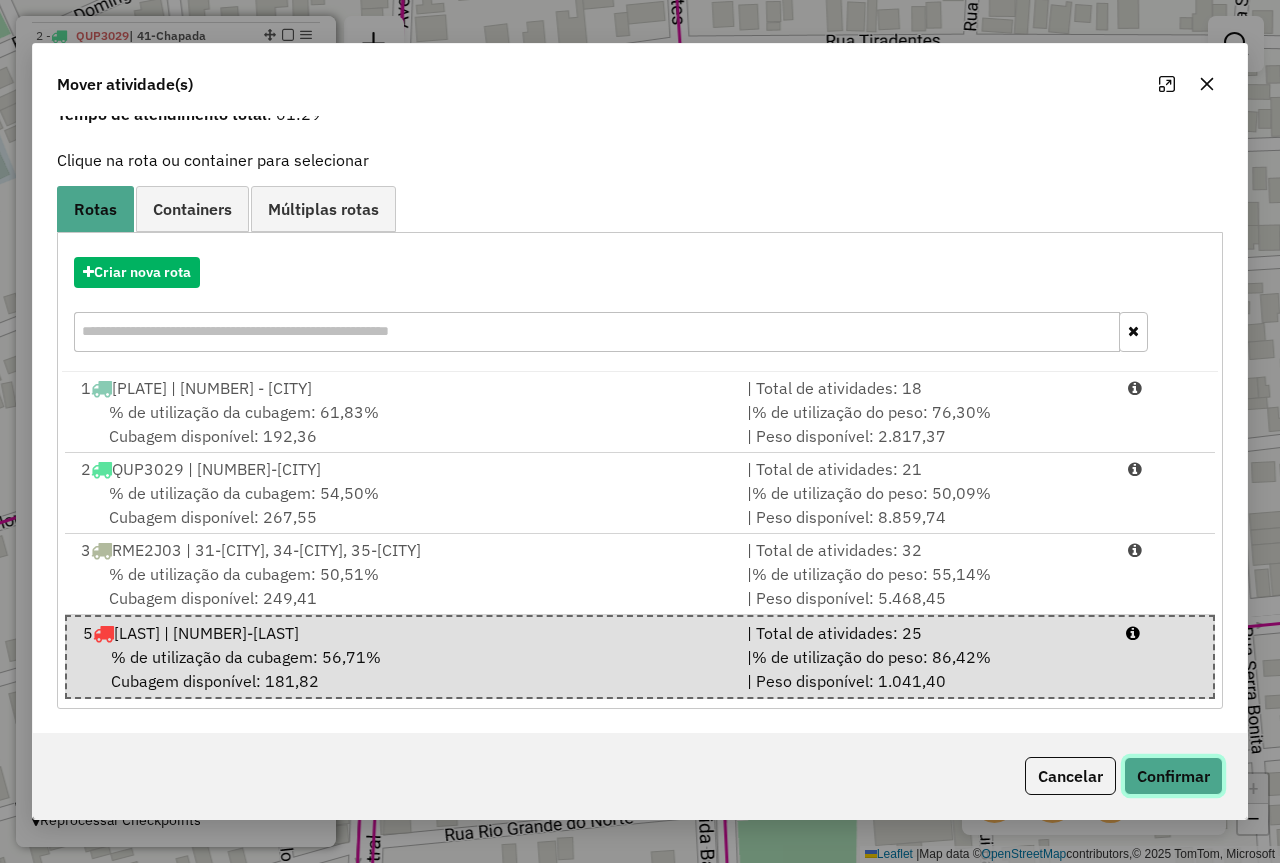 click on "Confirmar" 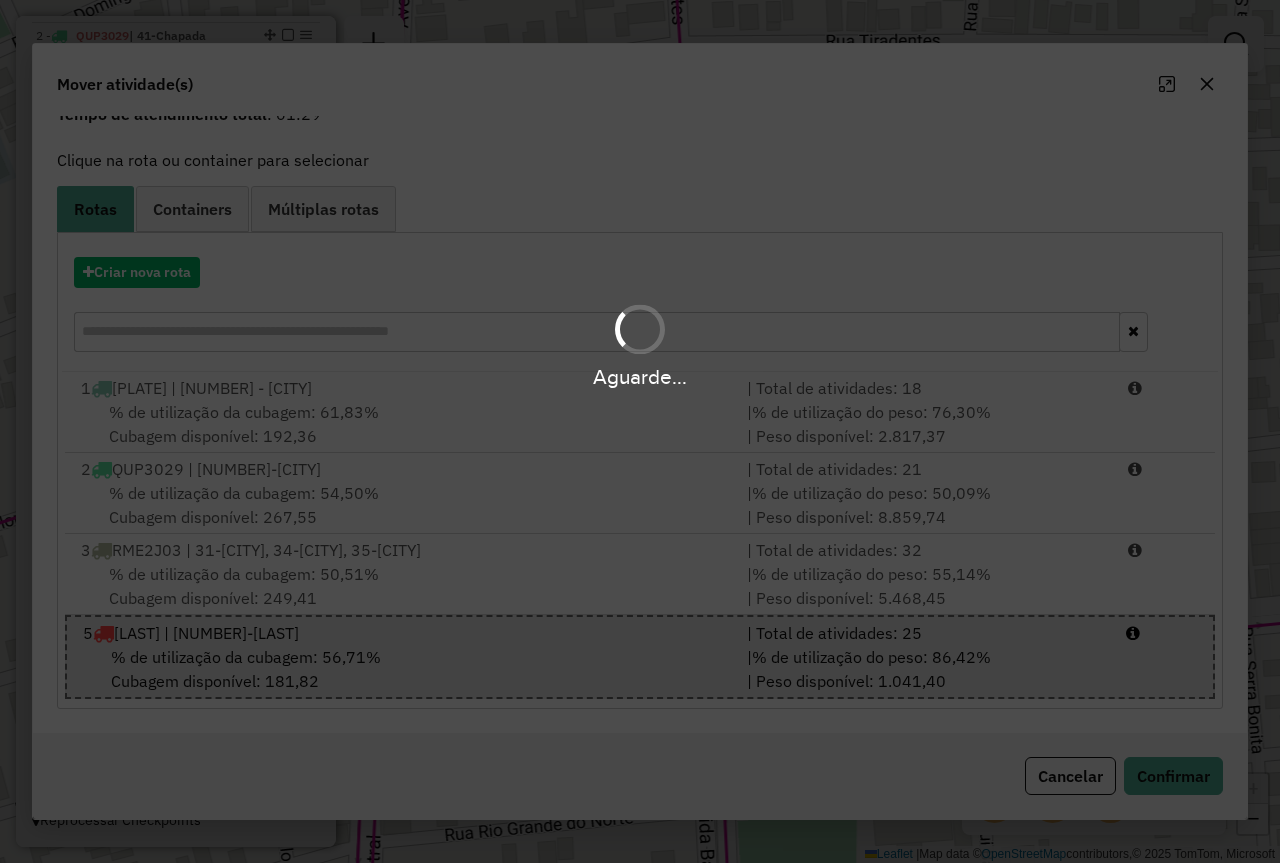 scroll, scrollTop: 0, scrollLeft: 0, axis: both 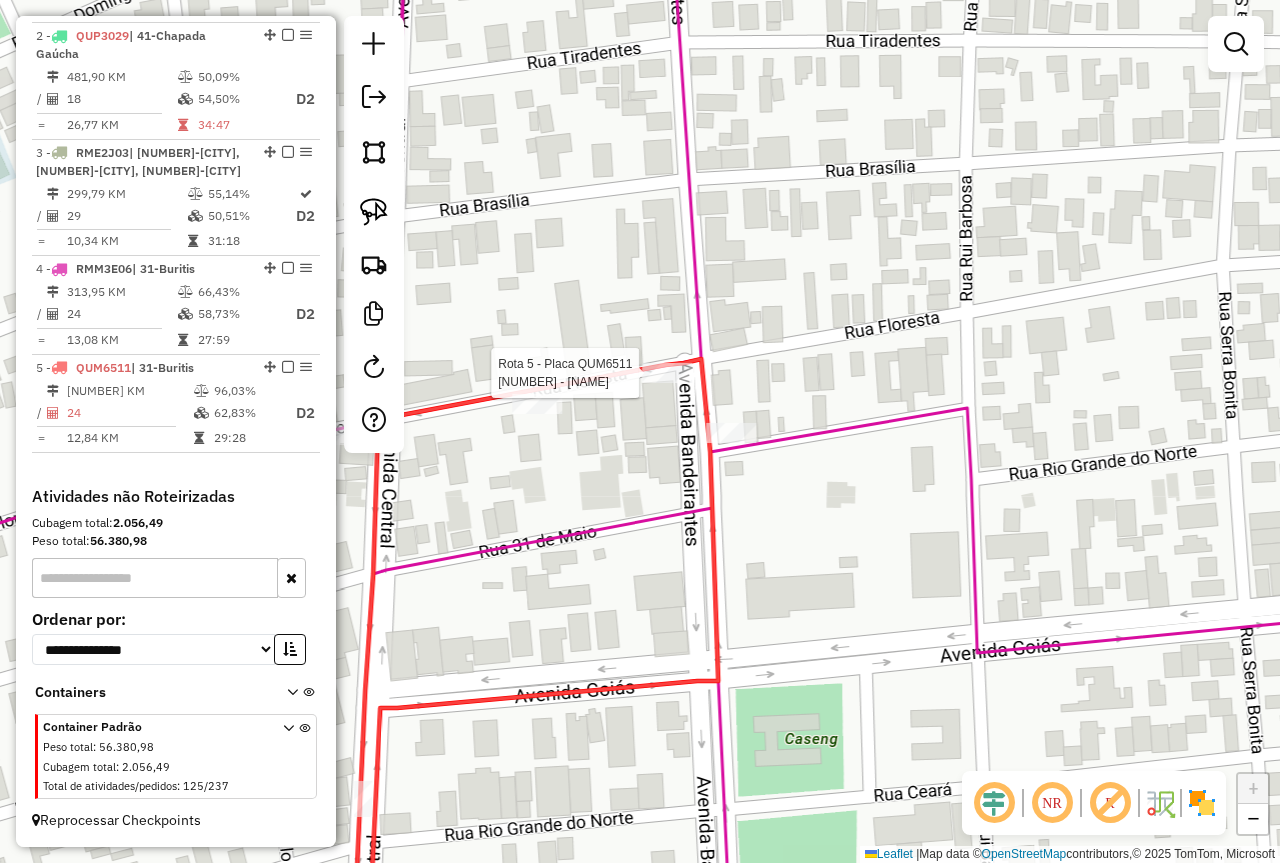 select on "*********" 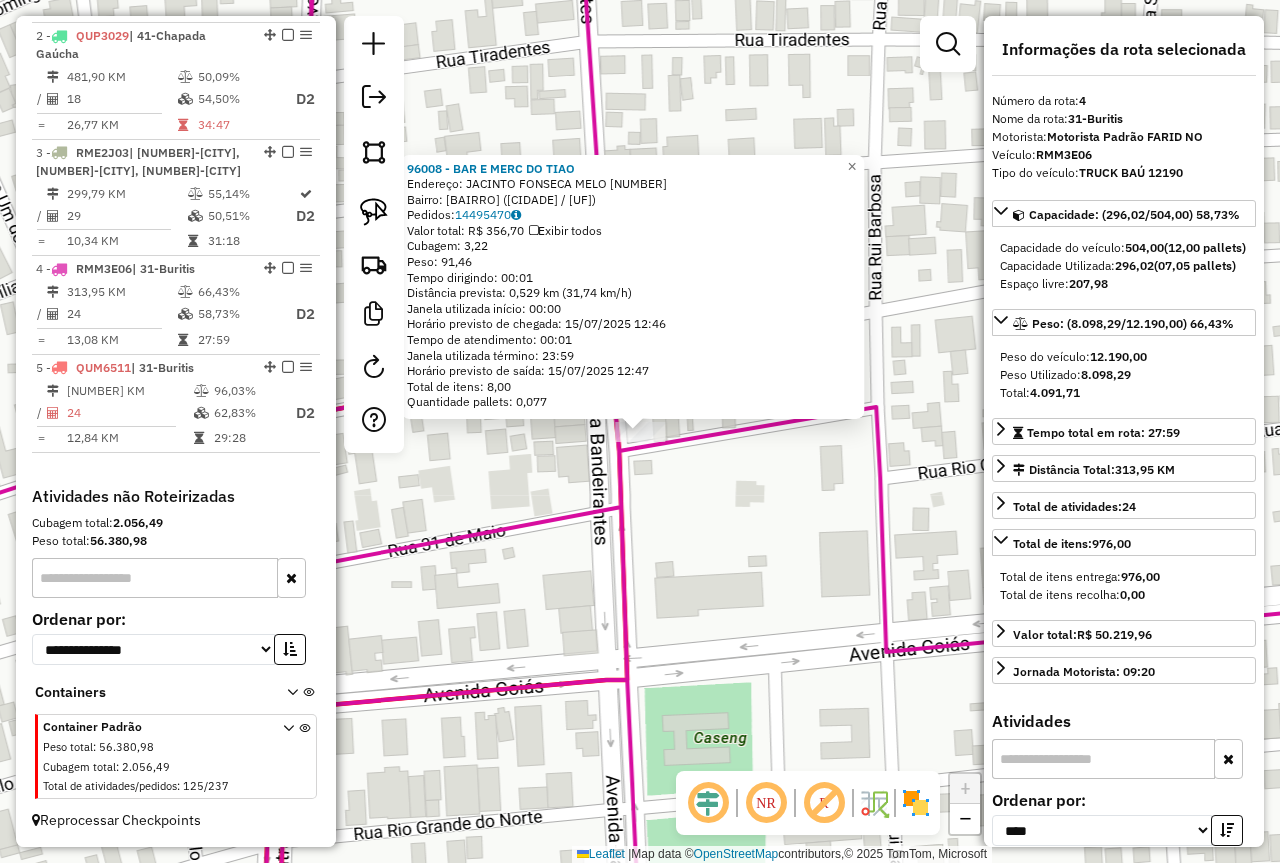 click on "96008 - BAR E MERC DO TIAO  Endereço:  JACINTO FONSECA MELO [NUMBER]   Bairro: ISRAEL PINHEIRO (BURITIS / MG)   Pedidos:  14495470   Valor total: R$ [PRICE]   Exibir todos   Cubagem: [VOLUME]  Peso: [WEIGHT]  Tempo dirigindo: [TIME]   Distância prevista: [DISTANCE] km ([SPEED] km/h)   Janela utilizada início: [TIME]   Horário previsto de chegada: [DATE] [TIME]   Tempo de atendimento: [TIME]   Janela utilizada término: [TIME]   Horário previsto de saída: [DATE] [TIME]   Total de itens: [NUMBER]   Quantidade pallets: [NUMBER]  × Janela de atendimento Grade de atendimento Capacidade Transportadoras Veículos Cliente Pedidos  Rotas Selecione os dias de semana para filtrar as janelas de atendimento  Seg   Ter   Qua   Qui   Sex   Sáb   Dom  Informe o período da janela de atendimento: De: Até:  Filtrar exatamente a janela do cliente  Considerar janela de atendimento padrão  Selecione os dias de semana para filtrar as grades de atendimento  Seg   Ter   Qua   Qui   Sex   Sáb   Dom   Clientes fora do dia de atendimento selecionado" 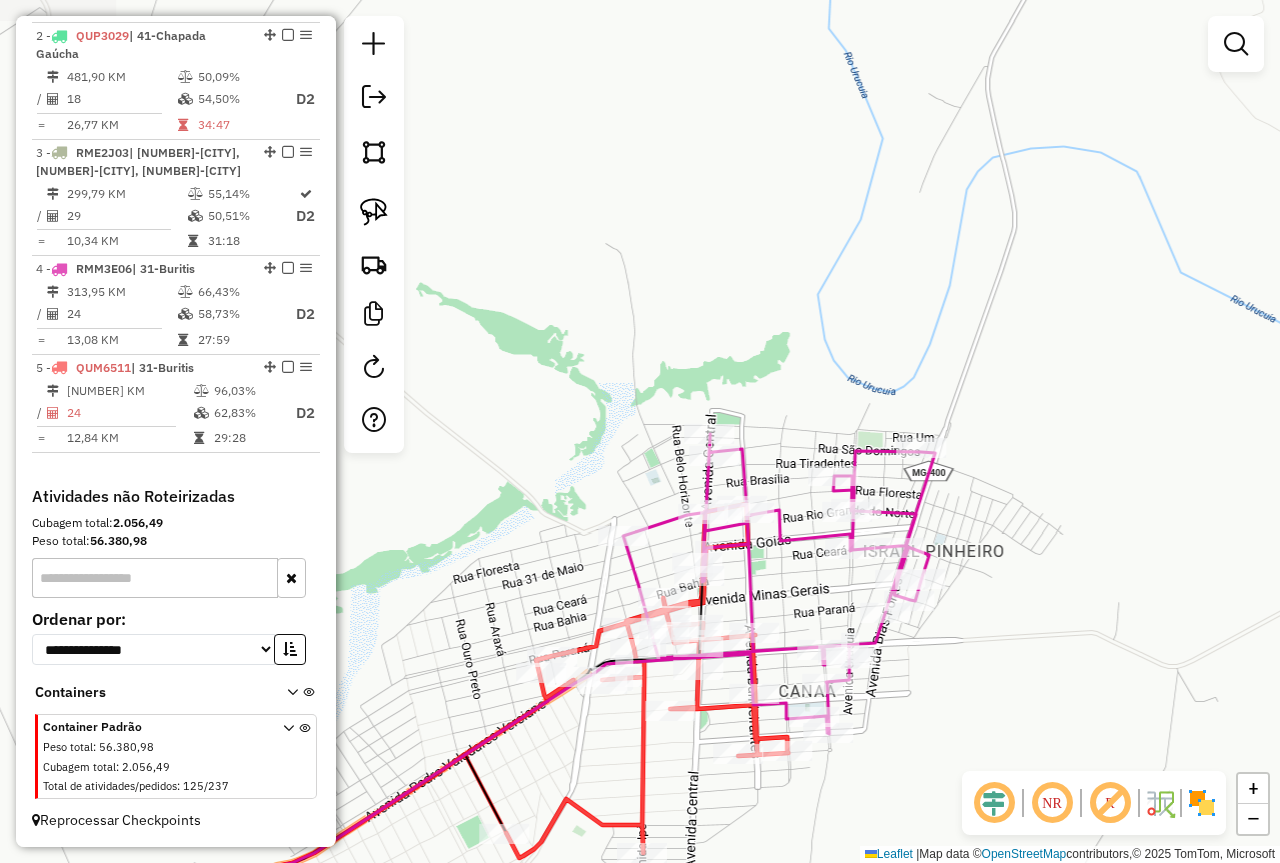 drag, startPoint x: 811, startPoint y: 587, endPoint x: 791, endPoint y: 303, distance: 284.70337 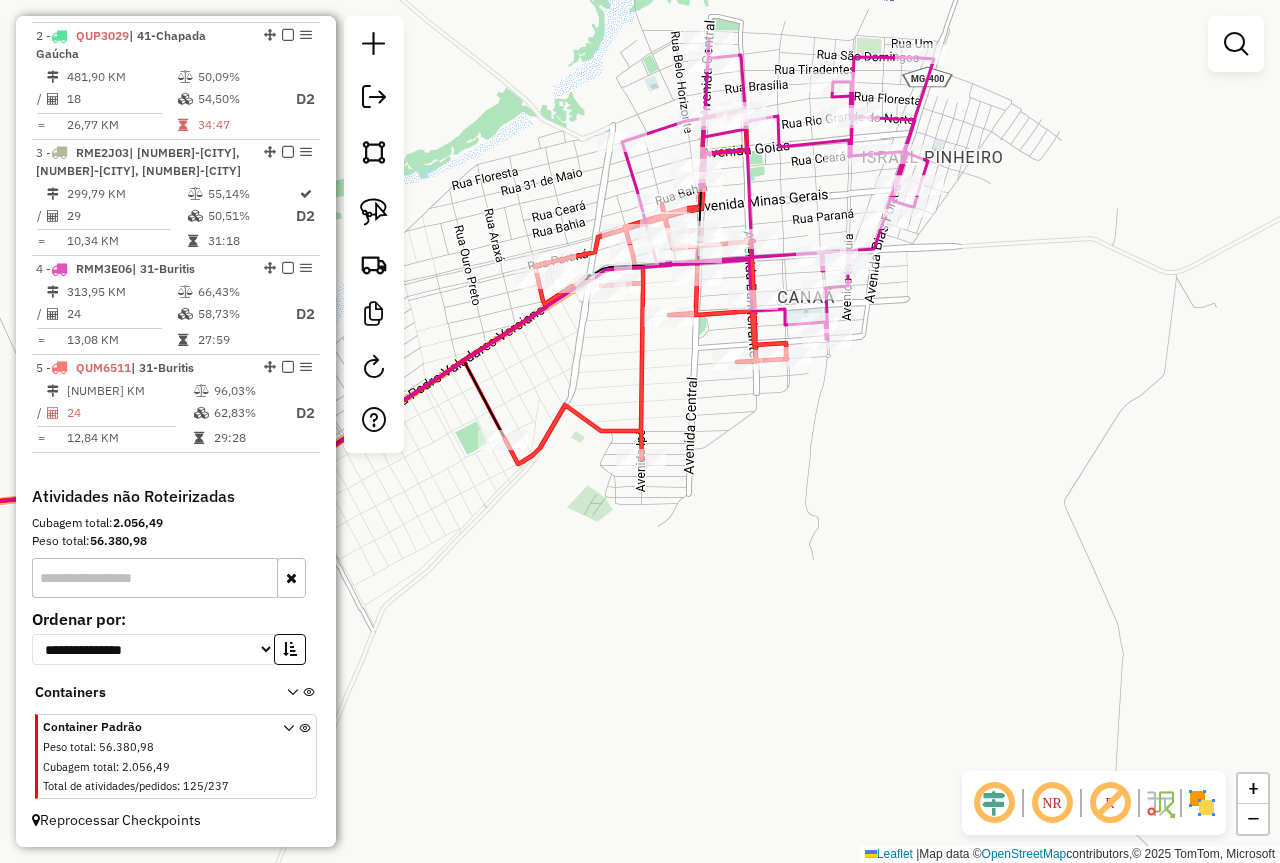 drag, startPoint x: 789, startPoint y: 569, endPoint x: 929, endPoint y: 394, distance: 224.10934 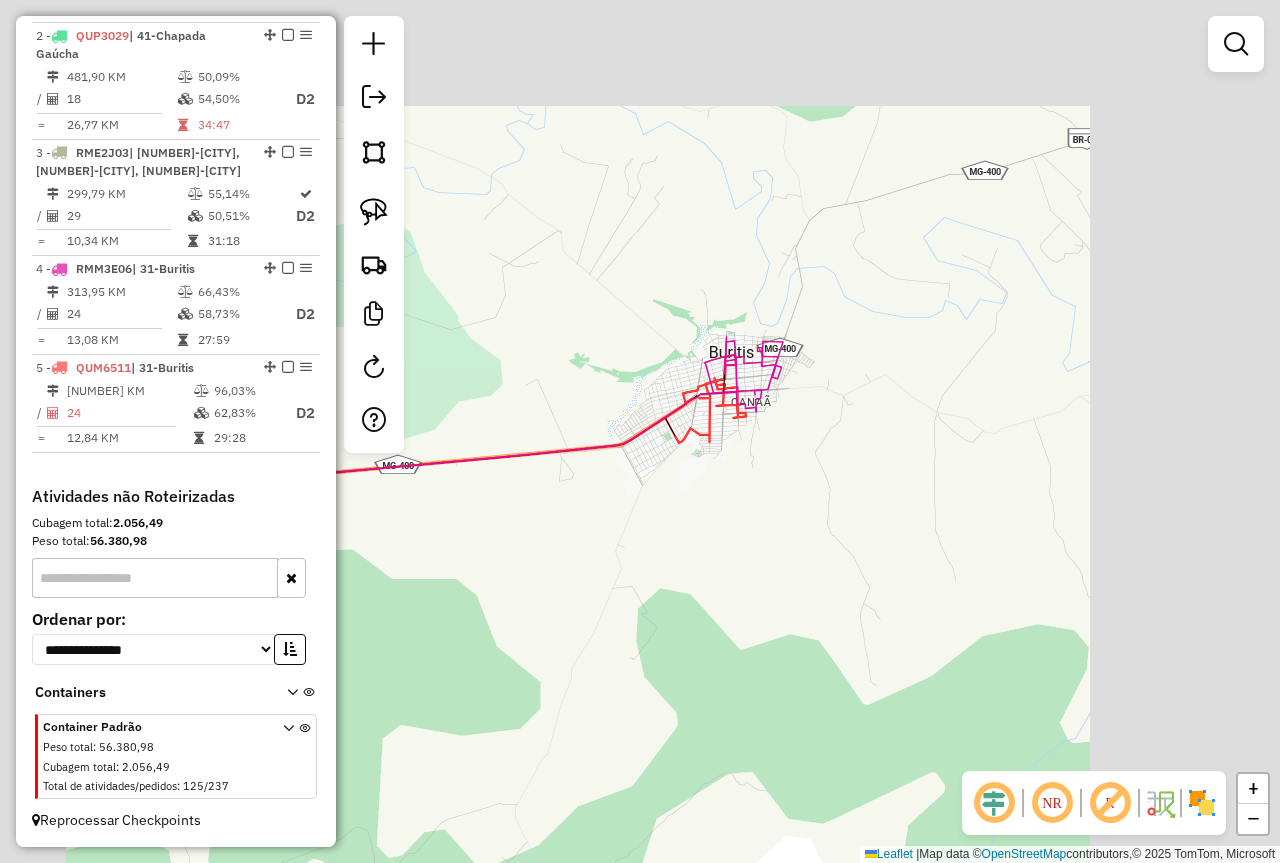 drag, startPoint x: 652, startPoint y: 527, endPoint x: 858, endPoint y: 422, distance: 231.21635 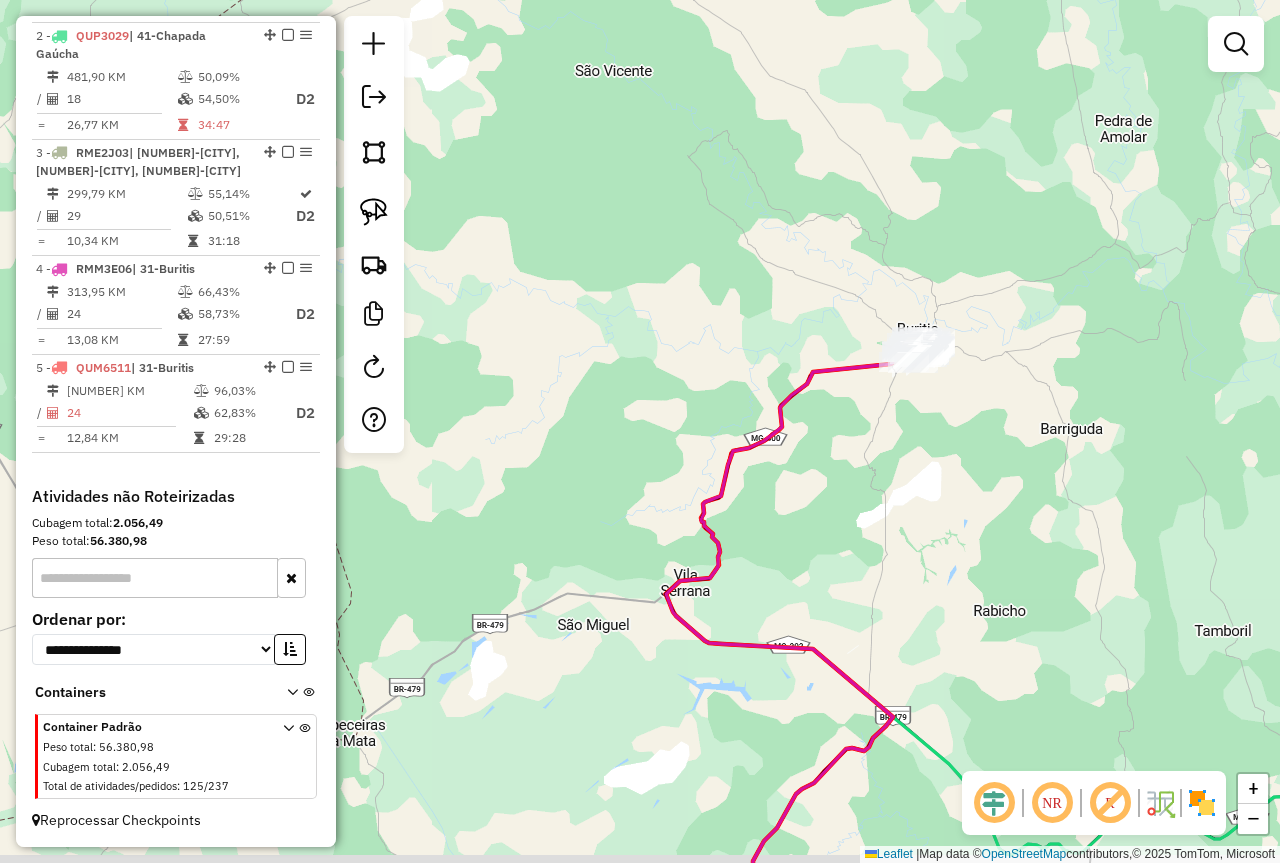 drag, startPoint x: 794, startPoint y: 534, endPoint x: 830, endPoint y: 395, distance: 143.58621 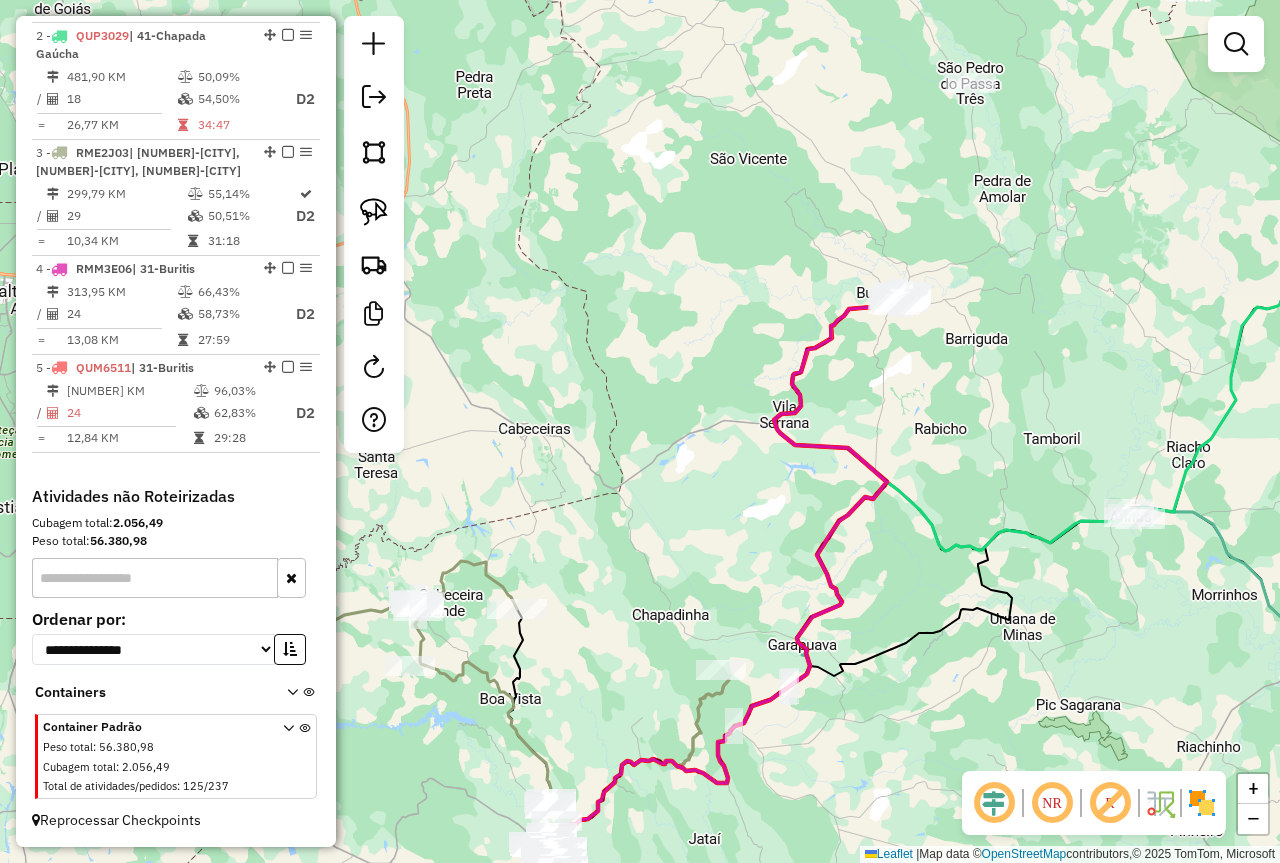 drag, startPoint x: 976, startPoint y: 484, endPoint x: 994, endPoint y: 432, distance: 55.027267 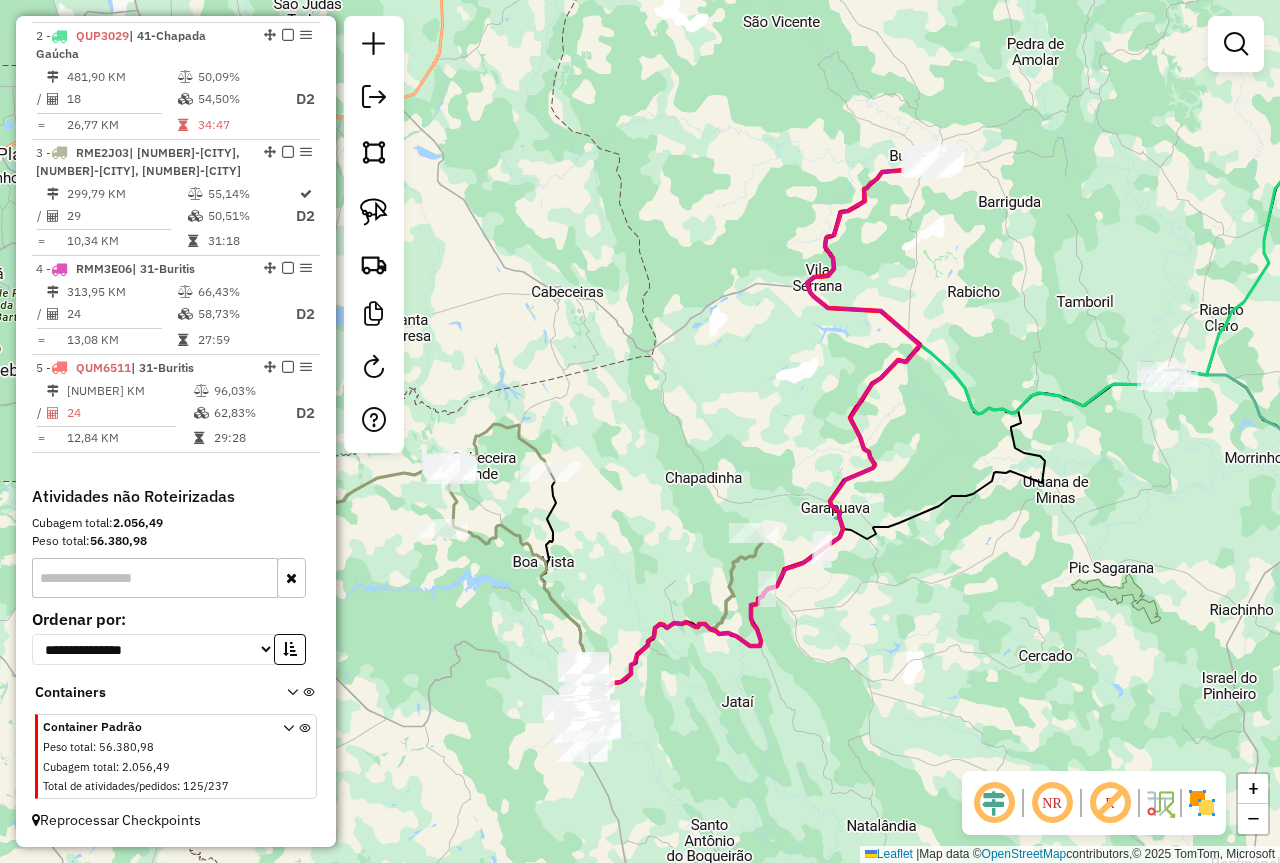 drag, startPoint x: 649, startPoint y: 498, endPoint x: 686, endPoint y: 359, distance: 143.8402 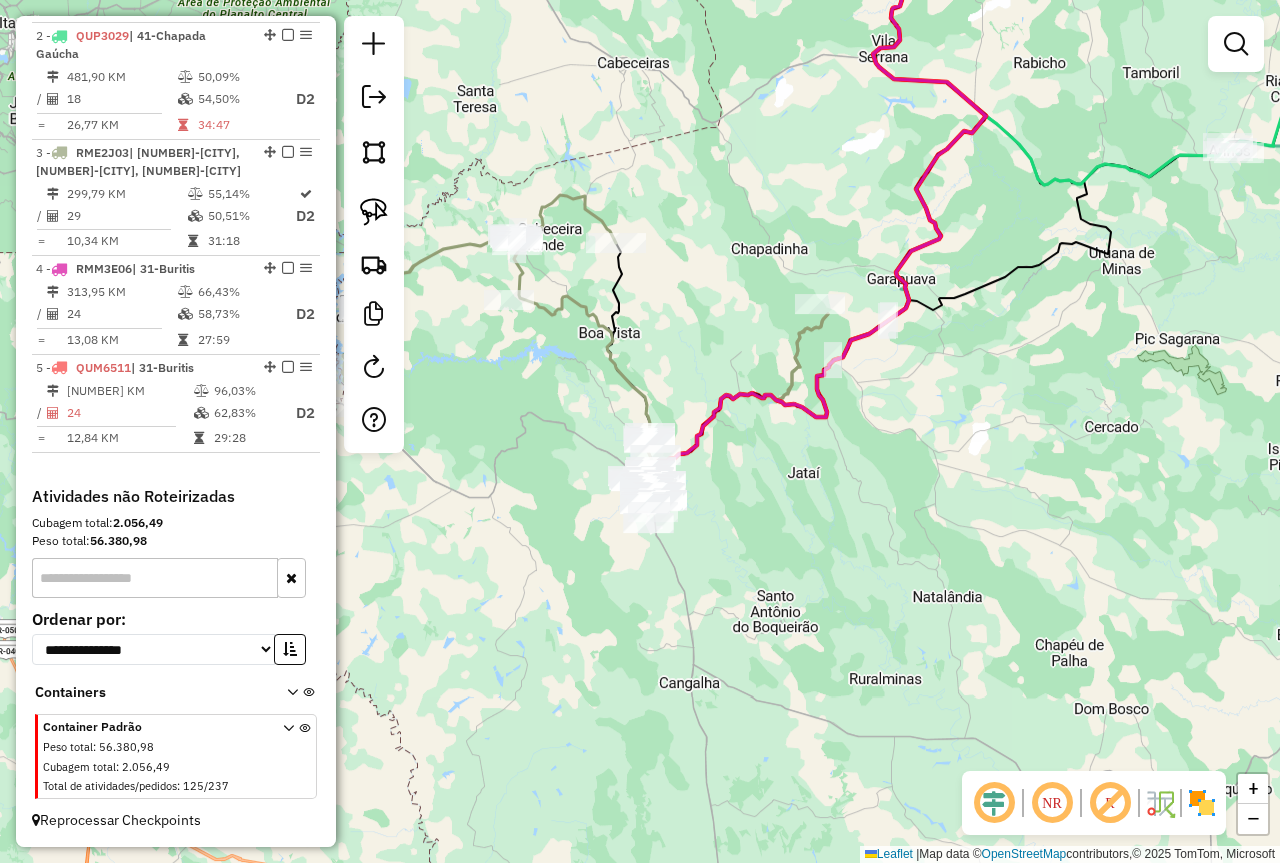 drag, startPoint x: 775, startPoint y: 575, endPoint x: 865, endPoint y: 444, distance: 158.93709 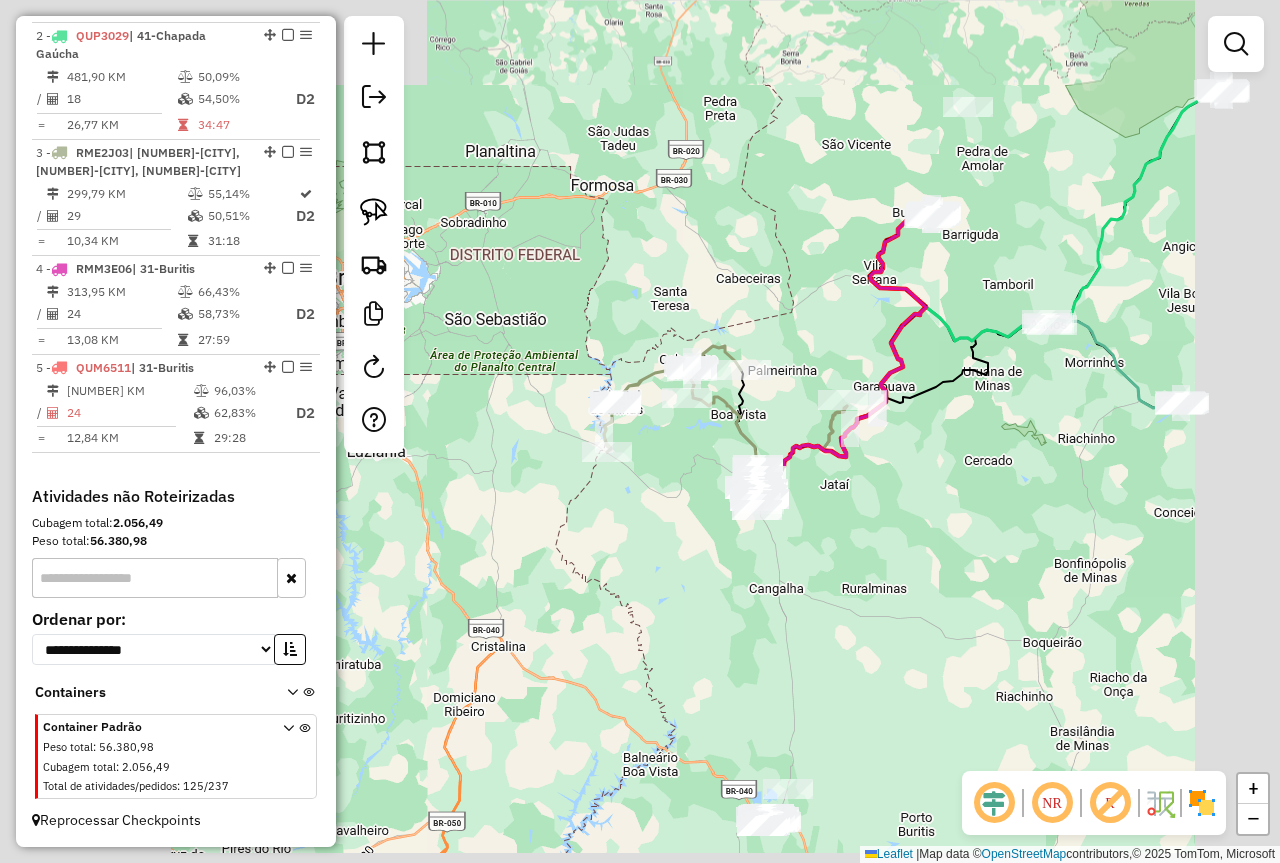drag, startPoint x: 823, startPoint y: 608, endPoint x: 809, endPoint y: 471, distance: 137.71347 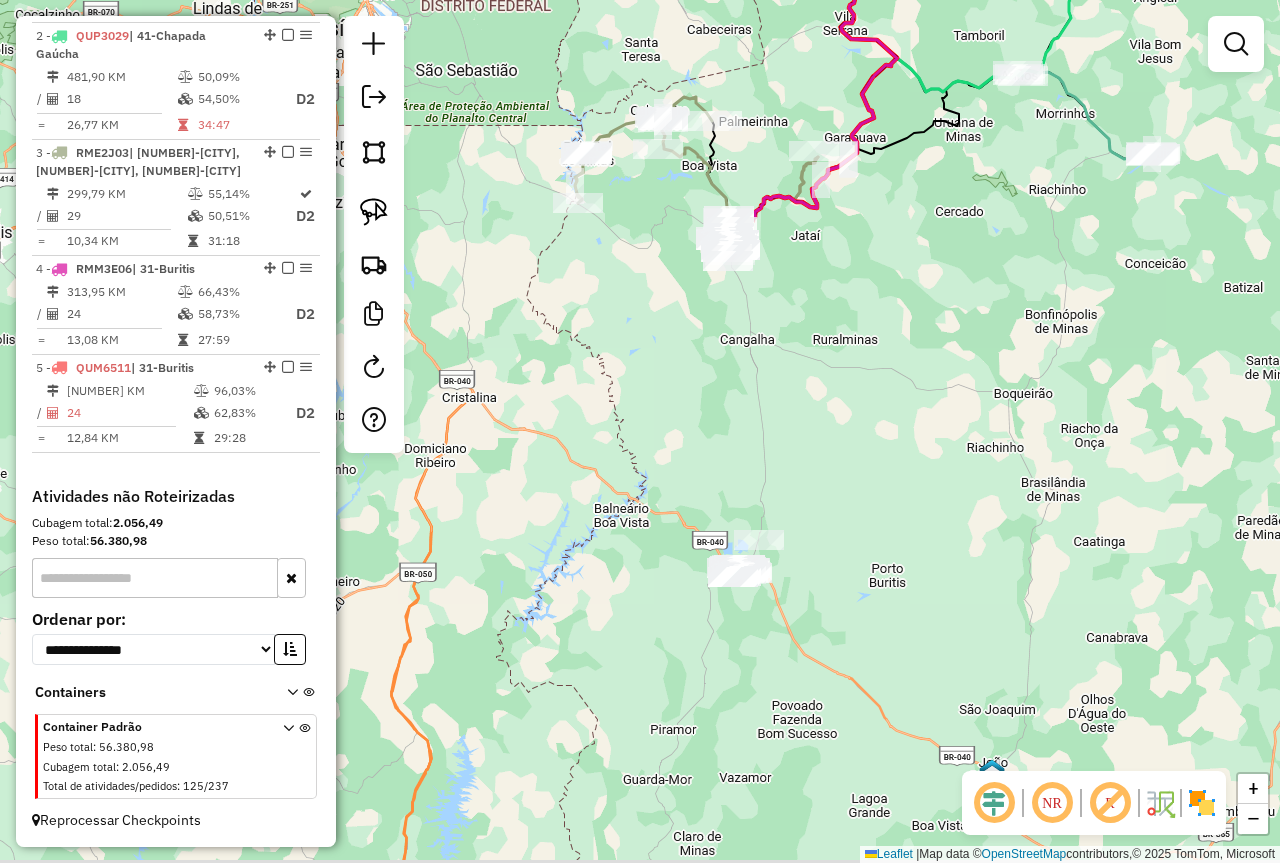 drag, startPoint x: 873, startPoint y: 615, endPoint x: 890, endPoint y: 498, distance: 118.22859 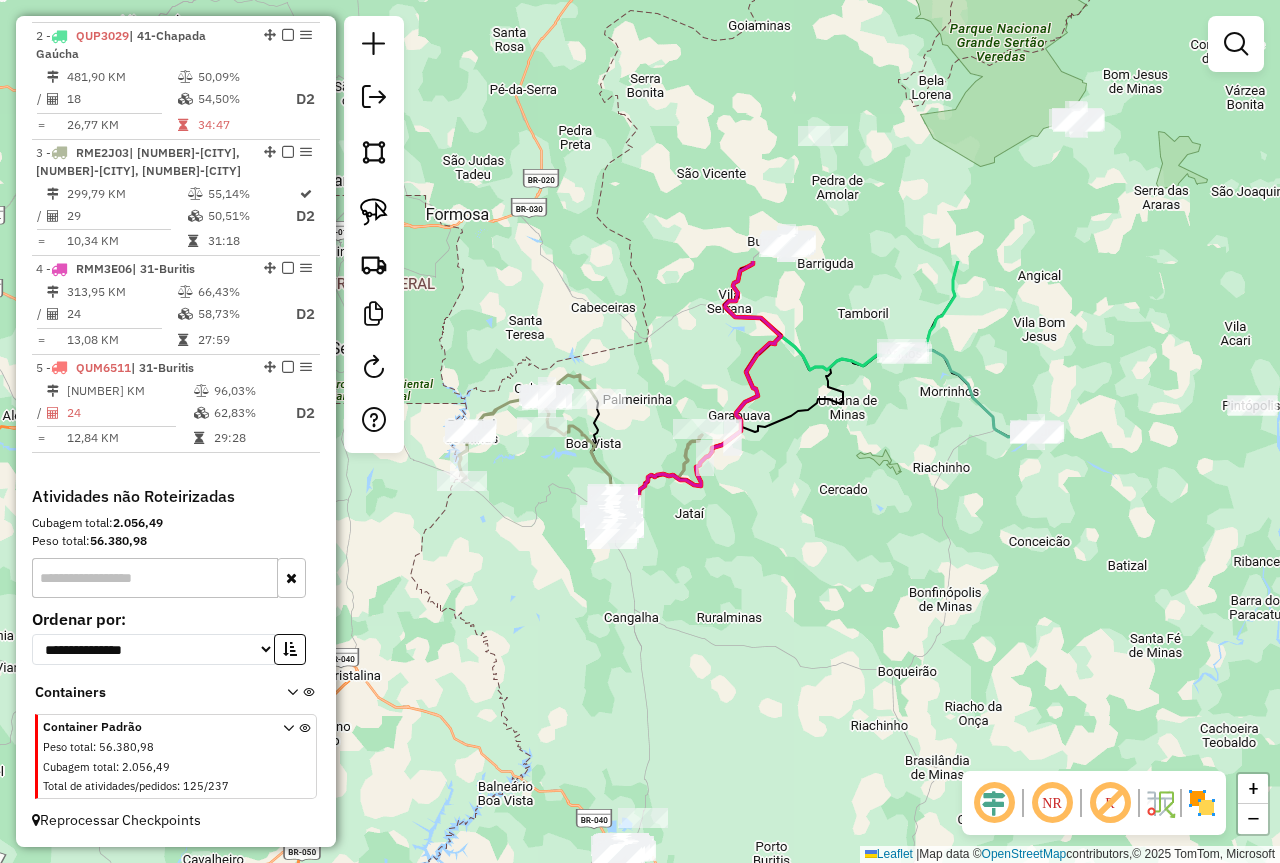 drag, startPoint x: 940, startPoint y: 345, endPoint x: 879, endPoint y: 428, distance: 103.00485 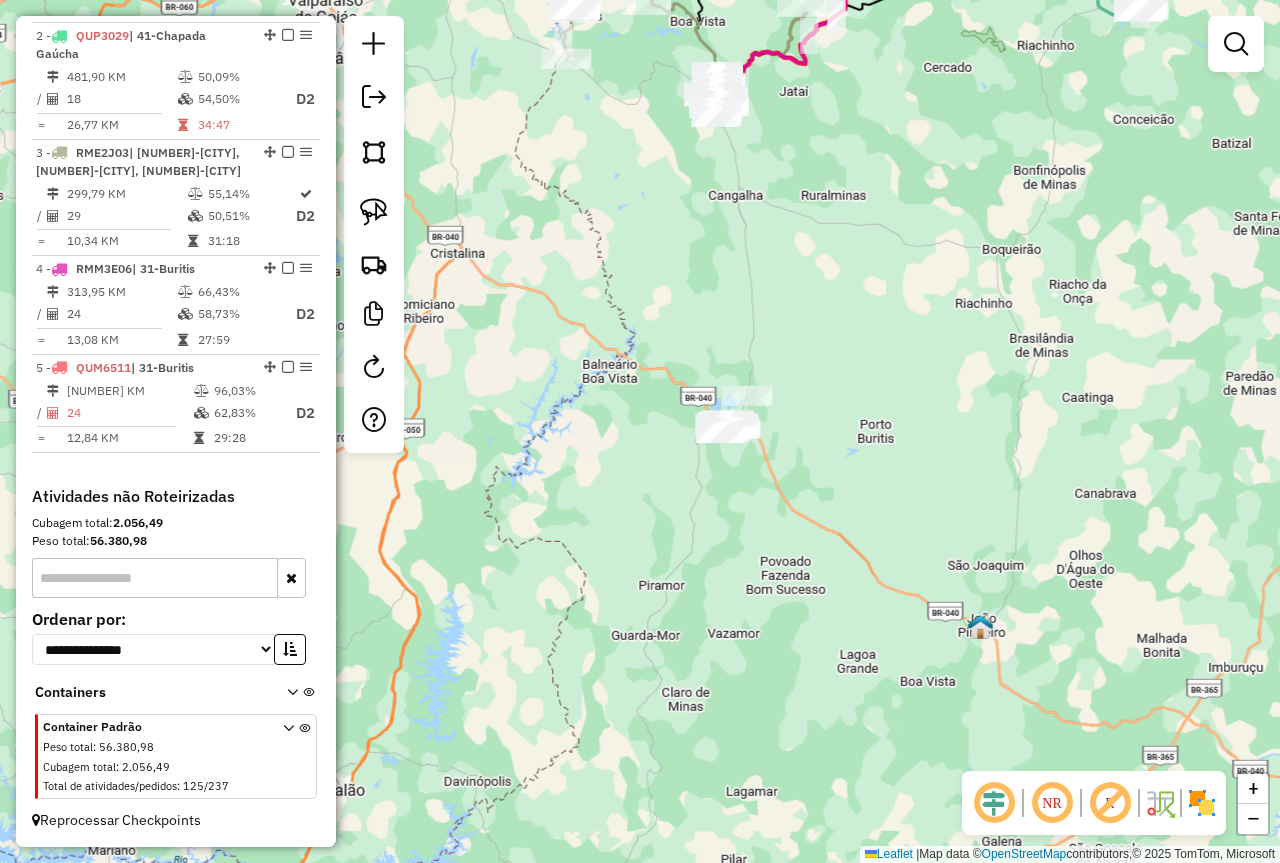 drag, startPoint x: 876, startPoint y: 416, endPoint x: 900, endPoint y: 338, distance: 81.608826 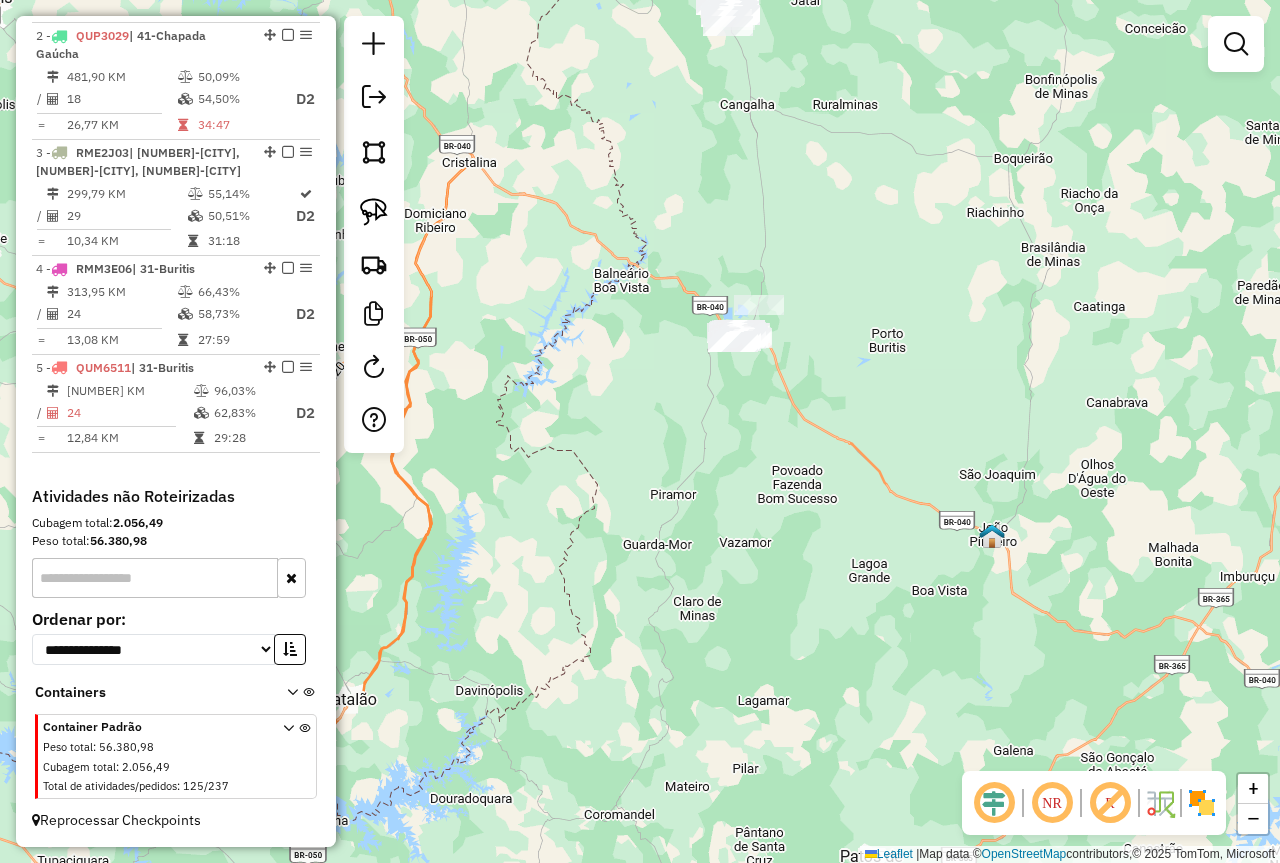 drag, startPoint x: 811, startPoint y: 560, endPoint x: 811, endPoint y: 515, distance: 45 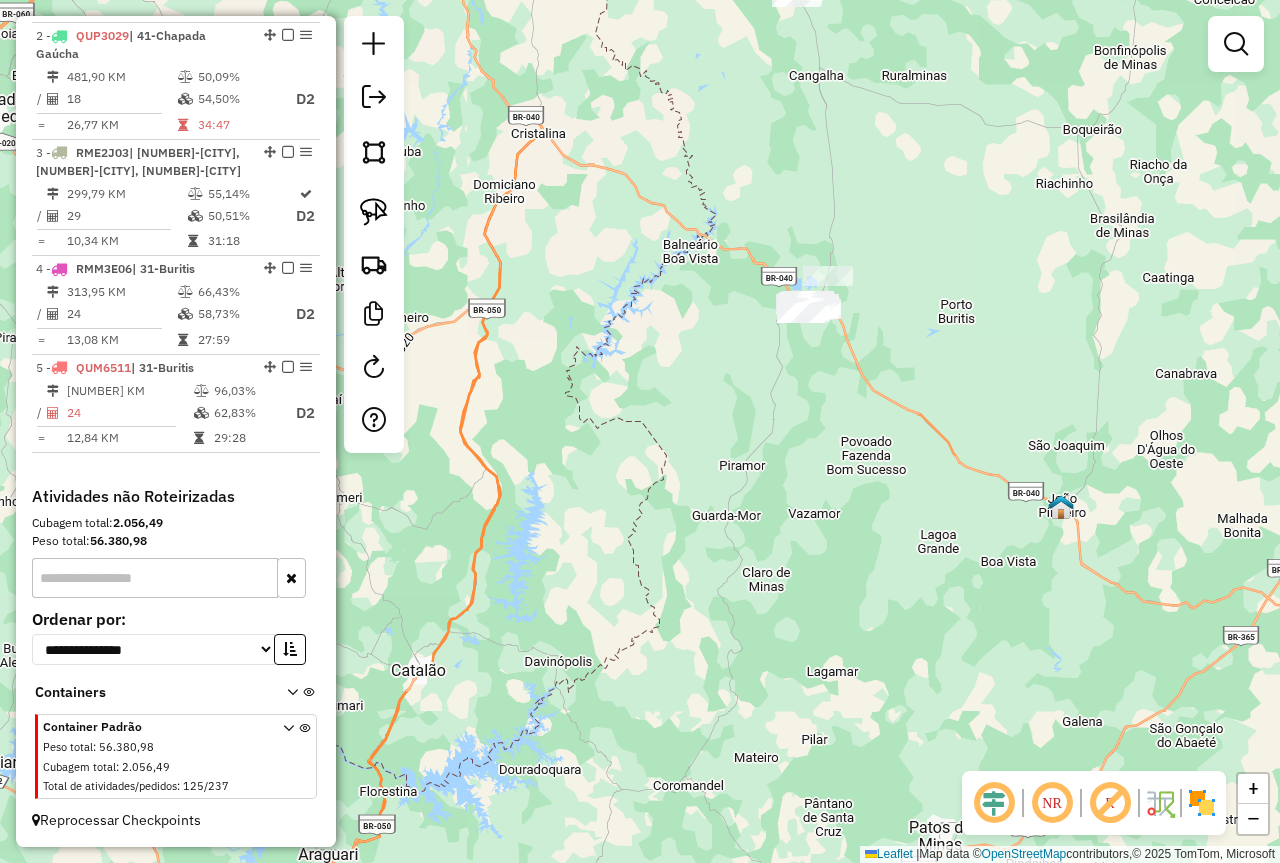 drag, startPoint x: 949, startPoint y: 167, endPoint x: 833, endPoint y: 420, distance: 278.32535 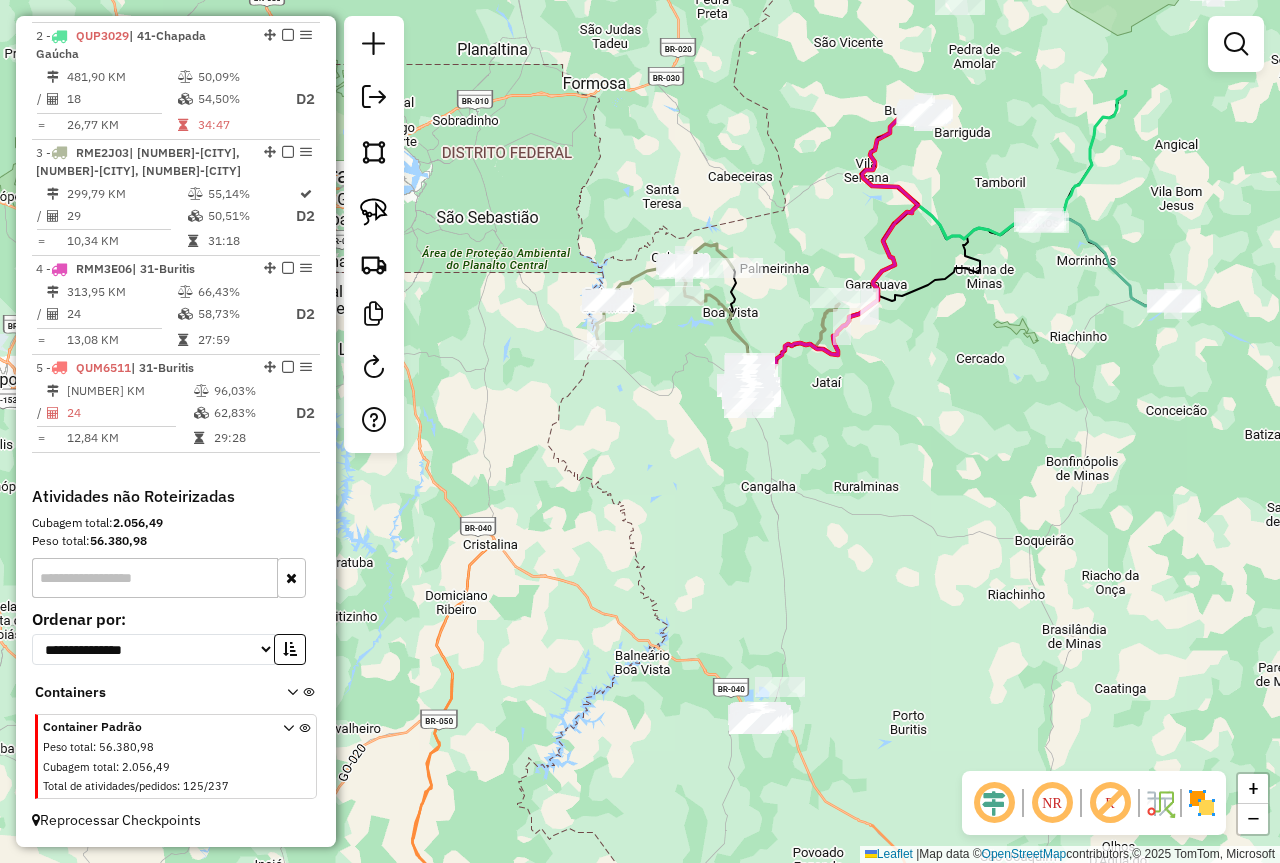 drag, startPoint x: 870, startPoint y: 353, endPoint x: 925, endPoint y: 532, distance: 187.25919 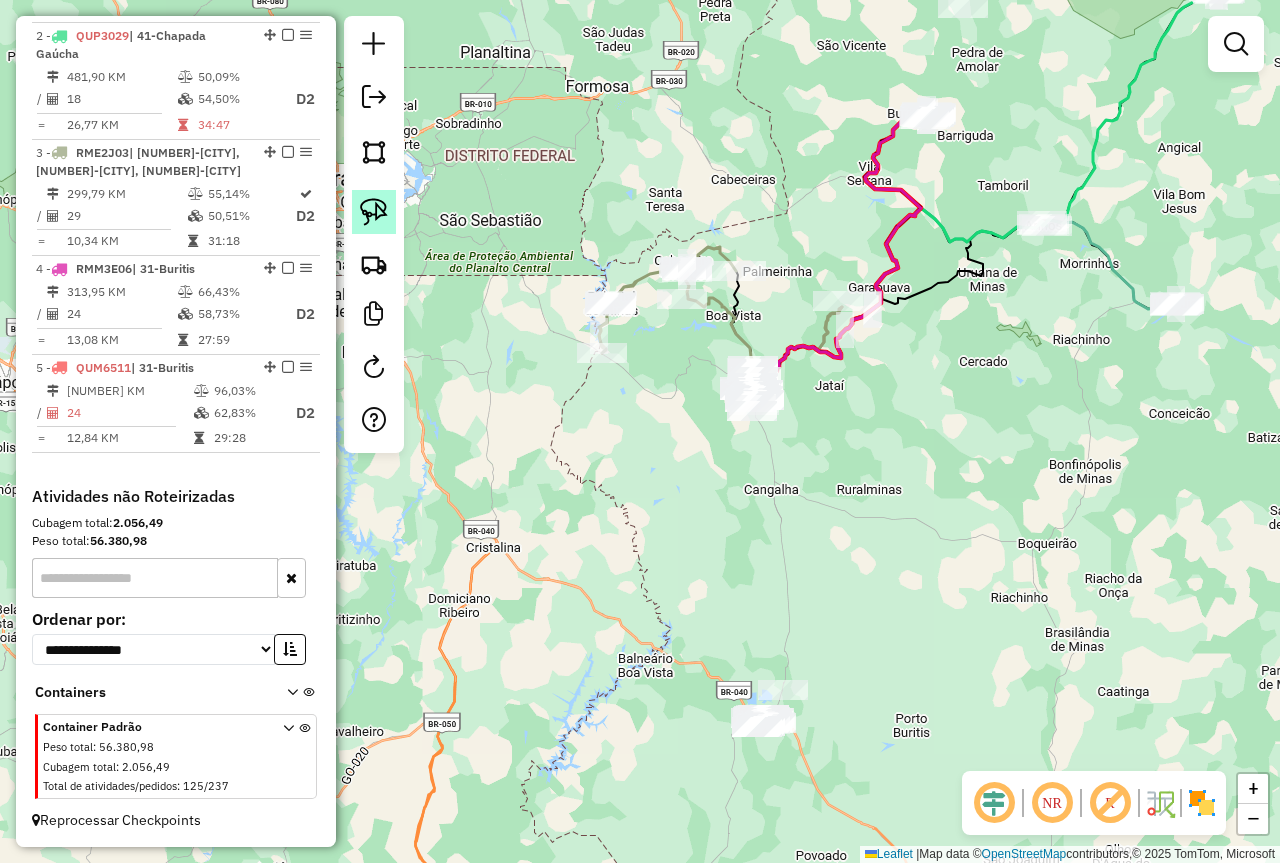 click 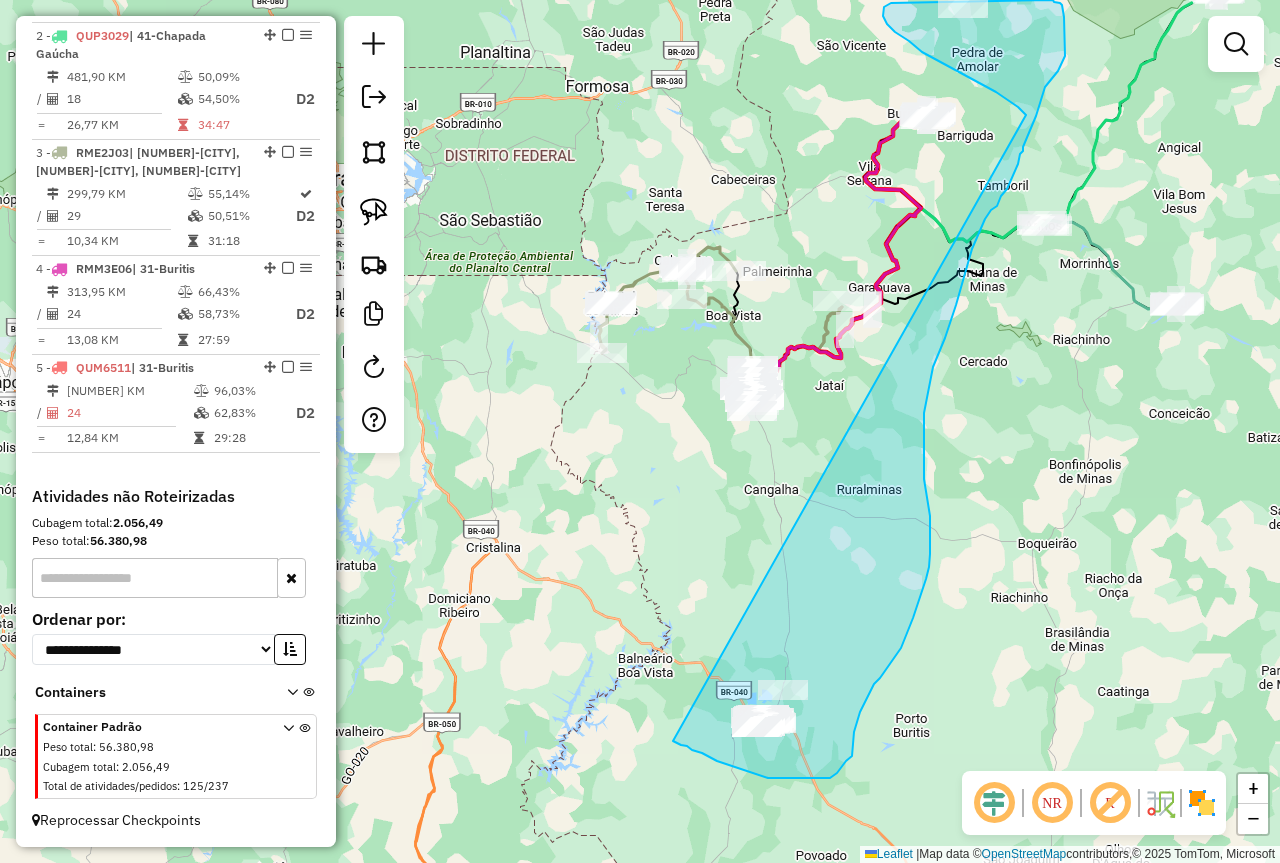 drag, startPoint x: 1026, startPoint y: 115, endPoint x: 673, endPoint y: 741, distance: 718.6689 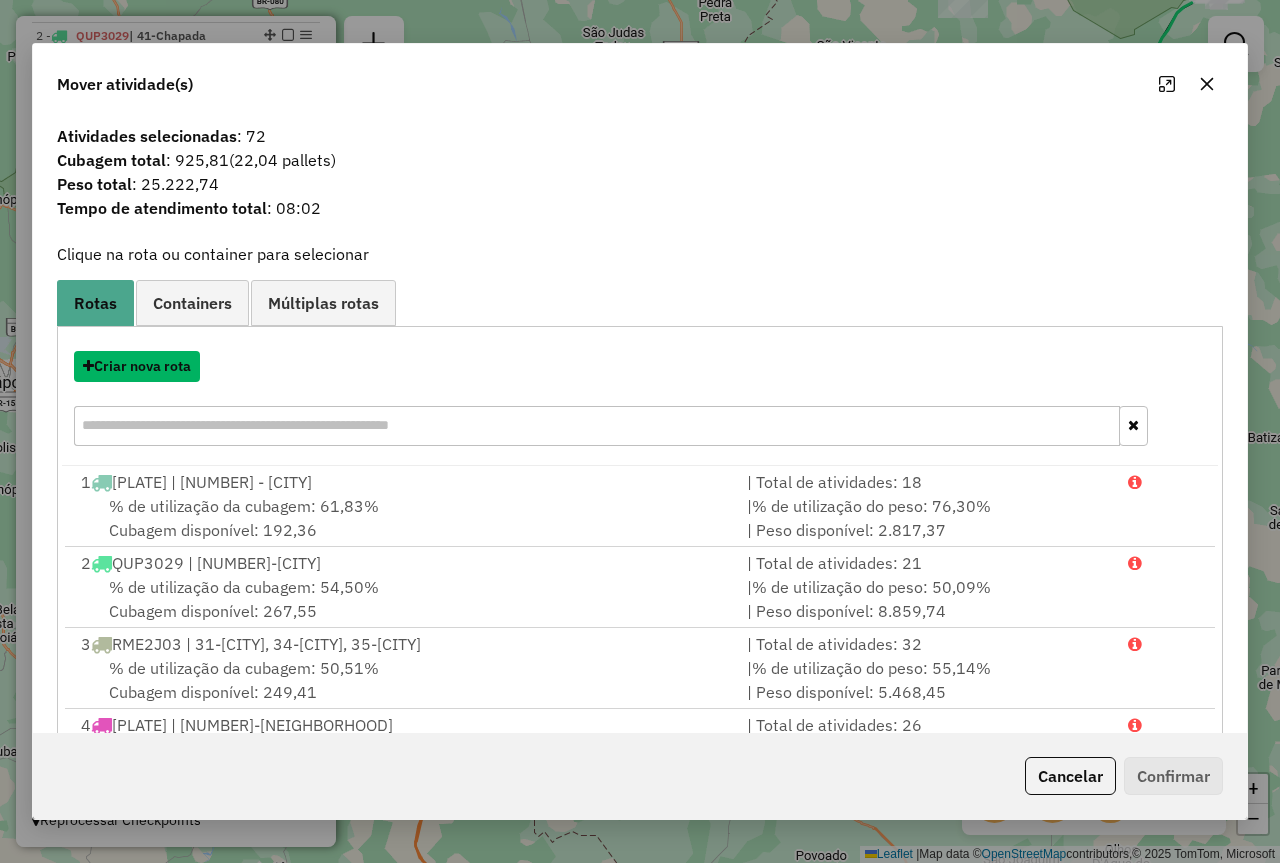 click on "Criar nova rota" at bounding box center (137, 366) 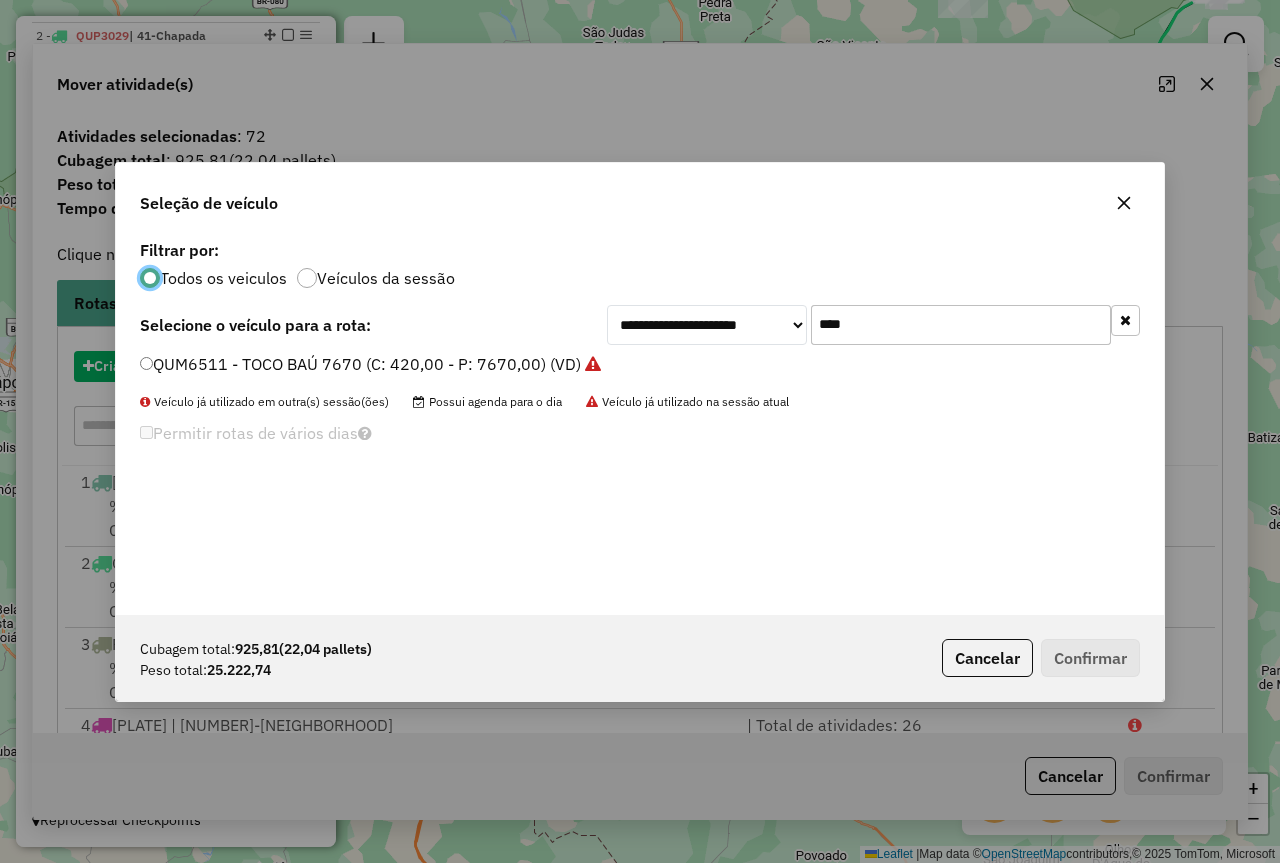 scroll, scrollTop: 11, scrollLeft: 6, axis: both 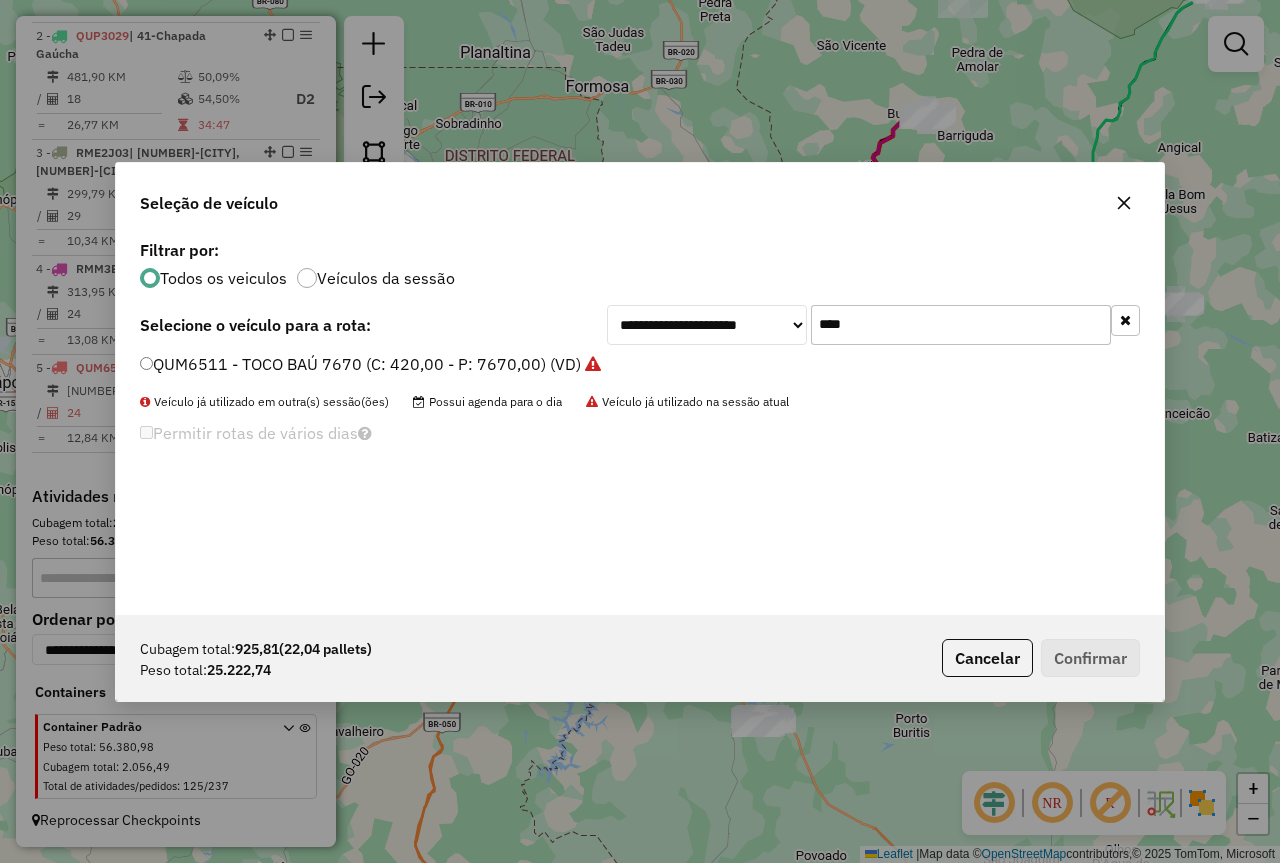 click on "****" 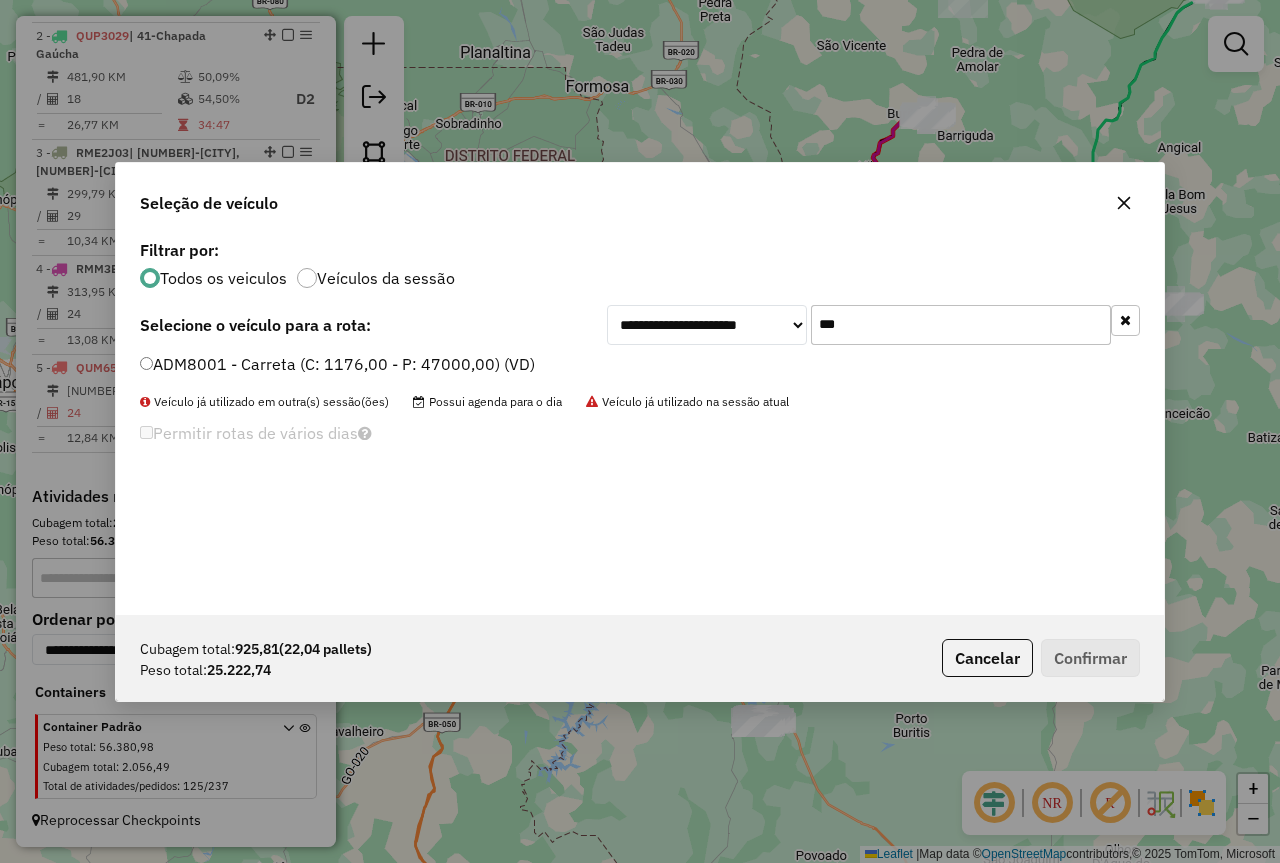 type on "***" 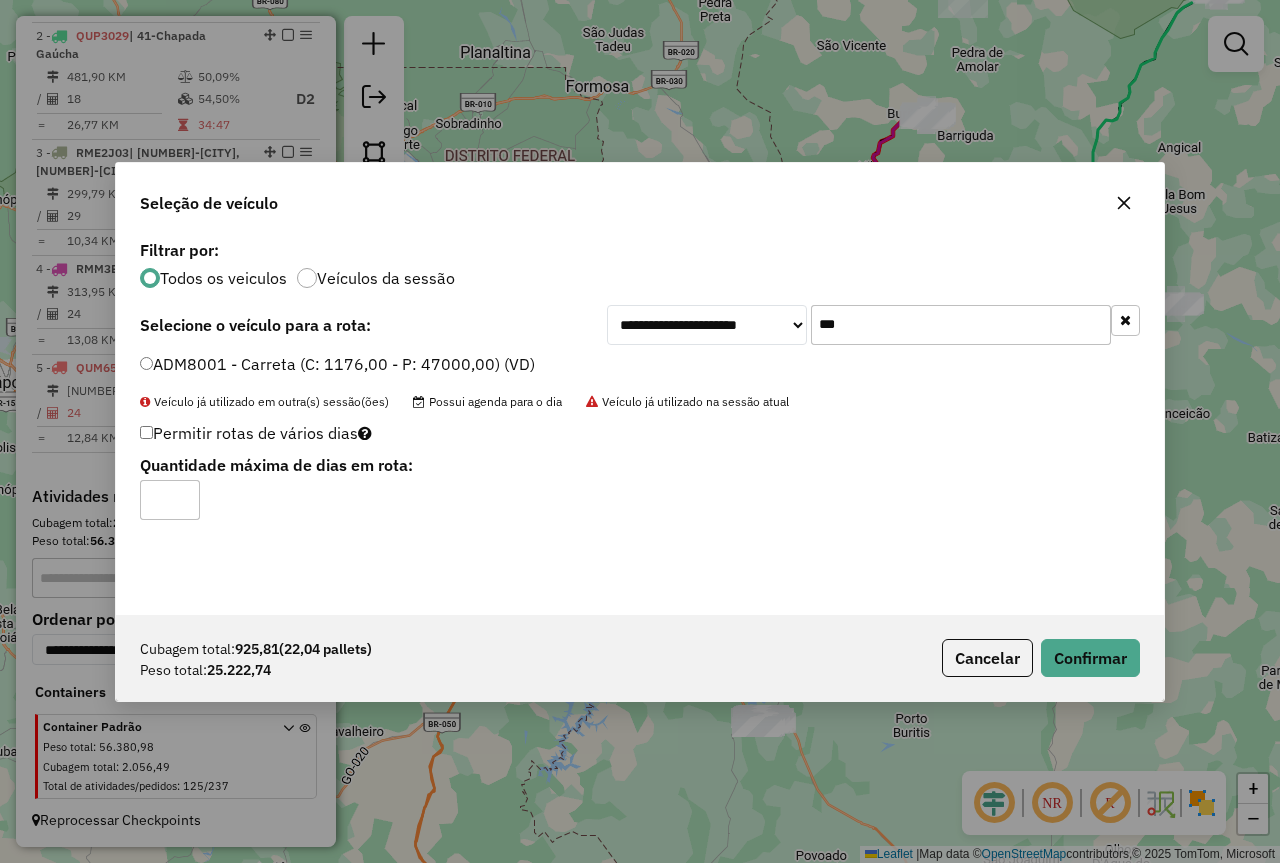 click on "Cubagem total:  925,81   (22,04 pallets)  Peso total: 25.222,74  Cancelar   Confirmar" 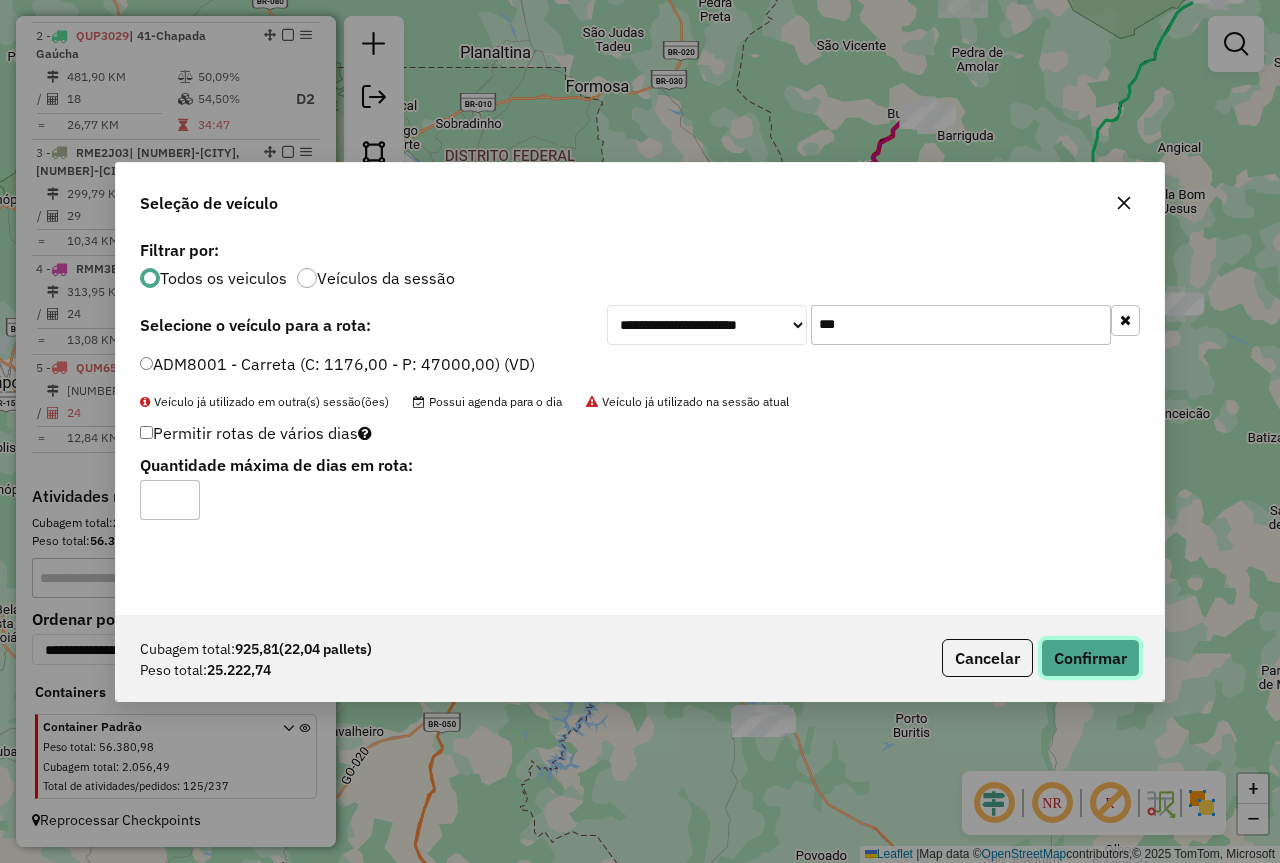 click on "Confirmar" 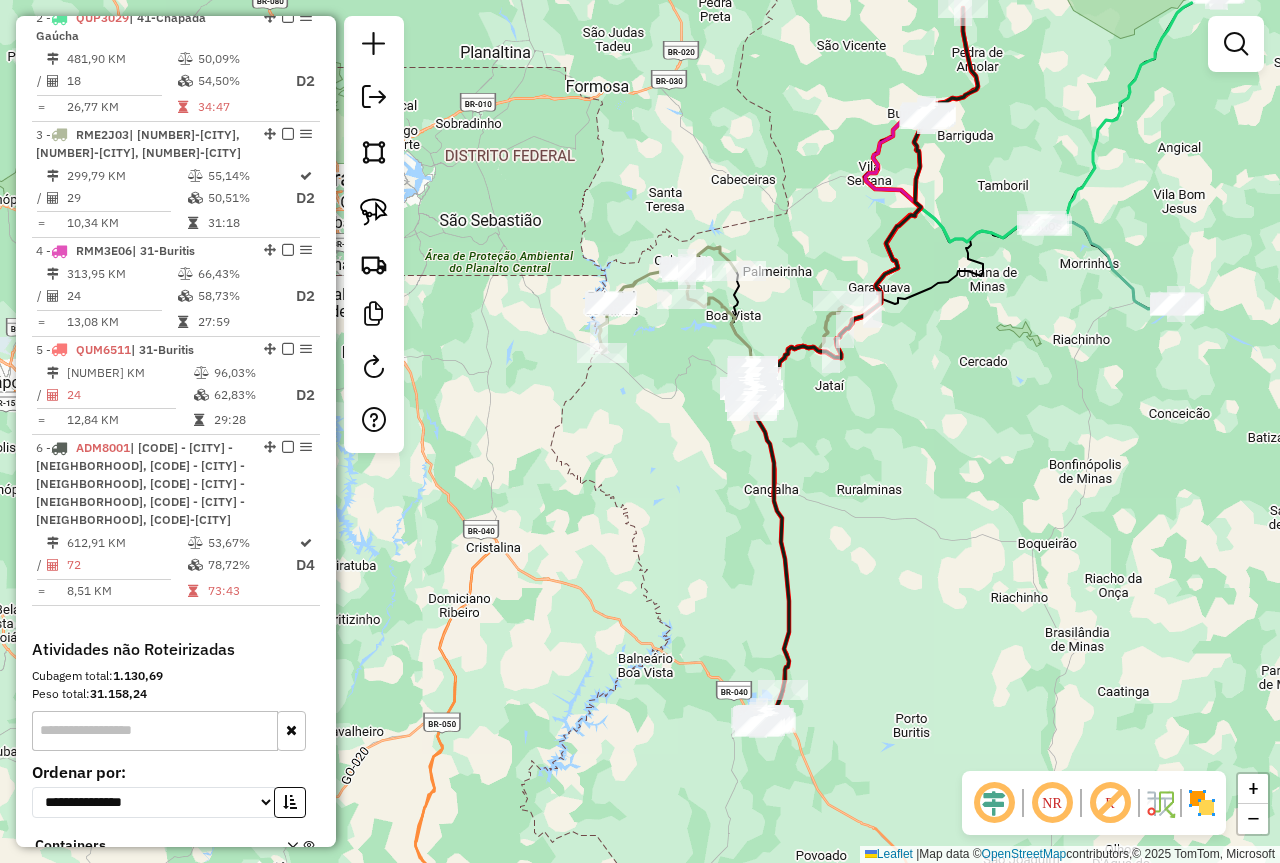 drag, startPoint x: 962, startPoint y: 776, endPoint x: 921, endPoint y: 534, distance: 245.44856 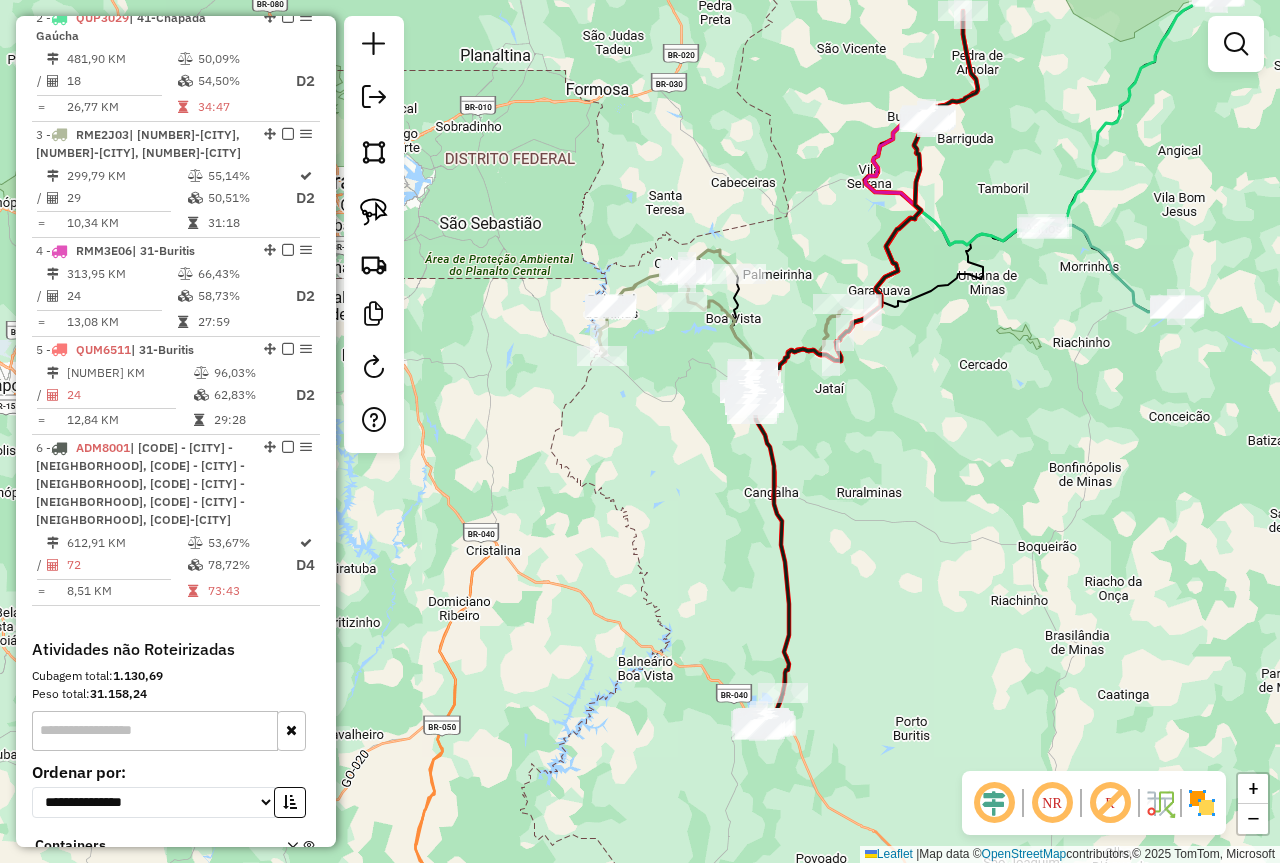 drag, startPoint x: 895, startPoint y: 662, endPoint x: 941, endPoint y: 508, distance: 160.72336 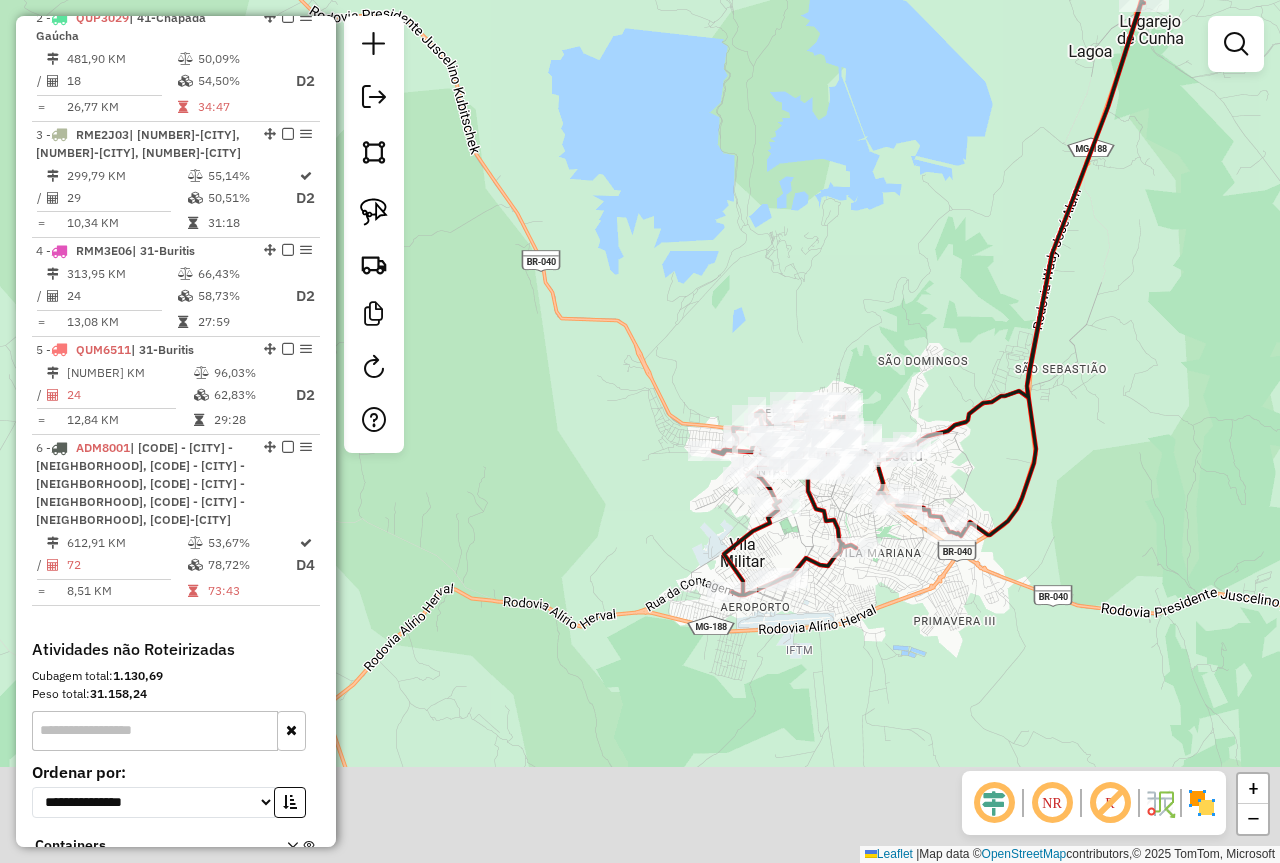 drag, startPoint x: 927, startPoint y: 535, endPoint x: 1019, endPoint y: 248, distance: 301.38513 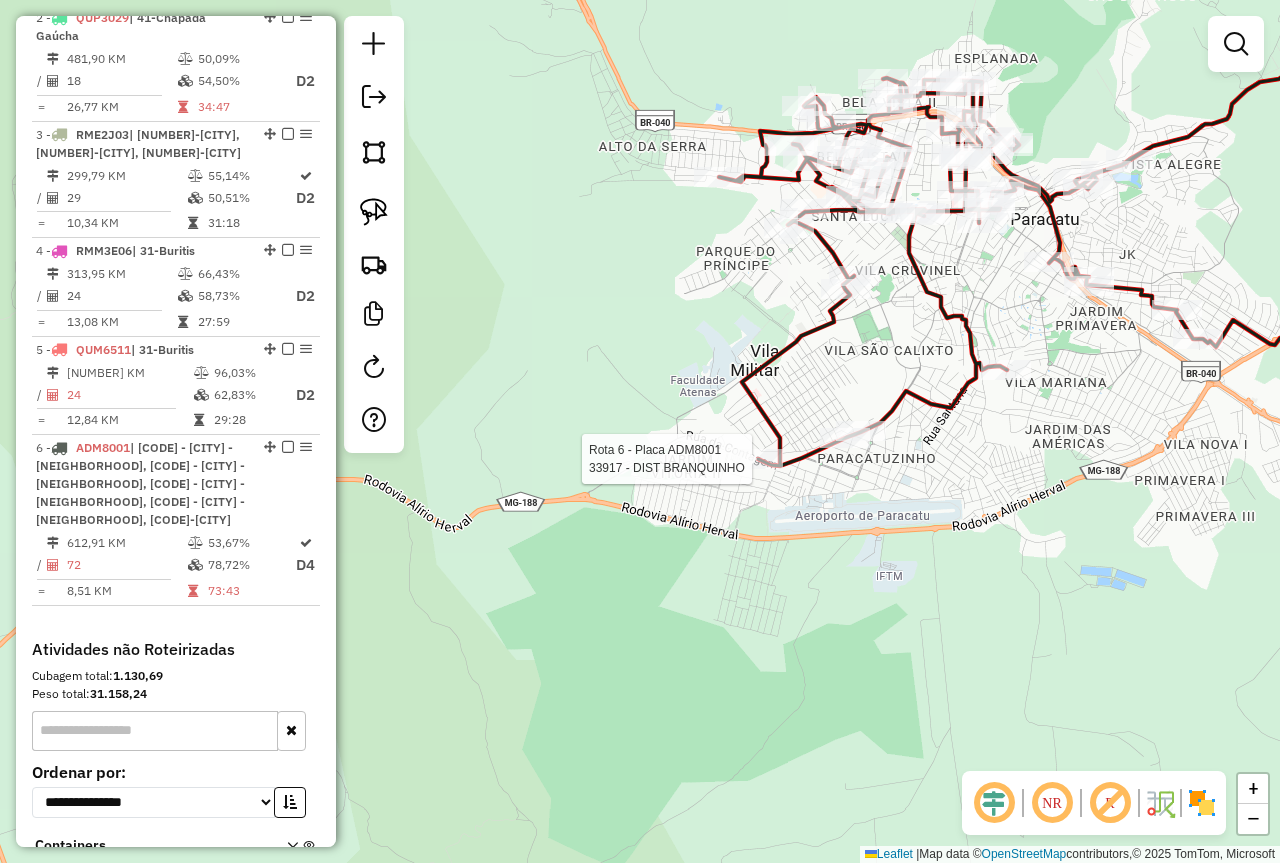 select on "*********" 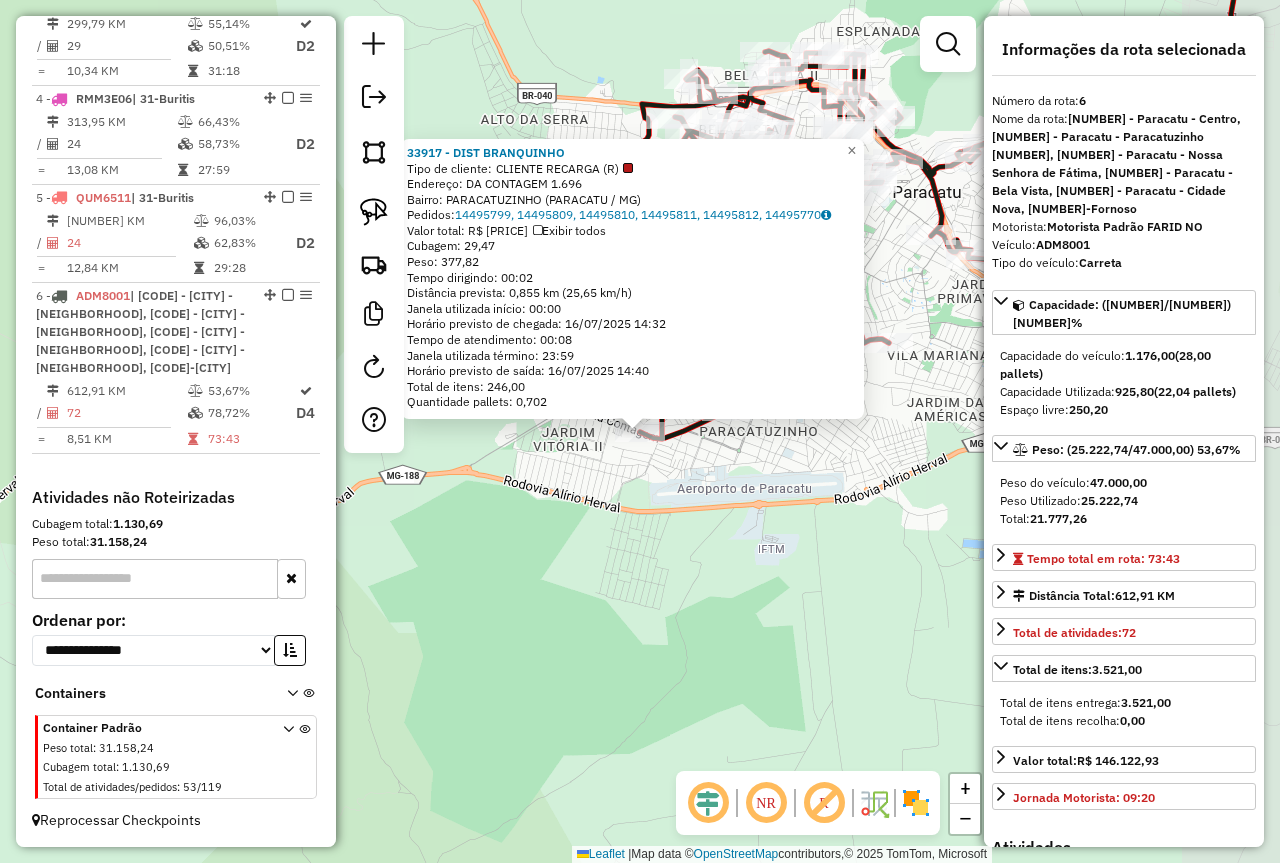 scroll, scrollTop: 1047, scrollLeft: 0, axis: vertical 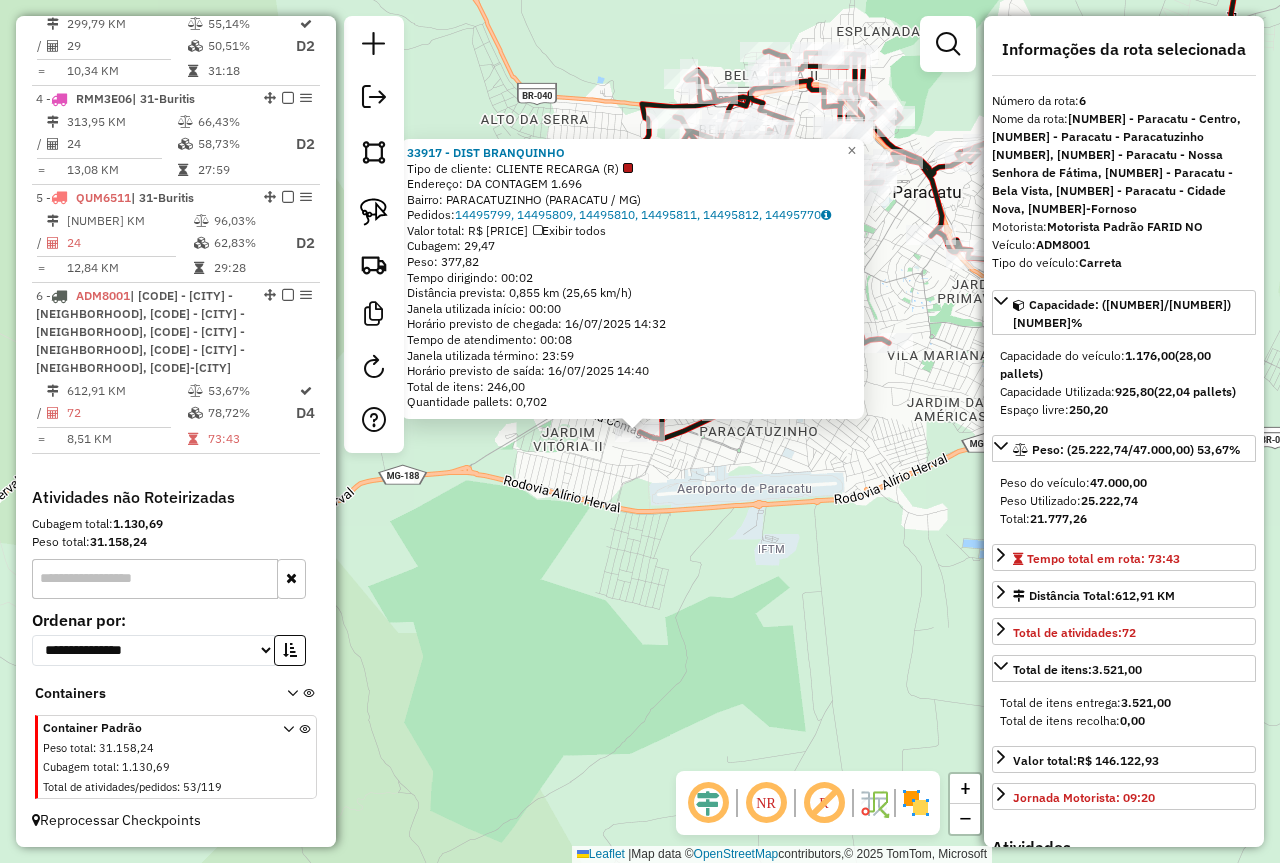 click on "33917 - DIST BRANQUINHO  Tipo de cliente:   CLIENTE RECARGA (R)   Endereço:  DA CONTAGEM [NUMBER]   Bairro: PARACATUZINHO (PARACATU / MG)   Pedidos:  14495799, 14495809, 14495810, 14495811, 14495812, 14495770   Valor total: R$ [PRICE]   Exibir todos   Cubagem: [VOLUME]  Peso: [WEIGHT]  Tempo dirigindo: [TIME]   Distância prevista: [DISTANCE] km ([SPEED] km/h)   Janela utilizada início: [TIME]   Horário previsto de chegada: [DATE] [TIME]   Tempo de atendimento: [TIME]   Janela utilizada término: [TIME]   Horário previsto de saída: [DATE] [TIME]   Total de itens: [NUMBER]   Quantidade pallets: [NUMBER]  × Janela de atendimento Grade de atendimento Capacidade Transportadoras Veículos Cliente Pedidos  Rotas Selecione os dias de semana para filtrar as janelas de atendimento  Seg   Ter   Qua   Qui   Sex   Sáb   Dom  Informe o período da janela de atendimento: De: Até:  Filtrar exatamente a janela do cliente  Considerar janela de atendimento padrão  Selecione os dias de semana para filtrar as grades de atendimento  Seg" 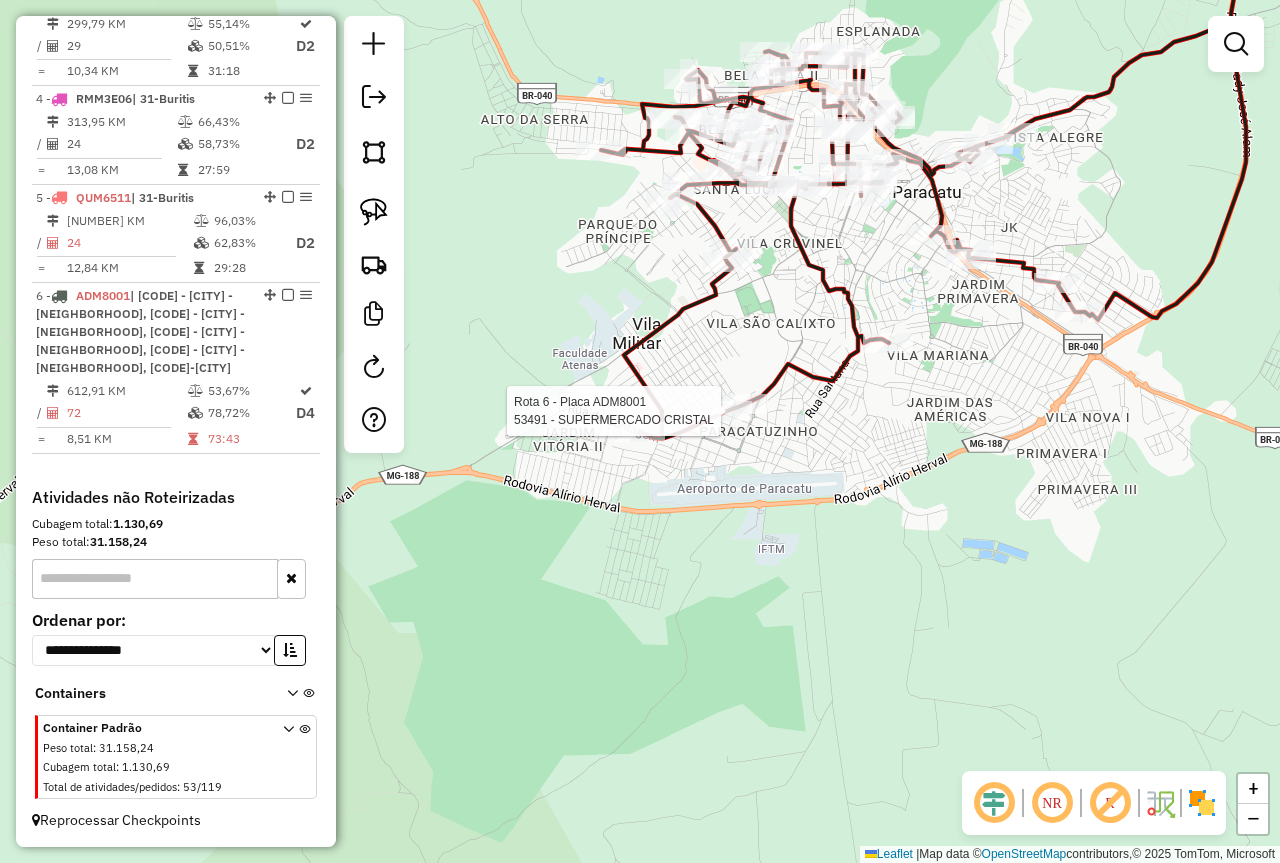 select on "*********" 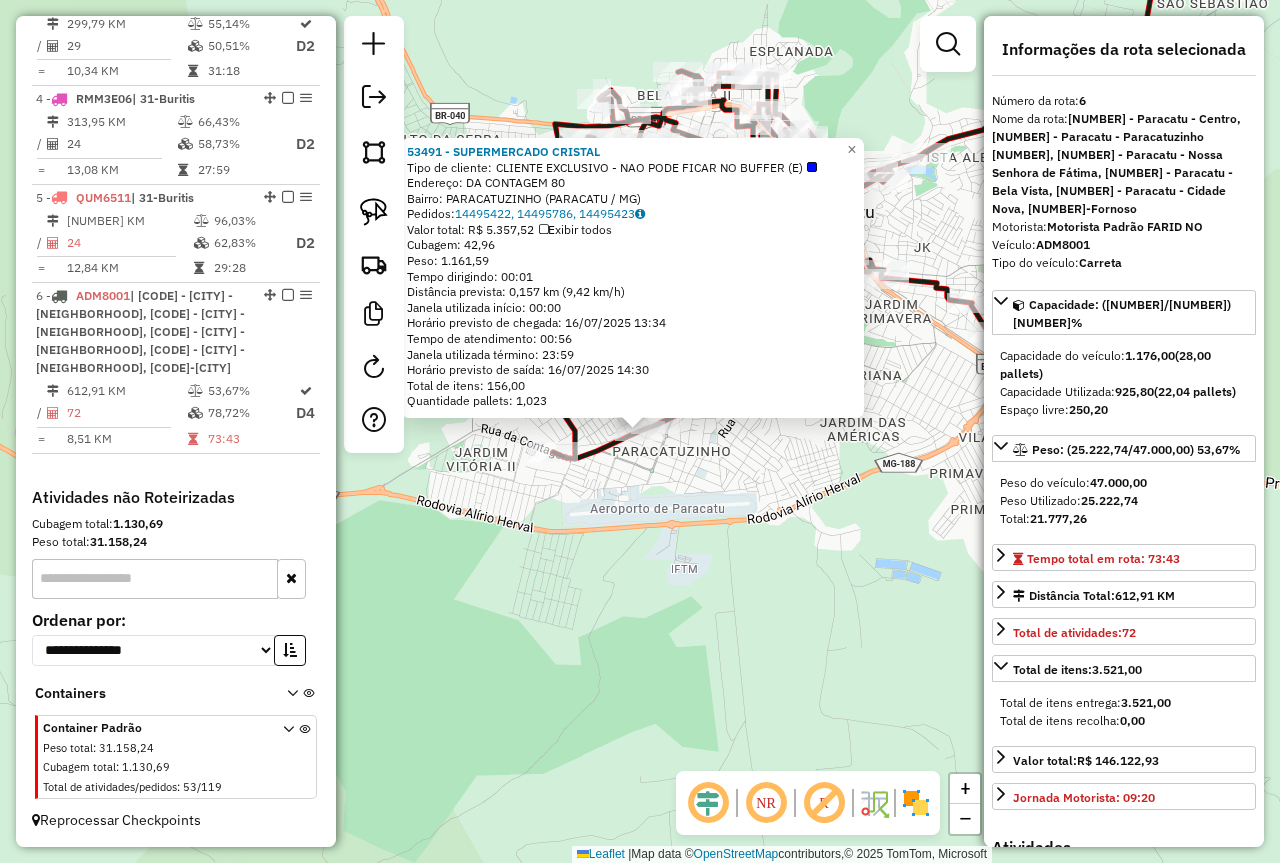 click on "[NUMBER] - [BRAND]  Tipo de cliente:   CLIENTE EXCLUSIVO - NAO PODE FICAR NO BUFFER (E)   Endereço: [STREET] [NUMBER]   Bairro: [NEIGHBORHOOD] ([CITY] / [STATE])   Pedidos:  [NUMBER], [NUMBER], [NUMBER]   Valor total: R$ [PRICE]   Exibir todos   Cubagem: [NUMBER]  Peso: [NUMBER]  Tempo dirigindo: [TIME]   Distância prevista: [DISTANCE] km ([SPEED] km/h)   Janela utilizada início: [TIME]   Horário previsto de chegada: [DATE] [TIME]   Tempo de atendimento: [TIME]   Janela utilizada término: [TIME]   Horário previsto de saída: [DATE] [TIME]   Total de itens: [NUMBER]   Quantidade pallets: [NUMBER]  × Janela de atendimento Grade de atendimento Capacidade Transportadoras Veículos Cliente Pedidos  Rotas Selecione os dias de semana para filtrar as janelas de atendimento  Seg   Ter   Qua   Qui   Sex   Sáb   Dom  Informe o período da janela de atendimento: De: Até:  Filtrar exatamente a janela do cliente  Considerar janela de atendimento padrão  Selecione os dias de semana para filtrar as grades de atendimento De:" 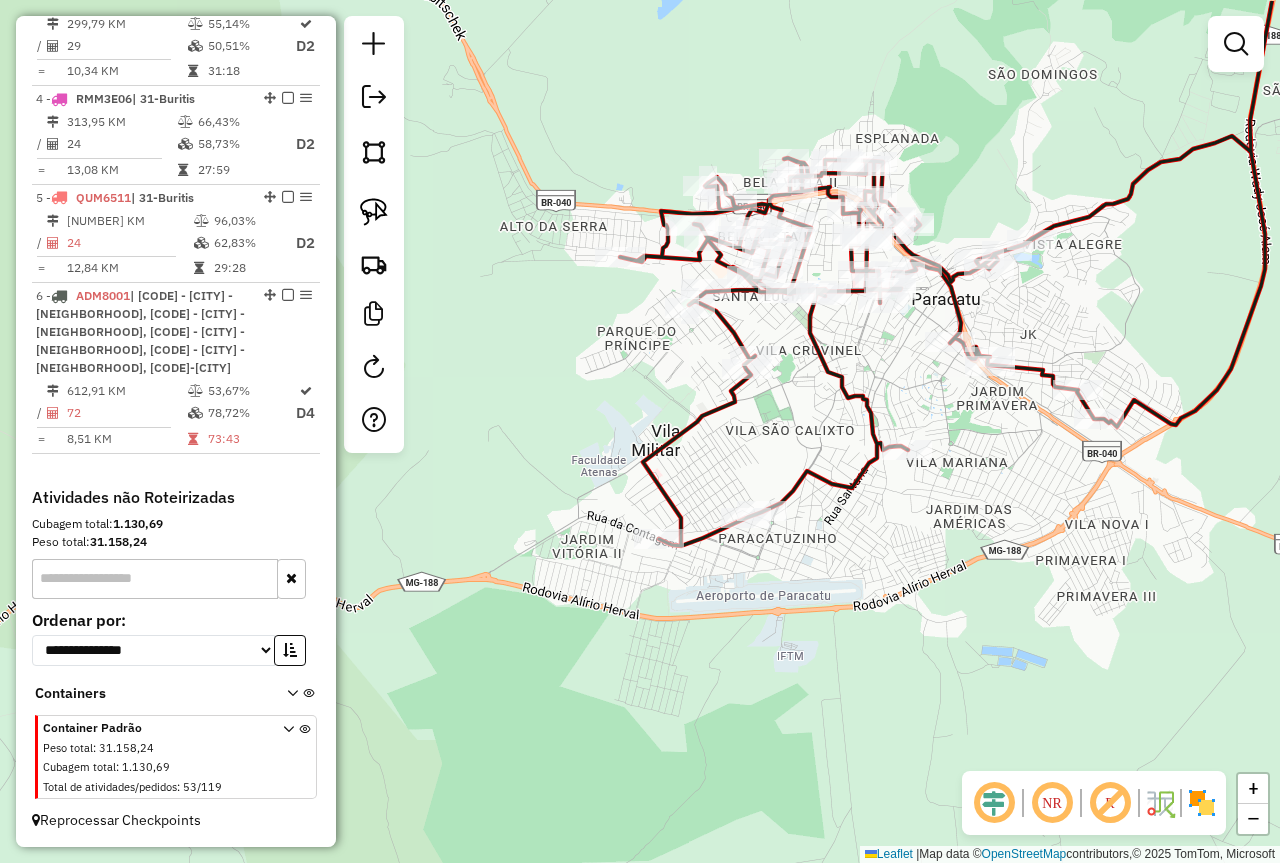 drag, startPoint x: 833, startPoint y: 350, endPoint x: 1023, endPoint y: 487, distance: 234.24133 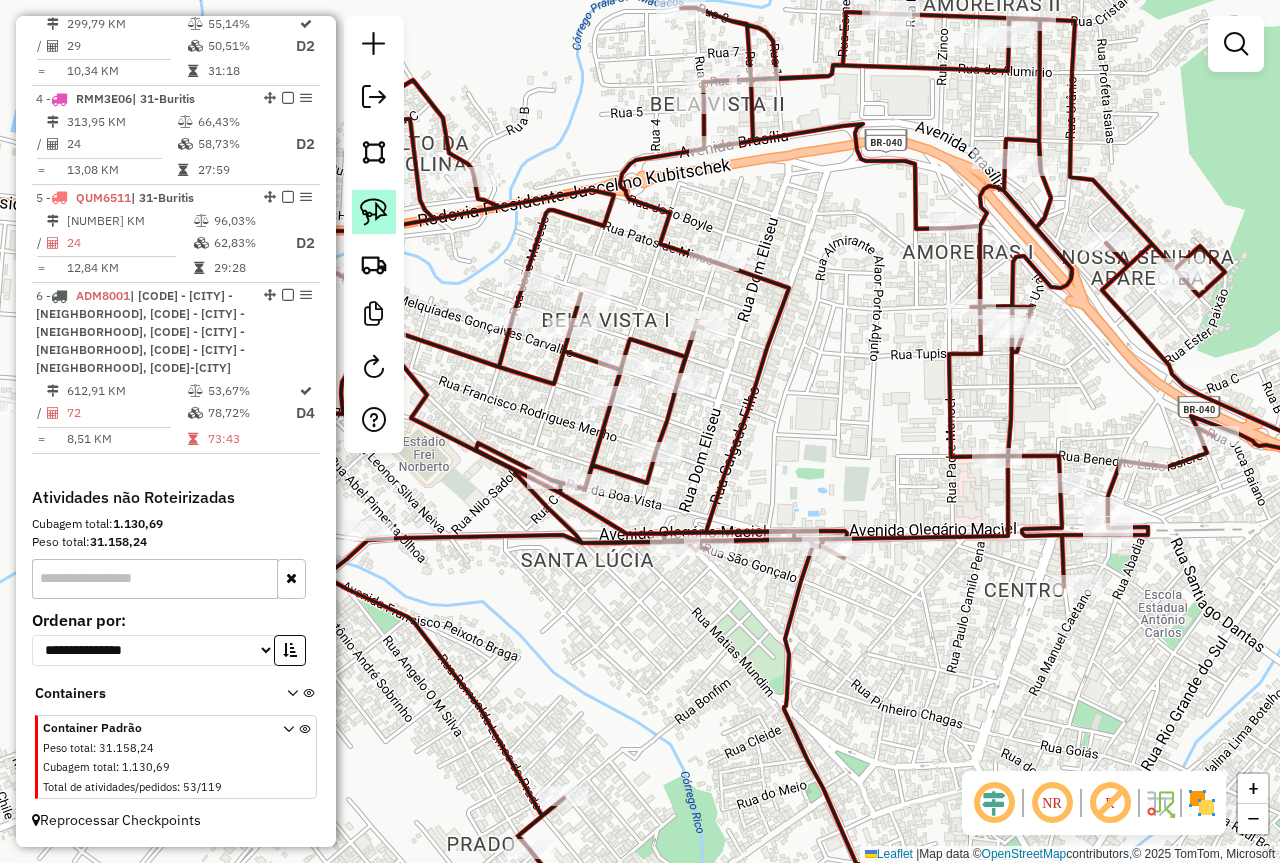 click 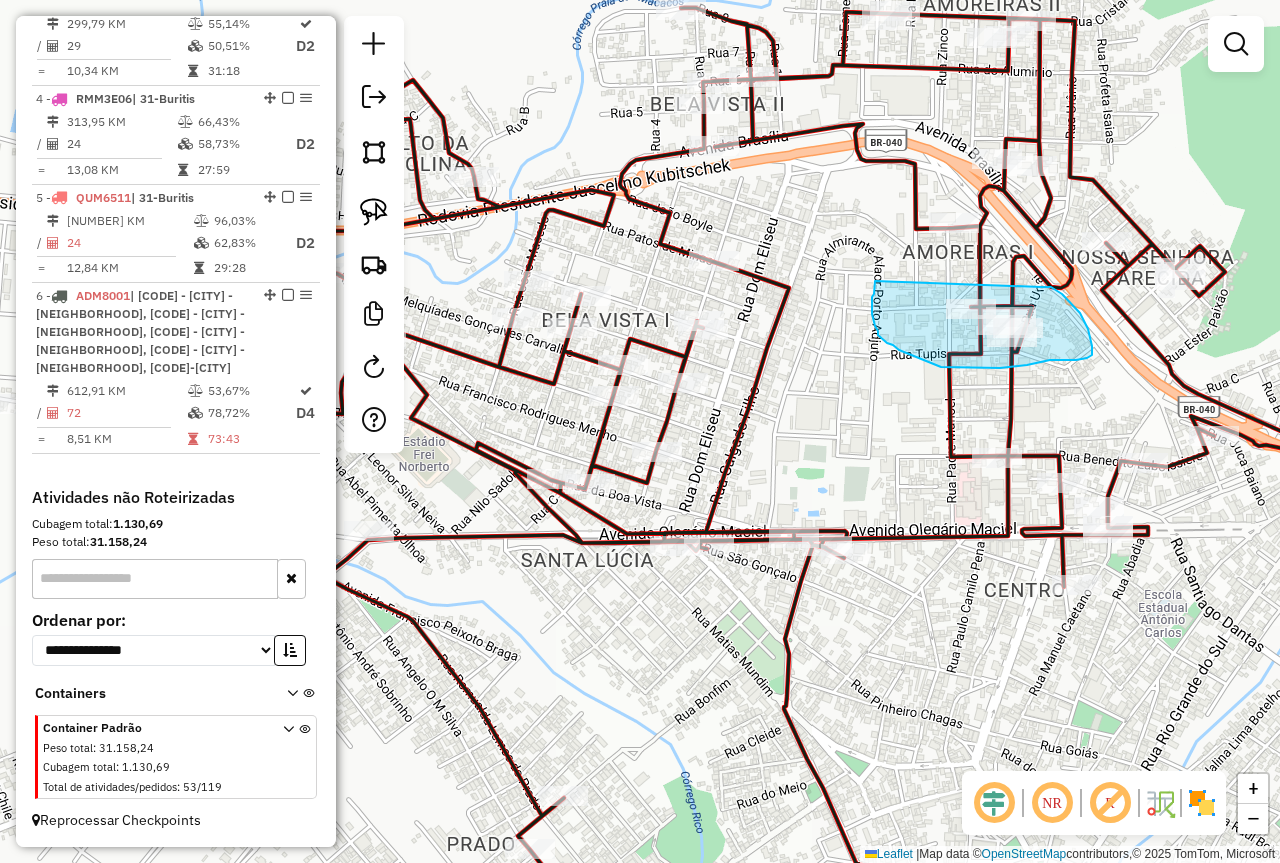 drag, startPoint x: 1044, startPoint y: 287, endPoint x: 875, endPoint y: 281, distance: 169.10648 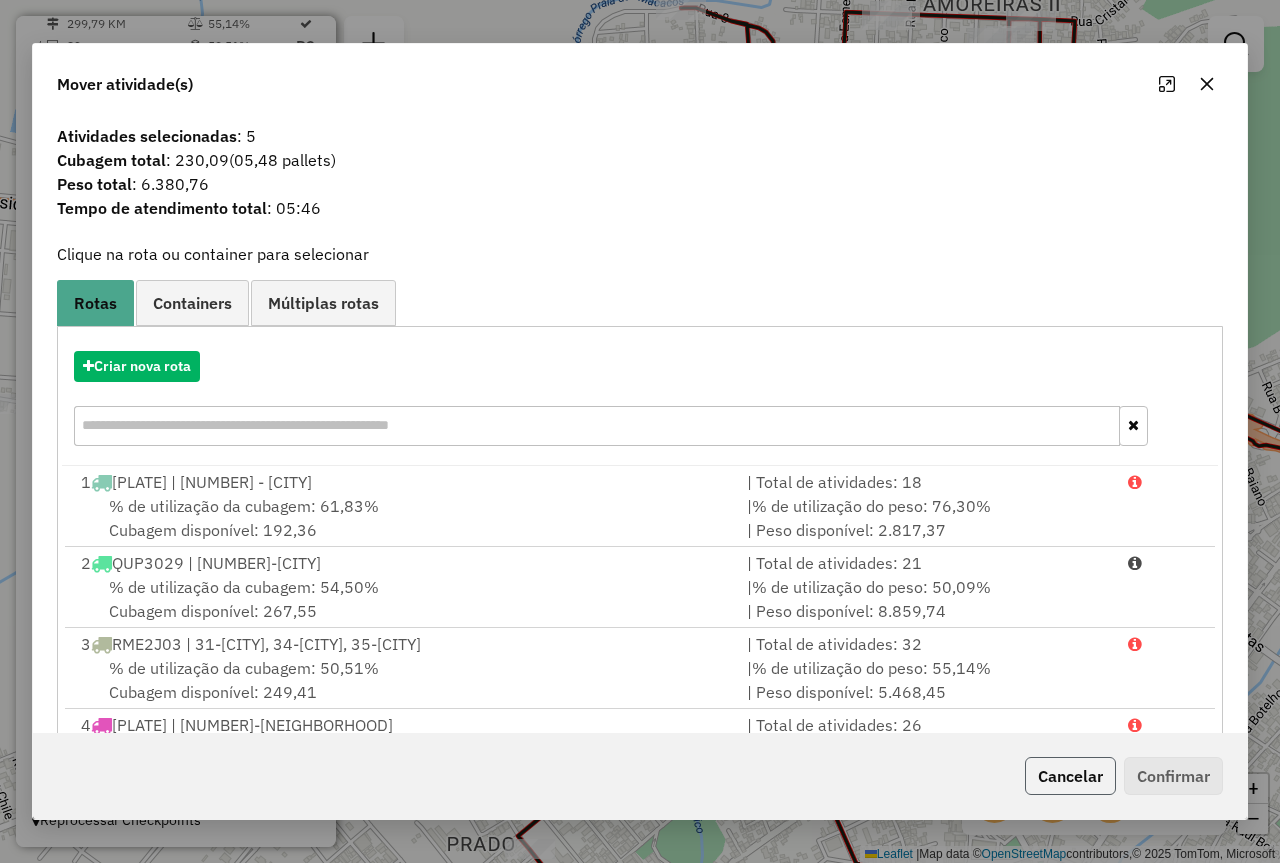 click on "Cancelar" 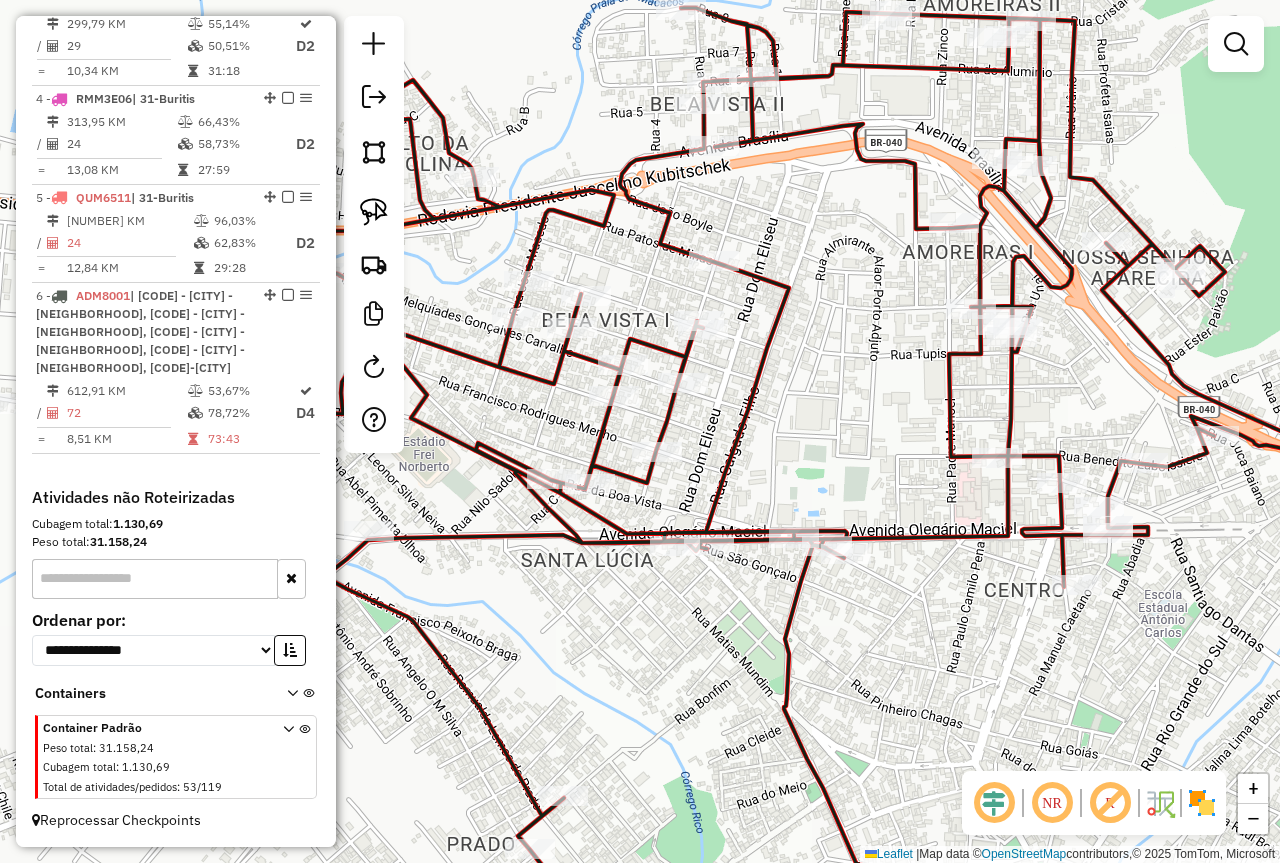 click 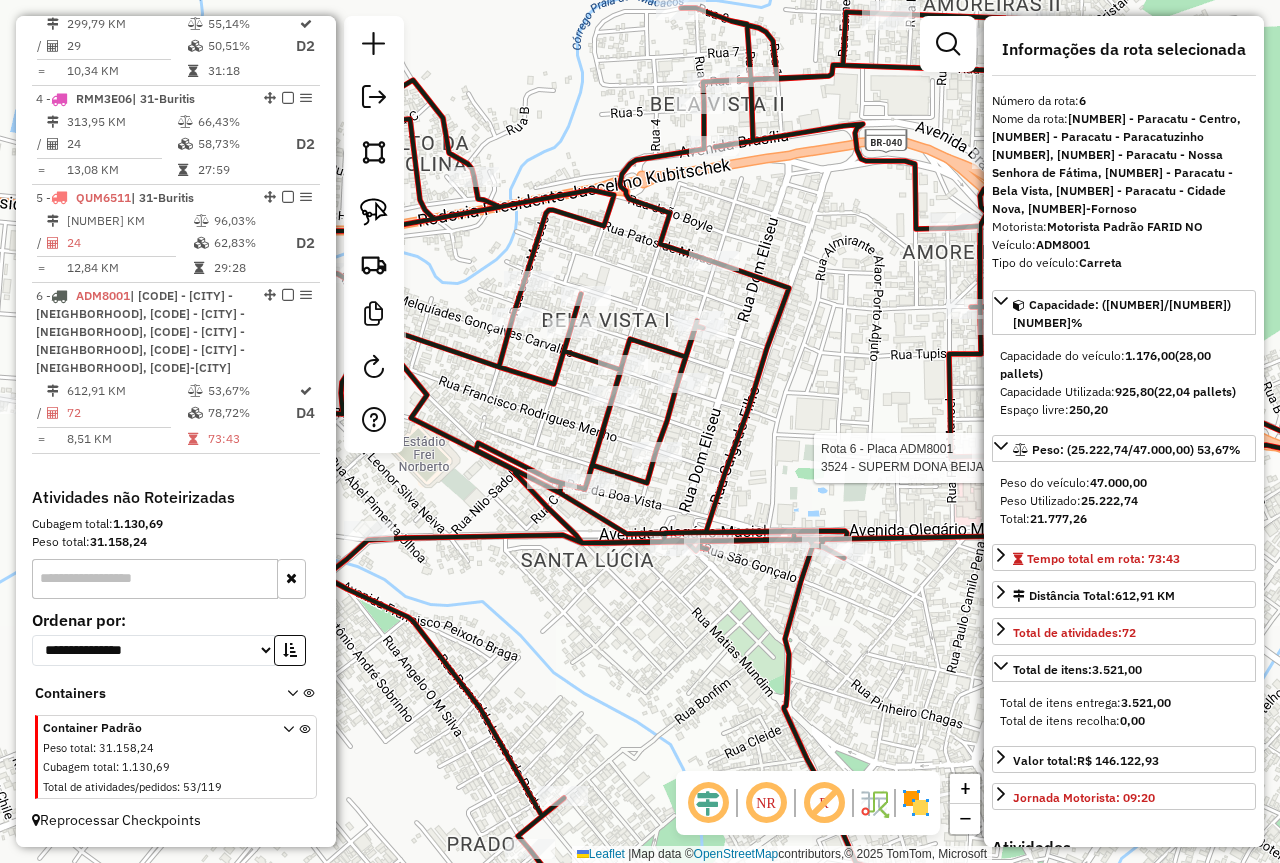 drag, startPoint x: 942, startPoint y: 475, endPoint x: 950, endPoint y: 457, distance: 19.697716 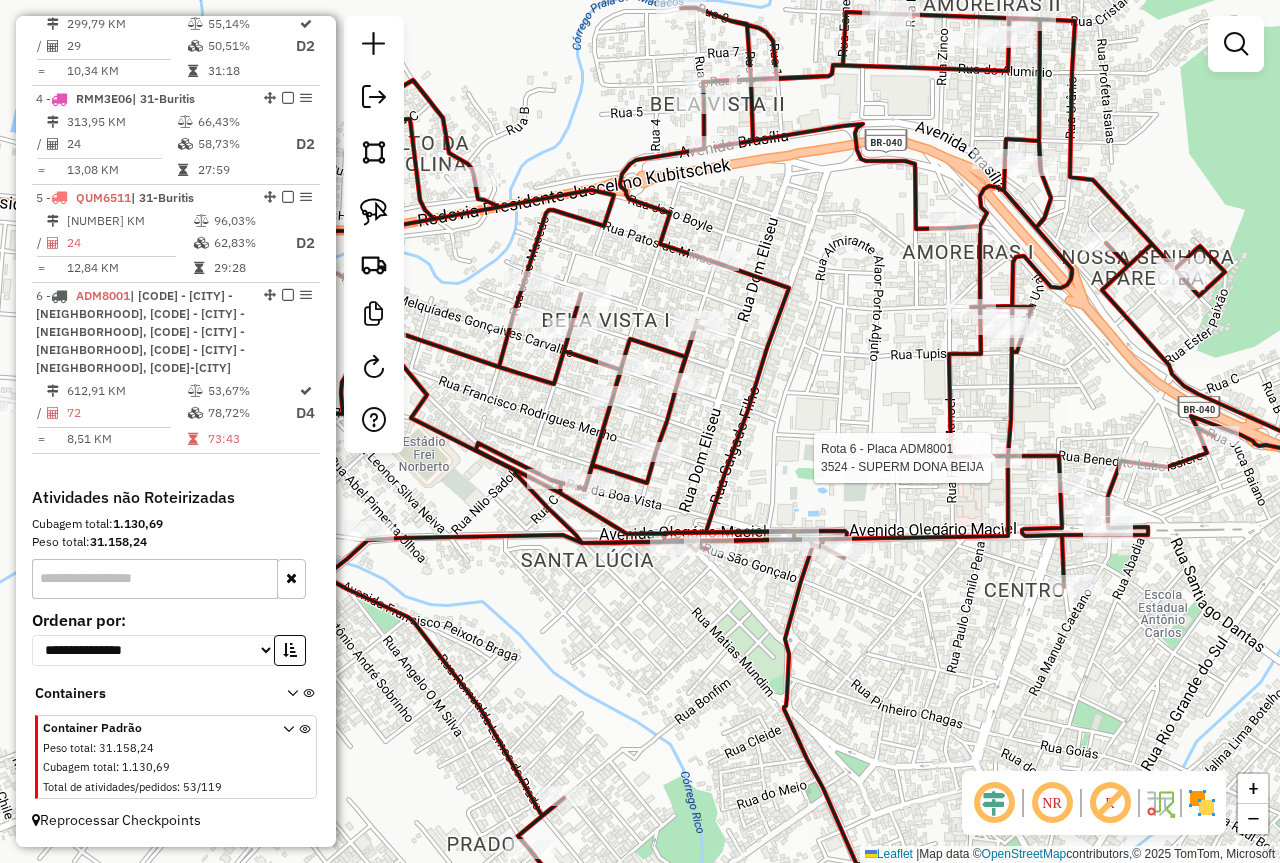 select on "*********" 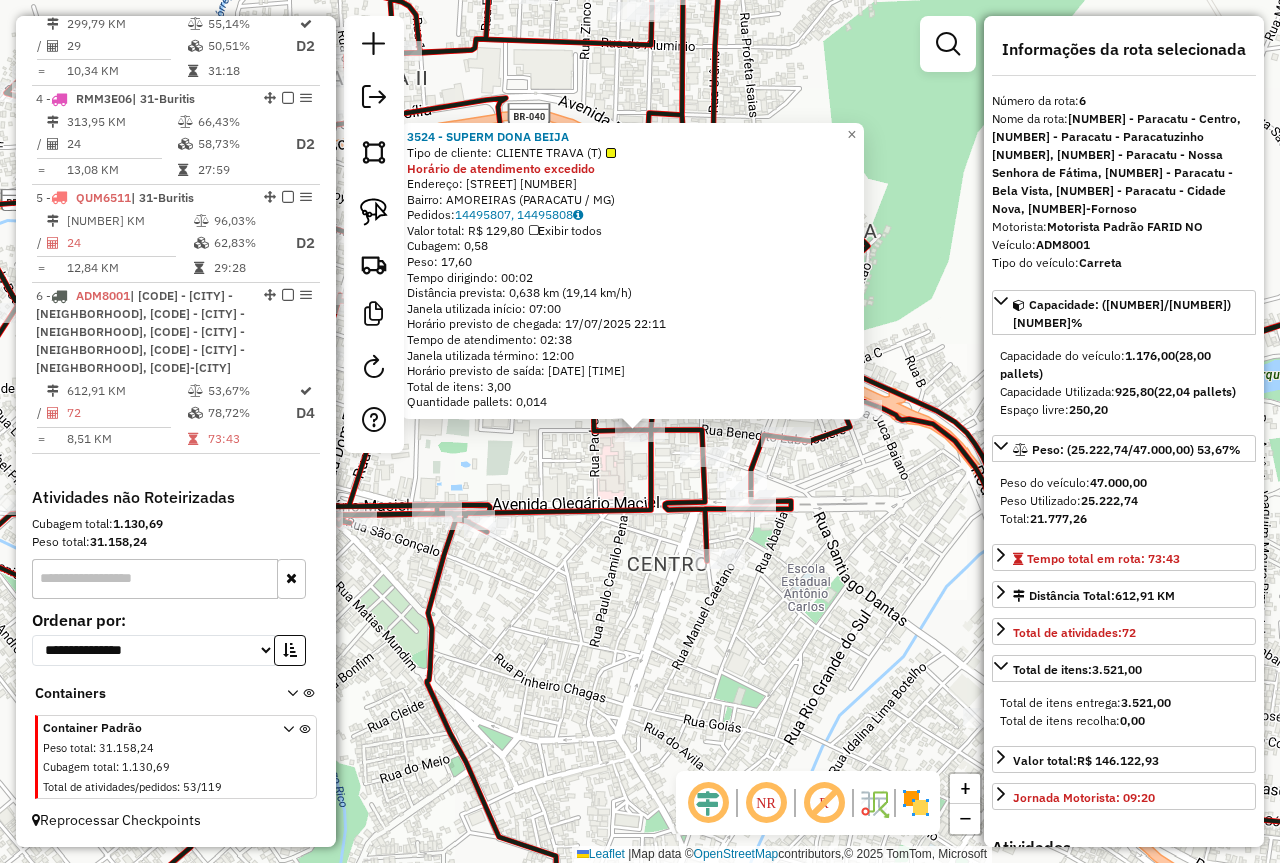 click on "Tipo de cliente:   CLIENTE TRAVA (T)  Horário de atendimento excedido  Endereço:  [STREET] [NUMBER]   Bairro: [BAIRRO] ([CIDADE] / [UF])   Pedidos:  [ORDER_IDS]   Exibir todos   Cubagem: [CUBAGE]  Peso: [WEIGHT]  Tempo dirigindo: [TIME]   Distância prevista: [DISTANCE] km ([SPEED] km/h)   Janela utilizada início: [TIME]   Horário previsto de chegada: [DATE] [TIME]   Tempo de atendimento: [TIME]   Janela utilizada término: [TIME]   Horário previsto de saída: [DATE] [TIME]   Total de itens: [ITEMS]   Quantidade pallets: [PALLETS]  × Janela de atendimento Grade de atendimento Capacidade Transportadoras Veículos Cliente Pedidos  Rotas Selecione os dias de semana para filtrar as janelas de atendimento  Seg   Ter   Qua   Qui   Sex   Sáb   Dom  Informe o período da janela de atendimento: De: Até:  Filtrar exatamente a janela do cliente  Considerar janela de atendimento padrão  Selecione os dias de semana para filtrar as grades de atendimento  Seg   Ter   Qua  De:" 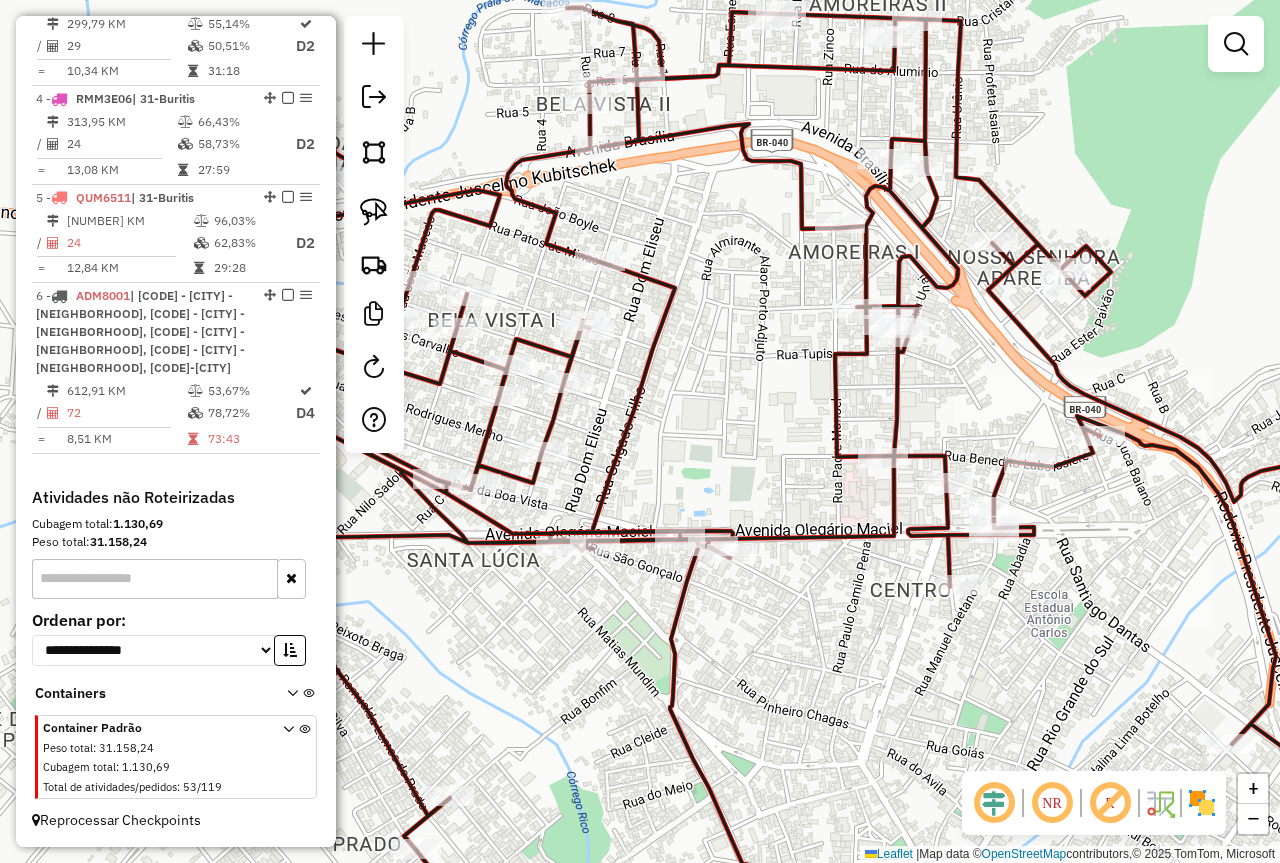 drag, startPoint x: 553, startPoint y: 526, endPoint x: 804, endPoint y: 547, distance: 251.87695 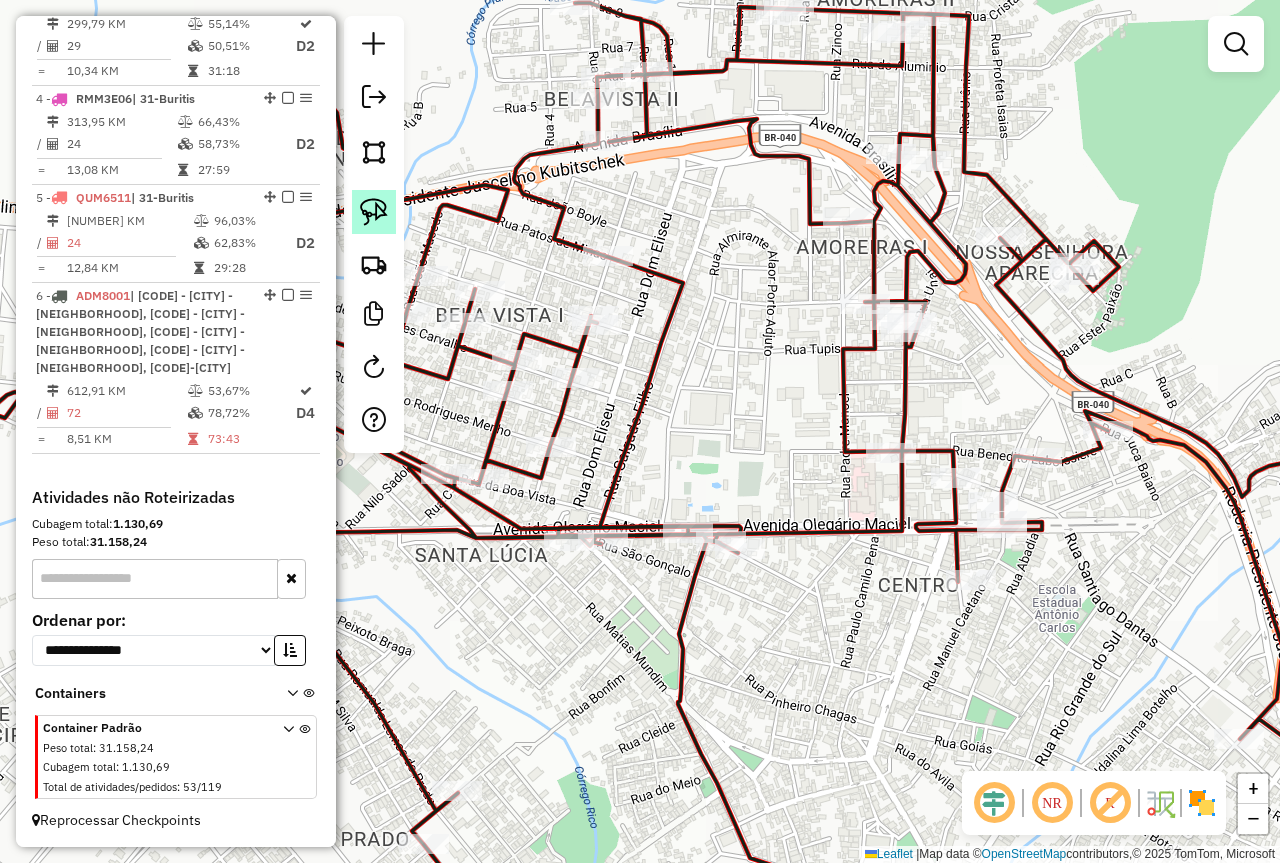 click 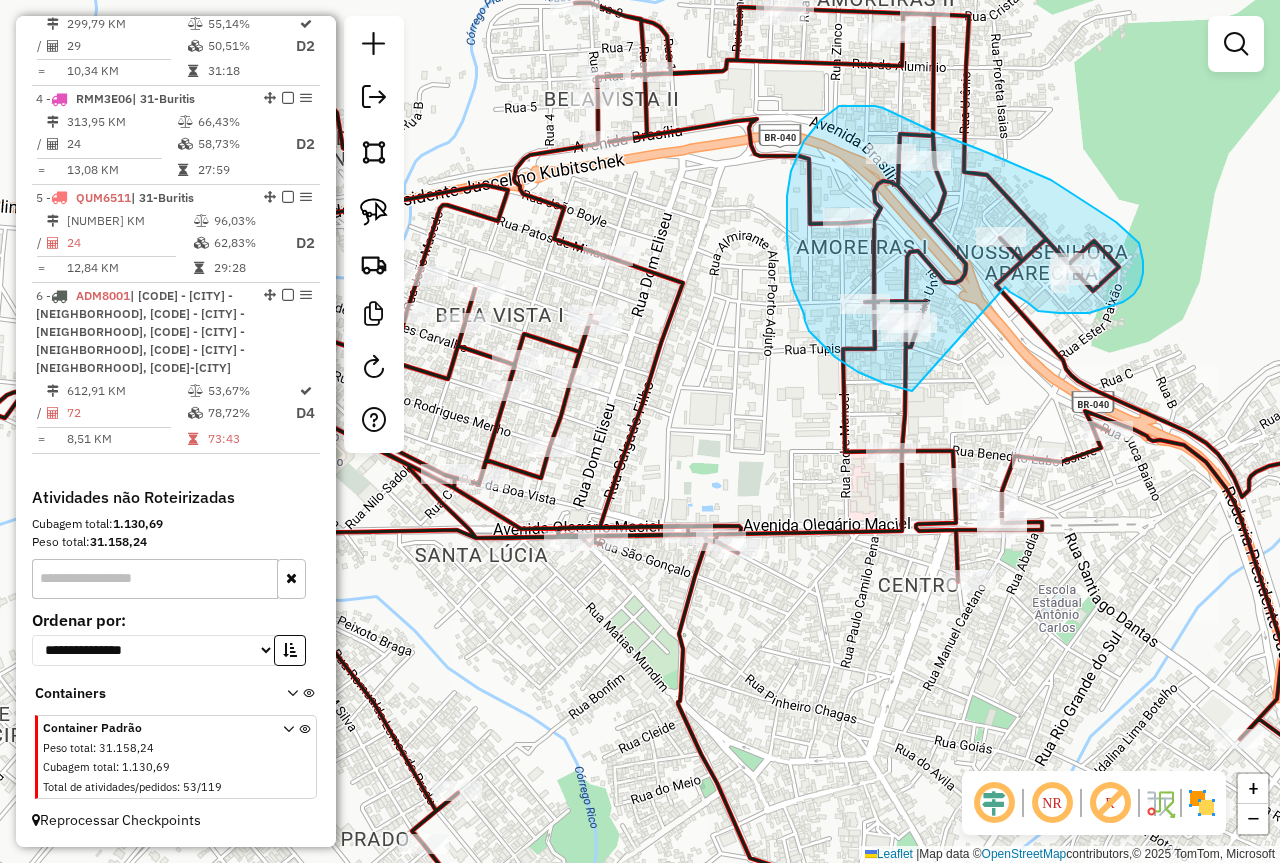 drag, startPoint x: 1007, startPoint y: 289, endPoint x: 919, endPoint y: 391, distance: 134.71451 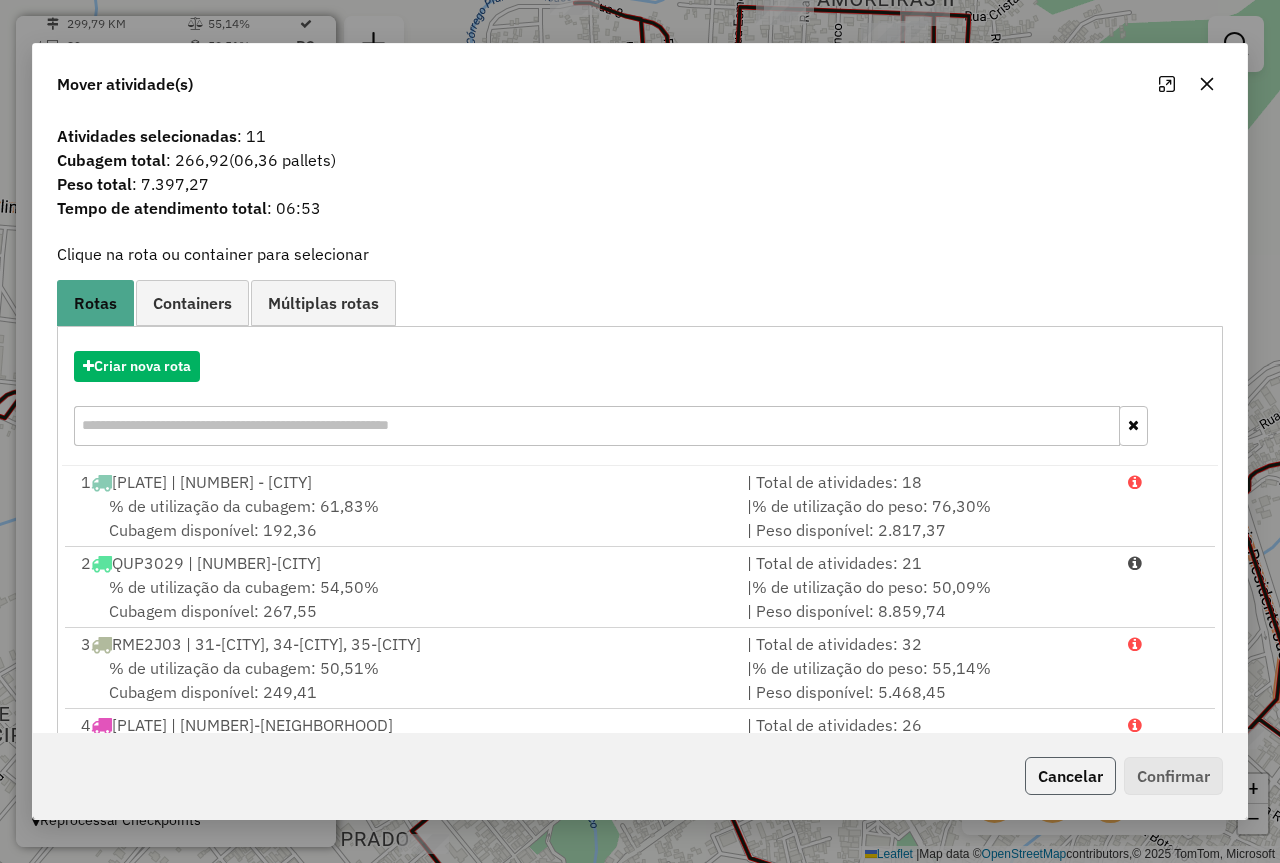 click on "Cancelar" 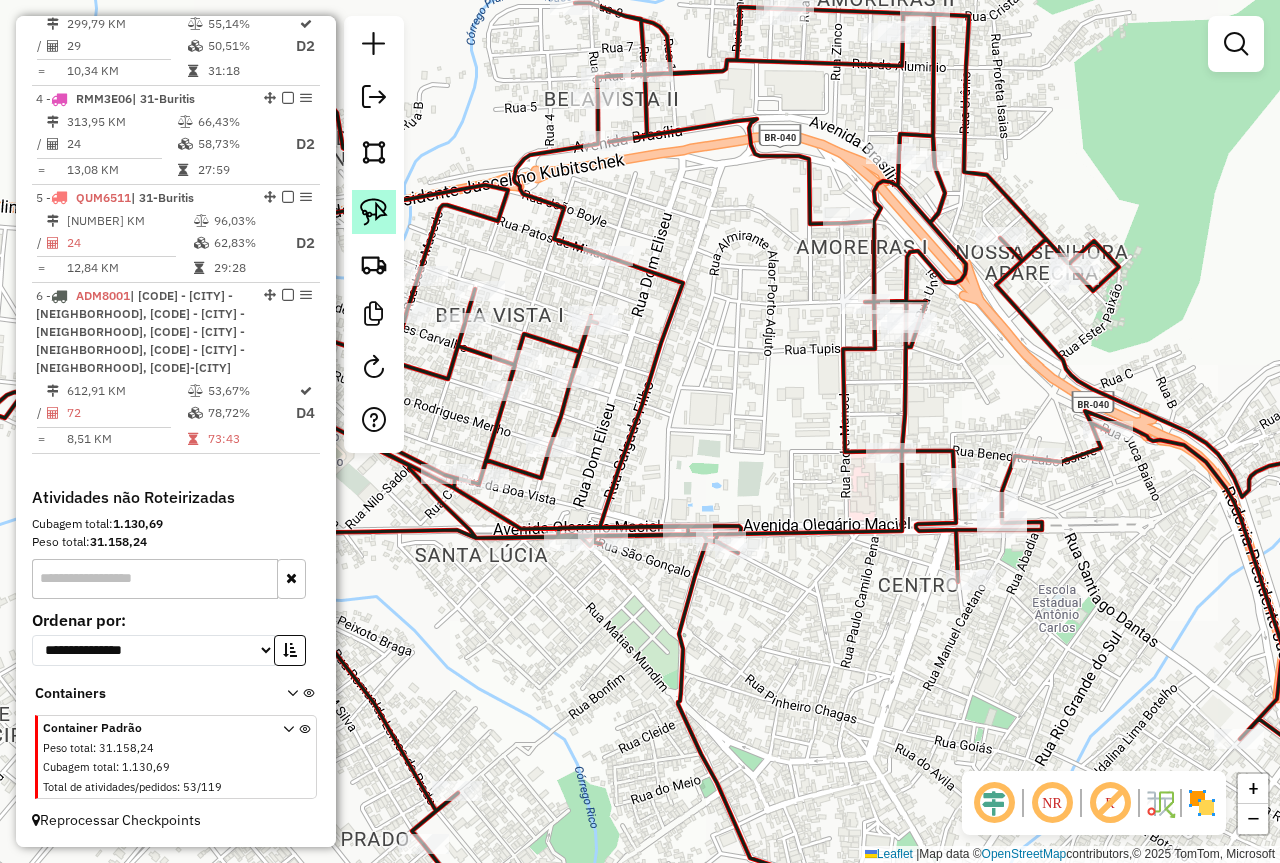 click 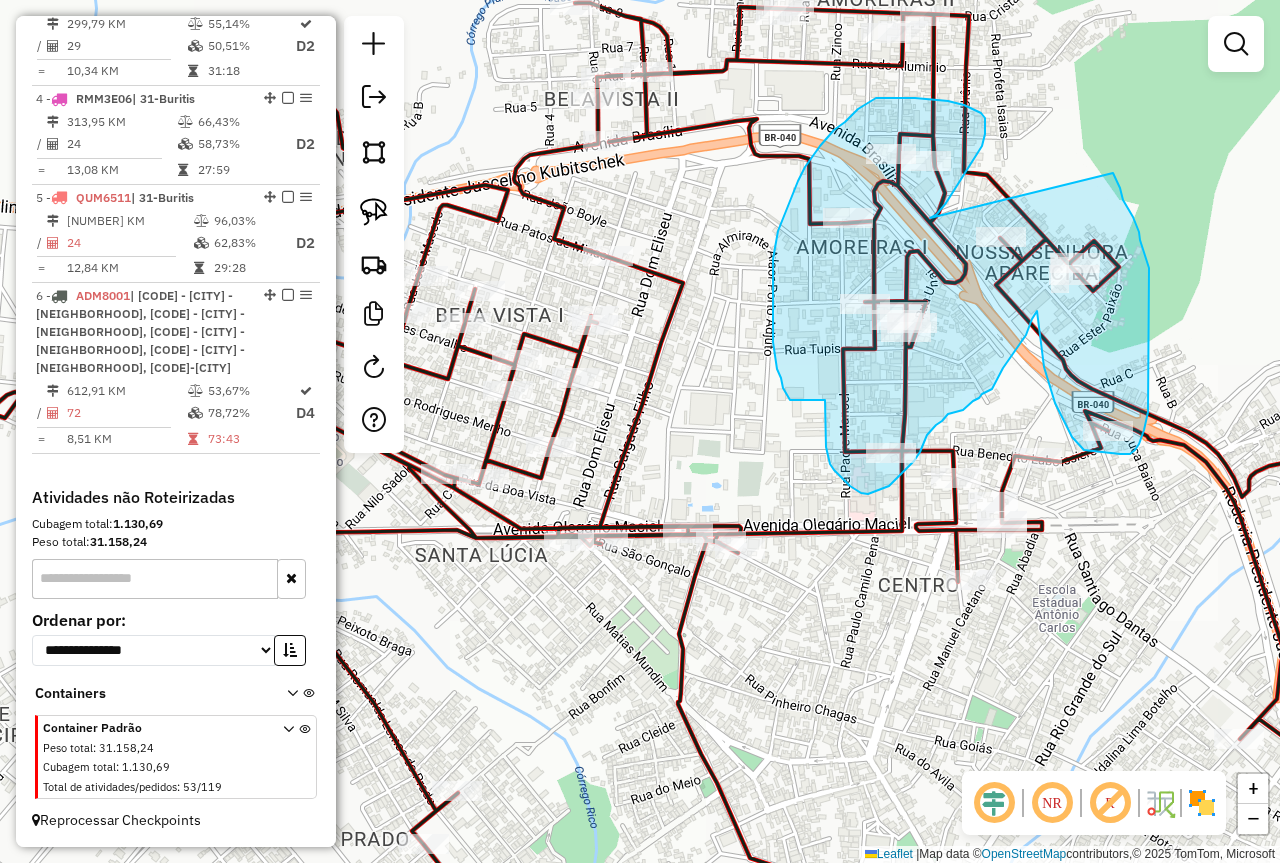 drag, startPoint x: 930, startPoint y: 218, endPoint x: 1112, endPoint y: 170, distance: 188.22327 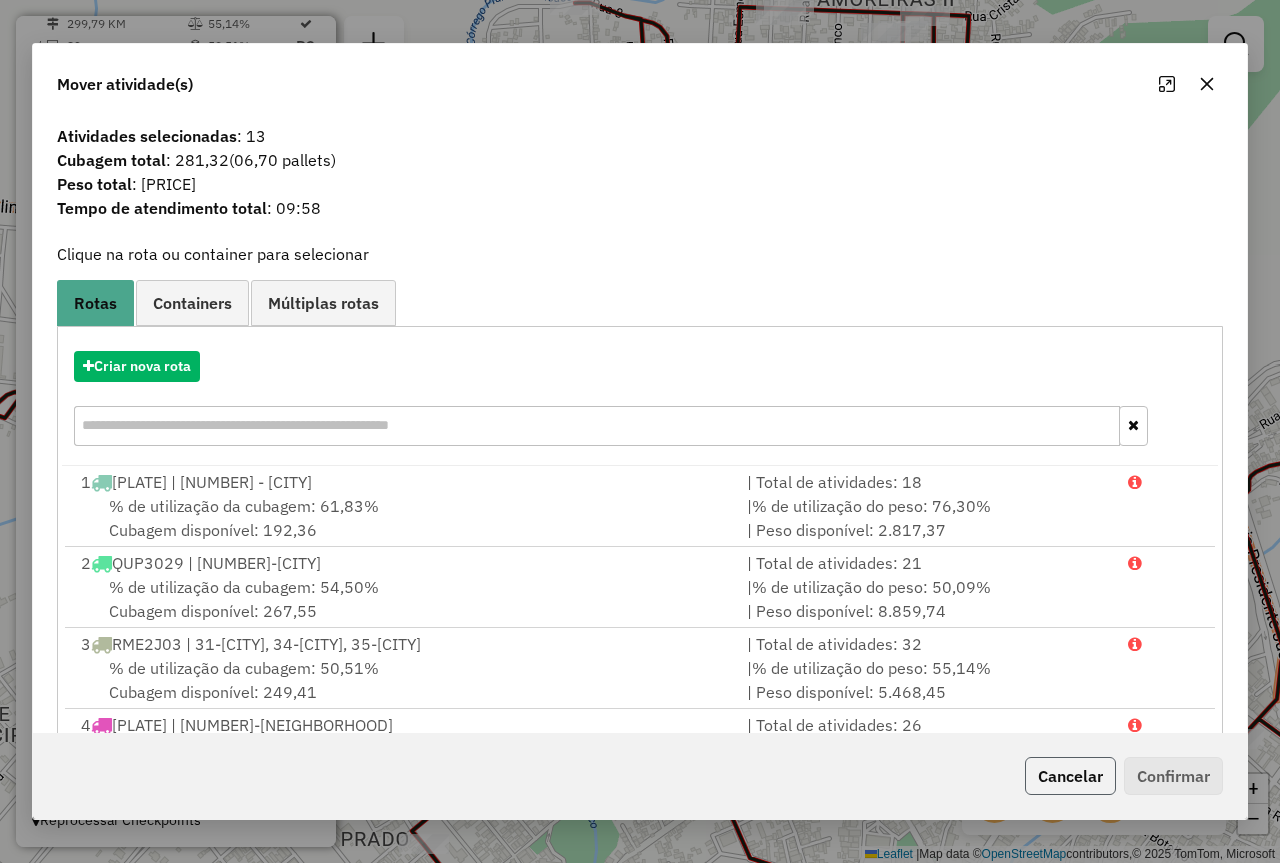 click on "Cancelar" 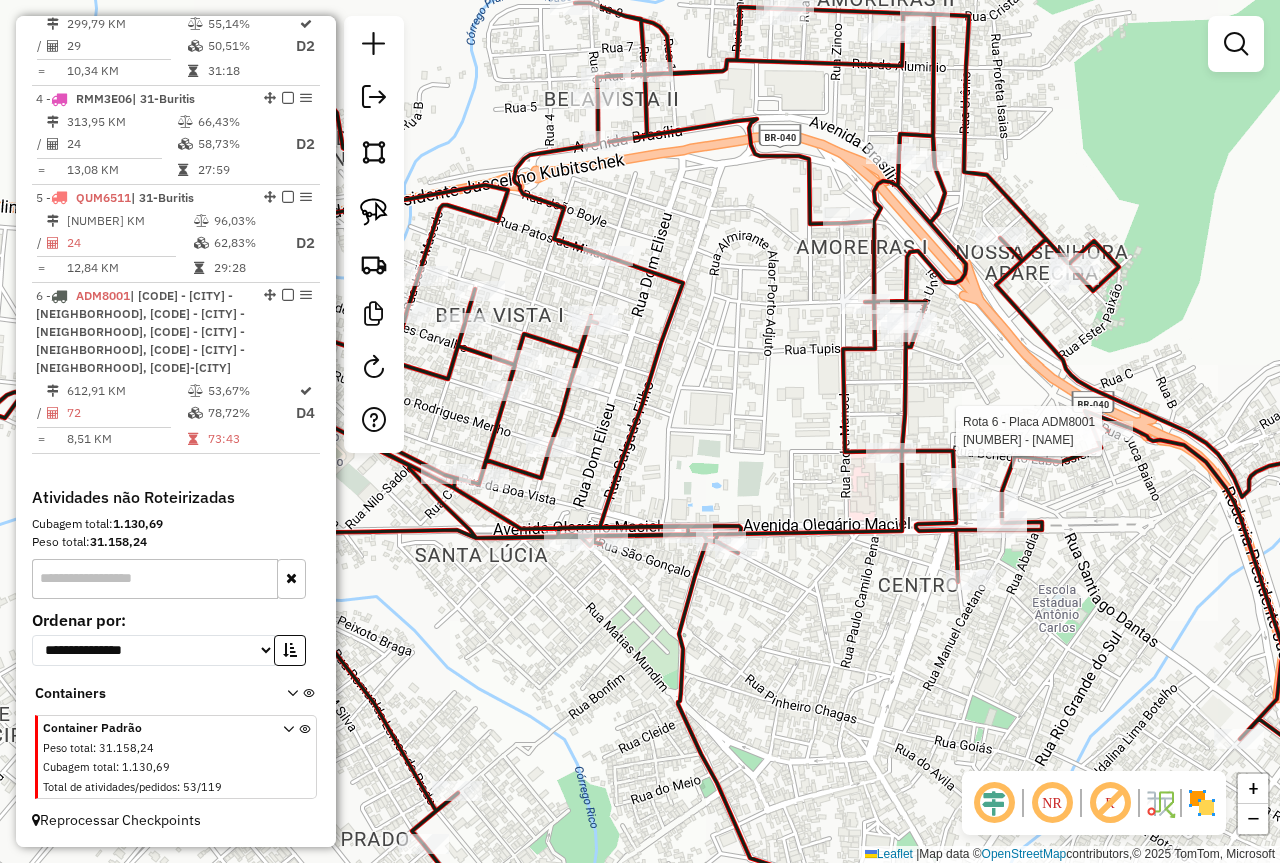 select on "*********" 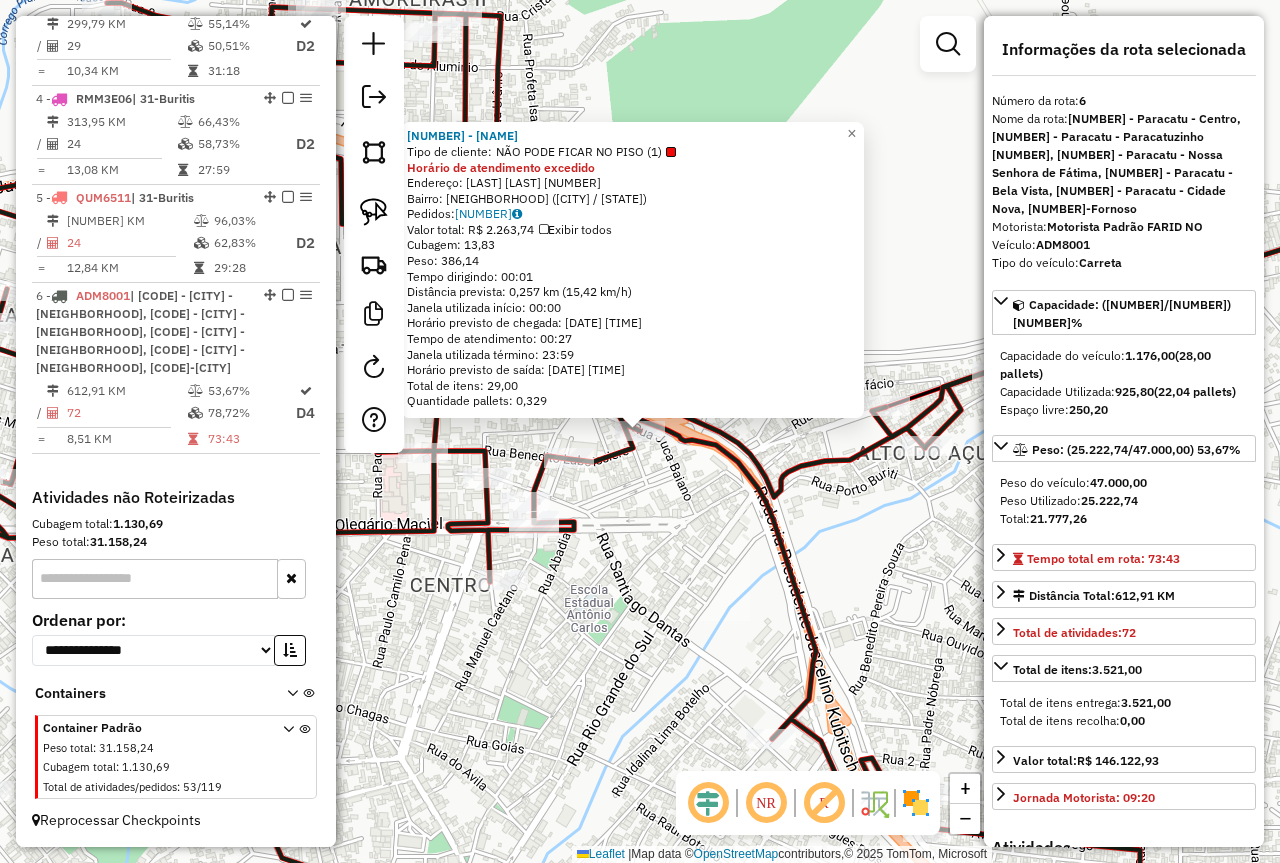 click on "[NUMBER] - [LAST] [LAST]  Tipo de cliente:   NÃO PODE FICAR NO PISO (1)  Horário de atendimento excedido  Endereço:  [LAST] [LAST] [NUMBER]   Bairro: [LAST] ([STATE])   Pedidos:  [NUMBER]   Valor total: R$ [PRICE]   Exibir todos   Cubagem: [PRICE]  Peso: [PRICE]  Tempo dirigindo: [TIME]   Distância prevista: [PRICE] km ([PRICE]/h)   Janela utilizada início: [TIME]   Horário previsto de chegada: [DATE] [TIME]   Tempo de atendimento: [TIME]   Janela utilizada término: [TIME]   Horário previsto de saída: [DATE] [TIME]   Total de itens: [PRICE]   Quantidade pallets: [PRICE]  × Janela de atendimento Grade de atendimento Capacidade Transportadoras Veículos Cliente Pedidos  Rotas Selecione os dias de semana para filtrar as janelas de atendimento  Seg   Ter   Qua   Qui   Sex   Sáb   Dom  Informe o período da janela de atendimento: De: Até:  Filtrar exatamente a janela do cliente  Considerar janela de atendimento padrão  Selecione os dias de semana para filtrar as grades de atendimento  Seg   Ter   Qua" 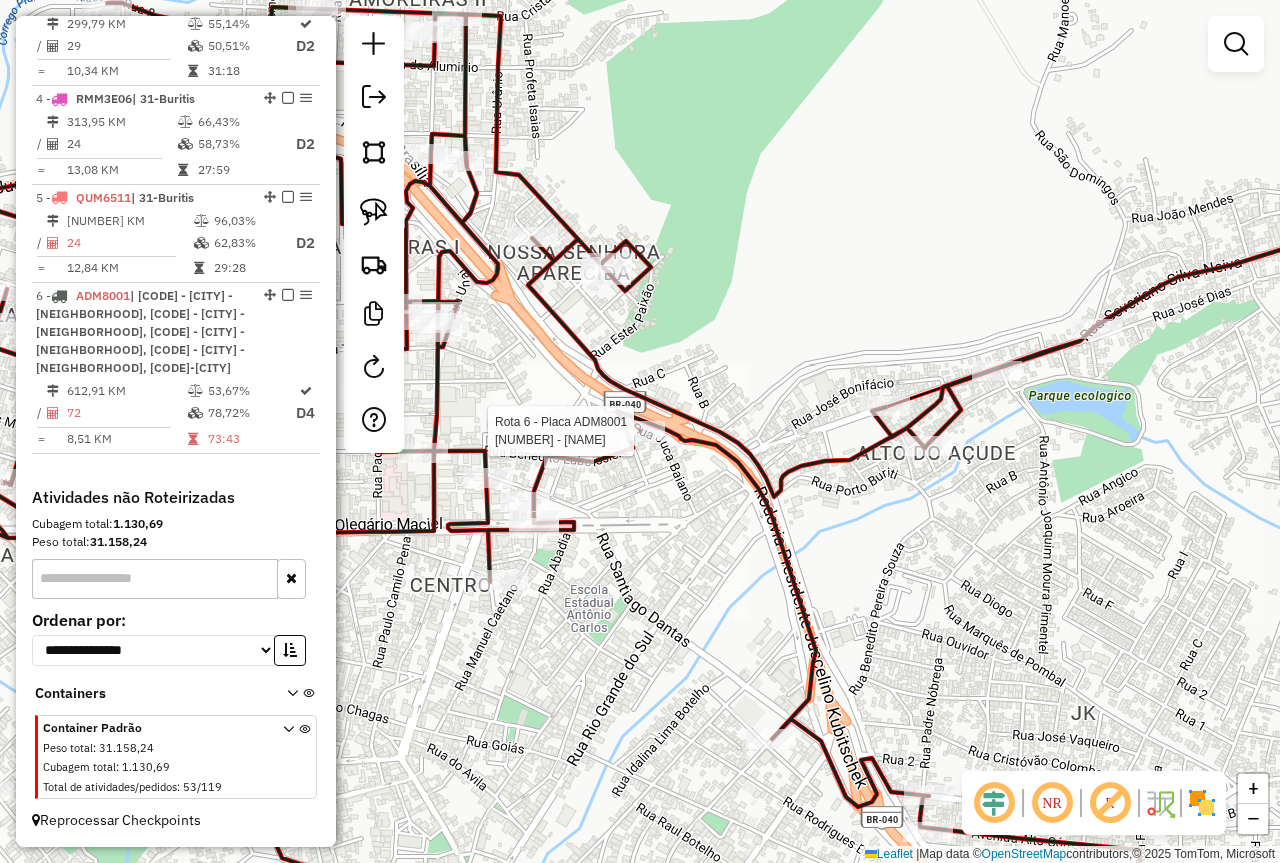 click 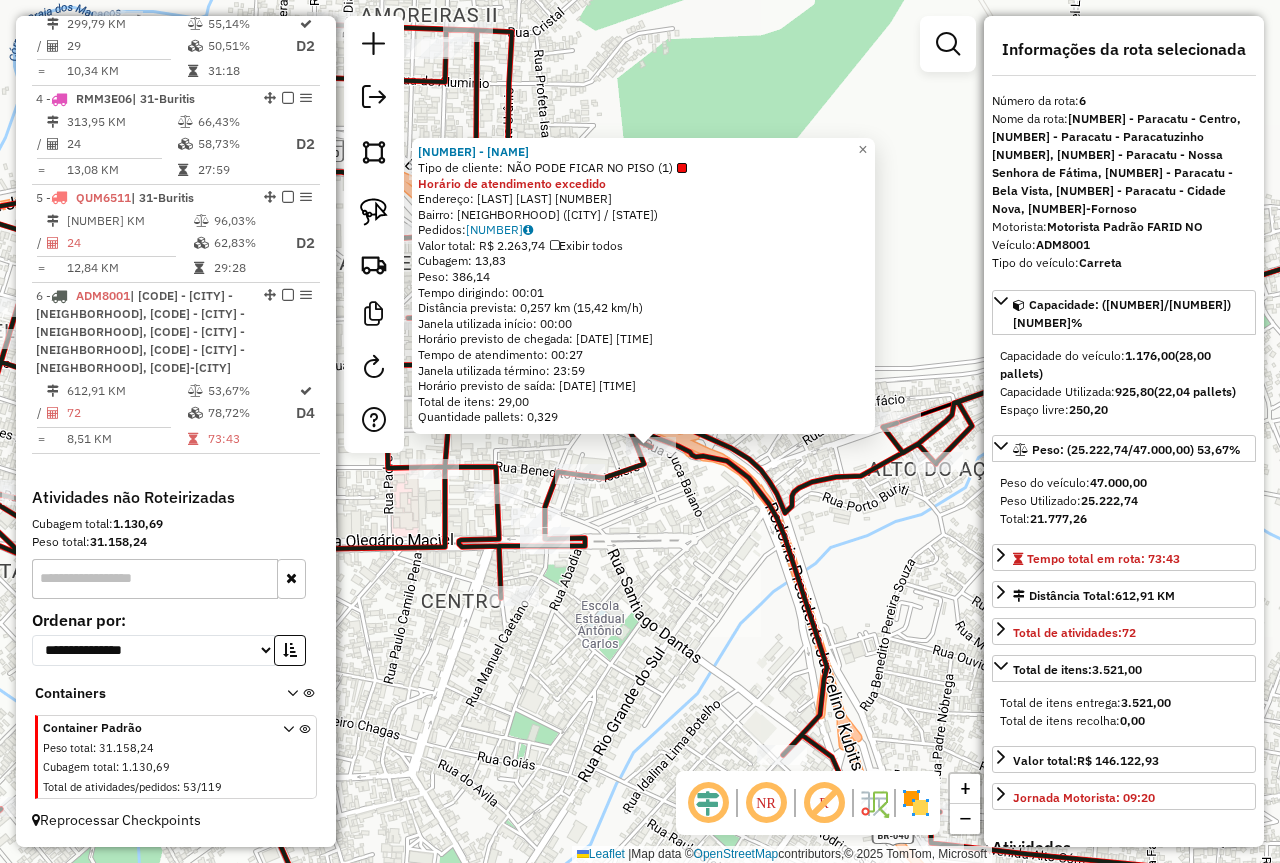 drag, startPoint x: 634, startPoint y: 533, endPoint x: 787, endPoint y: 595, distance: 165.08482 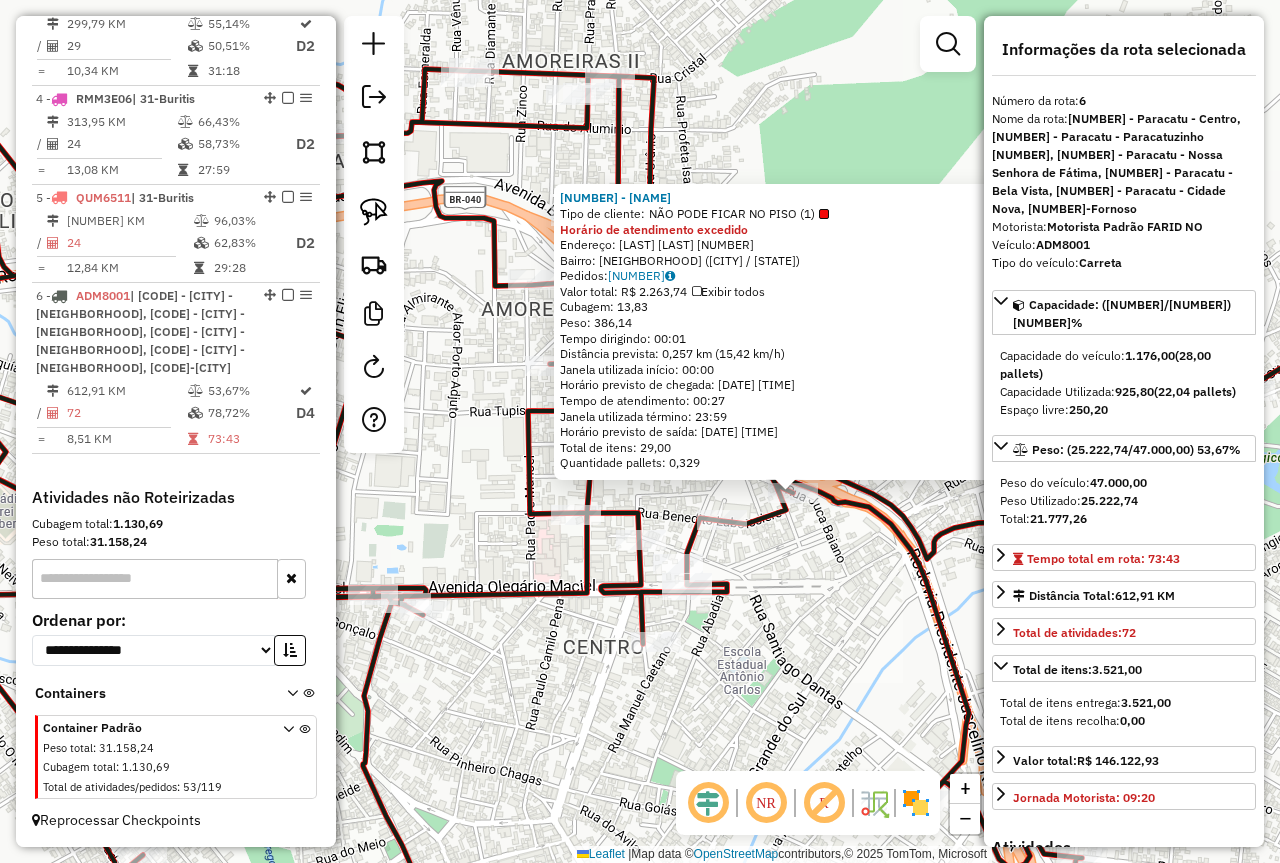 click on "[NUMBER] - [LAST] [LAST]  Tipo de cliente:   NÃO PODE FICAR NO PISO (1)  Horário de atendimento excedido  Endereço:  [LAST] [LAST] [NUMBER]   Bairro: [LAST] ([STATE])   Pedidos:  [NUMBER]   Valor total: R$ [PRICE]   Exibir todos   Cubagem: [PRICE]  Peso: [PRICE]  Tempo dirigindo: [TIME]   Distância prevista: [PRICE] km ([PRICE]/h)   Janela utilizada início: [TIME]   Horário previsto de chegada: [DATE] [TIME]   Tempo de atendimento: [TIME]   Janela utilizada término: [TIME]   Horário previsto de saída: [DATE] [TIME]   Total de itens: [PRICE]   Quantidade pallets: [PRICE]  × Janela de atendimento Grade de atendimento Capacidade Transportadoras Veículos Cliente Pedidos  Rotas Selecione os dias de semana para filtrar as janelas de atendimento  Seg   Ter   Qua   Qui   Sex   Sáb   Dom  Informe o período da janela de atendimento: De: Até:  Filtrar exatamente a janela do cliente  Considerar janela de atendimento padrão  Selecione os dias de semana para filtrar as grades de atendimento  Seg   Ter   Qua" 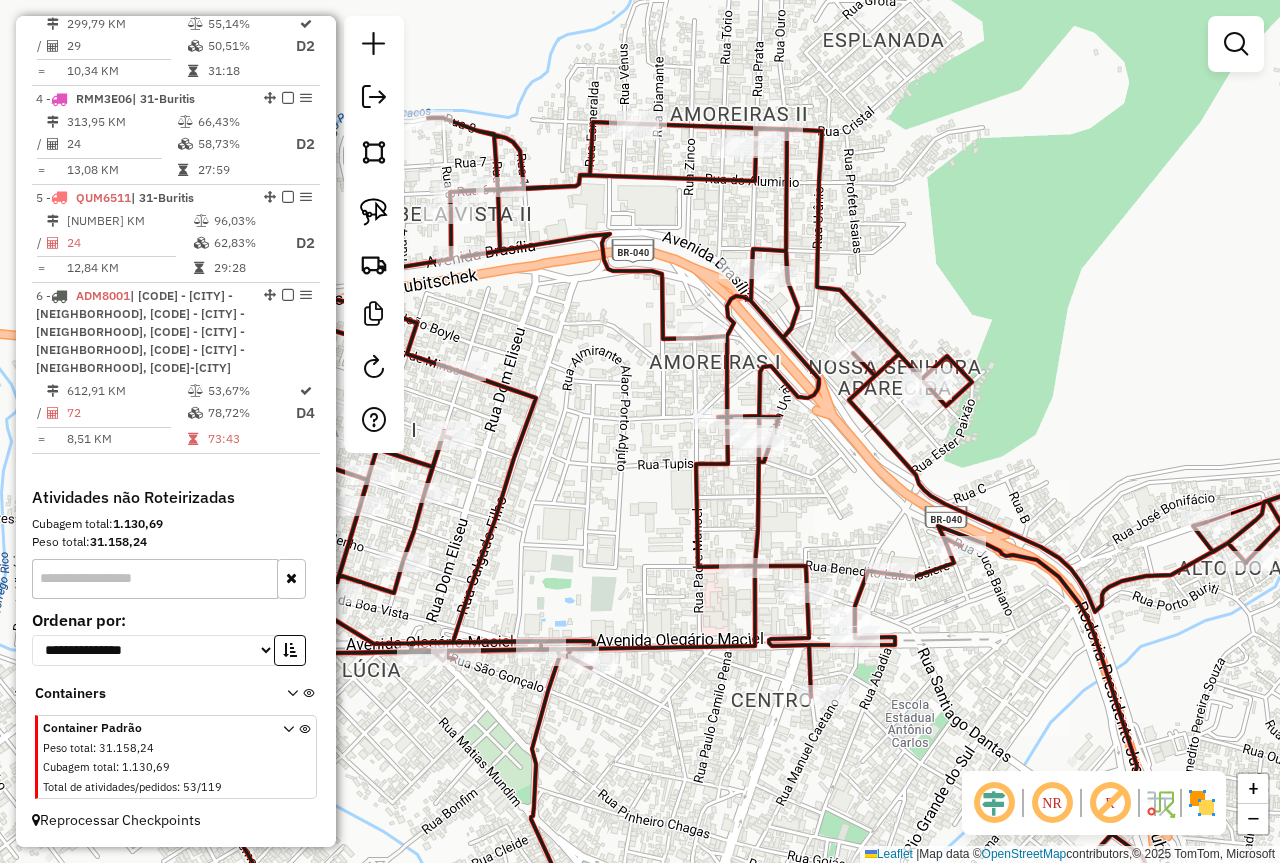 drag, startPoint x: 781, startPoint y: 576, endPoint x: 977, endPoint y: 631, distance: 203.57063 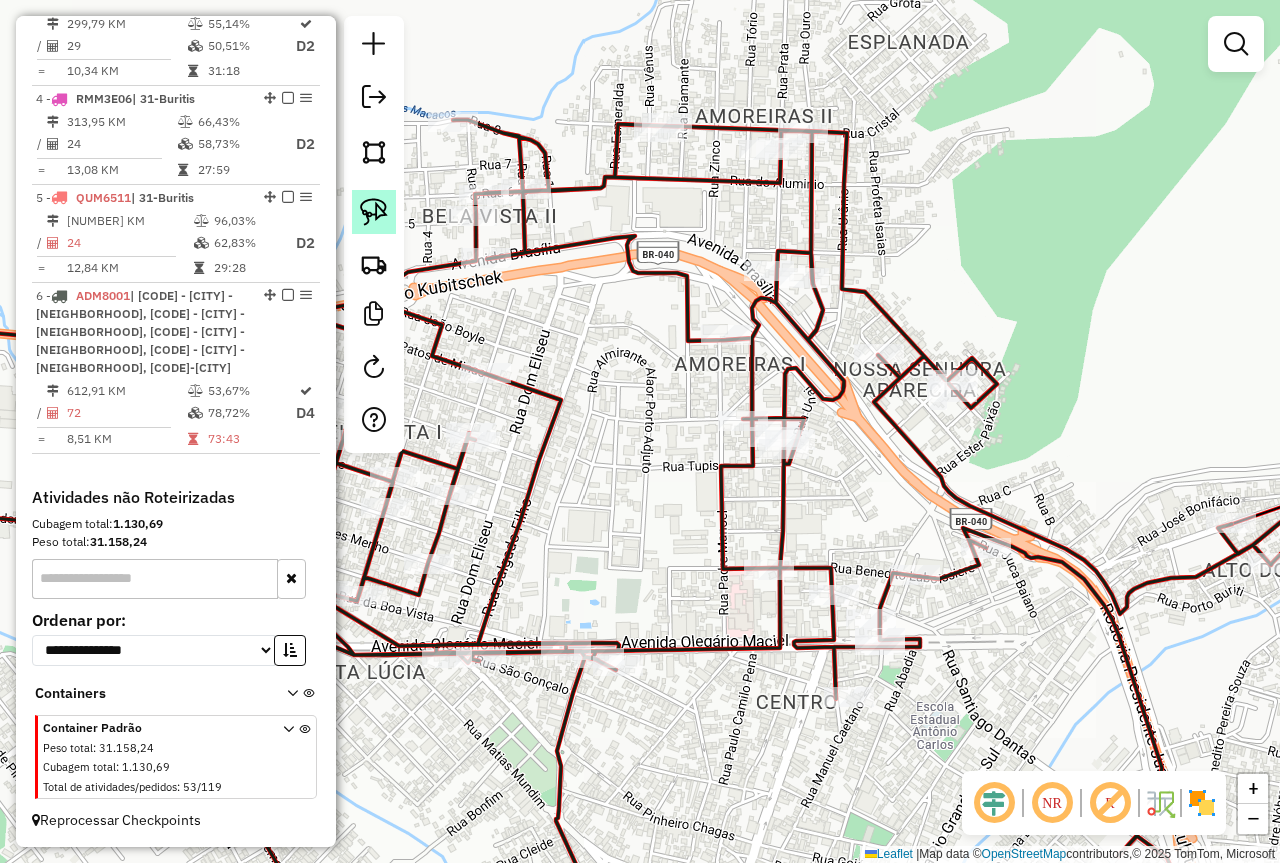 click 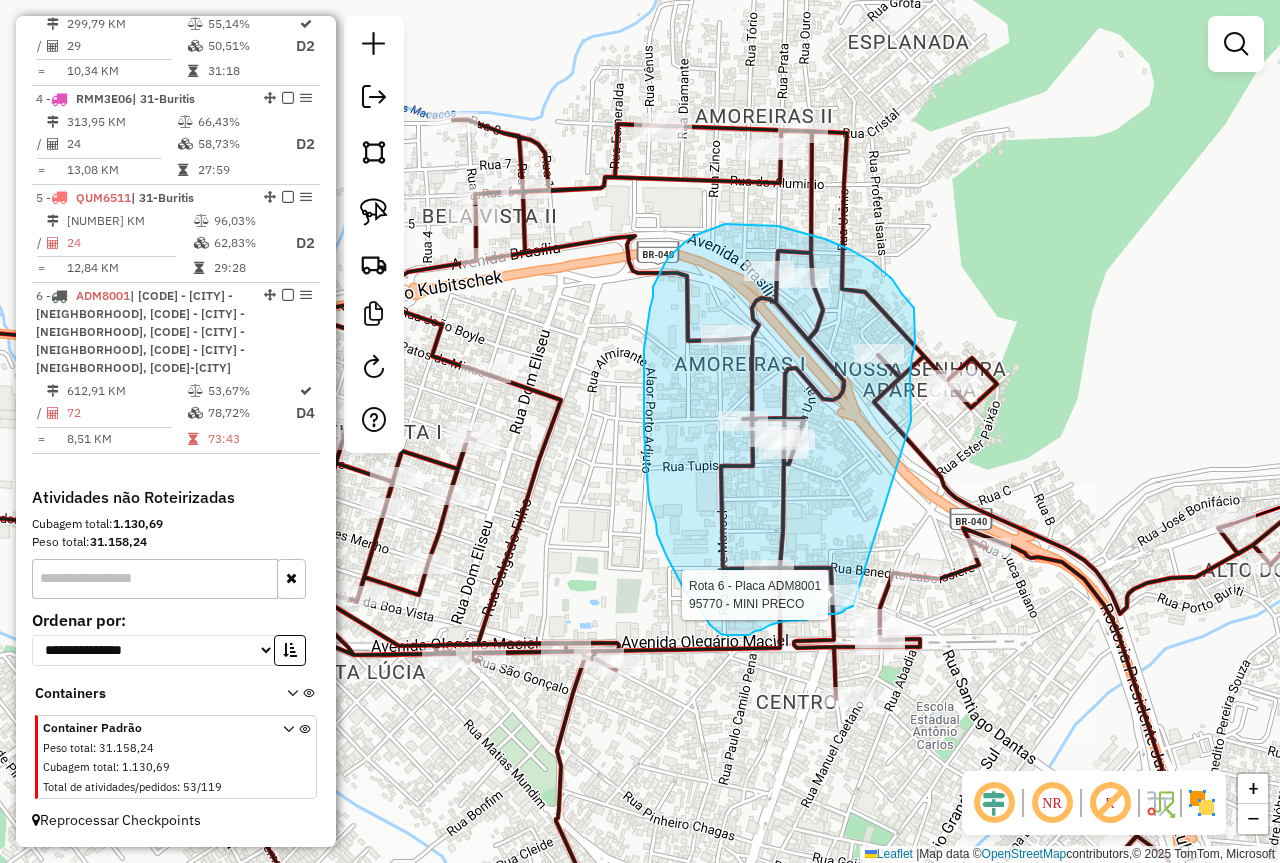 drag, startPoint x: 911, startPoint y: 421, endPoint x: 866, endPoint y: 587, distance: 171.99127 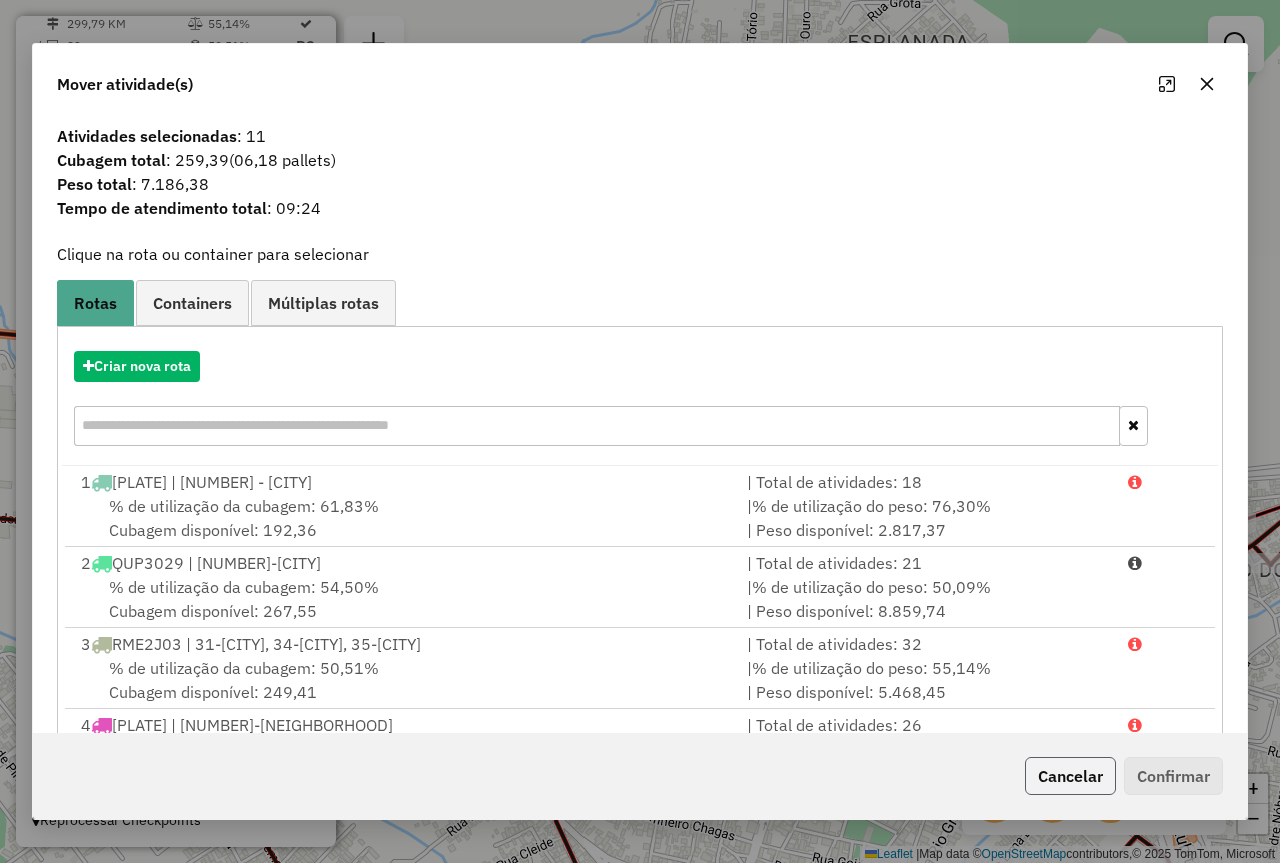 click on "Cancelar" 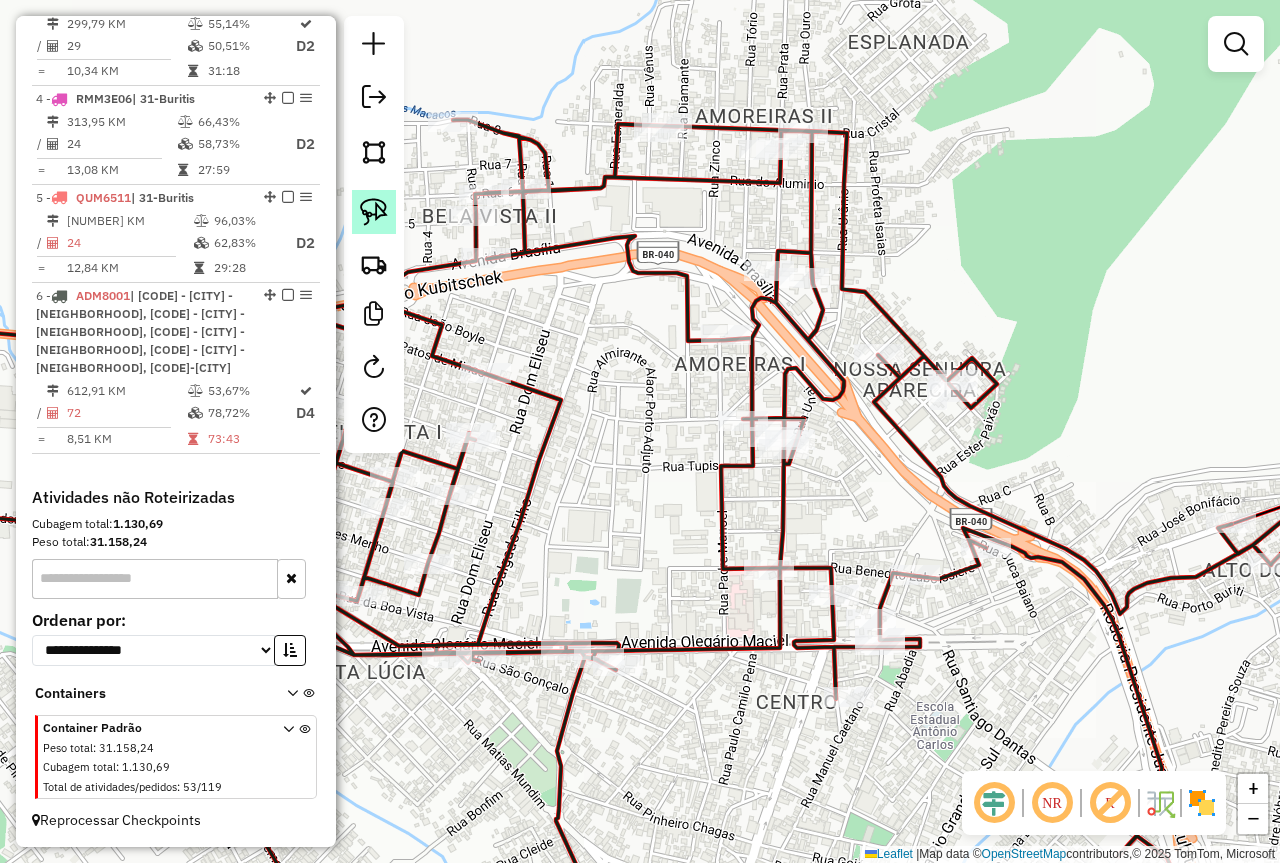 click 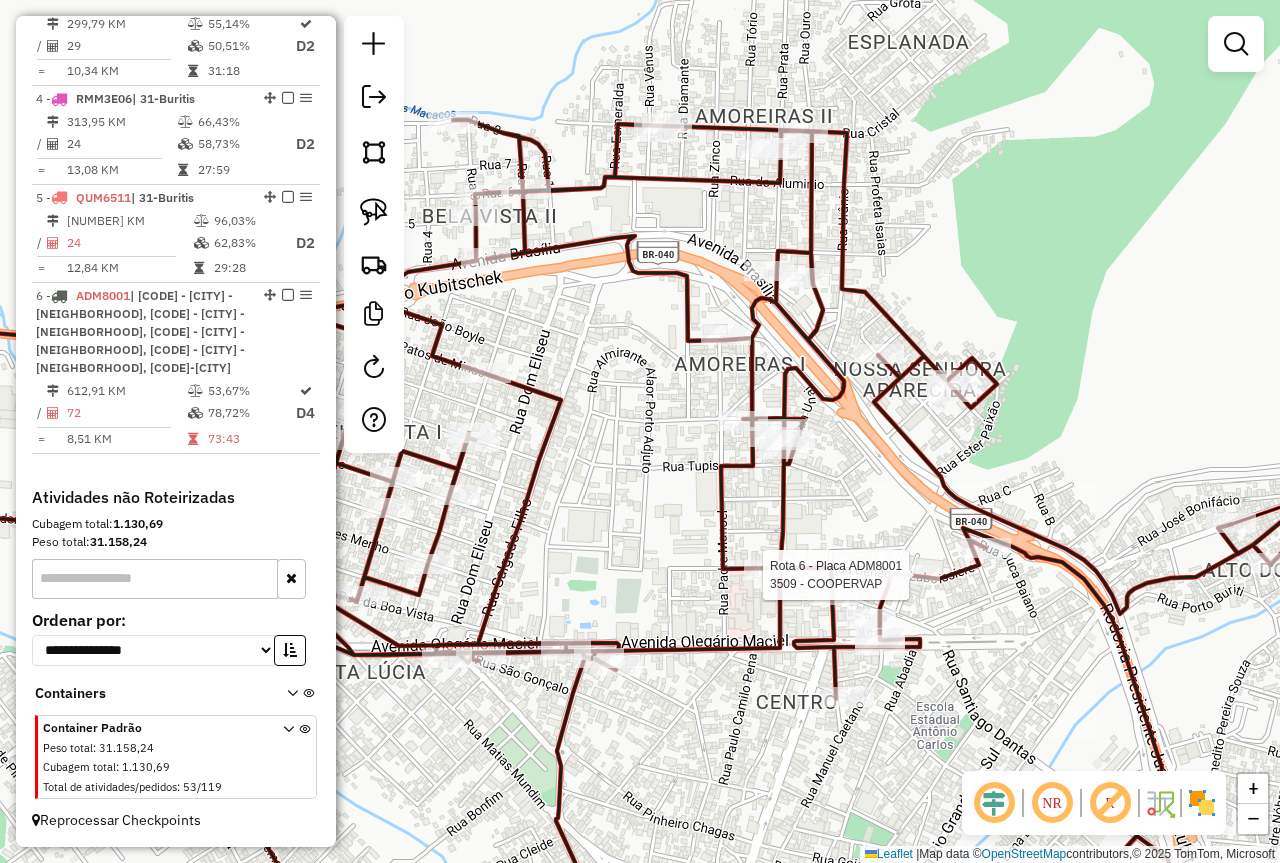 select on "*********" 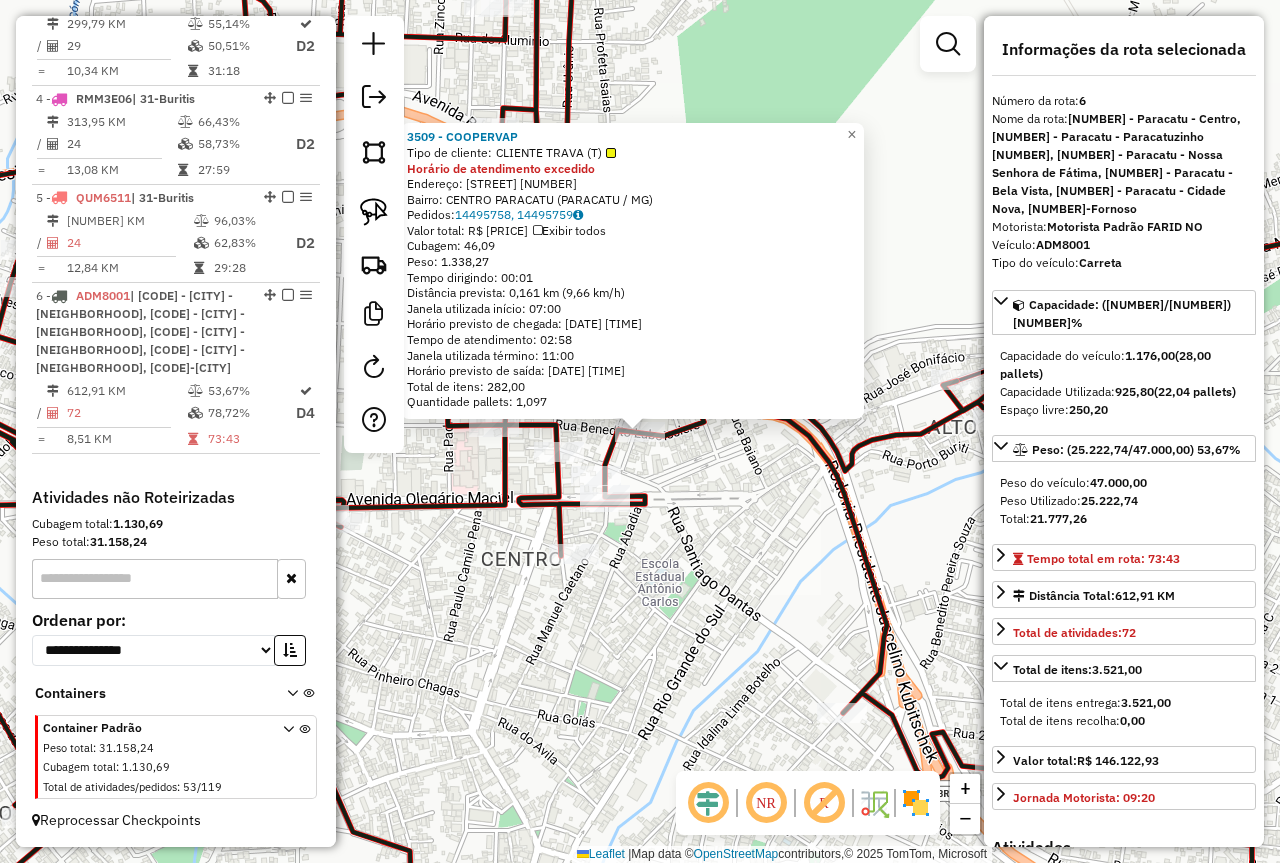 click on "Tipo de cliente:   CLIENTE TRAVA (T)  Horário de atendimento excedido  Endereço:  [STREET] [NUMBER]   Bairro: [NEIGHBORHOOD] ([CITY] / [STATE])   Pedidos:  [ORDER_ID], [ORDER_ID]   Valor total: [CURRENCY] [PRICE]   Exibir todos   Cubagem: [CUBAGE]  Peso: [WEIGHT]  Tempo dirigindo: [TIME]   Distância prevista: [DISTANCE] km ([SPEED])   Janela utilizada início: [TIME]   Horário previsto de chegada: [DATE] [TIME]   Tempo de atendimento: [TIME]   Janela utilizada término: [TIME]   Horário previsto de saída: [DATE] [TIME]   Total de itens: [ITEMS]   Quantidade pallets: [PALLETS]  × Janela de atendimento Grade de atendimento Capacidade Transportadoras Veículos Cliente Pedidos  Rotas Selecione os dias de semana para filtrar as janelas de atendimento  Seg   Ter   Qua   Qui   Sex   Sáb   Dom  Informe o período da janela de atendimento: De: Até:  Filtrar exatamente a janela do cliente  Considerar janela de atendimento padrão  Selecione os dias de semana para filtrar as grades de atendimento  Seg   Ter   Qua   Qui   Sex   Sáb   Dom   Considerar clientes sem dia de atendimento cadastrado" 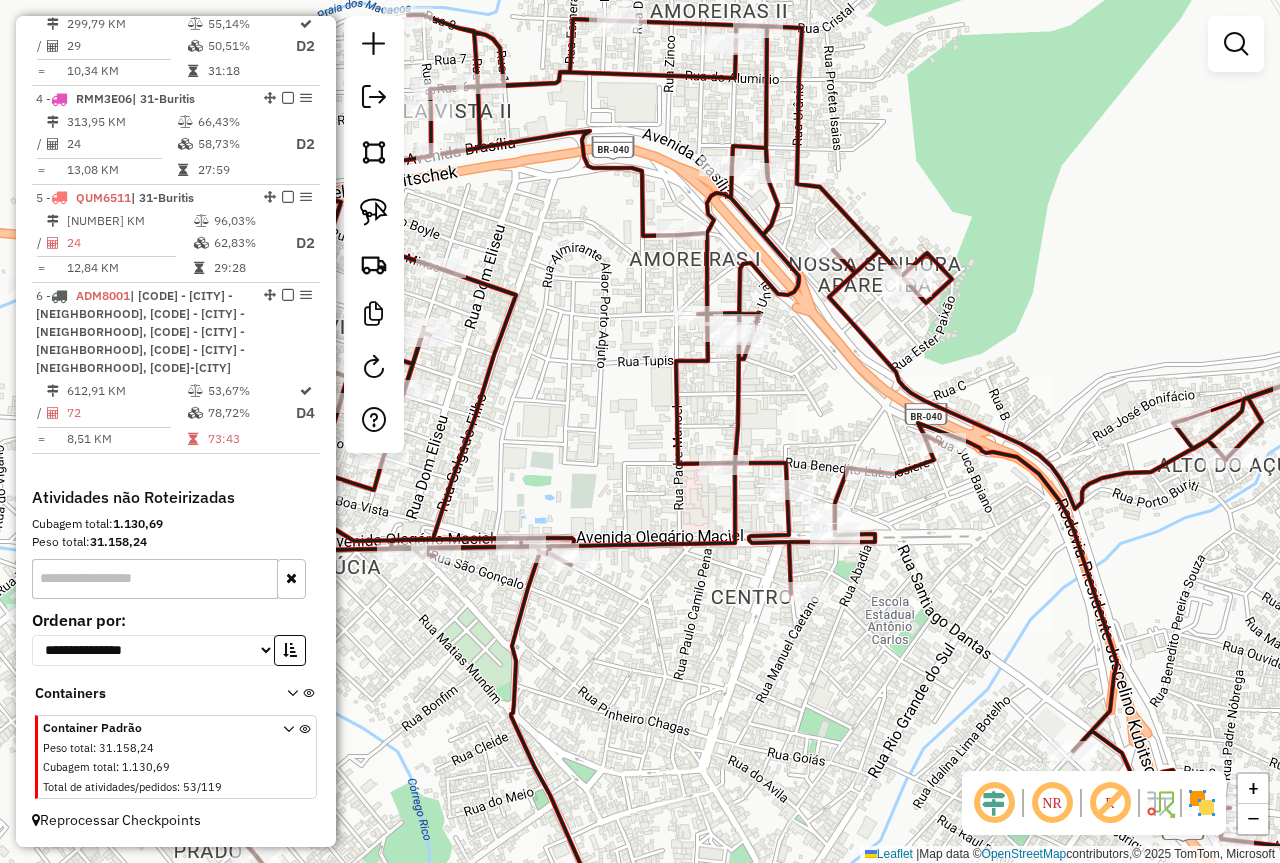 drag, startPoint x: 753, startPoint y: 536, endPoint x: 1003, endPoint y: 579, distance: 253.67105 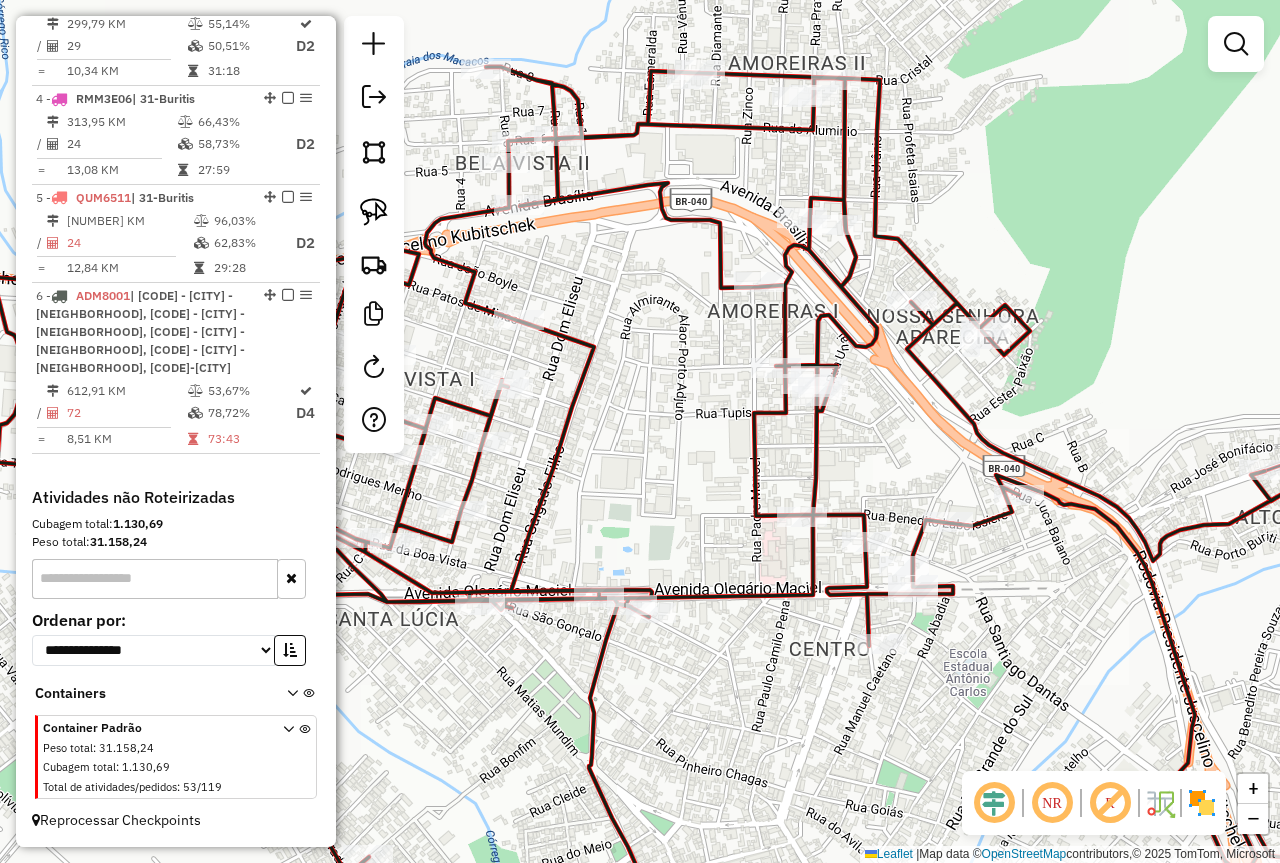 drag, startPoint x: 929, startPoint y: 537, endPoint x: 1003, endPoint y: 604, distance: 99.824844 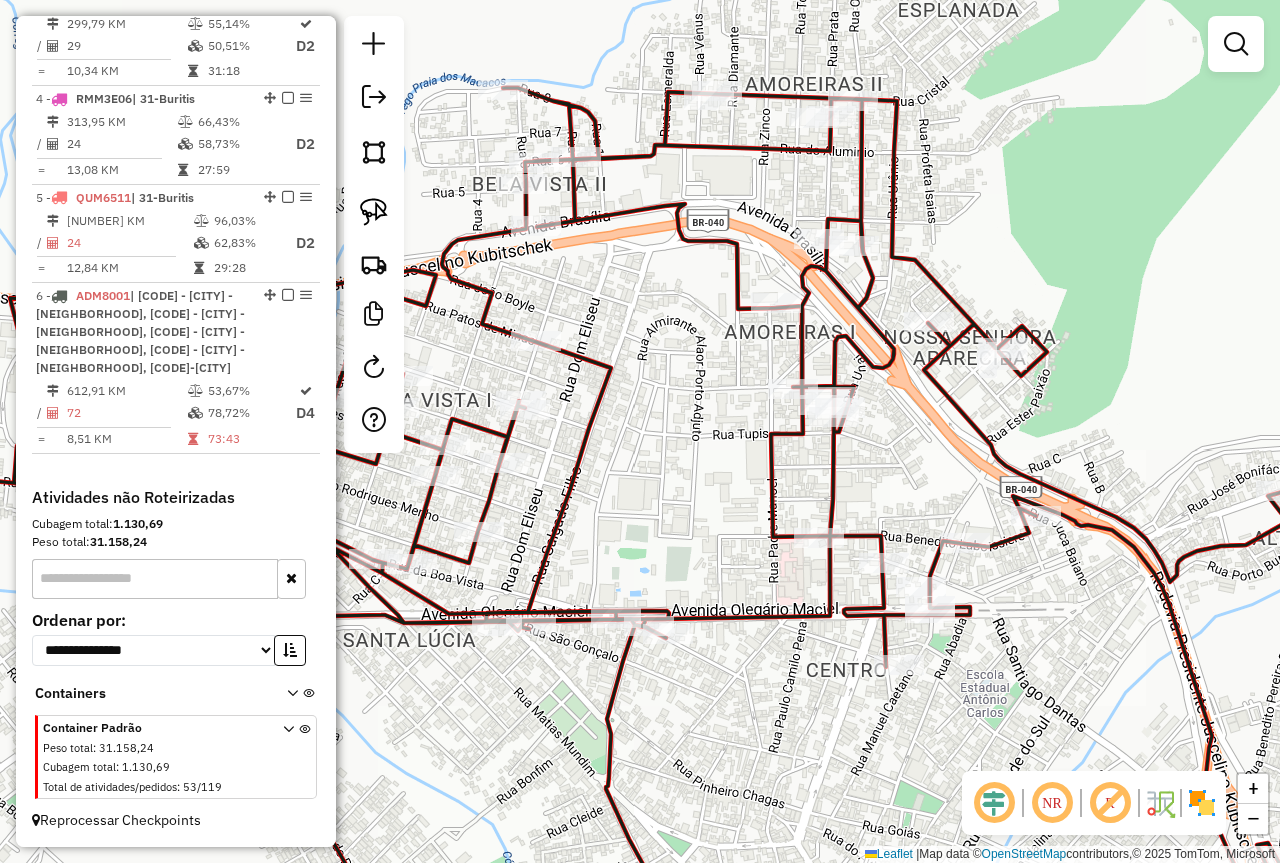 click 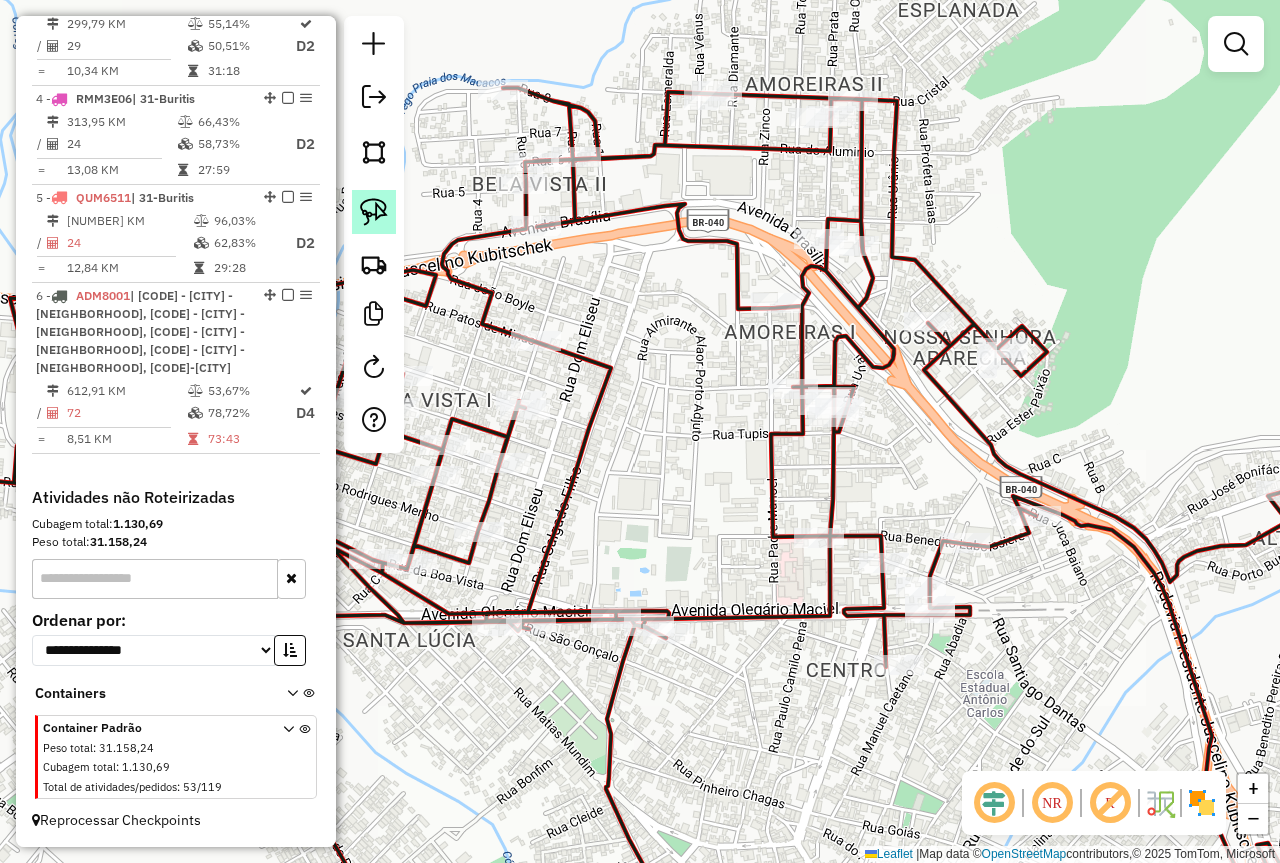 click 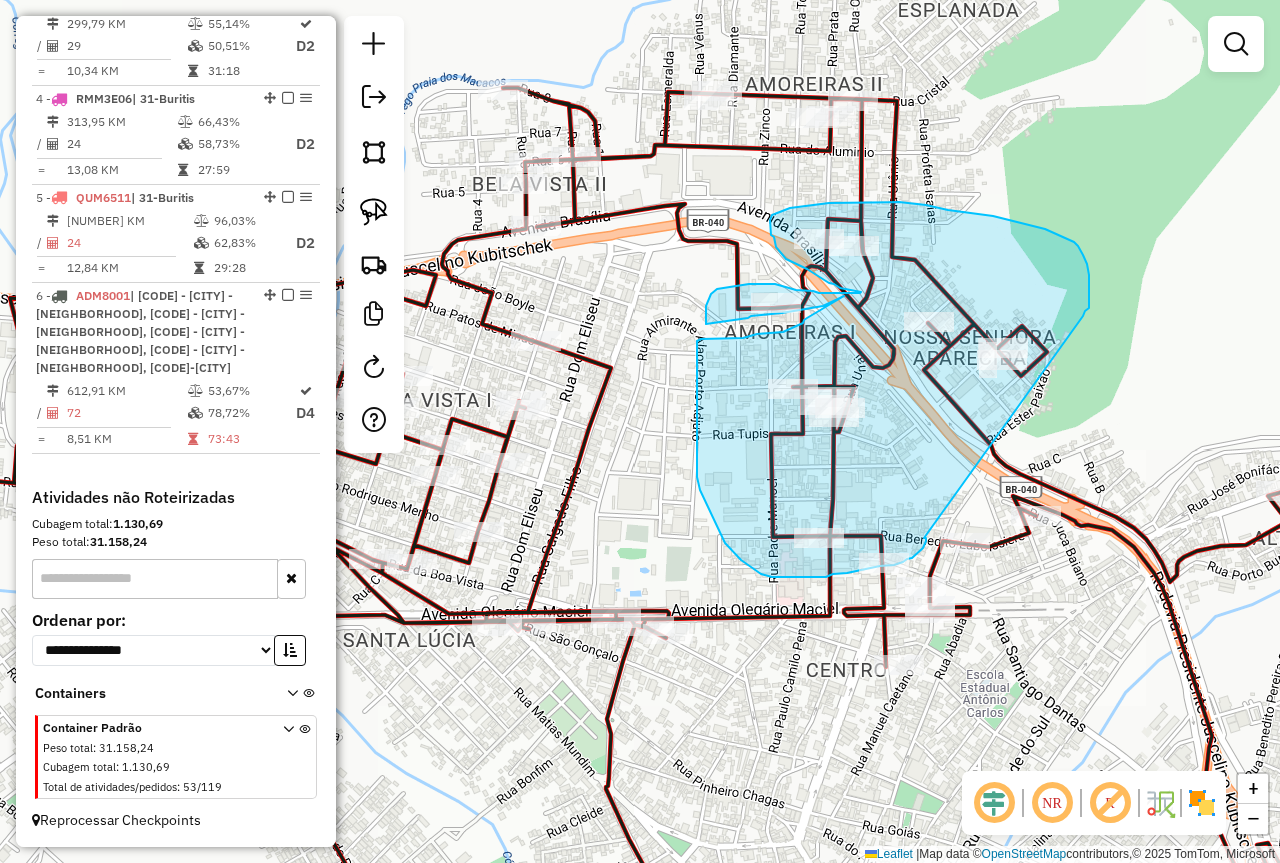 drag, startPoint x: 926, startPoint y: 538, endPoint x: 1083, endPoint y: 316, distance: 271.90622 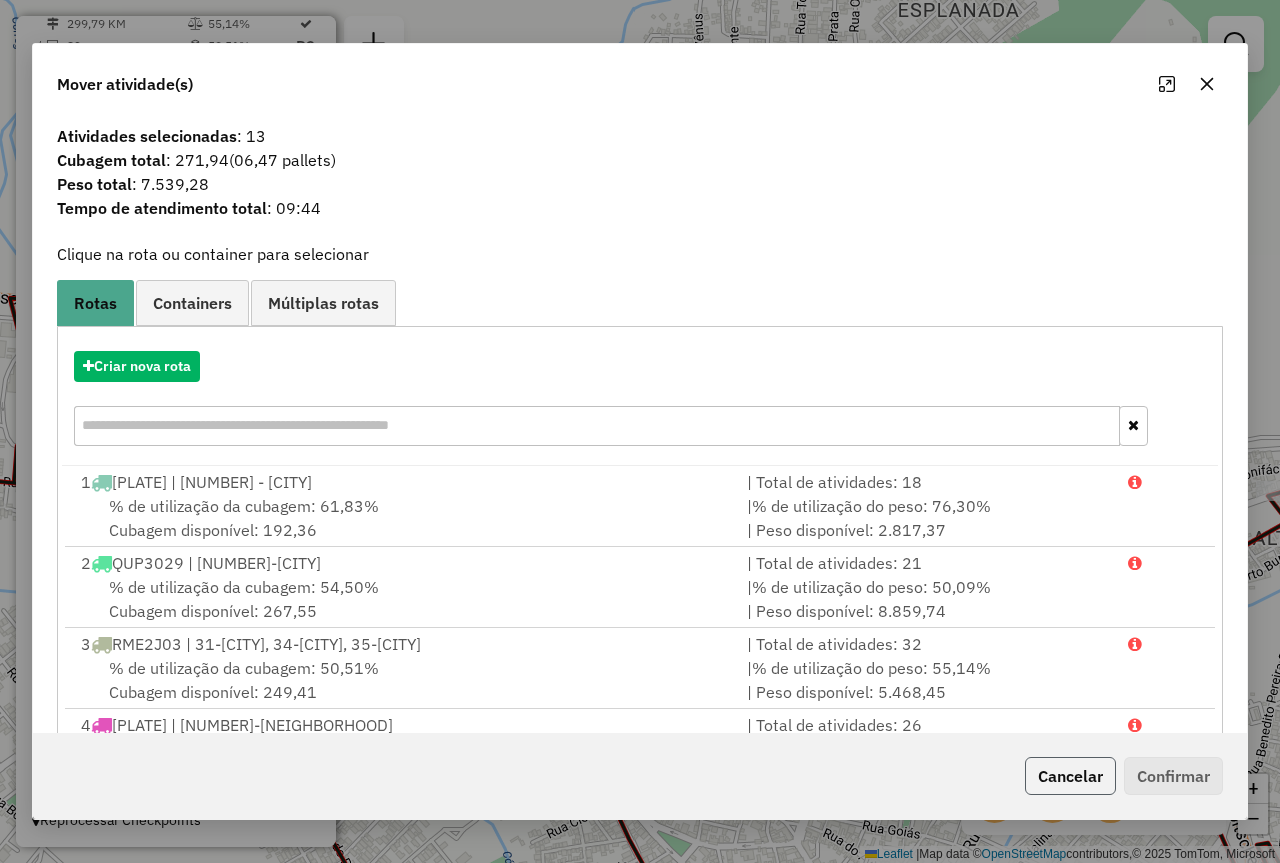 click on "Cancelar" 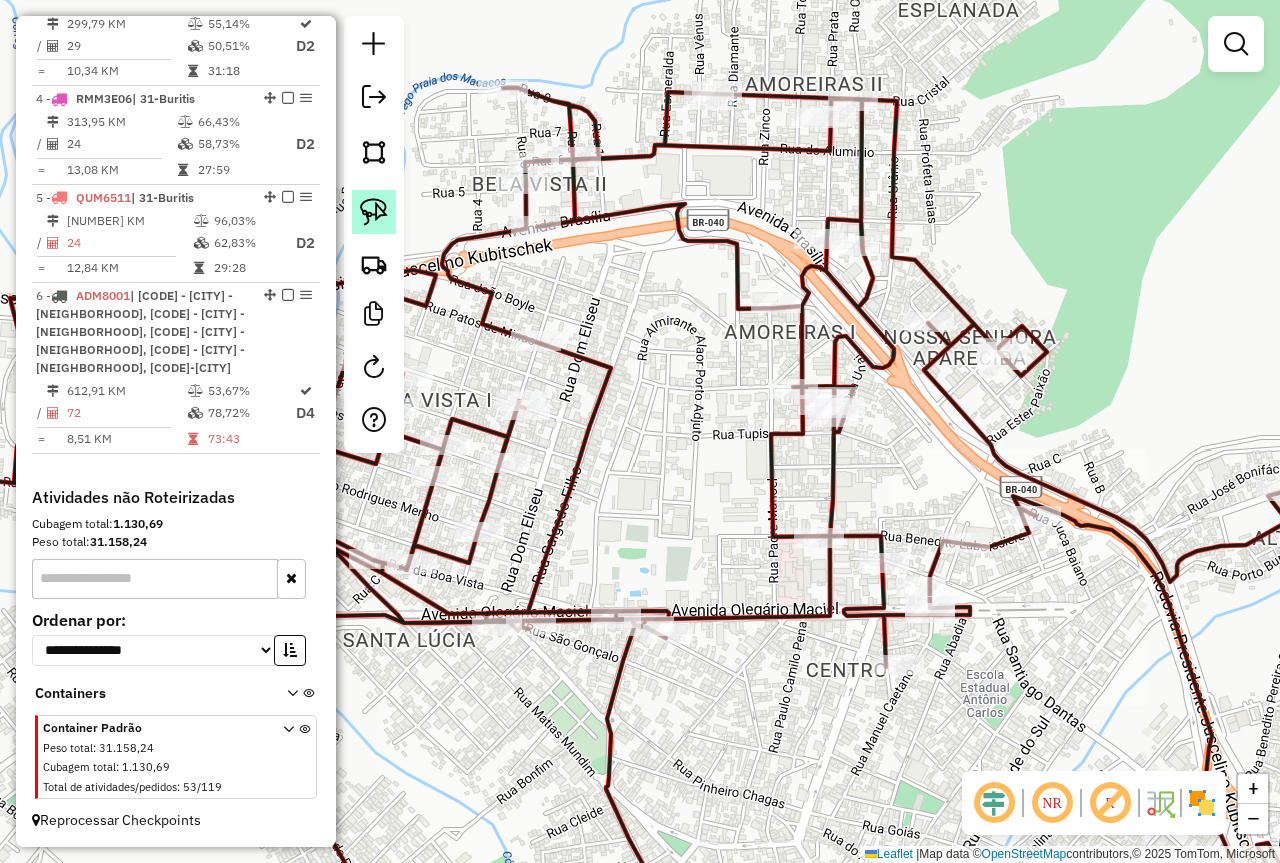 click 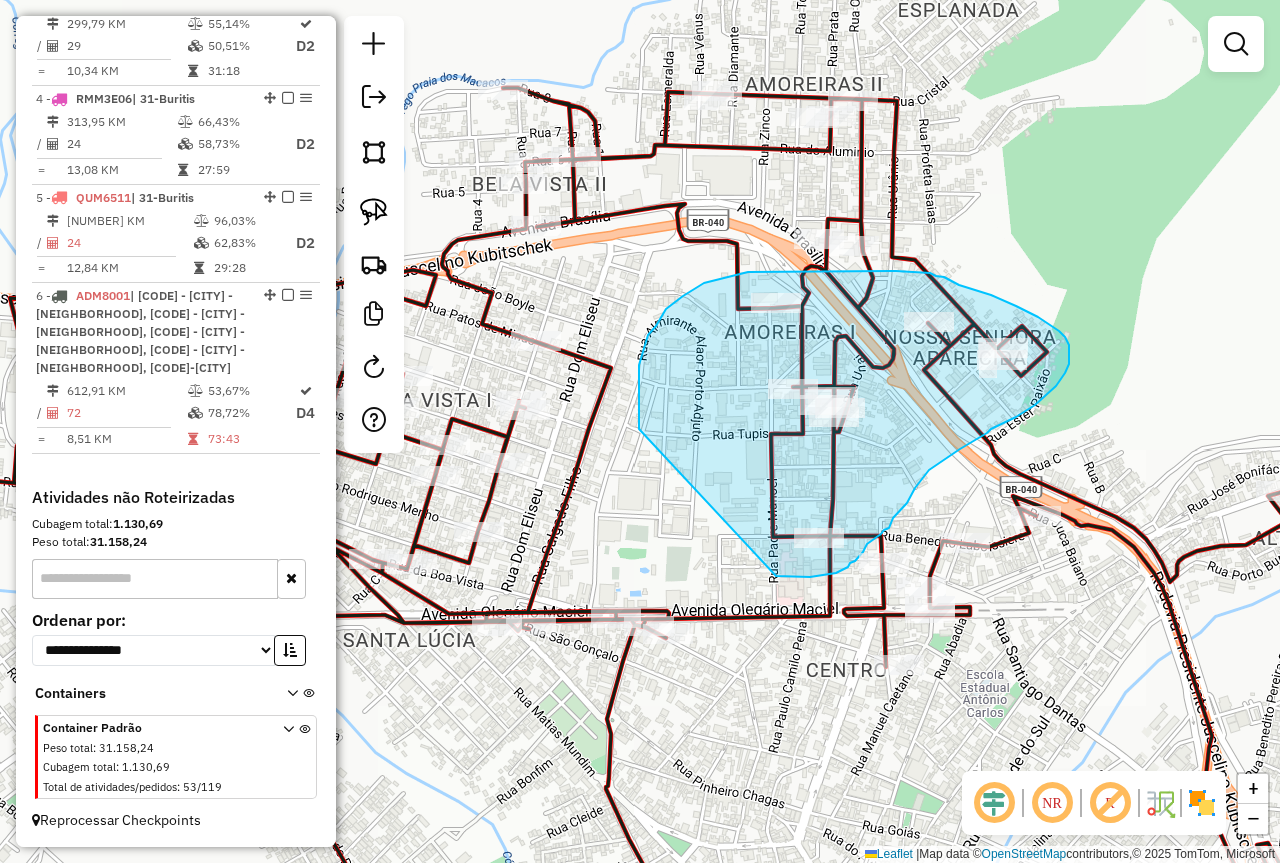 drag, startPoint x: 776, startPoint y: 576, endPoint x: 640, endPoint y: 430, distance: 199.52945 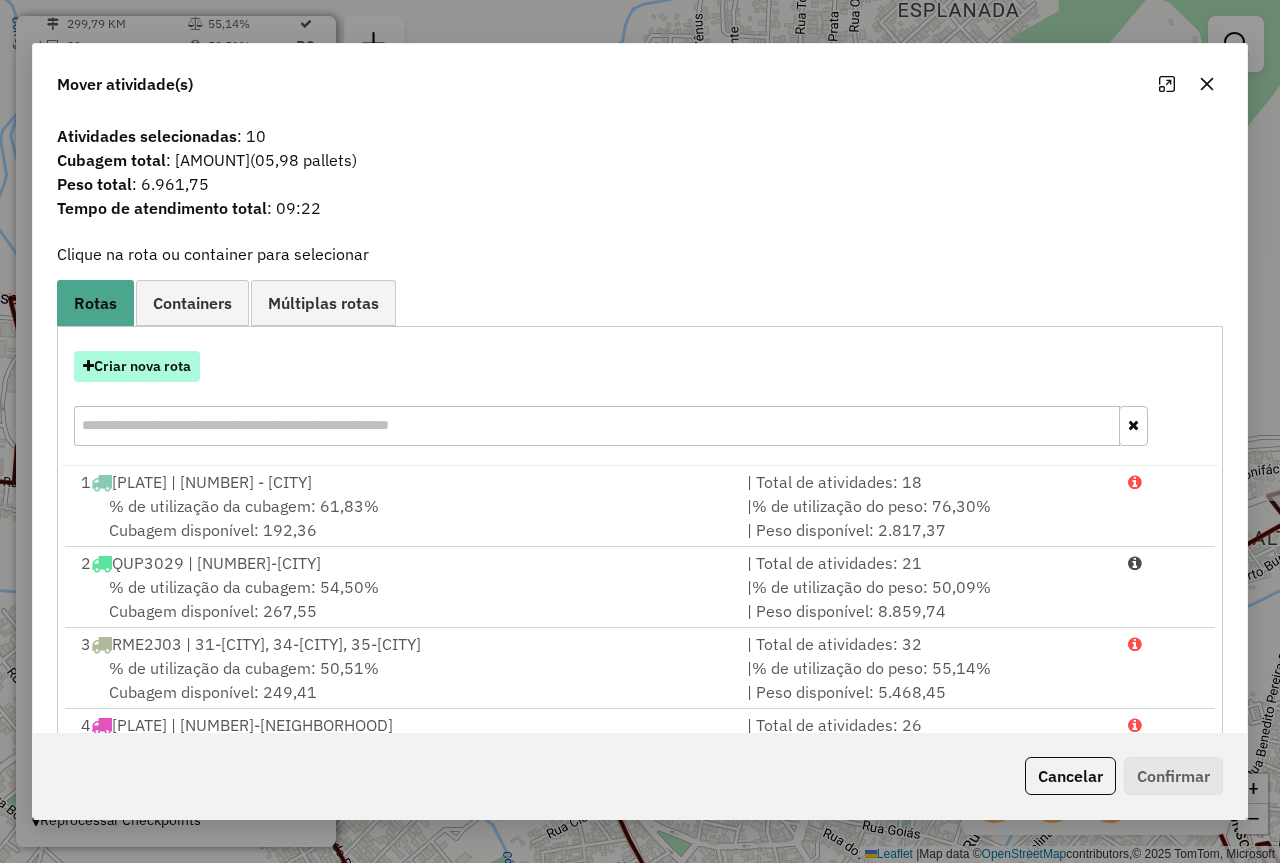 click on "Criar nova rota" at bounding box center [137, 366] 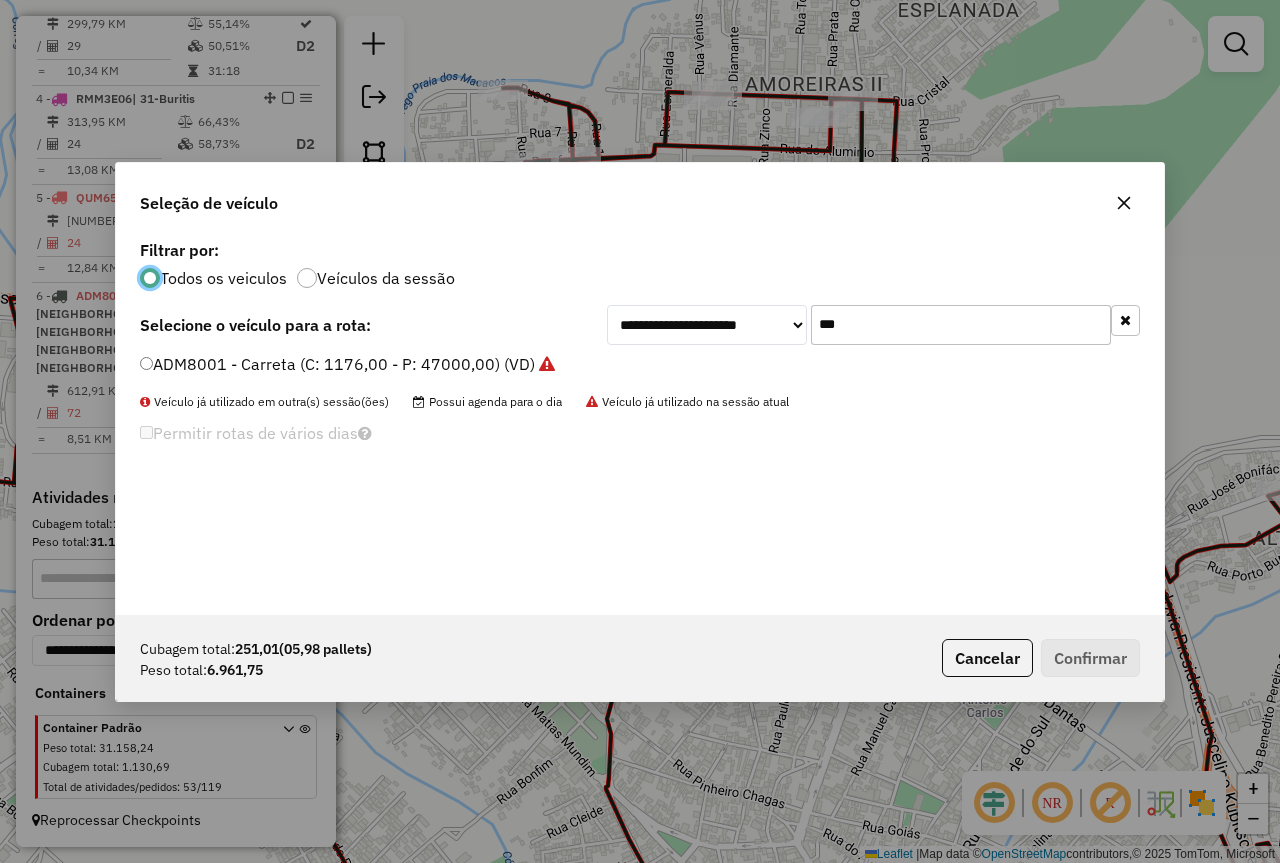 scroll, scrollTop: 11, scrollLeft: 6, axis: both 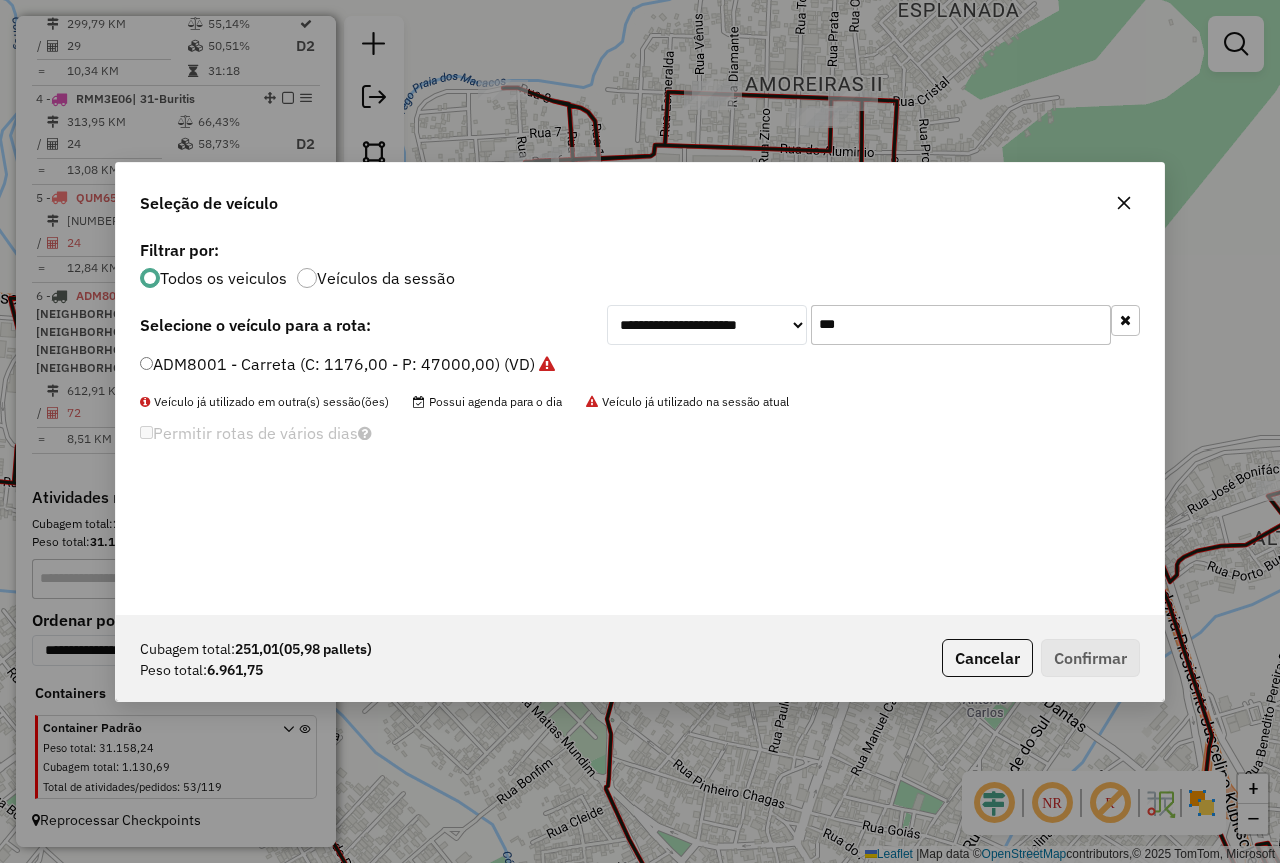 click on "***" 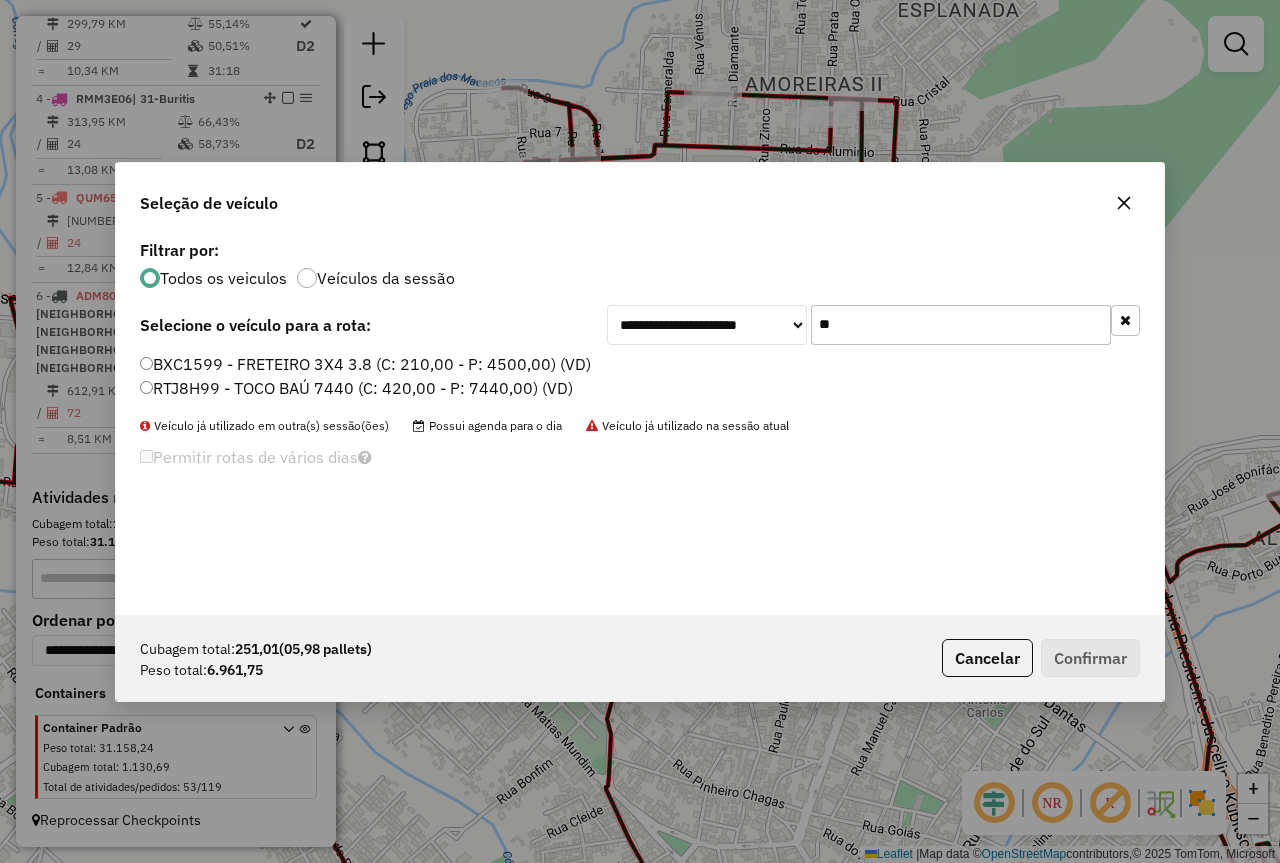 type on "**" 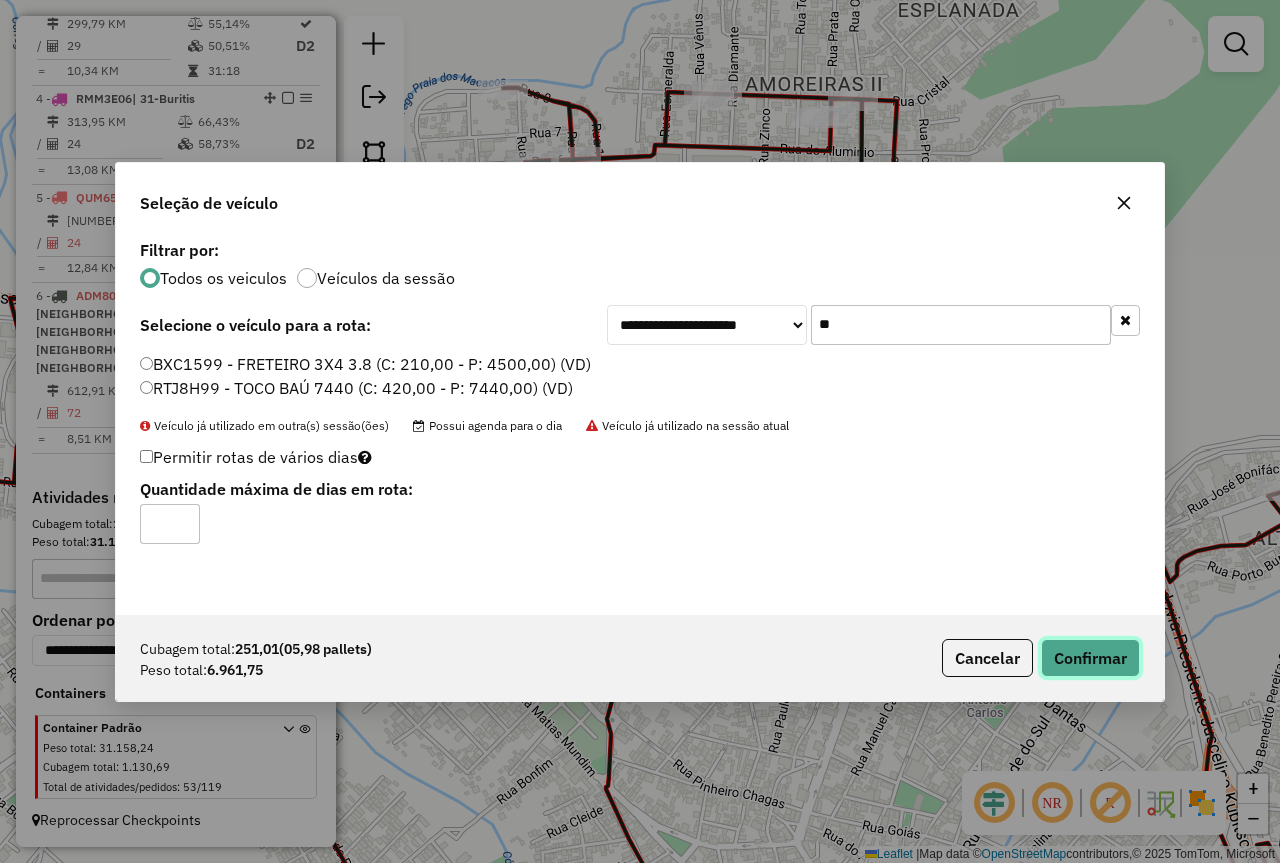 click on "Confirmar" 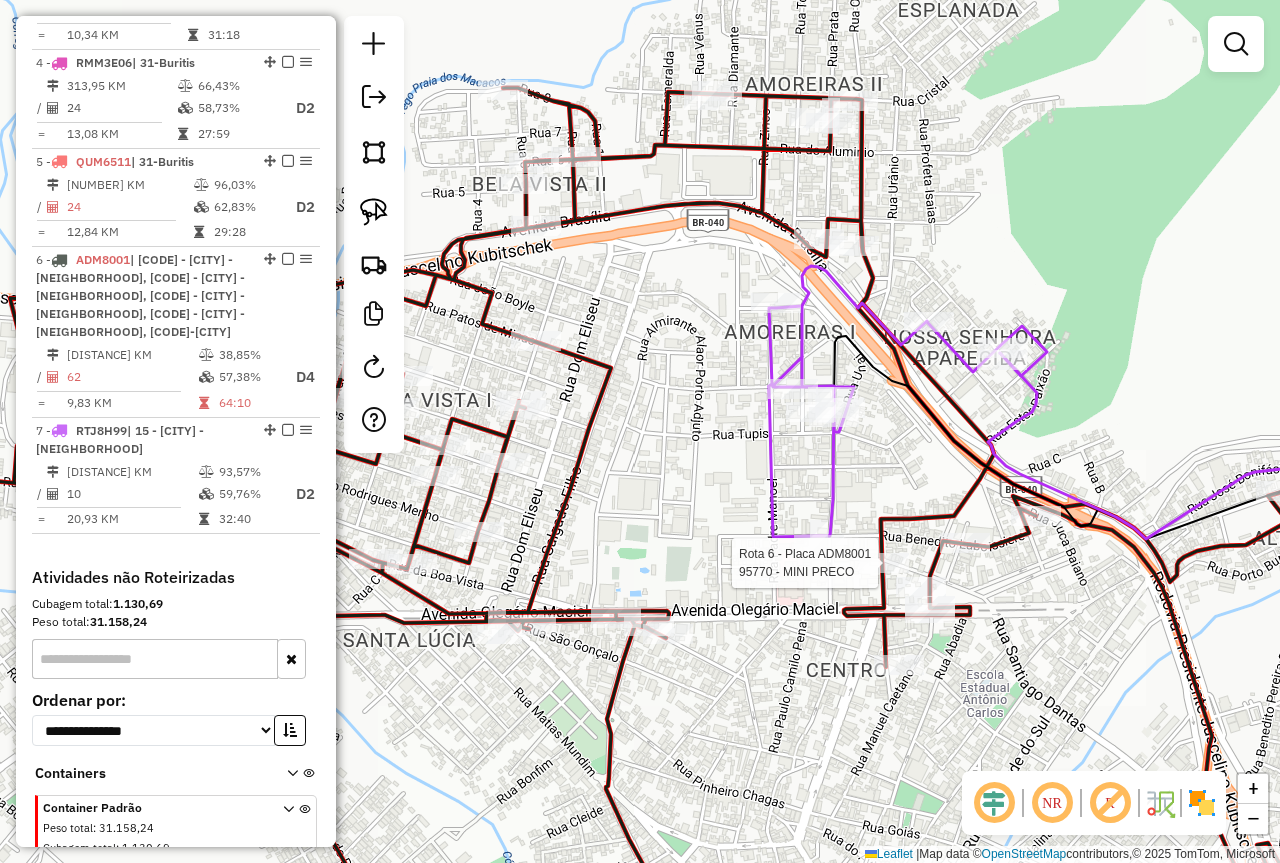 select on "*********" 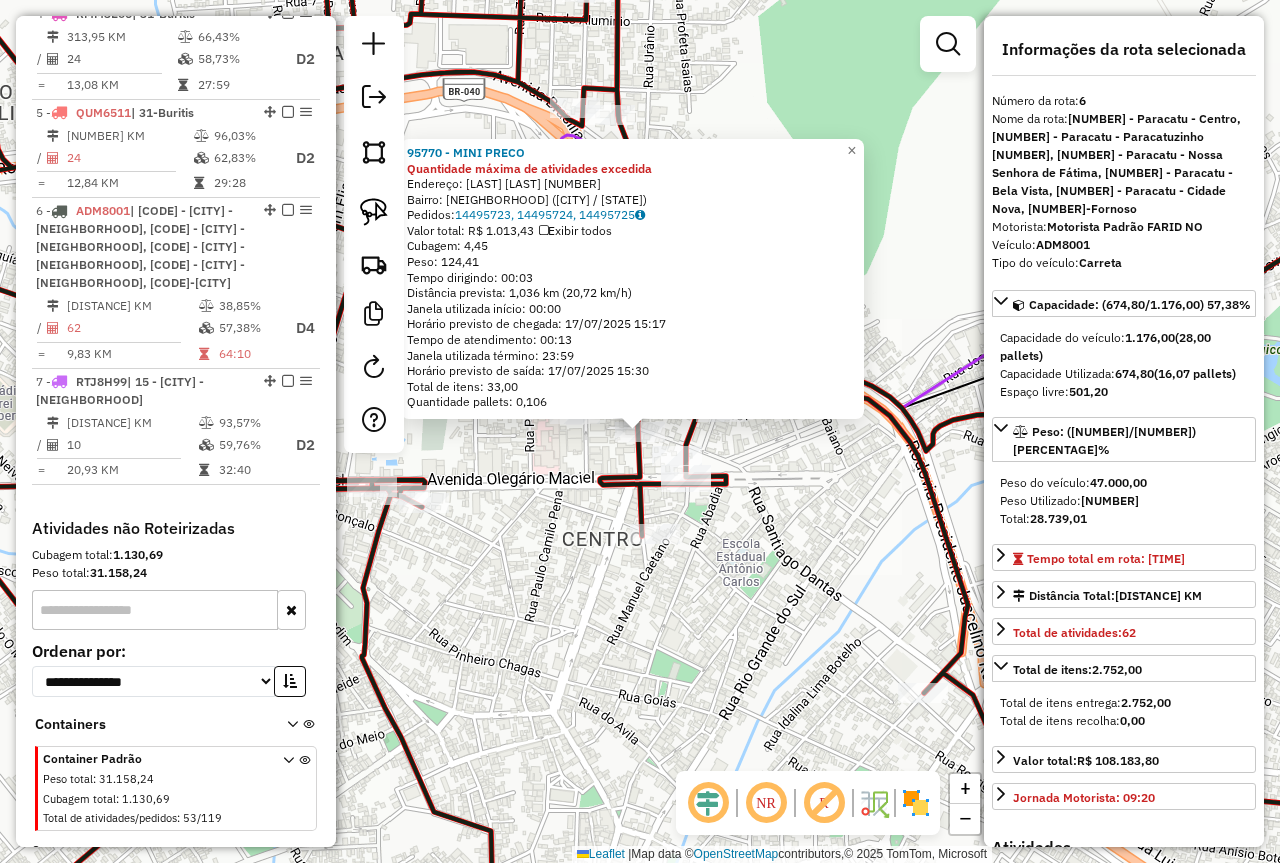 scroll, scrollTop: 1164, scrollLeft: 0, axis: vertical 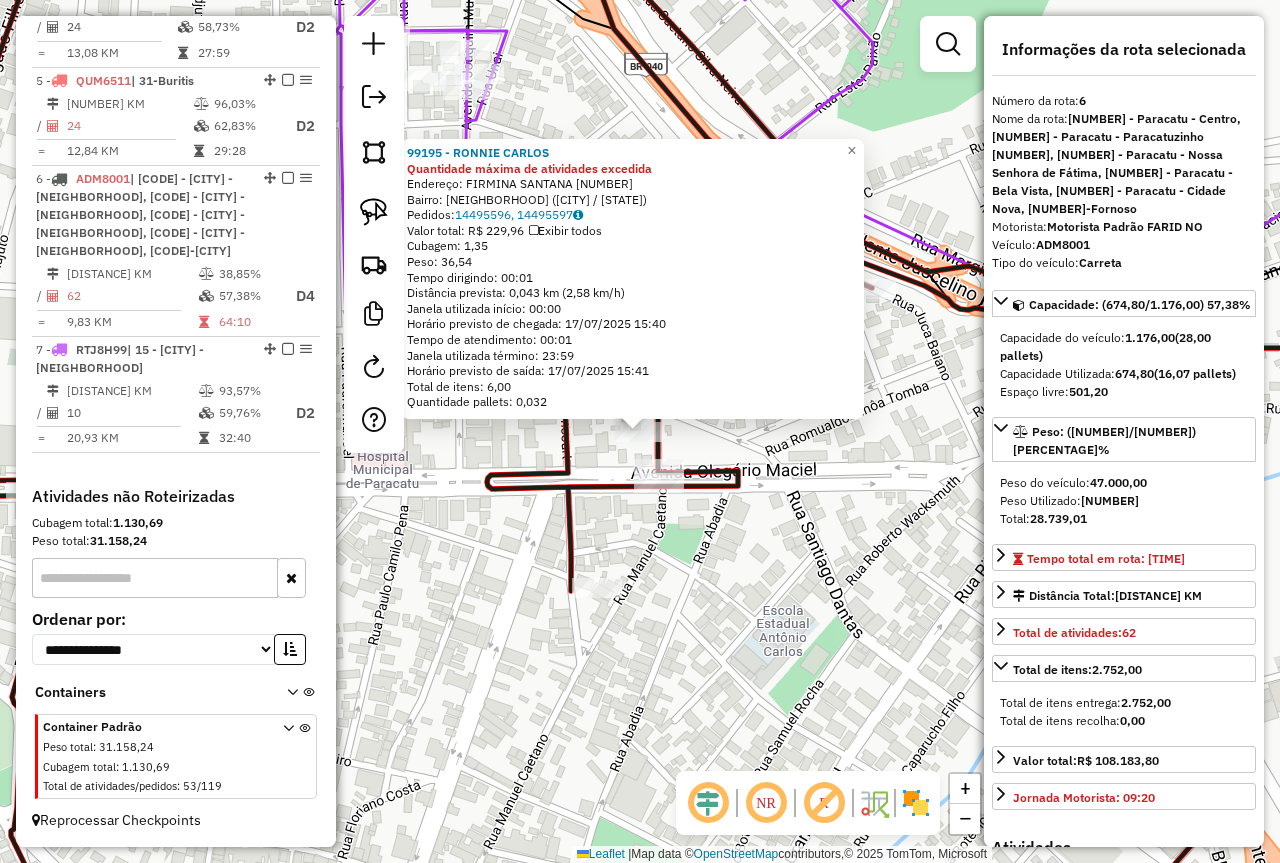 click on "[CODE] - [NAME] Quantidade máxima de atividades excedida  Endereço: [STREET] [NUMBER]   Bairro: [NEIGHBORHOOD] ([CITY] / [STATE])   Pedidos:  [ORDER_ID], [ORDER_ID]   Valor total: [CURRENCY] [AMOUNT]   Exibir todos   Cubagem: [CUBAGE]  Peso: [WEIGHT]  Tempo dirigindo: [TIME]   Distância prevista: [DISTANCE] km ([SPEED] km/h)   Janela utilizada início: [TIME]   Horário previsto de chegada: [DATE] [TIME]   Tempo de atendimento: [TIME]   Janela utilizada término: [TIME]   Horário previsto de saída: [DATE] [TIME]   Total de itens: [ITEMS]   Quantidade pallets: [PALLETS]  × Janela de atendimento Grade de atendimento Capacidade Transportadoras Veículos Cliente Pedidos  Rotas Selecione os dias de semana para filtrar as janelas de atendimento  Seg   Ter   Qua   Qui   Sex   Sáb   Dom  Informe o período da janela de atendimento: De: Até:  Filtrar exatamente a janela do cliente  Considerar janela de atendimento padrão  Selecione os dias de semana para filtrar as grades de atendimento  Seg   Ter   Qua   Qui   Sex   Sáb   Dom   Peso mínimo:" 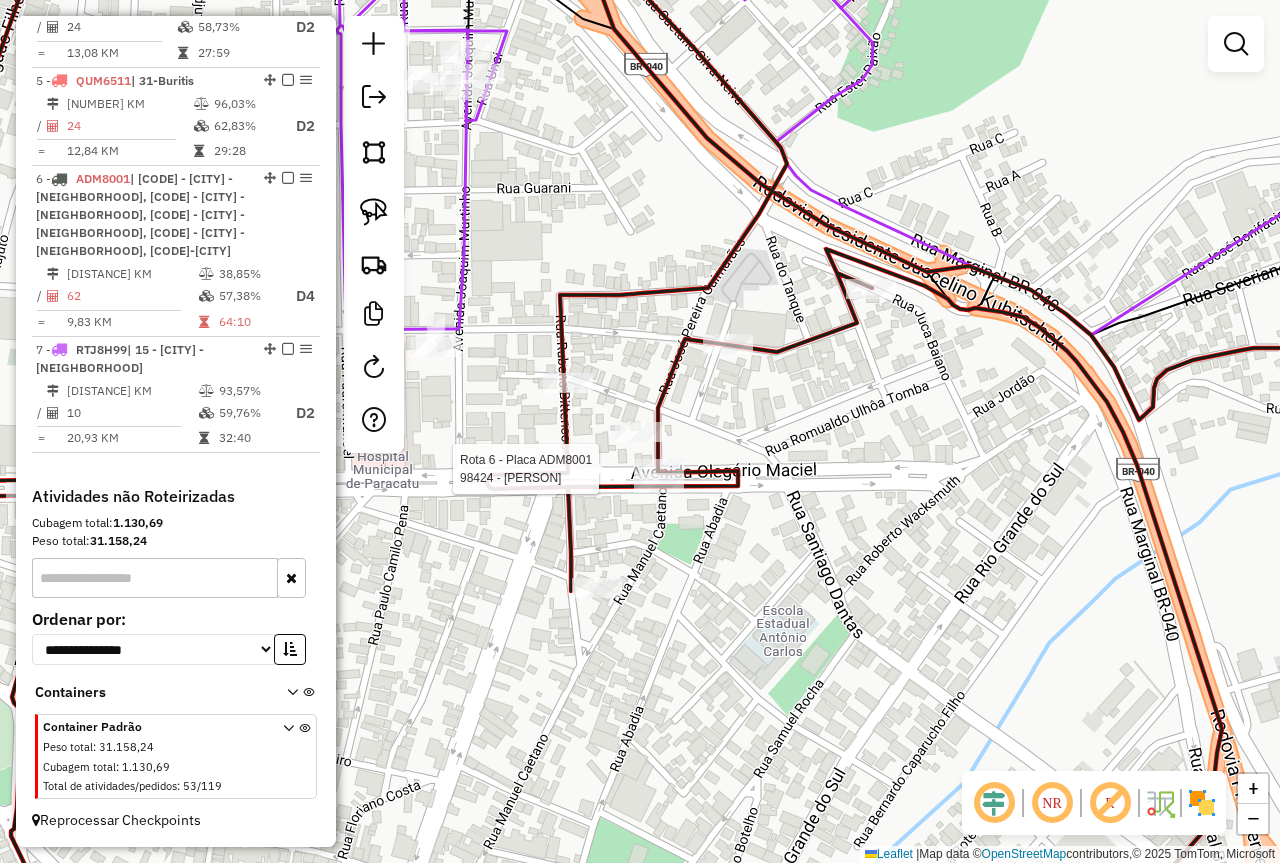 select on "*********" 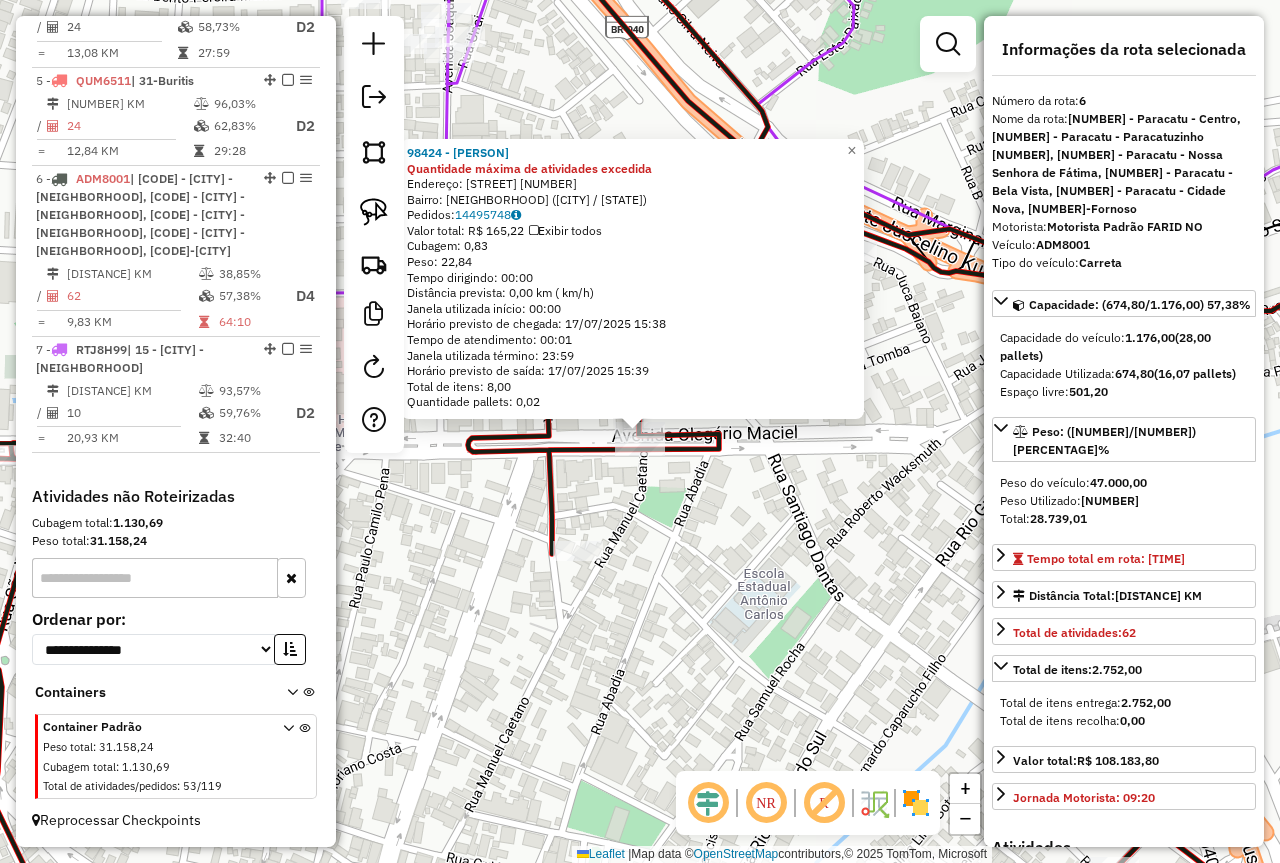 click on "[NUMBER] - [NAME] Quantidade máxima de atividades excedida Endereço: [NAME] [NUMBER] Bairro: [NAME] ([CITY] / [STATE]) Pedidos: [NUMBER] Valor total: [CURRENCY] [AMOUNT] Exibir todos Cubagem: [AMOUNT] Peso: [AMOUNT] Tempo dirigindo: [TIME] Distância prevista: [AMOUNT] km ([SPEED] km/h) Janela utilizada início: [TIME] Horário previsto de chegada: [DATE] [TIME] Tempo de atendimento: [TIME] Janela utilizada término: [TIME] Horário previsto de saída: [DATE] [TIME] Total de itens: [AMOUNT] Quantidade pallets: [AMOUNT] × Janela de atendimento Grade de atendimento Capacidade Transportadoras Veículos Cliente Pedidos Rotas Selecione os dias de semana para filtrar as janelas de atendimento Seg Ter Qua Qui Sex Sáb Dom Informe o período da janela de atendimento: De: Até: Filtrar exatamente a janela do cliente Considerar janela de atendimento padrão Selecione os dias de semana para filtrar as grades de atendimento Seg Ter Qua Qui Sex Sáb Dom Peso mínimo: De:" 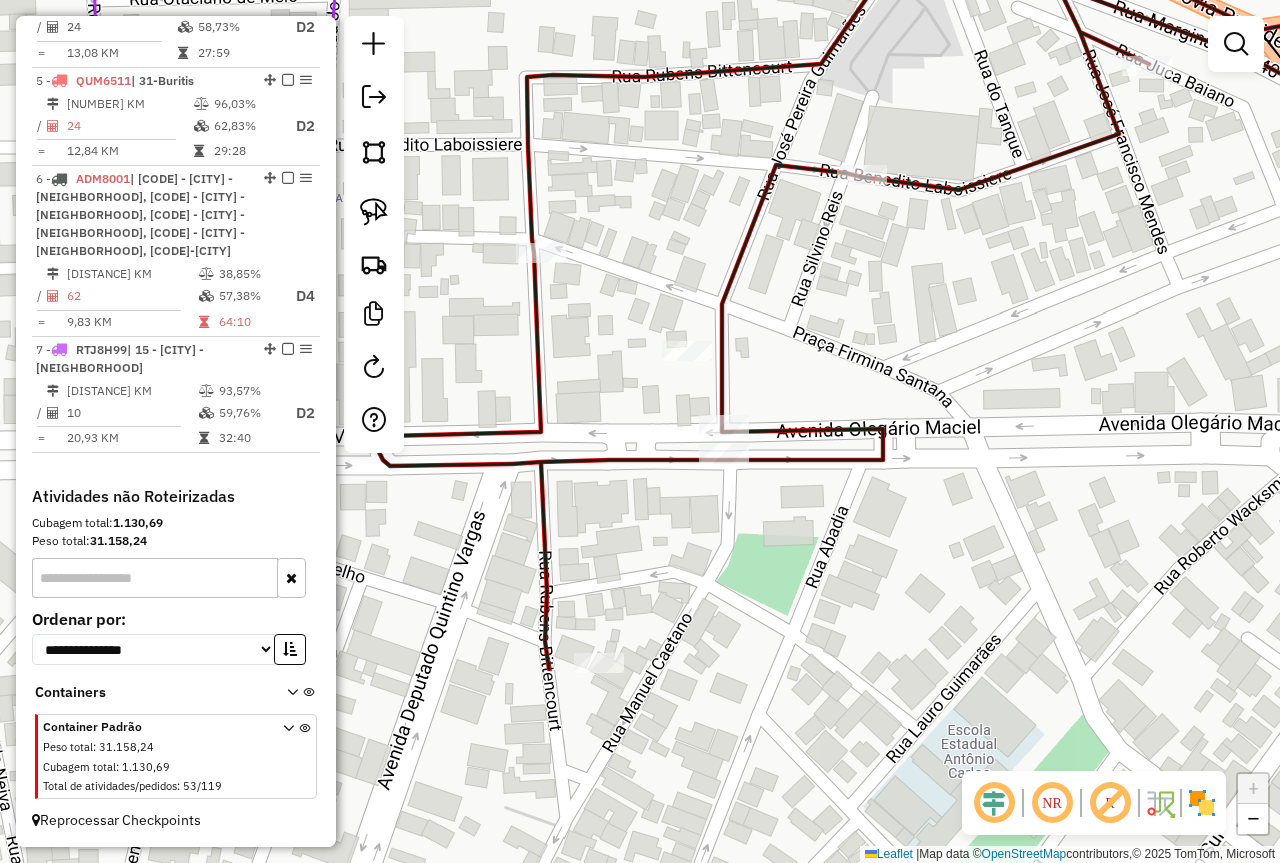 click 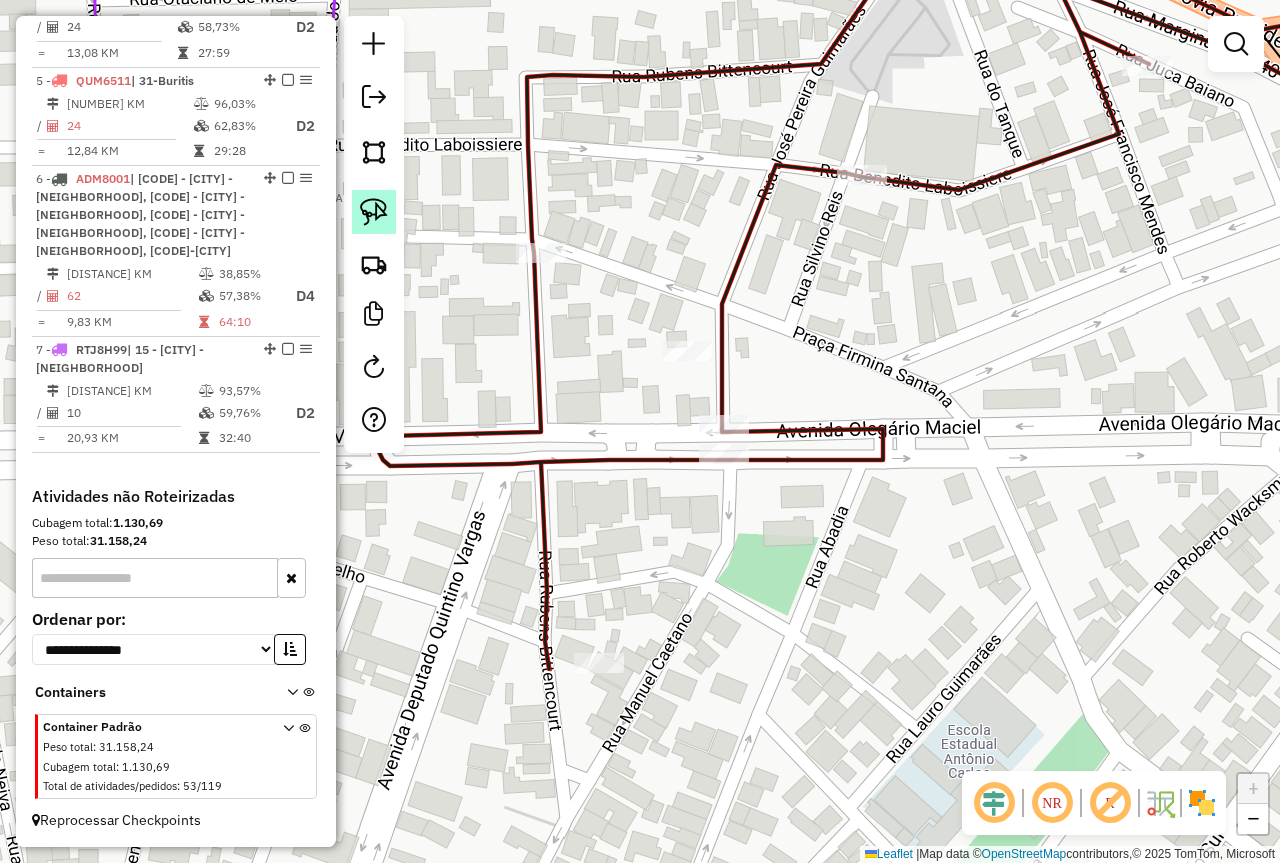 click 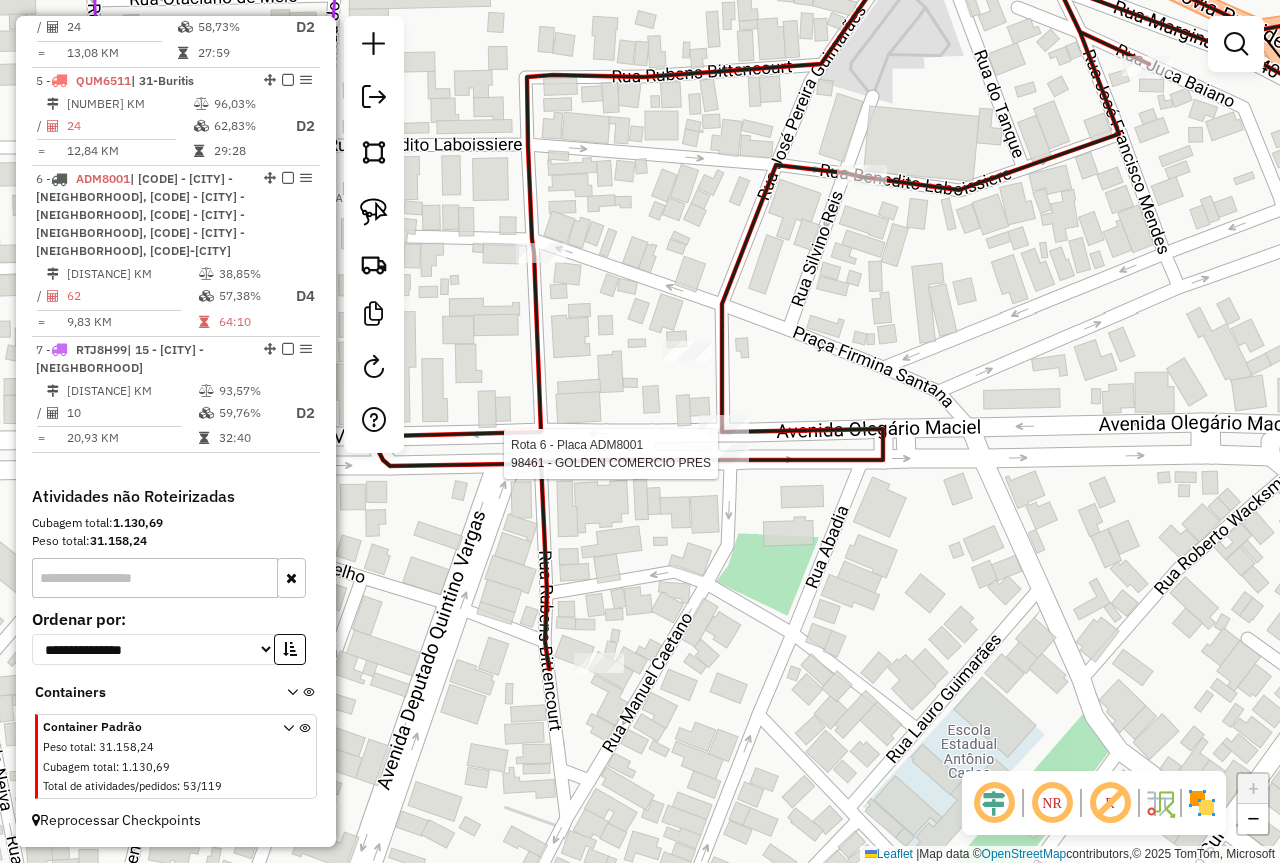 select on "*********" 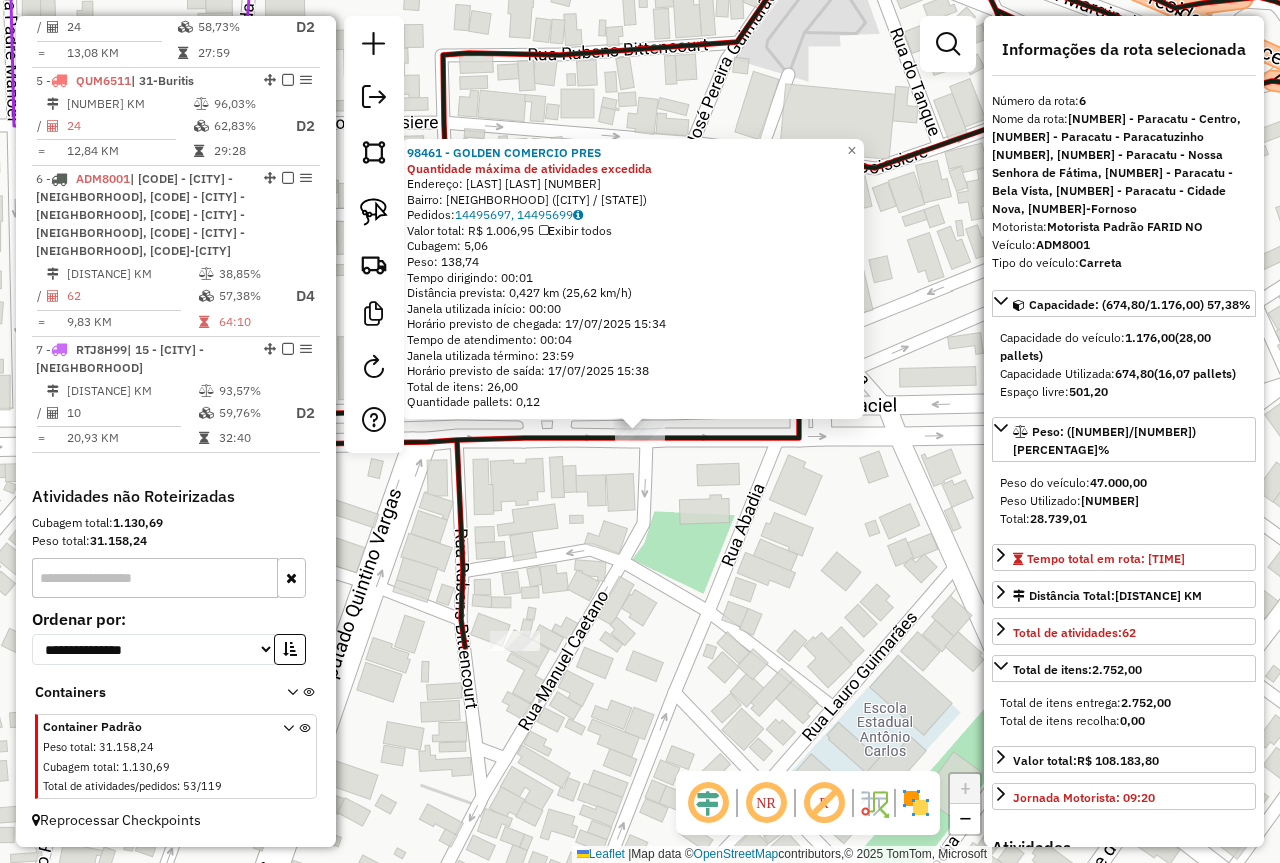 click on "[NUMBER] - [CLIENTE] Quantidade máxima de atividades excedida  Endereço:  [STREET] [NUMBER]   Bairro: [BAIRRO] ([CIDADE] / [UF])   Pedidos:  [ORDER_IDS]   Exibir todos   Cubagem: [CUBAGE]  Peso: [WEIGHT]  Tempo dirigindo: [TIME]   Distância prevista: [DISTANCE] ([SPEED])   Janela utilizada início: [TIME]   Horário previsto de chegada: [DATE] [TIME]   Tempo de atendimento: [TIME]   Janela utilizada término: [TIME]   Horário previsto de saída: [DATE] [TIME]   Total de itens: [ITEMS]   Quantidade pallets: [PALLETS]  × Janela de atendimento Grade de atendimento Capacidade Transportadoras Veículos Cliente Pedidos  Rotas Selecione os dias de semana para filtrar as janelas de atendimento  Seg   Ter   Qua   Qui   Sex   Sáb   Dom  Informe o período da janela de atendimento: De: Até:  Filtrar exatamente a janela do cliente  Considerar janela de atendimento padrão  Selecione os dias de semana para filtrar as grades de atendimento  Seg   Ter   Qua   Qui   Sex   Sáb   Dom" 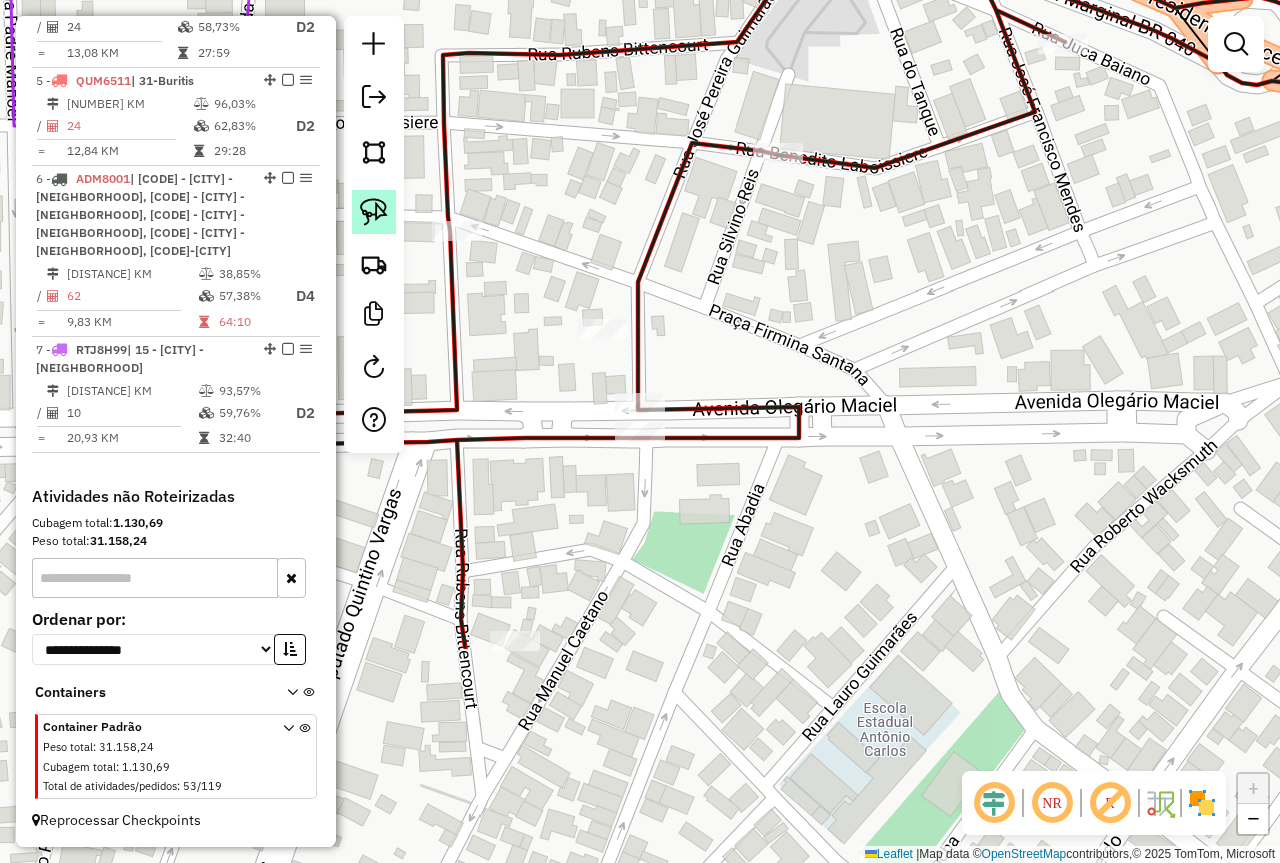 click 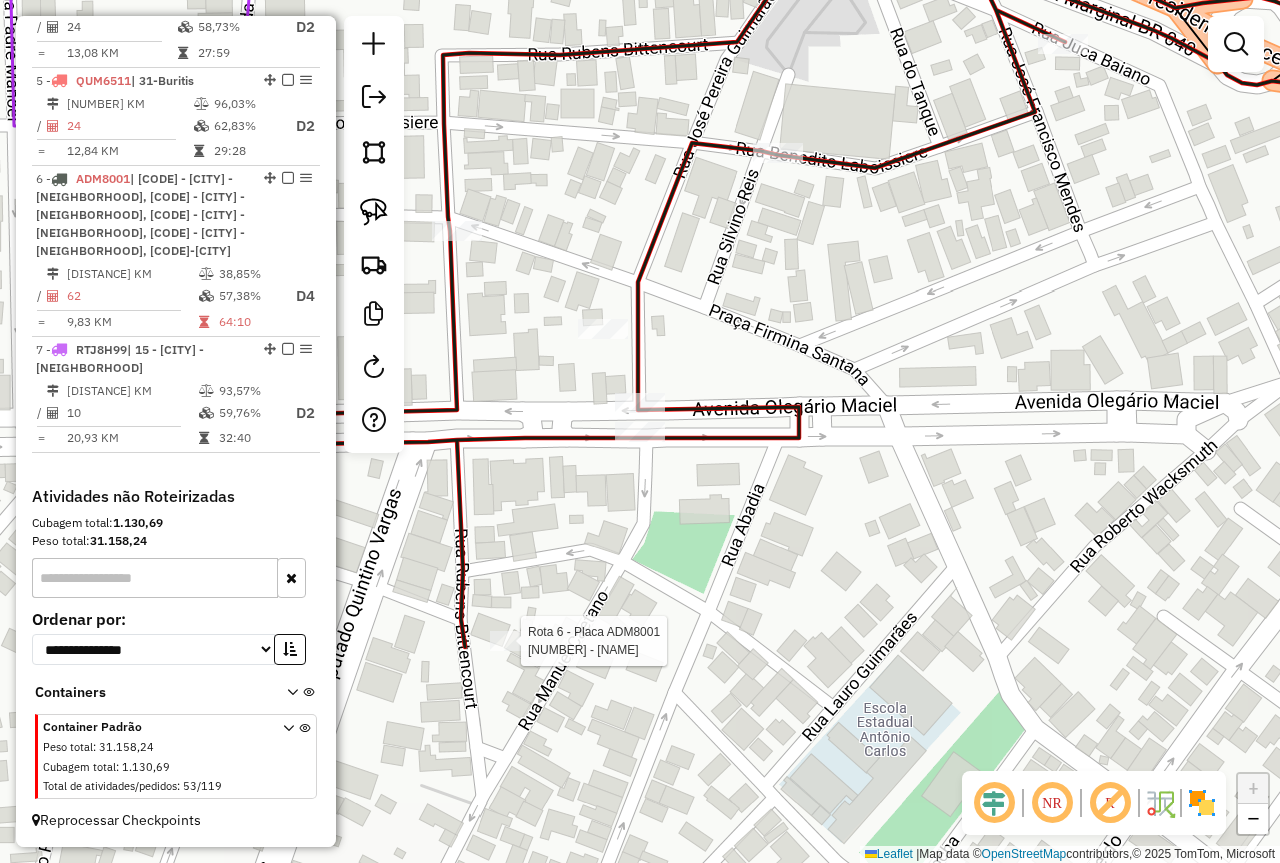 select on "*********" 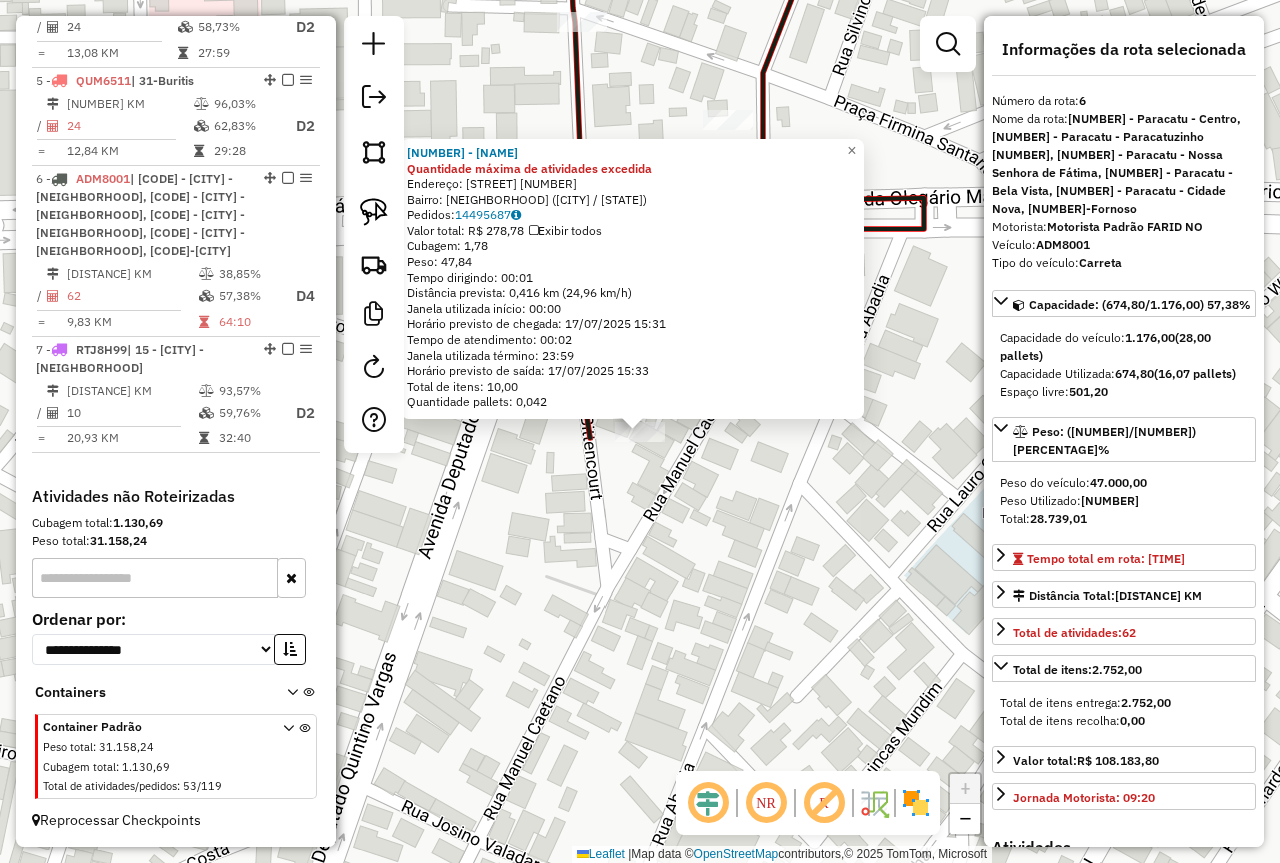 click on "[CODE] - [BUSINESS_NAME] Quantidade máxima de atividades excedida  Endereço: [STREET] [NUMBER]   Bairro: [NEIGHBORHOOD] ([CITY] / [STATE])   Pedidos:  [ORDER_ID]   Valor total: [CURRENCY] [AMOUNT]   Exibir todos   Cubagem: [CUBAGE]  Peso: [WEIGHT]  Tempo dirigindo: [TIME]   Distância prevista: [DISTANCE] km ([SPEED] km/h)   Janela utilizada início: [TIME]   Horário previsto de chegada: [DATE] [TIME]   Tempo de atendimento: [TIME]   Janela utilizada término: [TIME]   Horário previsto de saída: [DATE] [TIME]   Total de itens: [ITEMS]   Quantidade pallets: [PALLETS]  × Janela de atendimento Grade de atendimento Capacidade Transportadoras Veículos Cliente Pedidos  Rotas Selecione os dias de semana para filtrar as janelas de atendimento  Seg   Ter   Qua   Qui   Sex   Sáb   Dom  Informe o período da janela de atendimento: De: Até:  Filtrar exatamente a janela do cliente  Considerar janela de atendimento padrão  Selecione os dias de semana para filtrar as grades de atendimento  Seg   Ter   Qua   Qui   Sex   Sáb   Dom   De:  De:" 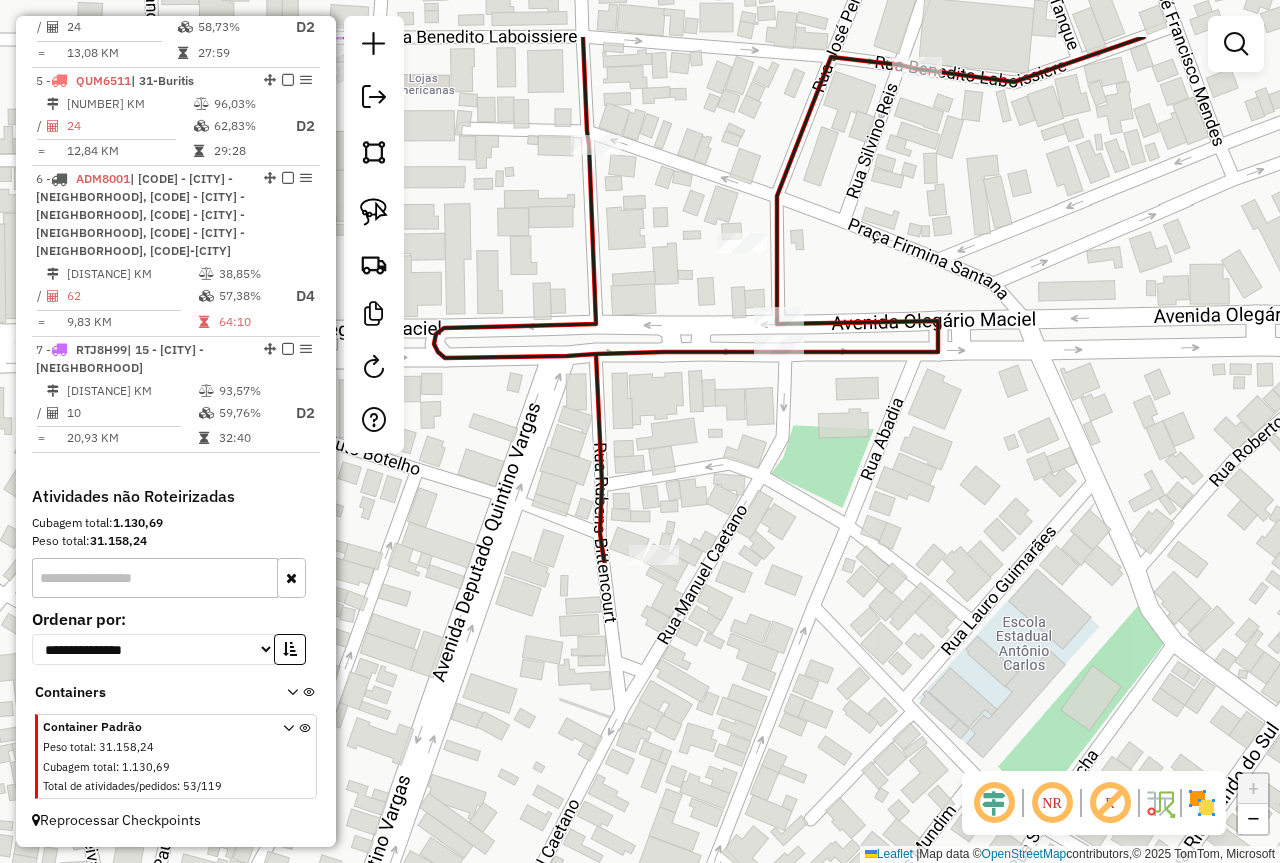 drag, startPoint x: 676, startPoint y: 503, endPoint x: 698, endPoint y: 662, distance: 160.5148 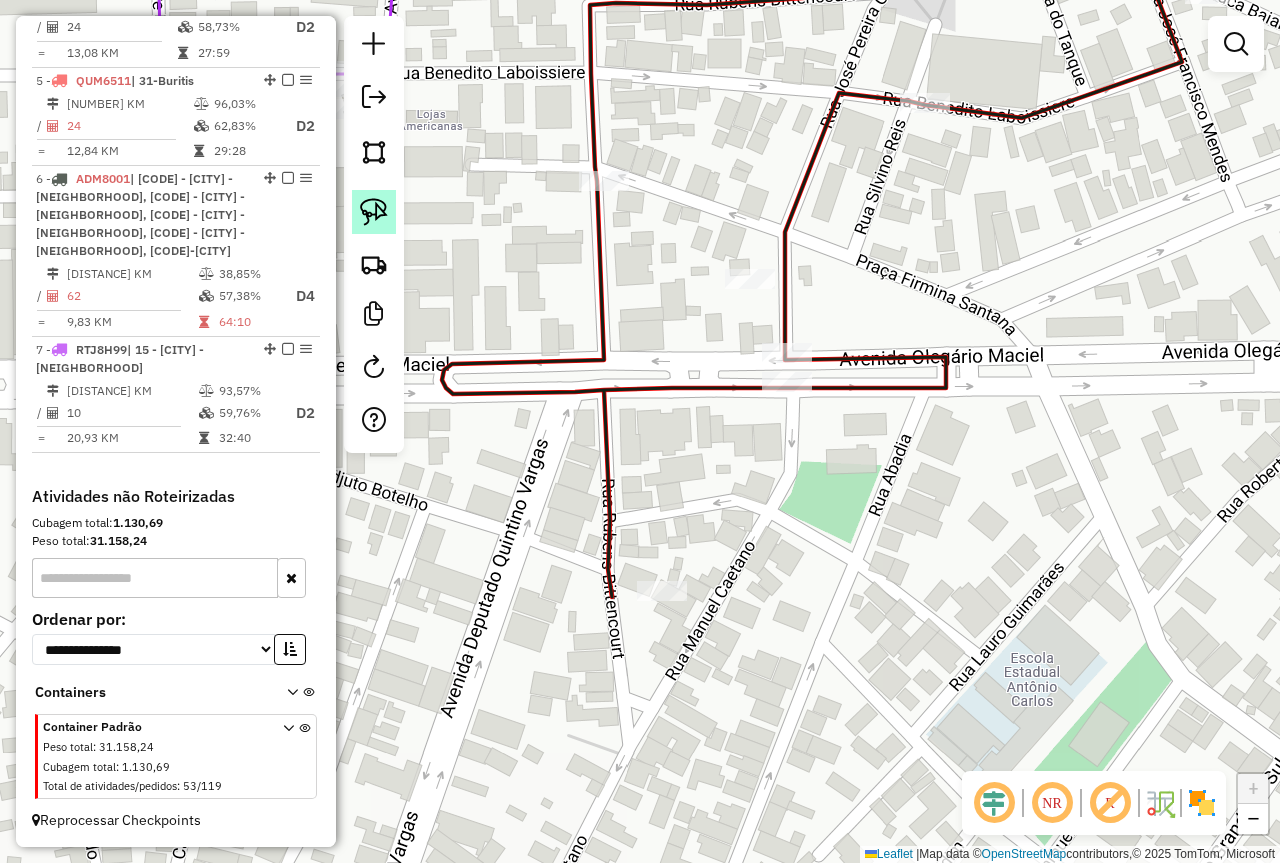 click 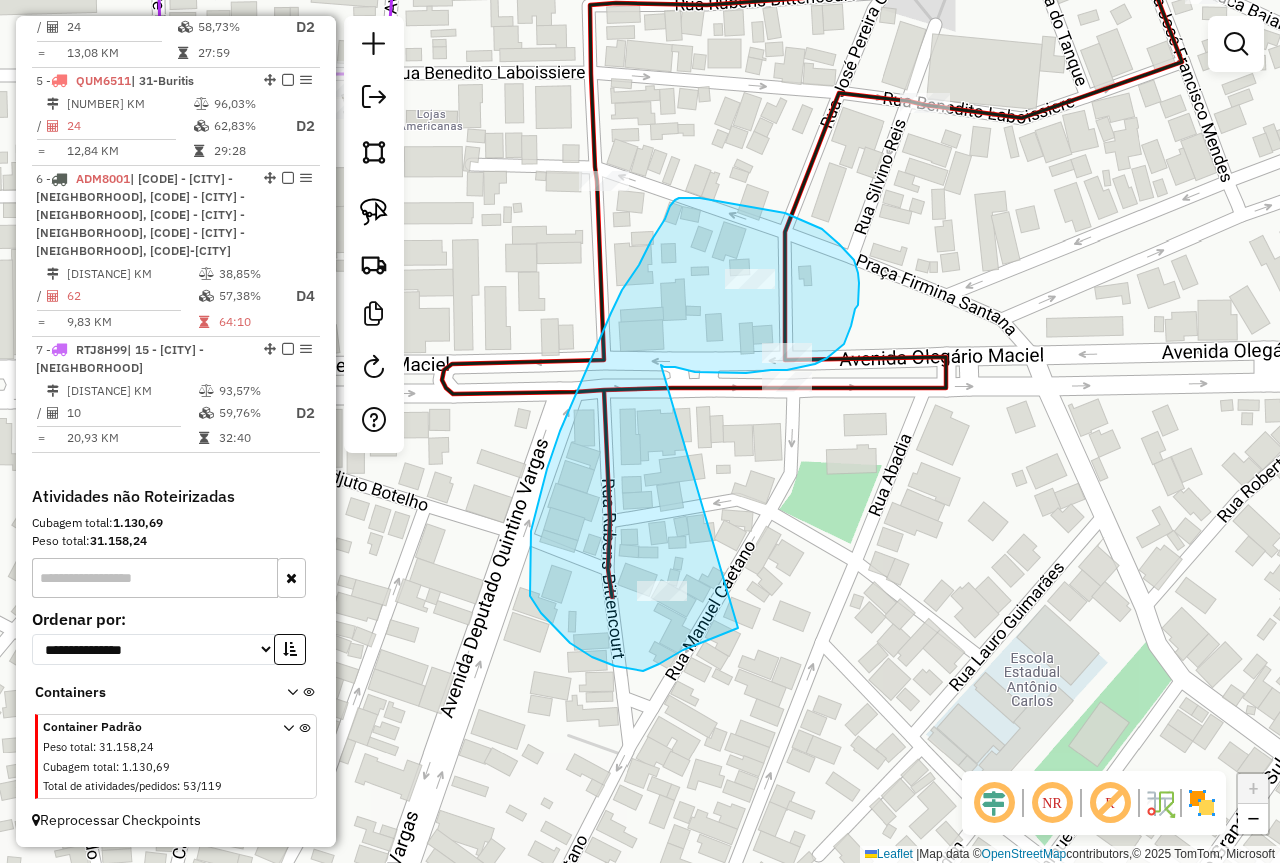 drag, startPoint x: 664, startPoint y: 367, endPoint x: 738, endPoint y: 628, distance: 271.28766 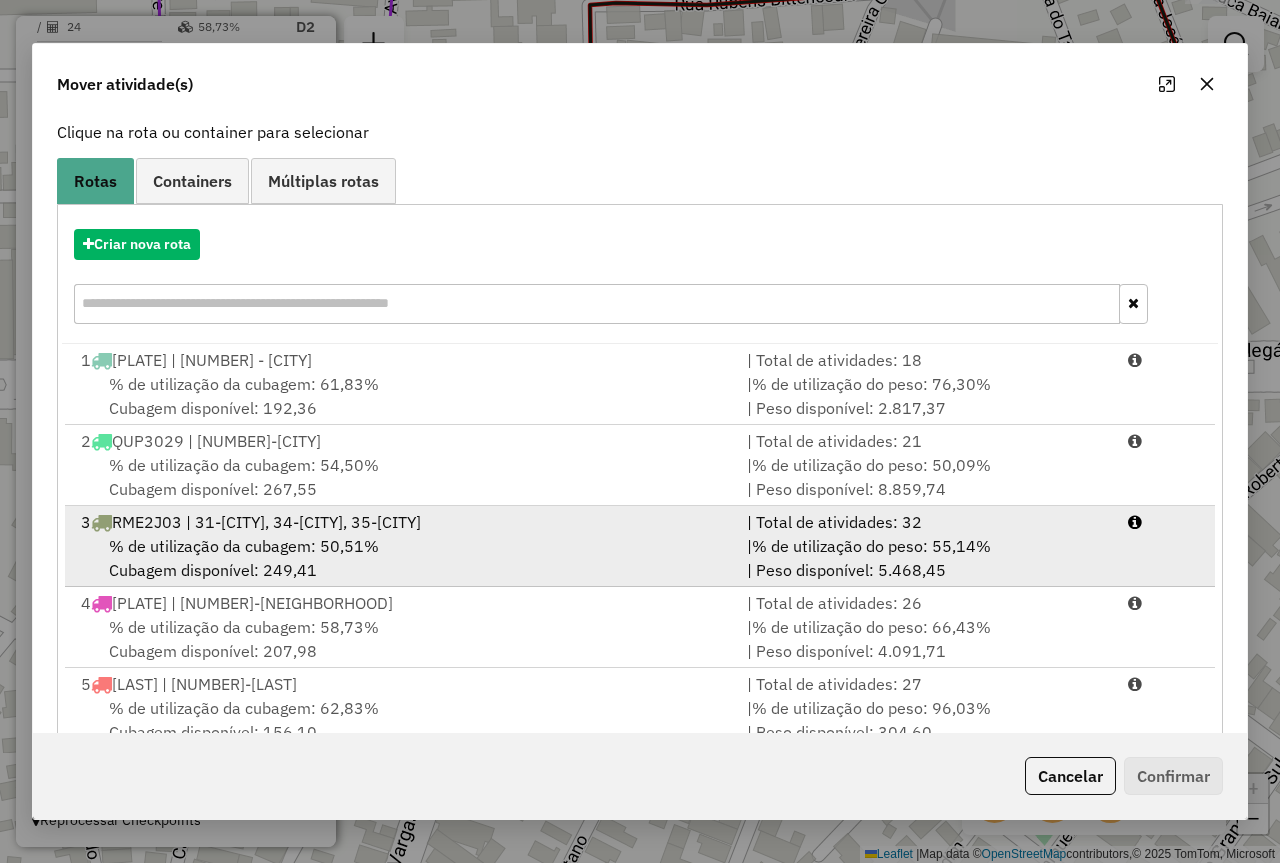 scroll, scrollTop: 167, scrollLeft: 0, axis: vertical 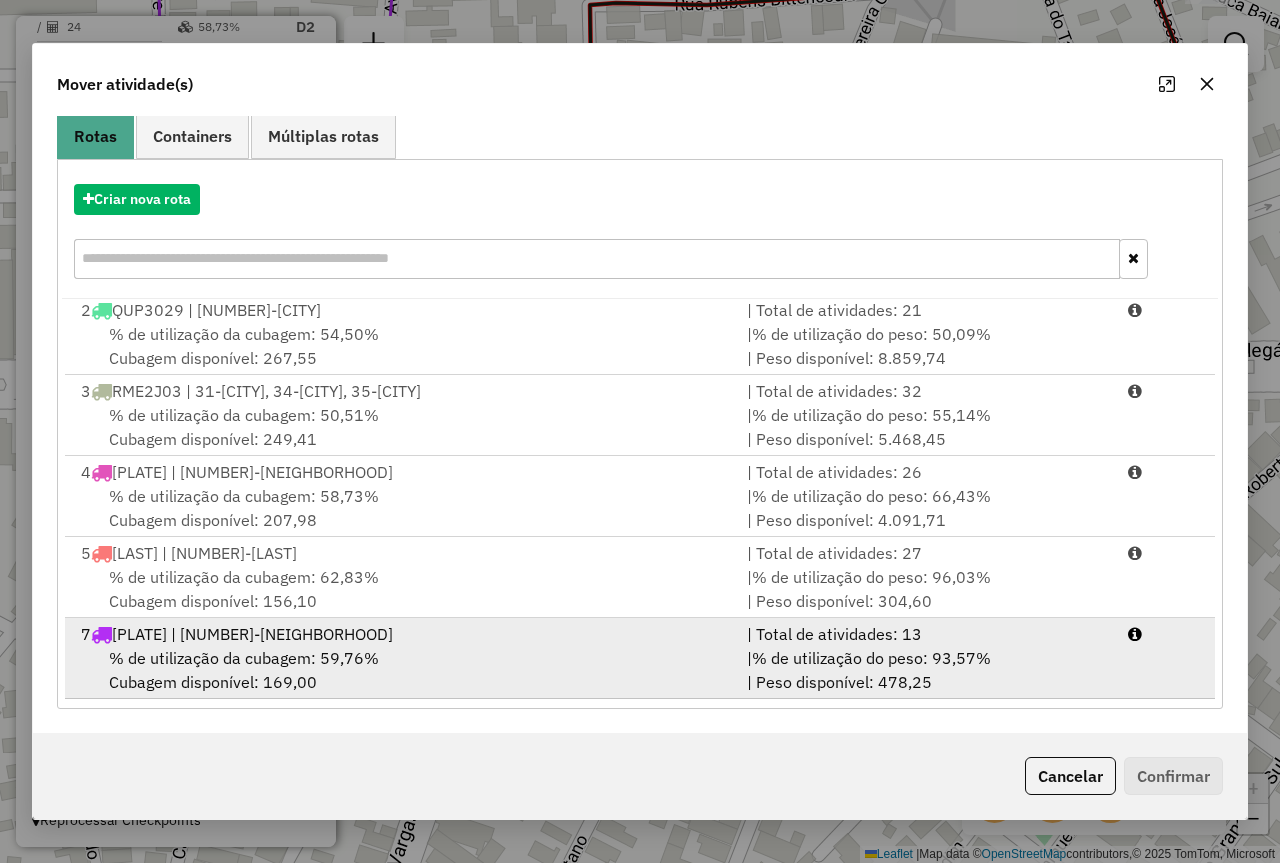 click on "% de utilização da cubagem: 59,76%  Cubagem disponível: 169,00" at bounding box center (402, 670) 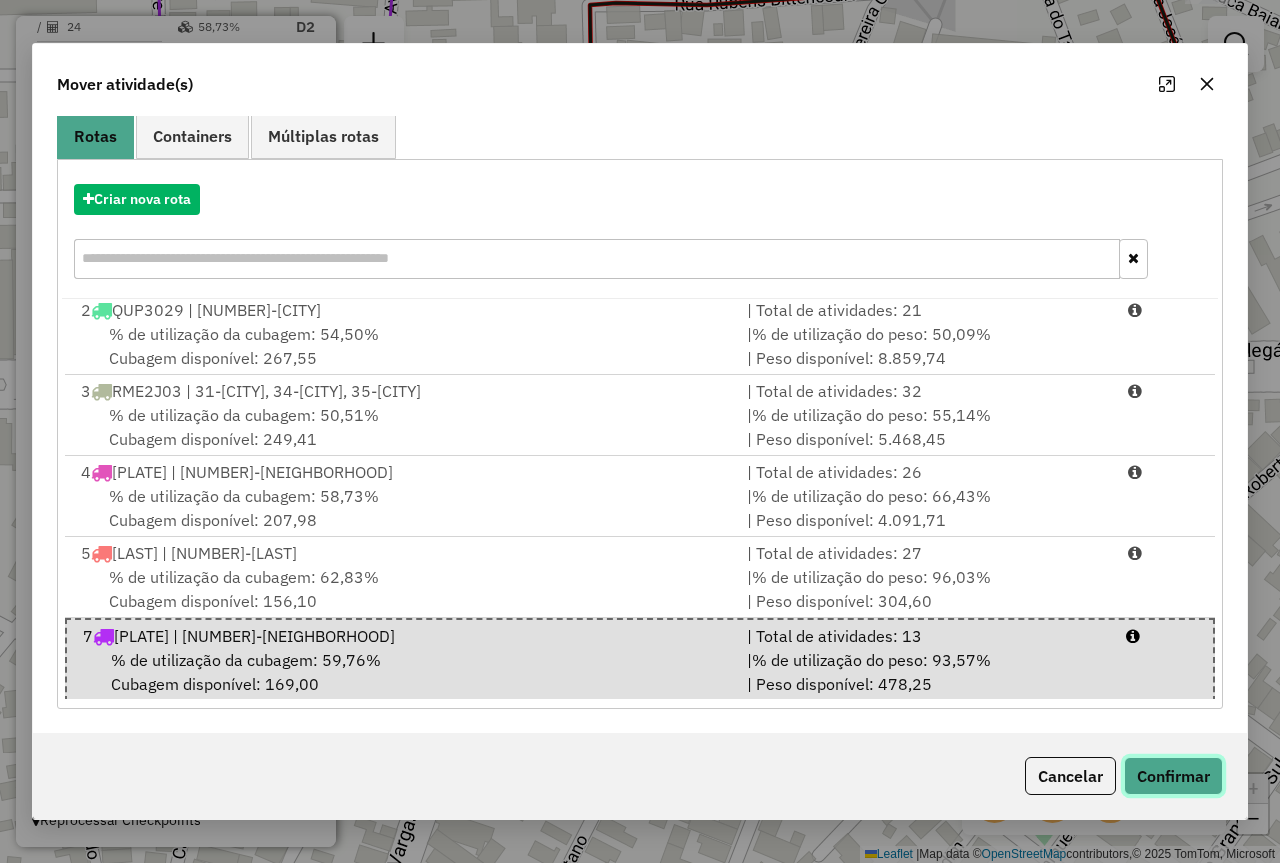 click on "Confirmar" 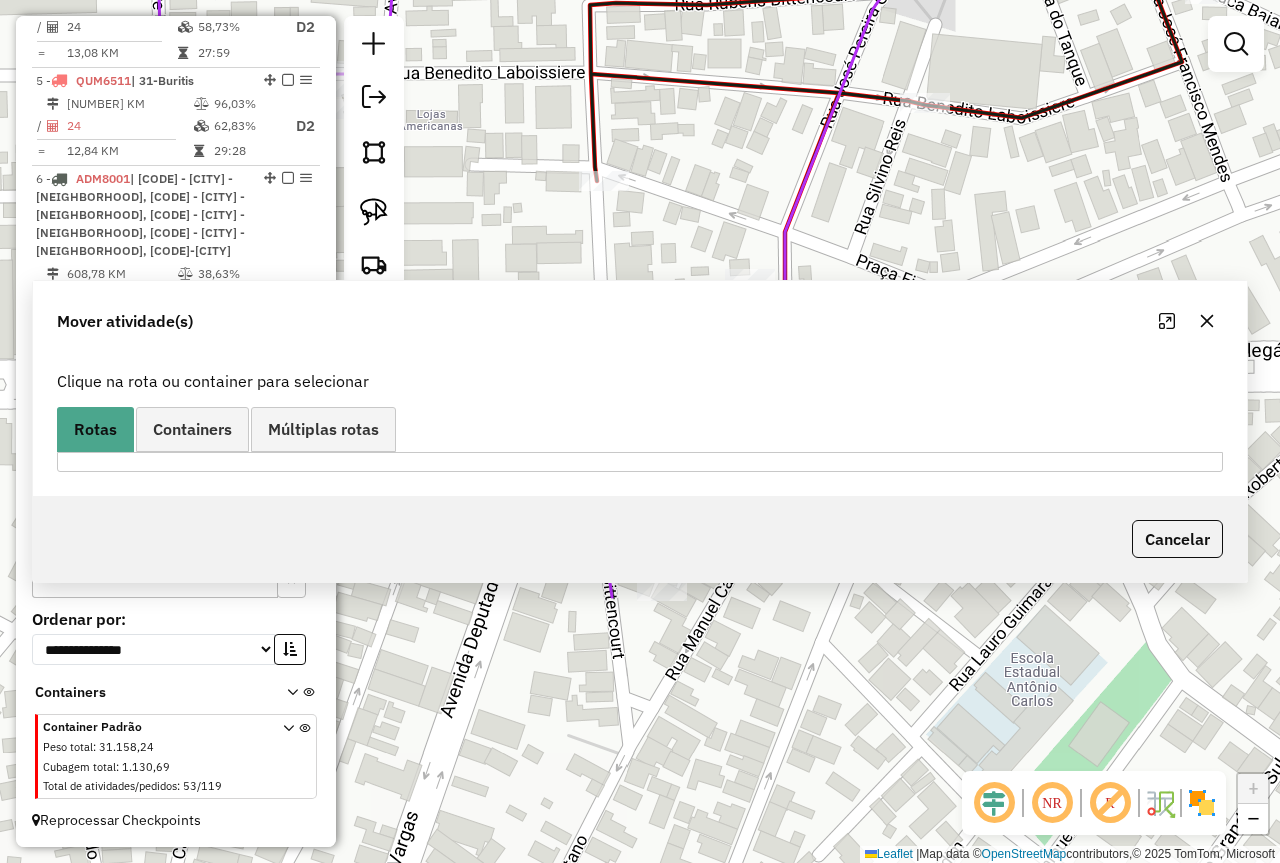 scroll, scrollTop: 0, scrollLeft: 0, axis: both 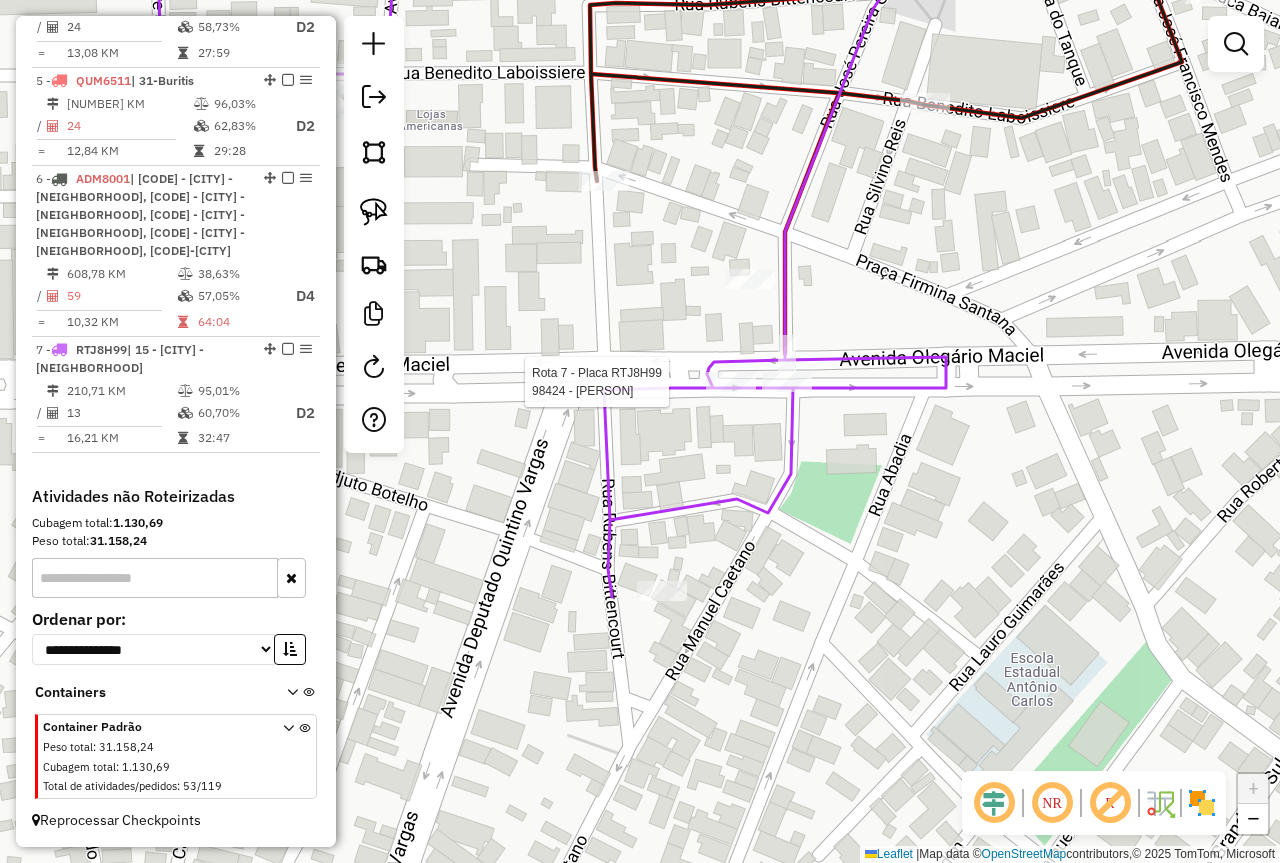 select on "*********" 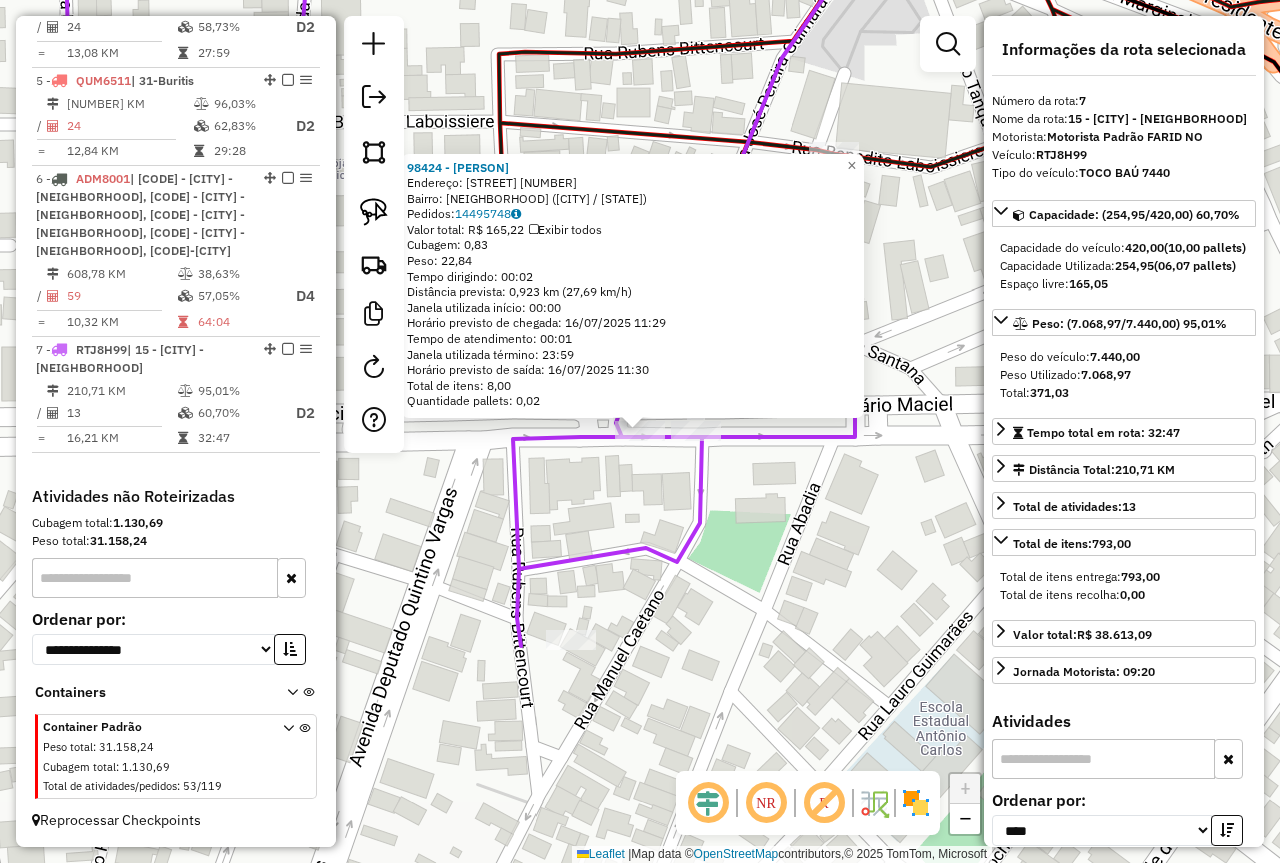click on "[NUMBER] - [LAST] [LAST]  Endereço:  [LAST] [LAST] [NUMBER]   Bairro: [LAST] ([STATE])   Pedidos:  [NUMBER]   Valor total: R$ [PRICE]   Exibir todos   Cubagem: [PRICE]  Peso: [PRICE]  Tempo dirigindo: [TIME]   Distância prevista: [PRICE] km ([PRICE]/h)   Janela utilizada início: [TIME]   Horário previsto de chegada: [DATE] [TIME]   Tempo de atendimento: [TIME]   Janela utilizada término: [TIME]   Horário previsto de saída: [DATE] [TIME]   Total de itens: [PRICE]   Quantidade pallets: [PRICE]  × Janela de atendimento Grade de atendimento Capacidade Transportadoras Veículos Cliente Pedidos  Rotas Selecione os dias de semana para filtrar as janelas de atendimento  Seg   Ter   Qua   Qui   Sex   Sáb   Dom  Informe o período da janela de atendimento: De: Até:  Filtrar exatamente a janela do cliente  Considerar janela de atendimento padrão  Selecione os dias de semana para filtrar as grades de atendimento  Seg   Ter   Qua   Qui   Sex   Sáb   Dom   Considerar clientes sem dia de atendimento cadastrado De:" 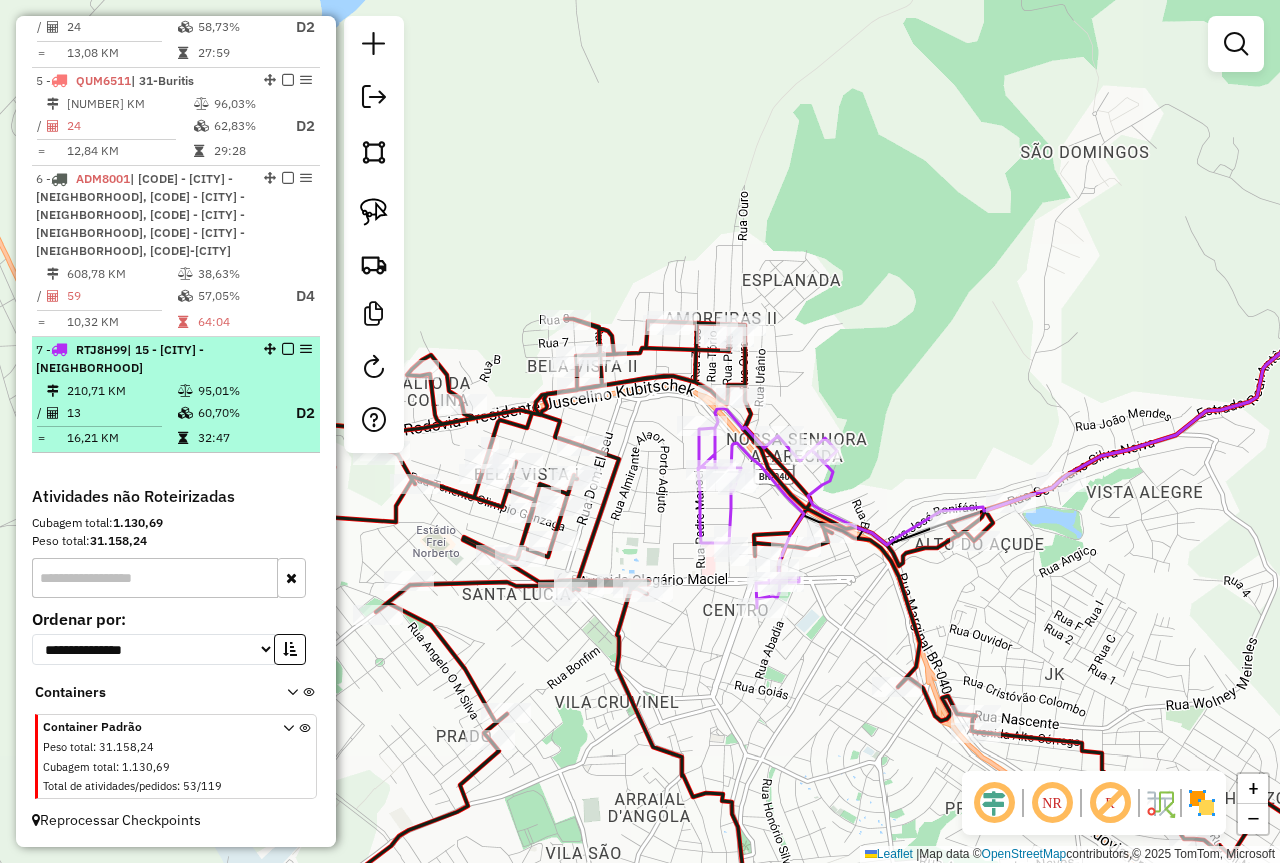 click at bounding box center (288, 349) 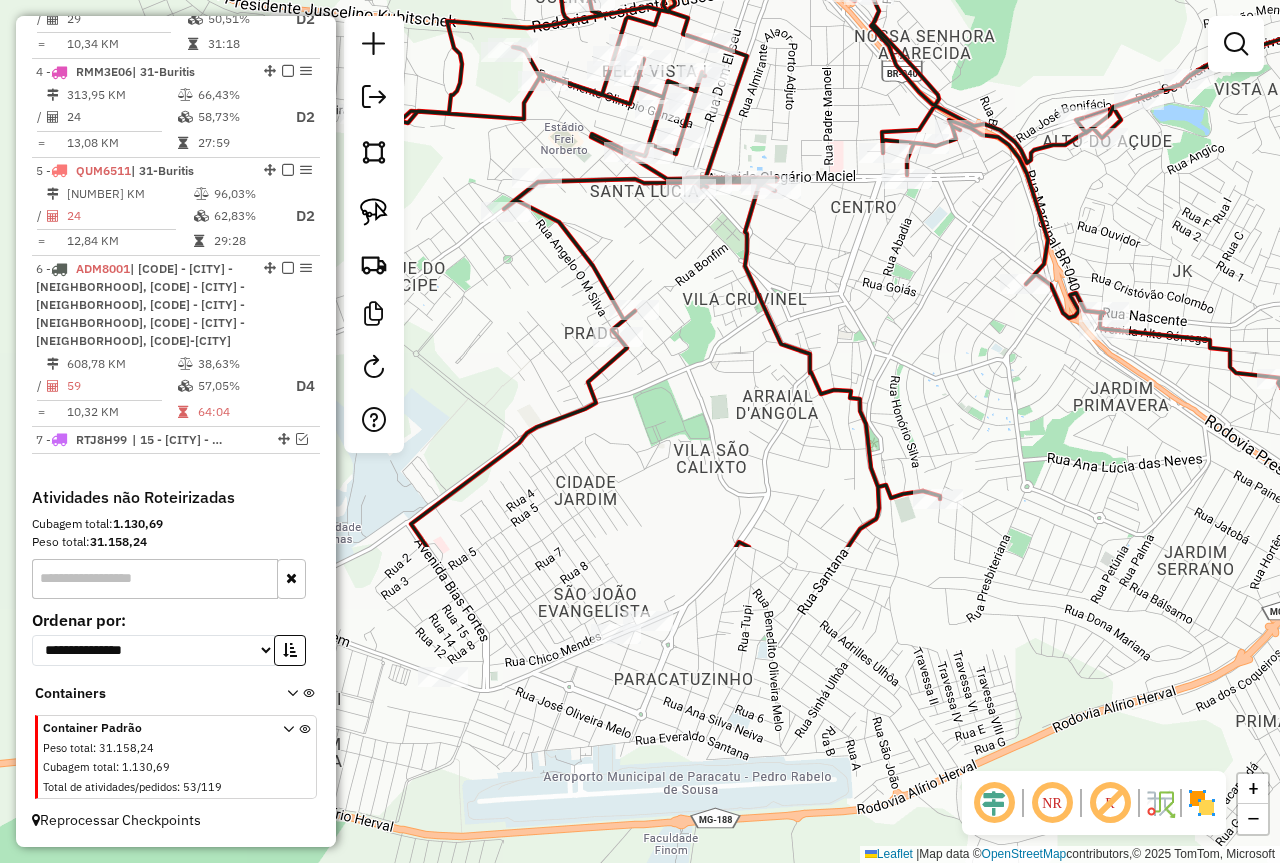 drag, startPoint x: 848, startPoint y: 643, endPoint x: 949, endPoint y: 206, distance: 448.51978 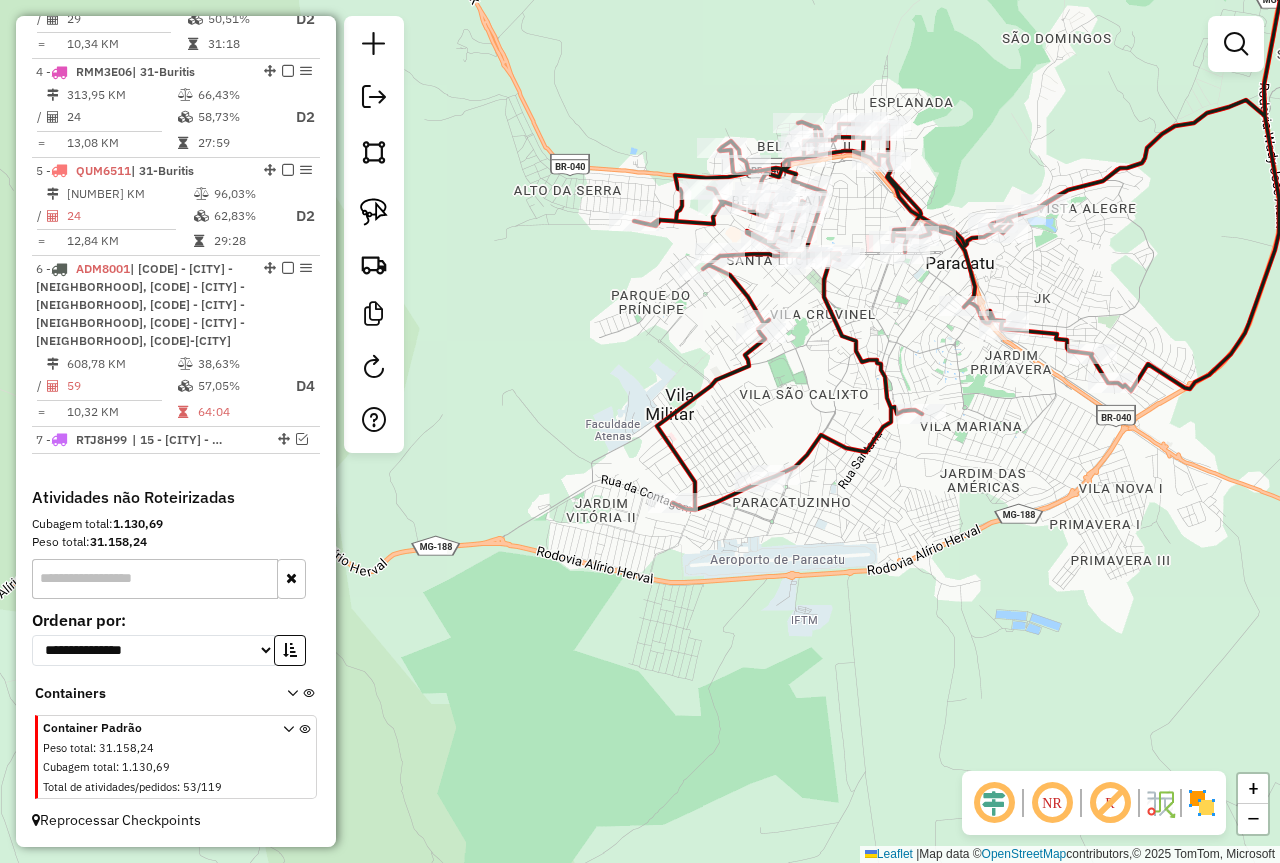 click on "Janela de atendimento Grade de atendimento Capacidade Transportadoras Veículos Cliente Pedidos  Rotas Selecione os dias de semana para filtrar as janelas de atendimento  Seg   Ter   Qua   Qui   Sex   Sáb   Dom  Informe o período da janela de atendimento: De: Até:  Filtrar exatamente a janela do cliente  Considerar janela de atendimento padrão  Selecione os dias de semana para filtrar as grades de atendimento  Seg   Ter   Qua   Qui   Sex   Sáb   Dom   Considerar clientes sem dia de atendimento cadastrado  Clientes fora do dia de atendimento selecionado Filtrar as atividades entre os valores definidos abaixo:  Peso mínimo:   Peso máximo:   Cubagem mínima:   Cubagem máxima:   De:   Até:  Filtrar as atividades entre o tempo de atendimento definido abaixo:  De:   Até:   Considerar capacidade total dos clientes não roteirizados Transportadora: Selecione um ou mais itens Tipo de veículo: Selecione um ou mais itens Veículo: Selecione um ou mais itens Motorista: Selecione um ou mais itens Nome: Rótulo:" 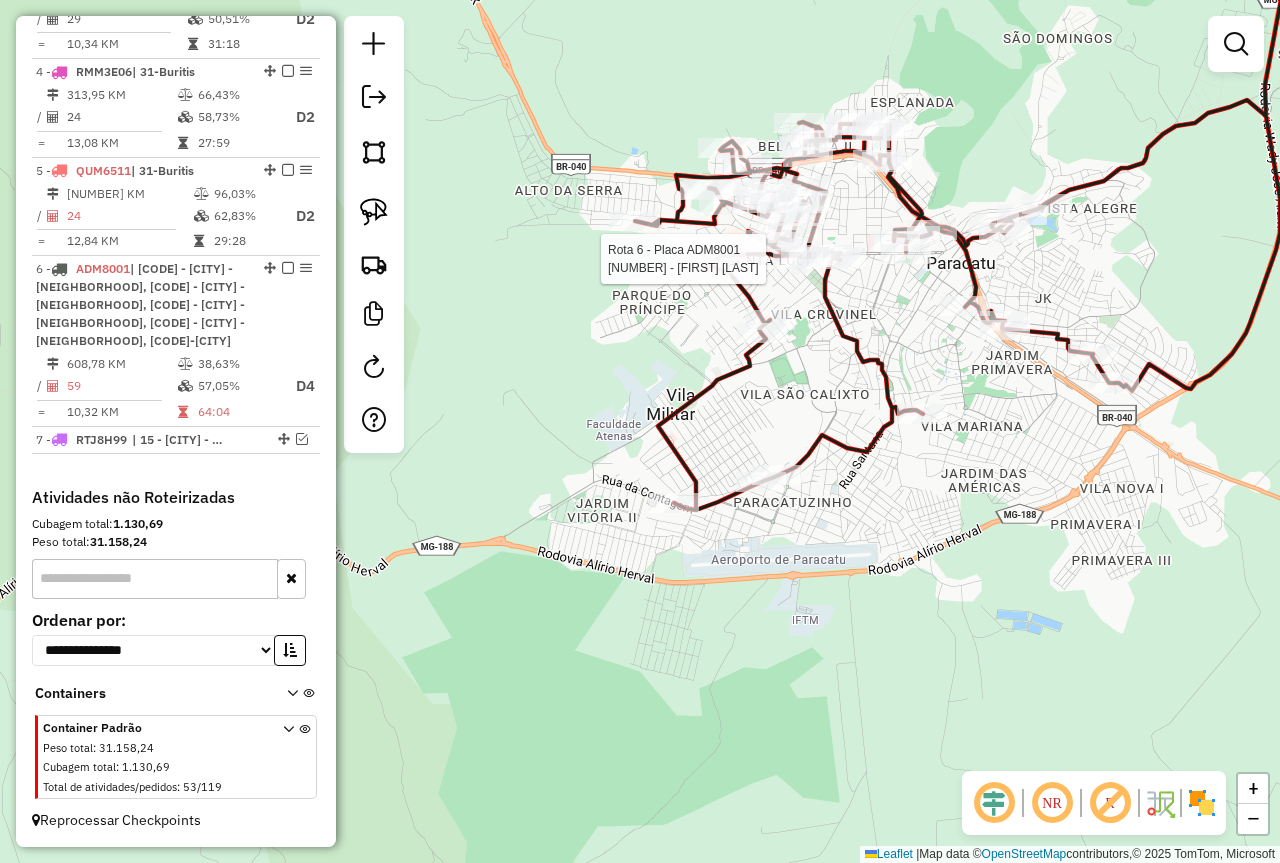 select on "*********" 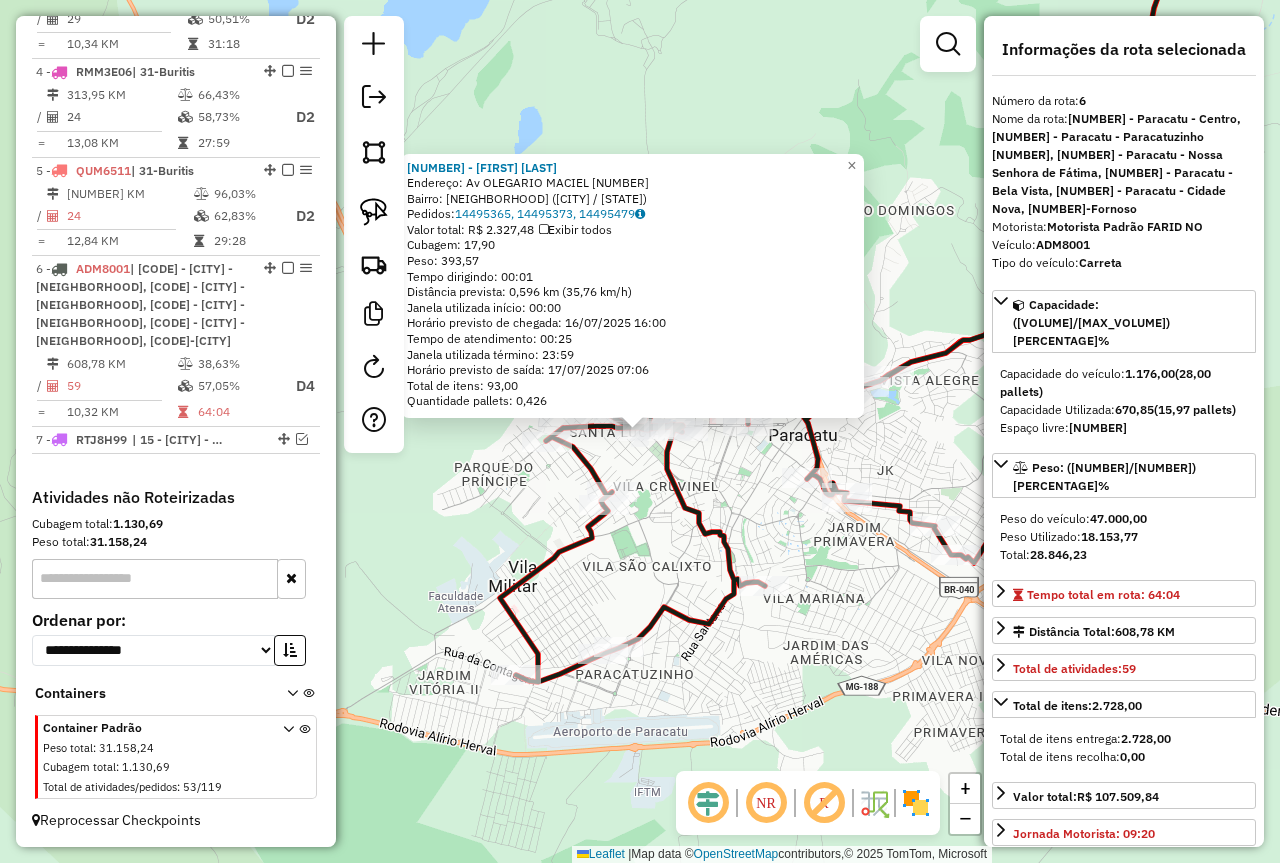 click on "[NUMBER] - [FIRST] [LAST]  Endereço: [STREET]               [NUMBER]   Bairro: [NEIGHBORHOOD] ([CITY] / [STATE])   Pedidos:  [ORDER_ID], [ORDER_ID], [ORDER_ID]   Valor total: [CURRENCY] [PRICE]   Exibir todos   Cubagem: [CUBAGE]  Peso: [WEIGHT]  Tempo dirigindo: [TIME]   Distância prevista: [DISTANCE] km ([SPEED])   Janela utilizada início: [TIME]   Horário previsto de chegada: [DATE] [TIME]   Tempo de atendimento: [TIME]   Janela utilizada término: [TIME]   Horário previsto de saída: [DATE] [TIME]   Total de itens: [ITEMS]   Quantidade pallets: [PALLETS]  × Janela de atendimento Grade de atendimento Capacidade Transportadoras Veículos Cliente Pedidos  Rotas Selecione os dias de semana para filtrar as janelas de atendimento  Seg   Ter   Qua   Qui   Sex   Sáb   Dom  Informe o período da janela de atendimento: De: Até:  Filtrar exatamente a janela do cliente  Considerar janela de atendimento padrão  Selecione os dias de semana para filtrar as grades de atendimento  Seg   Ter   Qua   Qui   Sex   Sáb   Dom   Peso mínimo:  +" 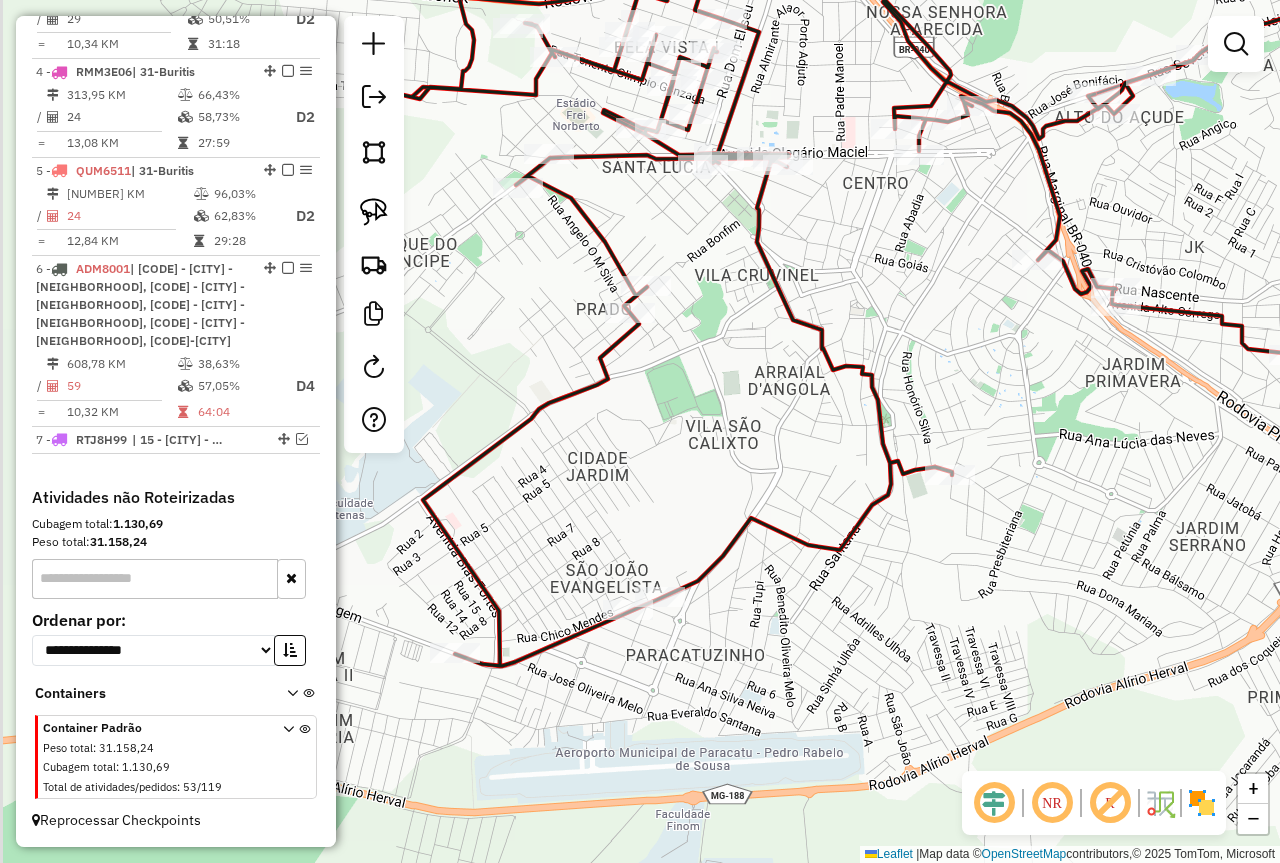 drag, startPoint x: 976, startPoint y: 642, endPoint x: 1039, endPoint y: 423, distance: 227.88155 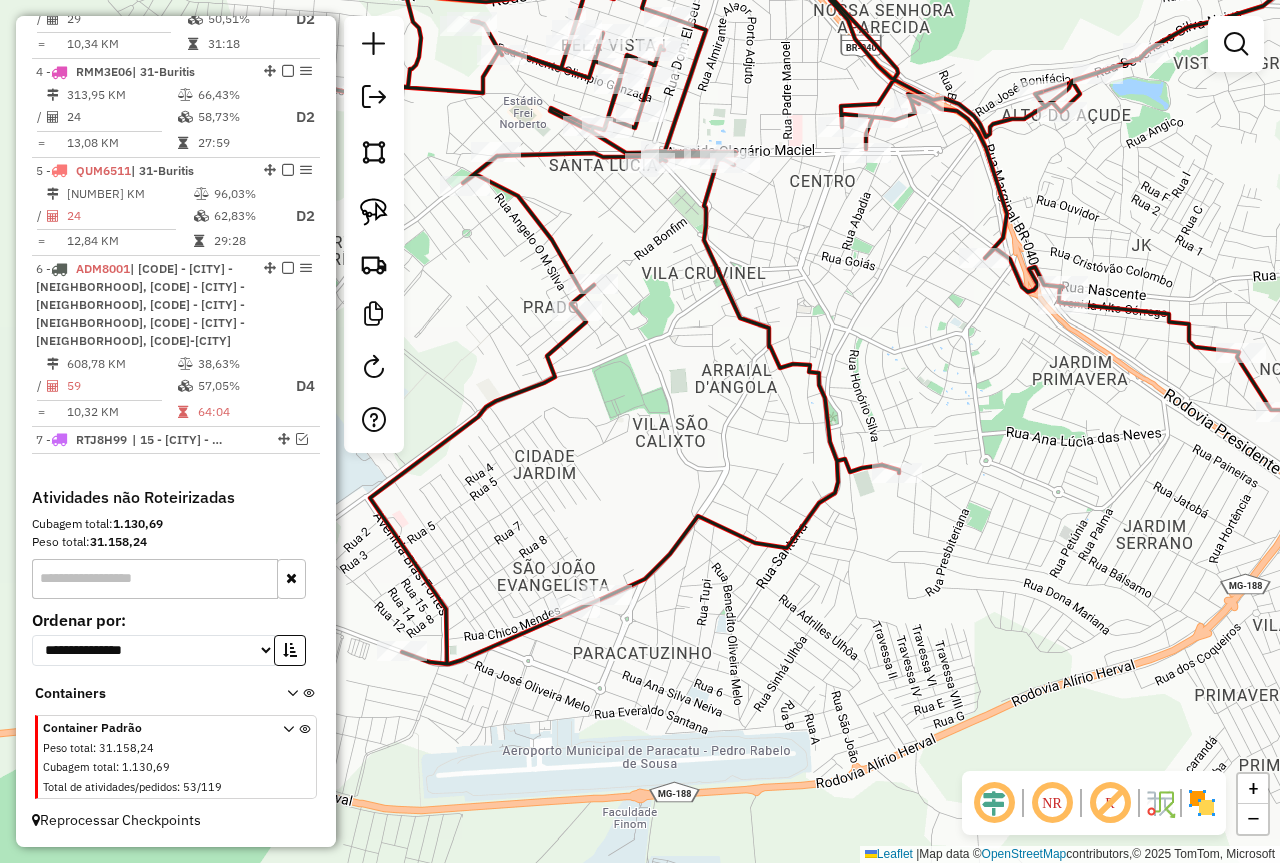 drag, startPoint x: 1038, startPoint y: 444, endPoint x: 1011, endPoint y: 441, distance: 27.166155 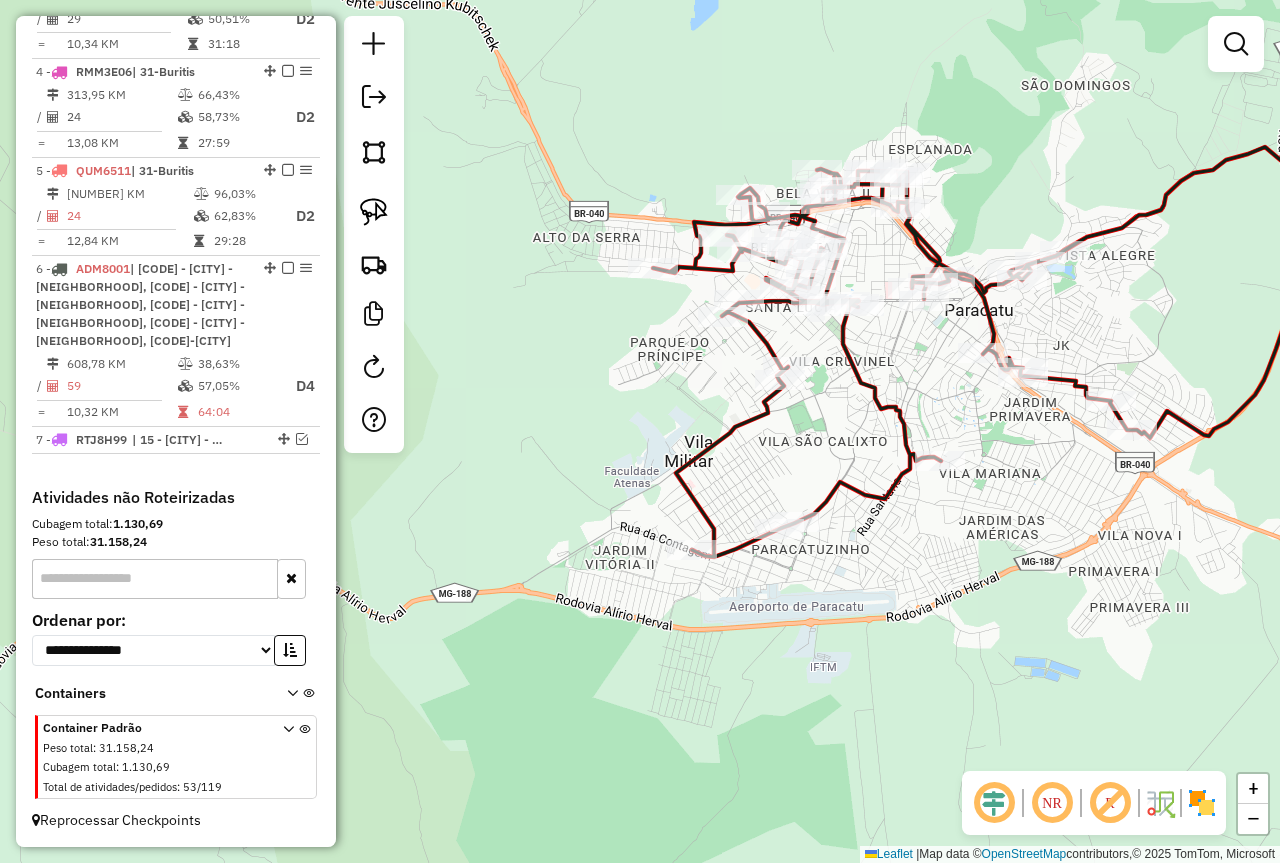 drag, startPoint x: 1070, startPoint y: 451, endPoint x: 1055, endPoint y: 456, distance: 15.811388 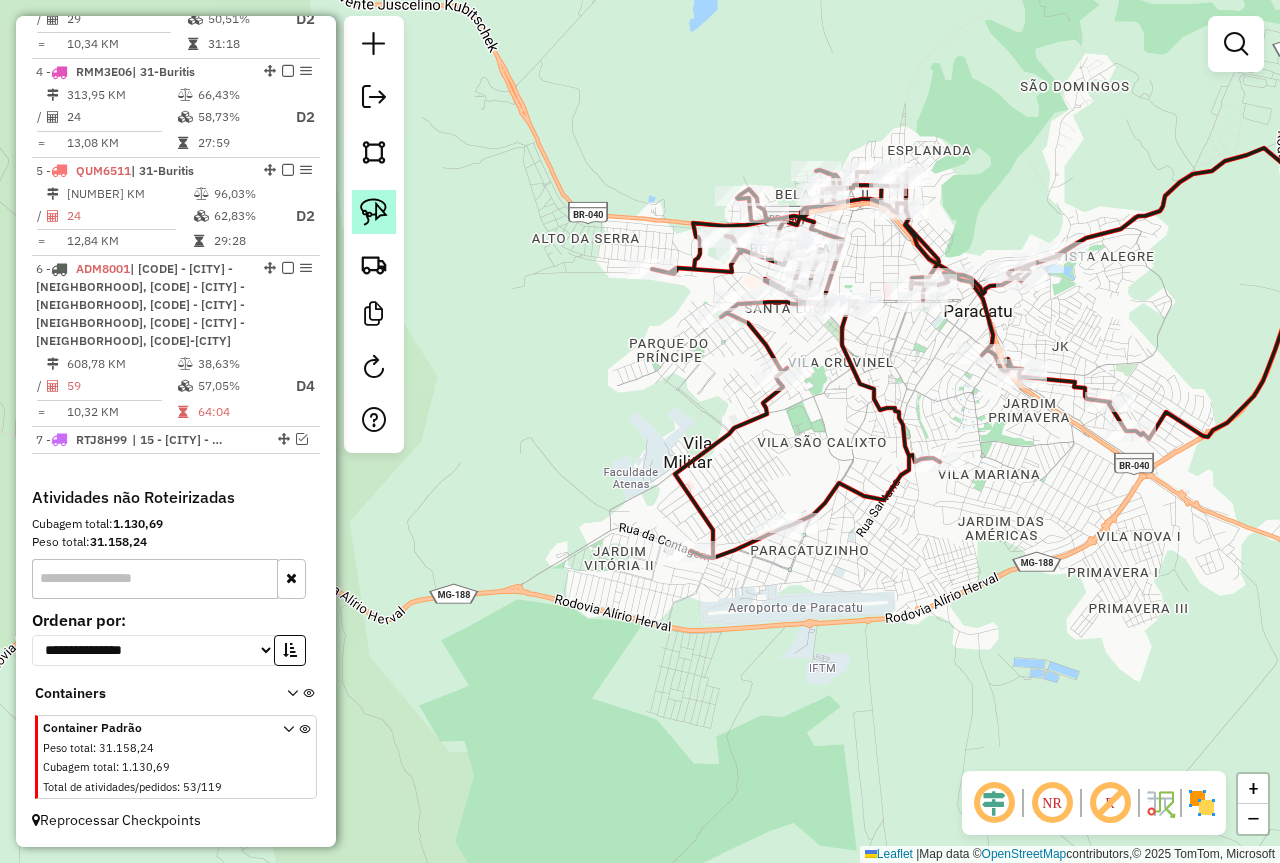 click 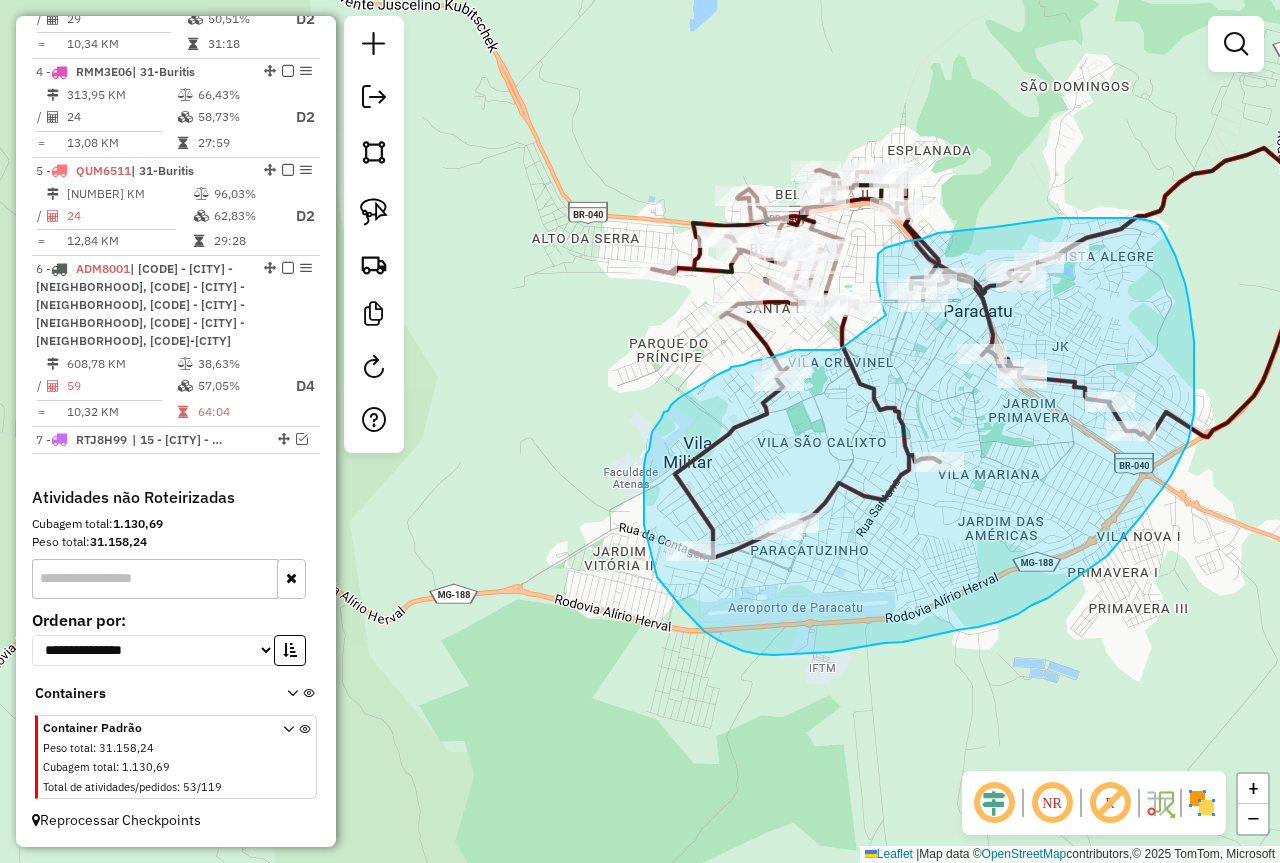 drag, startPoint x: 886, startPoint y: 315, endPoint x: 853, endPoint y: 350, distance: 48.104053 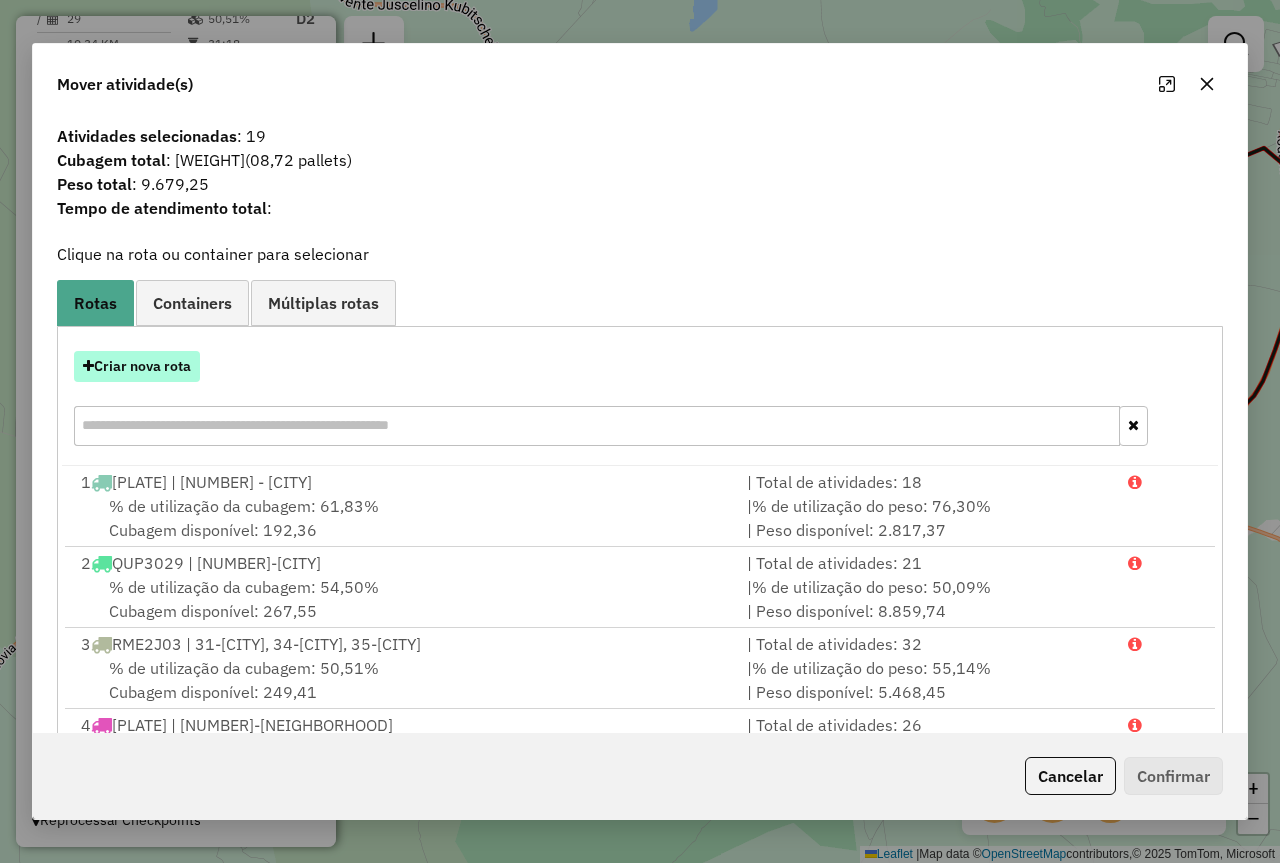 click on "Criar nova rota" at bounding box center (137, 366) 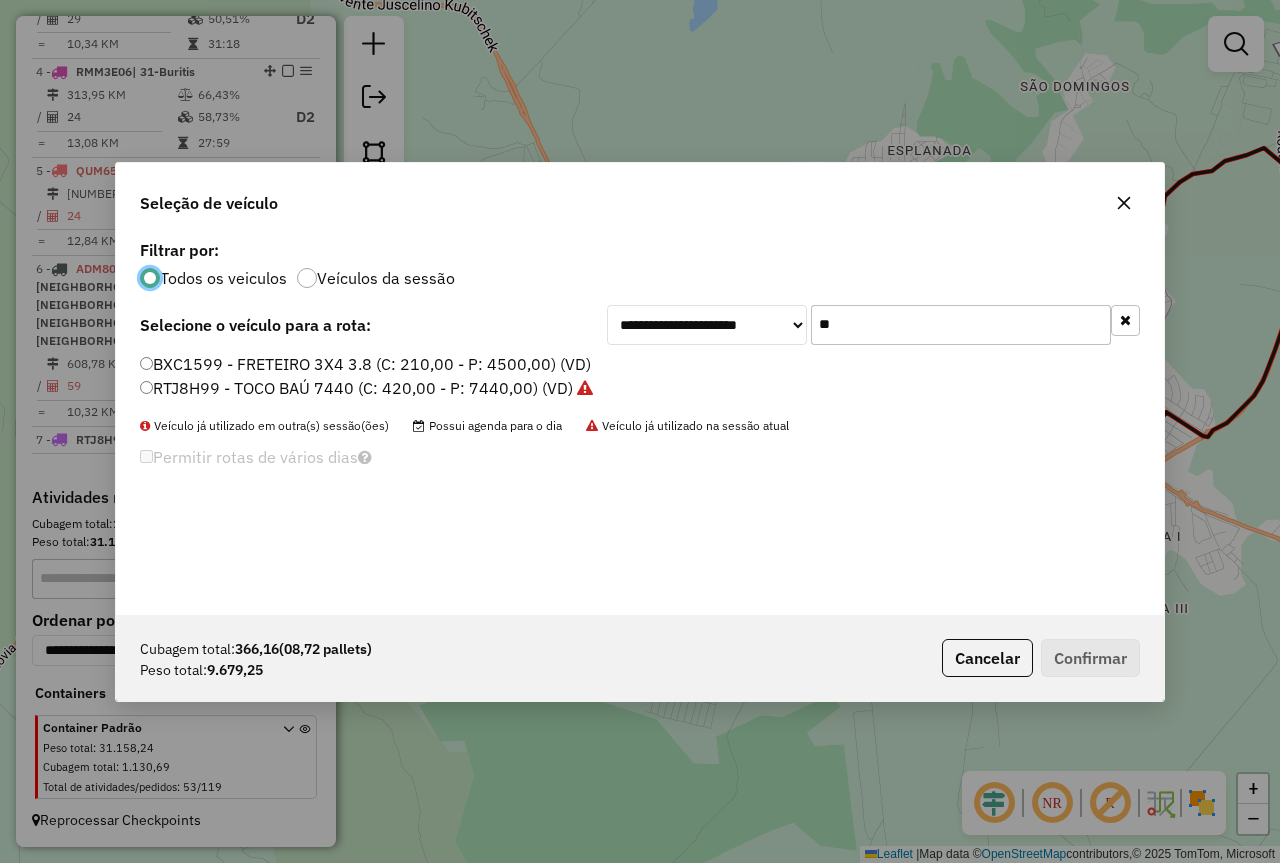 scroll, scrollTop: 11, scrollLeft: 6, axis: both 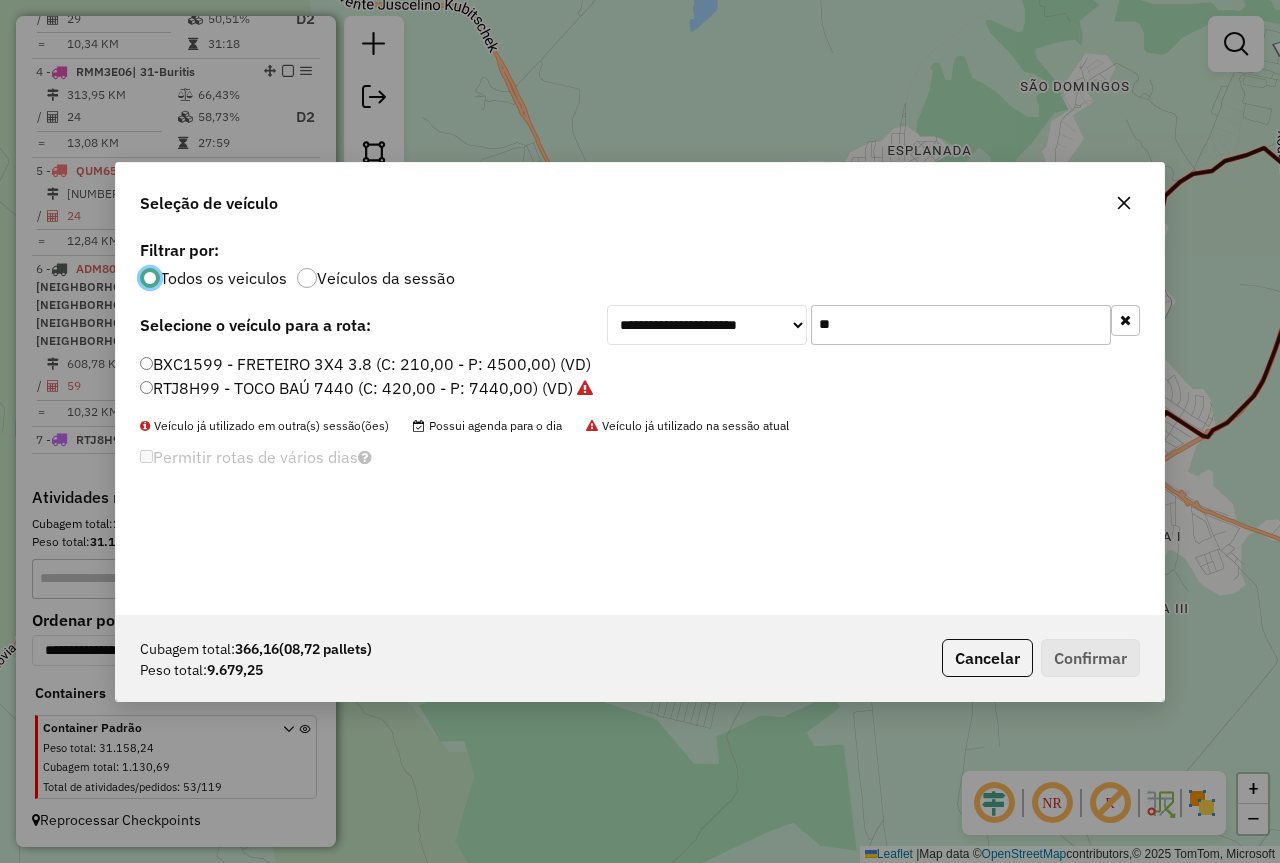 click on "**" 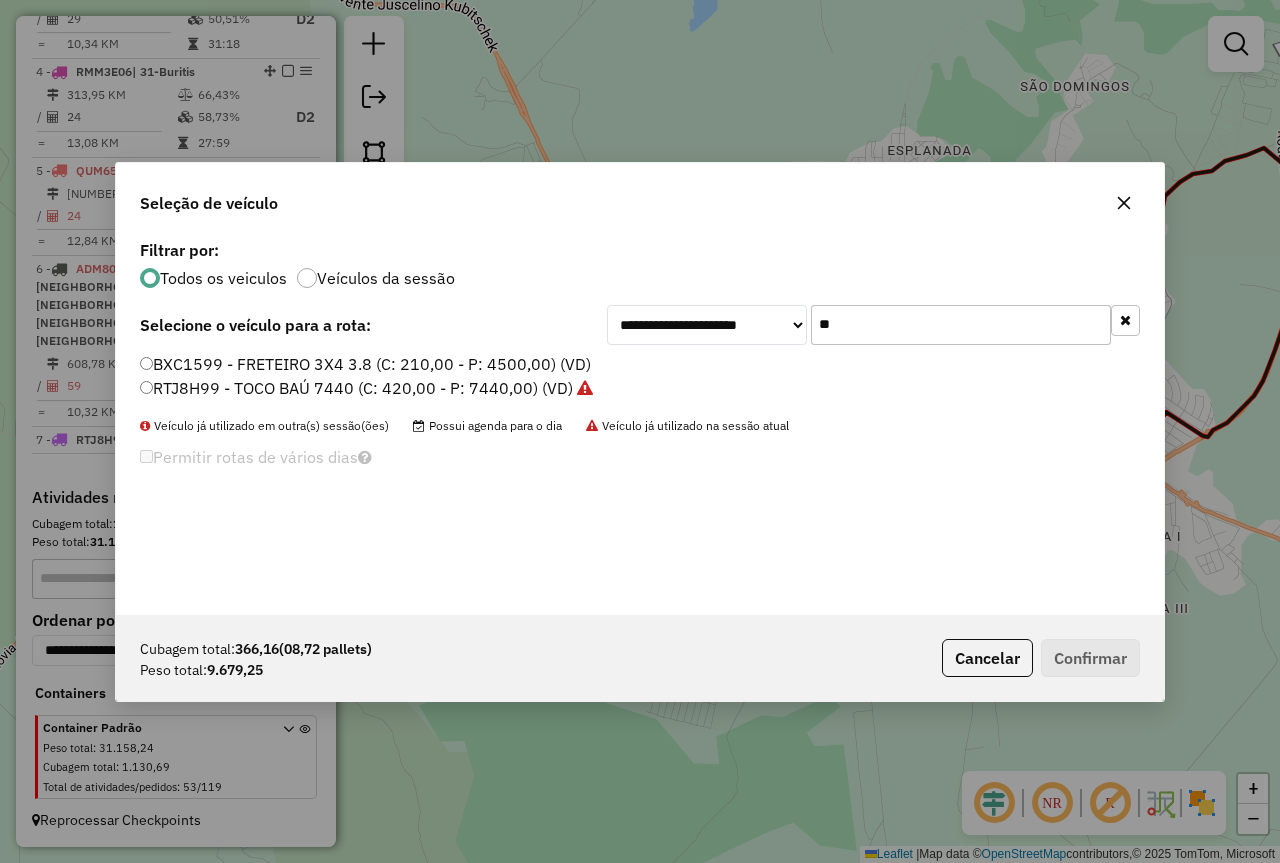 click on "**" 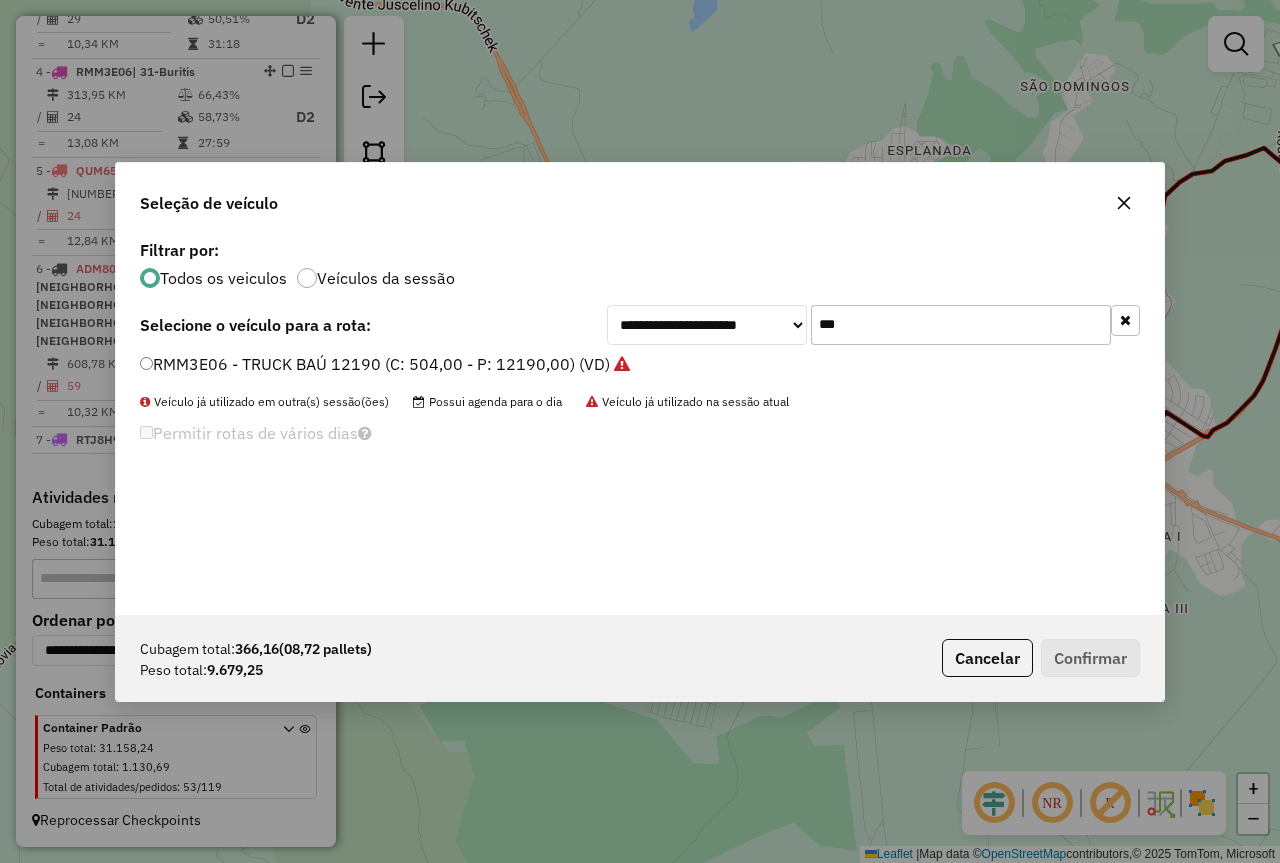 click on "RMM3E06 - TRUCK BAÚ 12190 (C: 504,00 - P: 12190,00) (VD)" 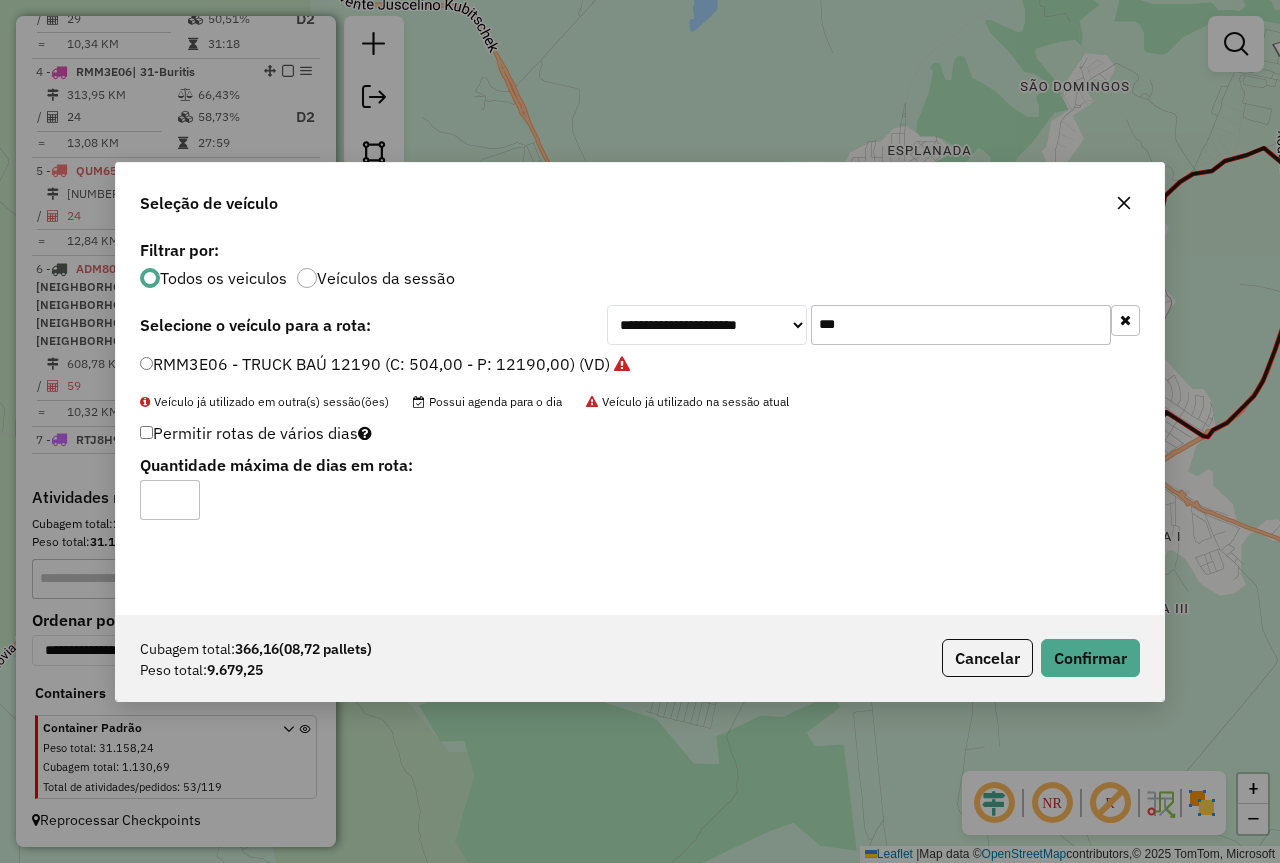 click on "***" 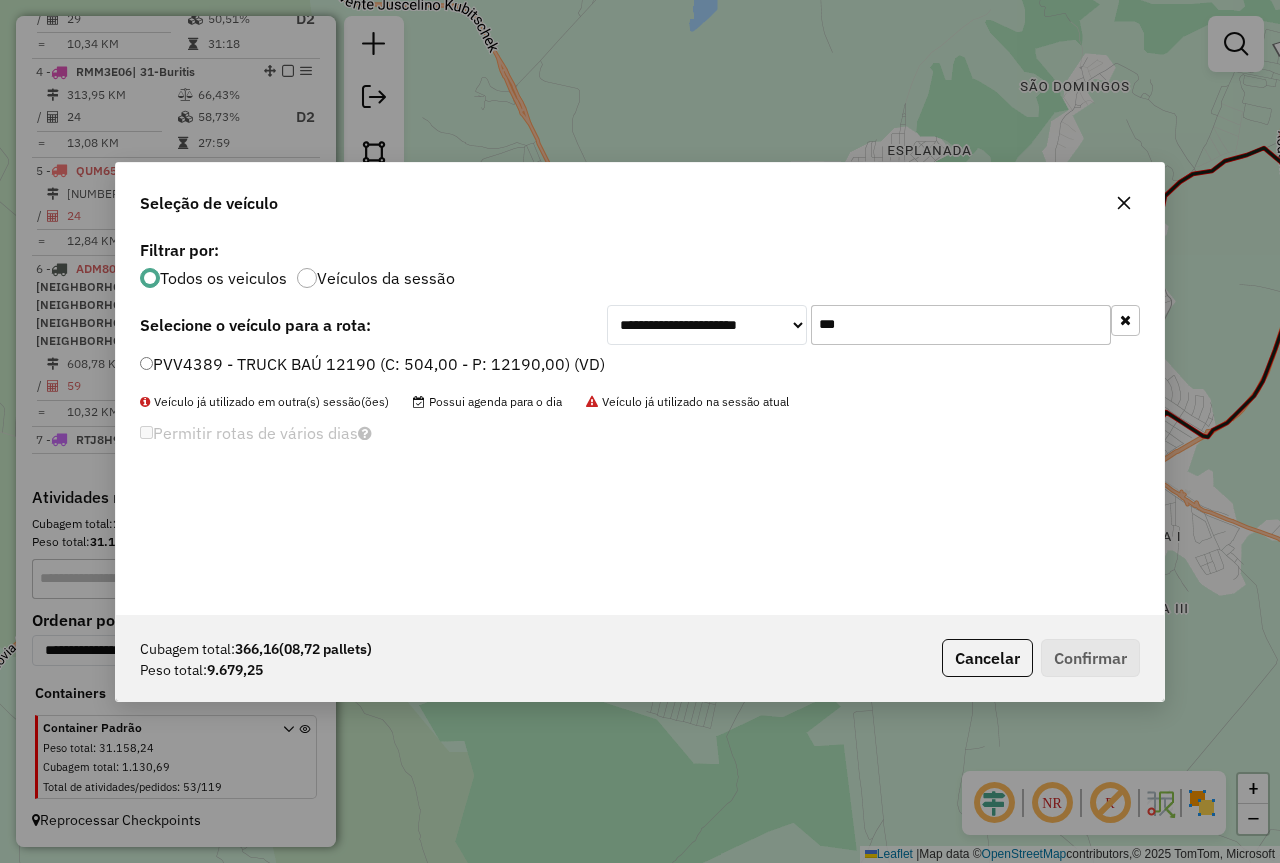 type on "***" 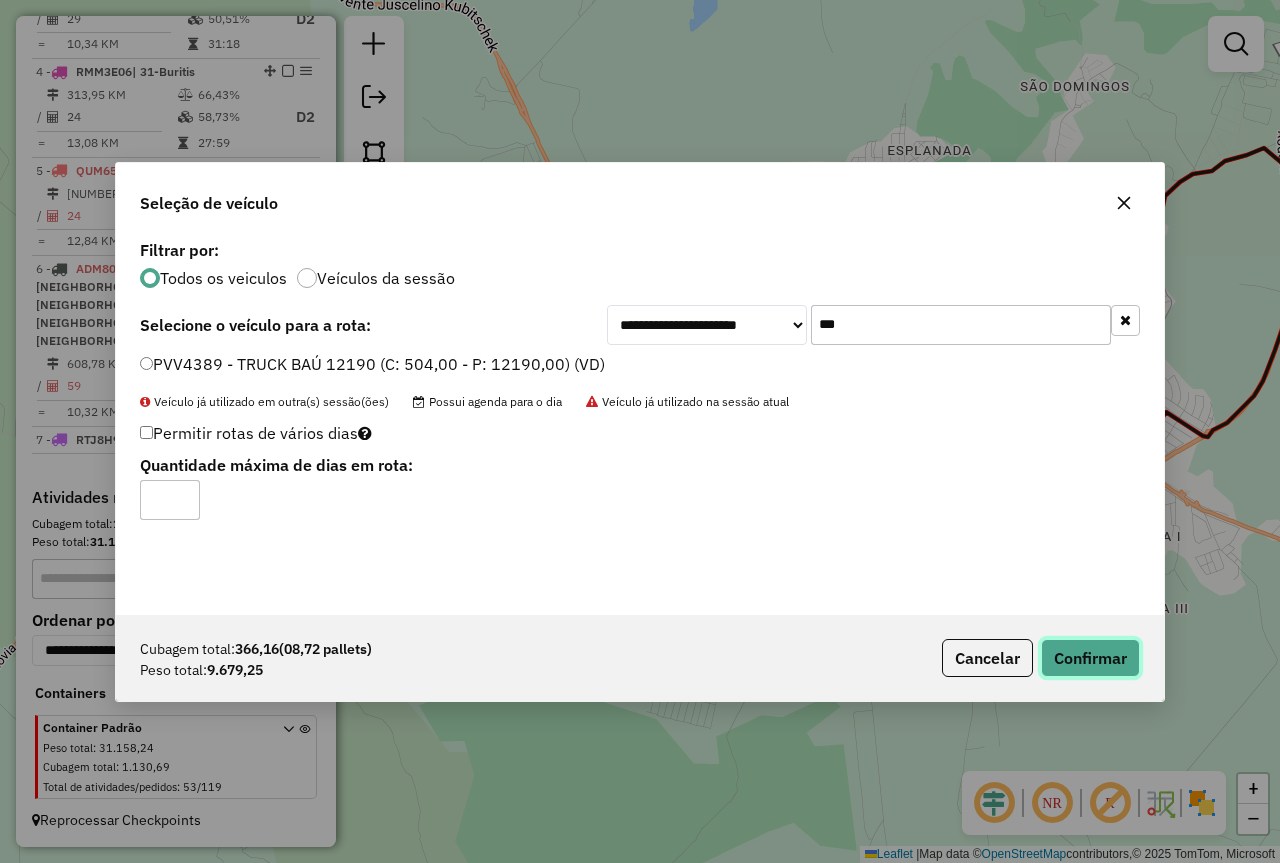click on "Confirmar" 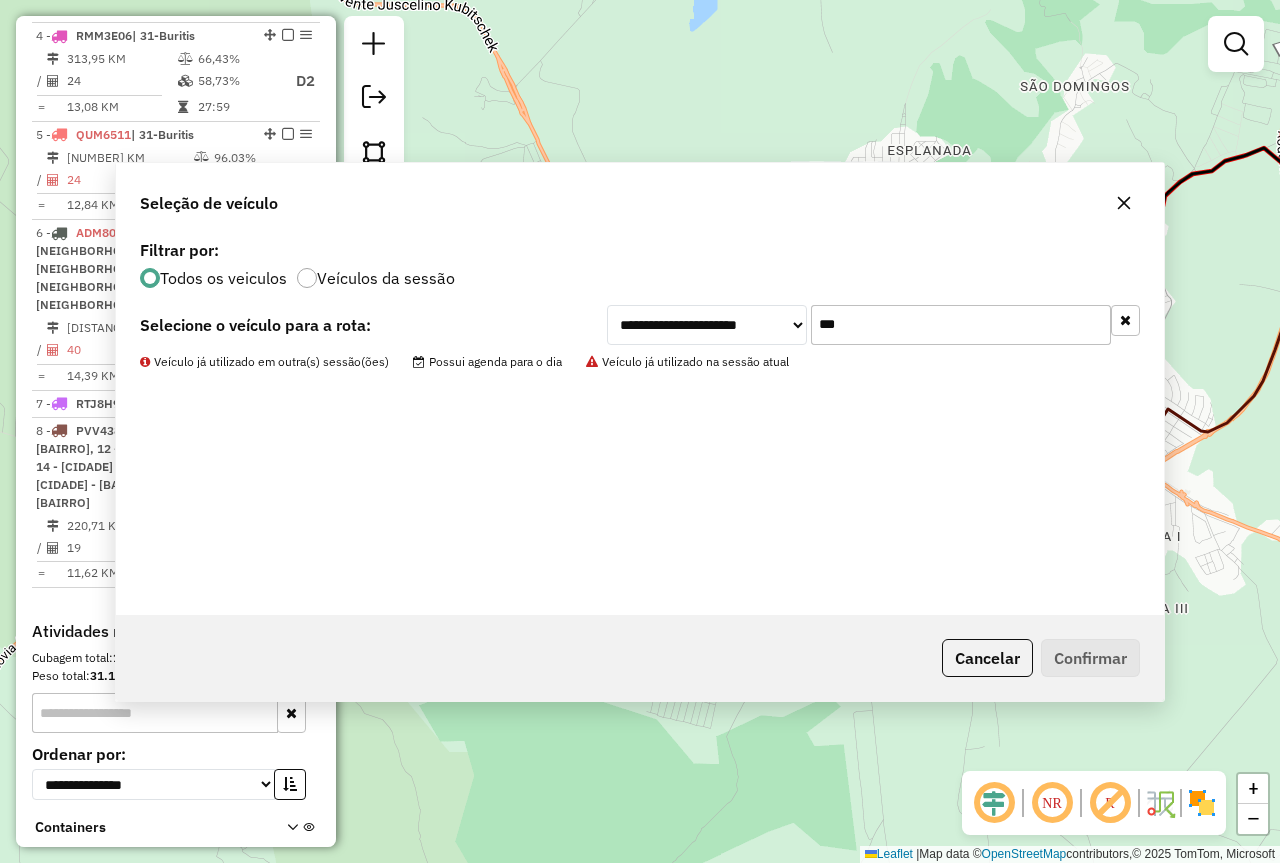 scroll, scrollTop: 1164, scrollLeft: 0, axis: vertical 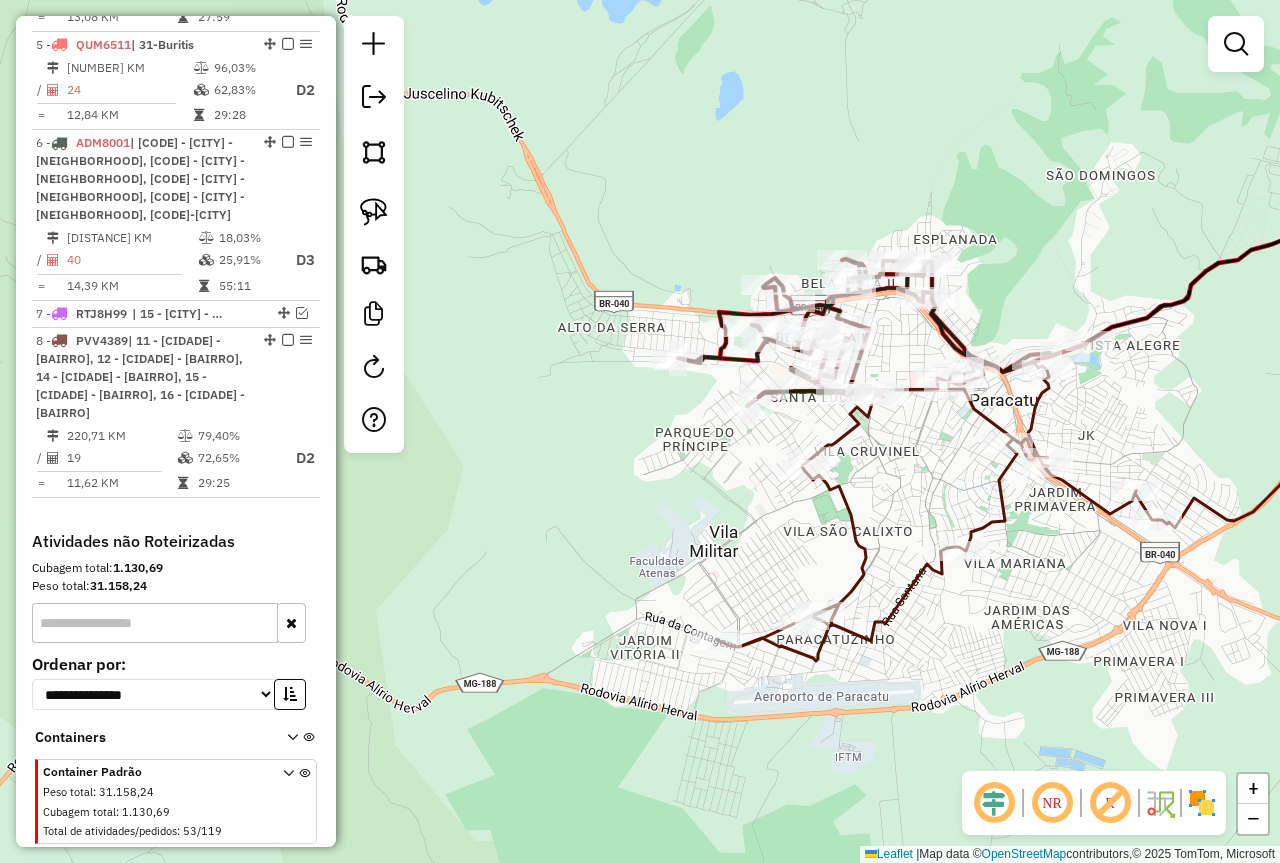 drag, startPoint x: 932, startPoint y: 383, endPoint x: 959, endPoint y: 471, distance: 92.0489 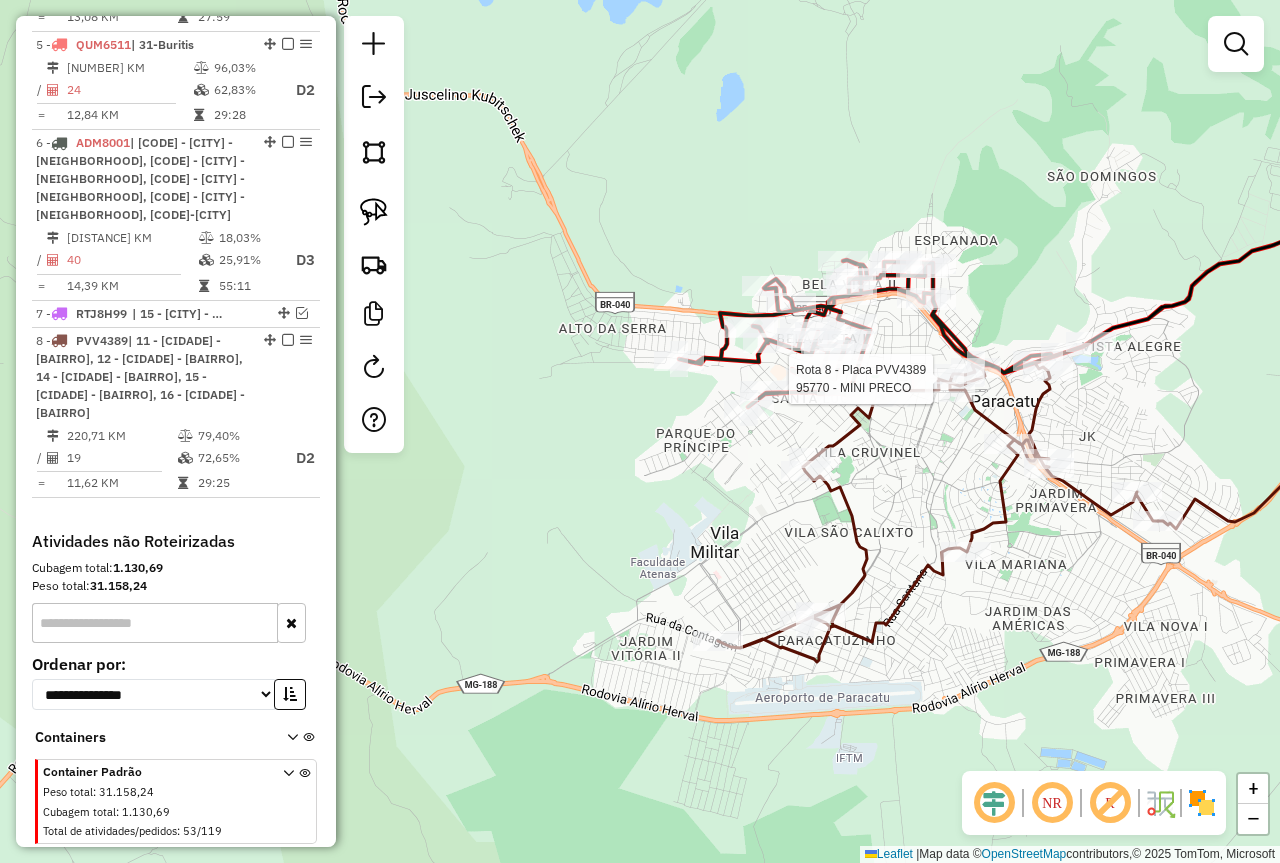 select on "*********" 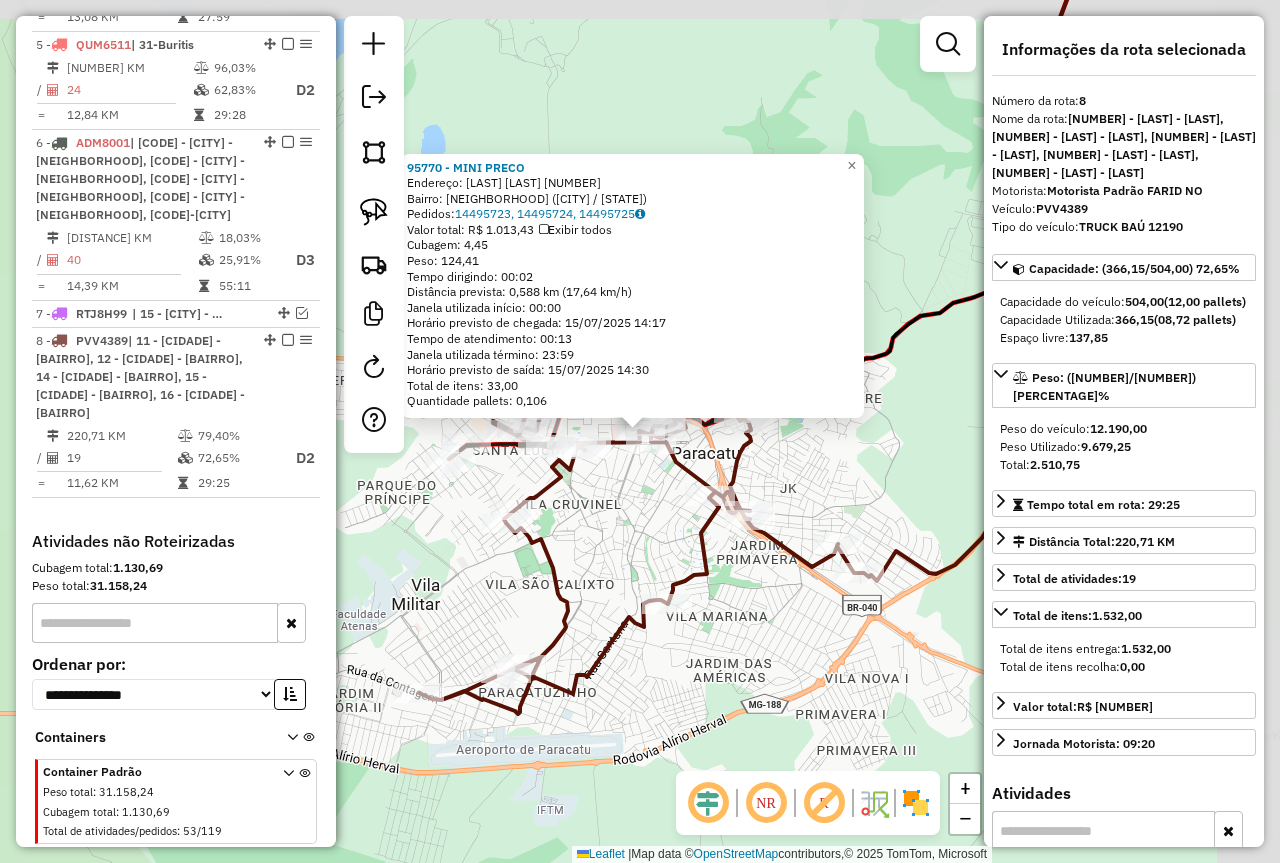 scroll, scrollTop: 1263, scrollLeft: 0, axis: vertical 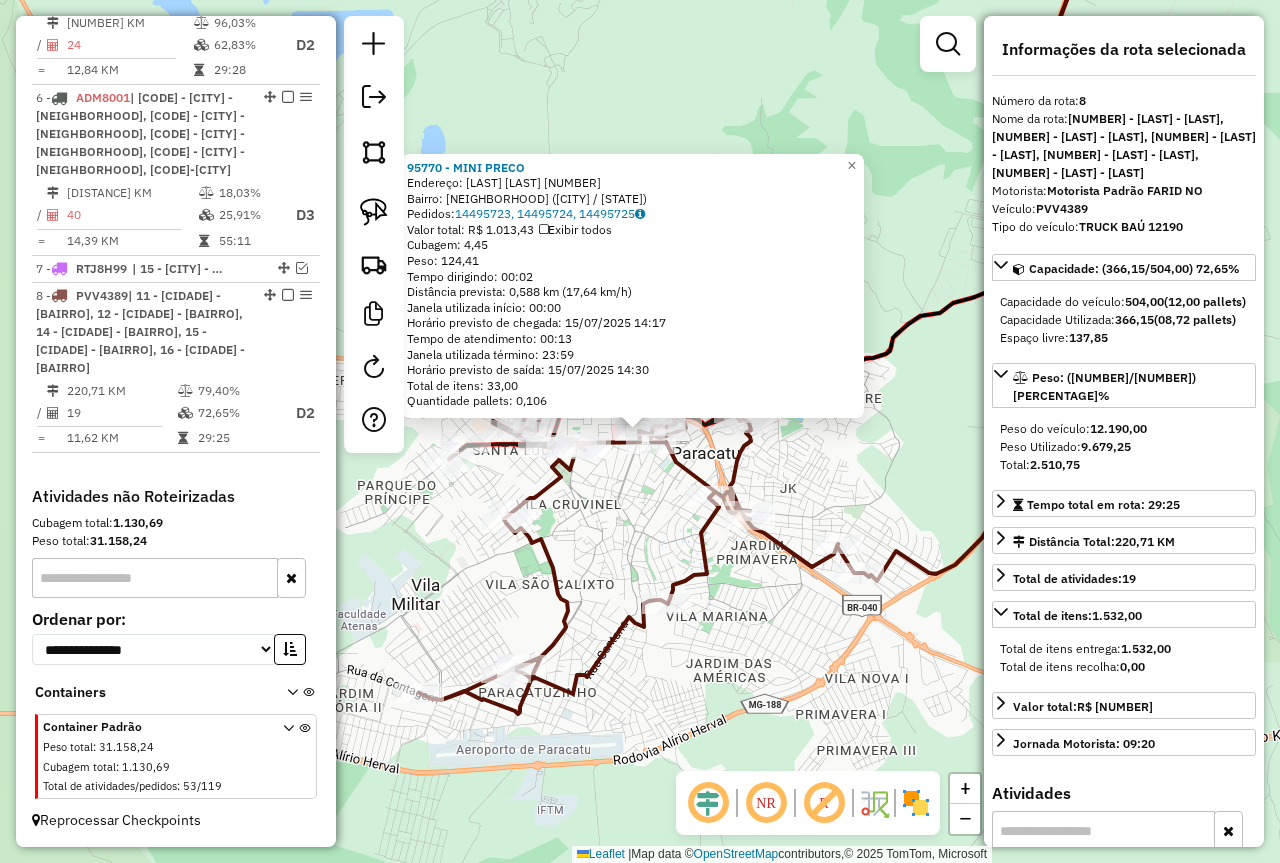 click on "[NUMBER] - MINI PRECO  Endereço:  DOUTOR RUBENS BITTENCOURT [NUMBER]   Bairro: CENTRO ([CITY] / [STATE])   Pedidos:  [NUMBER], [NUMBER], [NUMBER]   Valor total: R$ [NUMBER]   Exibir todos   Cubagem: [NUMBER]  Peso: [NUMBER]  Tempo dirigindo: [TIME]   Distância prevista: [NUMBER] km ([NUMBER] km/h)   Janela utilizada início: [TIME]   Horário previsto de chegada: [DATE] [TIME]   Tempo de atendimento: [TIME]   Janela utilizada término: [TIME]   Horário previsto de saída: [DATE] [TIME]   Total de itens: [NUMBER]   Quantidade pallets: [NUMBER]  × Janela de atendimento Grade de atendimento Capacidade Transportadoras Veículos Cliente Pedidos  Rotas Selecione os dias de semana para filtrar as janelas de atendimento  Seg   Ter   Qua   Qui   Sex   Sáb   Dom  Informe o período da janela de atendimento: De: Até:  Filtrar exatamente a janela do cliente  Considerar janela de atendimento padrão  Selecione os dias de semana para filtrar as grades de atendimento  Seg   Ter   Qua   Qui   Sex   Sáb   Dom   Peso mínimo:   Peso máximo:  De:" 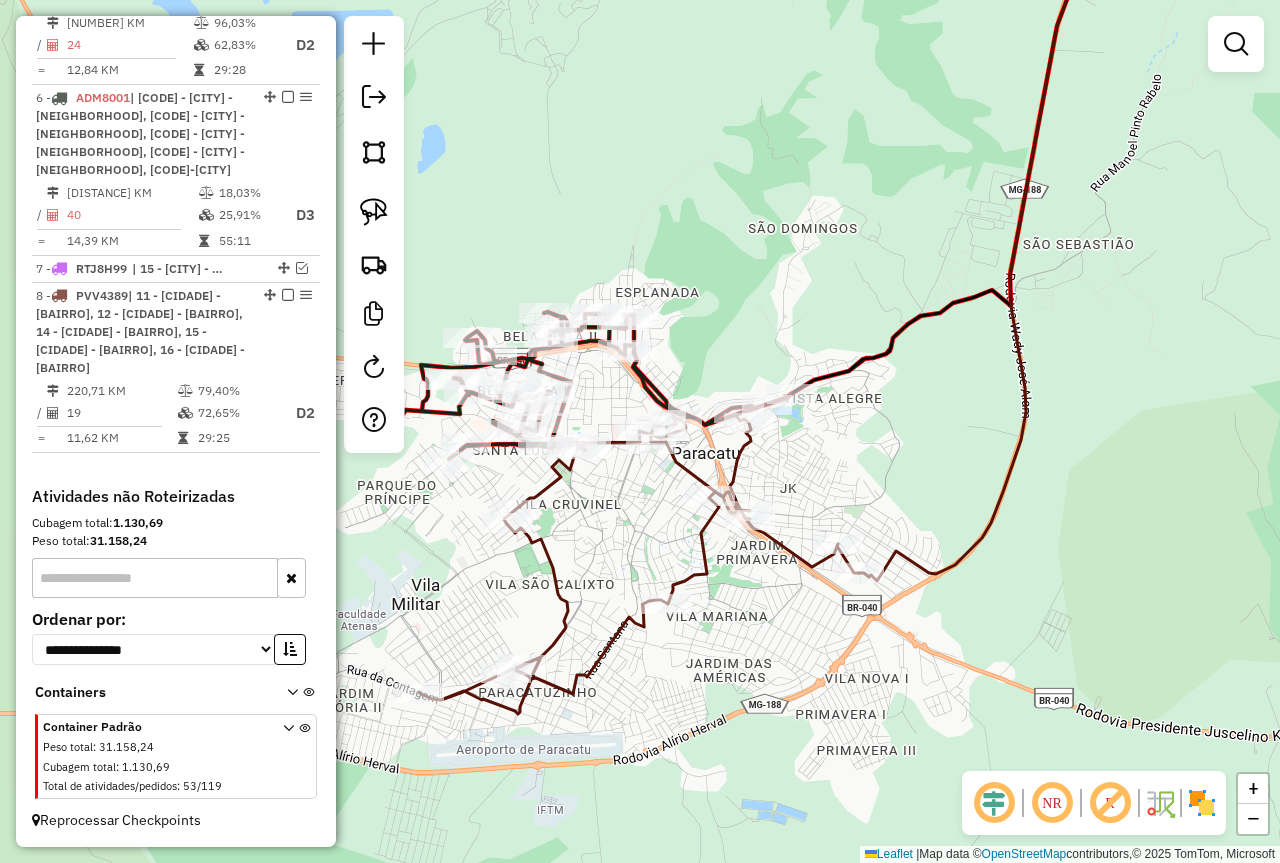 drag, startPoint x: 583, startPoint y: 518, endPoint x: 634, endPoint y: 527, distance: 51.78803 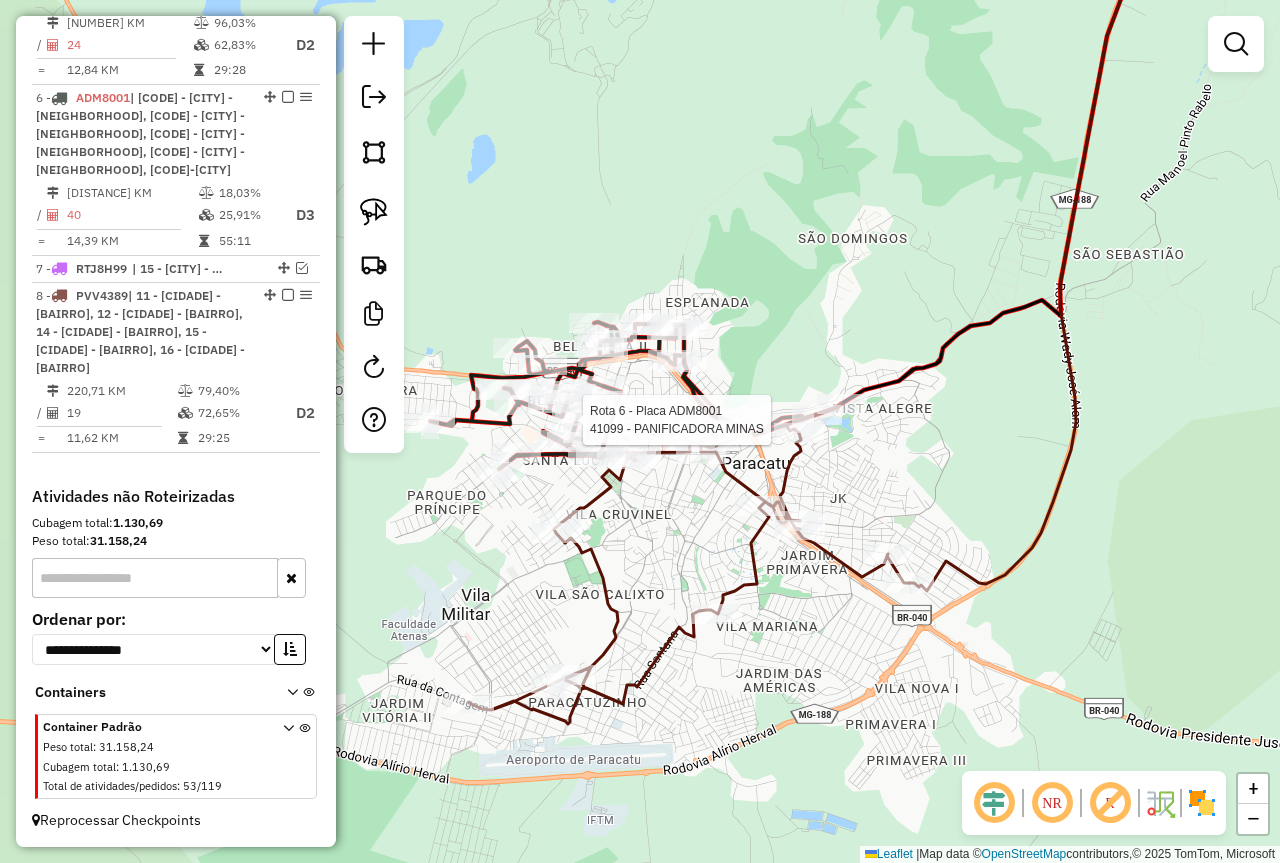 select on "*********" 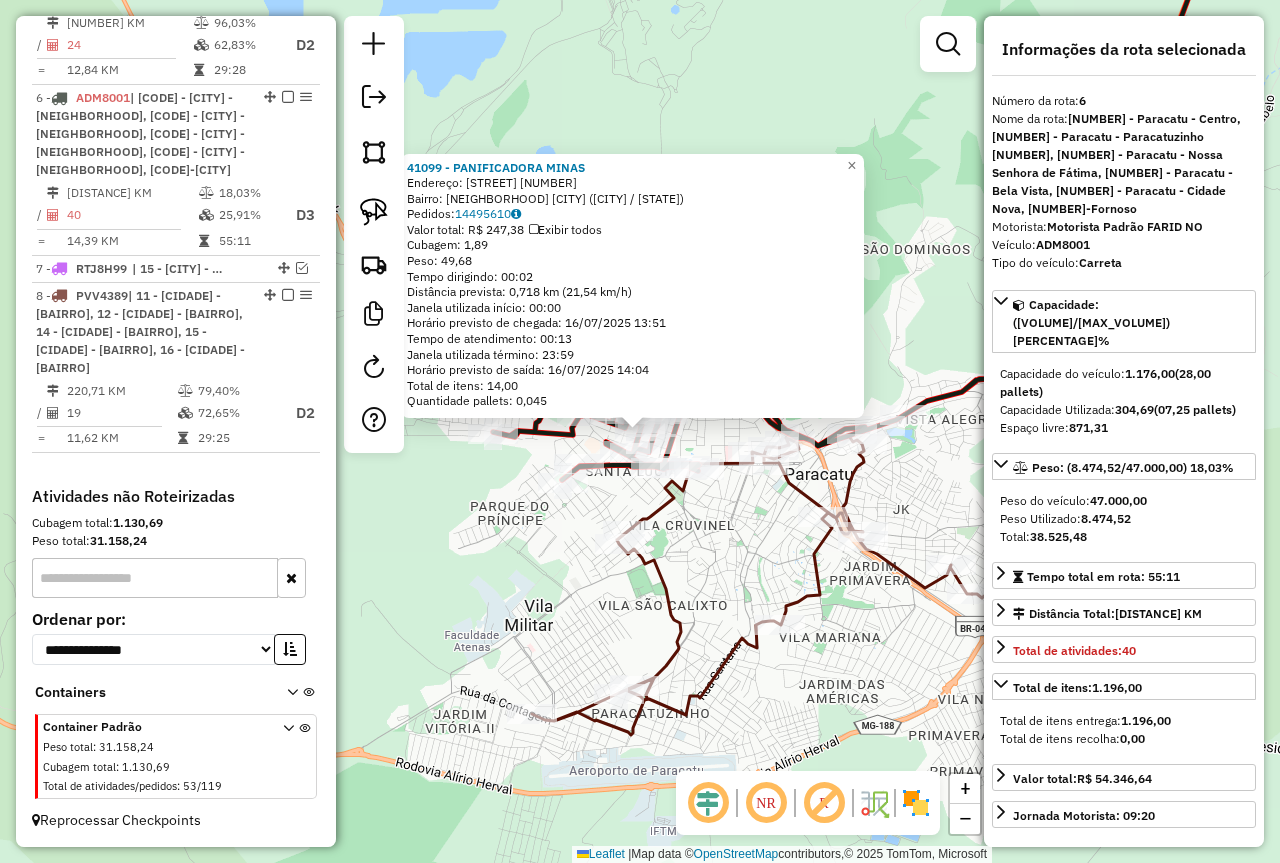 click on "[NUMBER] - [CLIENTE]  Endereço:  [STREET] [NUMBER]   Bairro: [BAIRRO] [CIDADE] ([CIDADE] / [UF])   Pedidos:  [ORDER_ID]   Exibir todos   Cubagem: [CUBAGE]  Peso: [WEIGHT]  Tempo dirigindo: [TIME]   Distância prevista: [DISTANCE] km ([SPEED] km/h)   Janela utilizada início: [TIME]   Horário previsto de chegada: [DATE] [TIME]   Tempo de atendimento: [TIME]   Janela utilizada término: [TIME]   Horário previsto de saída: [DATE] [TIME]   Total de itens: [ITEMS]   Quantidade pallets: [PALLETS]  × Janela de atendimento Grade de atendimento Capacidade Transportadoras Veículos Cliente Pedidos  Rotas Selecione os dias de semana para filtrar as janelas de atendimento  Seg   Ter   Qua   Qui   Sex   Sáb   Dom  Informe o período da janela de atendimento: De: Até:  Filtrar exatamente a janela do cliente  Considerar janela de atendimento padrão  Selecione os dias de semana para filtrar as grades de atendimento  Seg   Ter   Qua   Qui   Sex   Sáb   Dom   Peso mínimo:   Peso máximo:   De:  De:" 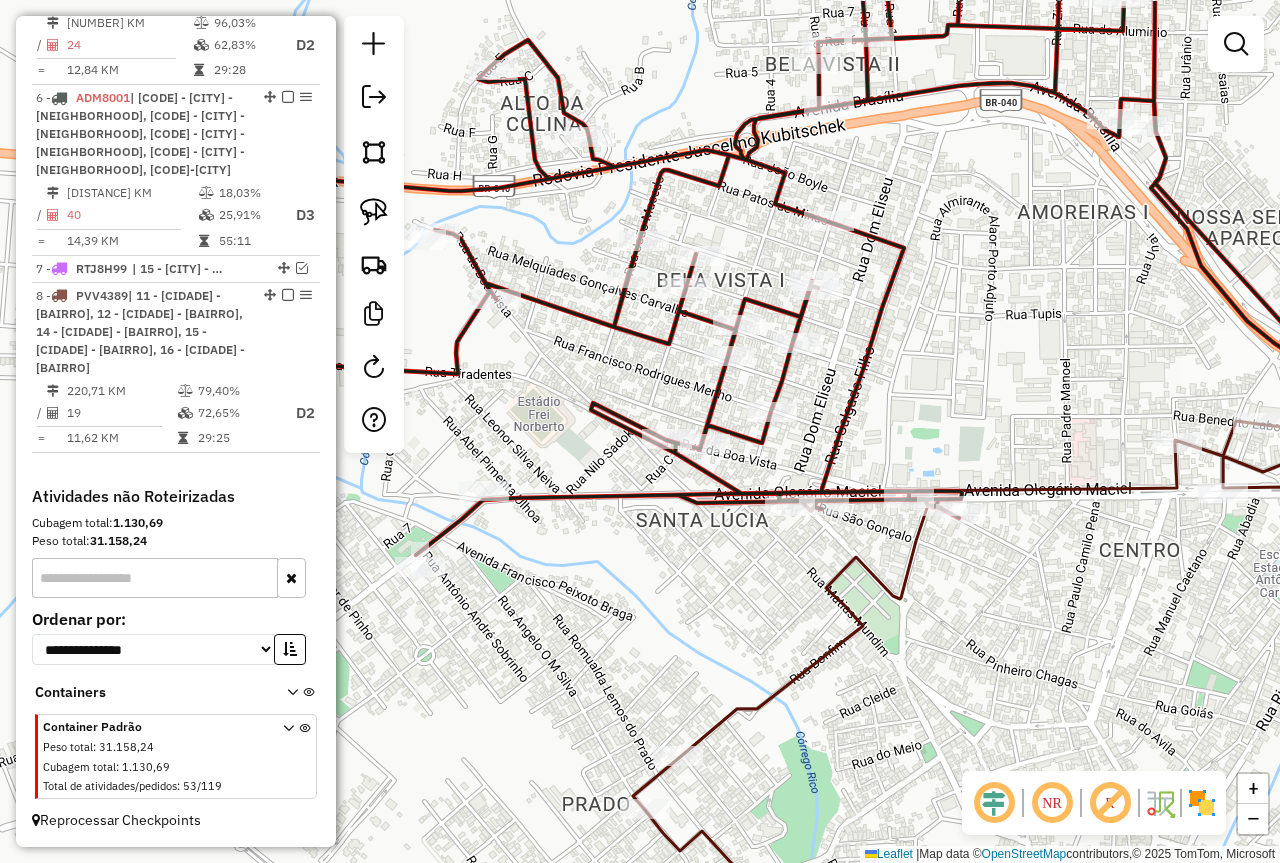 drag, startPoint x: 845, startPoint y: 285, endPoint x: 896, endPoint y: 300, distance: 53.160137 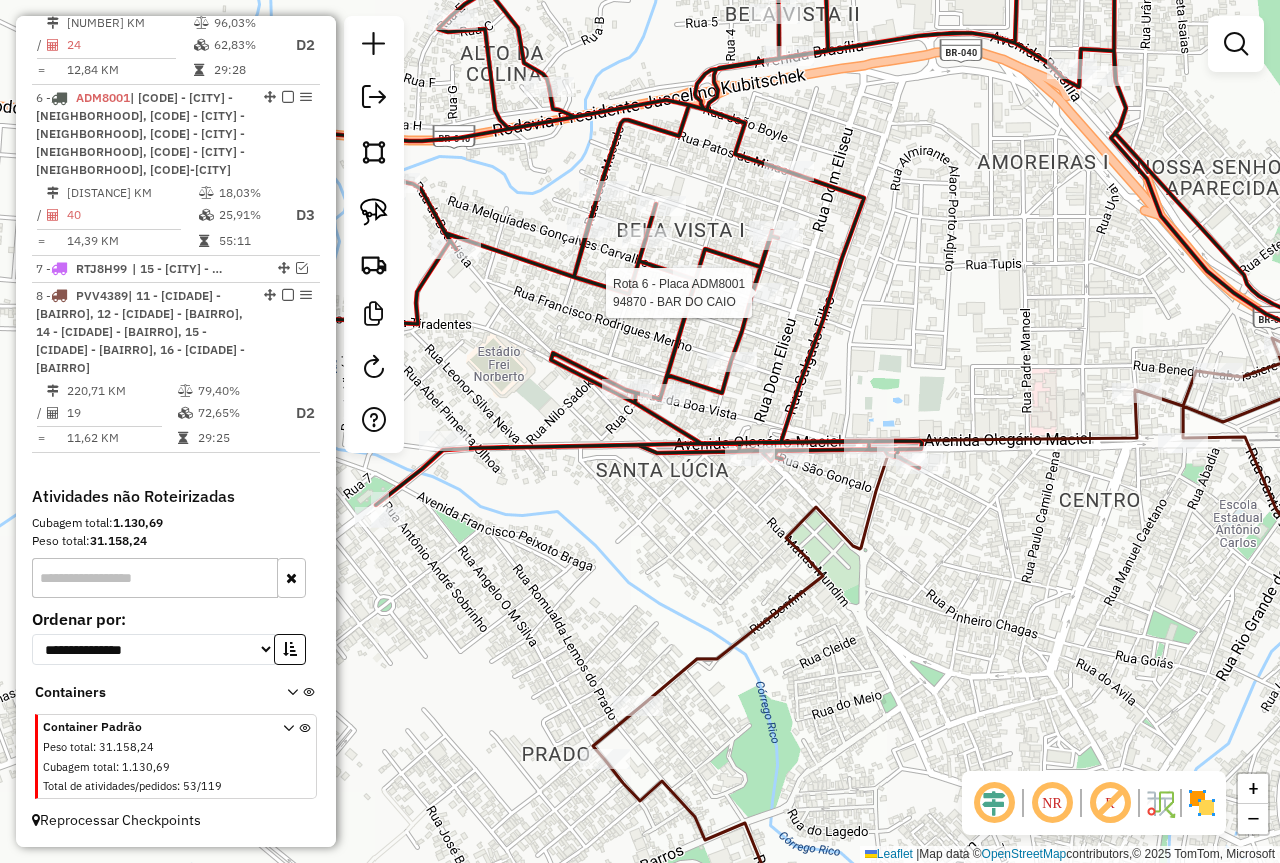 select on "*********" 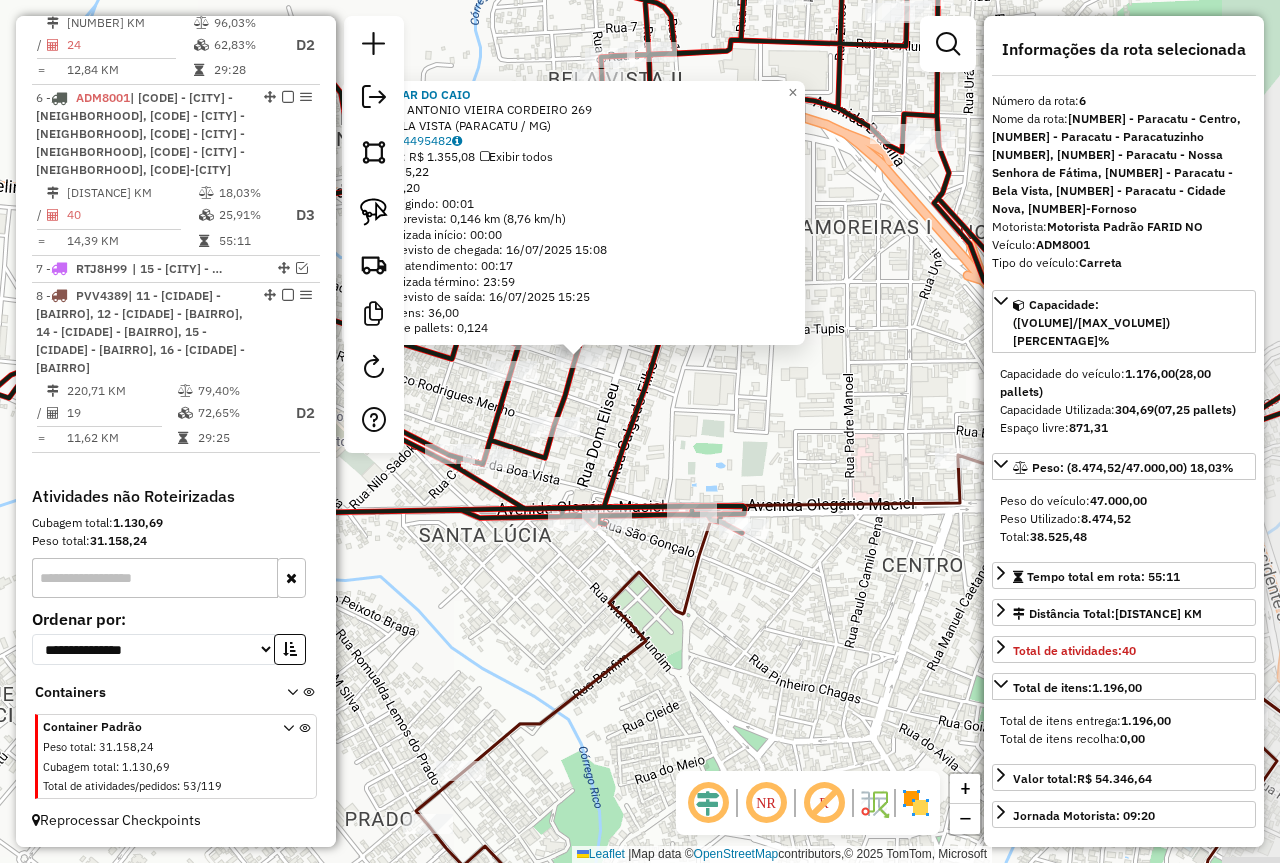 drag, startPoint x: 863, startPoint y: 500, endPoint x: 795, endPoint y: 412, distance: 111.21151 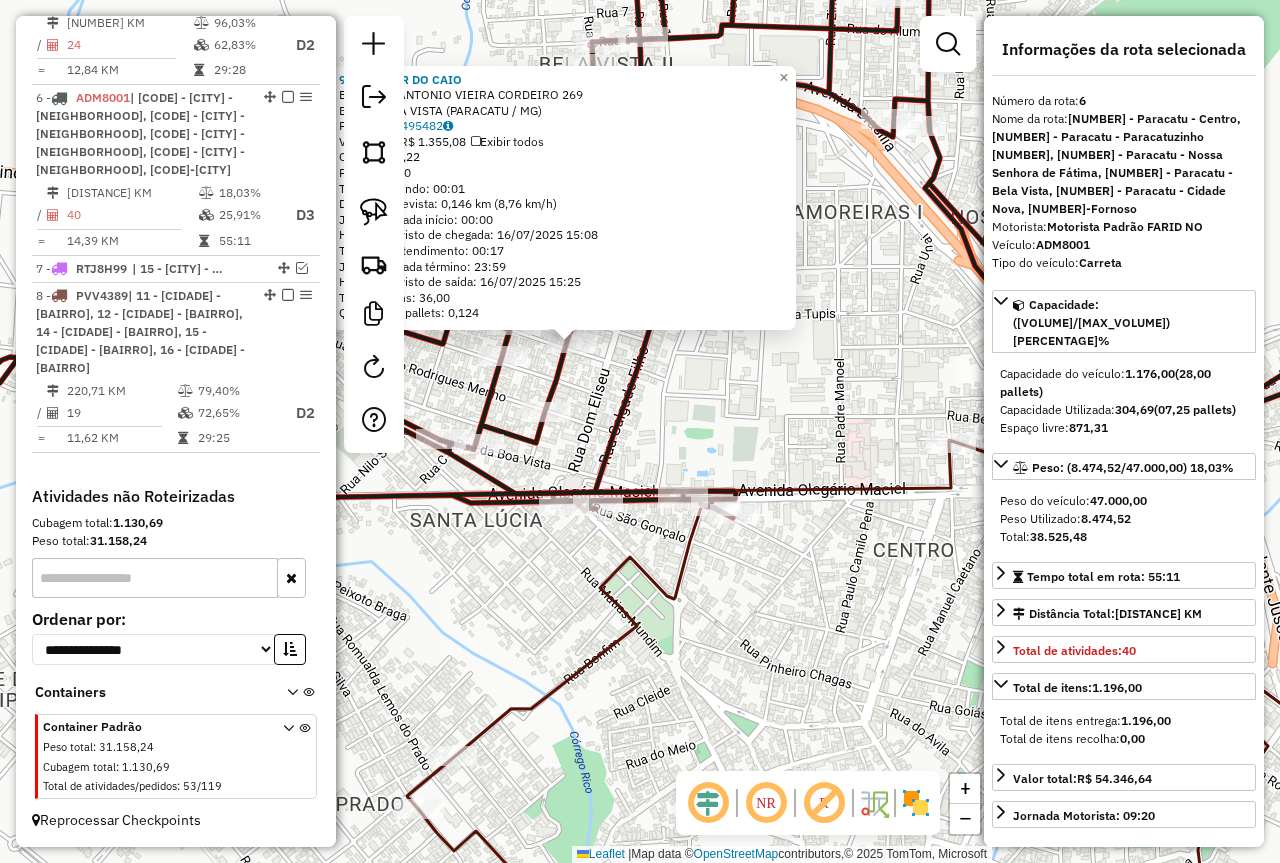 click on "[NUMBER] - [CLIENTE]  Endereço:  [STREET] [NUMBER]   Bairro: [BAIRRO] ([CIDADE] / [UF])   Pedidos:  [ORDER_ID]   Exibir todos   Cubagem: [CUBAGE]  Peso: [WEIGHT]  Tempo dirigindo: [TIME]   Distância prevista: [DISTANCE] km ([SPEED] km/h)   Janela utilizada início: [TIME]   Horário previsto de chegada: [DATE] [TIME]   Tempo de atendimento: [TIME]   Janela utilizada término: [TIME]   Horário previsto de saída: [DATE] [TIME]   Total de itens: [ITEMS]   Quantidade pallets: [PALLETS]  × Janela de atendimento Grade de atendimento Capacidade Transportadoras Veículos Cliente Pedidos  Rotas Selecione os dias de semana para filtrar as janelas de atendimento  Seg   Ter   Qua   Qui   Sex   Sáb   Dom  Informe o período da janela de atendimento: De: Até:  Filtrar exatamente a janela do cliente  Considerar janela de atendimento padrão  Selecione os dias de semana para filtrar as grades de atendimento  Seg   Ter   Qua   Qui   Sex   Sáb   Dom   Clientes fora do dia de atendimento selecionado De:" 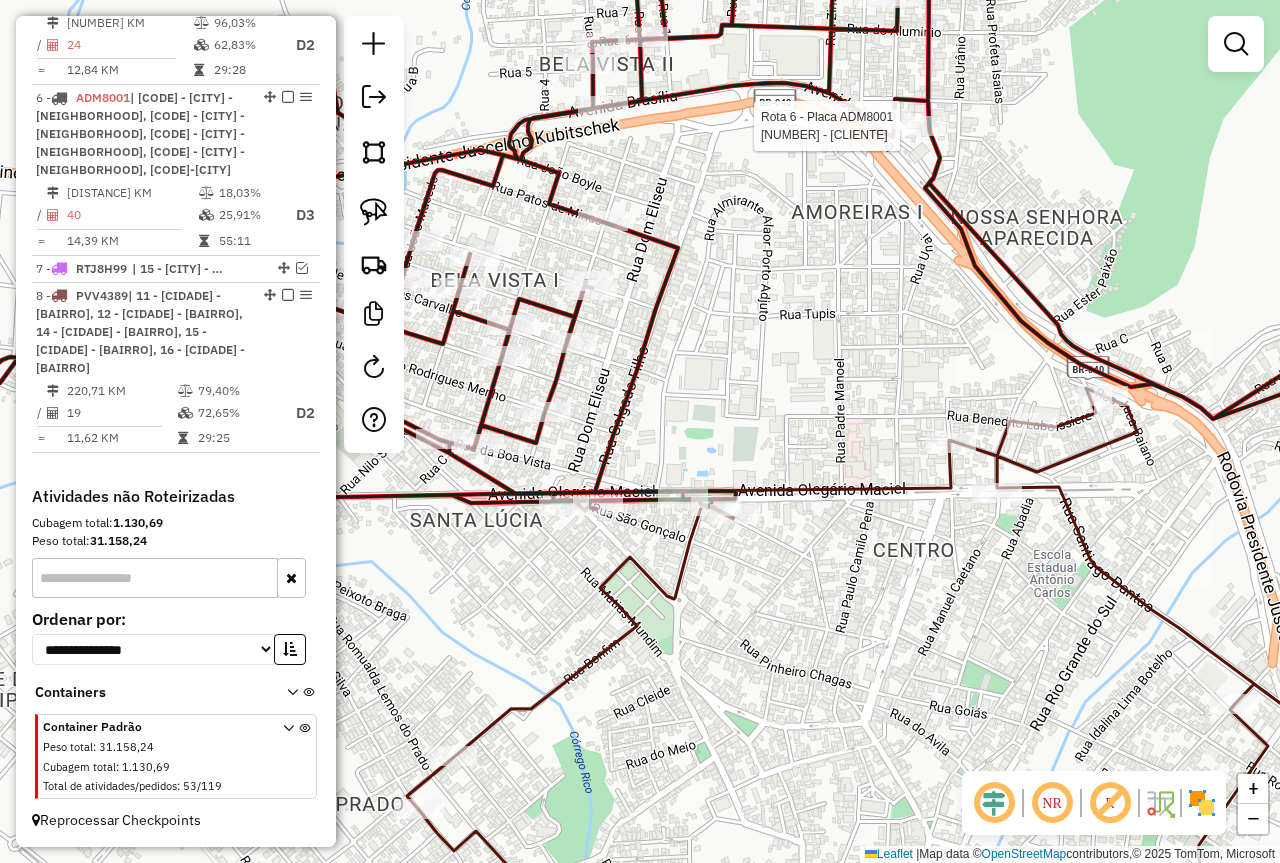 select on "*********" 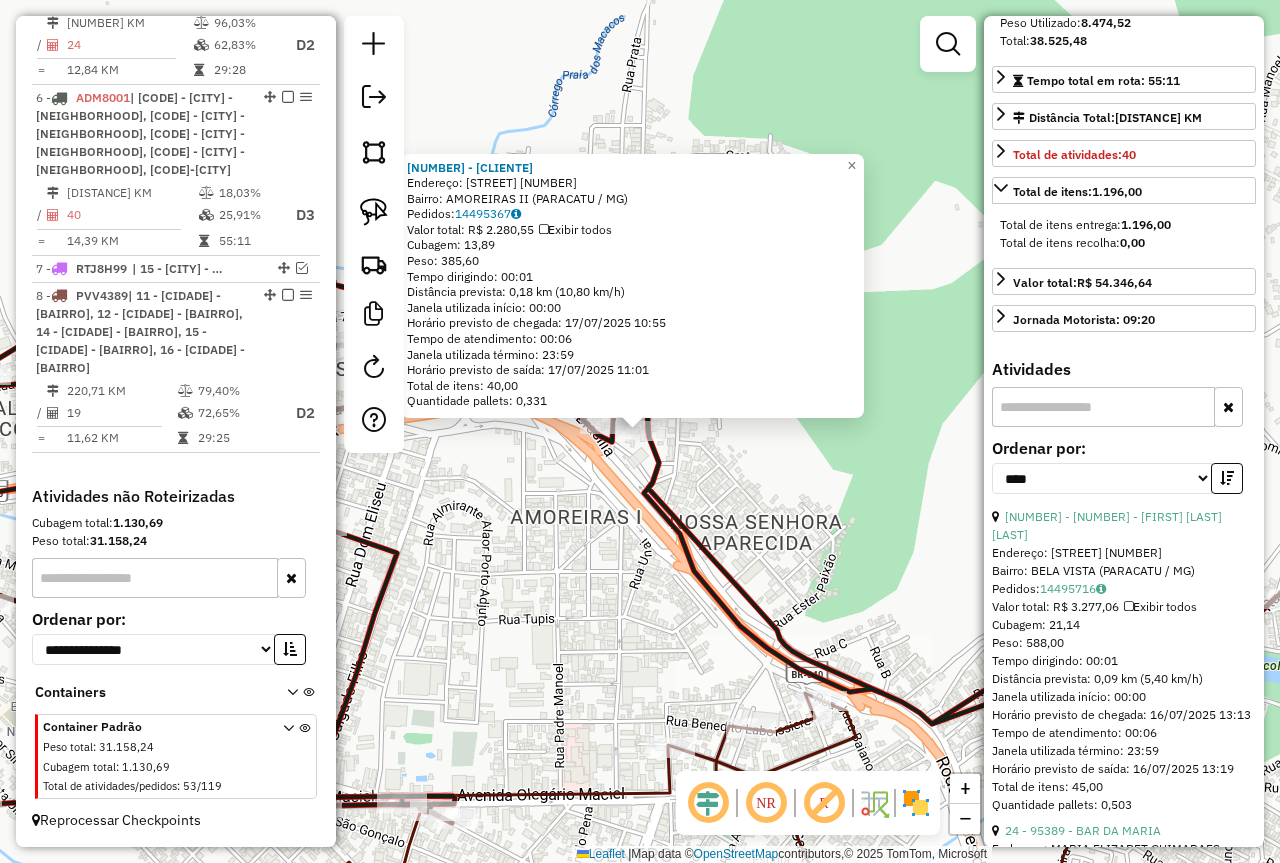 scroll, scrollTop: 500, scrollLeft: 0, axis: vertical 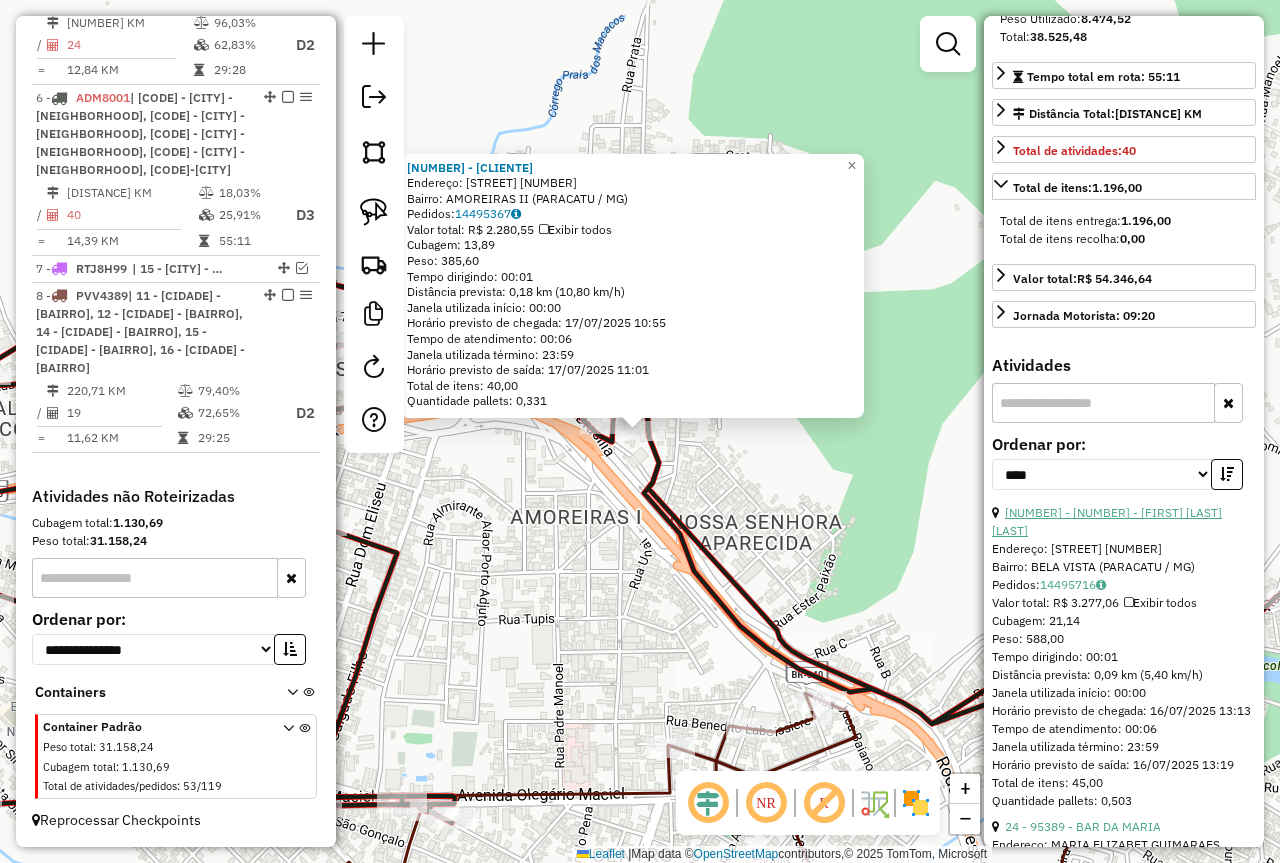 click on "[NUMBER] - [NUMBER] - [FIRST] [LAST] [LAST]" at bounding box center [1107, 521] 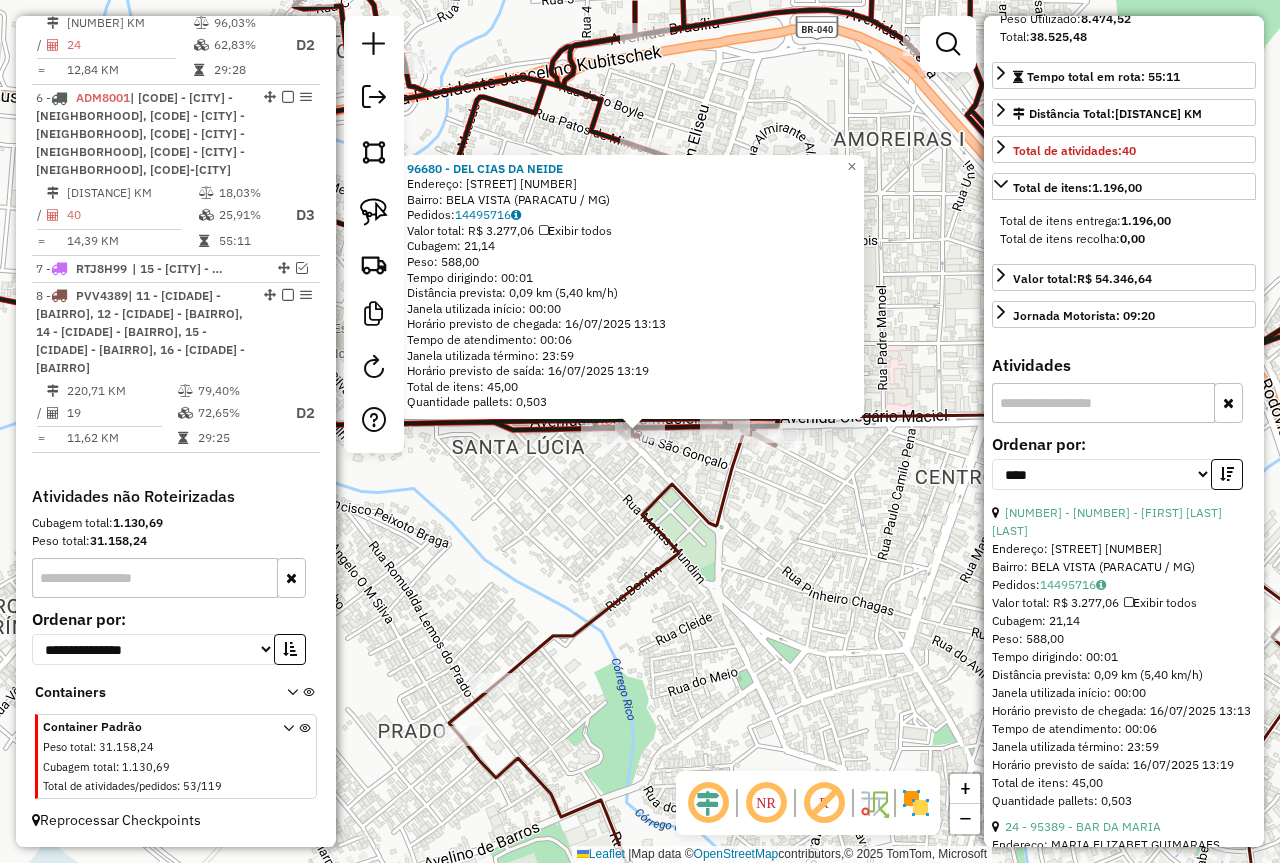 click 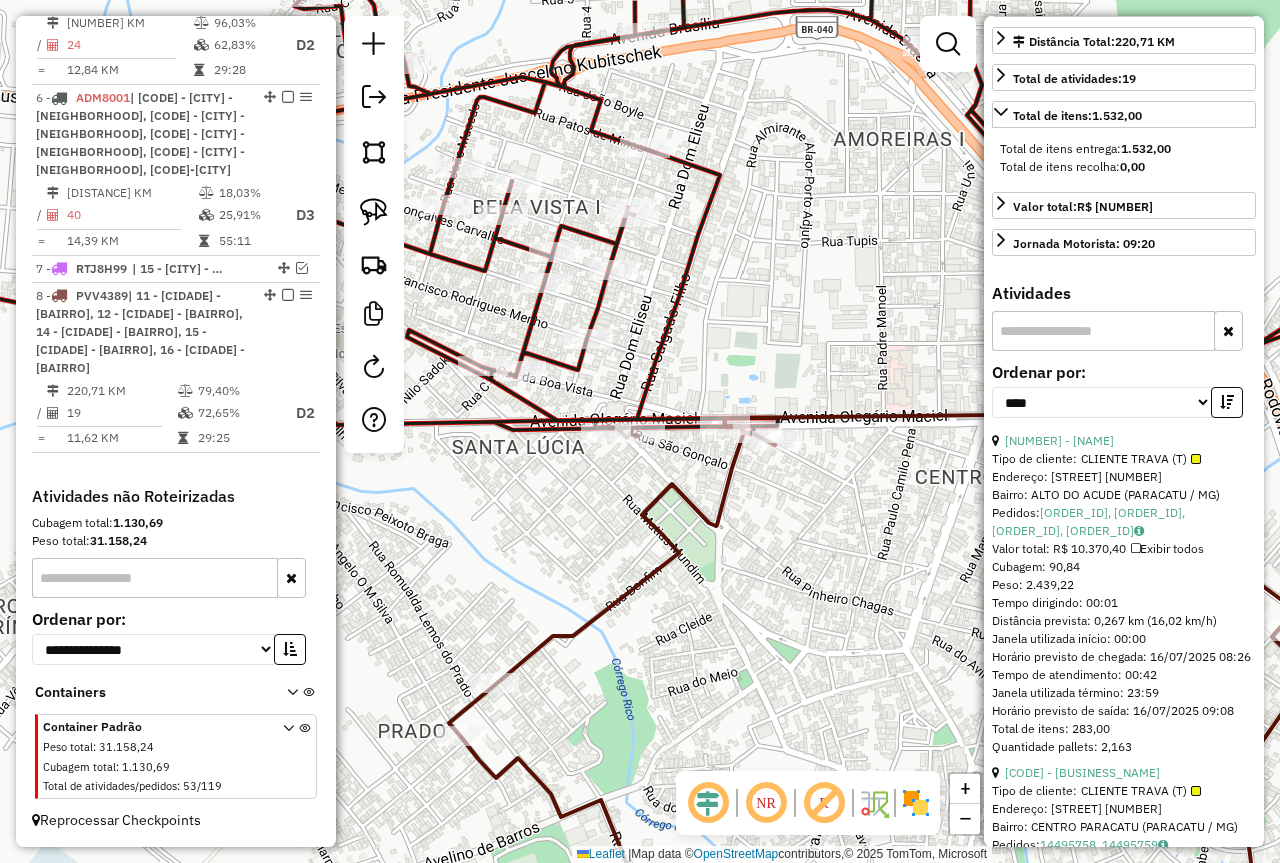 scroll, scrollTop: 464, scrollLeft: 0, axis: vertical 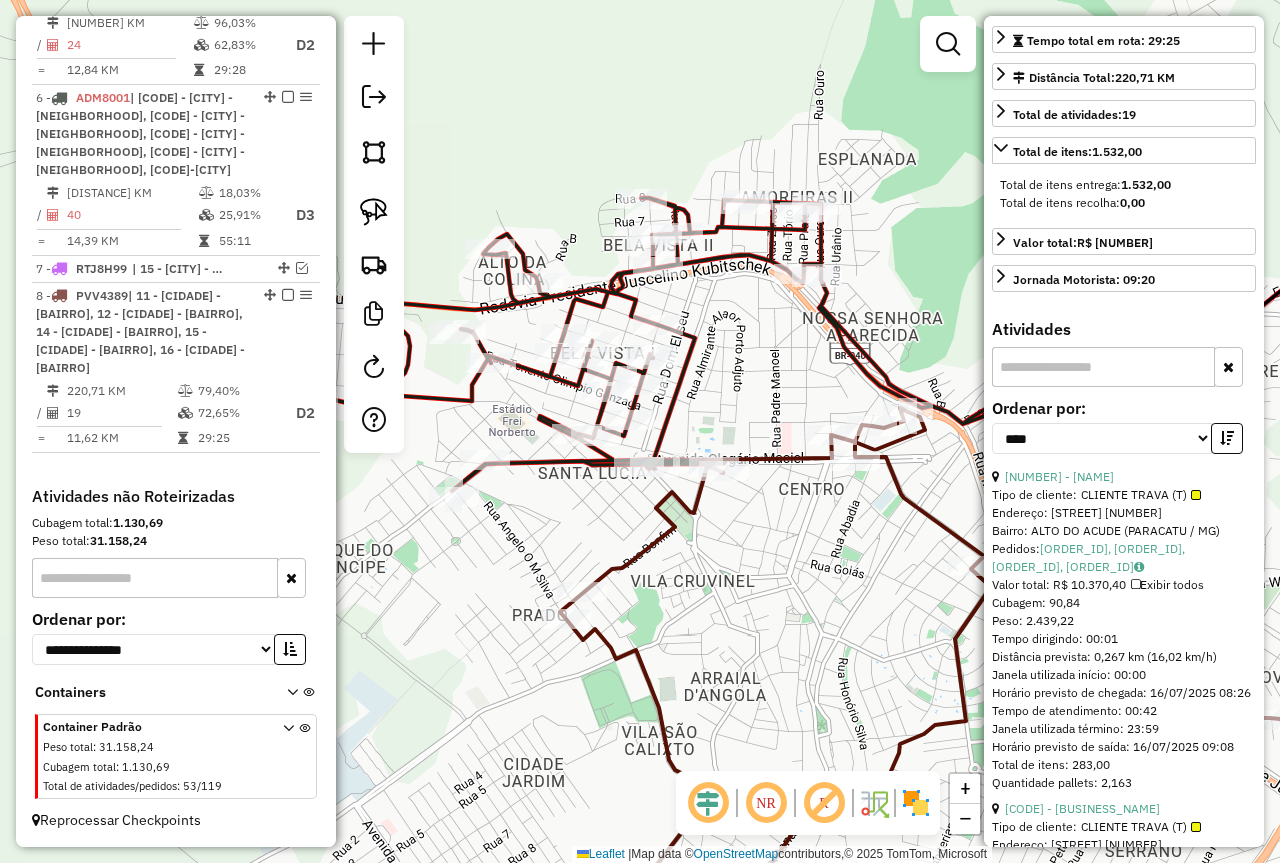 click 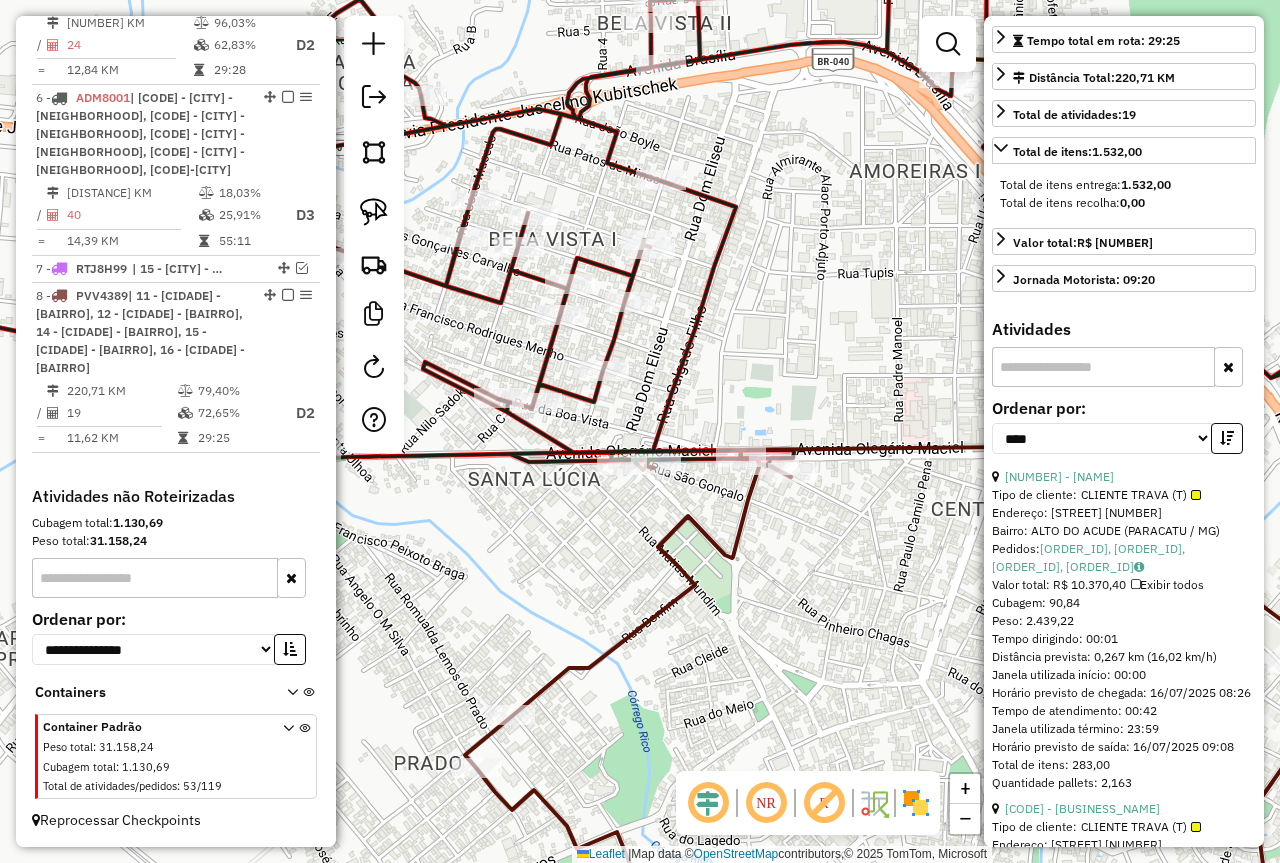 click on "Rota 6 - Placa [PLATE]  [NUMBER] - [CLIENTE] Janela de atendimento Grade de atendimento Capacidade Transportadoras Veículos Cliente Pedidos  Rotas Selecione os dias de semana para filtrar as janelas de atendimento  Seg   Ter   Qua   Qui   Sex   Sáb   Dom  Informe o período da janela de atendimento: De: Até:  Filtrar exatamente a janela do cliente  Considerar janela de atendimento padrão  Selecione os dias de semana para filtrar as grades de atendimento  Seg   Ter   Qua   Qui   Sex   Sáb   Dom   Considerar clientes sem dia de atendimento cadastrado  Clientes fora do dia de atendimento selecionado Filtrar as atividades entre os valores definidos abaixo:  Peso mínimo:   Peso máximo:   Cubagem mínima:   Cubagem máxima:   De:   Até:  Filtrar as atividades entre o tempo de atendimento definido abaixo:  De:   Até:   Considerar capacidade total dos clientes não roteirizados Transportadora: Selecione um ou mais itens Tipo de veículo: Selecione um ou mais itens Veículo: Selecione um ou mais itens Nome:" 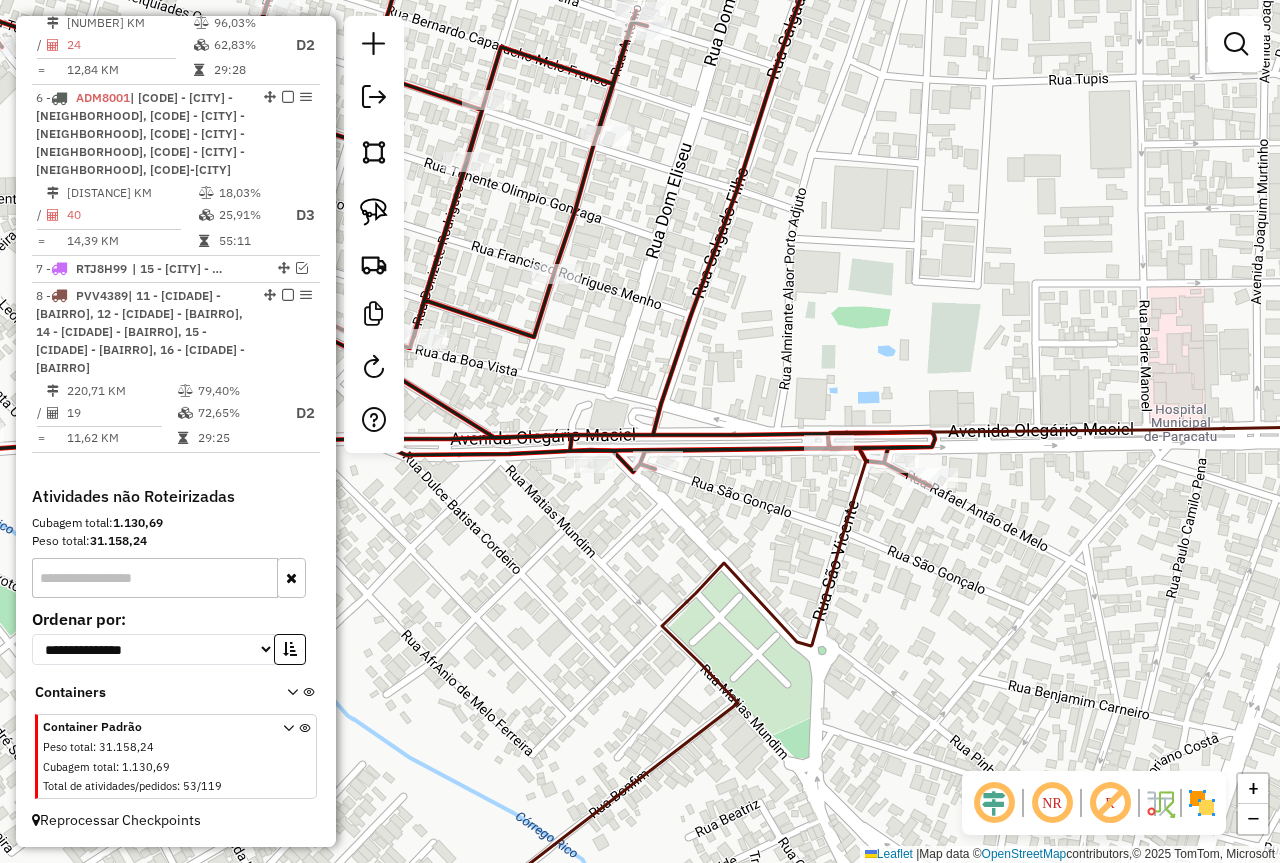 click 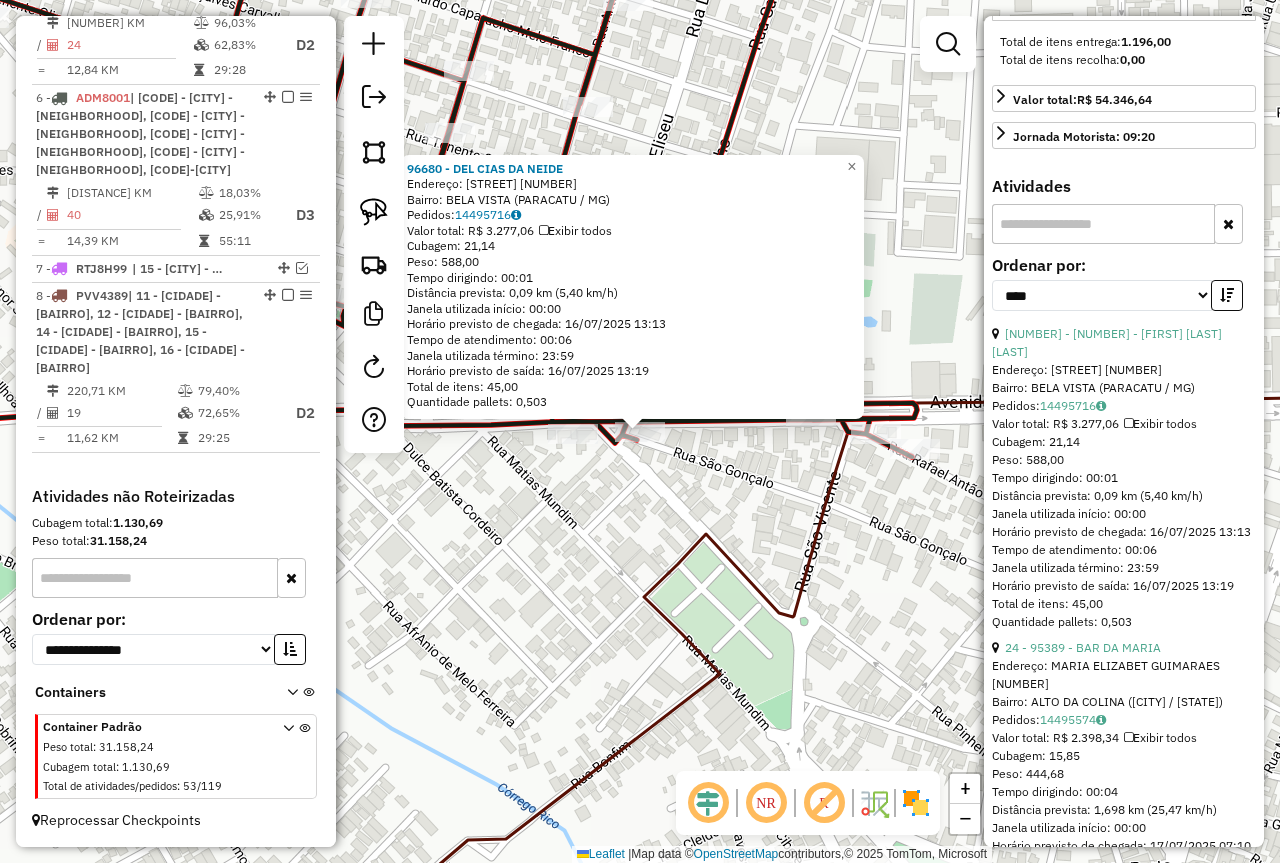 scroll, scrollTop: 800, scrollLeft: 0, axis: vertical 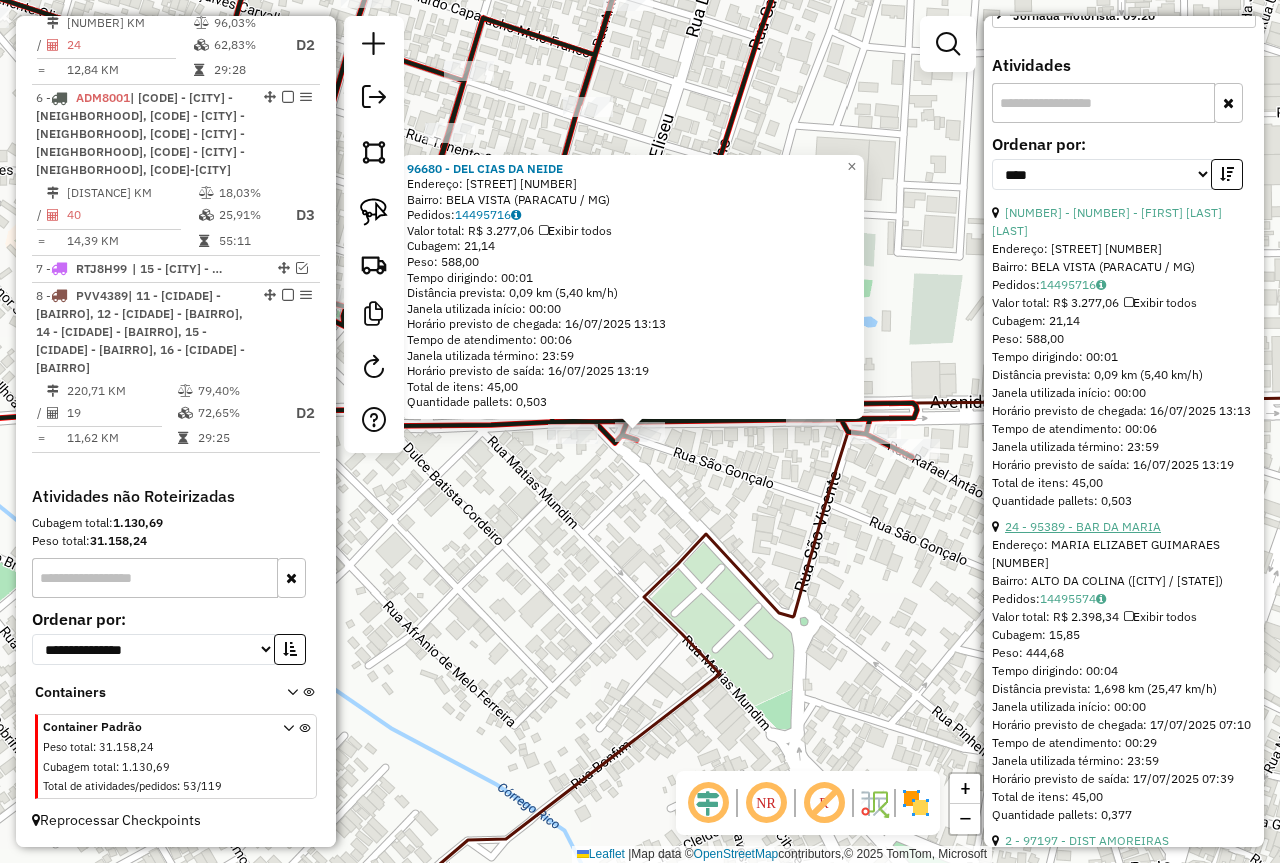 click on "24 - 95389 - BAR DA MARIA" at bounding box center [1083, 526] 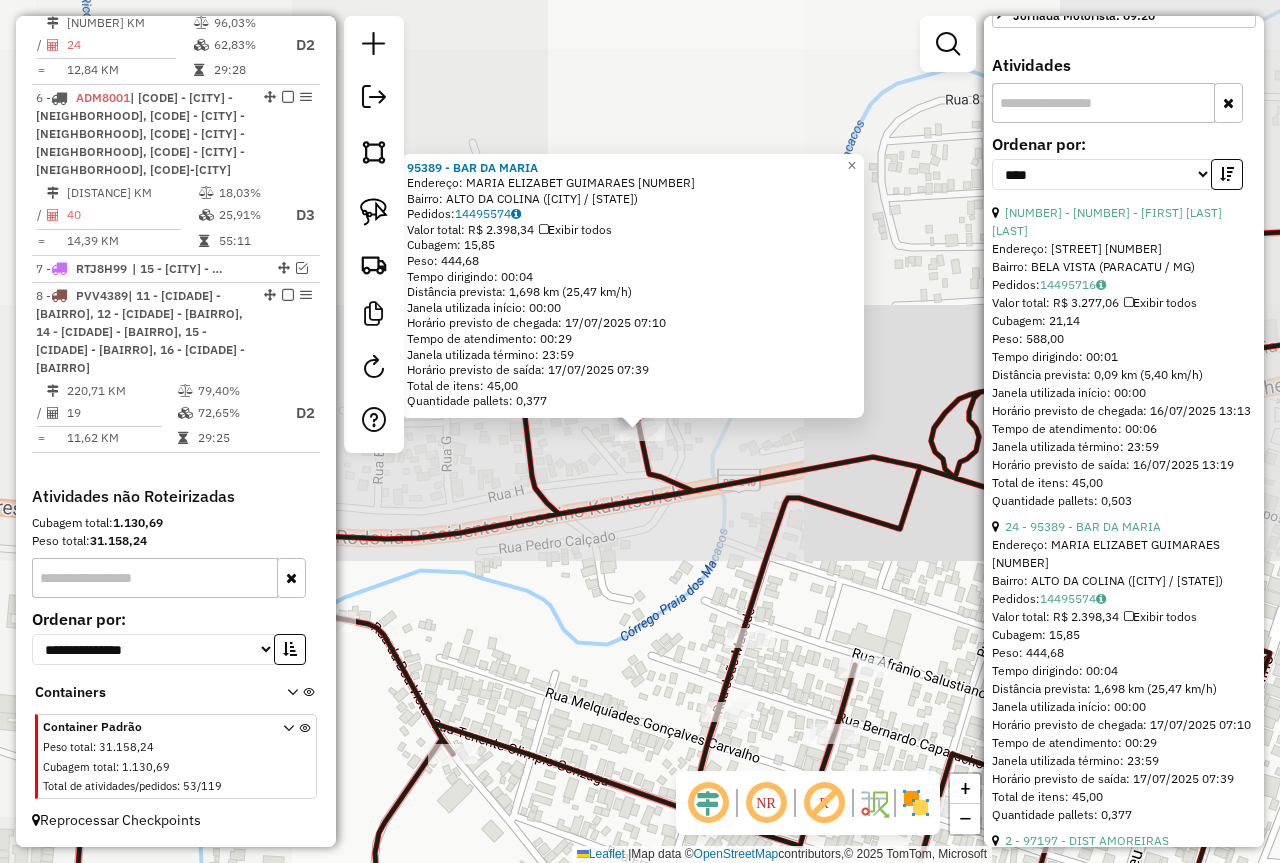 click 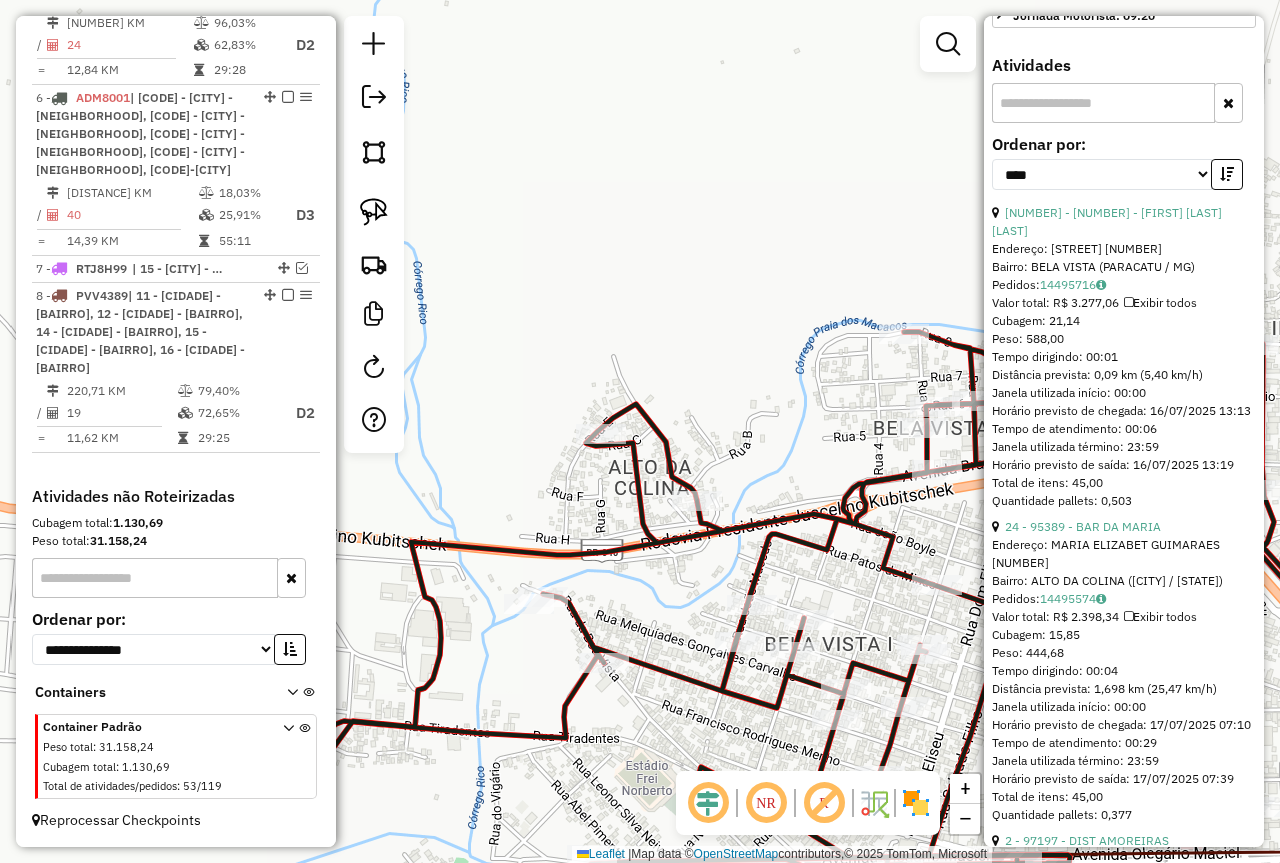 click 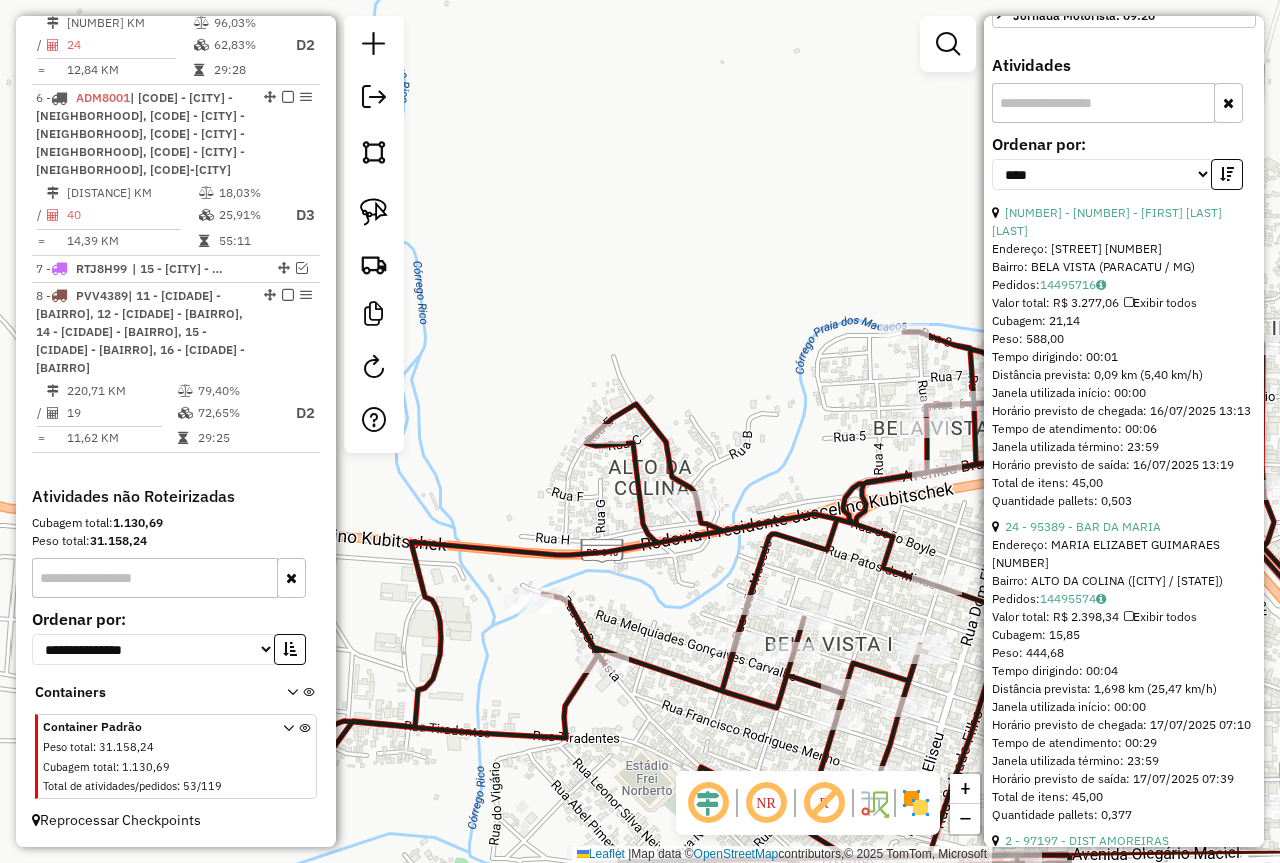 click 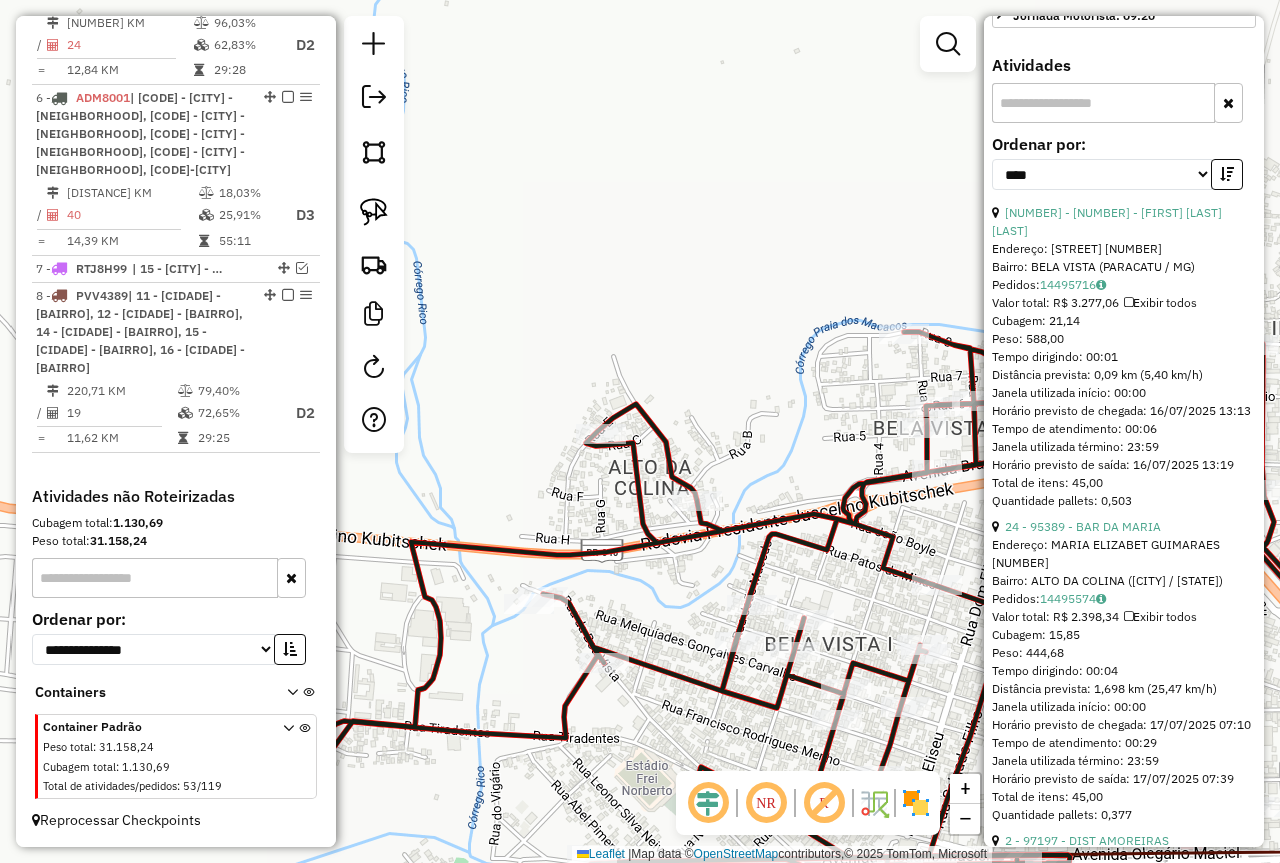 click on "Janela de atendimento Grade de atendimento Capacidade Transportadoras Veículos Cliente Pedidos  Rotas Selecione os dias de semana para filtrar as janelas de atendimento  Seg   Ter   Qua   Qui   Sex   Sáb   Dom  Informe o período da janela de atendimento: De: Até:  Filtrar exatamente a janela do cliente  Considerar janela de atendimento padrão  Selecione os dias de semana para filtrar as grades de atendimento  Seg   Ter   Qua   Qui   Sex   Sáb   Dom   Considerar clientes sem dia de atendimento cadastrado  Clientes fora do dia de atendimento selecionado Filtrar as atividades entre os valores definidos abaixo:  Peso mínimo:   Peso máximo:   Cubagem mínima:   Cubagem máxima:   De:   Até:  Filtrar as atividades entre o tempo de atendimento definido abaixo:  De:   Até:   Considerar capacidade total dos clientes não roteirizados Transportadora: Selecione um ou mais itens Tipo de veículo: Selecione um ou mais itens Veículo: Selecione um ou mais itens Motorista: Selecione um ou mais itens Nome: Rótulo:" 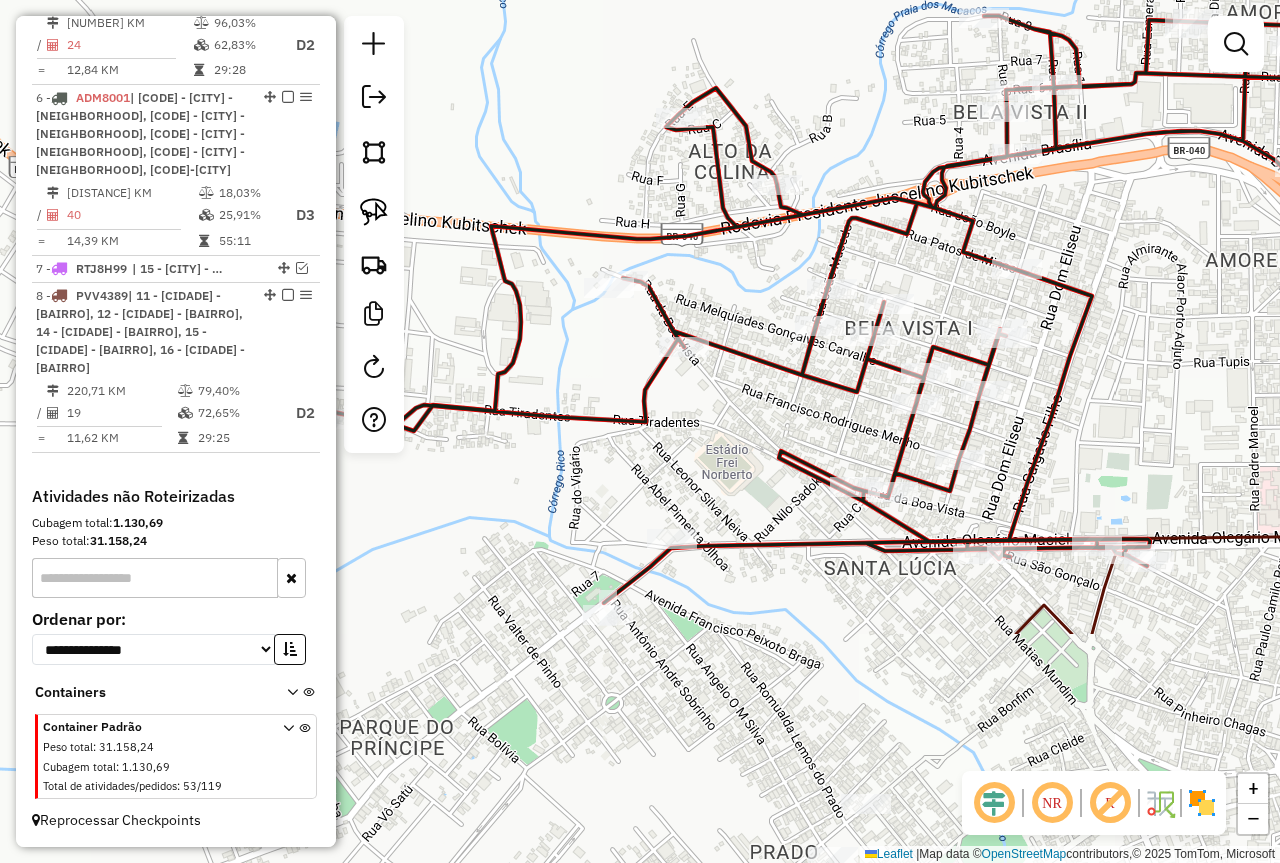 drag, startPoint x: 976, startPoint y: 538, endPoint x: 1057, endPoint y: 220, distance: 328.15393 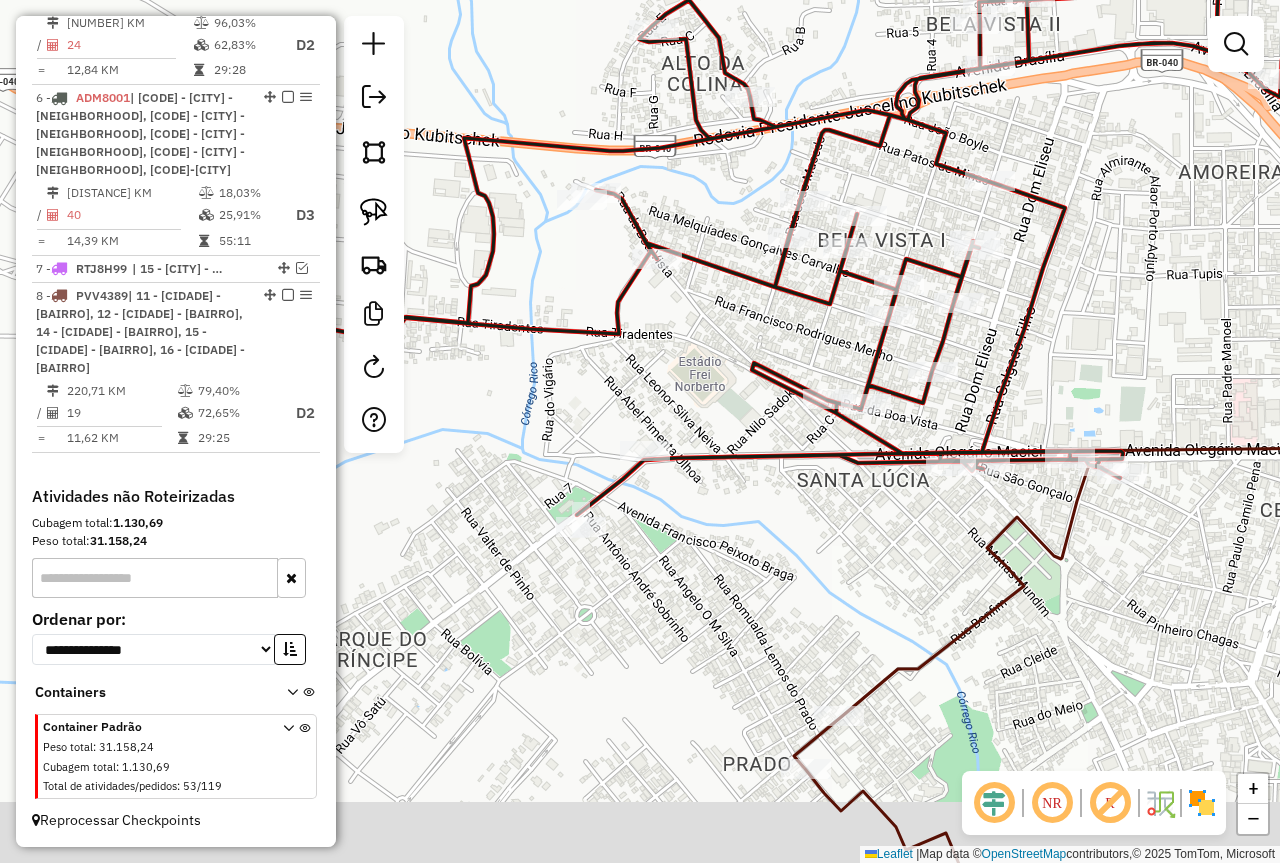 drag, startPoint x: 736, startPoint y: 675, endPoint x: 626, endPoint y: 376, distance: 318.59222 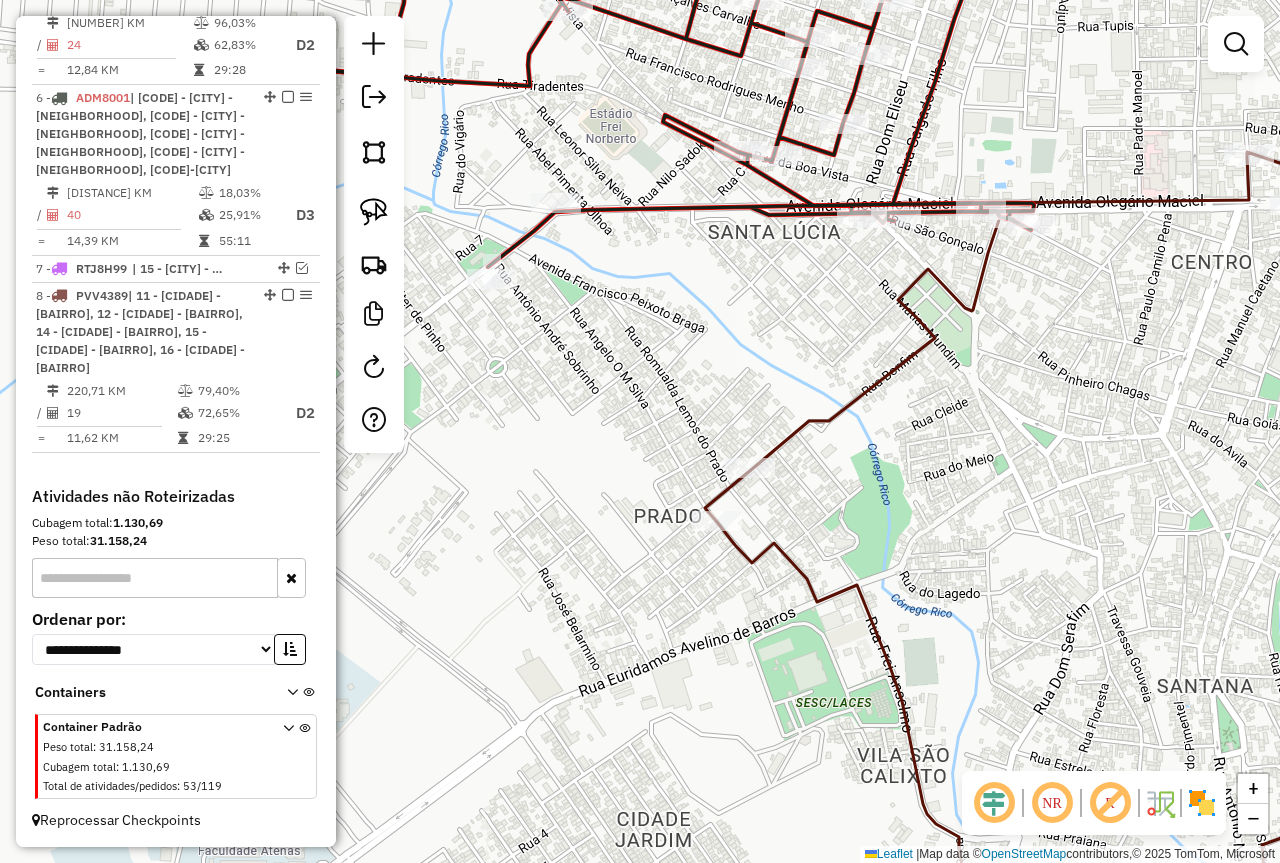 drag, startPoint x: 862, startPoint y: 481, endPoint x: 574, endPoint y: 527, distance: 291.65048 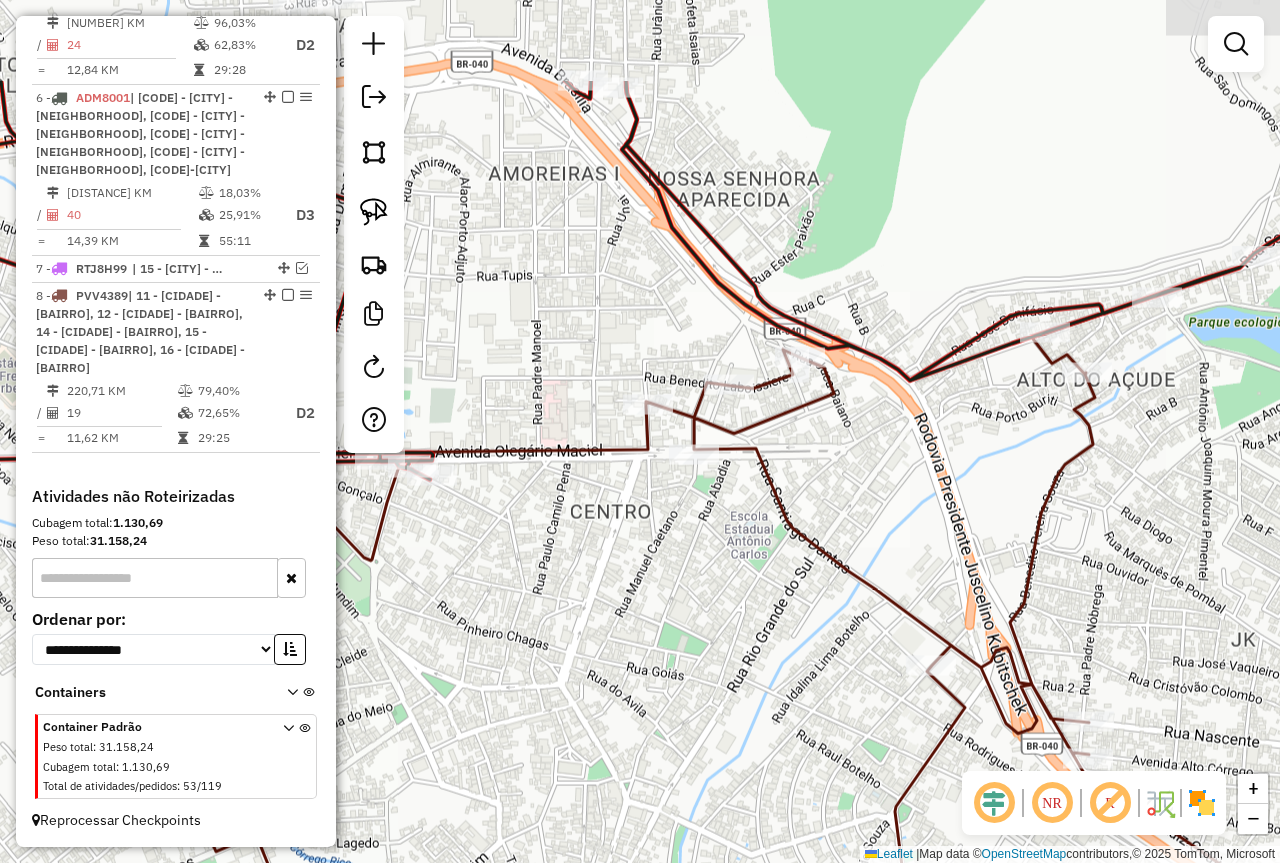 drag, startPoint x: 825, startPoint y: 463, endPoint x: 833, endPoint y: 692, distance: 229.1397 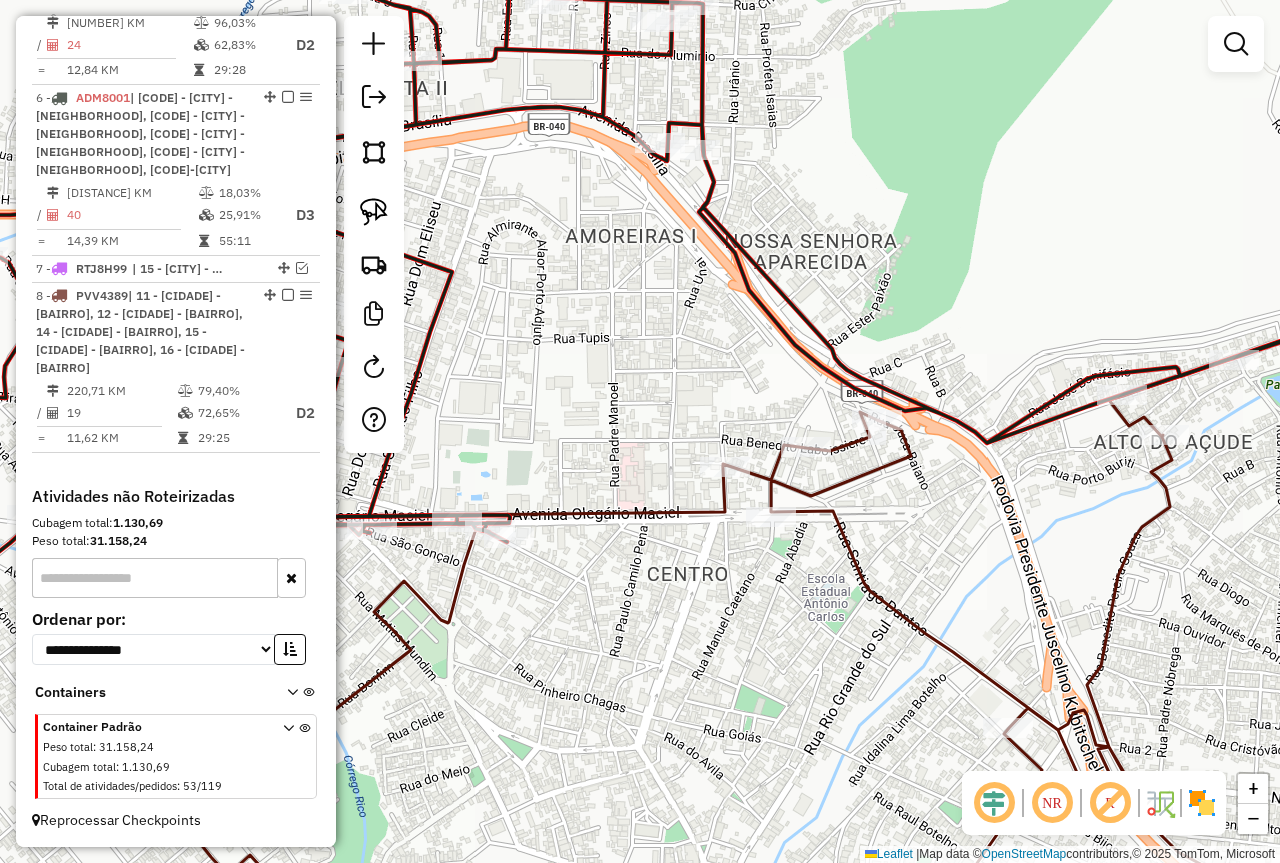 drag, startPoint x: 885, startPoint y: 589, endPoint x: 760, endPoint y: 427, distance: 204.61916 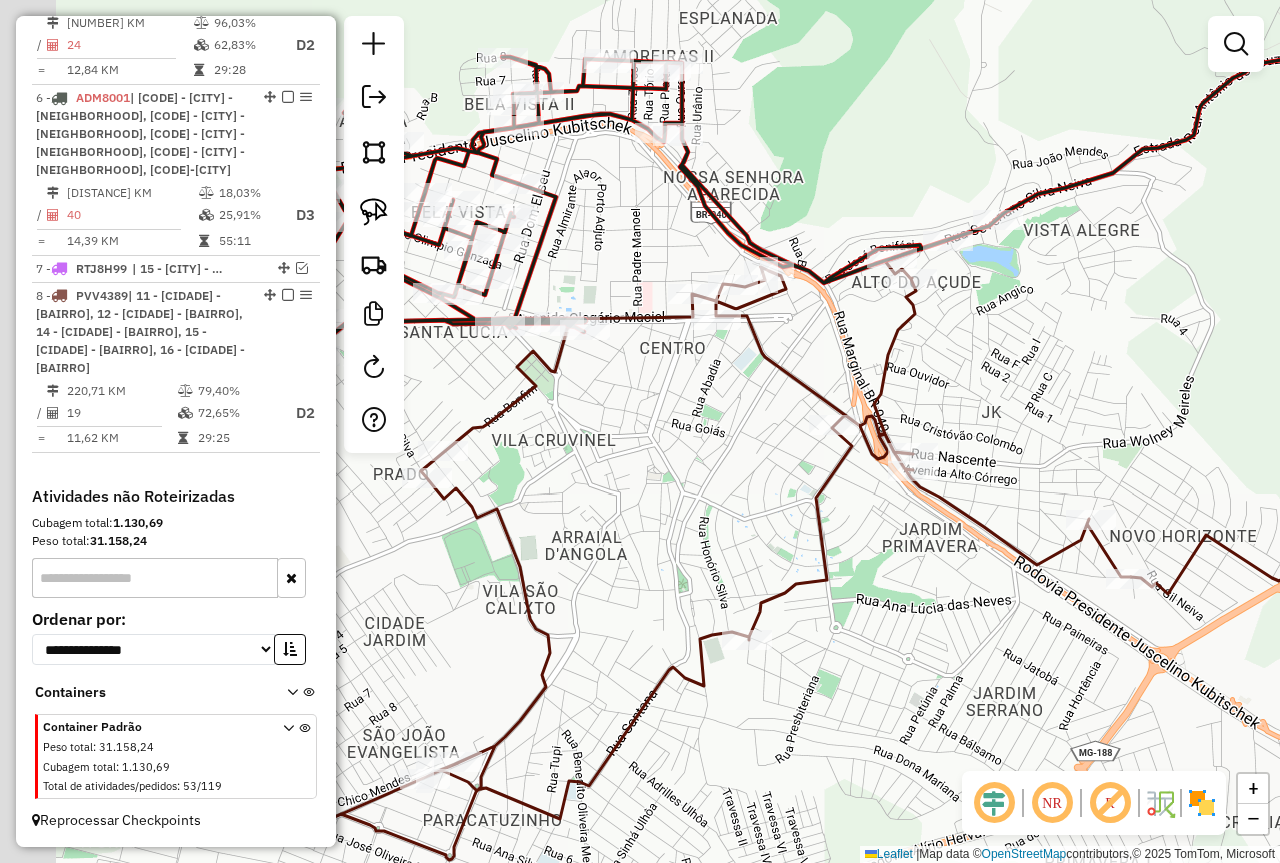 drag, startPoint x: 663, startPoint y: 470, endPoint x: 980, endPoint y: 549, distance: 326.6956 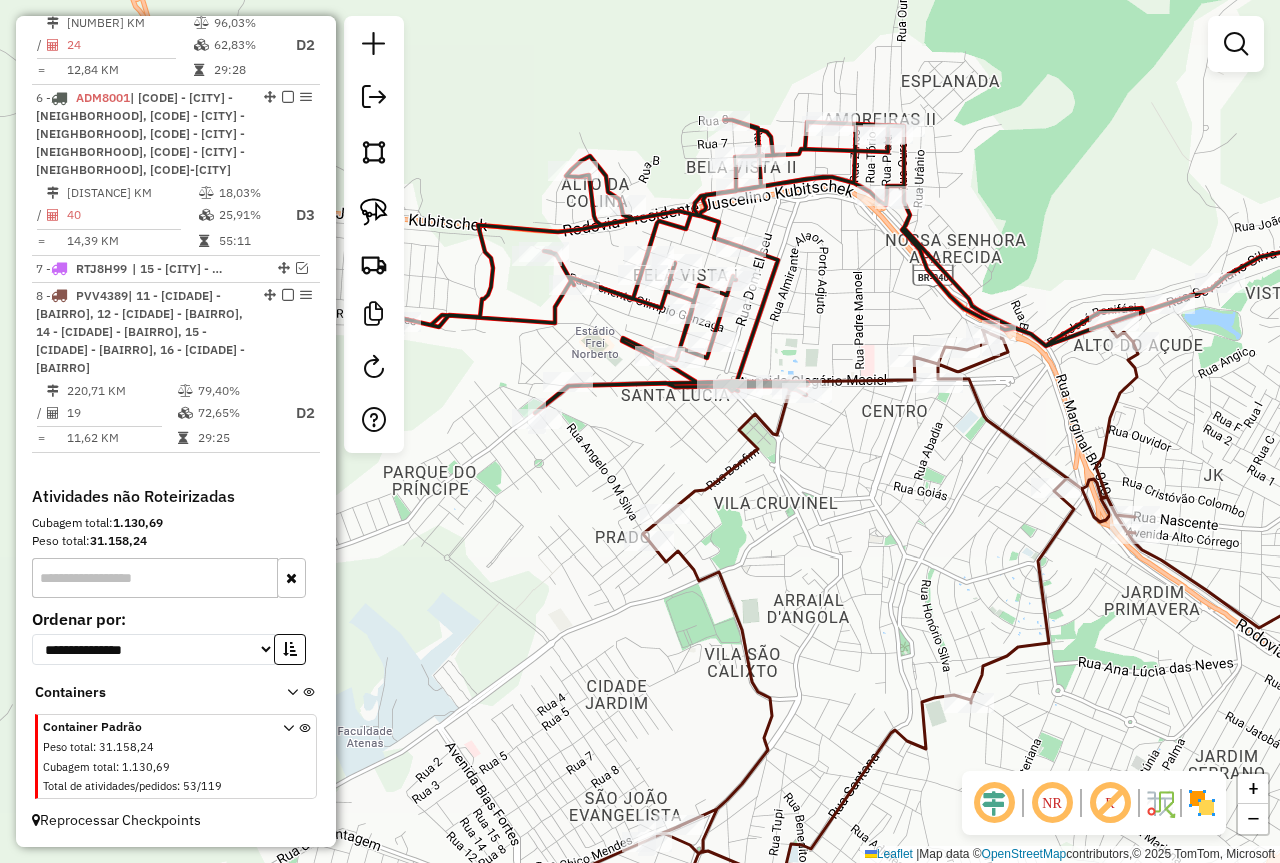 drag, startPoint x: 862, startPoint y: 340, endPoint x: 957, endPoint y: 392, distance: 108.30051 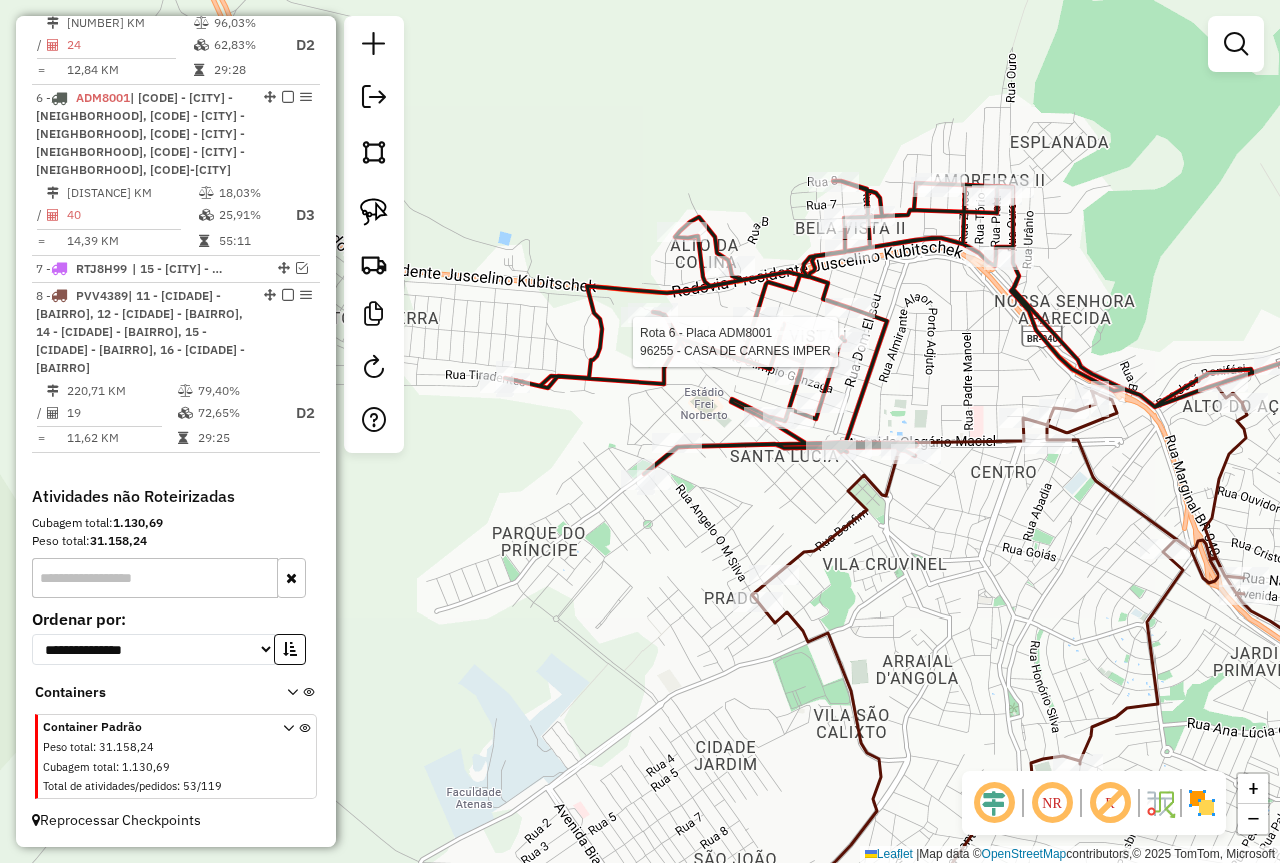 select on "*********" 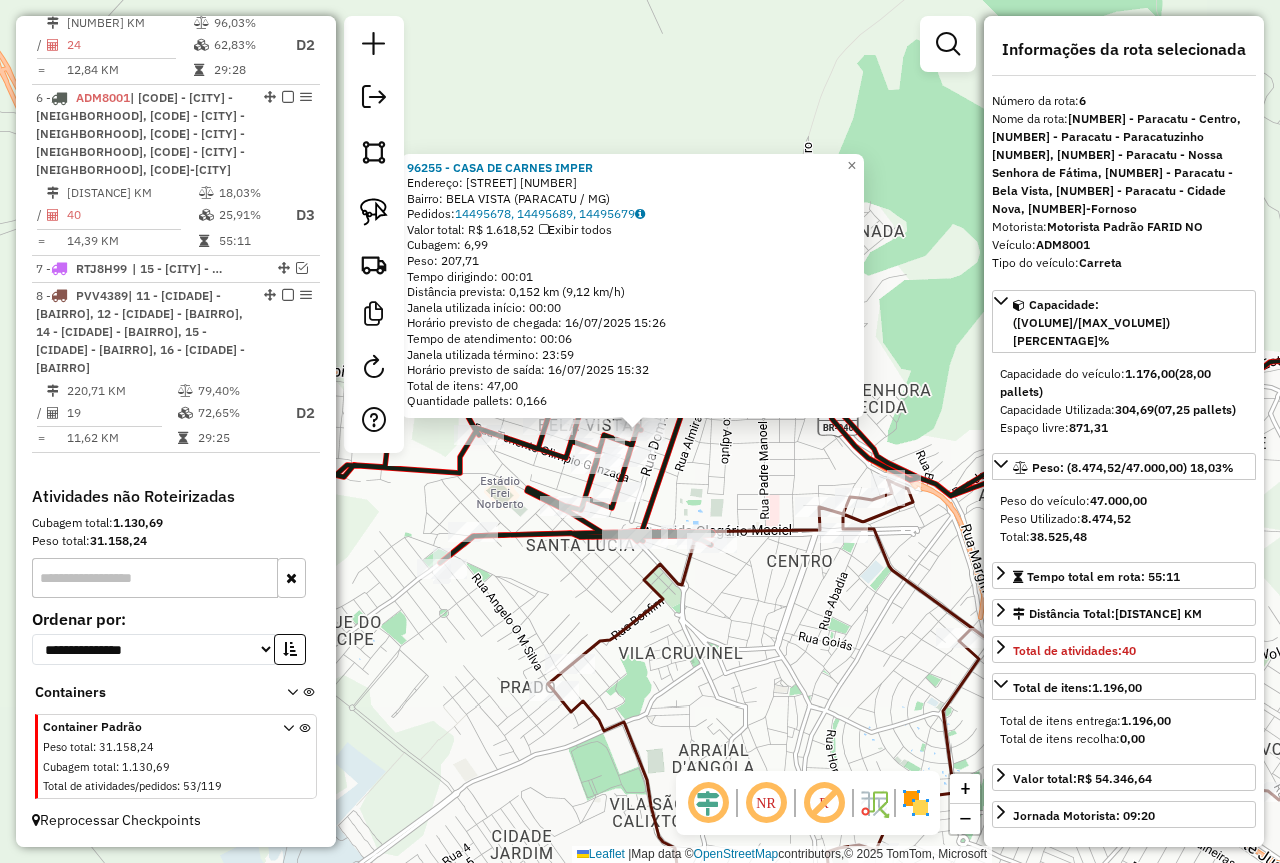 click on "14495678, 14495689, 14495679   Valor total: [CURRENCY] [AMOUNT]   Exibir todos   Cubagem: [CUBAGE]  Peso: [WEIGHT]  Tempo dirigindo: [TIME]   Distância prevista: [DISTANCE] km ([SPEED] km/h)   Janela utilizada início: [TIME]   Horário previsto de chegada: [DATE] [TIME]   Tempo de atendimento: [TIME]   Janela utilizada término: [TIME]   Horário previsto de saída: [DATE] [TIME]   Total de itens: [ITEMS]   Quantidade pallets: [PALLETS]  × Janela de atendimento Grade de atendimento Capacidade Transportadoras Veículos Cliente Pedidos  Rotas Selecione os dias de semana para filtrar as janelas de atendimento  Seg   Ter   Qua   Qui   Sex   Sáb   Dom  Informe o período da janela de atendimento: De: Até:  Filtrar exatamente a janela do cliente  Considerar janela de atendimento padrão  Selecione os dias de semana para filtrar as grades de atendimento  Seg   Ter   Qua   Qui   Sex   Sáb   Dom   Peso mínimo:   De:  +" 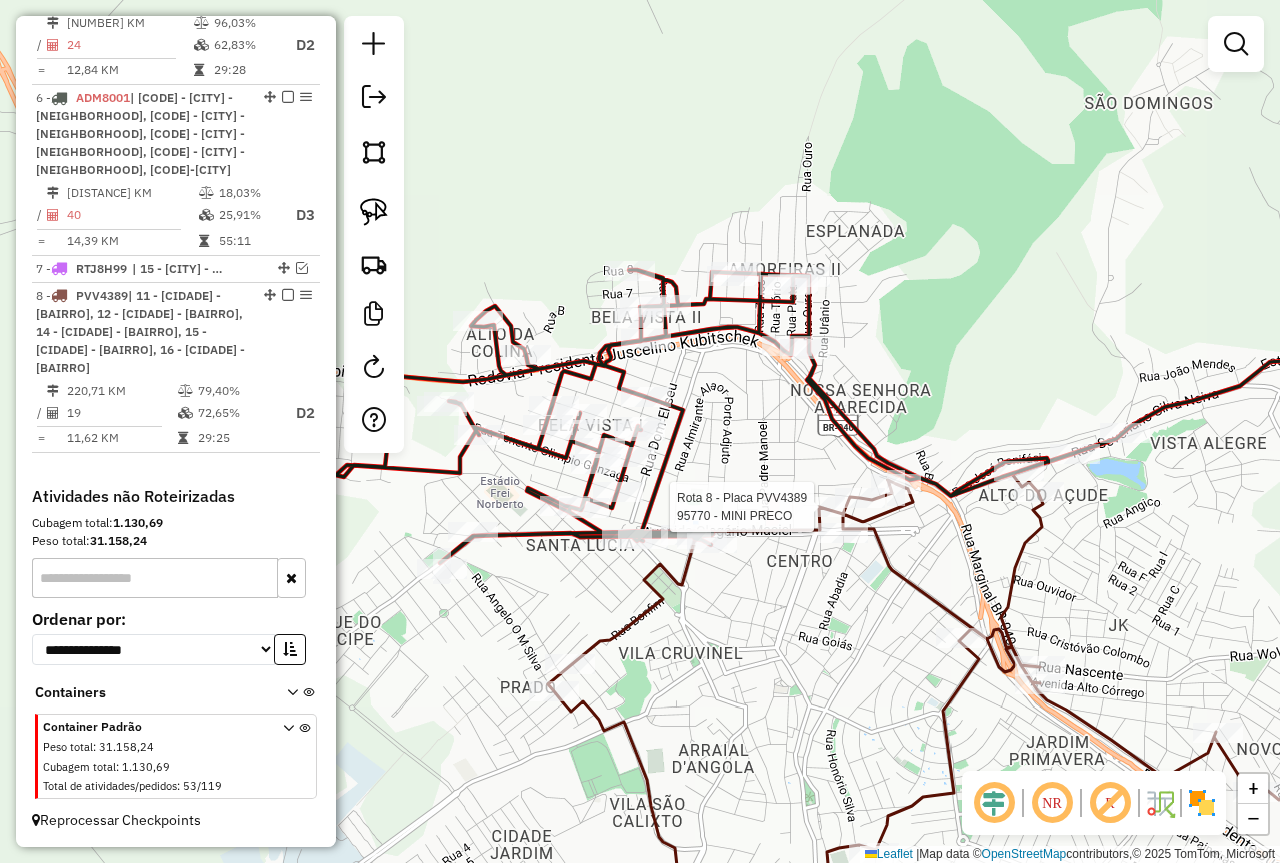 select on "*********" 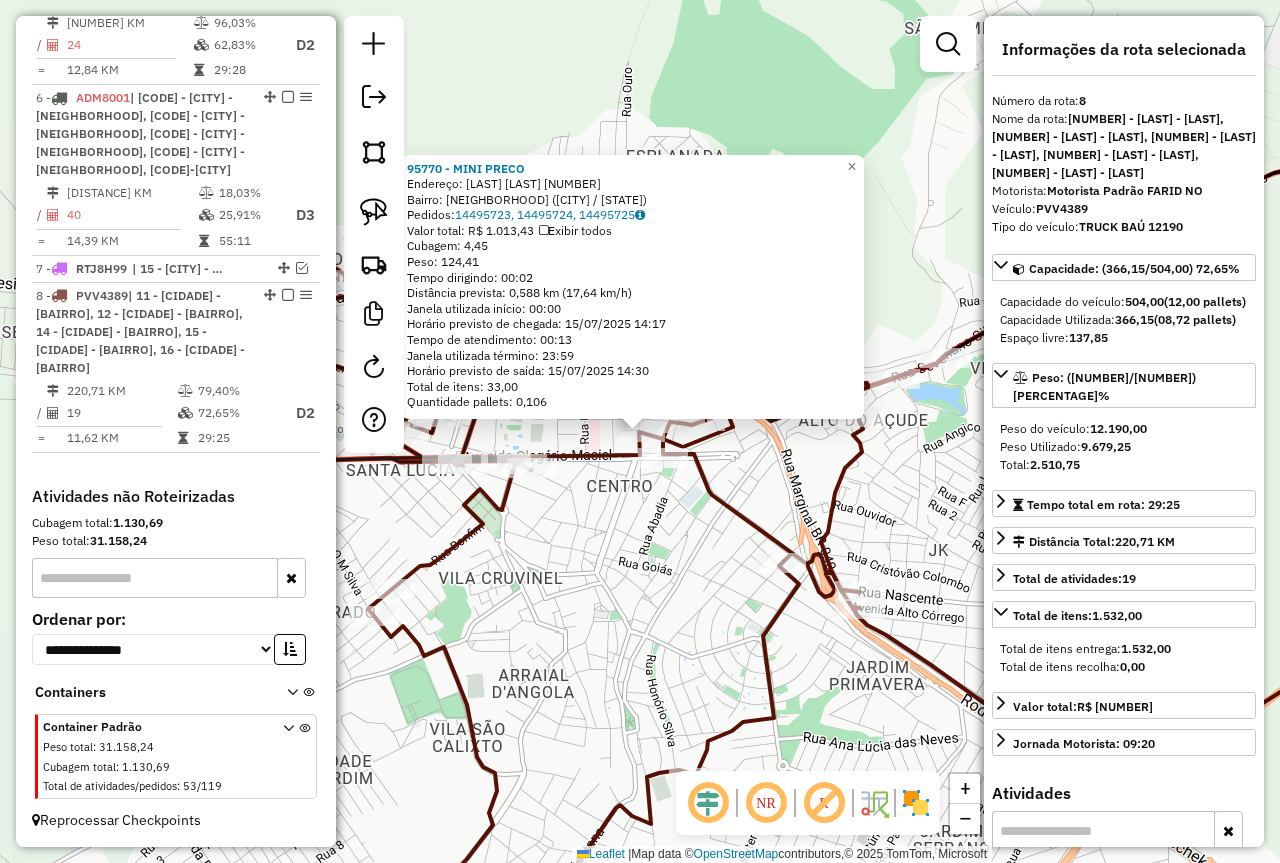 click on "[NUMBER] - MINI PRECO  Endereço:  DOUTOR RUBENS BITTENCOURT [NUMBER]   Bairro: CENTRO ([CITY] / [STATE])   Pedidos:  [NUMBER], [NUMBER], [NUMBER]   Valor total: R$ [NUMBER]   Exibir todos   Cubagem: [NUMBER]  Peso: [NUMBER]  Tempo dirigindo: [TIME]   Distância prevista: [NUMBER] km ([NUMBER] km/h)   Janela utilizada início: [TIME]   Horário previsto de chegada: [DATE] [TIME]   Tempo de atendimento: [TIME]   Janela utilizada término: [TIME]   Horário previsto de saída: [DATE] [TIME]   Total de itens: [NUMBER]   Quantidade pallets: [NUMBER]  × Janela de atendimento Grade de atendimento Capacidade Transportadoras Veículos Cliente Pedidos  Rotas Selecione os dias de semana para filtrar as janelas de atendimento  Seg   Ter   Qua   Qui   Sex   Sáb   Dom  Informe o período da janela de atendimento: De: Até:  Filtrar exatamente a janela do cliente  Considerar janela de atendimento padrão  Selecione os dias de semana para filtrar as grades de atendimento  Seg   Ter   Qua   Qui   Sex   Sáb   Dom   Peso mínimo:   Peso máximo:  De:" 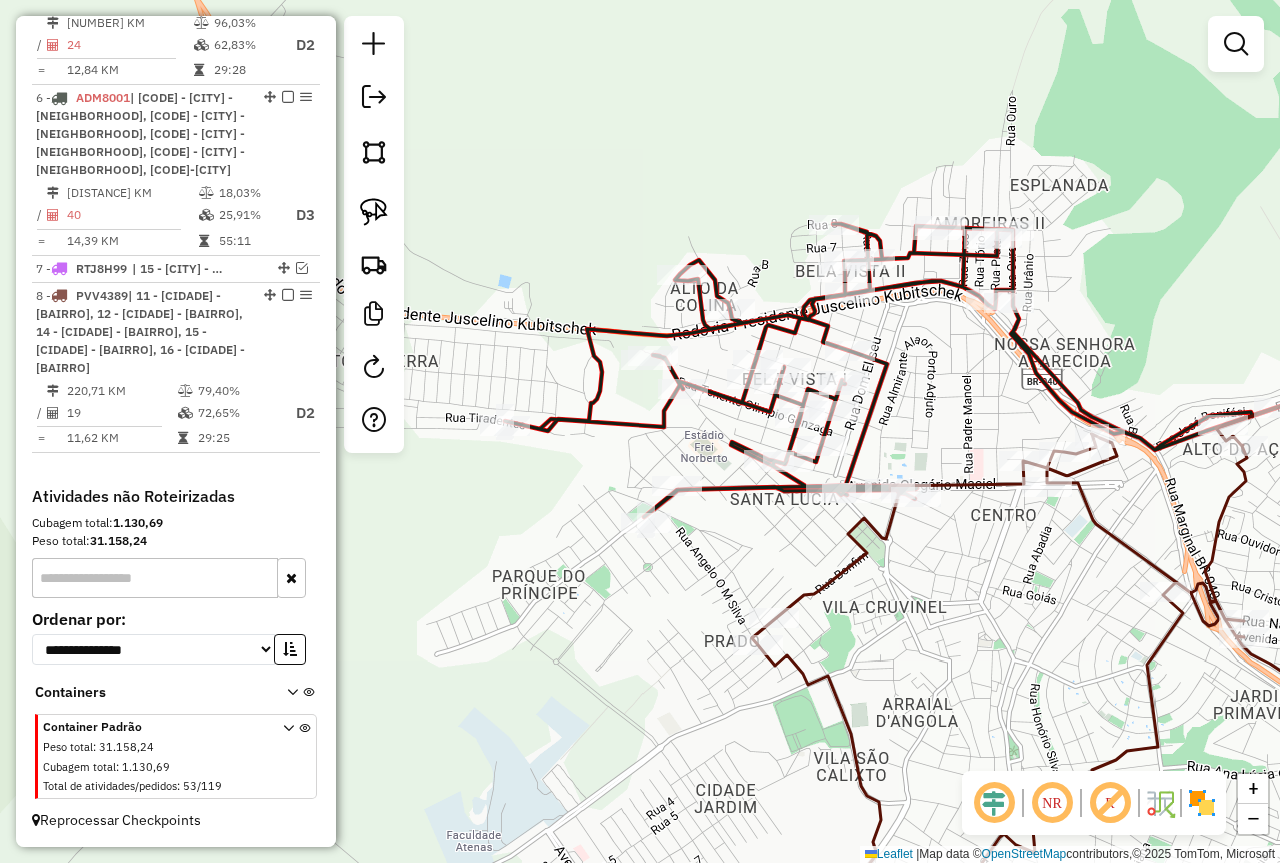 drag, startPoint x: 634, startPoint y: 658, endPoint x: 1026, endPoint y: 687, distance: 393.07123 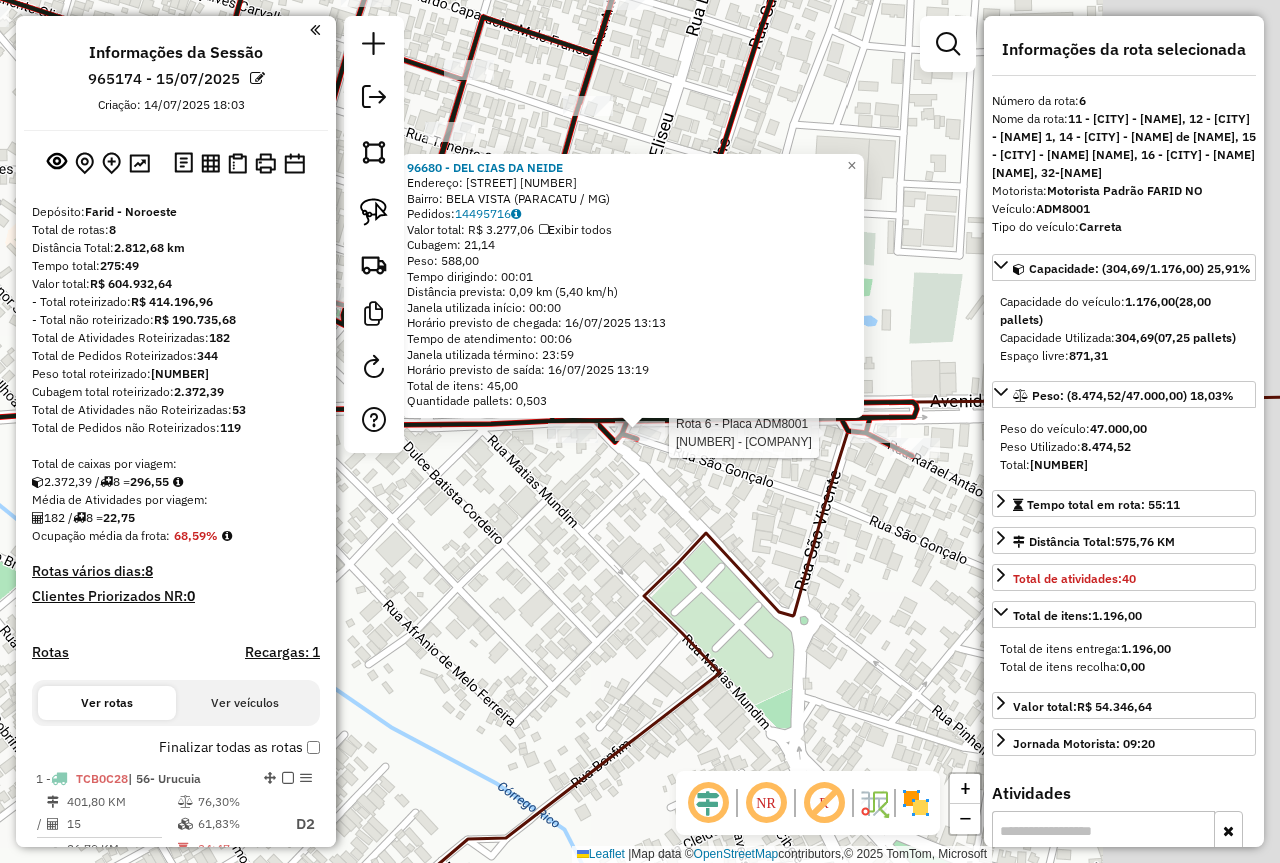select on "*********" 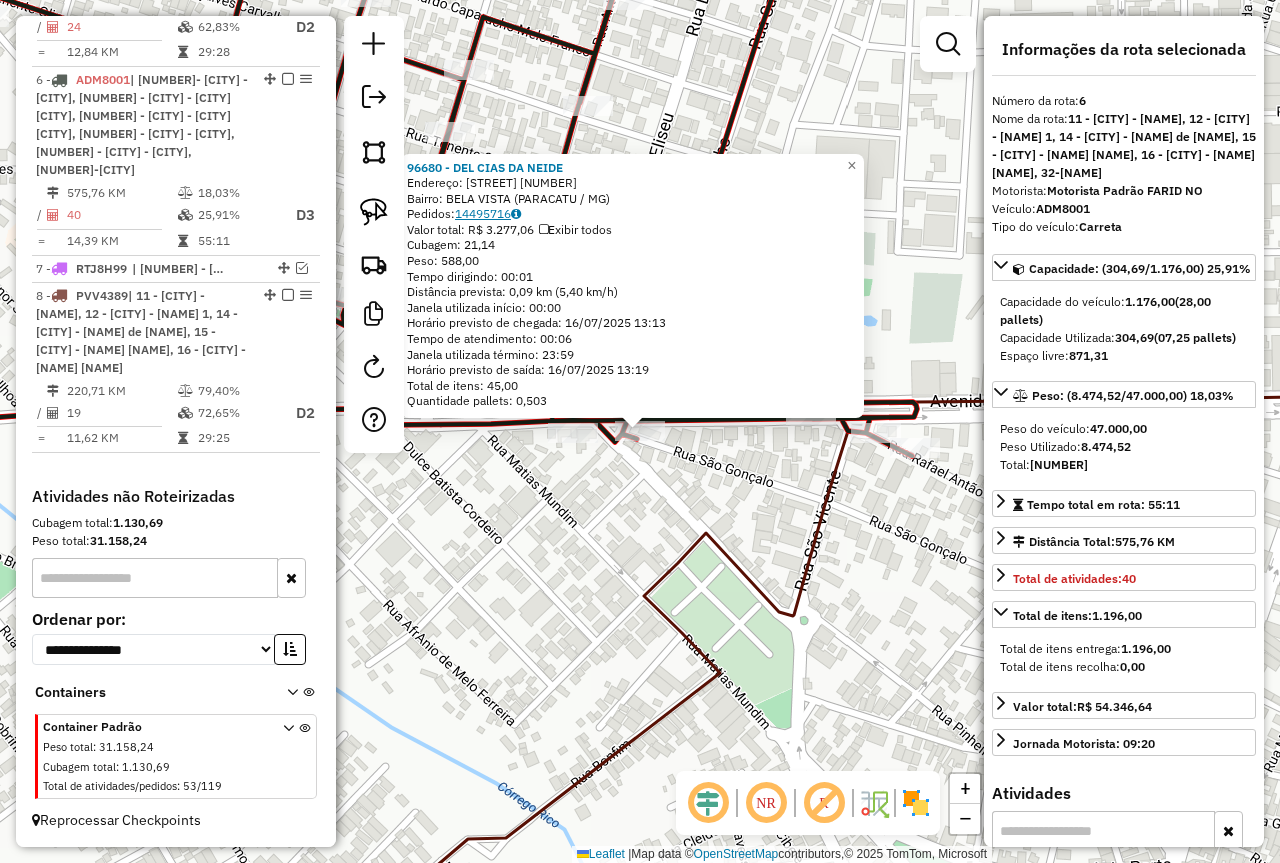 click on "14495716" 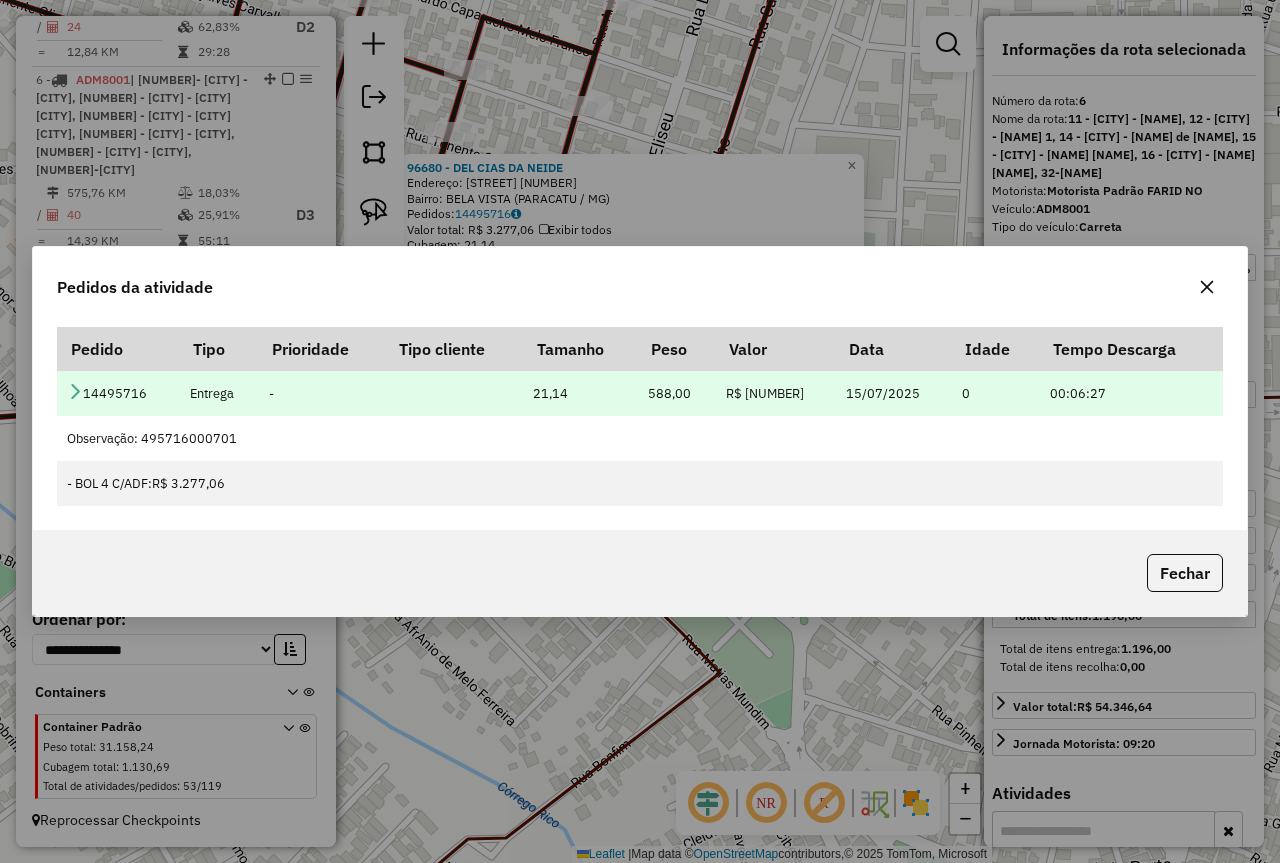 click at bounding box center [75, 391] 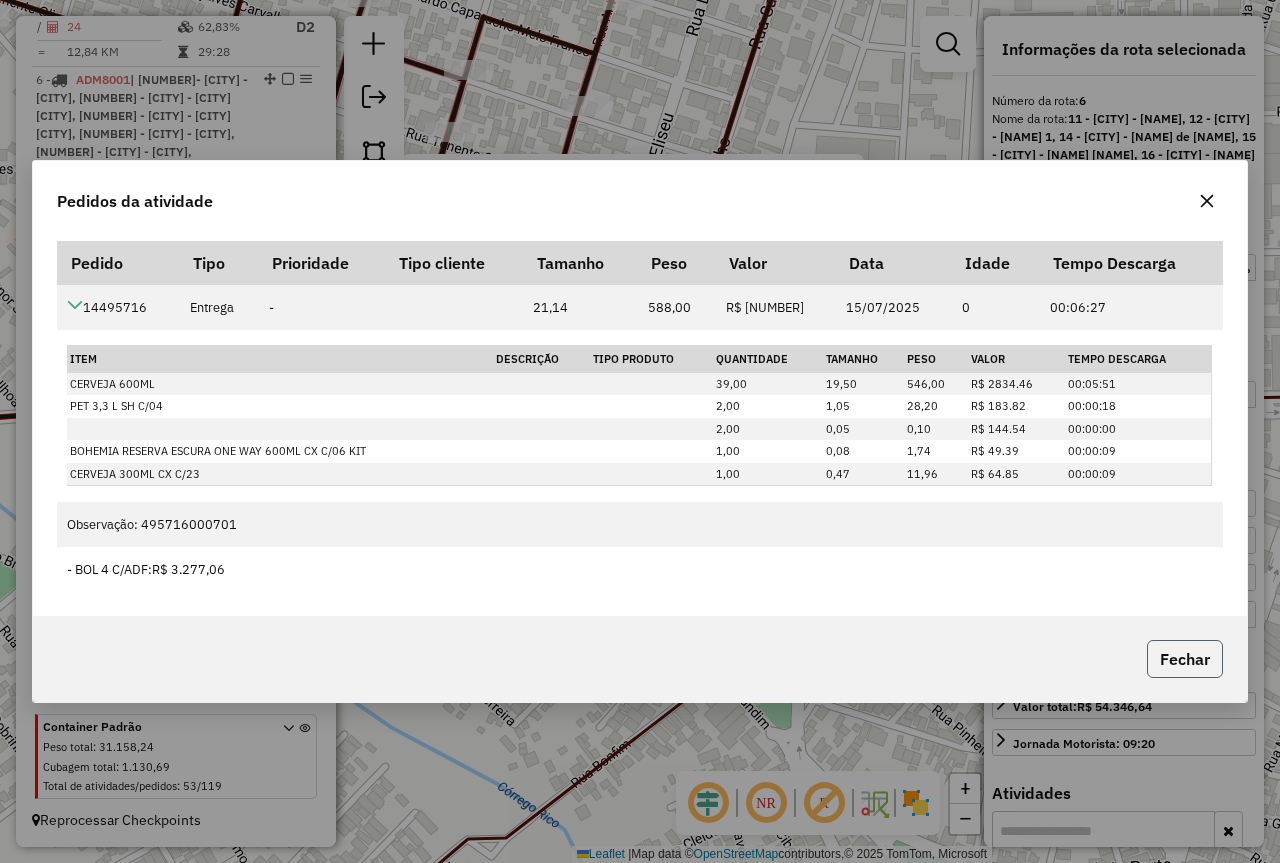 click on "Fechar" 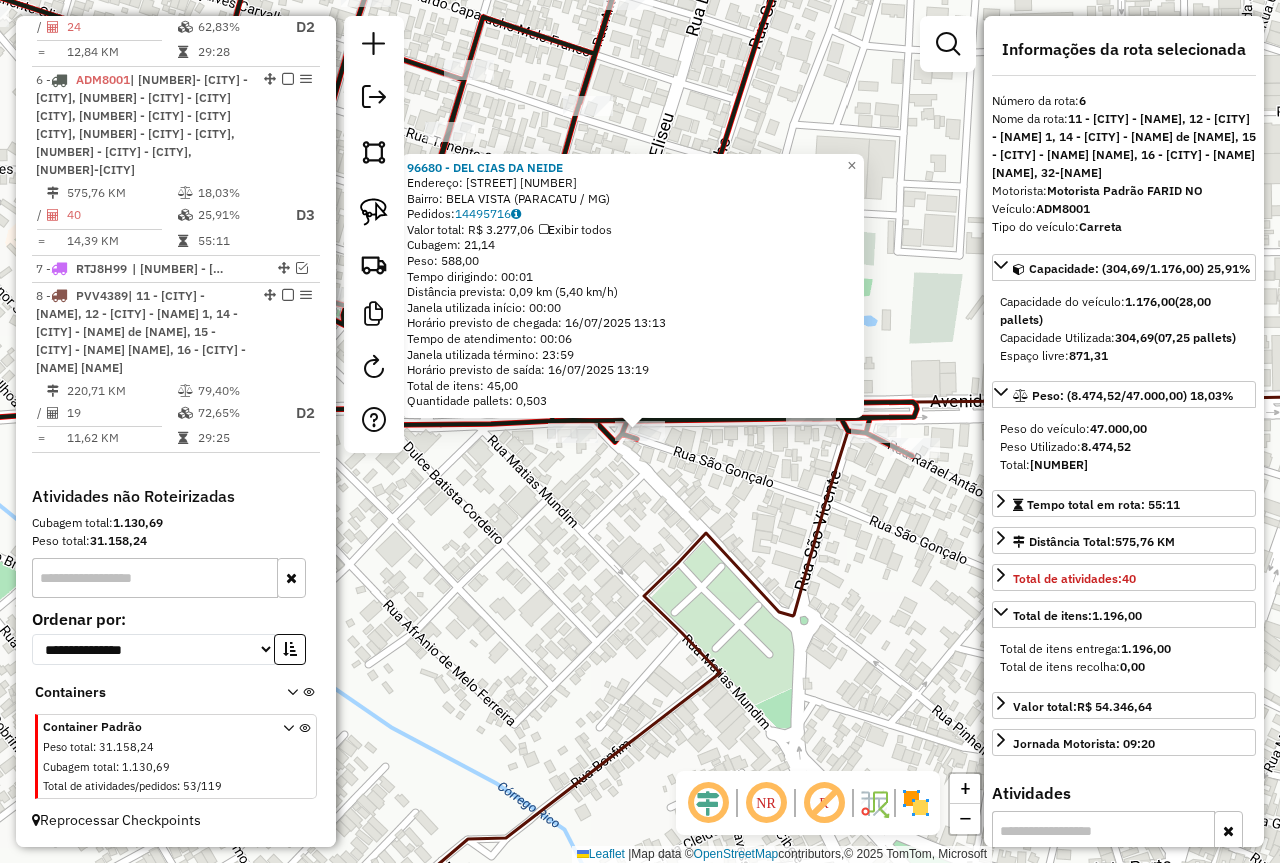 click on "[NUMBER] - [BRAND]  Endereço: [STREET] [NUMBER]   Bairro: [NEIGHBORHOOD] ([CITY] / [STATE])   Pedidos:  [NUMBER]   Valor total: R$ [PRICE]   Exibir todos   Cubagem: [NUMBER]  Peso: [NUMBER]  Tempo dirigindo: [TIME]   Distância prevista: [DISTANCE] km ([SPEED] km/h)   Janela utilizada início: [TIME]   Horário previsto de chegada: [DATE] [TIME]   Tempo de atendimento: [TIME]   Janela utilizada término: [TIME]   Horário previsto de saída: [DATE] [TIME]   Total de itens: [NUMBER]   Quantidade pallets: [NUMBER]  × Janela de atendimento Grade de atendimento Capacidade Transportadoras Veículos Cliente Pedidos  Rotas Selecione os dias de semana para filtrar as janelas de atendimento  Seg   Ter   Qua   Qui   Sex   Sáb   Dom  Informe o período da janela de atendimento: De: Até:  Filtrar exatamente a janela do cliente  Considerar janela de atendimento padrão  Selecione os dias de semana para filtrar as grades de atendimento  Seg   Ter   Qua   Qui   Sex   Sáb   Dom   Considerar clientes sem dia de atendimento cadastrado De:" 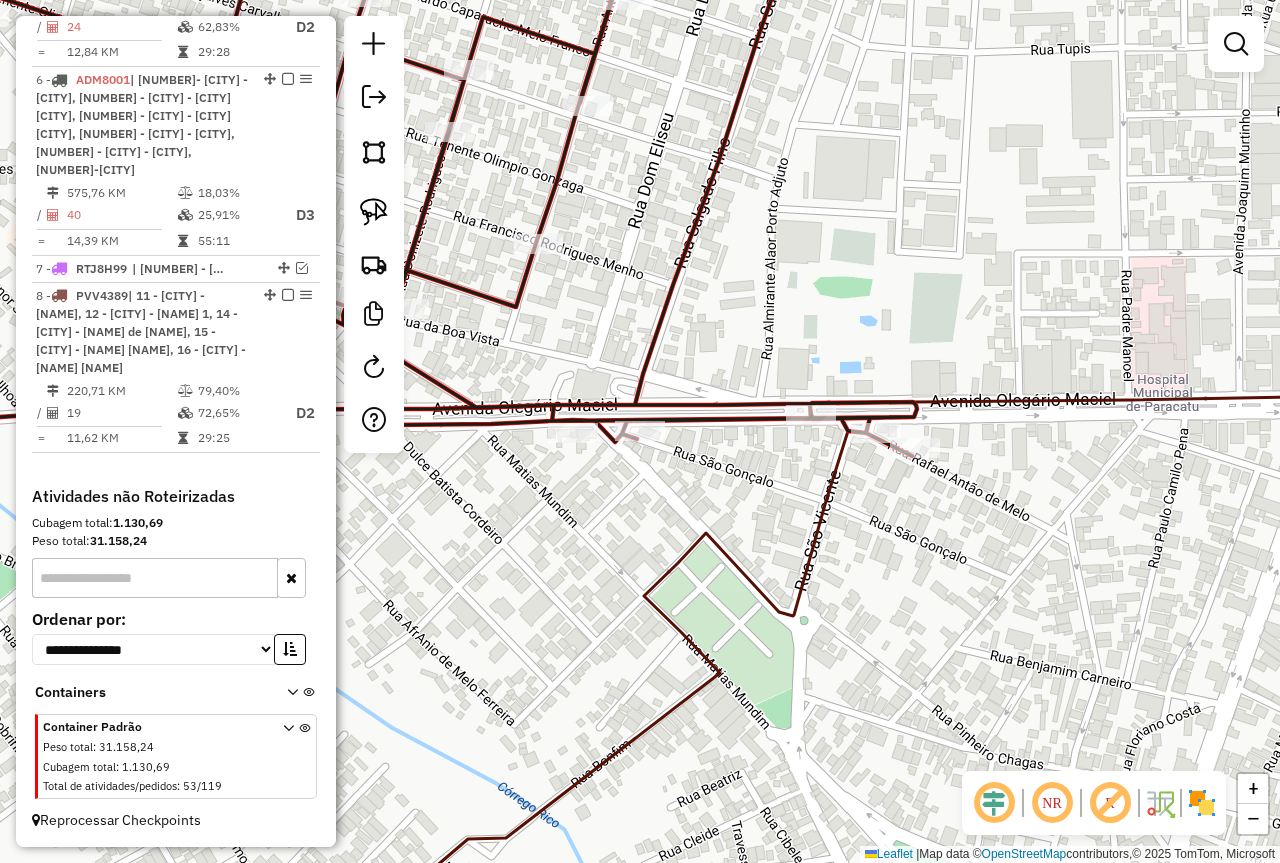 click on "Rota 6 - Placa ADM8001  53121 - IZAURA DA SILVA ALME Janela de atendimento Grade de atendimento Capacidade Transportadoras Veículos Cliente Pedidos  Rotas Selecione os dias de semana para filtrar as janelas de atendimento  Seg   Ter   Qua   Qui   Sex   Sáb   Dom  Informe o período da janela de atendimento: De: Até:  Filtrar exatamente a janela do cliente  Considerar janela de atendimento padrão  Selecione os dias de semana para filtrar as grades de atendimento  Seg   Ter   Qua   Qui   Sex   Sáb   Dom   Considerar clientes sem dia de atendimento cadastrado  Clientes fora do dia de atendimento selecionado Filtrar as atividades entre os valores definidos abaixo:  Peso mínimo:   Peso máximo:   Cubagem mínima:   Cubagem máxima:   De:   Até:  Filtrar as atividades entre o tempo de atendimento definido abaixo:  De:   Até:   Considerar capacidade total dos clientes não roteirizados Transportadora: Selecione um ou mais itens Tipo de veículo: Selecione um ou mais itens Veículo: Selecione um ou mais itens" 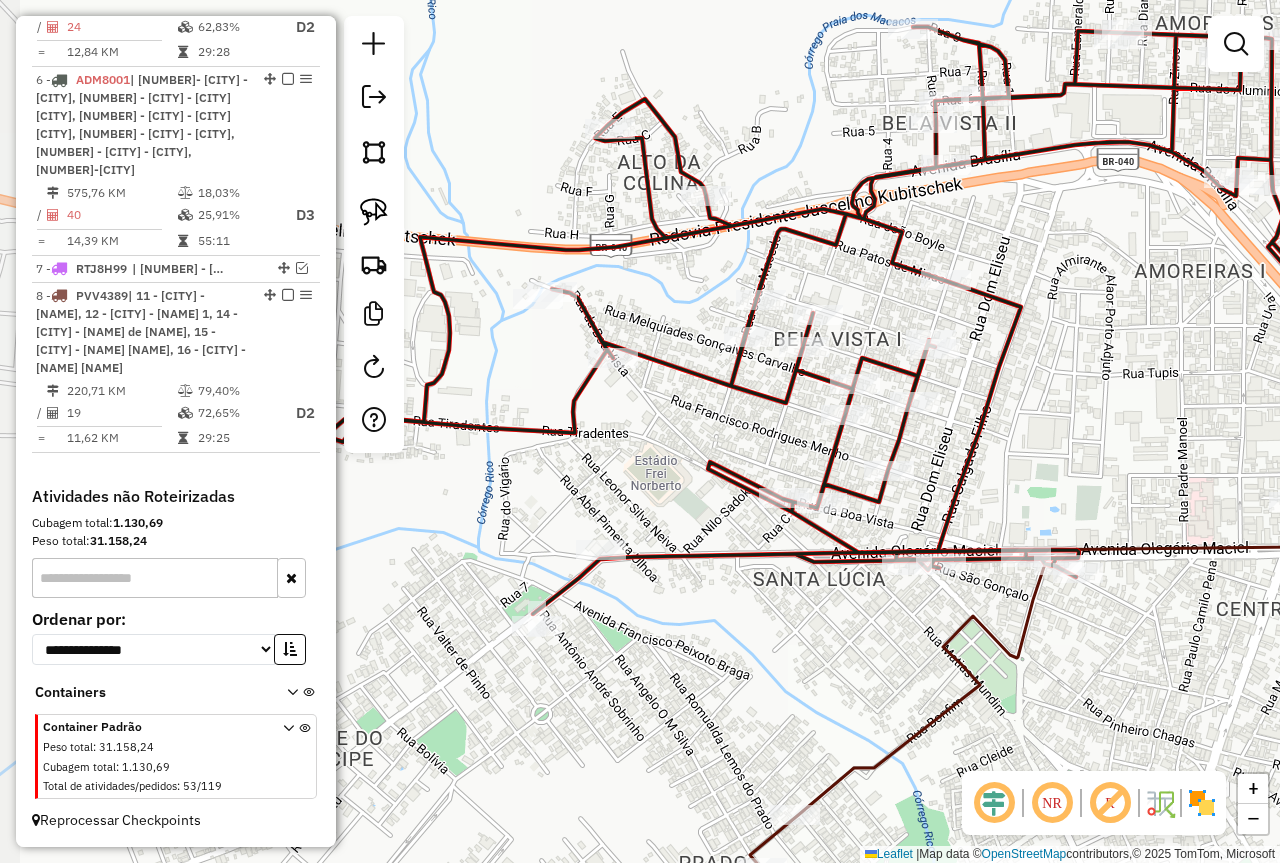 drag, startPoint x: 626, startPoint y: 541, endPoint x: 897, endPoint y: 634, distance: 286.51352 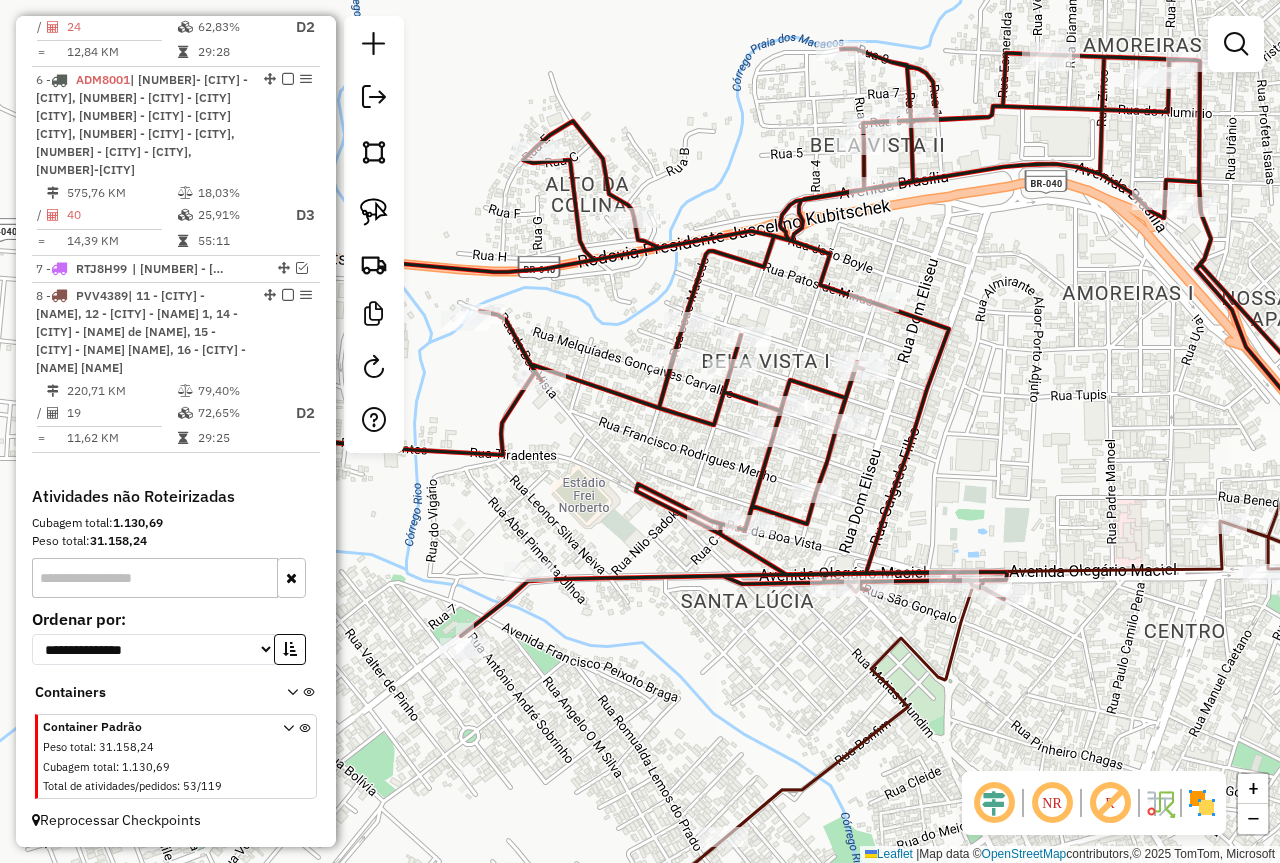 drag, startPoint x: 970, startPoint y: 397, endPoint x: 766, endPoint y: 449, distance: 210.52316 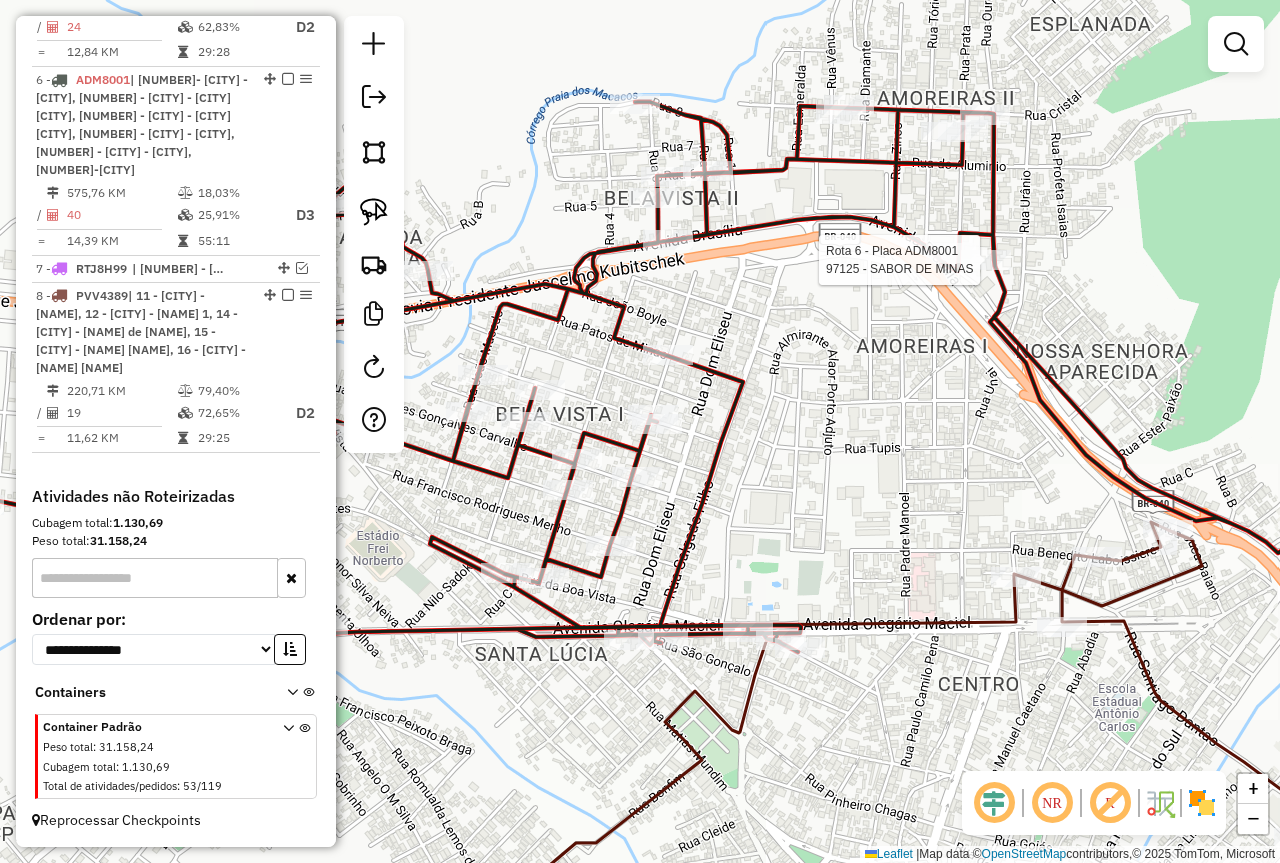 select on "*********" 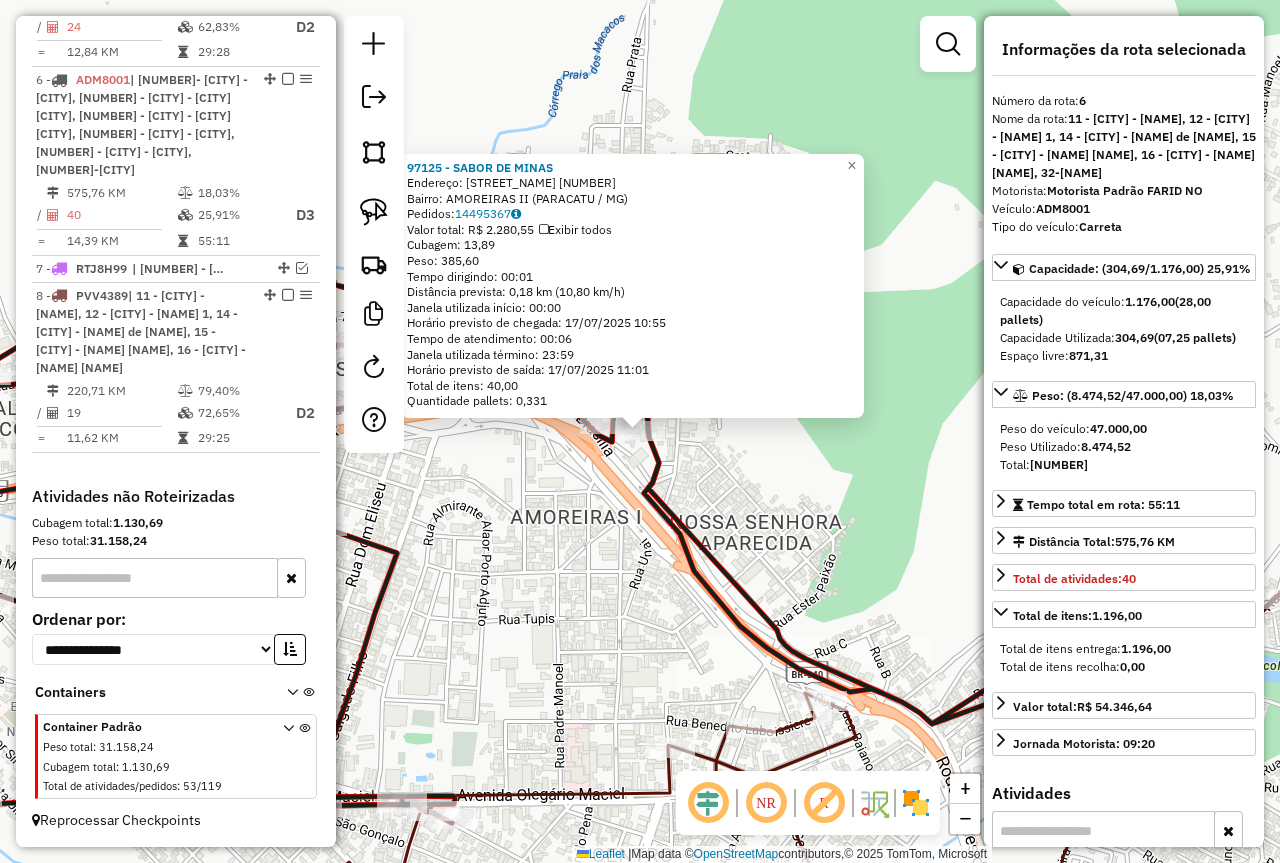 click on "97125 - SABOR DE MINAS  Endereço:  PRESIDENTE JUSCELINO KUBITSCHE SN   Bairro: AMOREIRAS II (PARACATU / MG)   Pedidos:  14495367   Valor total: R$ 2.280,55   Exibir todos   Cubagem: 13,89  Peso: 385,60  Tempo dirigindo: 00:01   Distância prevista: 0,18 km (10,80 km/h)   Janela utilizada início: 00:00   Horário previsto de chegada: 17/07/2025 10:55   Tempo de atendimento: 00:06   Janela utilizada término: 23:59   Horário previsto de saída: 17/07/2025 11:01   Total de itens: 40,00   Quantidade pallets: 0,331  × Janela de atendimento Grade de atendimento Capacidade Transportadoras Veículos Cliente Pedidos  Rotas Selecione os dias de semana para filtrar as janelas de atendimento  Seg   Ter   Qua   Qui   Sex   Sáb   Dom  Informe o período da janela de atendimento: De: Até:  Filtrar exatamente a janela do cliente  Considerar janela de atendimento padrão  Selecione os dias de semana para filtrar as grades de atendimento  Seg   Ter   Qua   Qui   Sex   Sáb   Dom   Peso mínimo:   Peso máximo:   De:  De:" 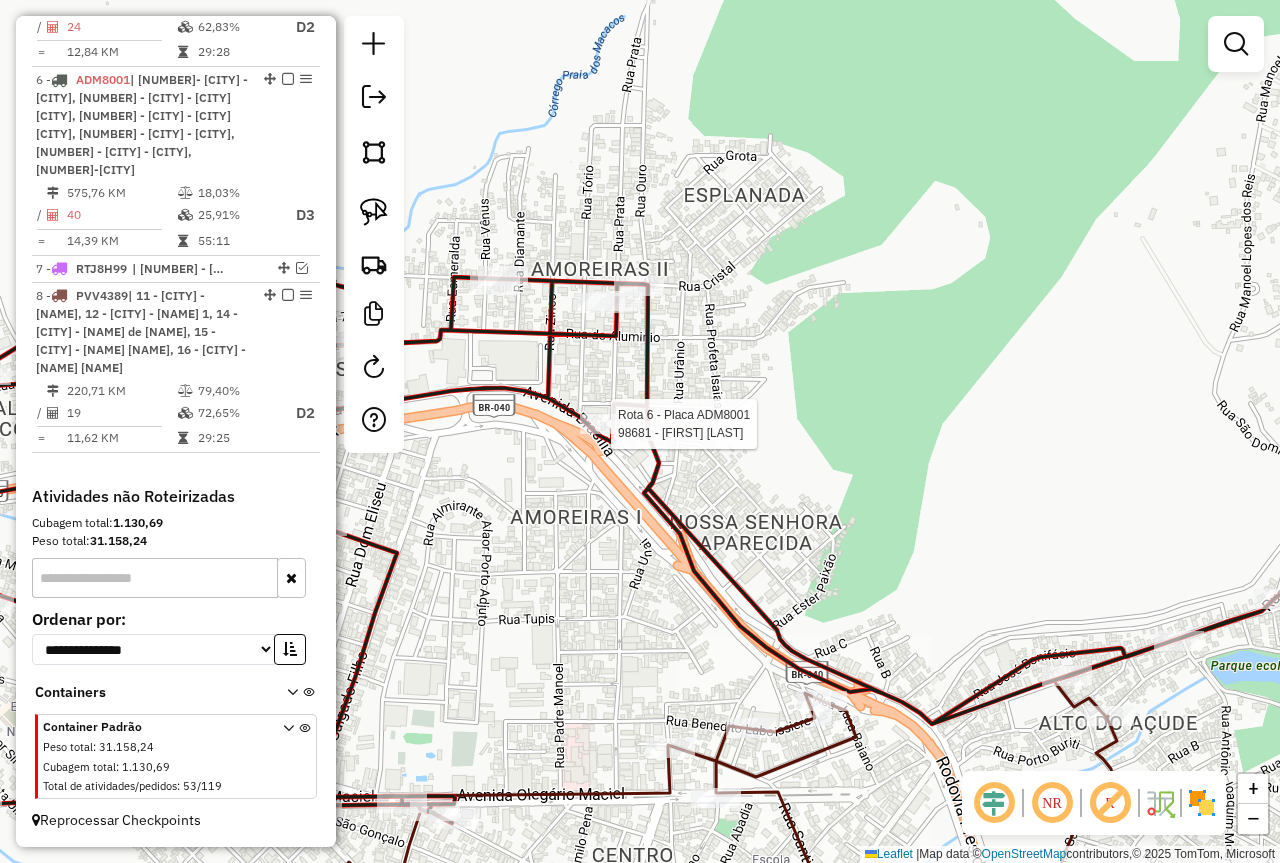 select on "*********" 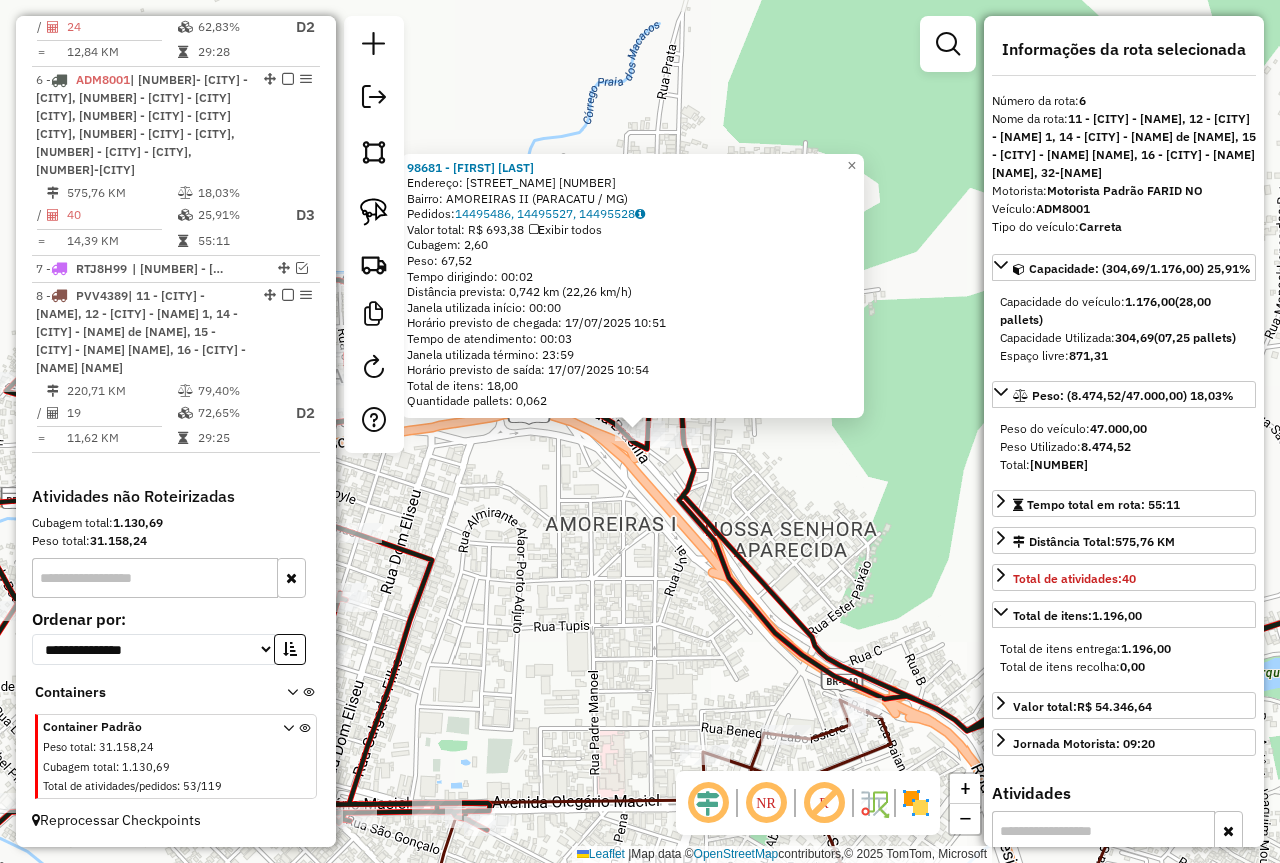 click on "98681 - ALEXANDRE SANTOS  Endereço:  PRATA 08   Bairro: AMOREIRAS II (PARACATU / MG)   Pedidos:  14495486, 14495527, 14495528   Valor total: R$ 693,38   Exibir todos   Cubagem: 2,60  Peso: 67,52  Tempo dirigindo: 00:02   Distância prevista: 0,742 km (22,26 km/h)   Janela utilizada início: 00:00   Horário previsto de chegada: 17/07/2025 10:51   Tempo de atendimento: 00:03   Janela utilizada término: 23:59   Horário previsto de saída: 17/07/2025 10:54   Total de itens: 18,00   Quantidade pallets: 0,062  × Janela de atendimento Grade de atendimento Capacidade Transportadoras Veículos Cliente Pedidos  Rotas Selecione os dias de semana para filtrar as janelas de atendimento  Seg   Ter   Qua   Qui   Sex   Sáb   Dom  Informe o período da janela de atendimento: De: Até:  Filtrar exatamente a janela do cliente  Considerar janela de atendimento padrão  Selecione os dias de semana para filtrar as grades de atendimento  Seg   Ter   Qua   Qui   Sex   Sáb   Dom   Peso mínimo:   Peso máximo:   De:   Até:  +" 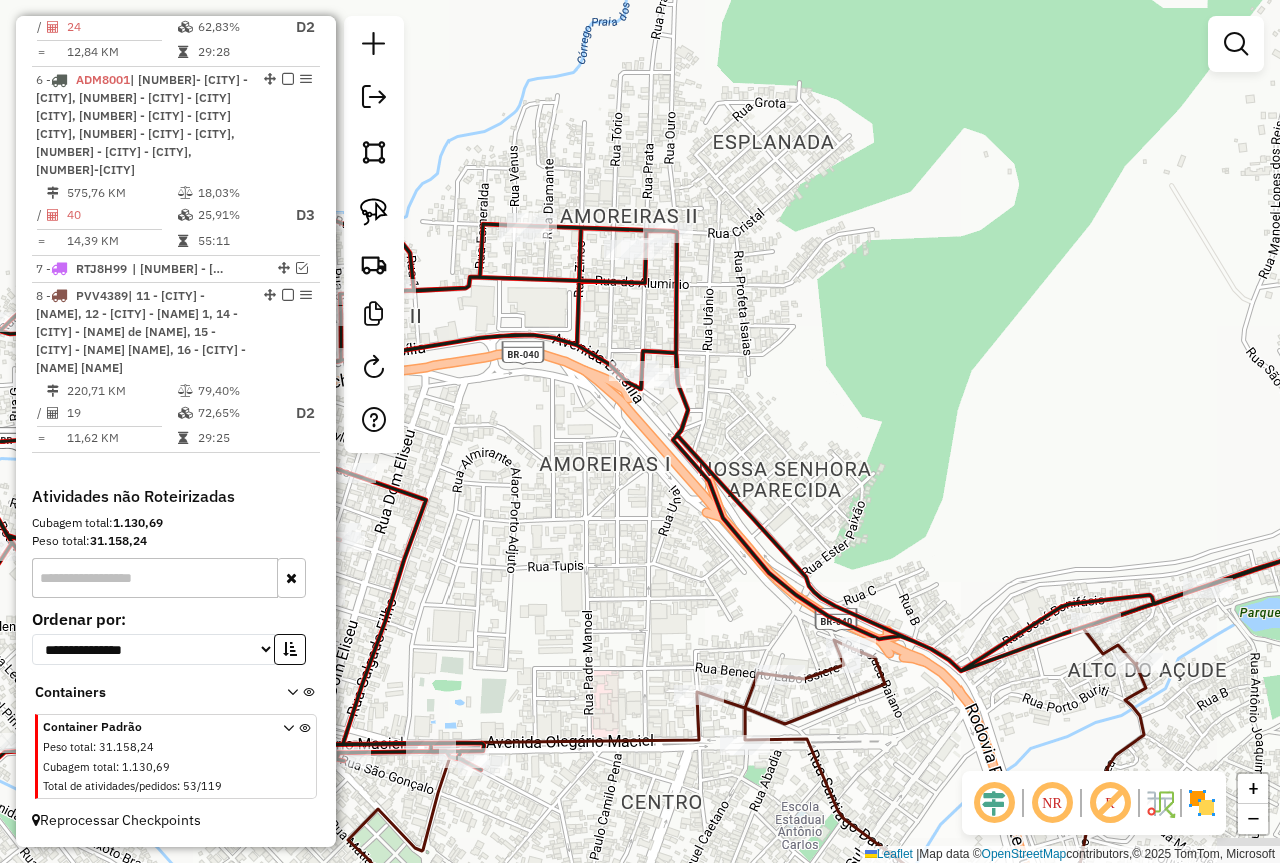 drag, startPoint x: 836, startPoint y: 537, endPoint x: 806, endPoint y: 433, distance: 108.24047 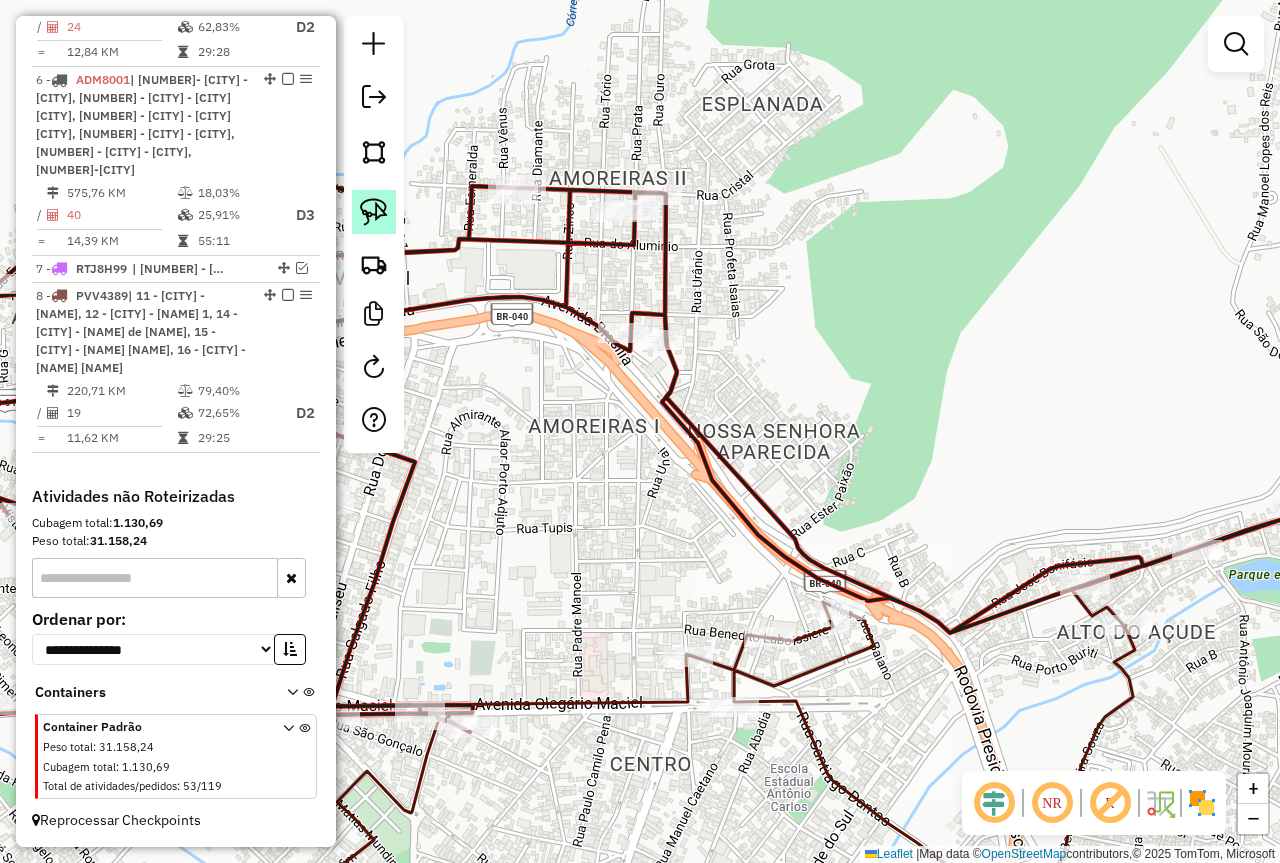 click 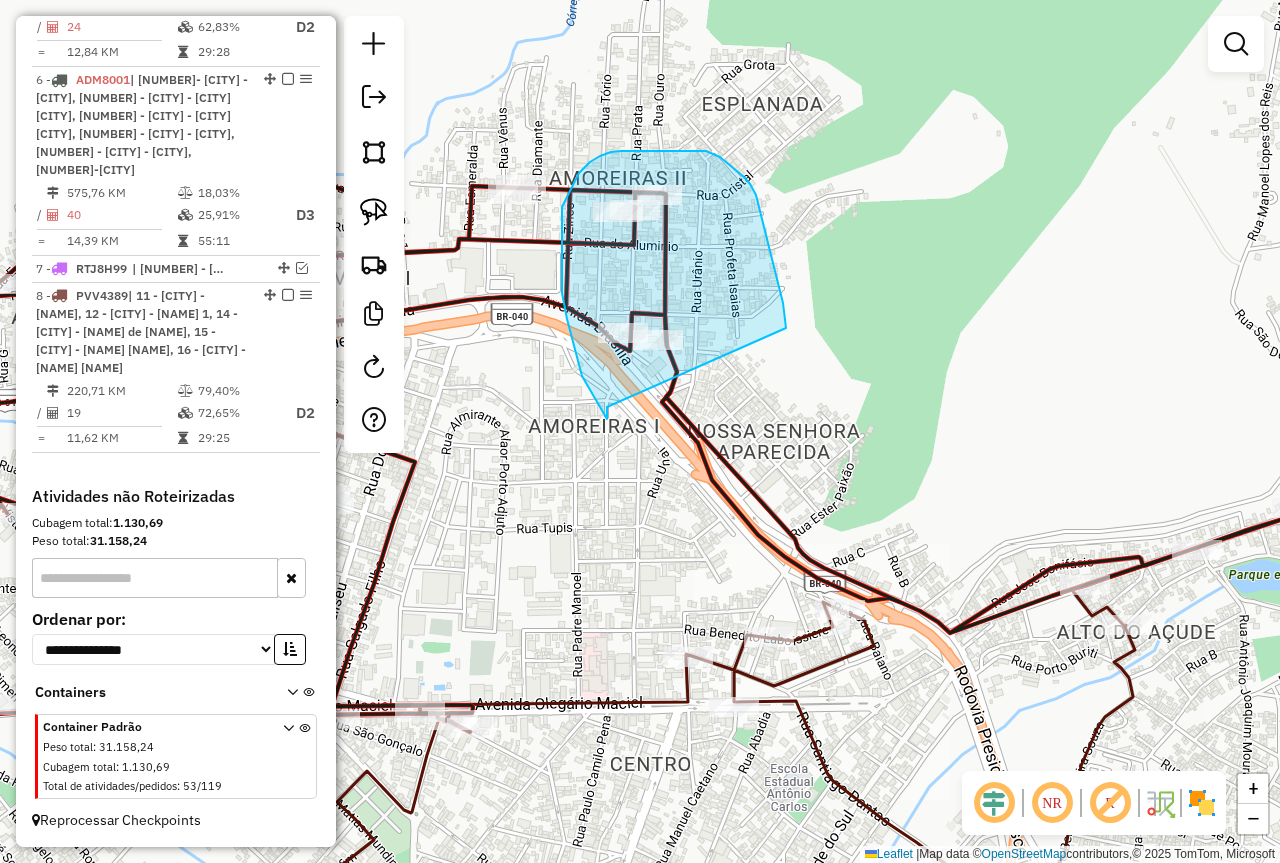 drag, startPoint x: 607, startPoint y: 410, endPoint x: 799, endPoint y: 411, distance: 192.00261 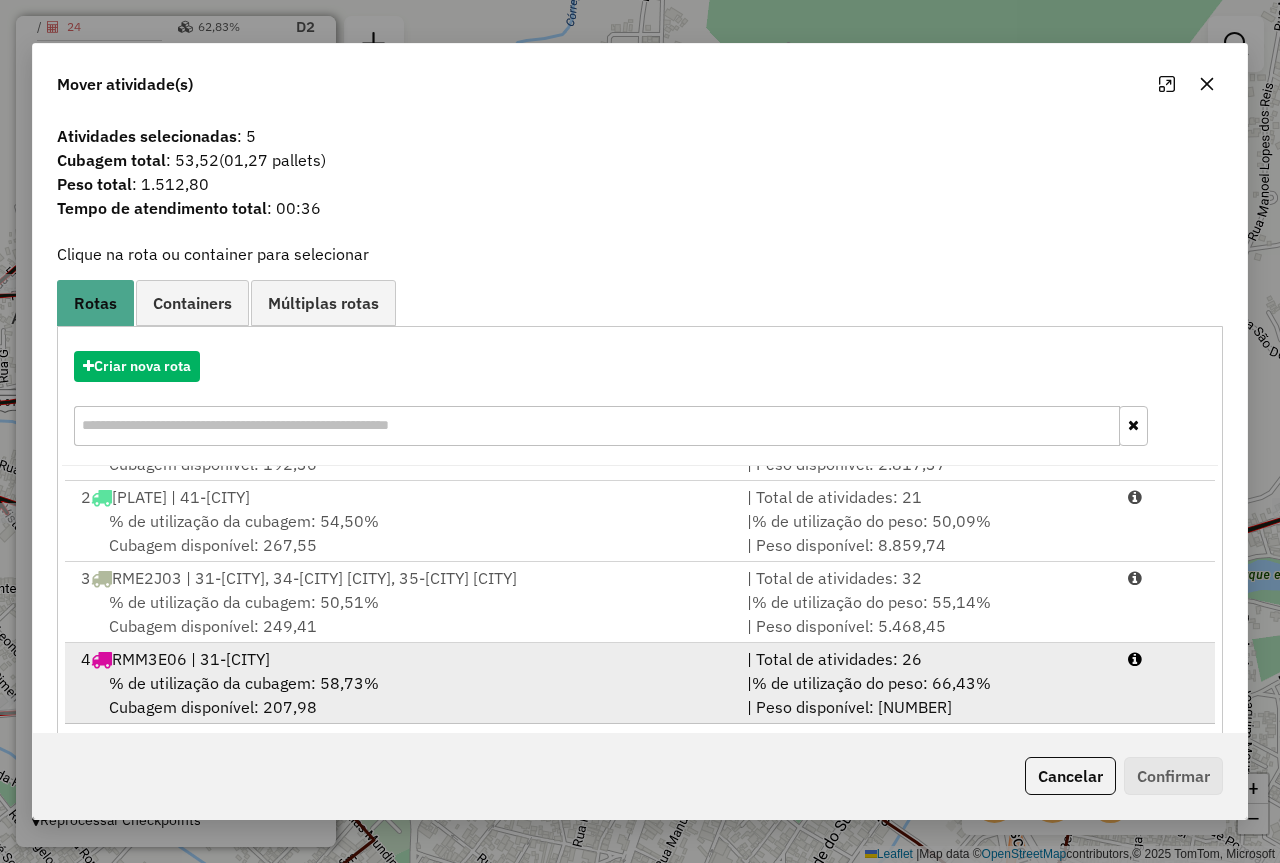 scroll, scrollTop: 110, scrollLeft: 0, axis: vertical 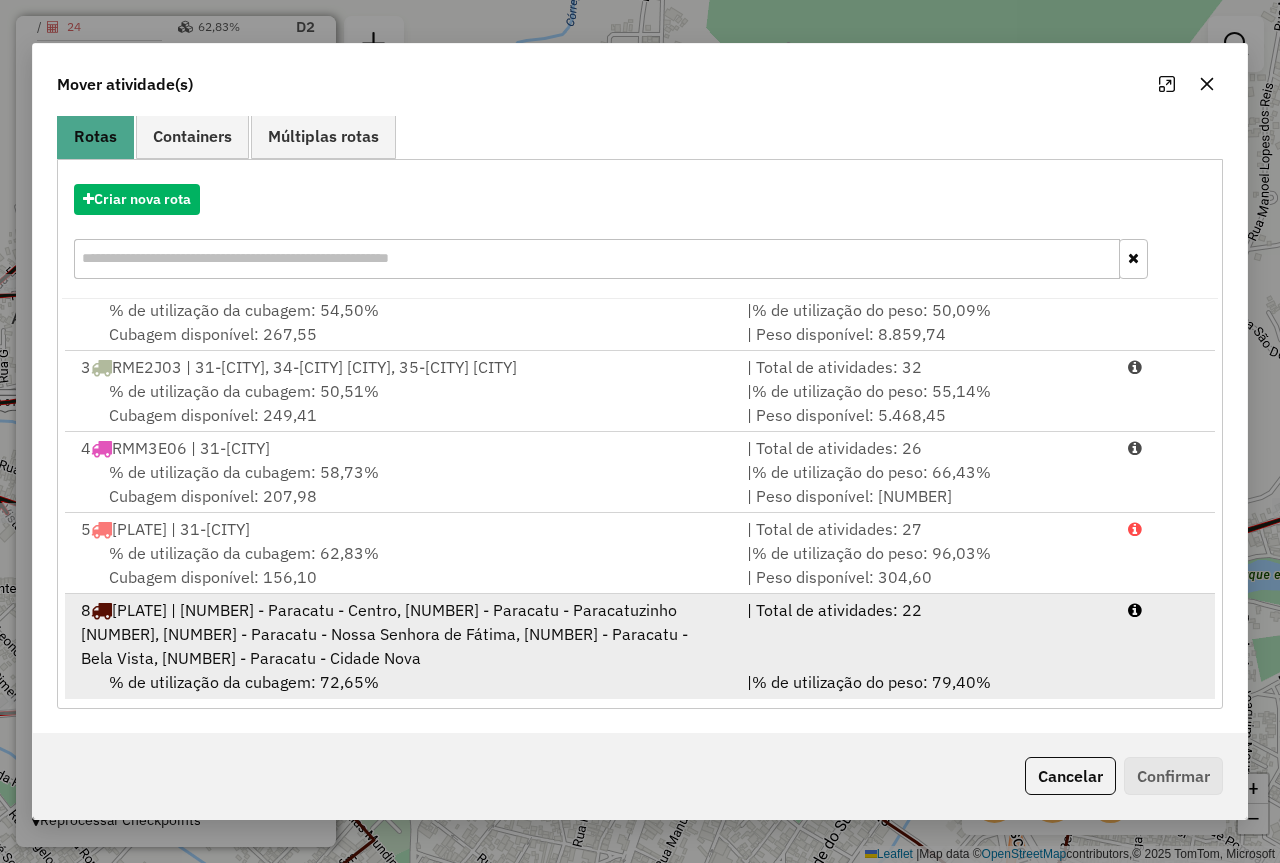 click on "8  PVV4389 | 11 - Paracatu - Centro, 12 - Paracatu - Paracatuzinho 1, 14 - Paracatu - Nossa Senhora de Fátima, 15 - Paracatu - Bela Vista, 16 - Paracatu - Cidade Nova" at bounding box center (402, 634) 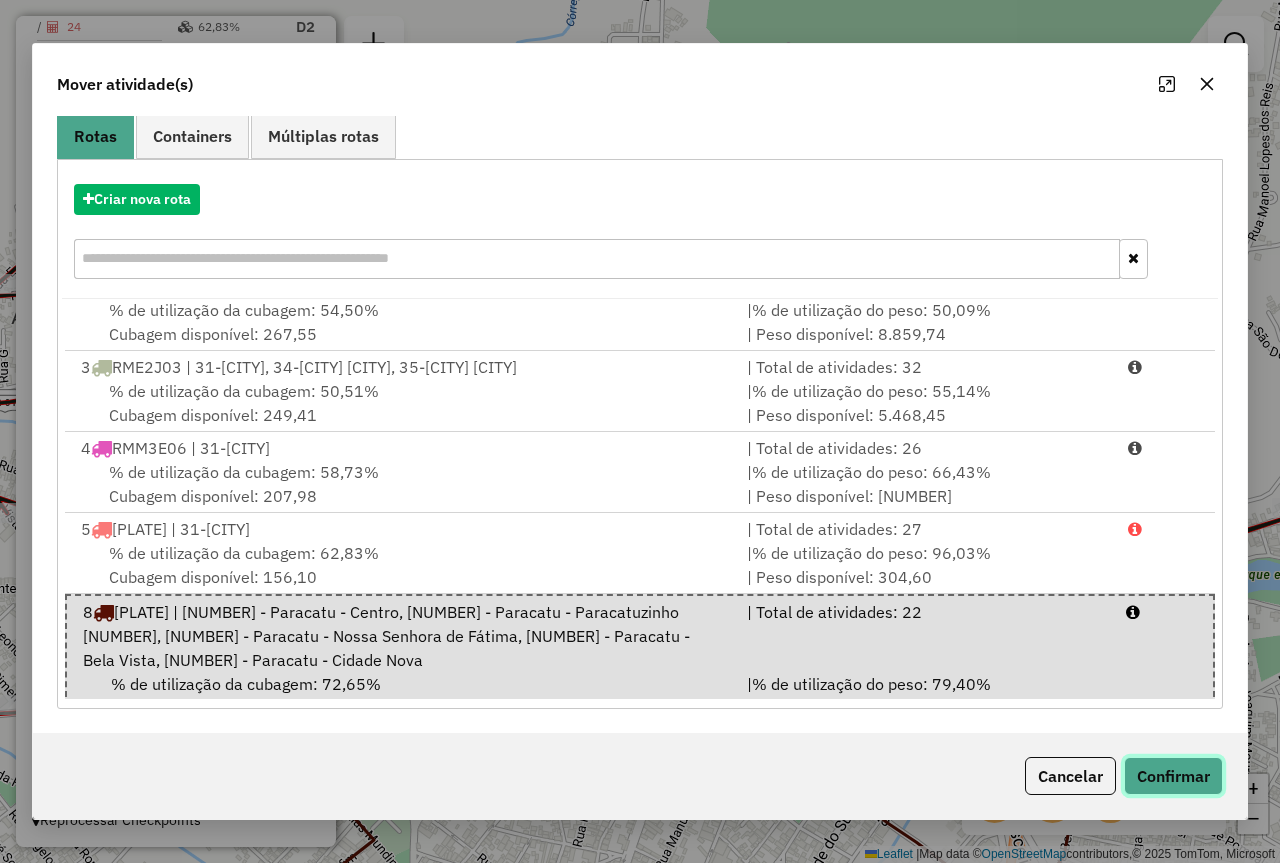click on "Confirmar" 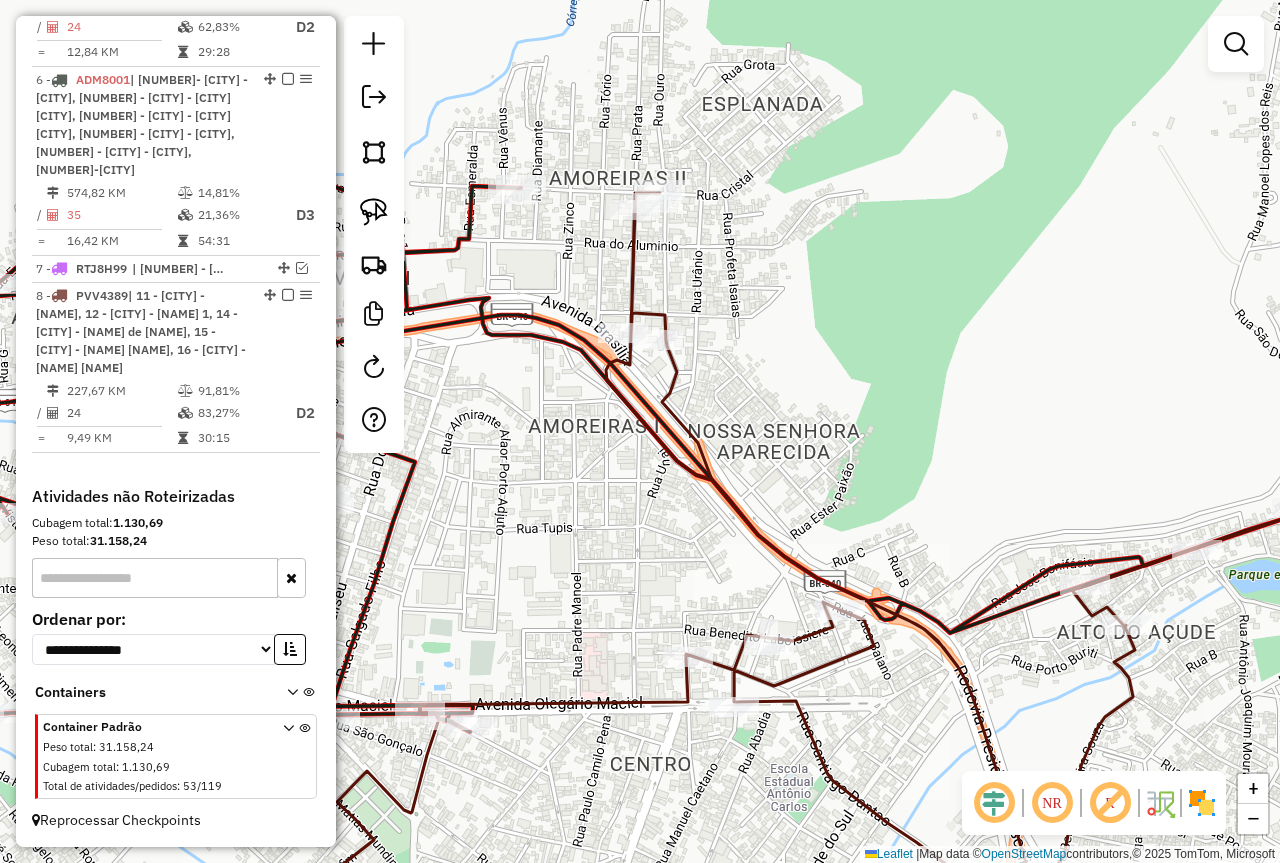 scroll, scrollTop: 0, scrollLeft: 0, axis: both 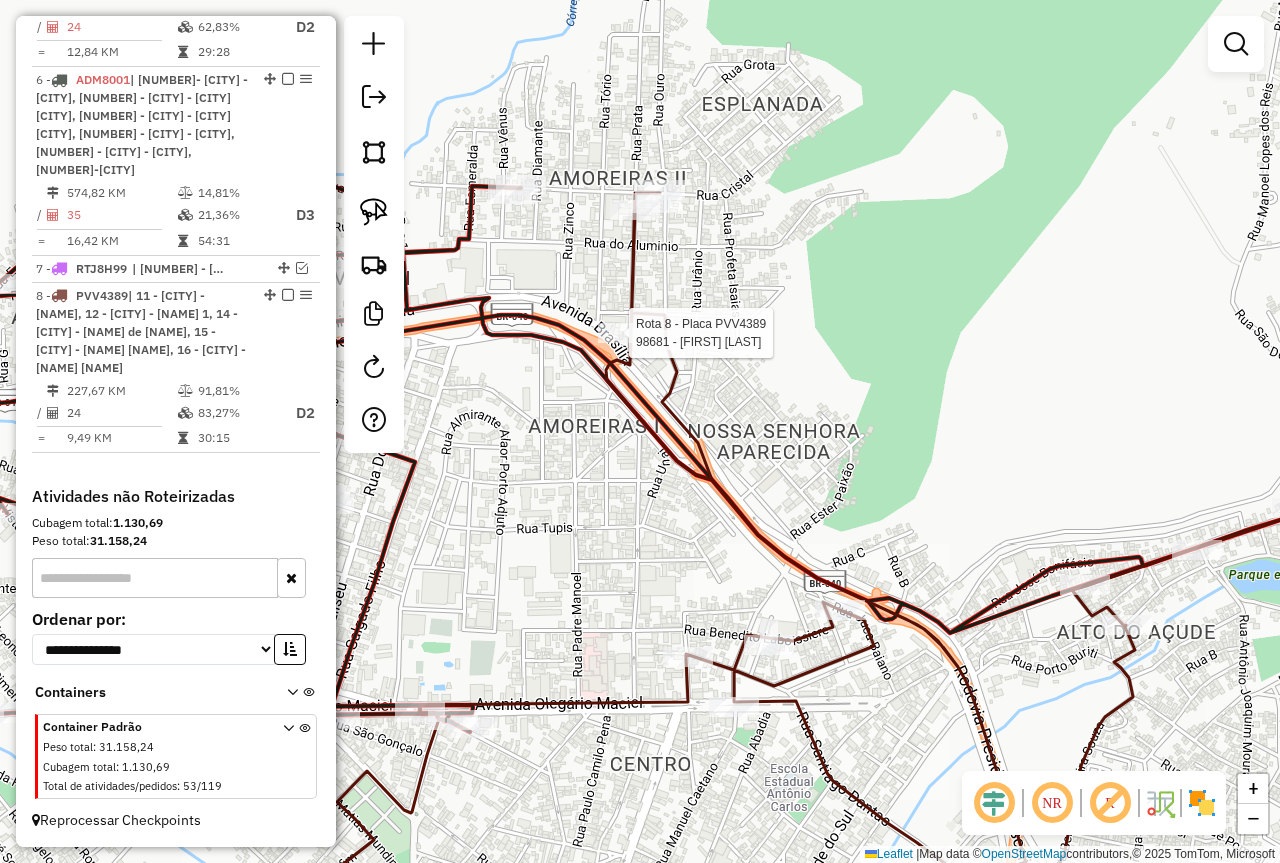 select on "*********" 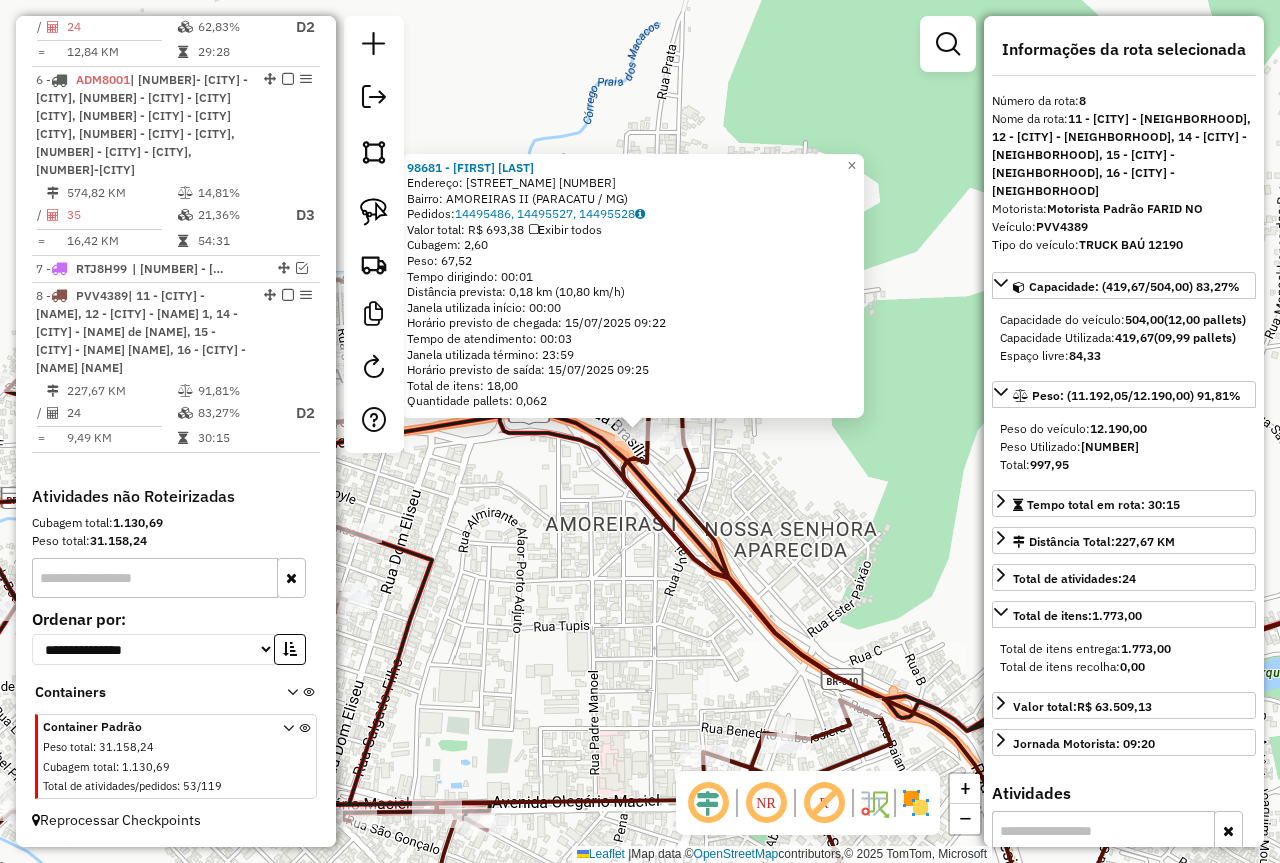 click 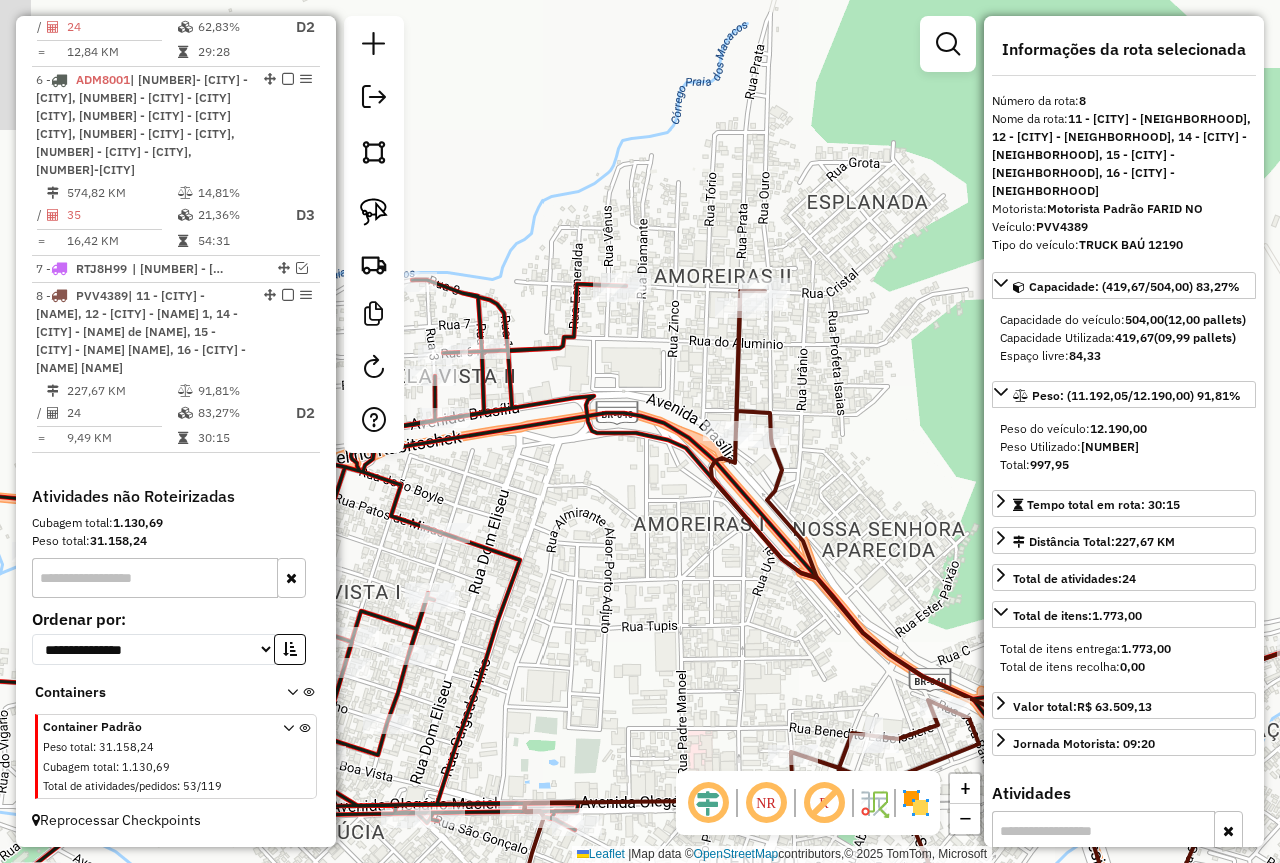 drag, startPoint x: 633, startPoint y: 536, endPoint x: 893, endPoint y: 485, distance: 264.9547 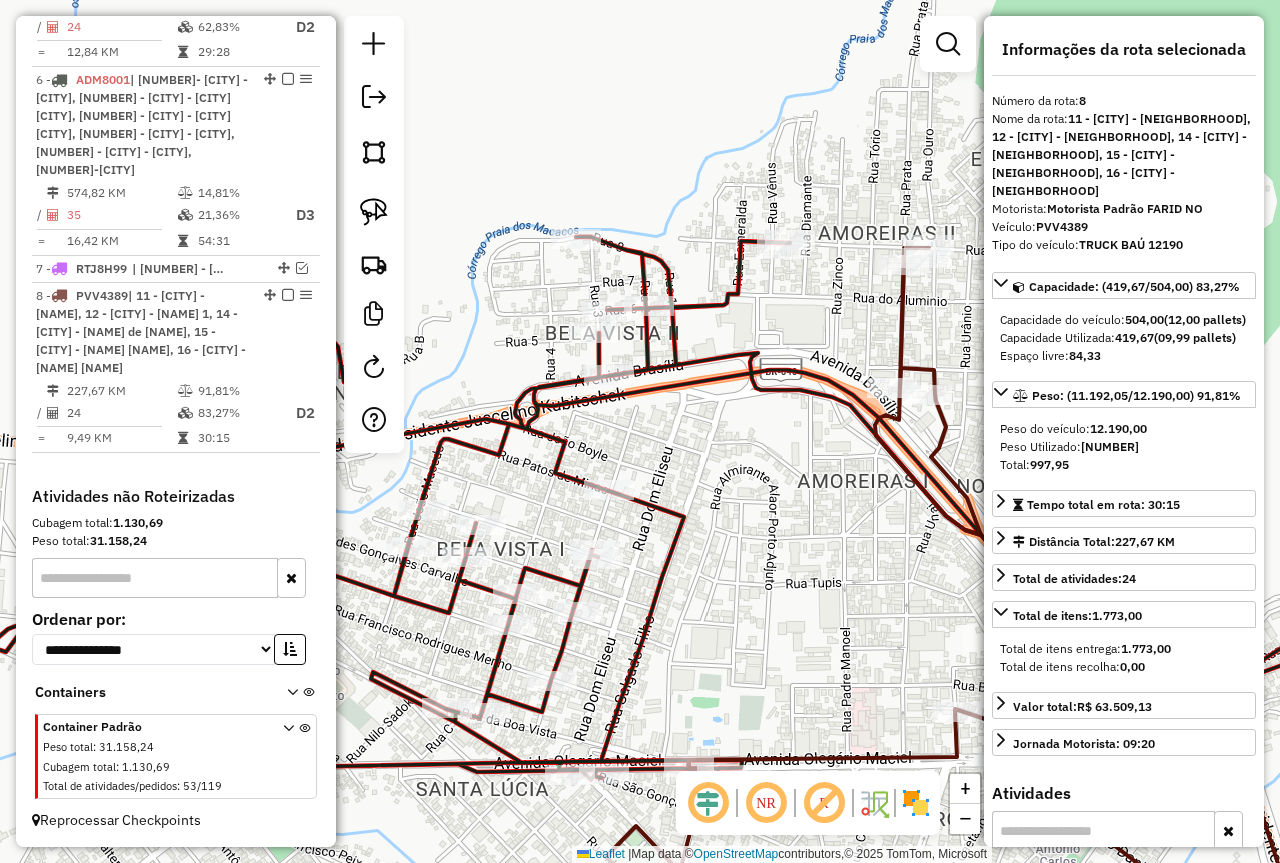click on "Janela de atendimento Grade de atendimento Capacidade Transportadoras Veículos Cliente Pedidos  Rotas Selecione os dias de semana para filtrar as janelas de atendimento  Seg   Ter   Qua   Qui   Sex   Sáb   Dom  Informe o período da janela de atendimento: De: Até:  Filtrar exatamente a janela do cliente  Considerar janela de atendimento padrão  Selecione os dias de semana para filtrar as grades de atendimento  Seg   Ter   Qua   Qui   Sex   Sáb   Dom   Considerar clientes sem dia de atendimento cadastrado  Clientes fora do dia de atendimento selecionado Filtrar as atividades entre os valores definidos abaixo:  Peso mínimo:   Peso máximo:   Cubagem mínima:   Cubagem máxima:   De:   Até:  Filtrar as atividades entre o tempo de atendimento definido abaixo:  De:   Até:   Considerar capacidade total dos clientes não roteirizados Transportadora: Selecione um ou mais itens Tipo de veículo: Selecione um ou mais itens Veículo: Selecione um ou mais itens Motorista: Selecione um ou mais itens Nome: Rótulo:" 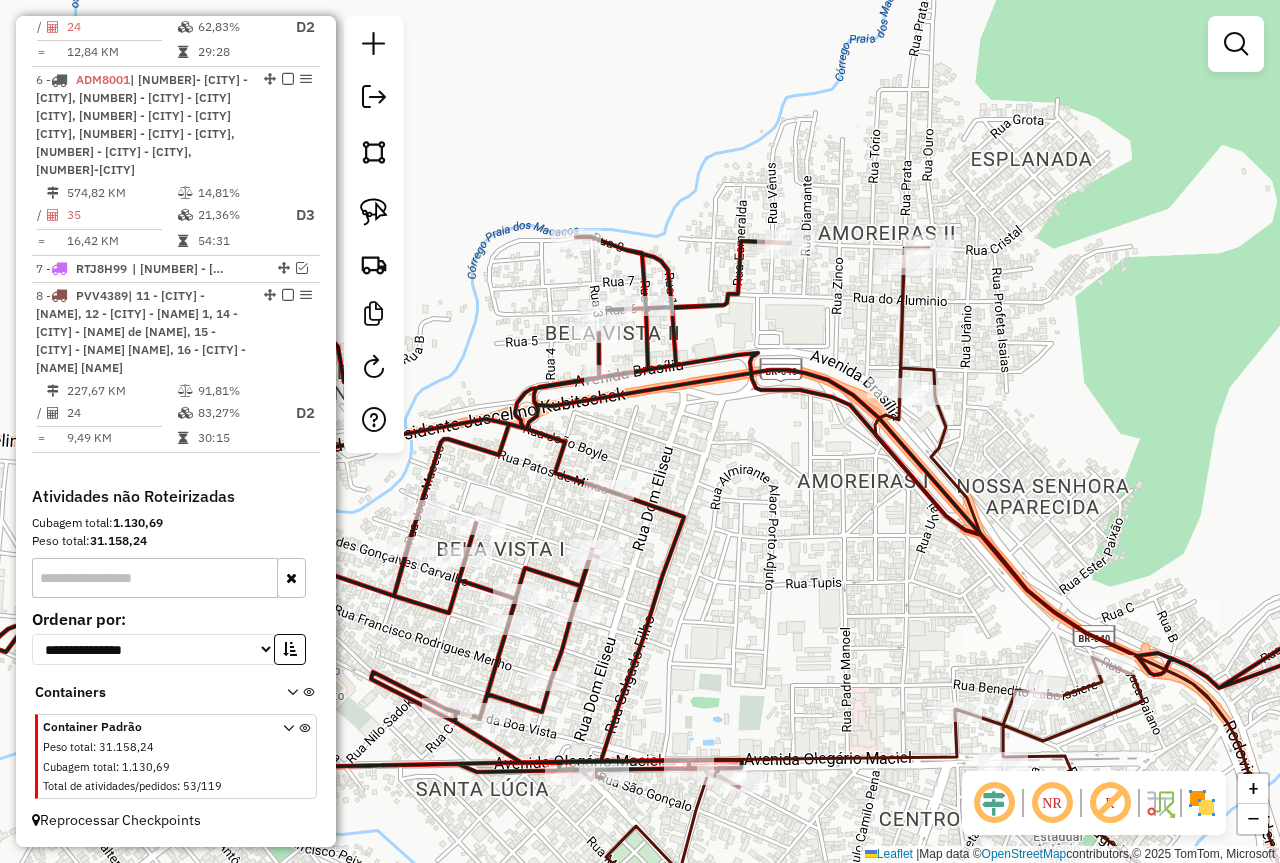 click 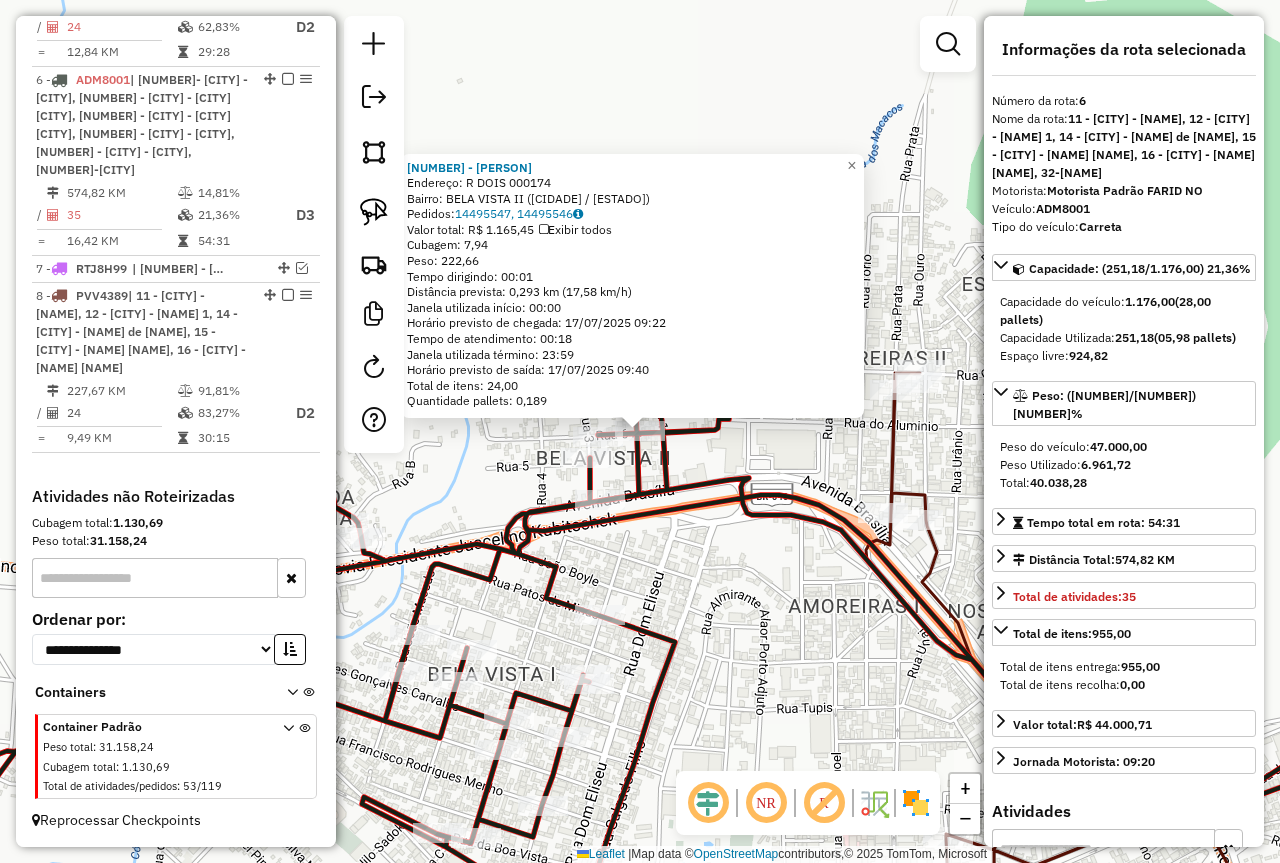 click on "33434 - AMADOR PEREIRA DE AR  Endereço: R   DOIS                          000174   Bairro: BELA VISTA II (PARACATU / MG)   Pedidos:  14495547, 14495546   Valor total: R$ 1.165,45   Exibir todos   Cubagem: 7,94  Peso: 222,66  Tempo dirigindo: 00:01   Distância prevista: 0,293 km (17,58 km/h)   Janela utilizada início: 00:00   Horário previsto de chegada: 17/07/2025 09:22   Tempo de atendimento: 00:18   Janela utilizada término: 23:59   Horário previsto de saída: 17/07/2025 09:40   Total de itens: 24,00   Quantidade pallets: 0,189  × Janela de atendimento Grade de atendimento Capacidade Transportadoras Veículos Cliente Pedidos  Rotas Selecione os dias de semana para filtrar as janelas de atendimento  Seg   Ter   Qua   Qui   Sex   Sáb   Dom  Informe o período da janela de atendimento: De: Até:  Filtrar exatamente a janela do cliente  Considerar janela de atendimento padrão  Selecione os dias de semana para filtrar as grades de atendimento  Seg   Ter   Qua   Qui   Sex   Sáb   Dom   Peso mínimo:  +" 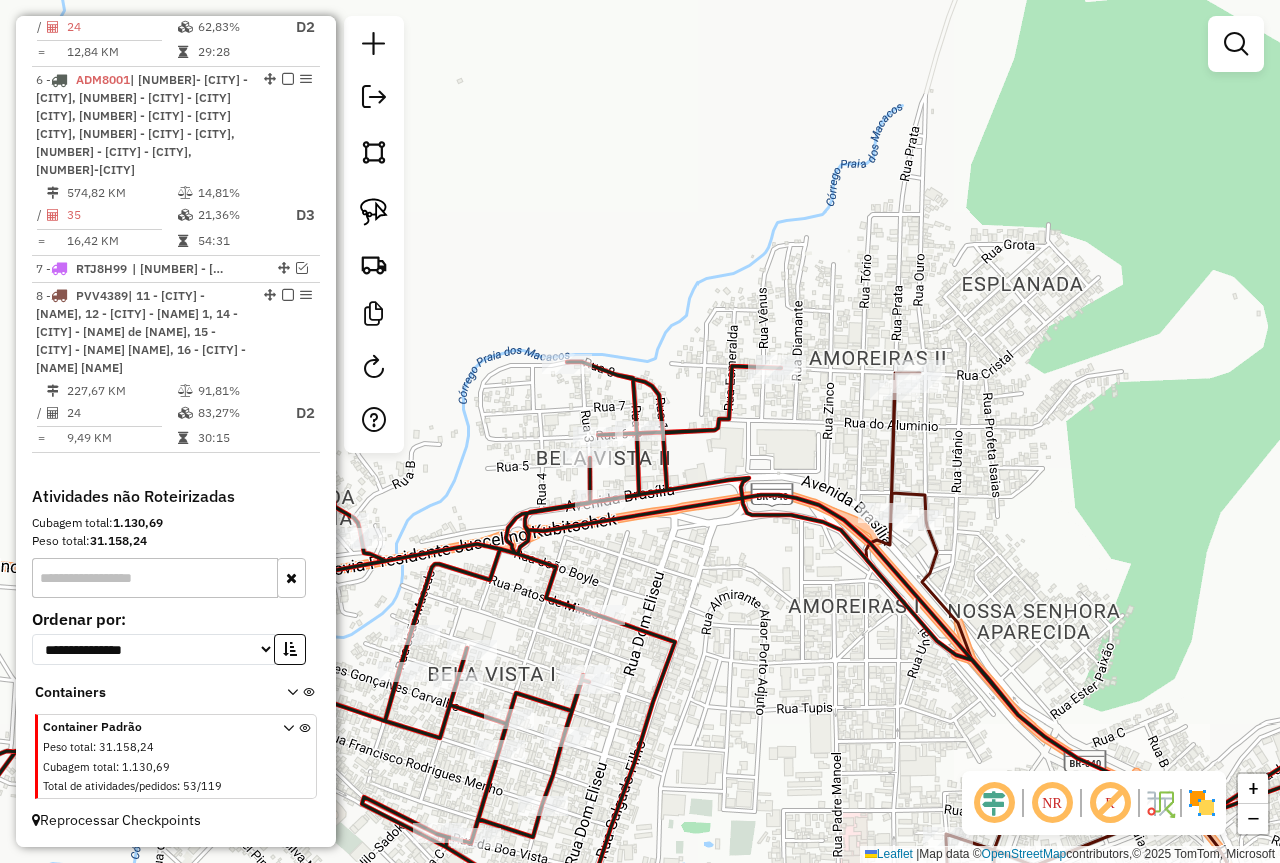 drag, startPoint x: 749, startPoint y: 668, endPoint x: 859, endPoint y: 464, distance: 231.76712 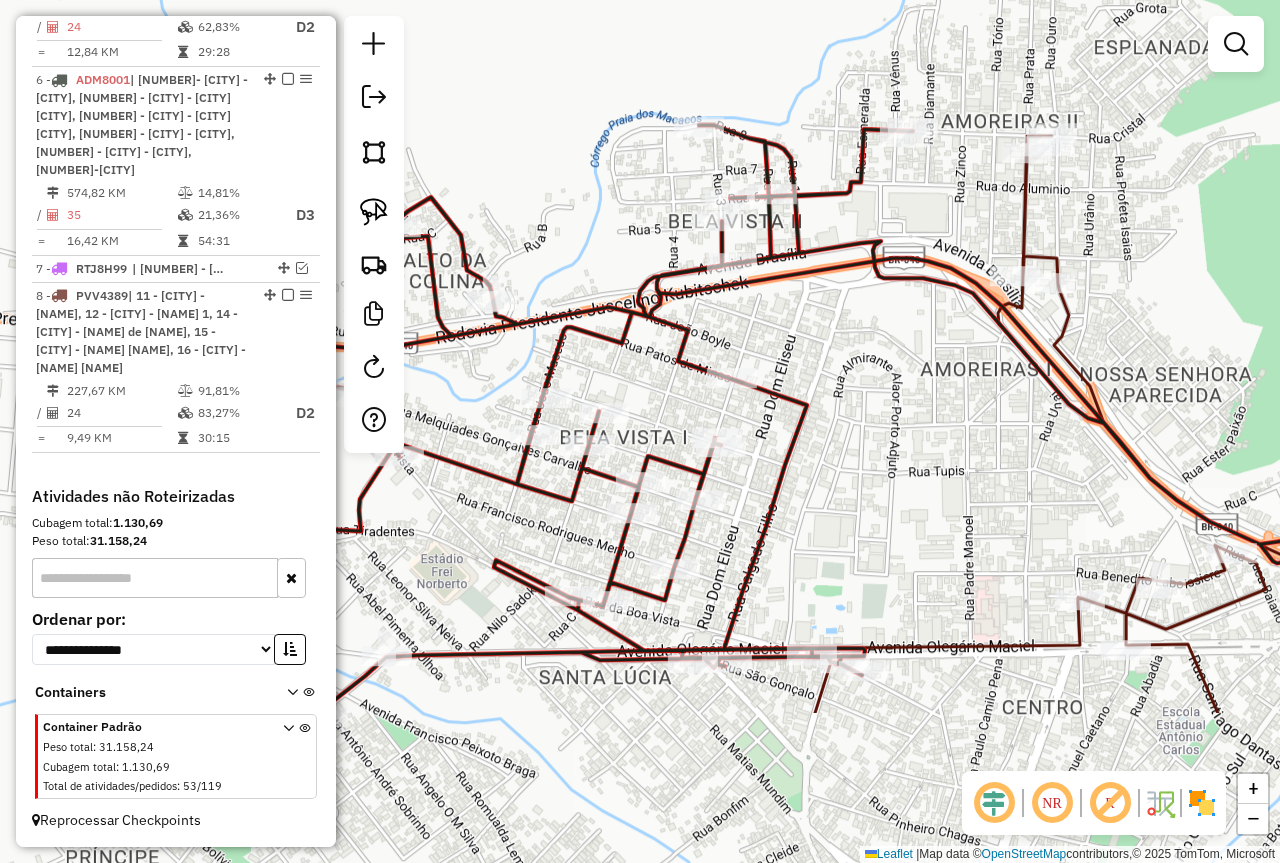 drag, startPoint x: 878, startPoint y: 437, endPoint x: 951, endPoint y: 386, distance: 89.050545 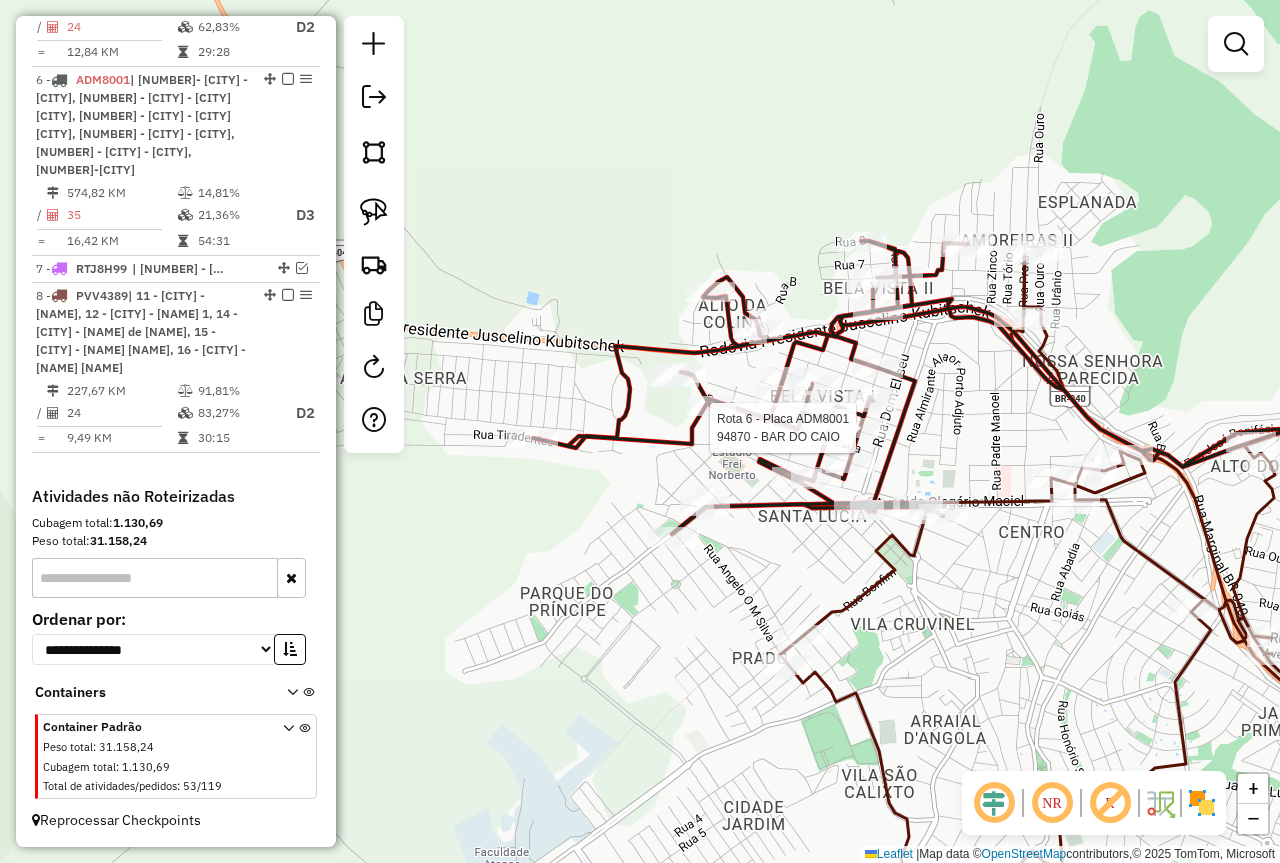 select on "*********" 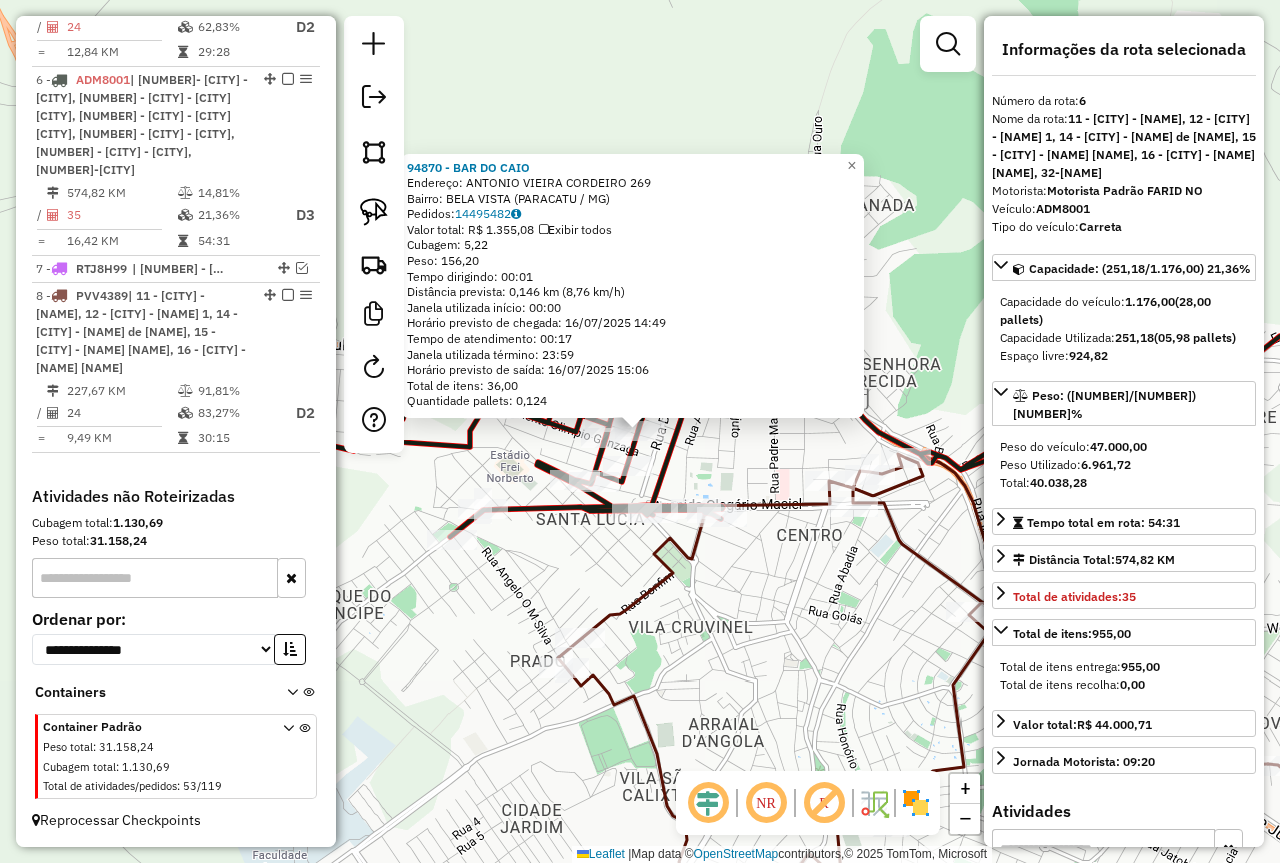 click on "94870 - BAR DO CAIO  Endereço:  ANTONIO VIEIRA CORDEIRO 269   Bairro: BELA VISTA (PARACATU / MG)   Pedidos:  14495482   Valor total: R$ 1.355,08   Exibir todos   Cubagem: 5,22  Peso: 156,20  Tempo dirigindo: 00:01   Distância prevista: 0,146 km (8,76 km/h)   Janela utilizada início: 00:00   Horário previsto de chegada: 16/07/2025 14:49   Tempo de atendimento: 00:17   Janela utilizada término: 23:59   Horário previsto de saída: 16/07/2025 15:06   Total de itens: 36,00   Quantidade pallets: 0,124  × Janela de atendimento Grade de atendimento Capacidade Transportadoras Veículos Cliente Pedidos  Rotas Selecione os dias de semana para filtrar as janelas de atendimento  Seg   Ter   Qua   Qui   Sex   Sáb   Dom  Informe o período da janela de atendimento: De: Até:  Filtrar exatamente a janela do cliente  Considerar janela de atendimento padrão  Selecione os dias de semana para filtrar as grades de atendimento  Seg   Ter   Qua   Qui   Sex   Sáb   Dom   Clientes fora do dia de atendimento selecionado De:" 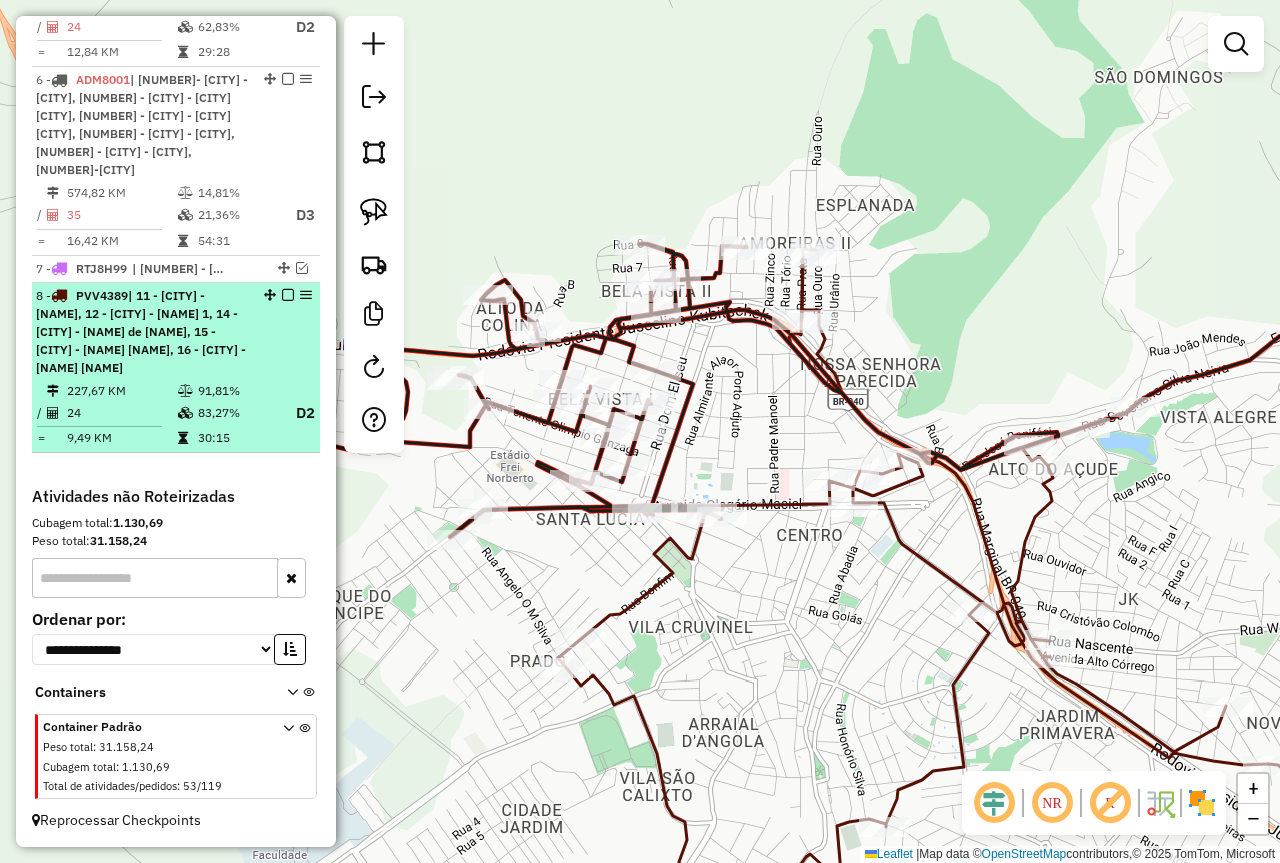 click at bounding box center [288, 295] 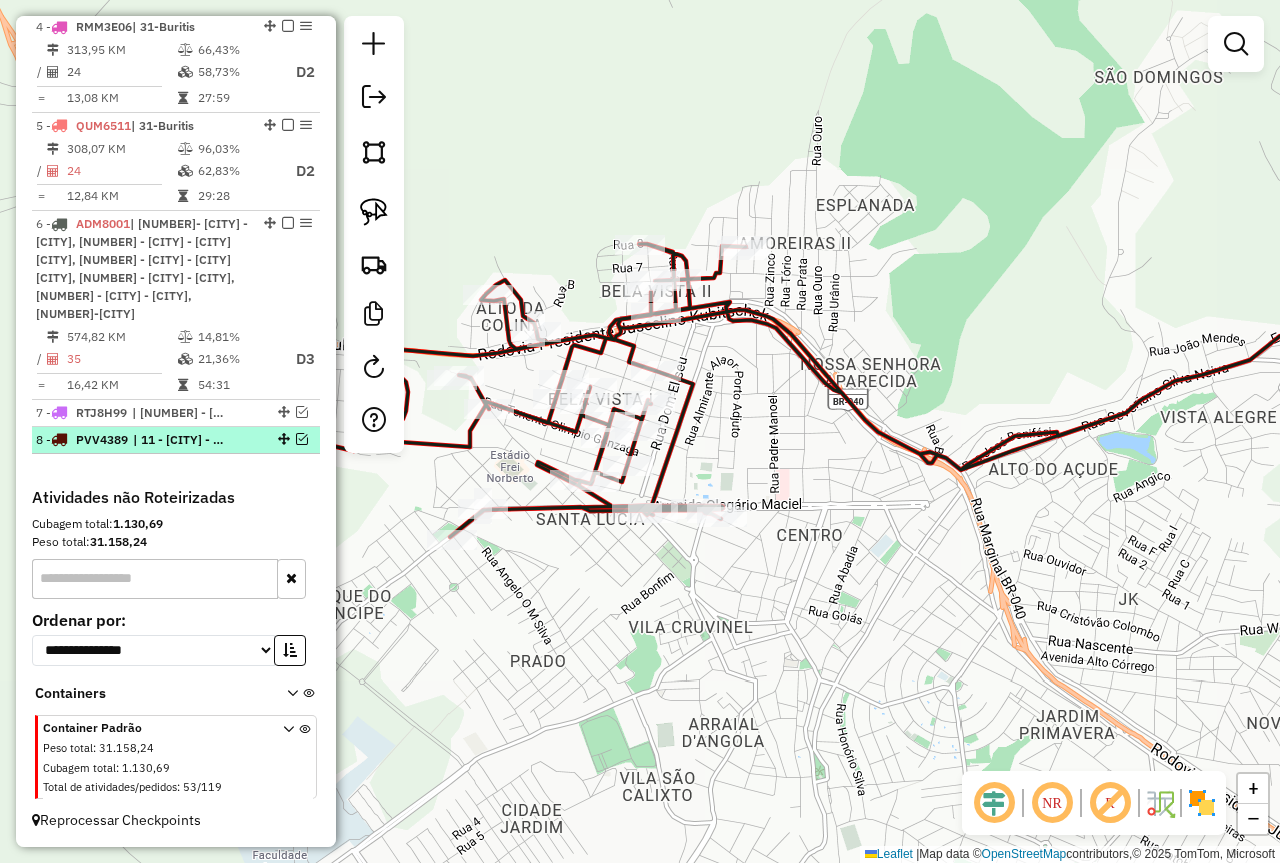 scroll, scrollTop: 1101, scrollLeft: 0, axis: vertical 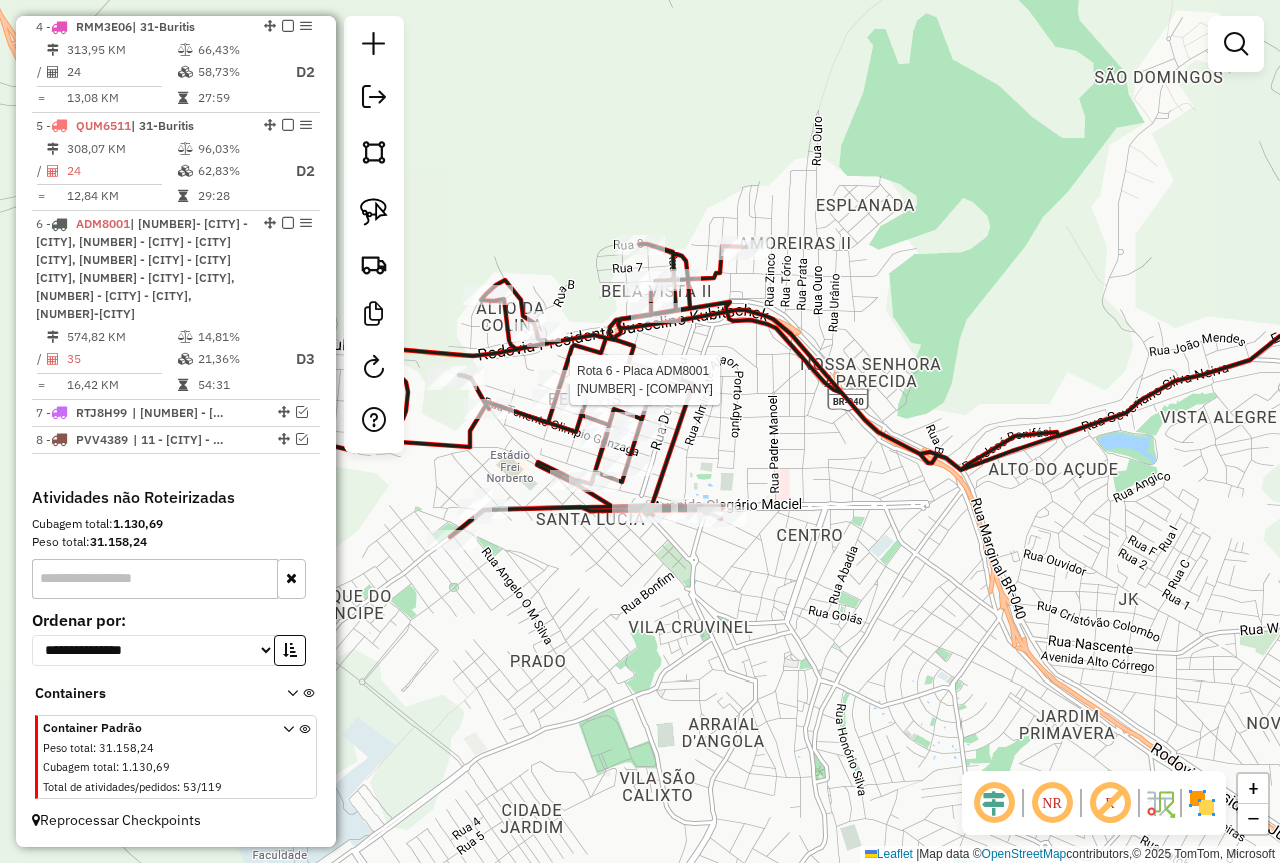 select on "*********" 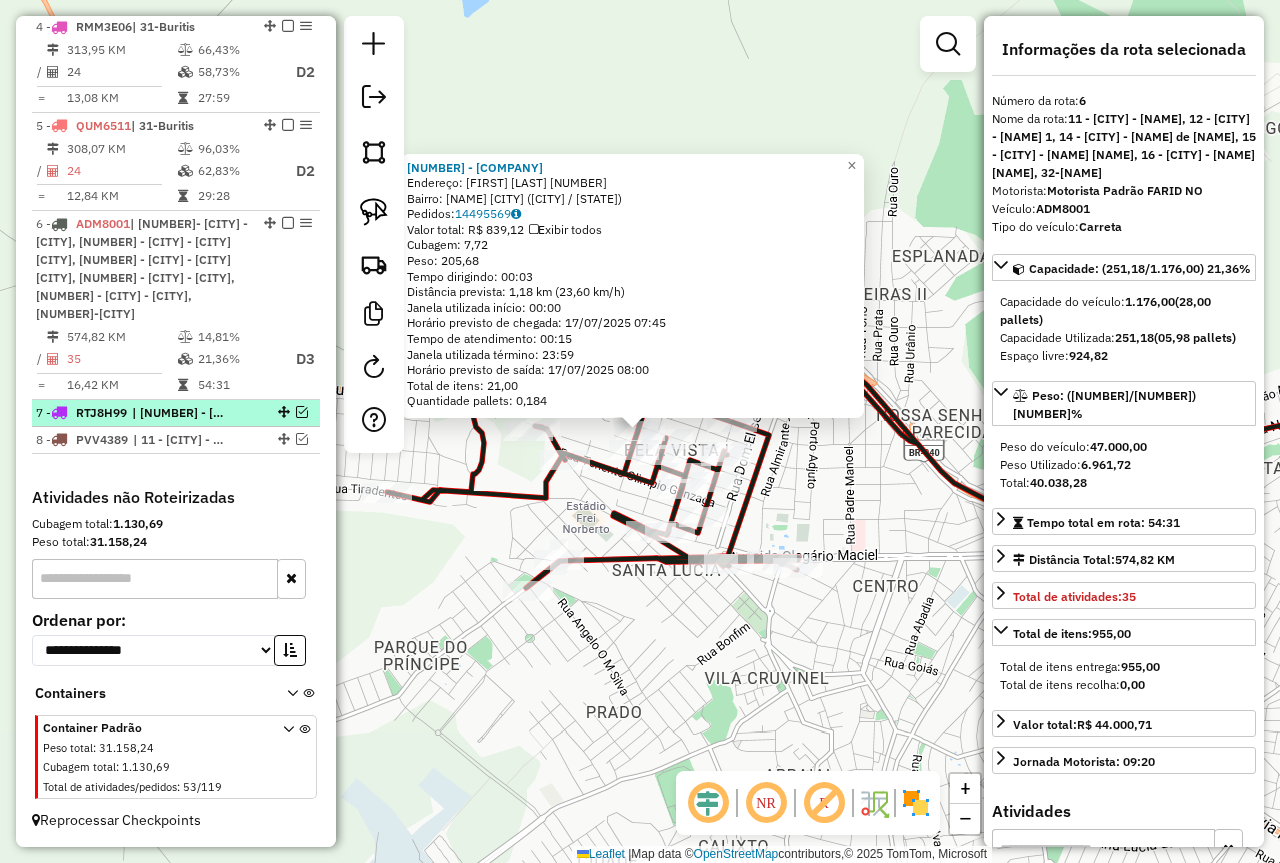 click on "7 -       RTJ8H99   | 15 - Paracatu - Bela Vista" at bounding box center [176, 413] 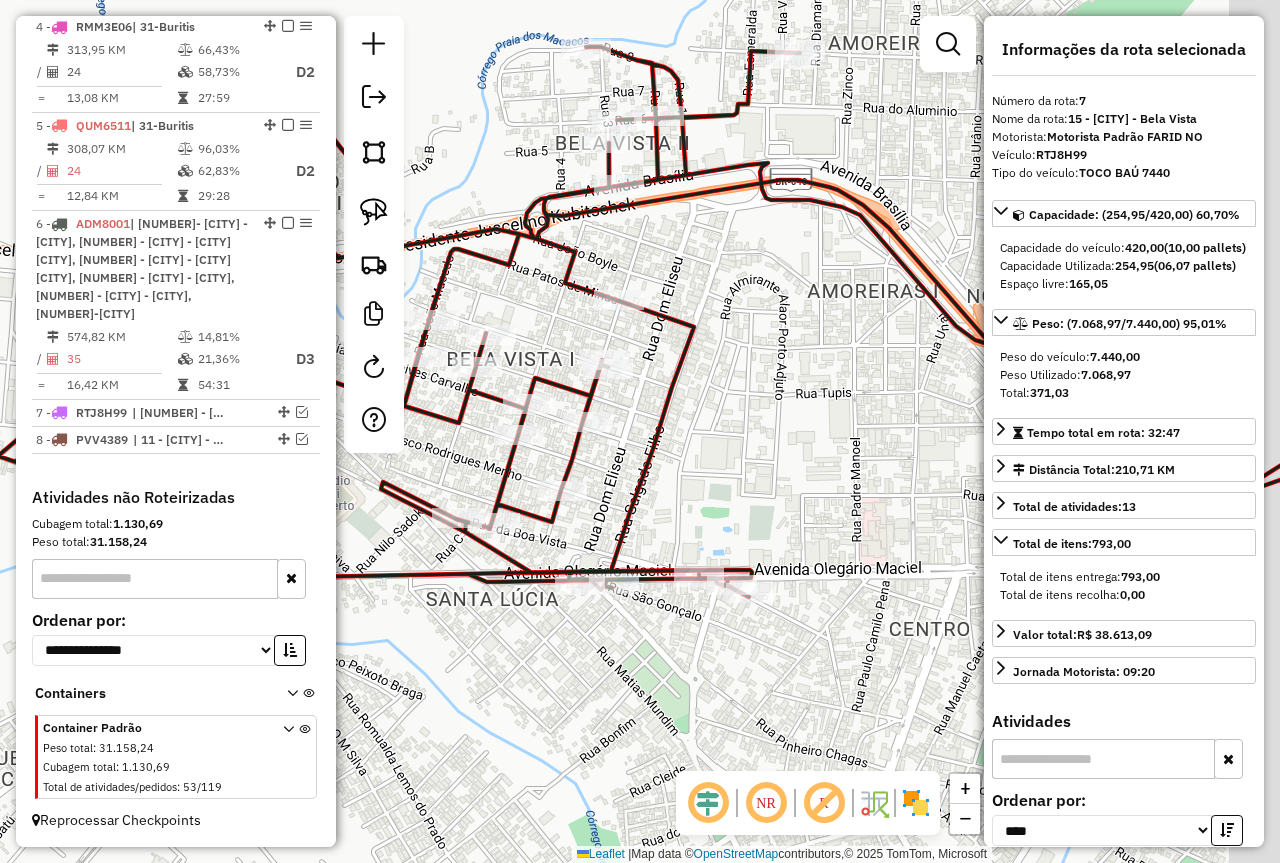 drag, startPoint x: 831, startPoint y: 530, endPoint x: 714, endPoint y: 416, distance: 163.35544 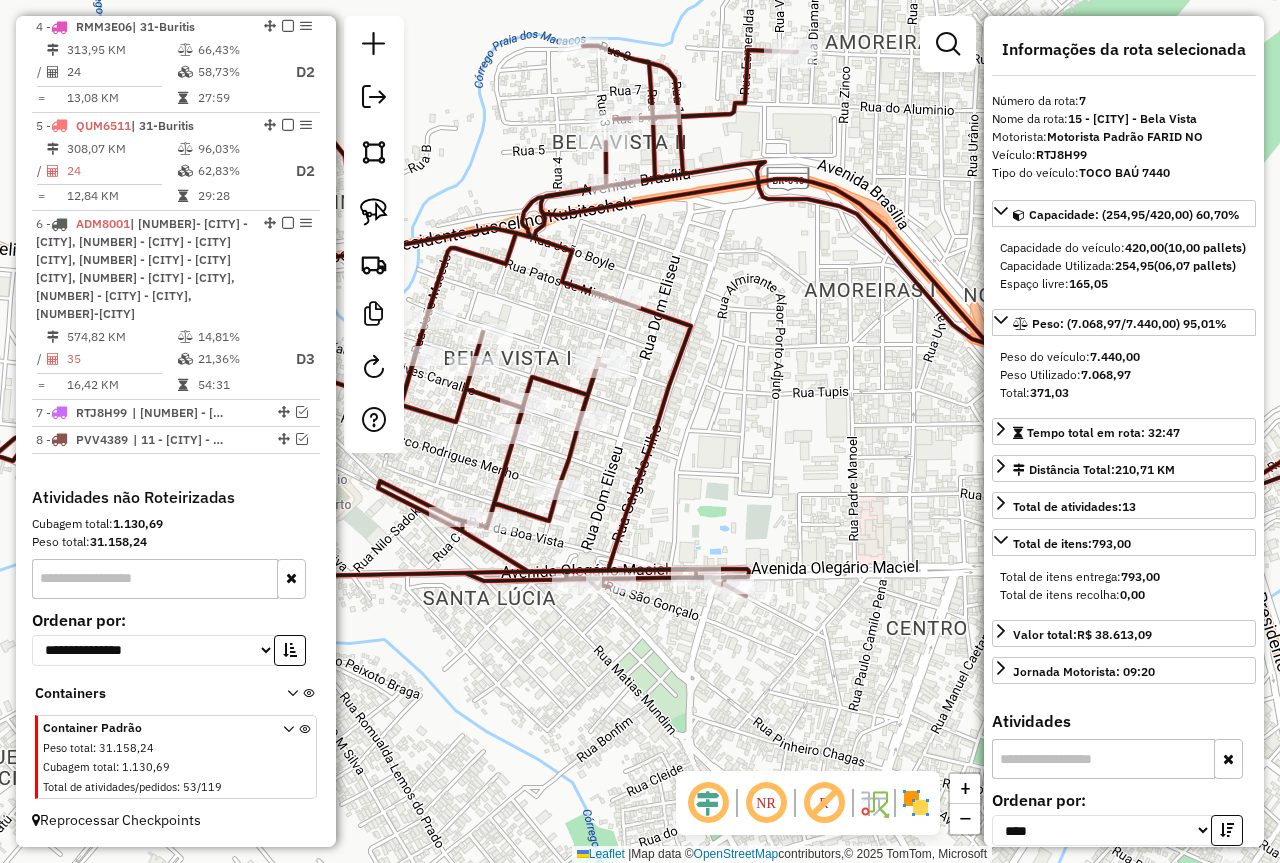 click on "Janela de atendimento Grade de atendimento Capacidade Transportadoras Veículos Cliente Pedidos  Rotas Selecione os dias de semana para filtrar as janelas de atendimento  Seg   Ter   Qua   Qui   Sex   Sáb   Dom  Informe o período da janela de atendimento: De: Até:  Filtrar exatamente a janela do cliente  Considerar janela de atendimento padrão  Selecione os dias de semana para filtrar as grades de atendimento  Seg   Ter   Qua   Qui   Sex   Sáb   Dom   Considerar clientes sem dia de atendimento cadastrado  Clientes fora do dia de atendimento selecionado Filtrar as atividades entre os valores definidos abaixo:  Peso mínimo:   Peso máximo:   Cubagem mínima:   Cubagem máxima:   De:   Até:  Filtrar as atividades entre o tempo de atendimento definido abaixo:  De:   Até:   Considerar capacidade total dos clientes não roteirizados Transportadora: Selecione um ou mais itens Tipo de veículo: Selecione um ou mais itens Veículo: Selecione um ou mais itens Motorista: Selecione um ou mais itens Nome: Rótulo:" 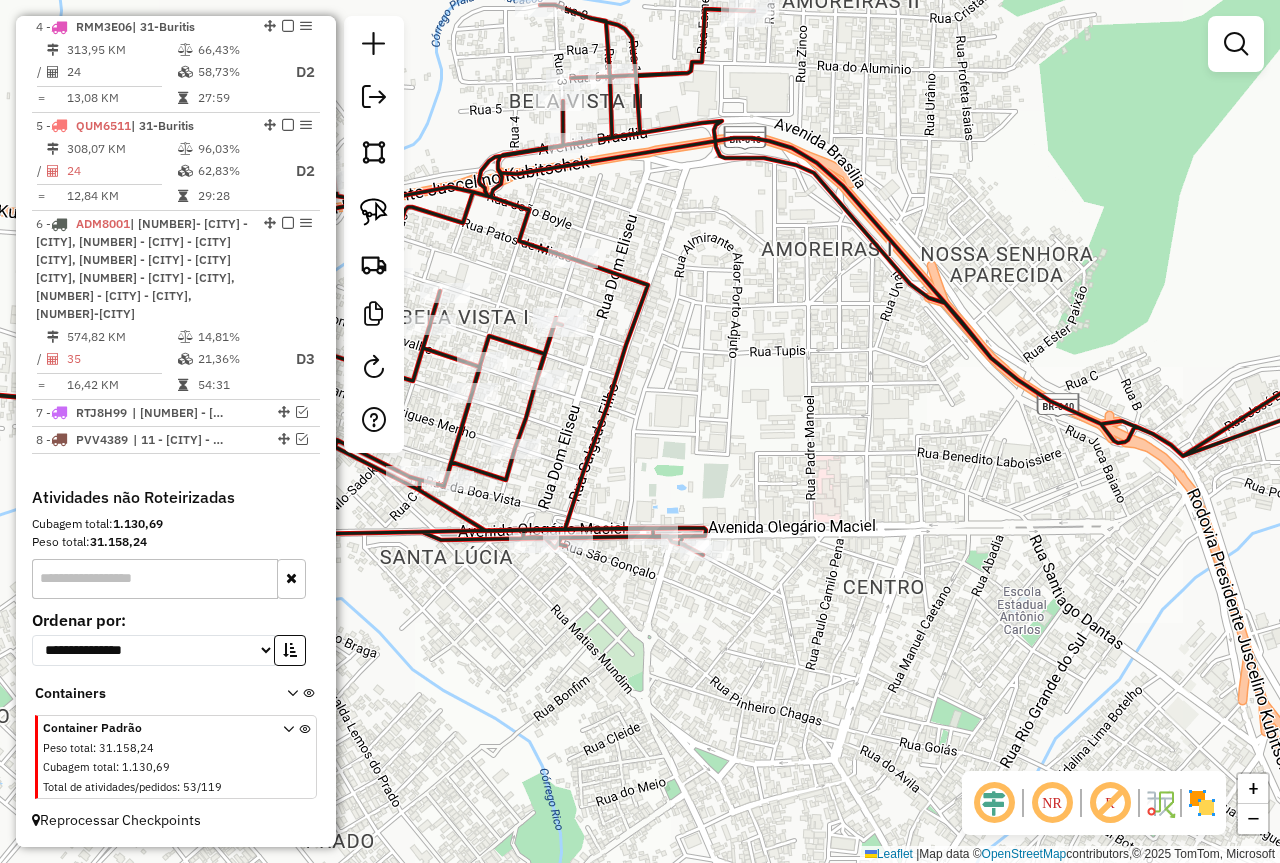 drag, startPoint x: 784, startPoint y: 462, endPoint x: 723, endPoint y: 420, distance: 74.06078 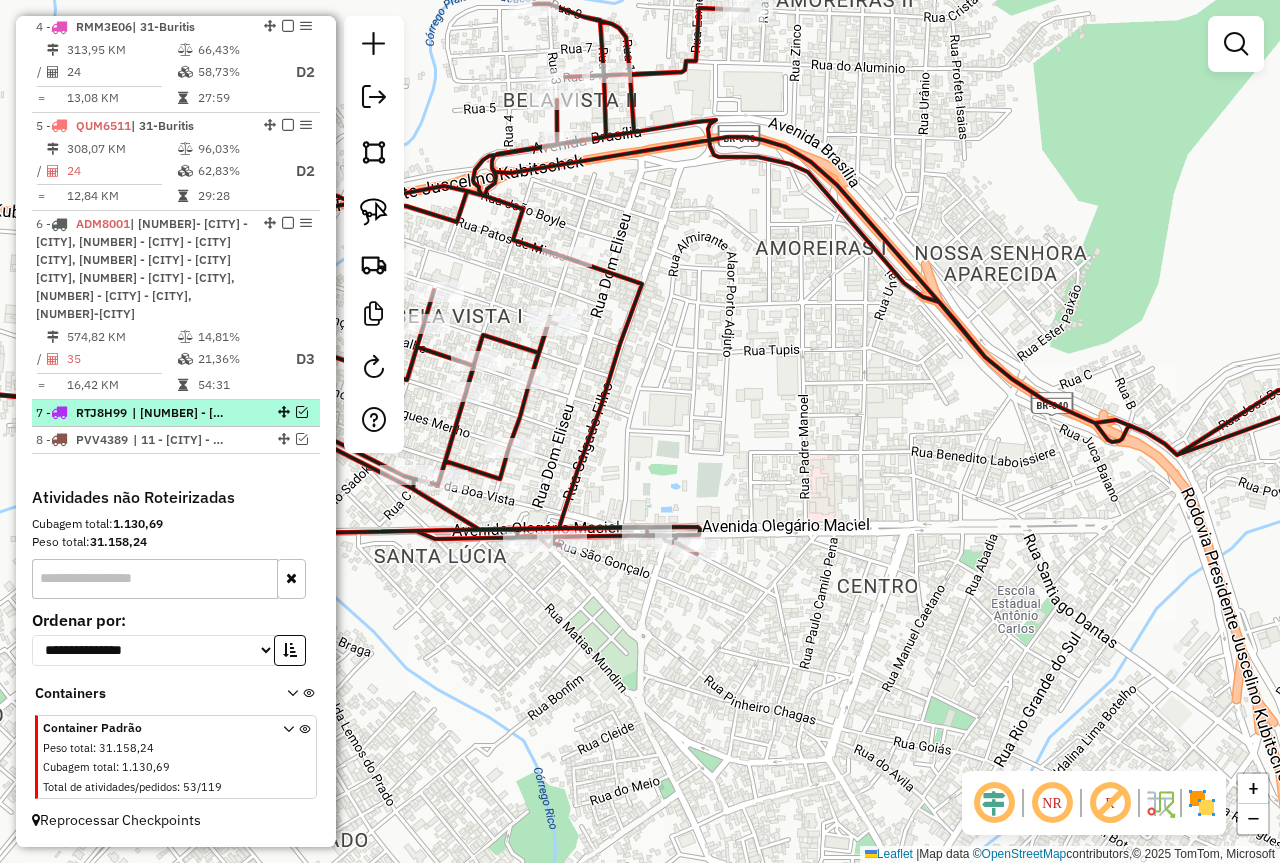 click at bounding box center [302, 412] 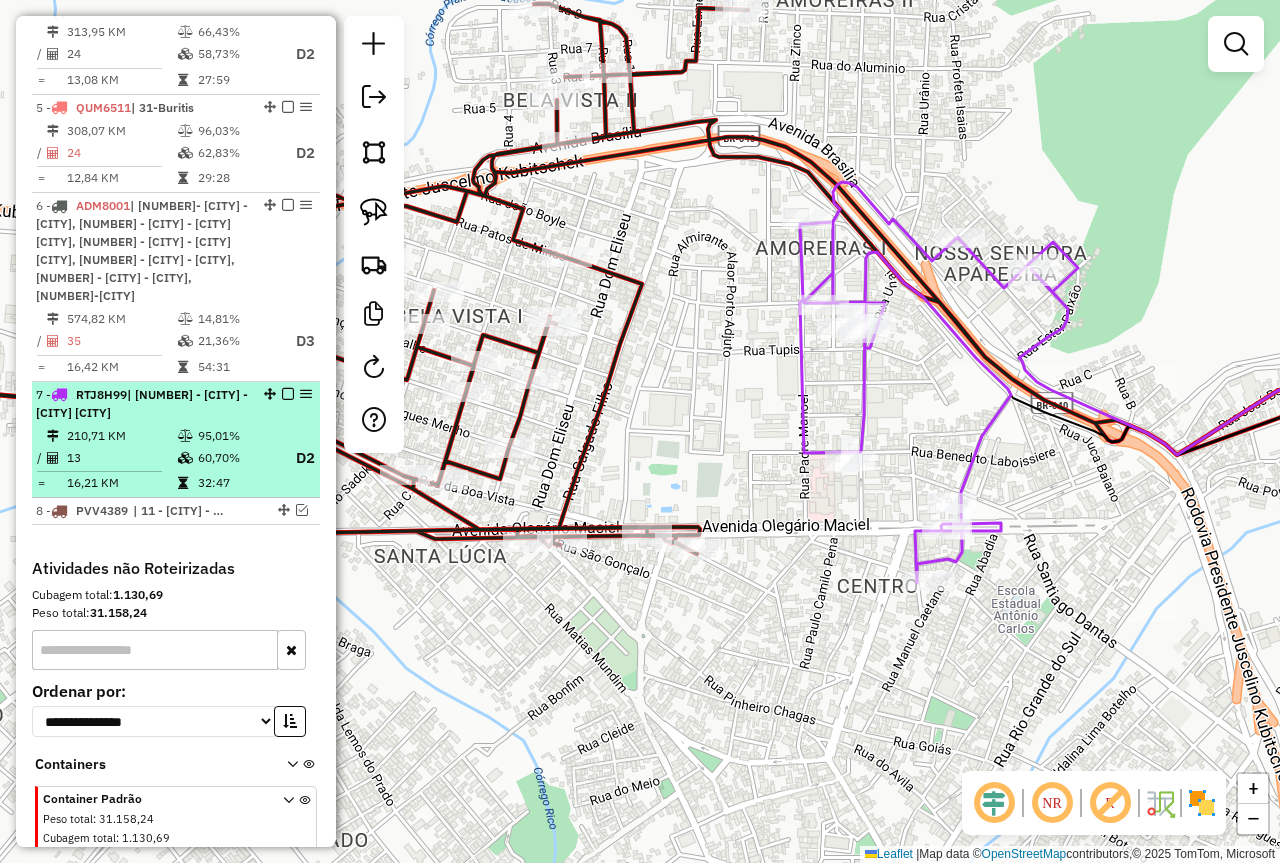 scroll, scrollTop: 1191, scrollLeft: 0, axis: vertical 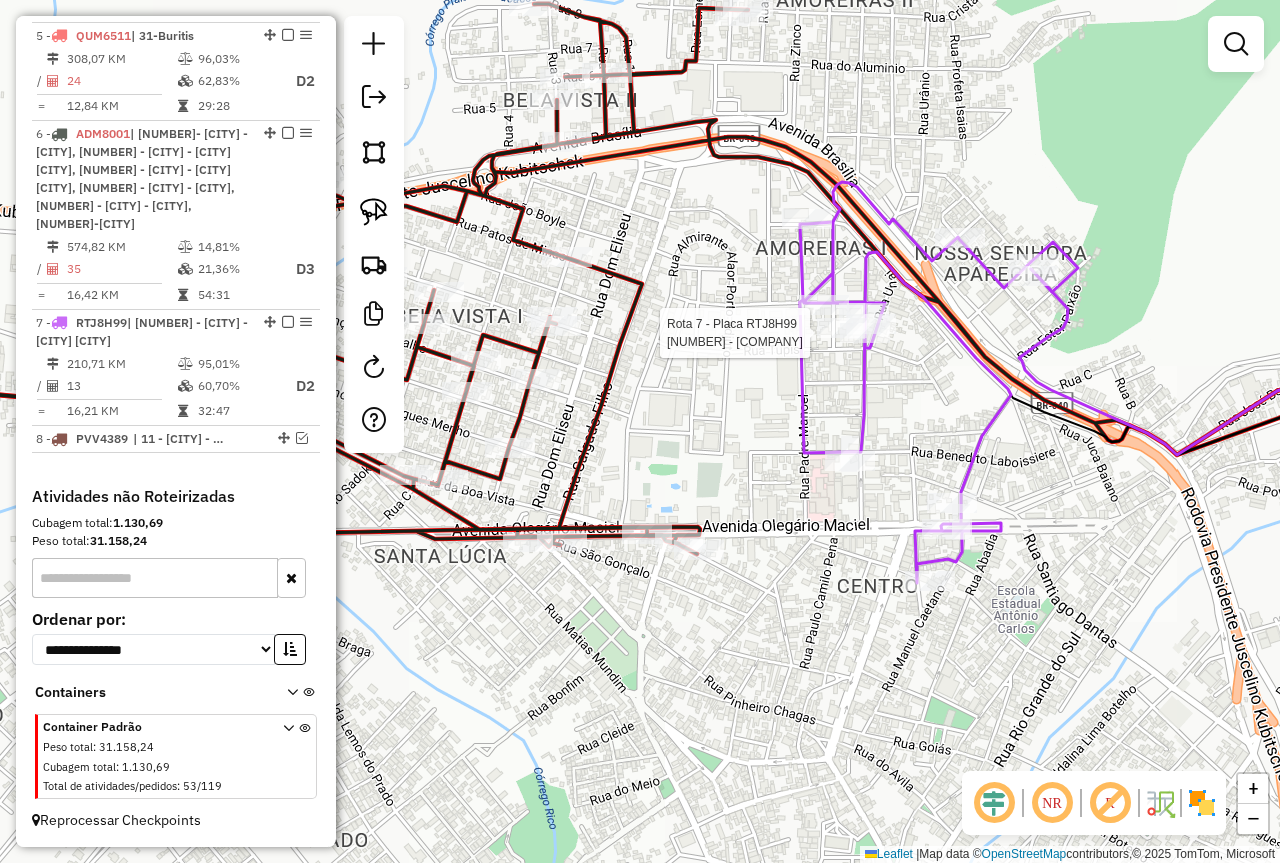 select on "*********" 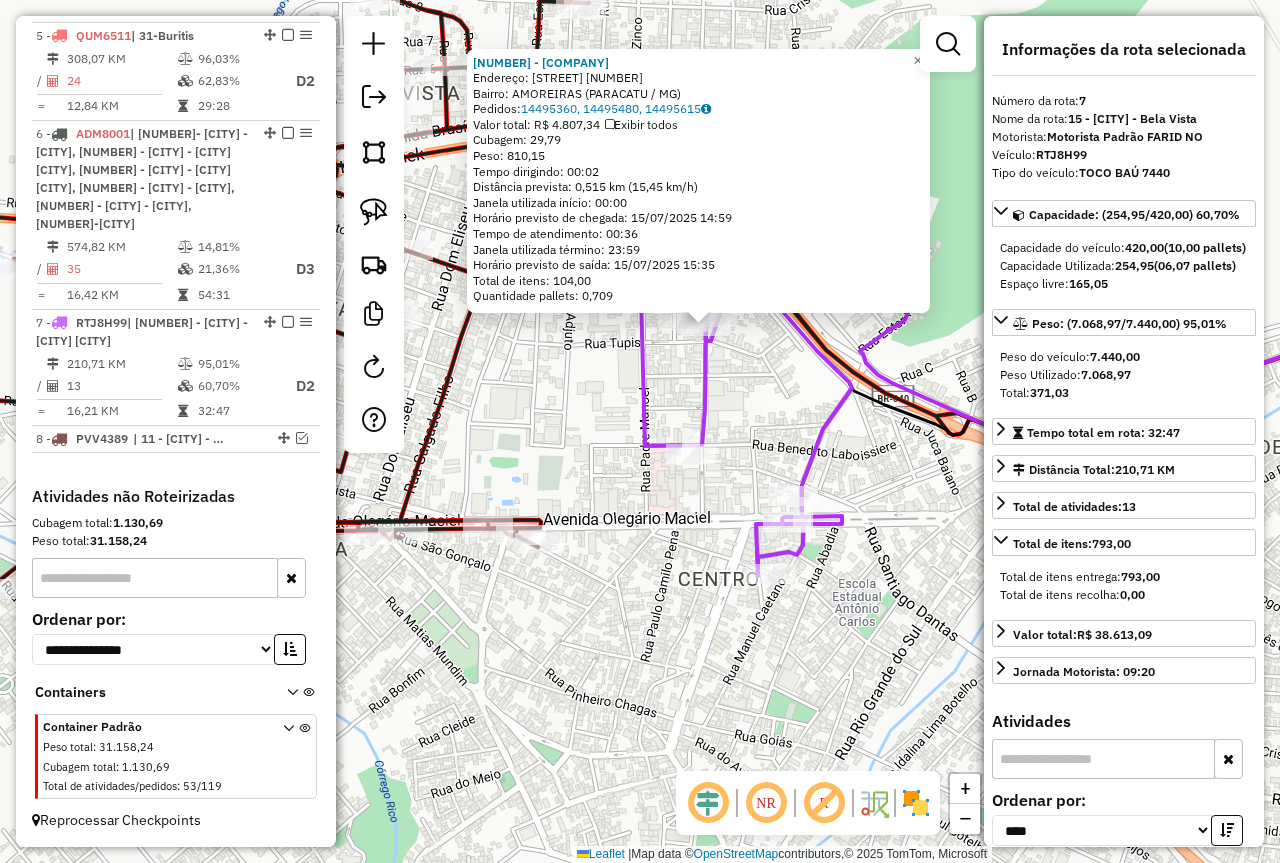 drag, startPoint x: 823, startPoint y: 594, endPoint x: 898, endPoint y: 485, distance: 132.31024 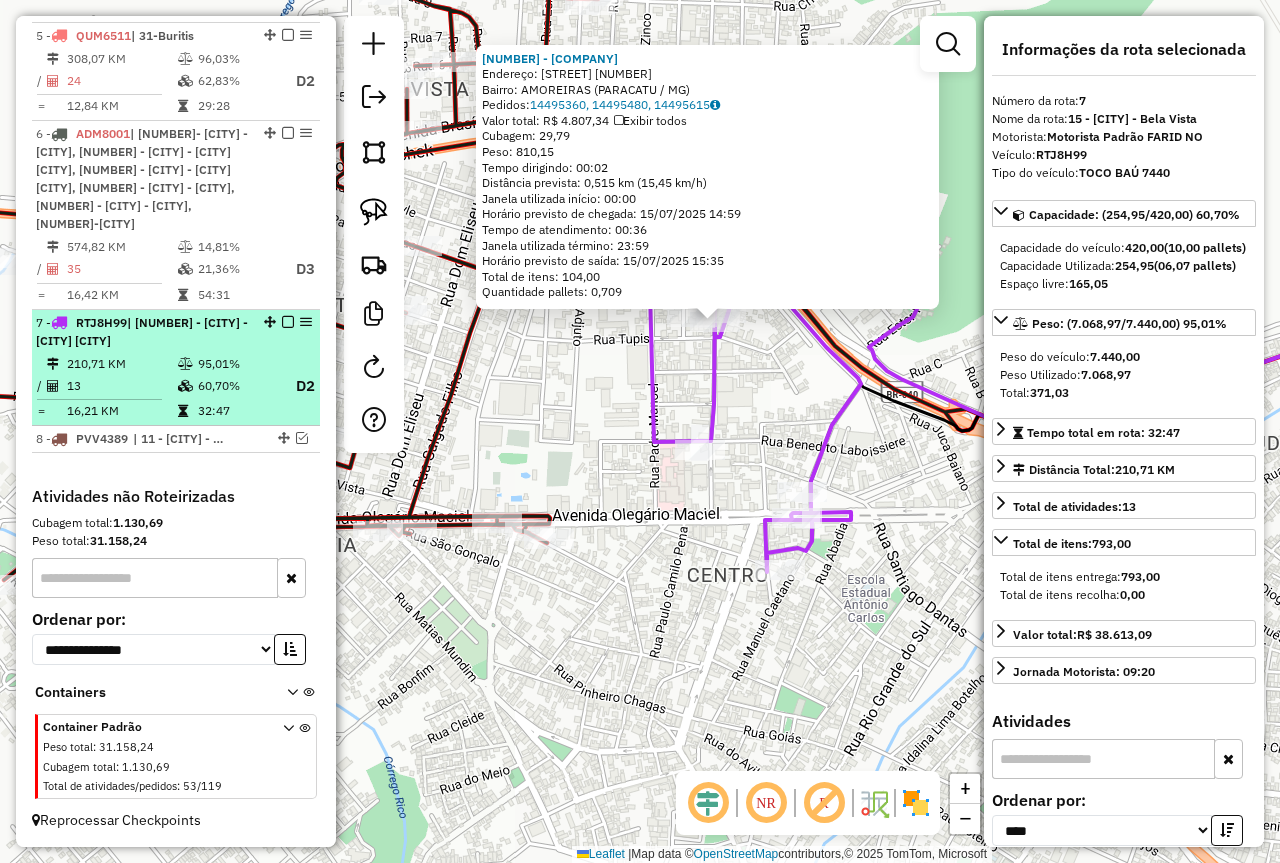 click at bounding box center (288, 322) 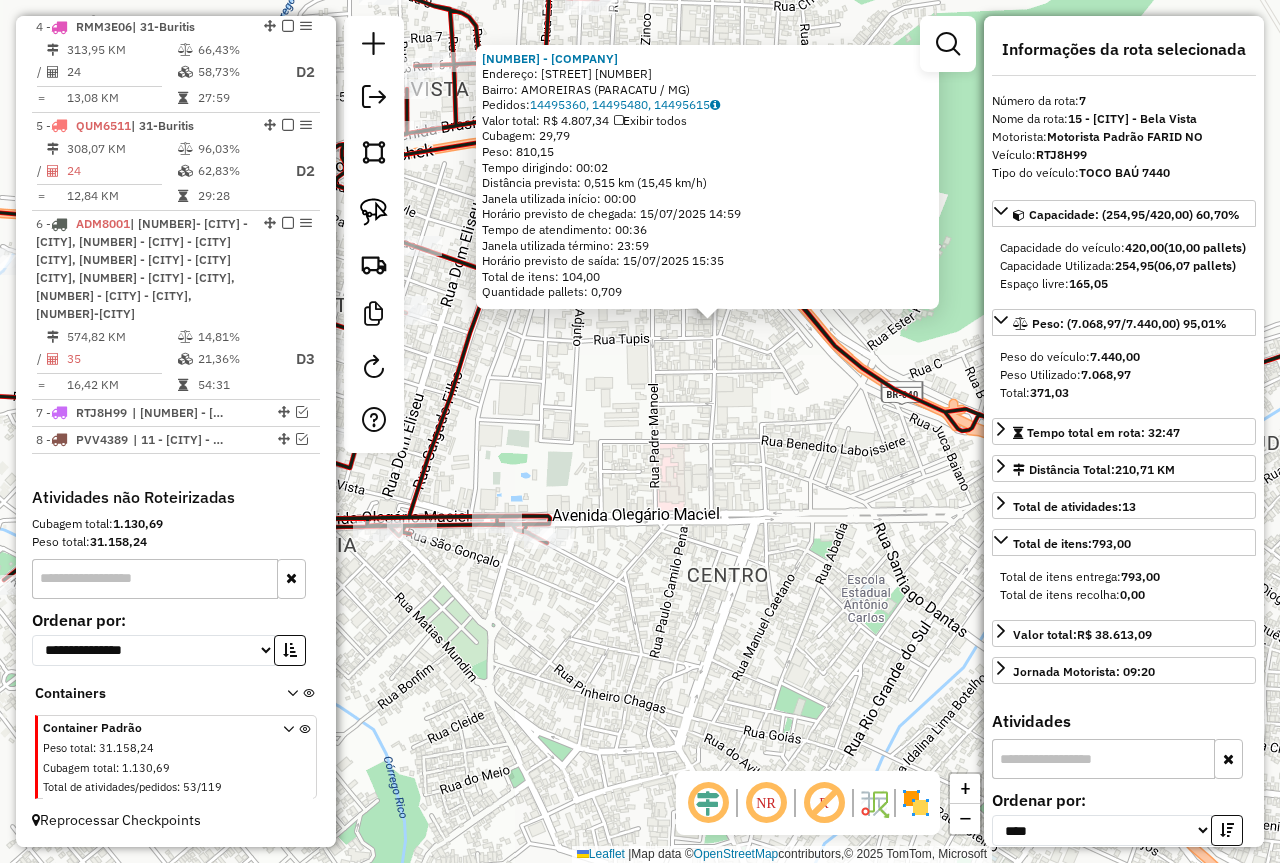 click on "95369 - ESCRITORIO BAR E LAN  Endereço:  JOAQUIM MURTINHO 470   Bairro: AMOREIRAS (PARACATU / MG)   Pedidos:  14495360, 14495480, 14495615   Valor total: R$ 4.807,34   Exibir todos   Cubagem: 29,79  Peso: 810,15  Tempo dirigindo: 00:02   Distância prevista: 0,515 km (15,45 km/h)   Janela utilizada início: 00:00   Horário previsto de chegada: 15/07/2025 14:59   Tempo de atendimento: 00:36   Janela utilizada término: 23:59   Horário previsto de saída: 15/07/2025 15:35   Total de itens: 104,00   Quantidade pallets: 0,709  × Janela de atendimento Grade de atendimento Capacidade Transportadoras Veículos Cliente Pedidos  Rotas Selecione os dias de semana para filtrar as janelas de atendimento  Seg   Ter   Qua   Qui   Sex   Sáb   Dom  Informe o período da janela de atendimento: De: Até:  Filtrar exatamente a janela do cliente  Considerar janela de atendimento padrão  Selecione os dias de semana para filtrar as grades de atendimento  Seg   Ter   Qua   Qui   Sex   Sáb   Dom   Peso mínimo:   De:   Até:" 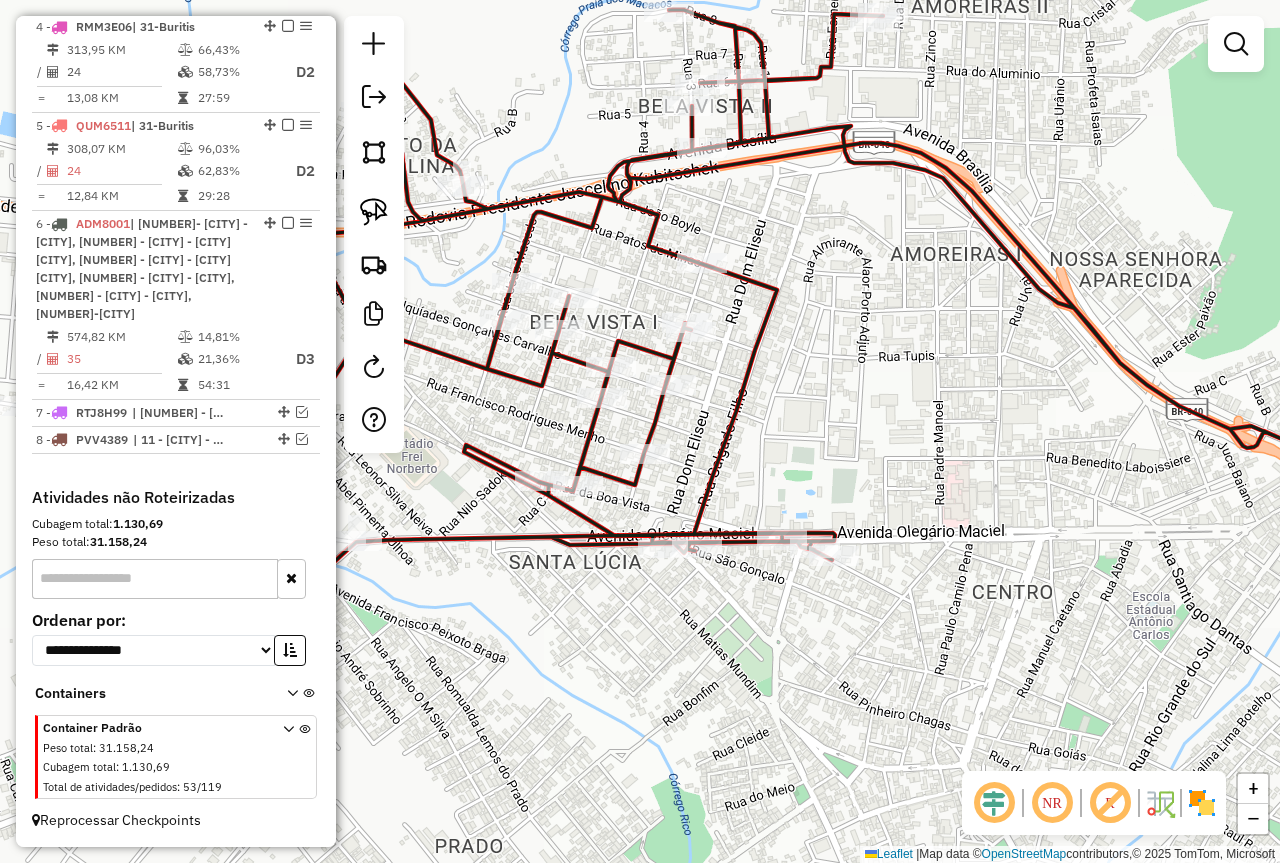 drag, startPoint x: 557, startPoint y: 398, endPoint x: 835, endPoint y: 404, distance: 278.06473 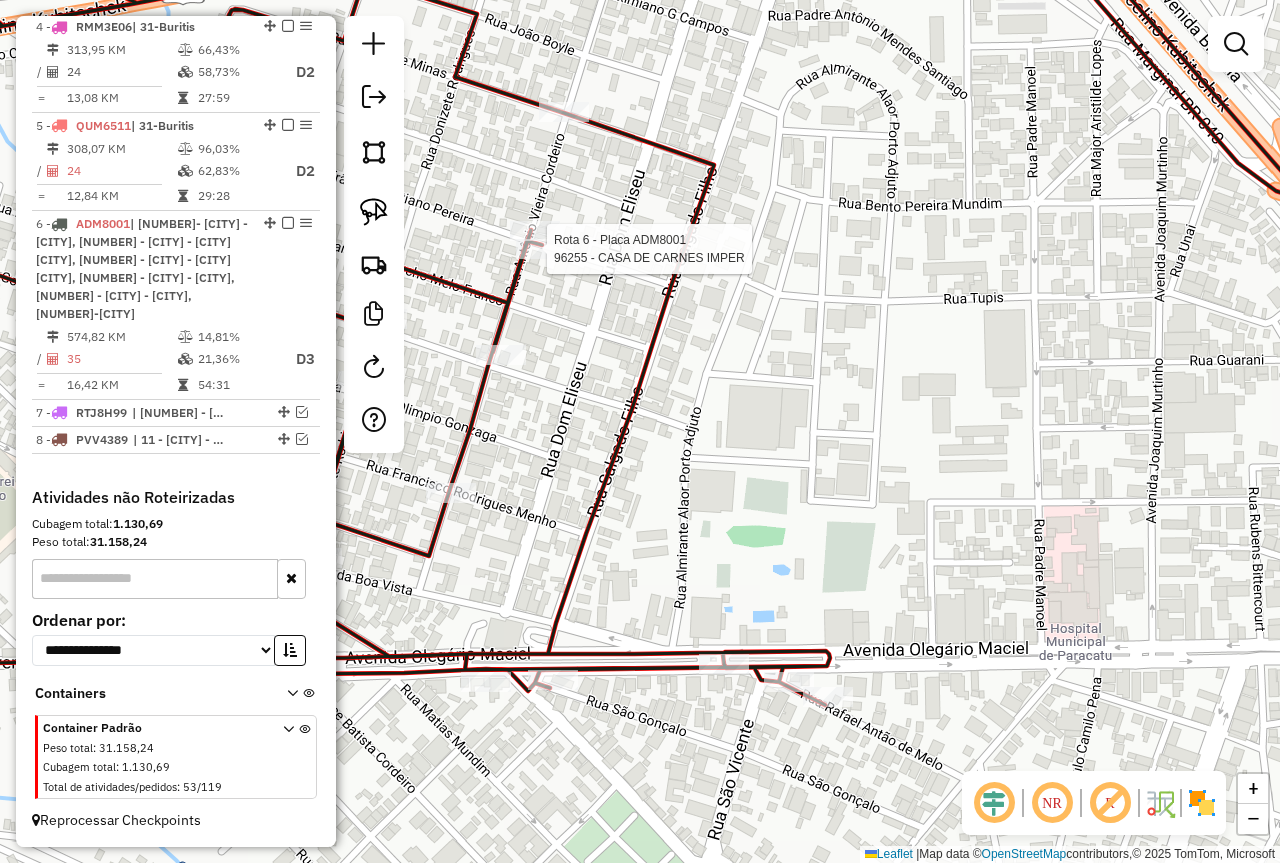 select on "*********" 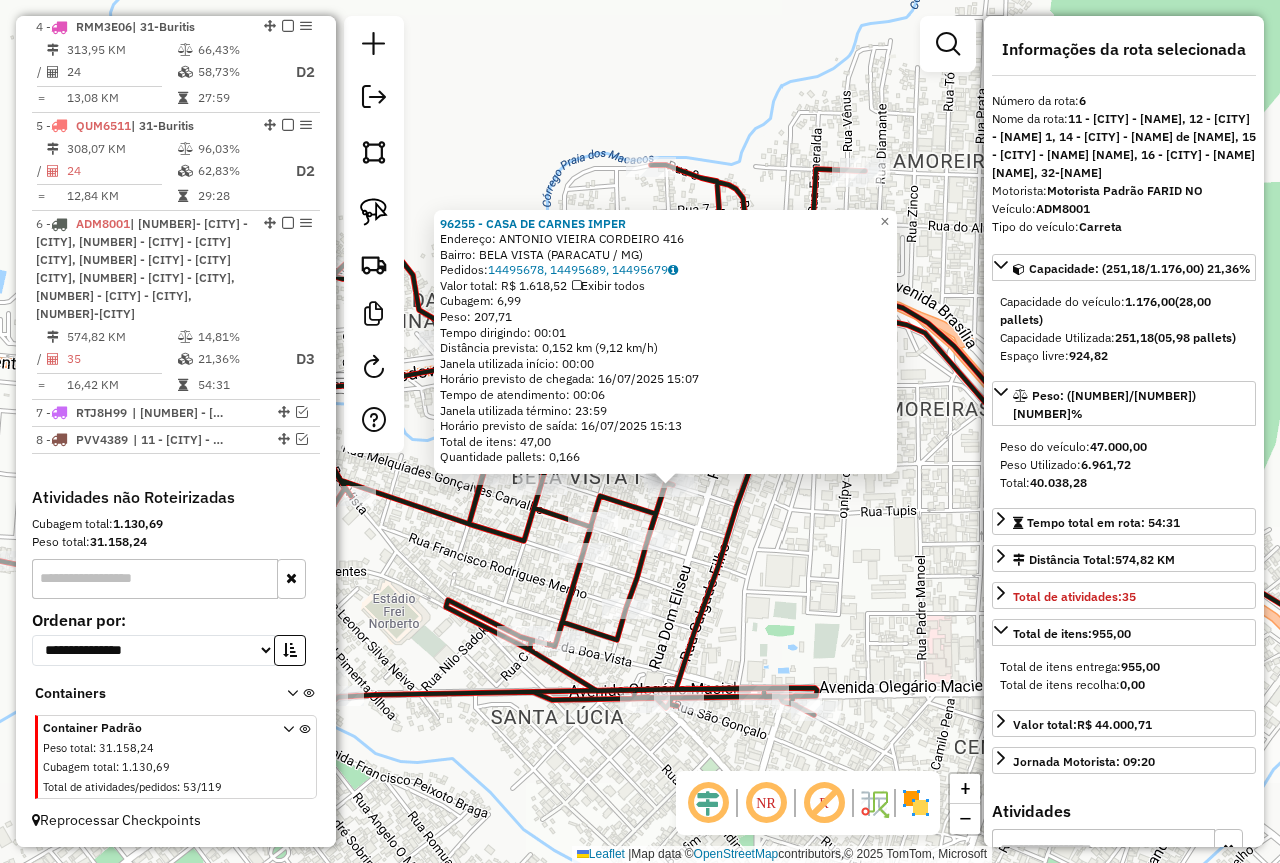 click on "96255 - CASA DE CARNES IMPER  Endereço:  ANTONIO VIEIRA CORDEIRO 416   Bairro: BELA VISTA (PARACATU / MG)   Pedidos:  14495678, 14495689, 14495679   Valor total: R$ 1.618,52   Exibir todos   Cubagem: 6,99  Peso: 207,71  Tempo dirigindo: 00:01   Distância prevista: 0,152 km (9,12 km/h)   Janela utilizada início: 00:00   Horário previsto de chegada: 16/07/2025 15:07   Tempo de atendimento: 00:06   Janela utilizada término: 23:59   Horário previsto de saída: 16/07/2025 15:13   Total de itens: 47,00   Quantidade pallets: 0,166  × Janela de atendimento Grade de atendimento Capacidade Transportadoras Veículos Cliente Pedidos  Rotas Selecione os dias de semana para filtrar as janelas de atendimento  Seg   Ter   Qua   Qui   Sex   Sáb   Dom  Informe o período da janela de atendimento: De: Até:  Filtrar exatamente a janela do cliente  Considerar janela de atendimento padrão  Selecione os dias de semana para filtrar as grades de atendimento  Seg   Ter   Qua   Qui   Sex   Sáb   Dom   Peso mínimo:   De:  +" 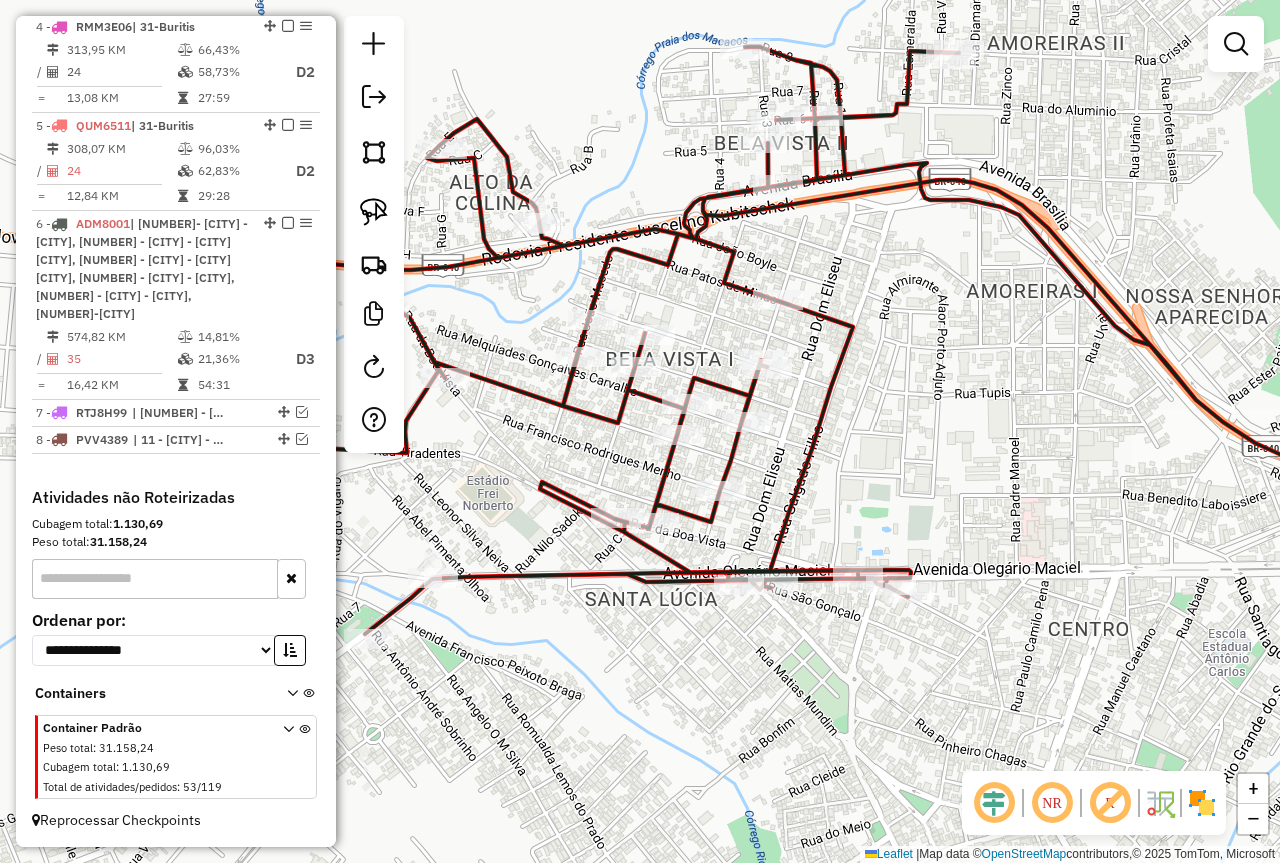 drag, startPoint x: 749, startPoint y: 609, endPoint x: 843, endPoint y: 491, distance: 150.86418 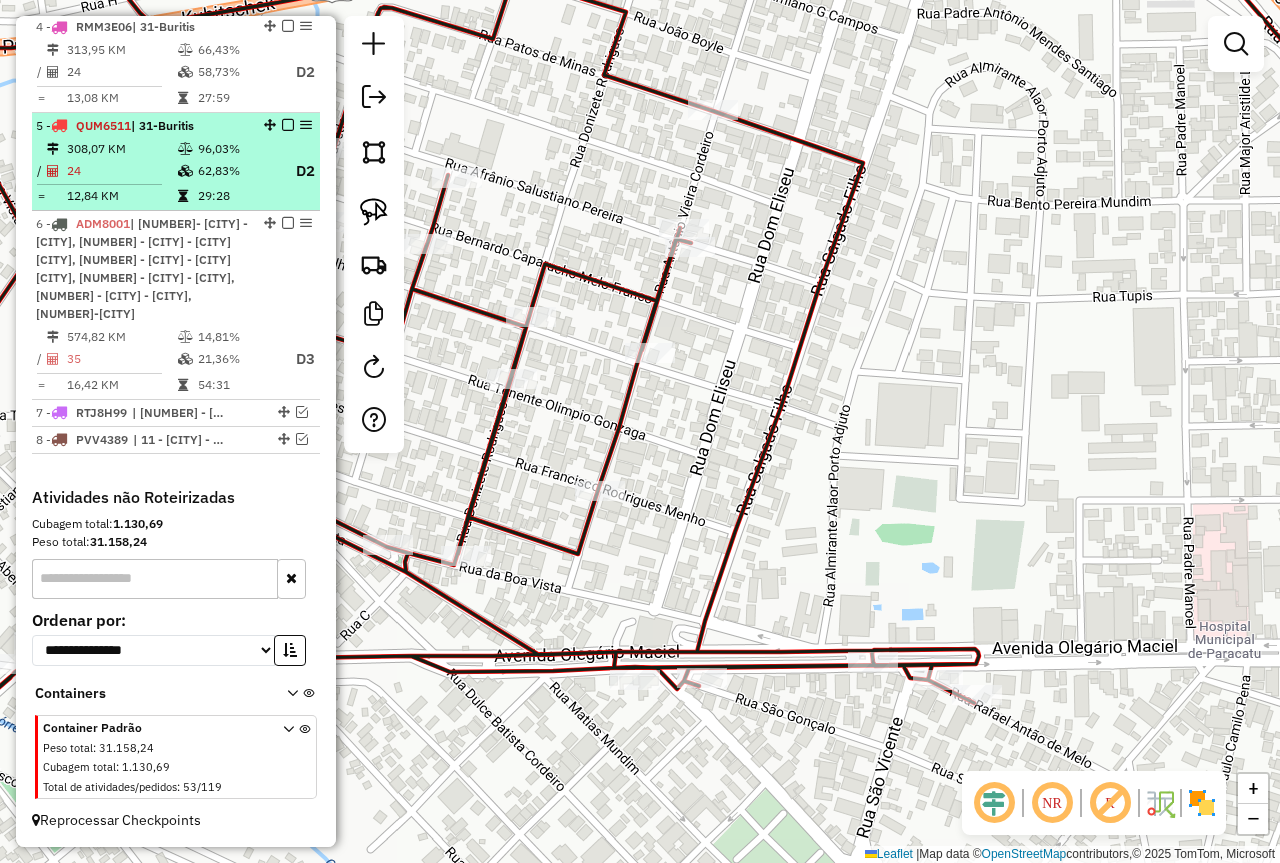 click on "[NUMBER] KM" at bounding box center (121, 149) 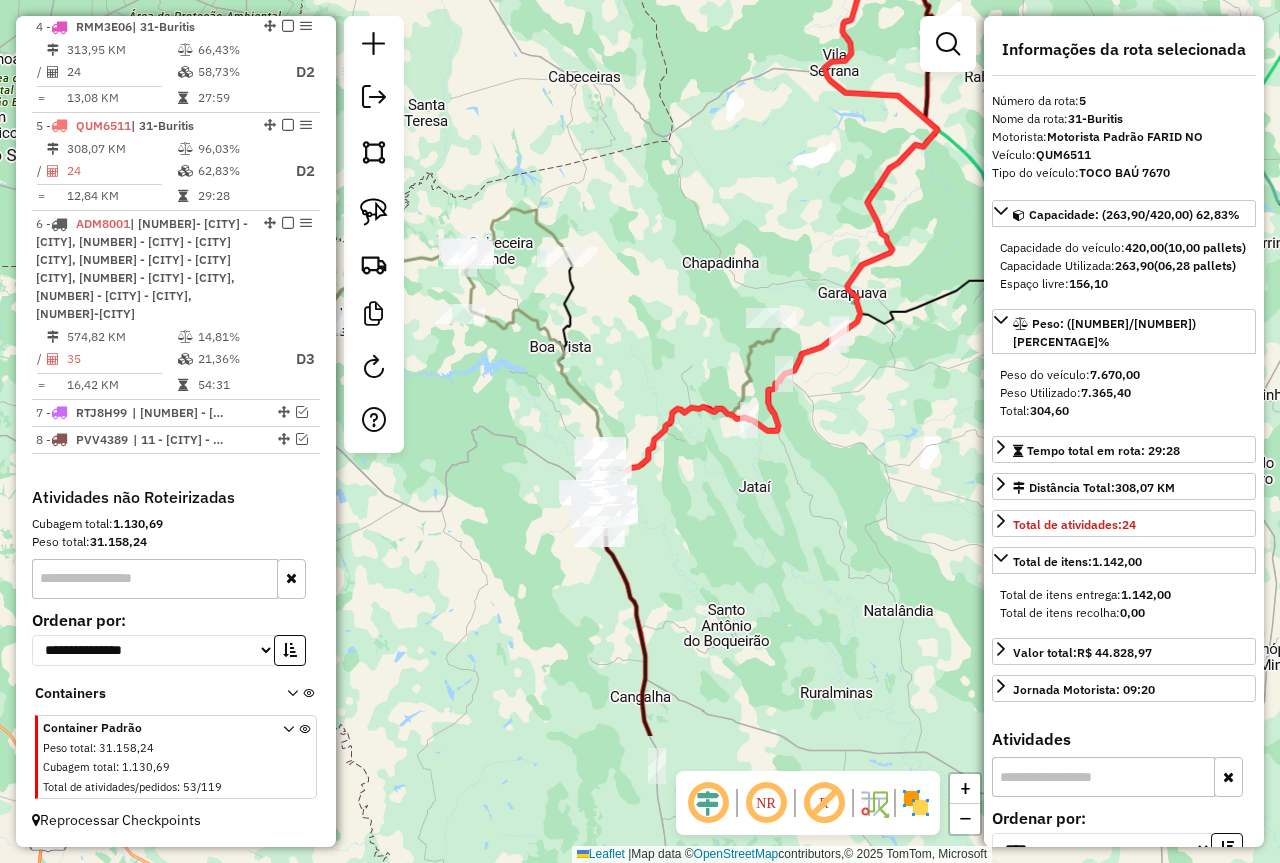drag, startPoint x: 711, startPoint y: 667, endPoint x: 851, endPoint y: 447, distance: 260.7681 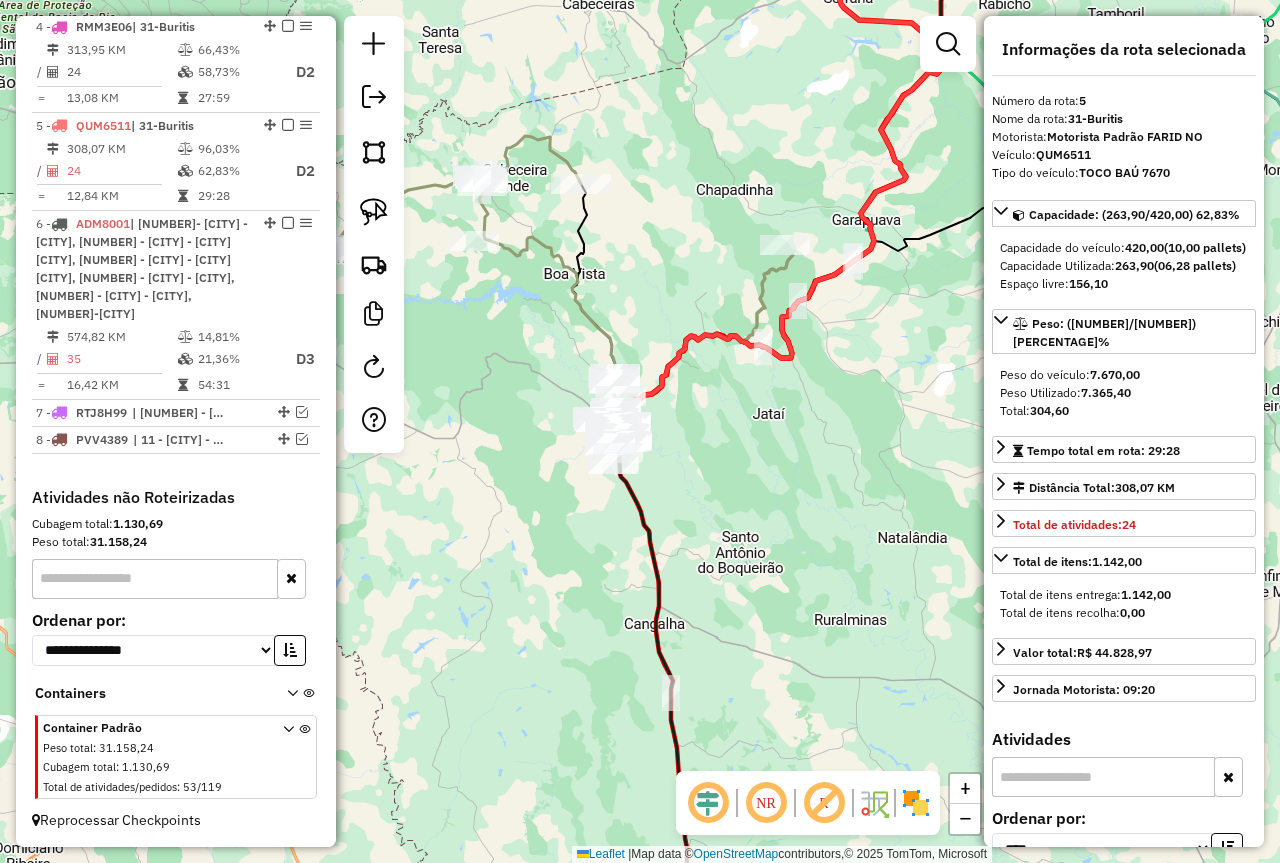 drag, startPoint x: 602, startPoint y: 626, endPoint x: 621, endPoint y: 451, distance: 176.02841 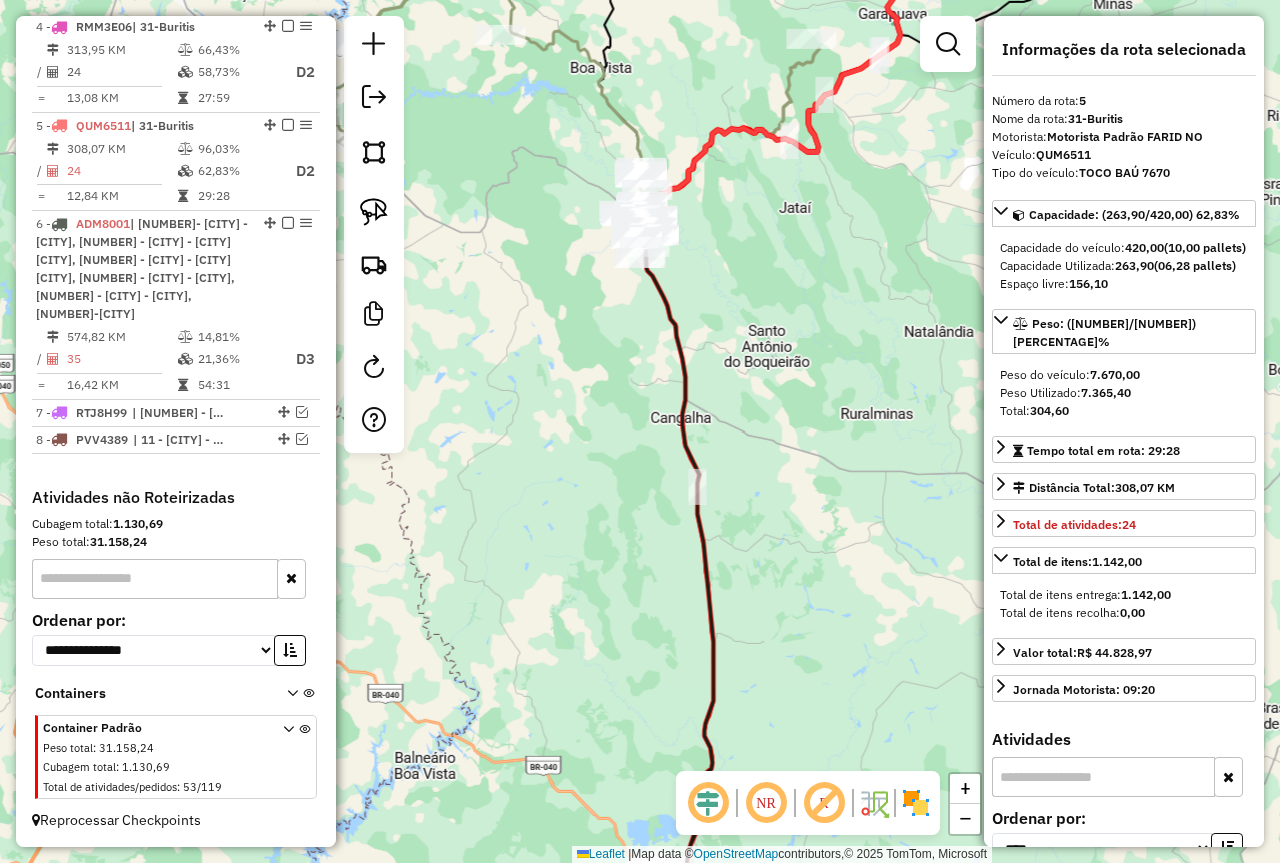 drag, startPoint x: 632, startPoint y: 533, endPoint x: 638, endPoint y: 197, distance: 336.05356 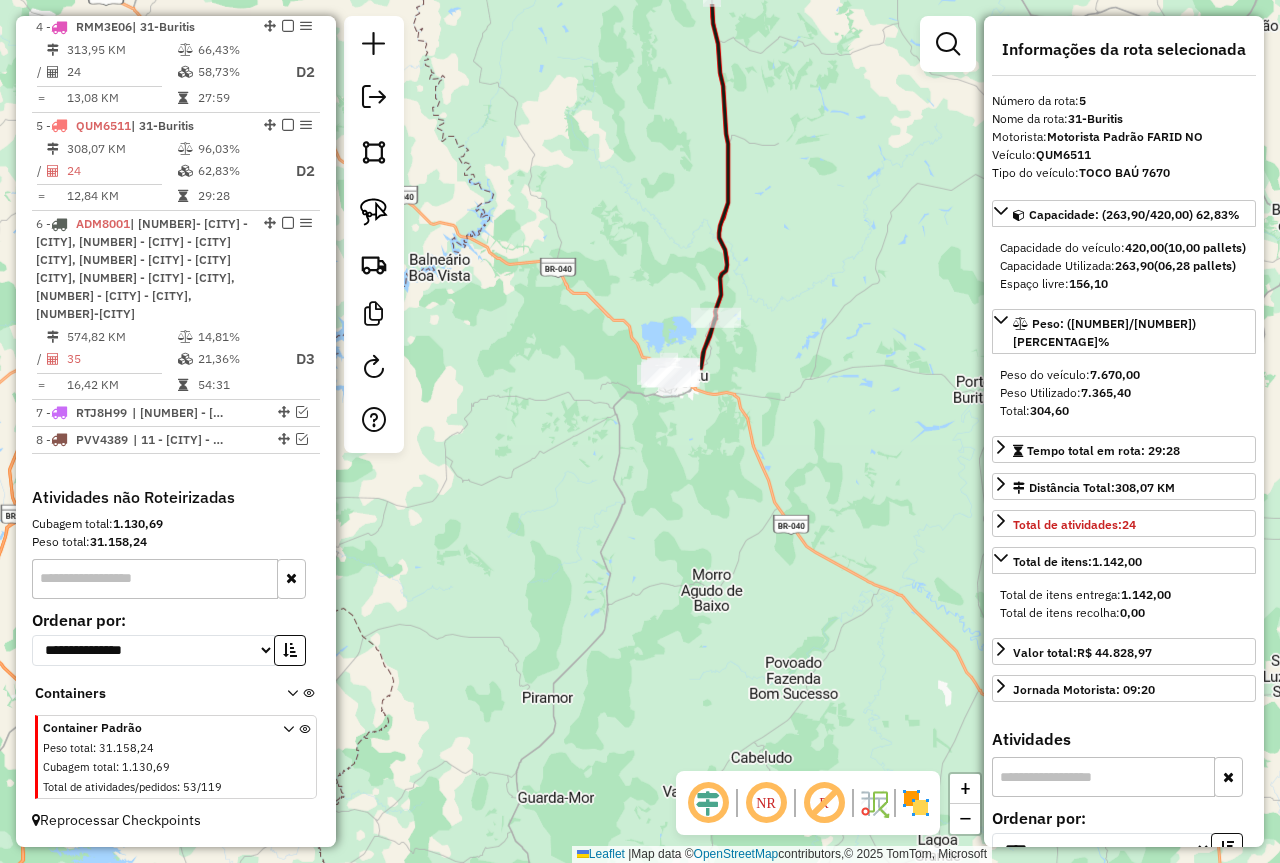 drag, startPoint x: 613, startPoint y: 343, endPoint x: 613, endPoint y: 423, distance: 80 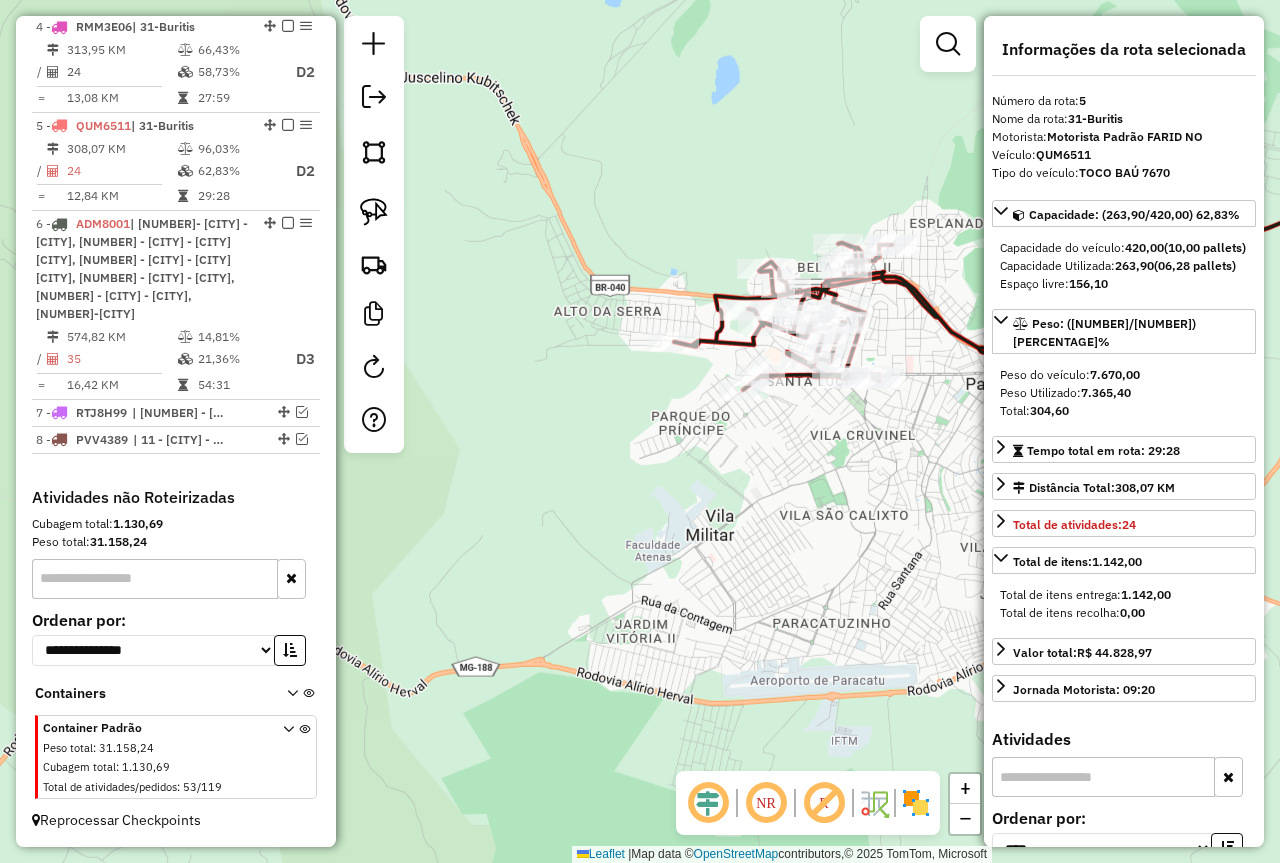 drag, startPoint x: 777, startPoint y: 448, endPoint x: 710, endPoint y: 472, distance: 71.168816 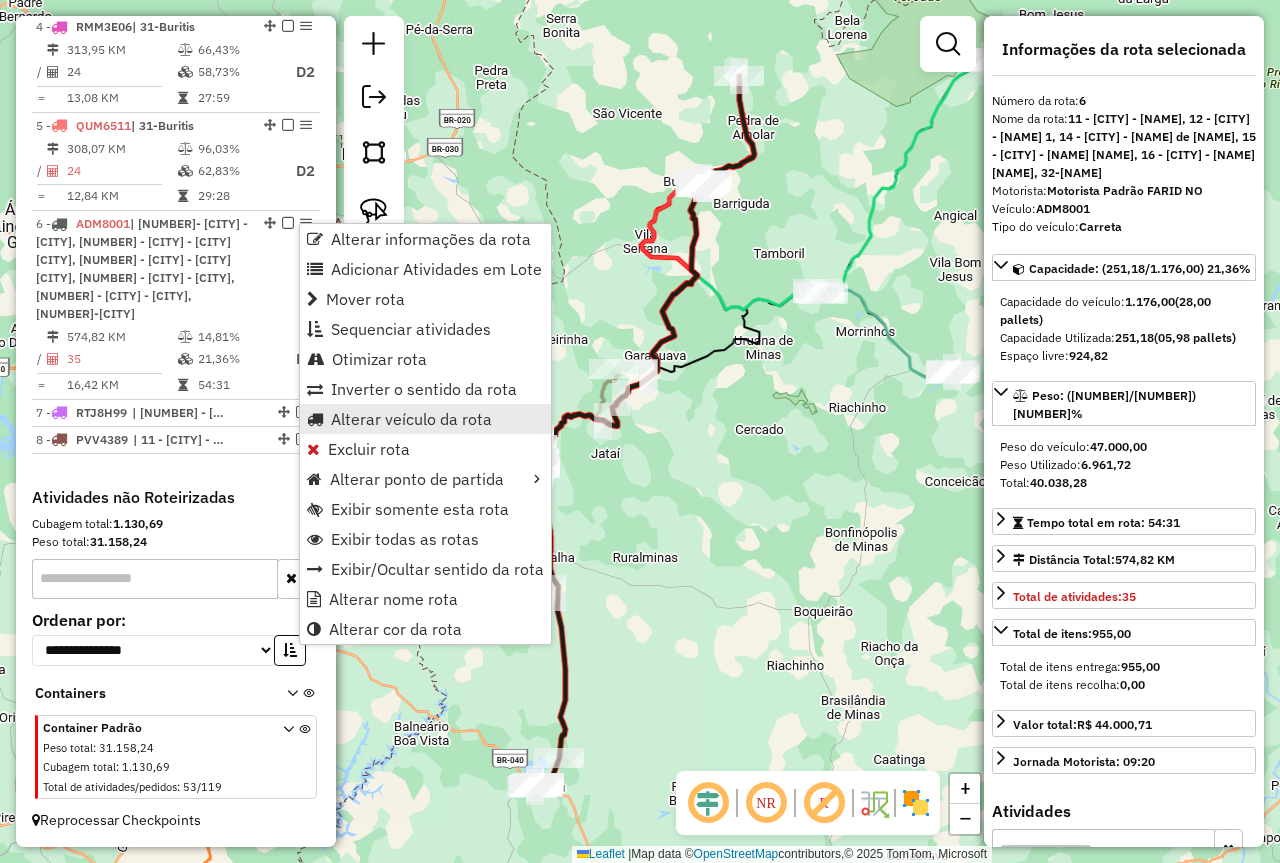 click on "Alterar veículo da rota" at bounding box center (425, 419) 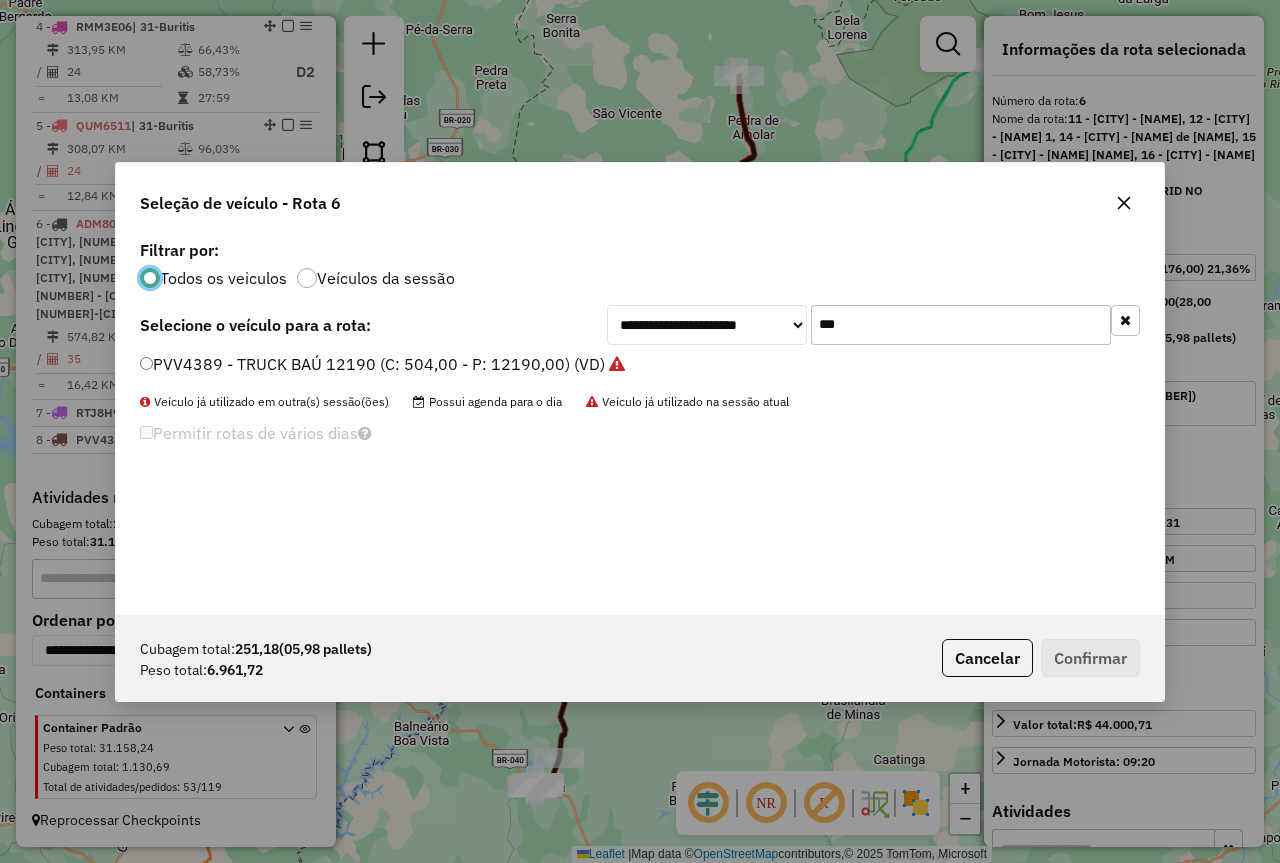 scroll, scrollTop: 11, scrollLeft: 6, axis: both 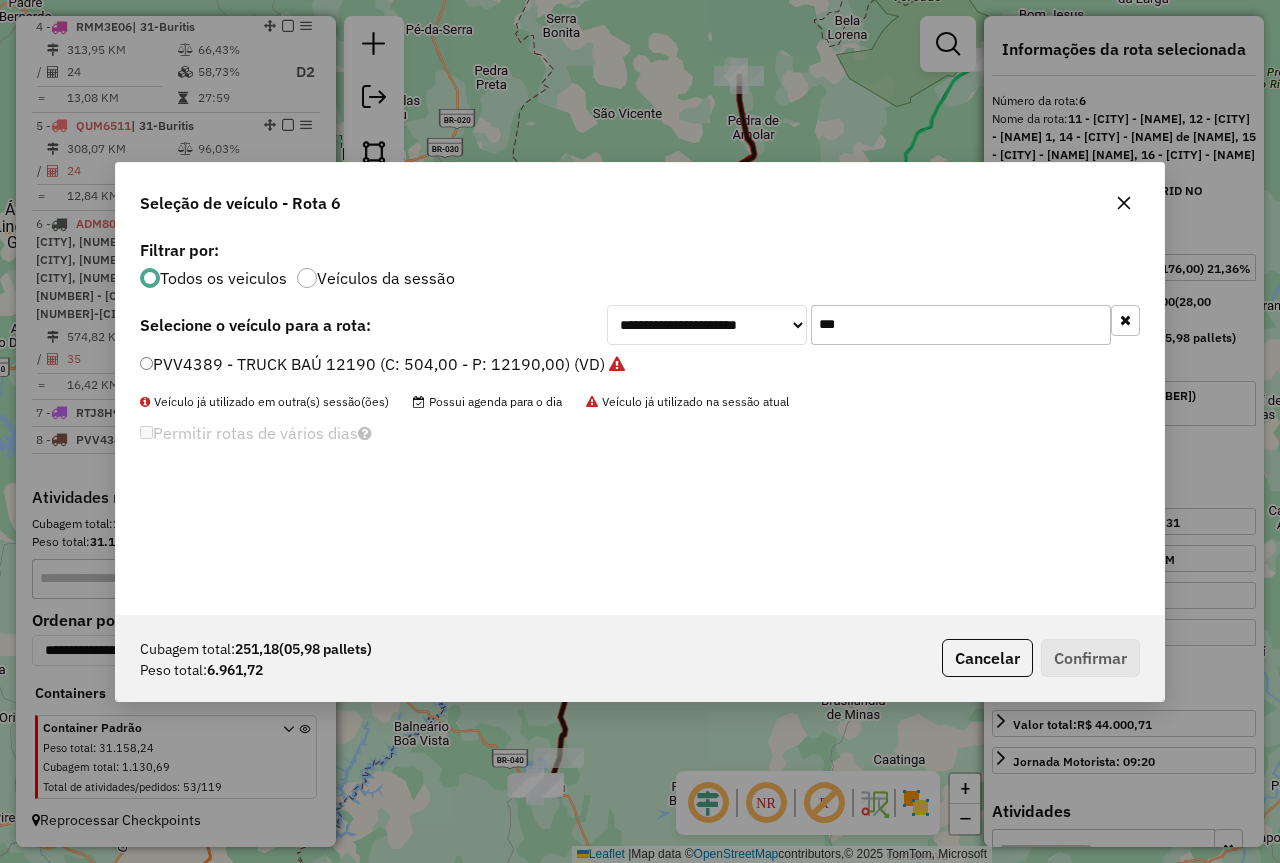 click on "***" 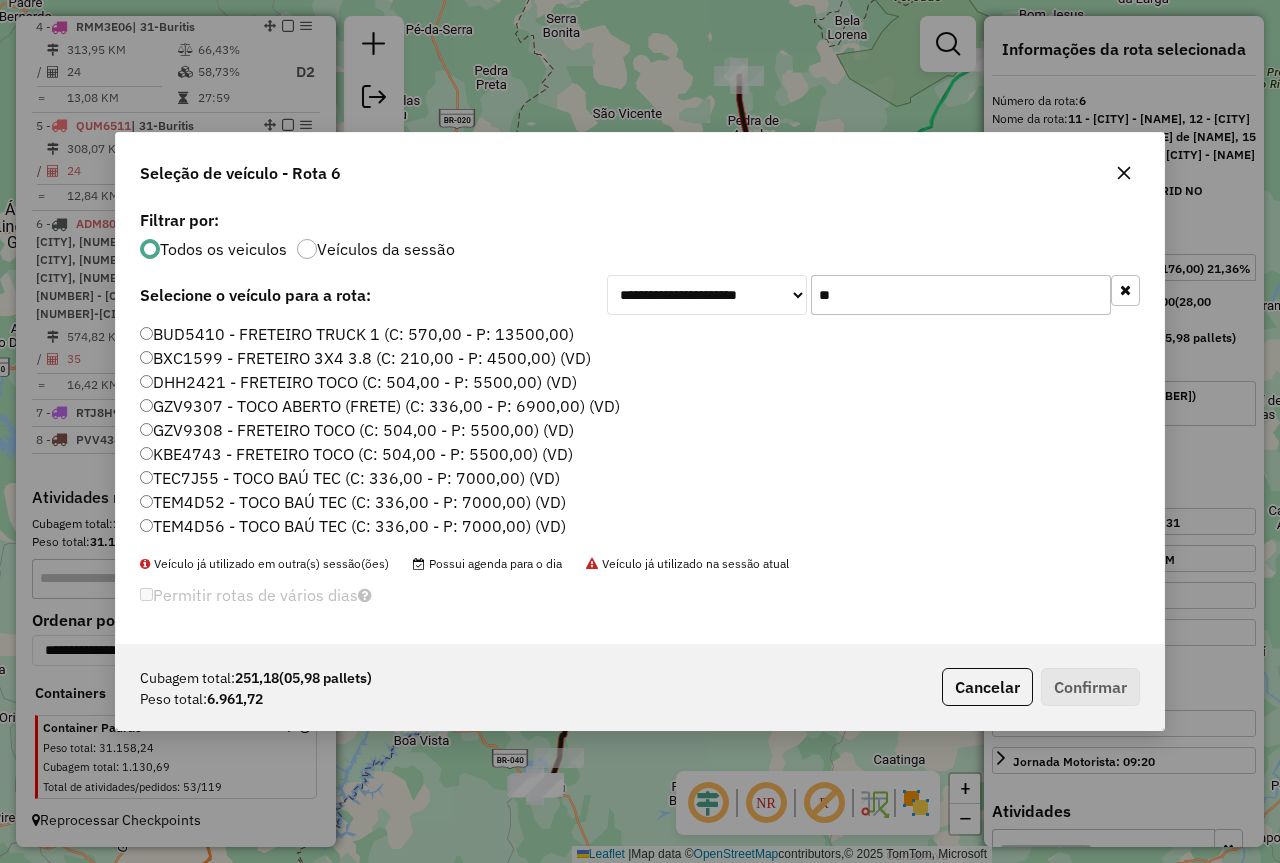 type on "**" 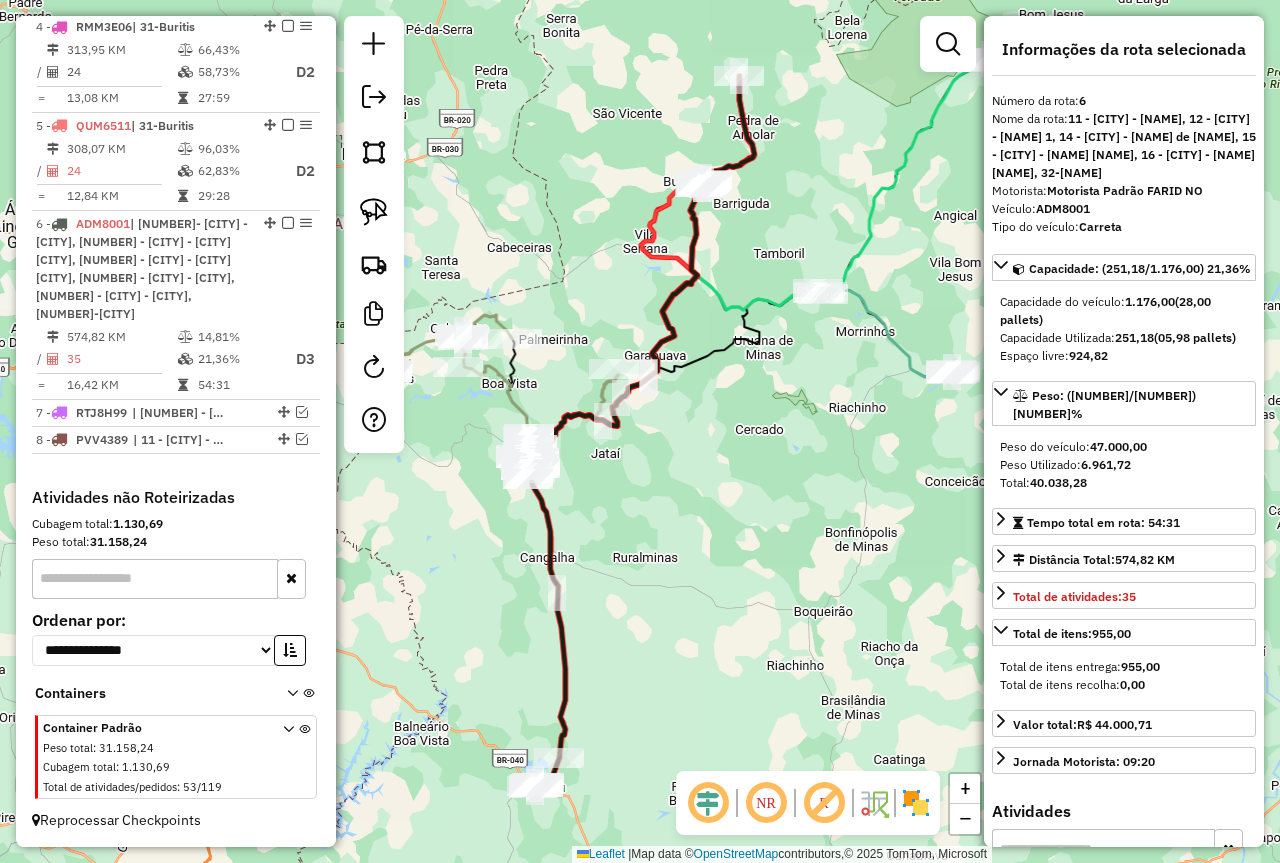 drag, startPoint x: 707, startPoint y: 353, endPoint x: 705, endPoint y: 406, distance: 53.037724 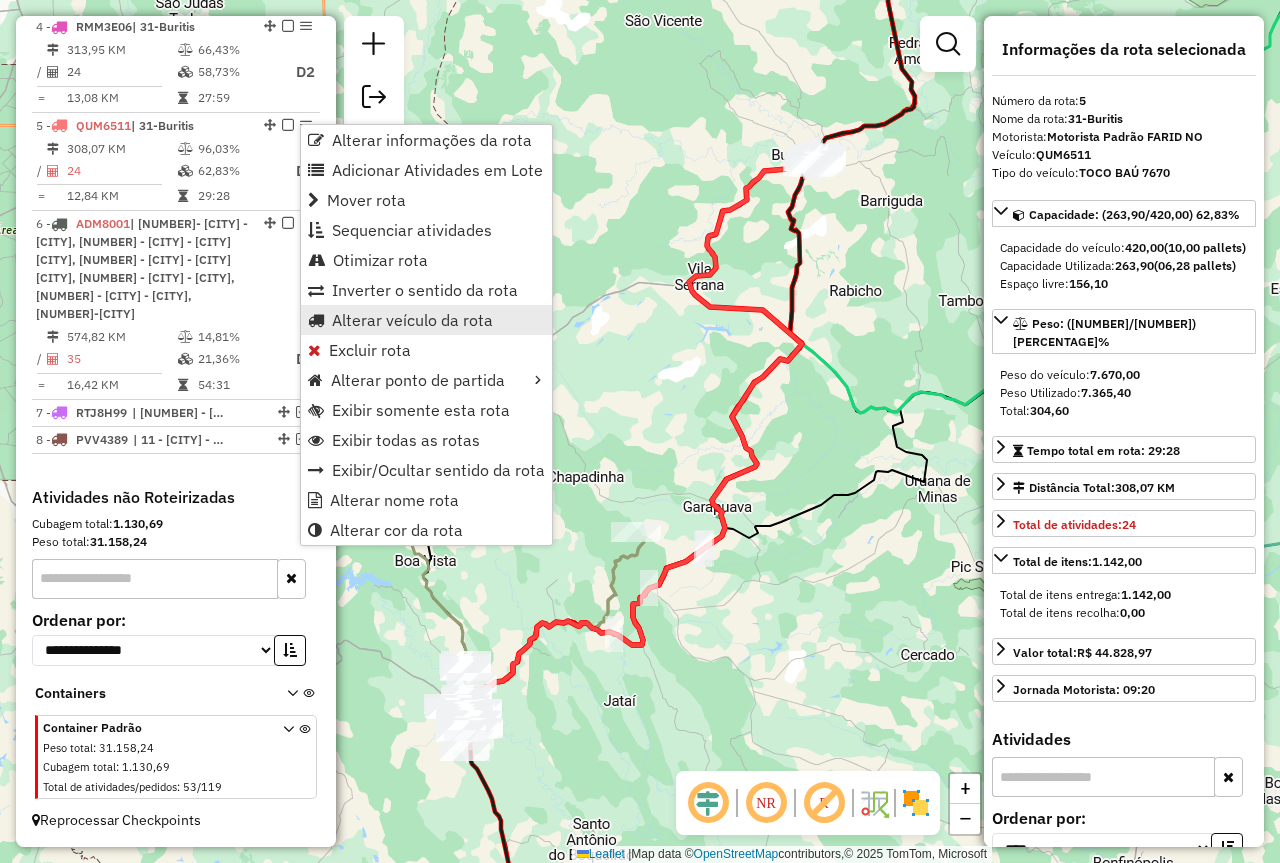 click on "Alterar veículo da rota" at bounding box center (412, 320) 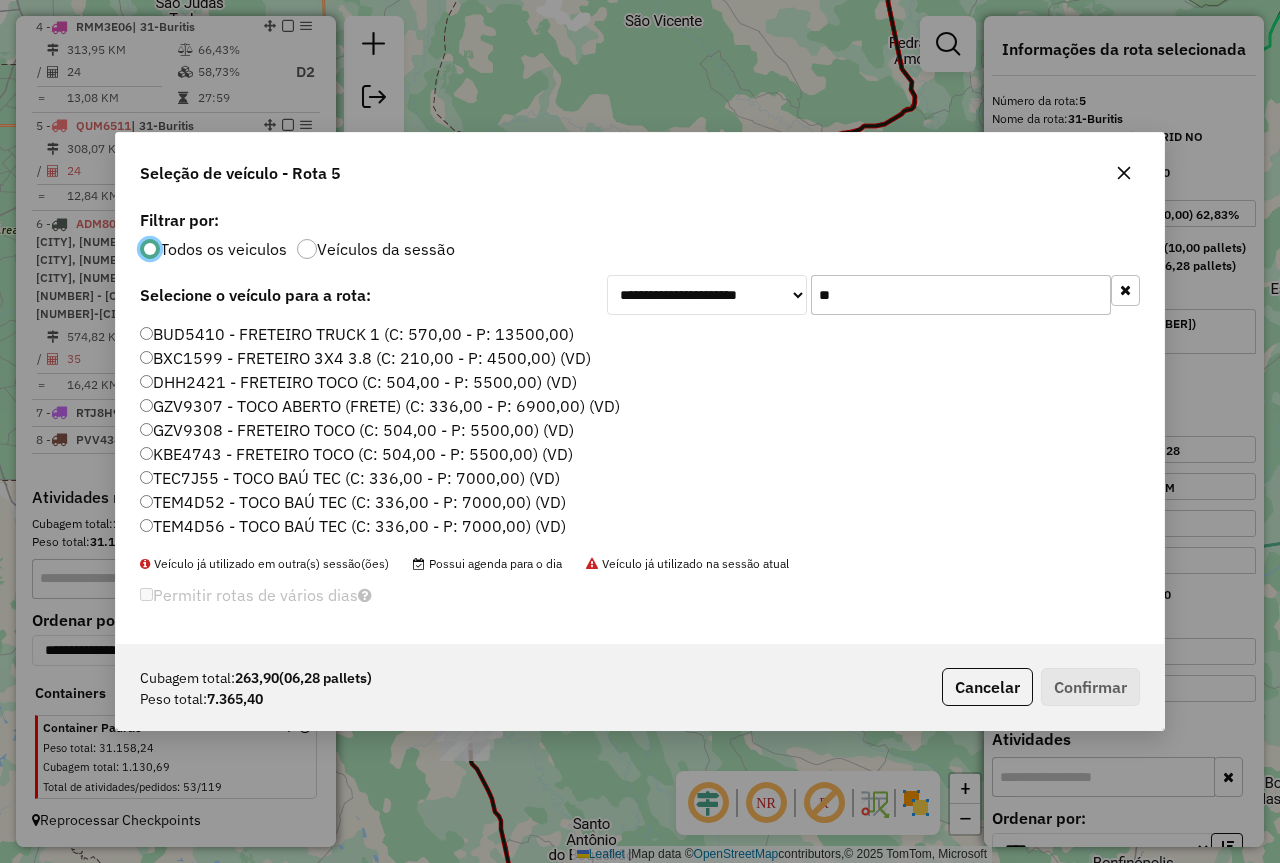scroll, scrollTop: 11, scrollLeft: 6, axis: both 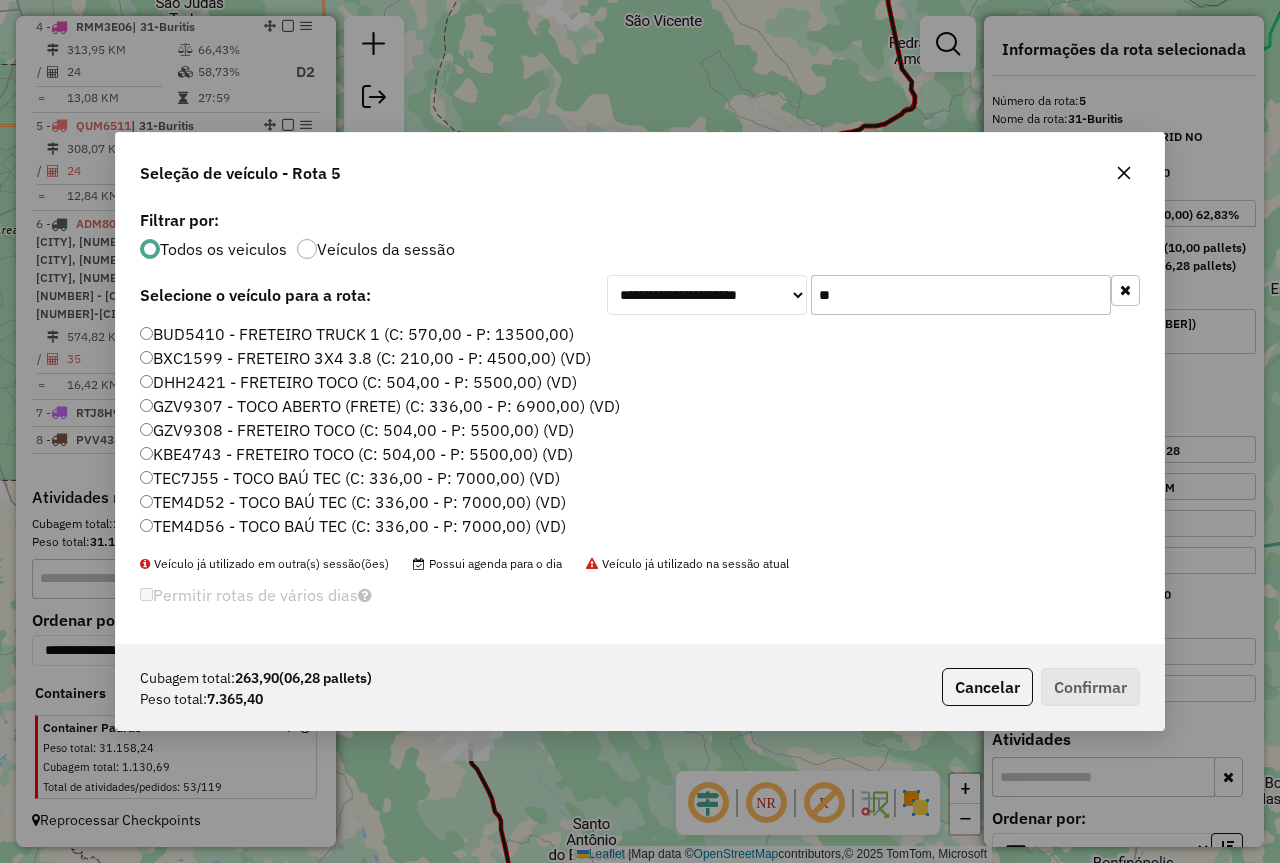 click on "**" 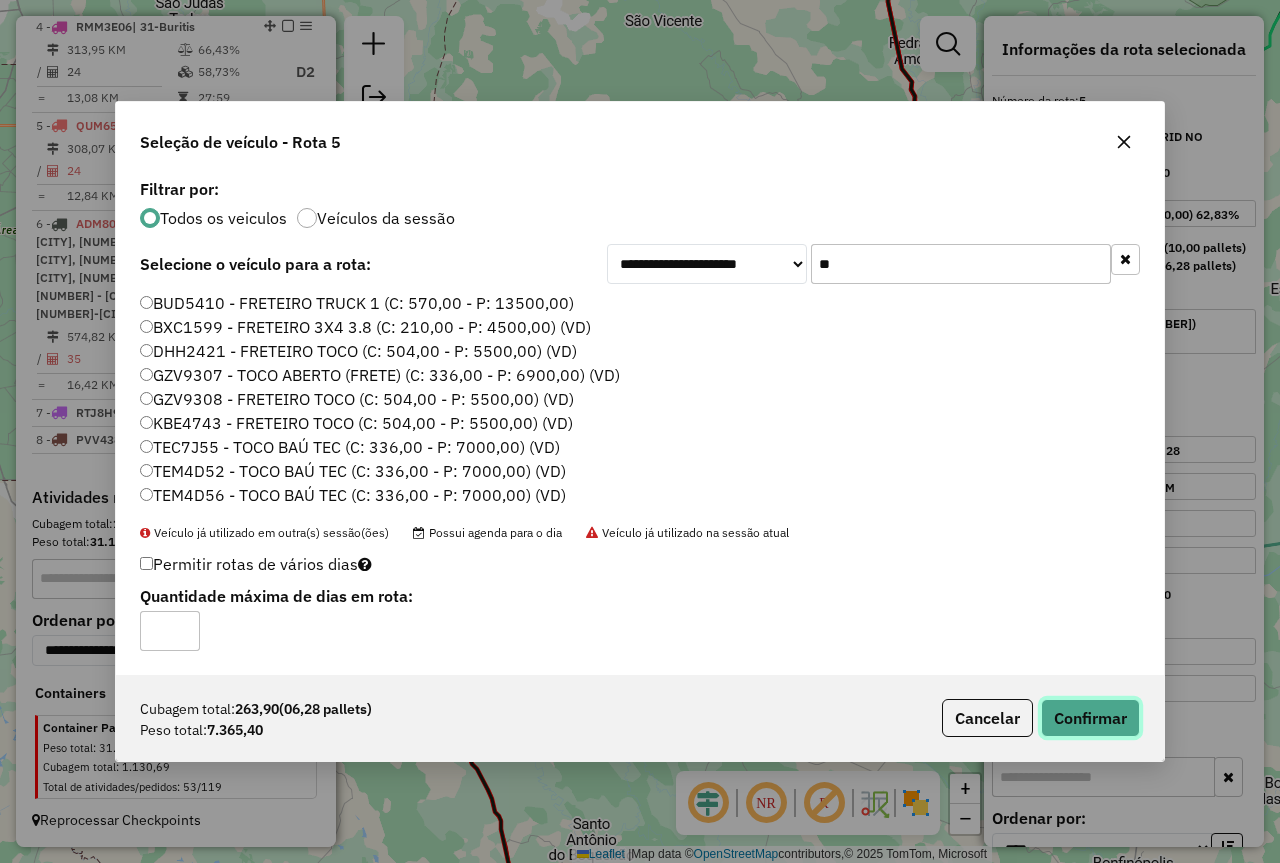 click on "Confirmar" 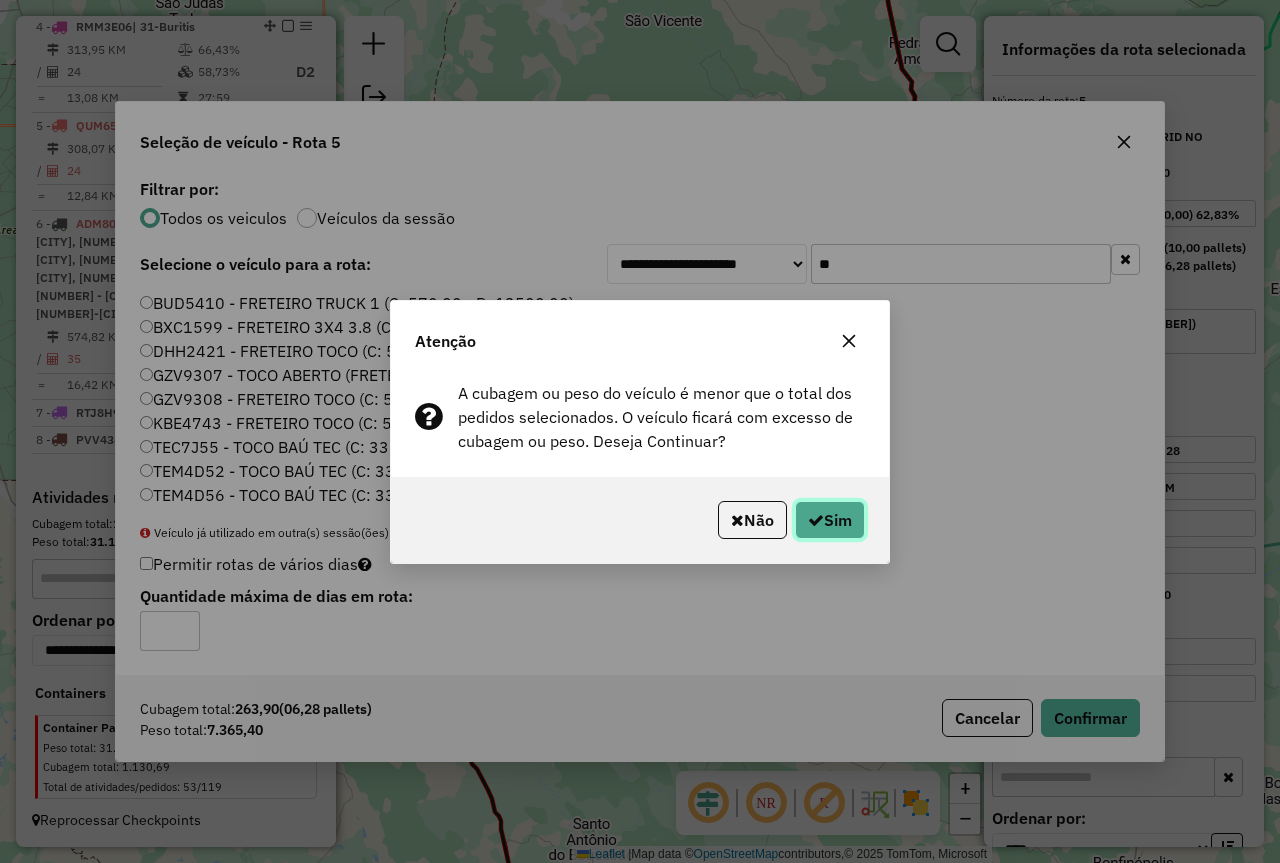 click on "Sim" 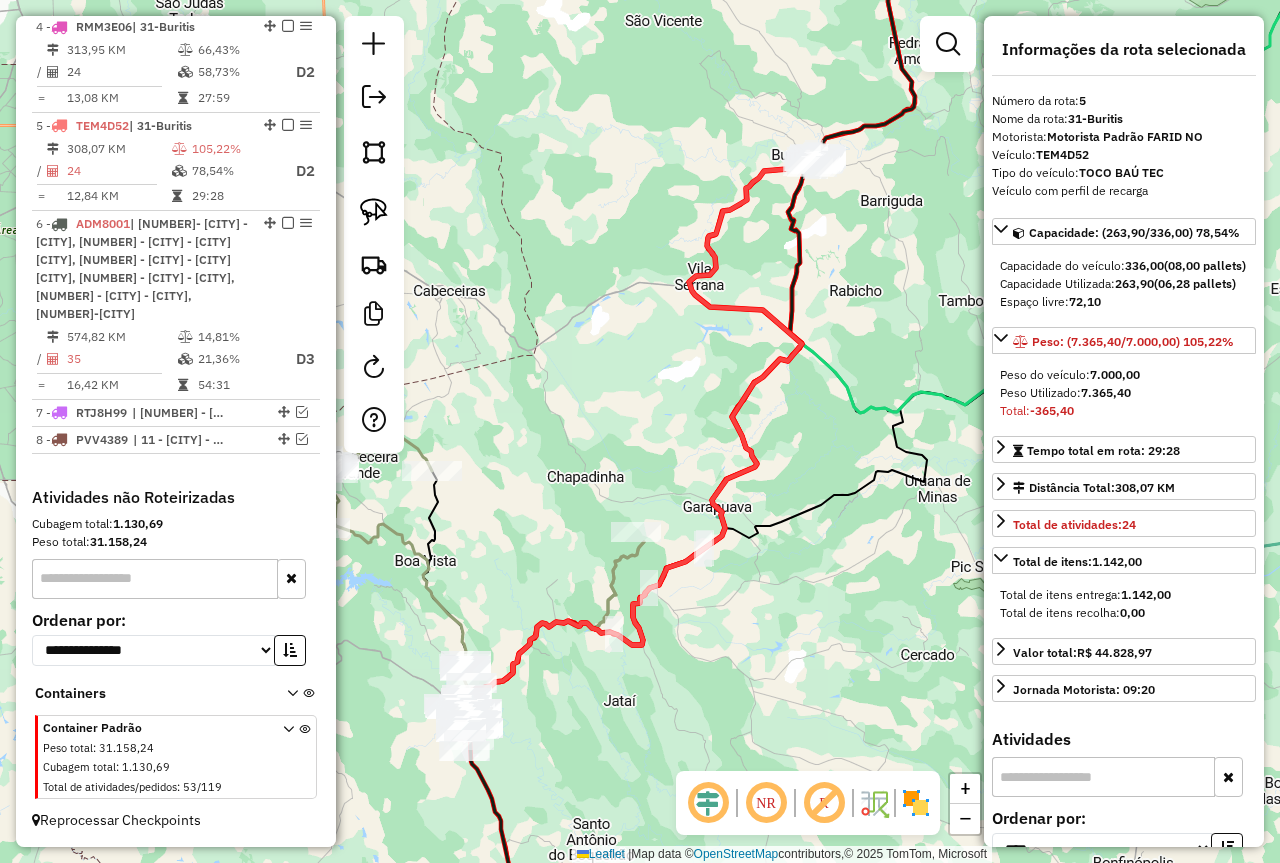 drag, startPoint x: 698, startPoint y: 704, endPoint x: 753, endPoint y: 484, distance: 226.77081 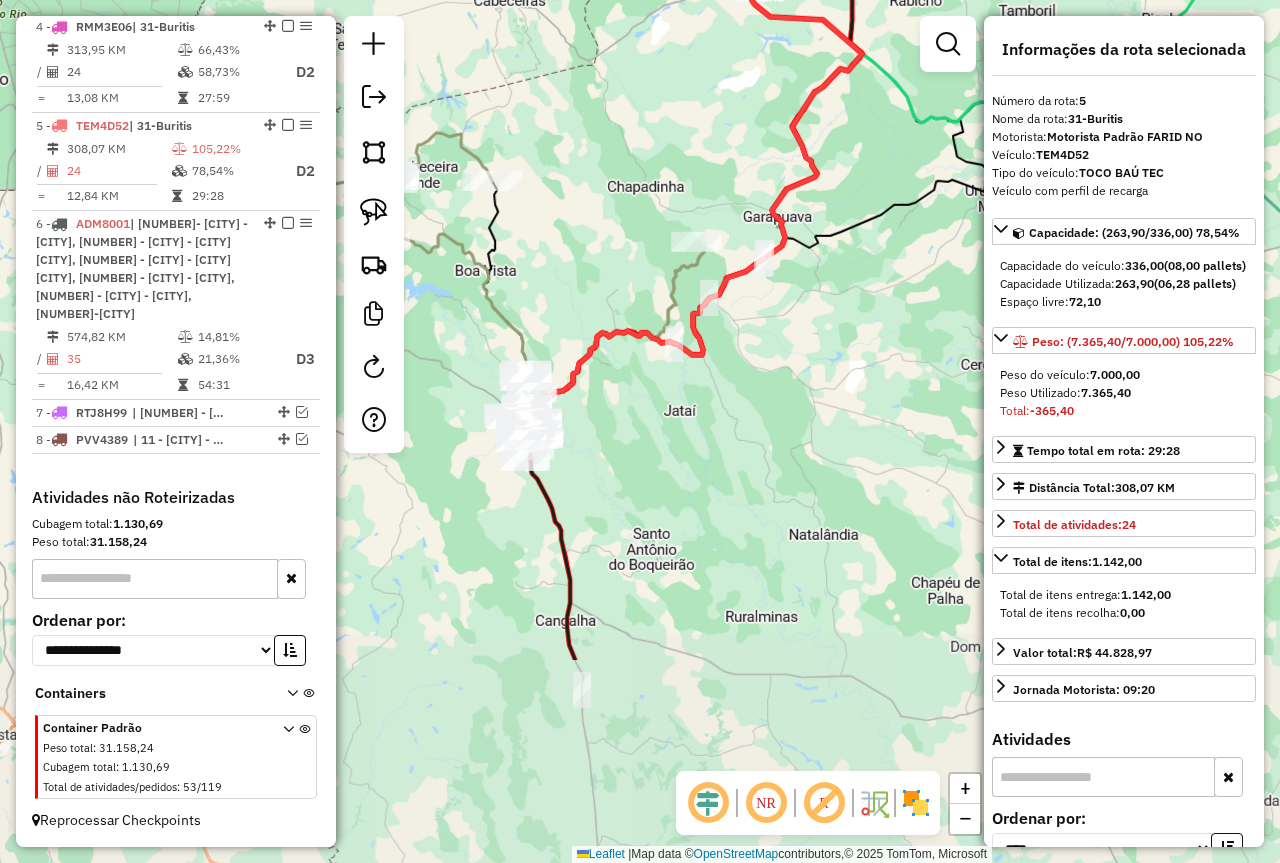 drag, startPoint x: 683, startPoint y: 564, endPoint x: 695, endPoint y: 482, distance: 82.8734 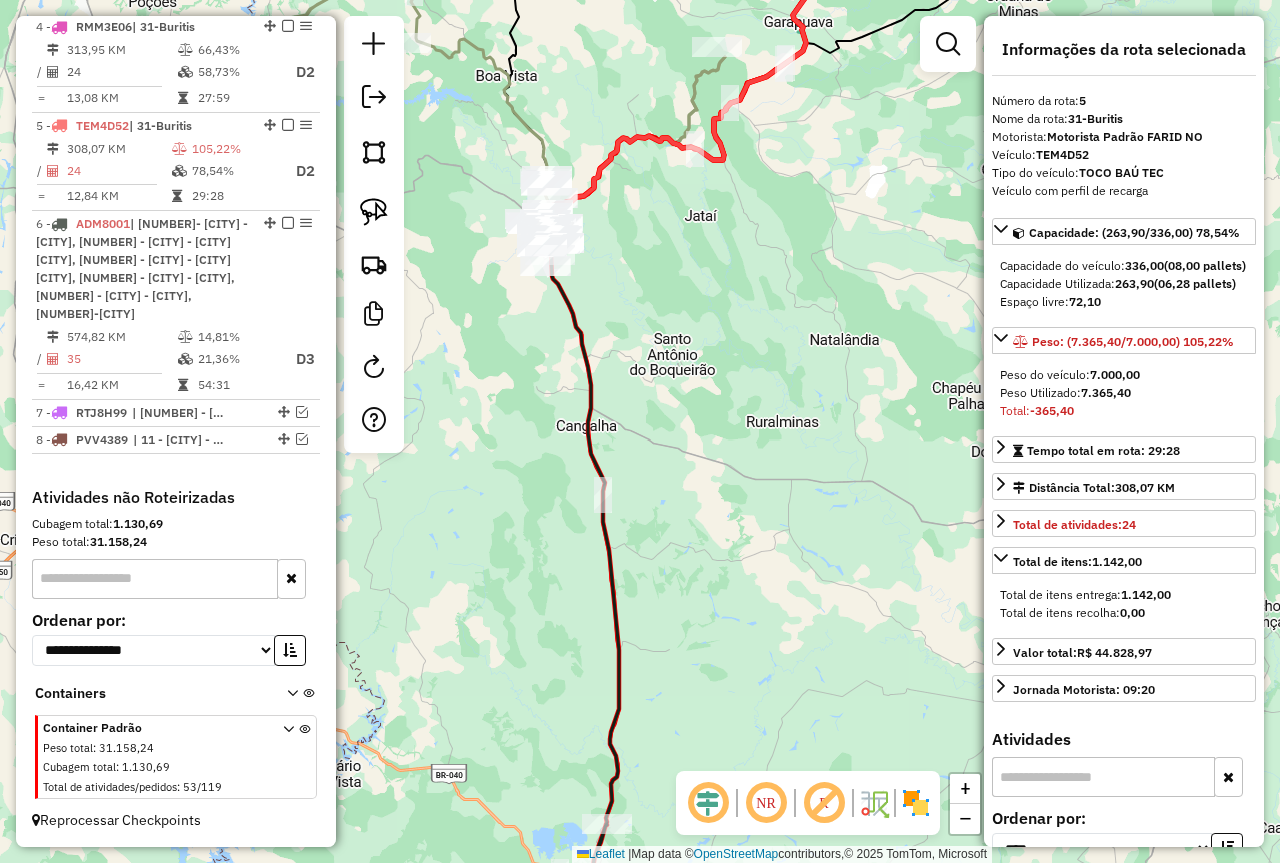 drag, startPoint x: 691, startPoint y: 614, endPoint x: 704, endPoint y: 439, distance: 175.4822 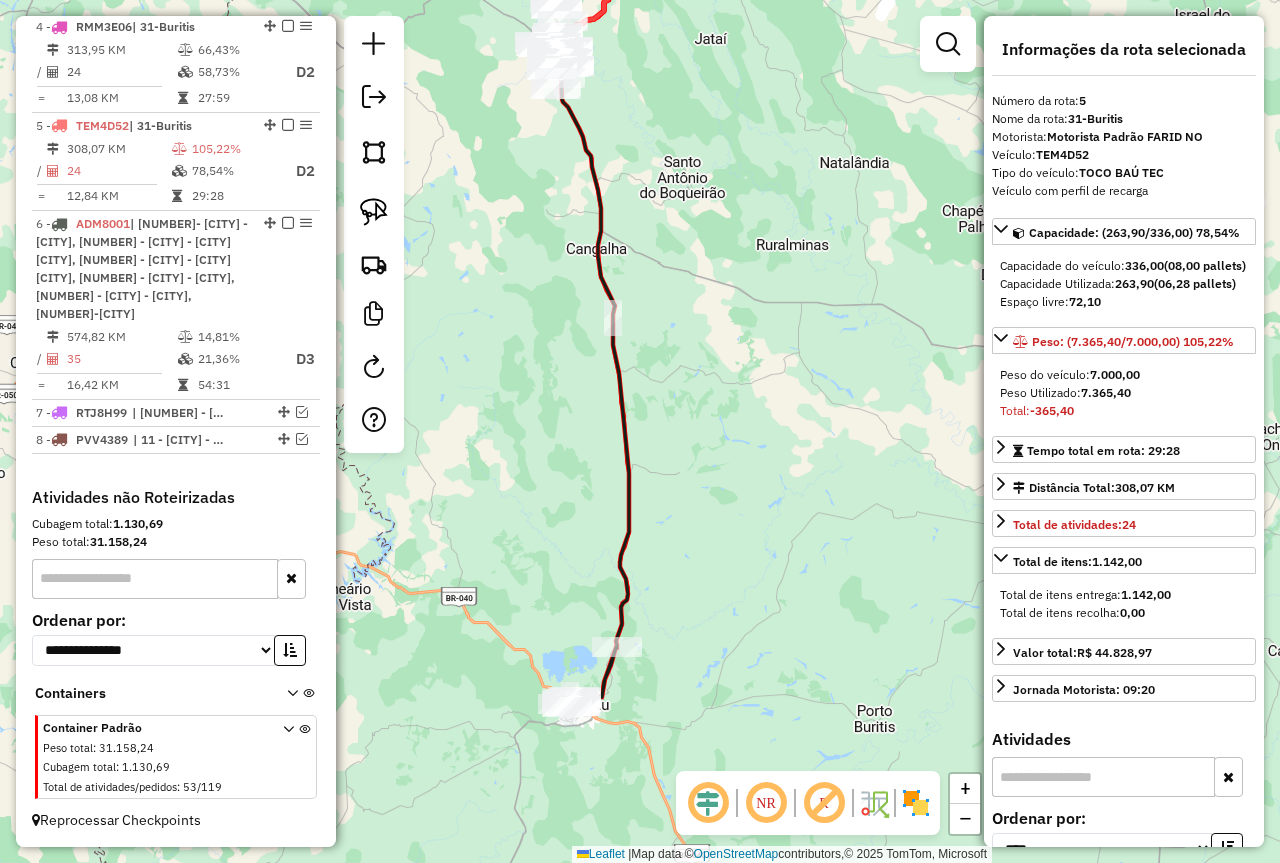 drag, startPoint x: 581, startPoint y: 643, endPoint x: 629, endPoint y: 486, distance: 164.17369 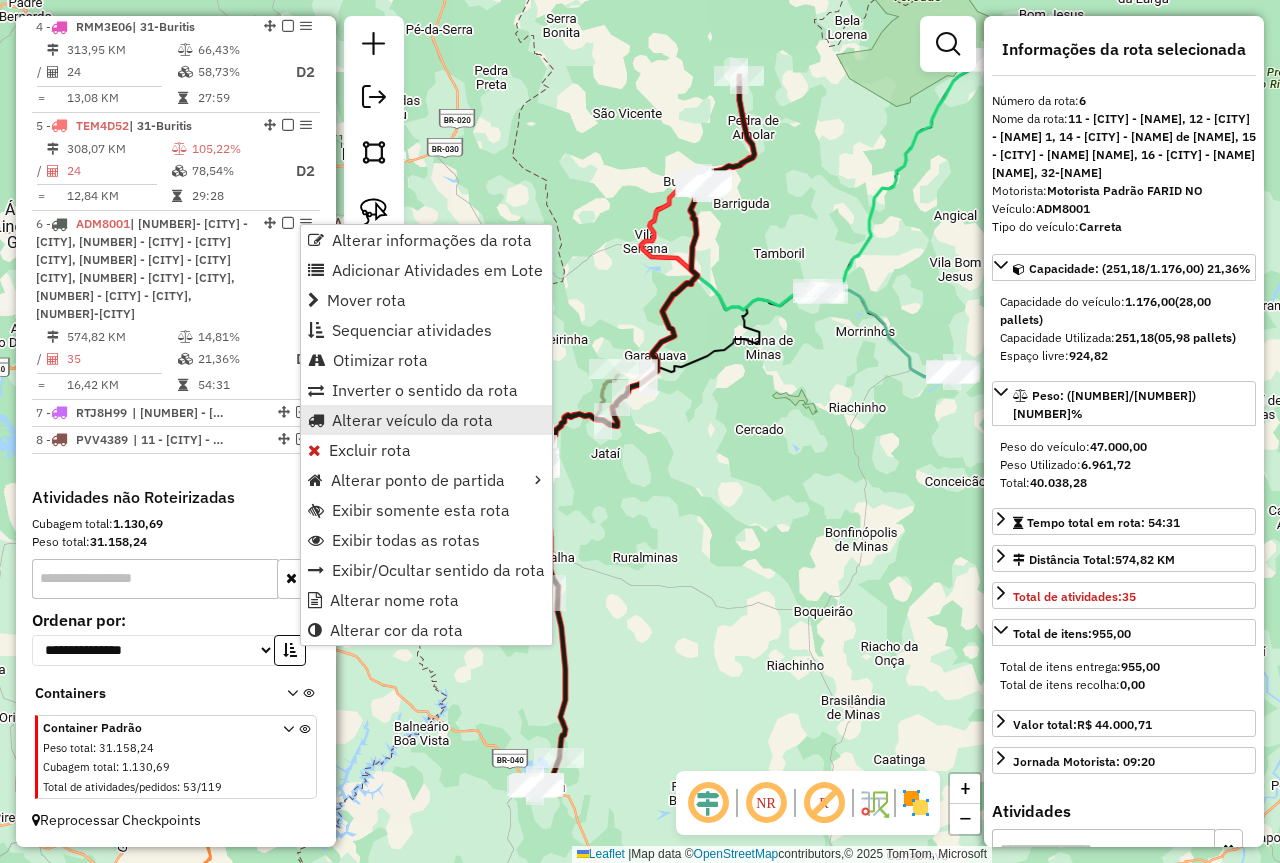 click on "Alterar veículo da rota" at bounding box center [412, 420] 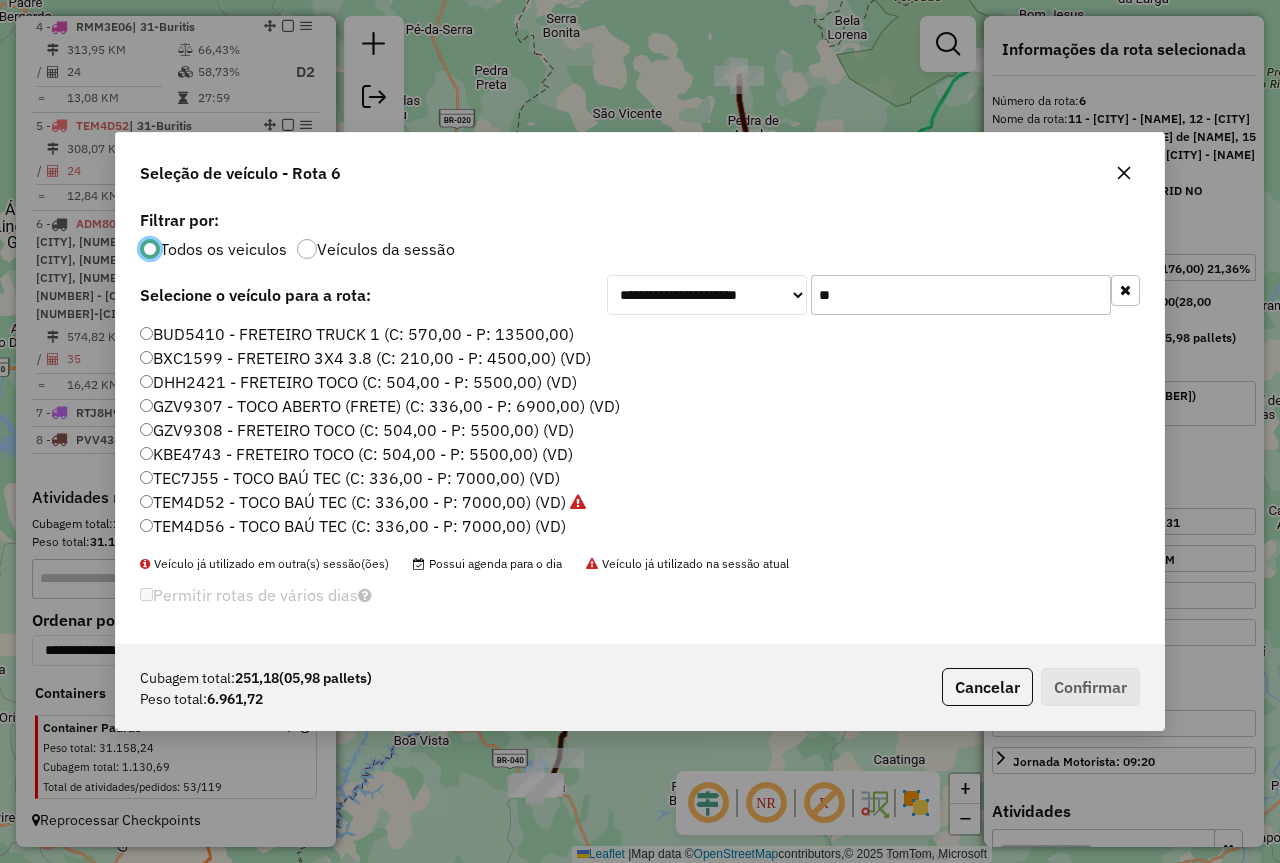 scroll, scrollTop: 11, scrollLeft: 6, axis: both 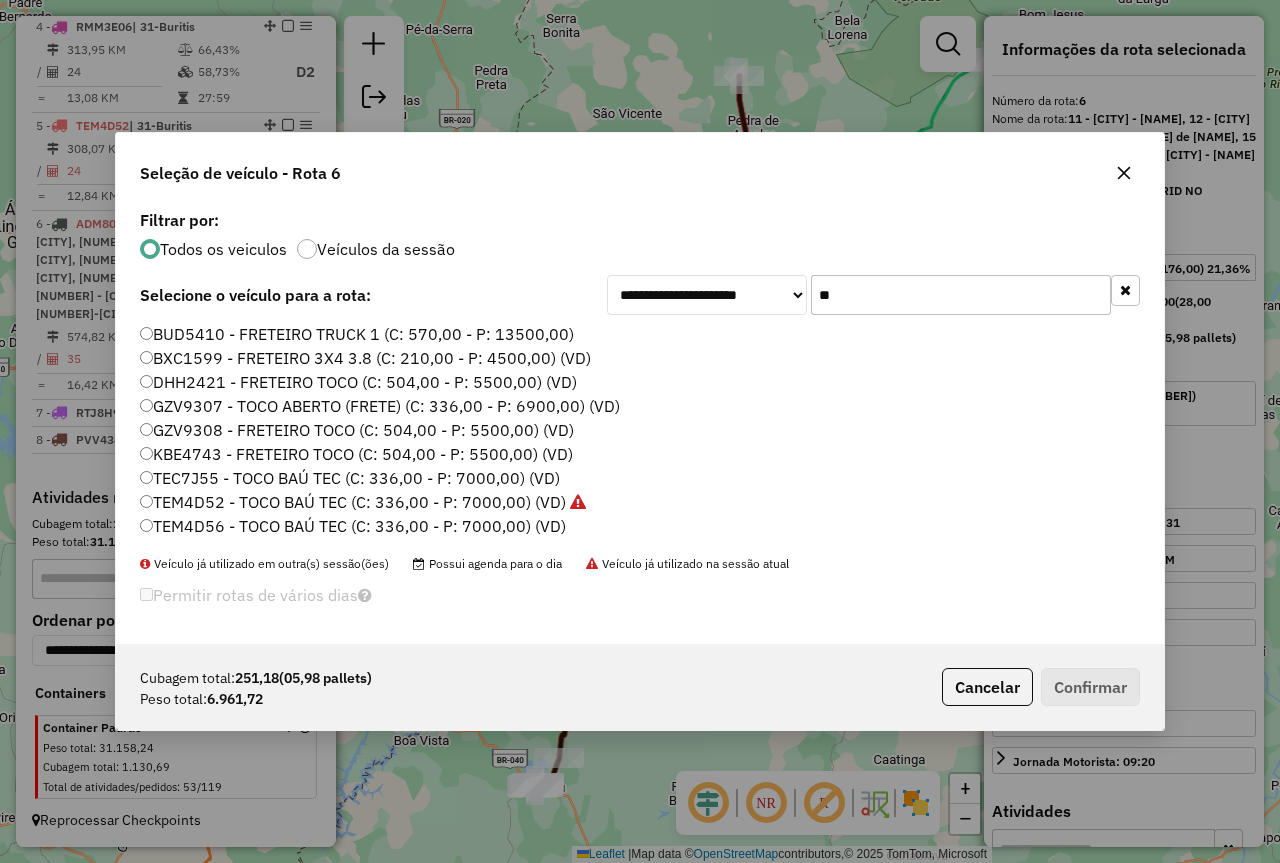click on "**" 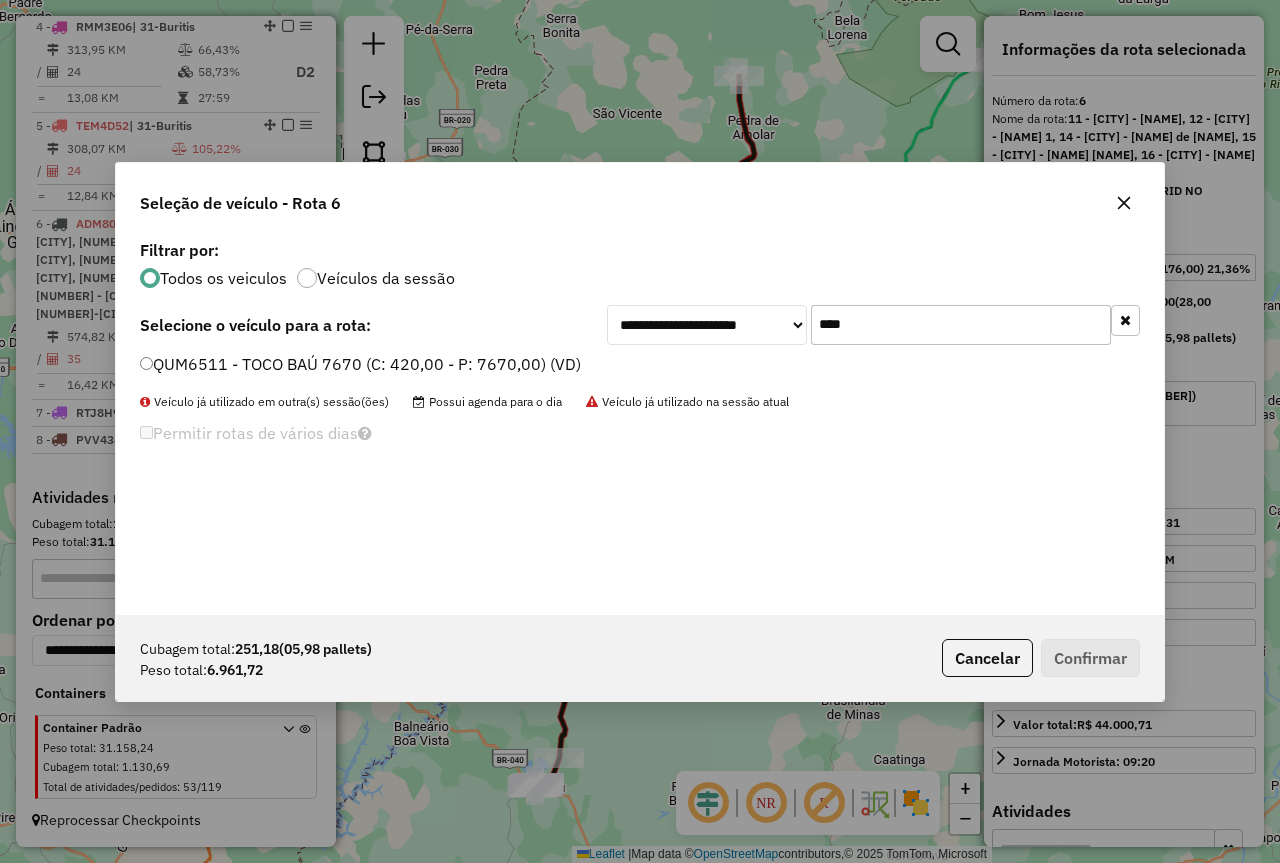 type on "****" 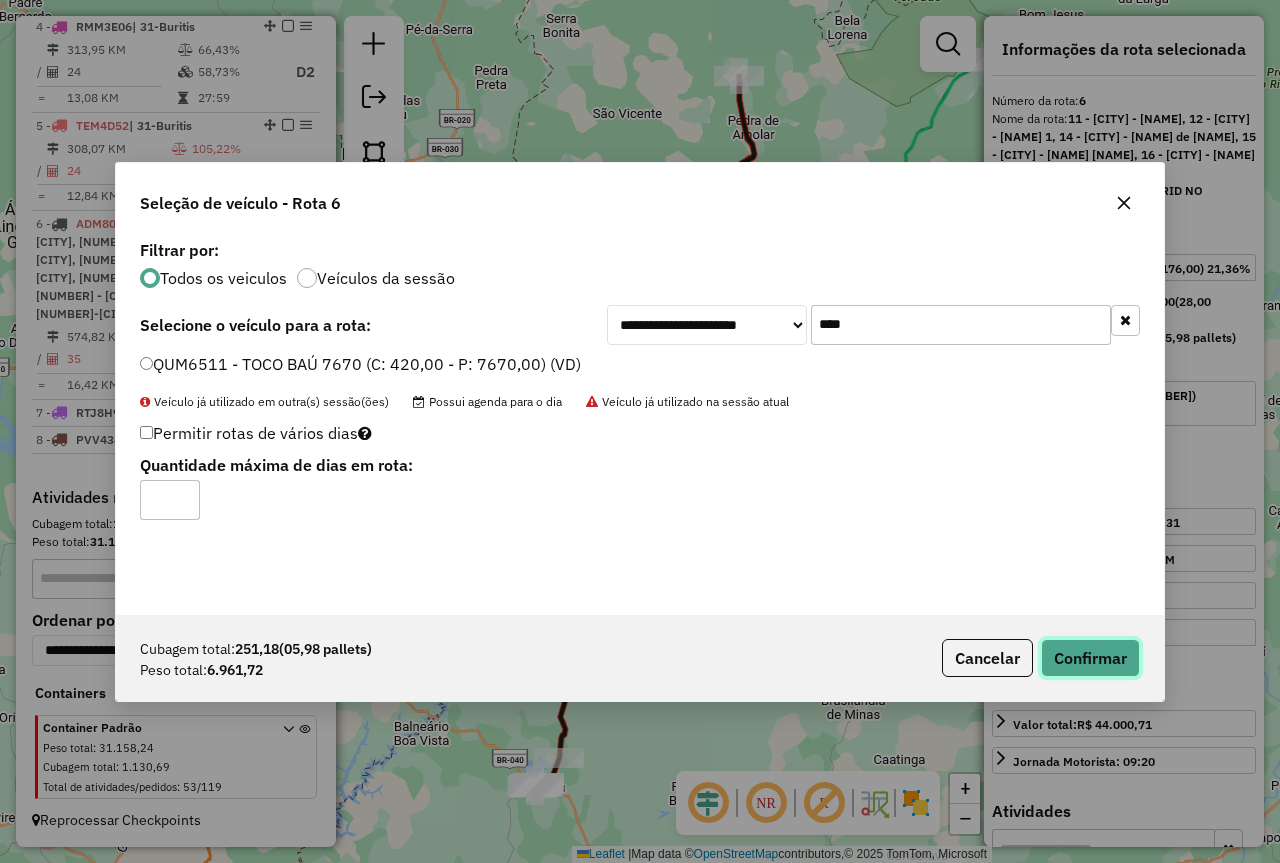 click on "Confirmar" 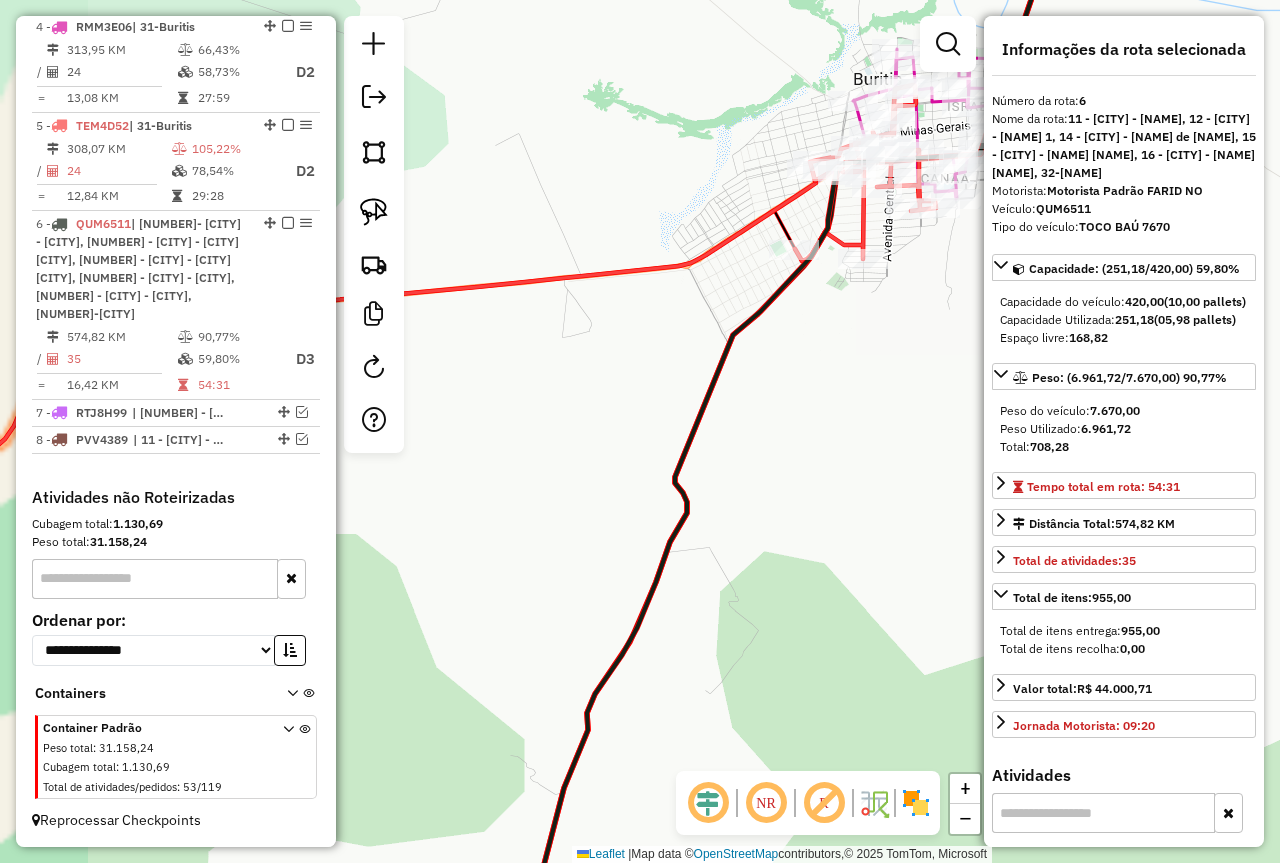 drag, startPoint x: 885, startPoint y: 318, endPoint x: 713, endPoint y: 385, distance: 184.58873 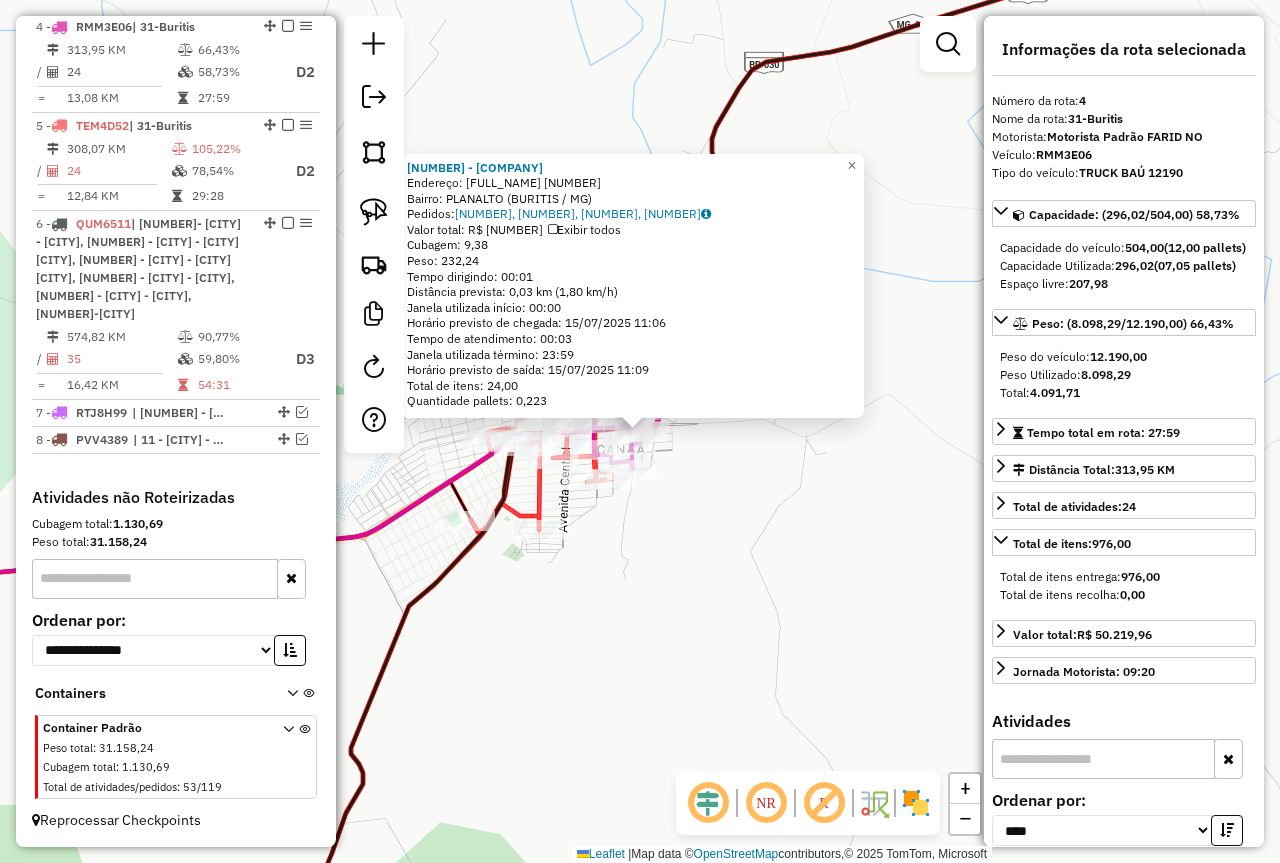 scroll, scrollTop: 1099, scrollLeft: 0, axis: vertical 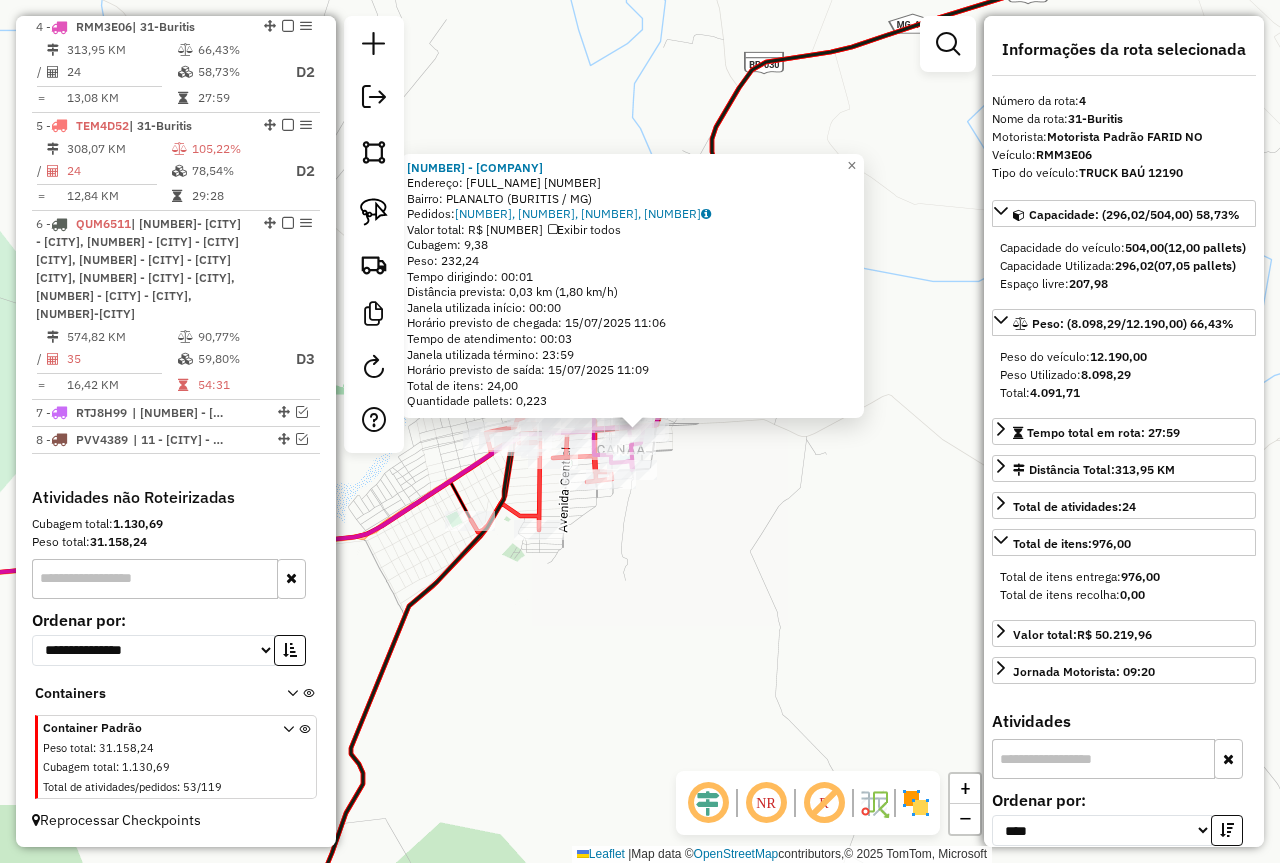 click on "98923 - MERCEARIA DO LUCAS  Endereço:  MANOEL ANTONIO DE SOUZA 15   Bairro: PLANALTO (BURITIS / MG)   Pedidos:  14495459, 14495462, 14495463, 14495464   Valor total: R$ 1.185,63   Exibir todos   Cubagem: 9,38  Peso: 232,24  Tempo dirigindo: 00:01   Distância prevista: 0,03 km (1,80 km/h)   Janela utilizada início: 00:00   Horário previsto de chegada: 15/07/2025 11:06   Tempo de atendimento: 00:03   Janela utilizada término: 23:59   Horário previsto de saída: 15/07/2025 11:09   Total de itens: 24,00   Quantidade pallets: 0,223  × Janela de atendimento Grade de atendimento Capacidade Transportadoras Veículos Cliente Pedidos  Rotas Selecione os dias de semana para filtrar as janelas de atendimento  Seg   Ter   Qua   Qui   Sex   Sáb   Dom  Informe o período da janela de atendimento: De: Até:  Filtrar exatamente a janela do cliente  Considerar janela de atendimento padrão  Selecione os dias de semana para filtrar as grades de atendimento  Seg   Ter   Qua   Qui   Sex   Sáb   Dom   Peso mínimo:   De:" 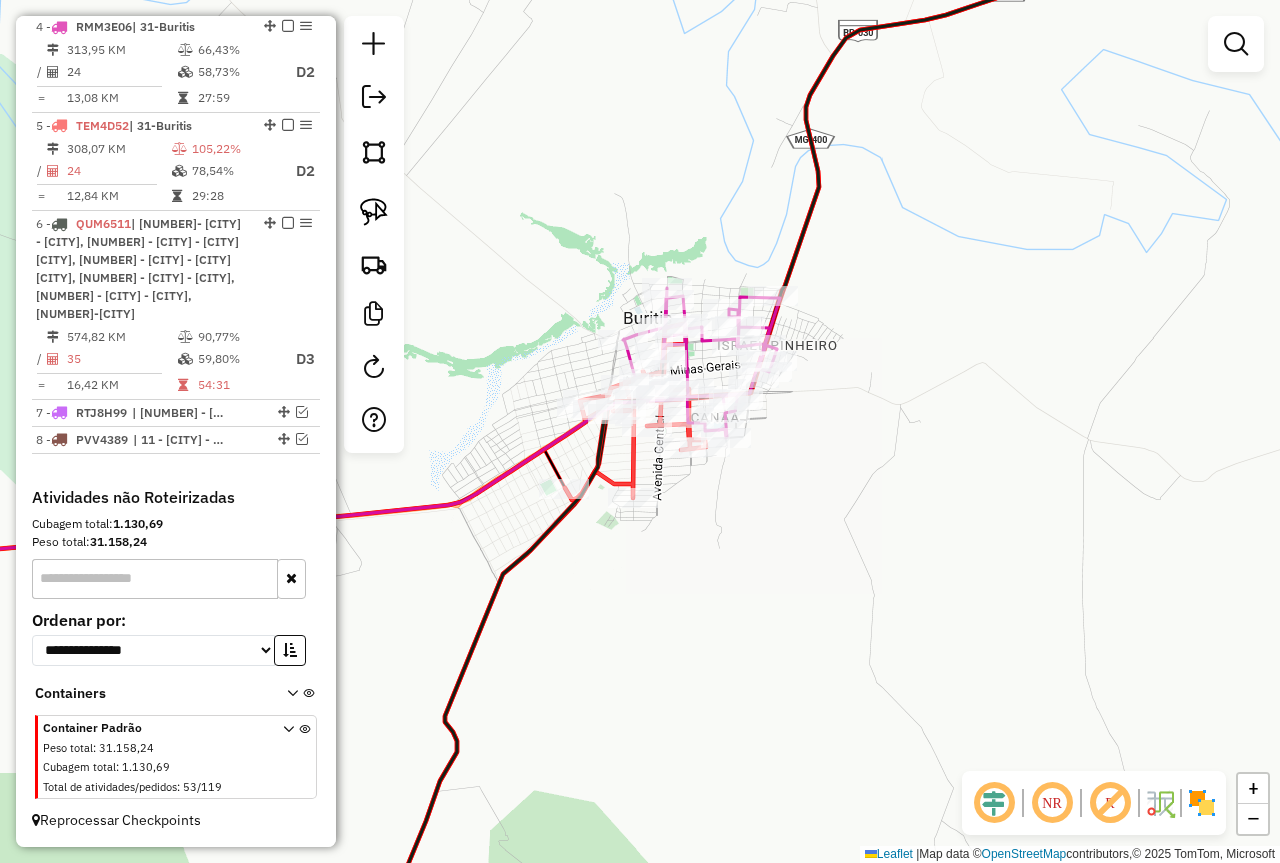 drag, startPoint x: 700, startPoint y: 558, endPoint x: 813, endPoint y: 511, distance: 122.384636 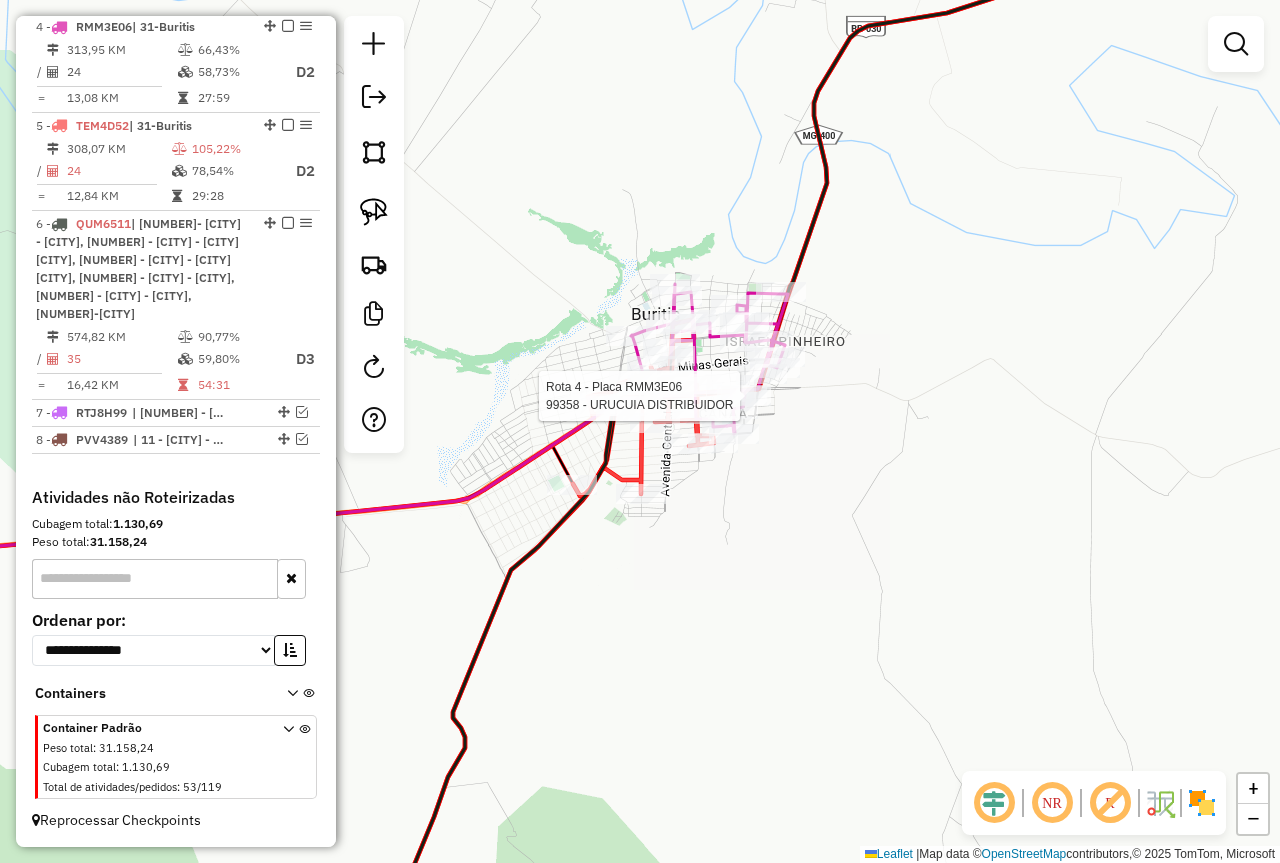 select on "*********" 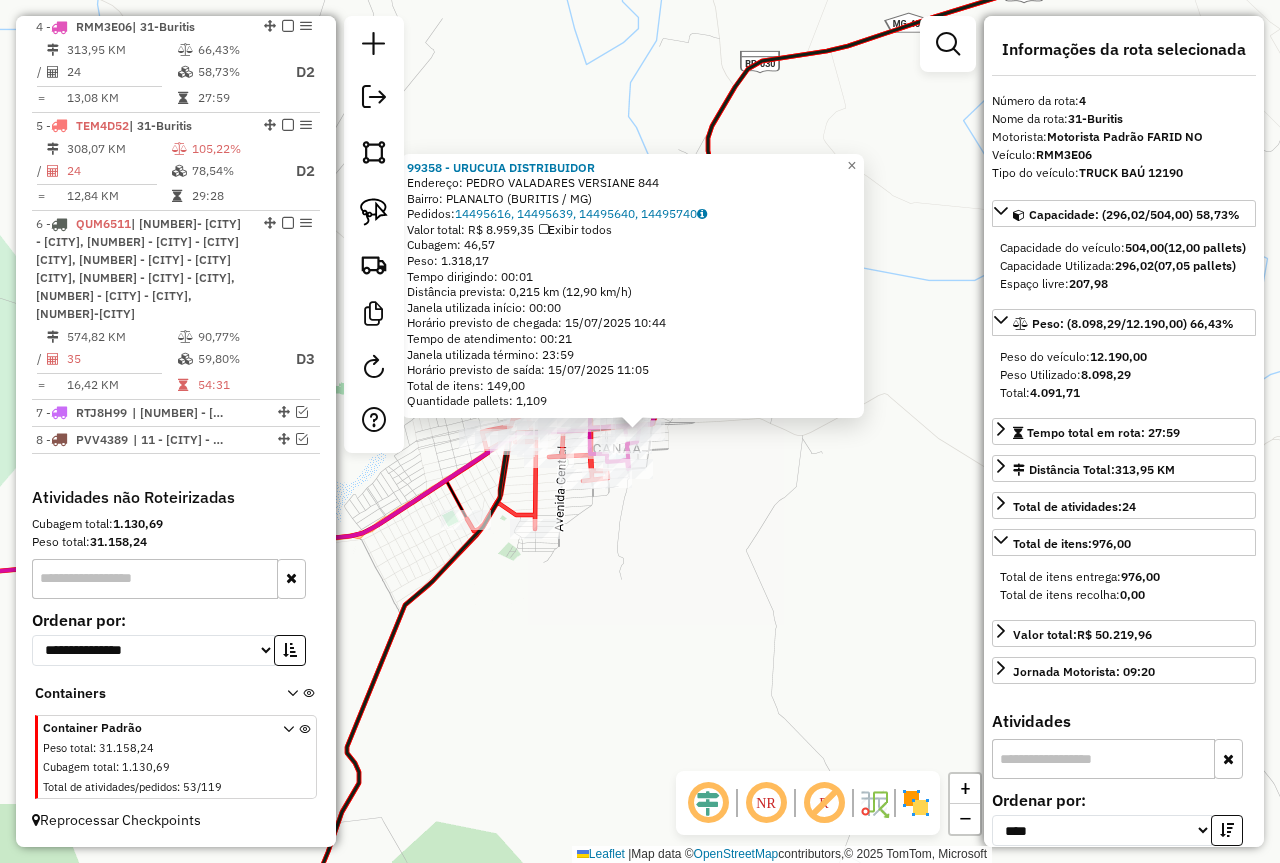 click on "99358 - URUCUIA DISTRIBUIDOR  Endereço:  PEDRO VALADARES VERSIANE 844   Bairro: PLANALTO (BURITIS / MG)   Pedidos:  14495616, 14495639, 14495640, 14495740   Valor total: R$ 8.959,35   Exibir todos   Cubagem: 46,57  Peso: 1.318,17  Tempo dirigindo: 00:01   Distância prevista: 0,215 km (12,90 km/h)   Janela utilizada início: 00:00   Horário previsto de chegada: 15/07/2025 10:44   Tempo de atendimento: 00:21   Janela utilizada término: 23:59   Horário previsto de saída: 15/07/2025 11:05   Total de itens: 149,00   Quantidade pallets: 1,109  × Janela de atendimento Grade de atendimento Capacidade Transportadoras Veículos Cliente Pedidos  Rotas Selecione os dias de semana para filtrar as janelas de atendimento  Seg   Ter   Qua   Qui   Sex   Sáb   Dom  Informe o período da janela de atendimento: De: Até:  Filtrar exatamente a janela do cliente  Considerar janela de atendimento padrão  Selecione os dias de semana para filtrar as grades de atendimento  Seg   Ter   Qua   Qui   Sex   Sáb   Dom   De:   De:" 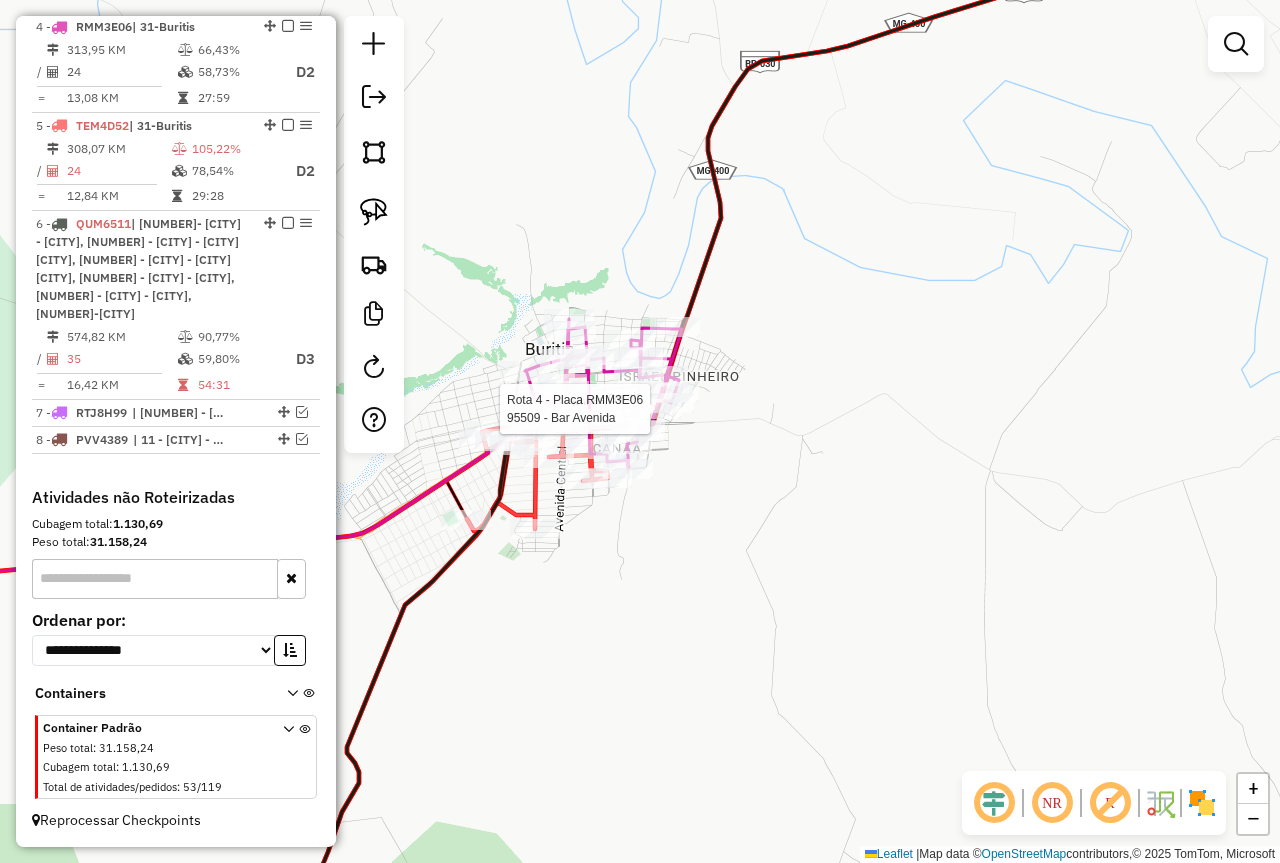 select on "*********" 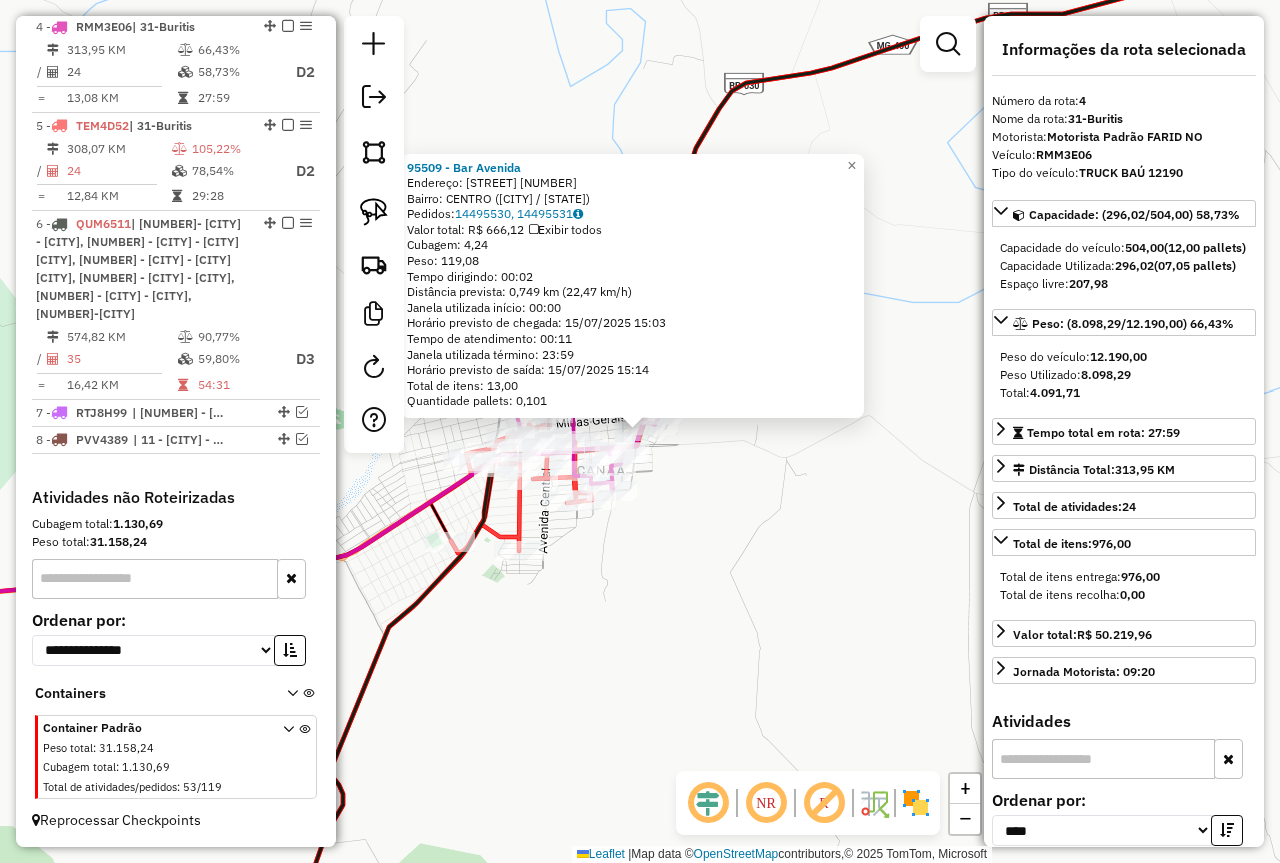 click on "95509 - Bar Avenida  Endereço:  Avenida Bias Fortes 115   Bairro: CENTRO (BURITIS / MG)   Pedidos:  14495530, 14495531   Valor total: R$ 666,12   Exibir todos   Cubagem: 4,24  Peso: 119,08  Tempo dirigindo: 00:02   Distância prevista: 0,749 km (22,47 km/h)   Janela utilizada início: 00:00   Horário previsto de chegada: 15/07/2025 15:03   Tempo de atendimento: 00:11   Janela utilizada término: 23:59   Horário previsto de saída: 15/07/2025 15:14   Total de itens: 13,00   Quantidade pallets: 0,101  × Janela de atendimento Grade de atendimento Capacidade Transportadoras Veículos Cliente Pedidos  Rotas Selecione os dias de semana para filtrar as janelas de atendimento  Seg   Ter   Qua   Qui   Sex   Sáb   Dom  Informe o período da janela de atendimento: De: Até:  Filtrar exatamente a janela do cliente  Considerar janela de atendimento padrão  Selecione os dias de semana para filtrar as grades de atendimento  Seg   Ter   Qua   Qui   Sex   Sáb   Dom   Clientes fora do dia de atendimento selecionado De:" 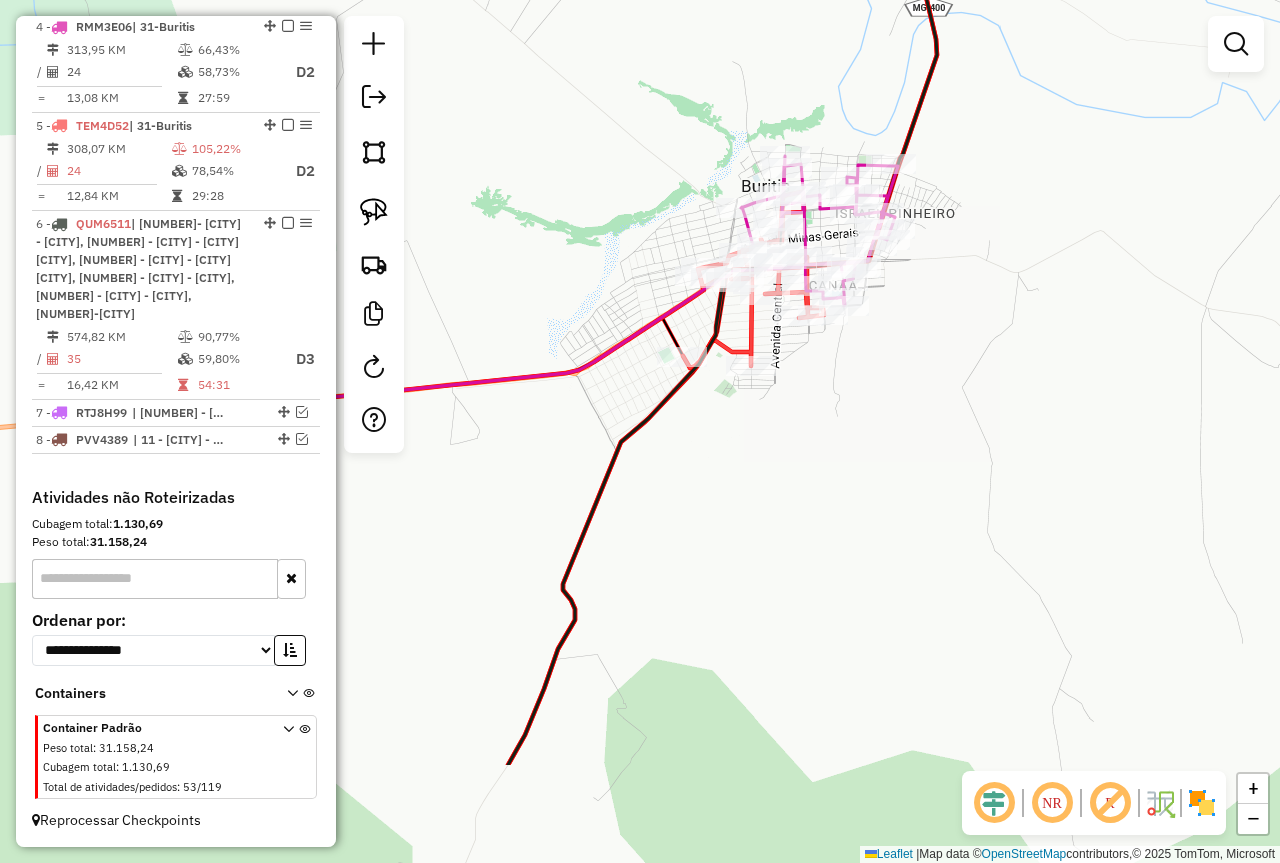 drag, startPoint x: 709, startPoint y: 563, endPoint x: 925, endPoint y: 378, distance: 284.39584 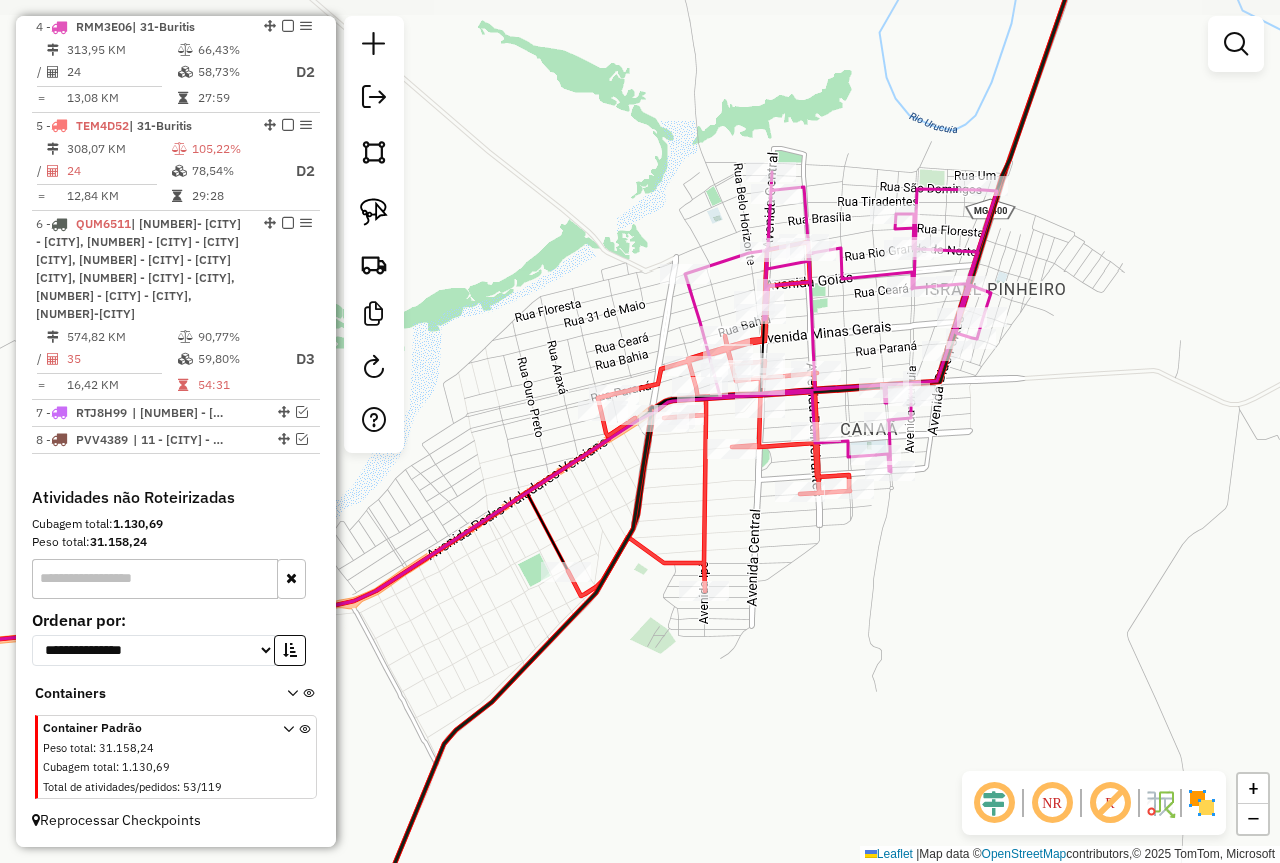drag, startPoint x: 1006, startPoint y: 348, endPoint x: 954, endPoint y: 421, distance: 89.62701 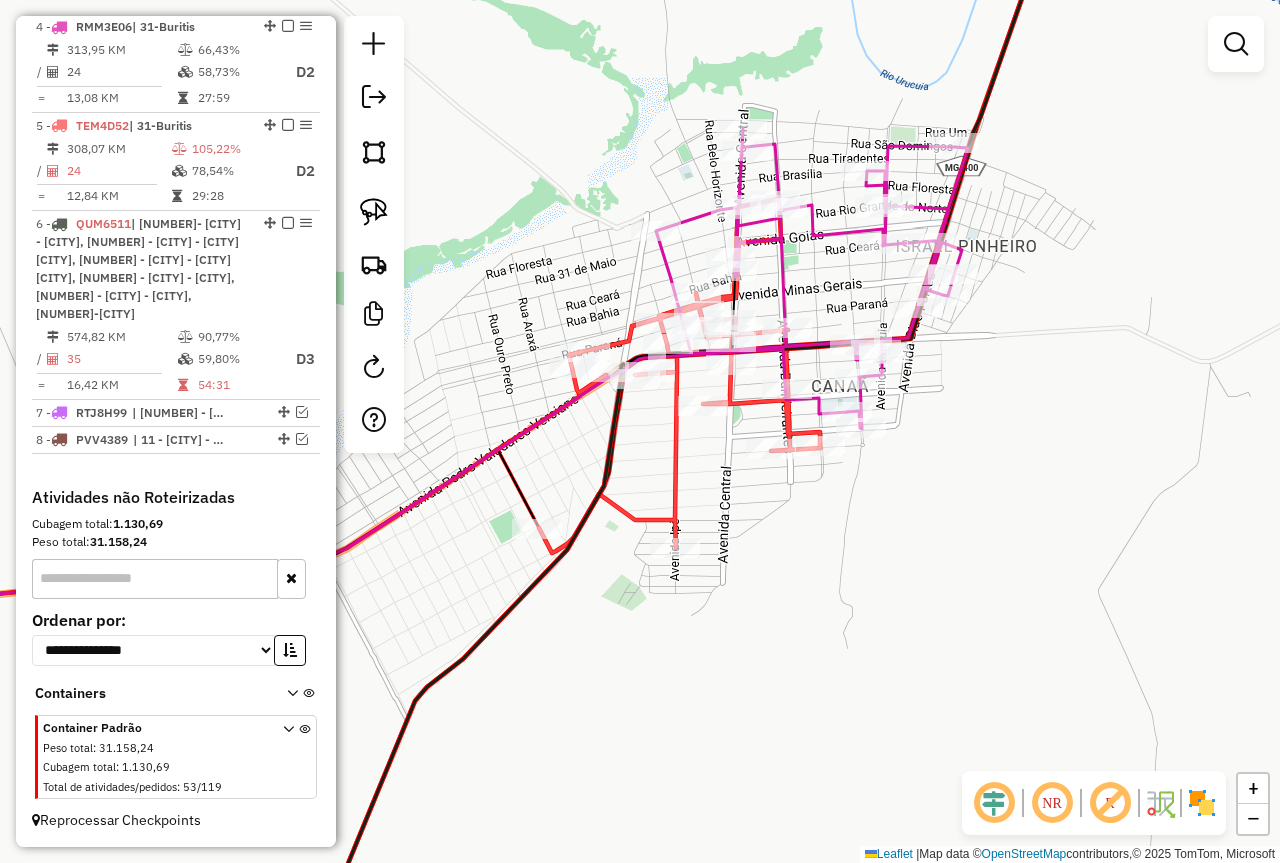 drag, startPoint x: 908, startPoint y: 716, endPoint x: 858, endPoint y: 632, distance: 97.7548 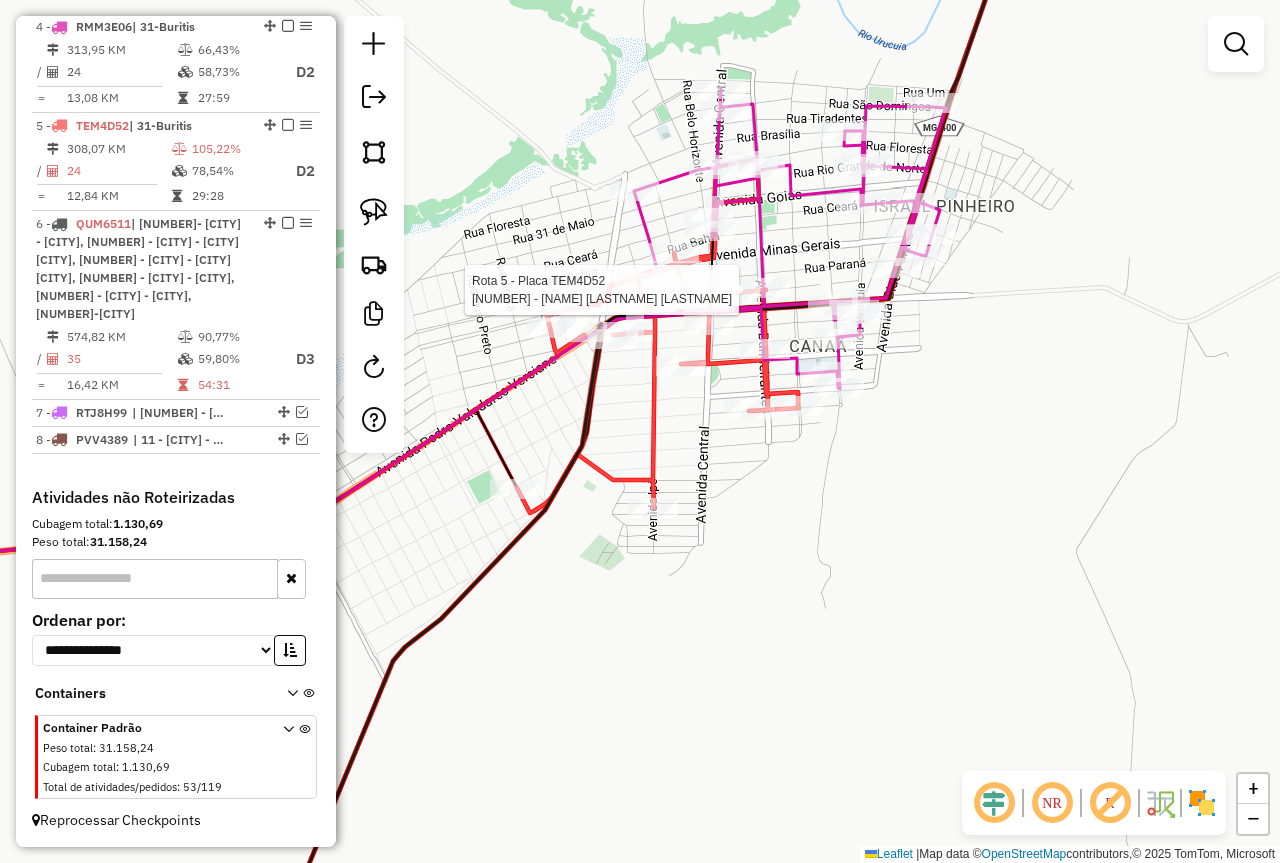 scroll, scrollTop: 1101, scrollLeft: 0, axis: vertical 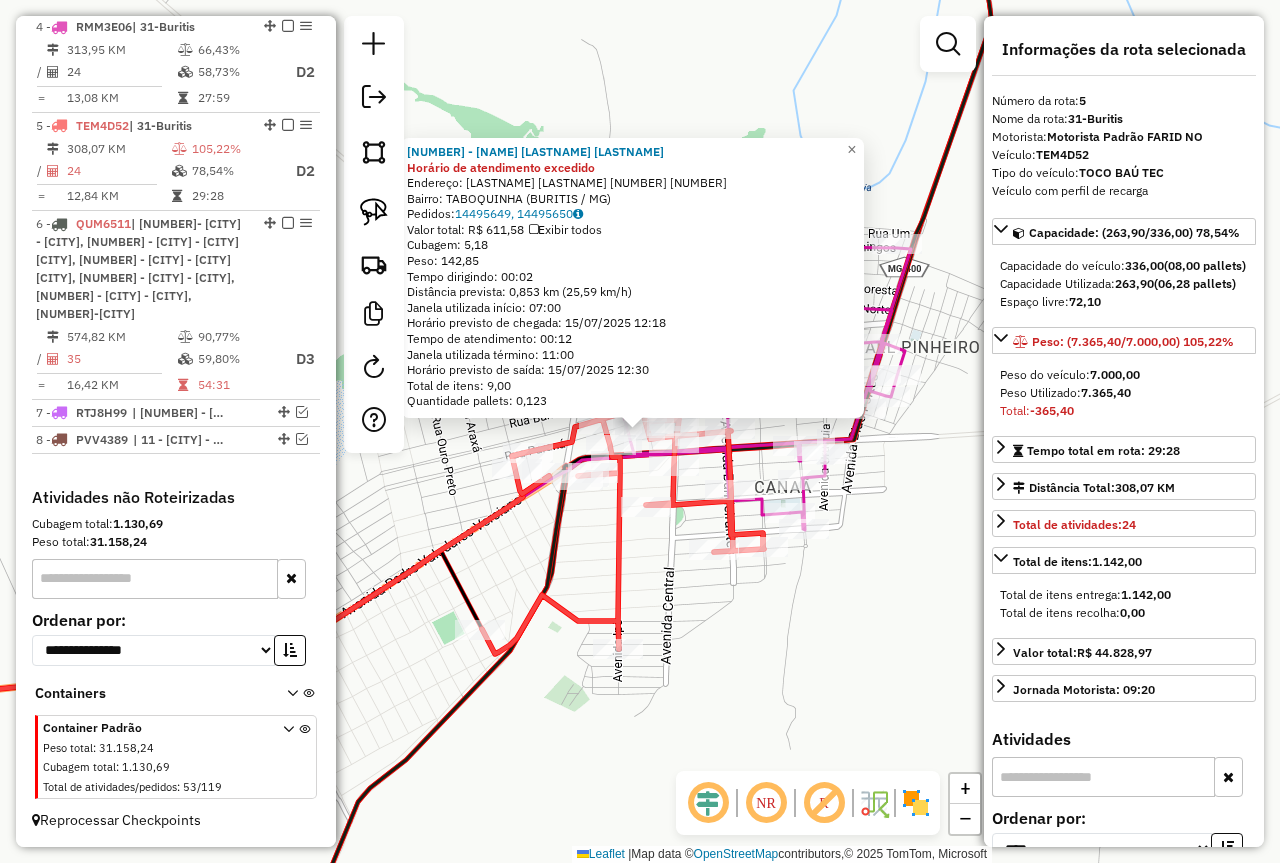 click on "31112 - BENERVAL EVANGELISTA Horário de atendimento excedido  Endereço:  PADRE ANCHIETA QD 351 12   Bairro: TABOQUINHA (BURITIS / MG)   Pedidos:  14495649, 14495650   Valor total: R$ 611,58   Exibir todos   Cubagem: 5,18  Peso: 142,85  Tempo dirigindo: 00:02   Distância prevista: 0,853 km (25,59 km/h)   Janela utilizada início: 07:00   Horário previsto de chegada: 15/07/2025 12:18   Tempo de atendimento: 00:12   Janela utilizada término: 11:00   Horário previsto de saída: 15/07/2025 12:30   Total de itens: 9,00   Quantidade pallets: 0,123  × Janela de atendimento Grade de atendimento Capacidade Transportadoras Veículos Cliente Pedidos  Rotas Selecione os dias de semana para filtrar as janelas de atendimento  Seg   Ter   Qua   Qui   Sex   Sáb   Dom  Informe o período da janela de atendimento: De: Até:  Filtrar exatamente a janela do cliente  Considerar janela de atendimento padrão  Selecione os dias de semana para filtrar as grades de atendimento  Seg   Ter   Qua   Qui   Sex   Sáb   Dom   De:  +" 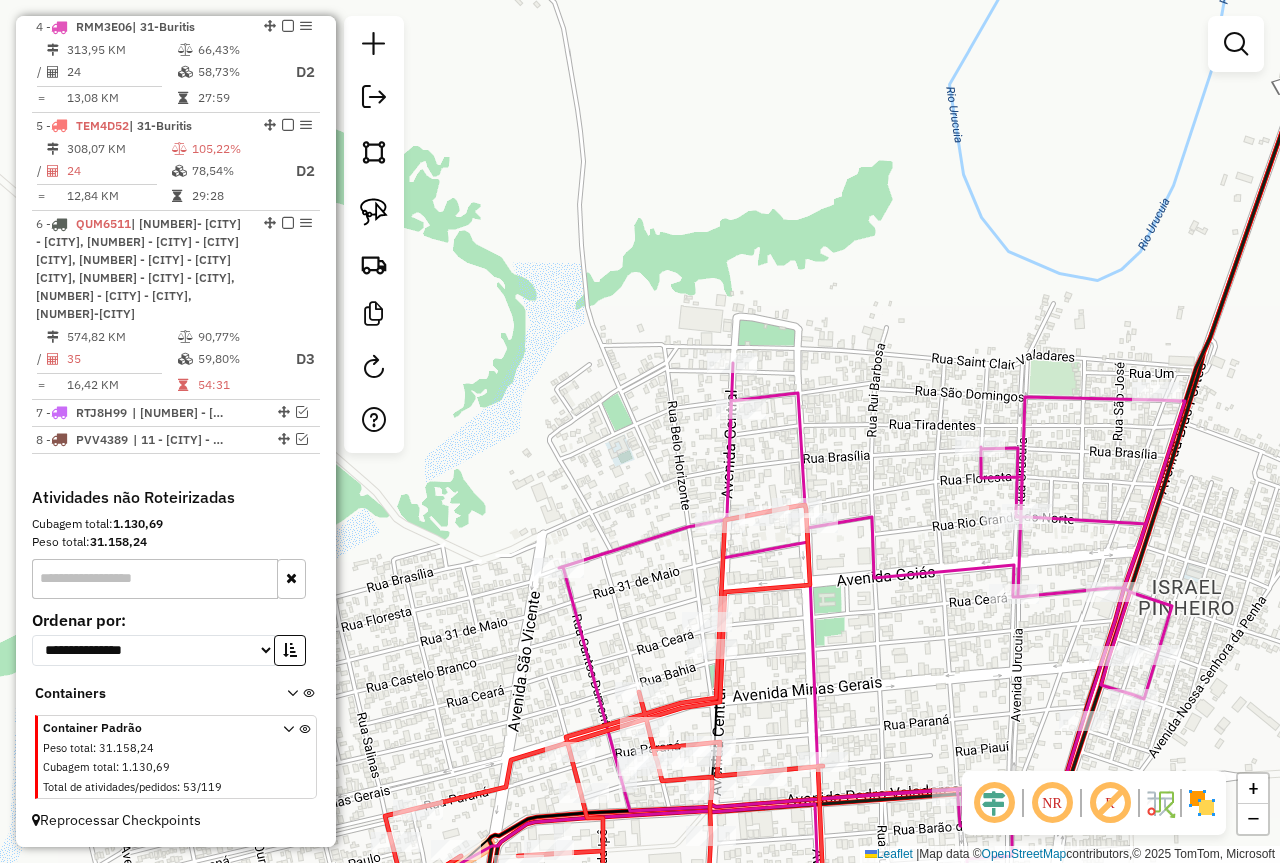 drag, startPoint x: 796, startPoint y: 610, endPoint x: 797, endPoint y: 389, distance: 221.00226 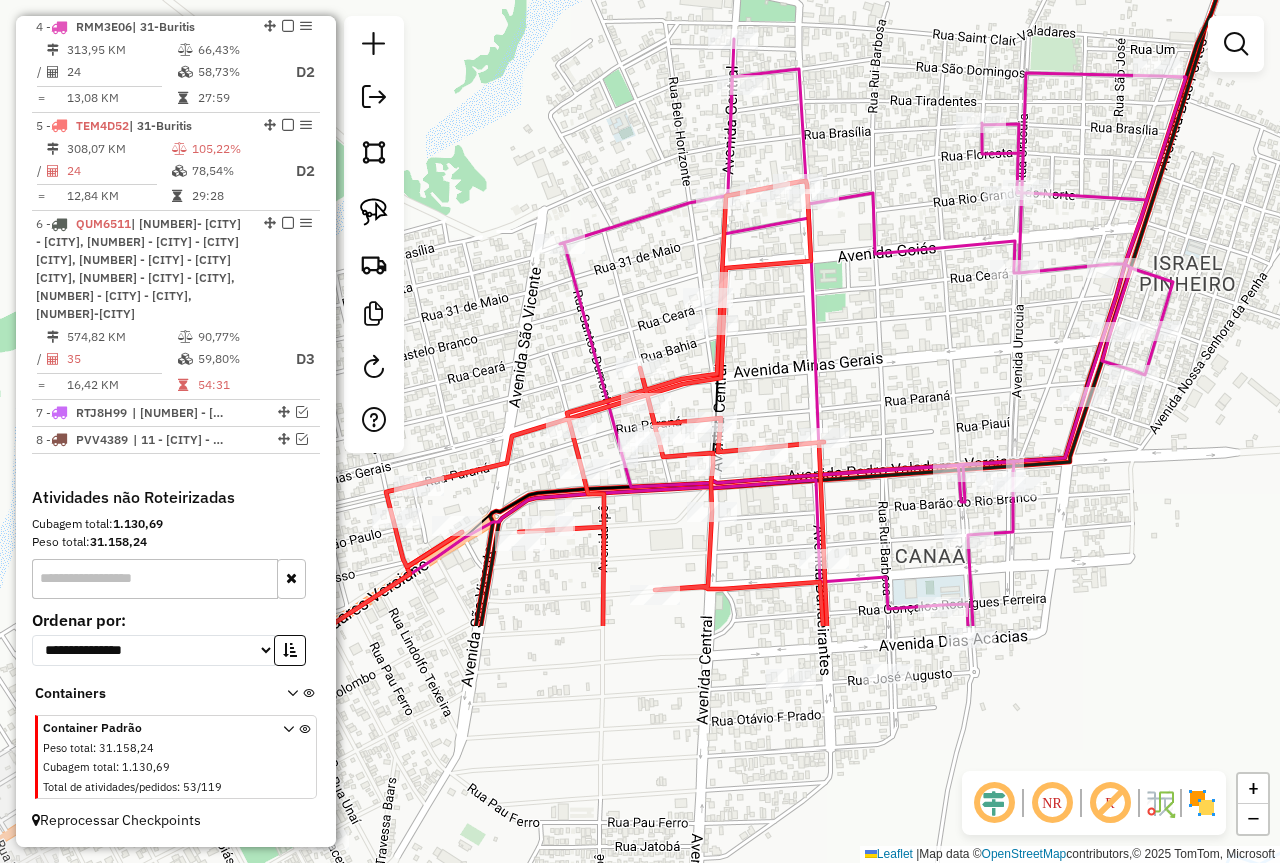 drag, startPoint x: 731, startPoint y: 608, endPoint x: 796, endPoint y: 417, distance: 201.75728 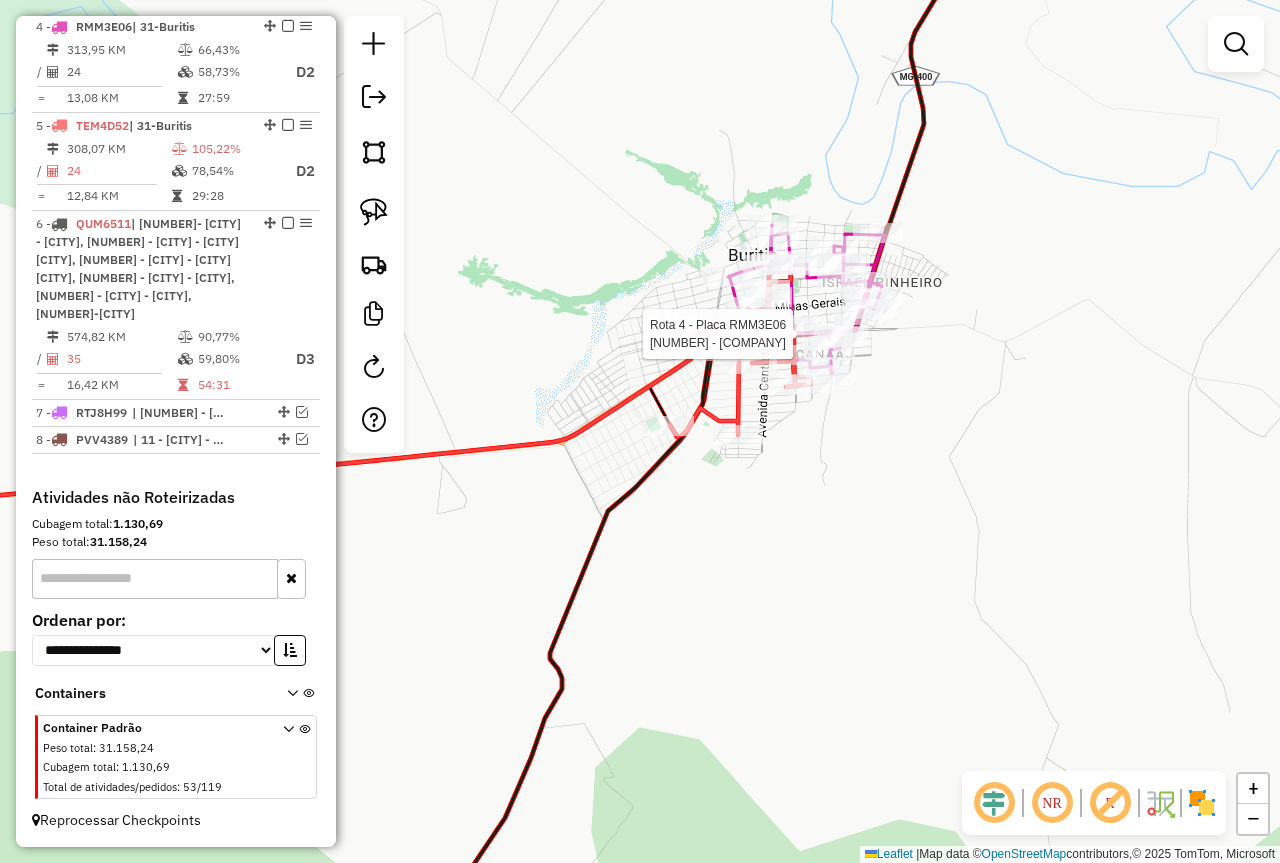 select on "*********" 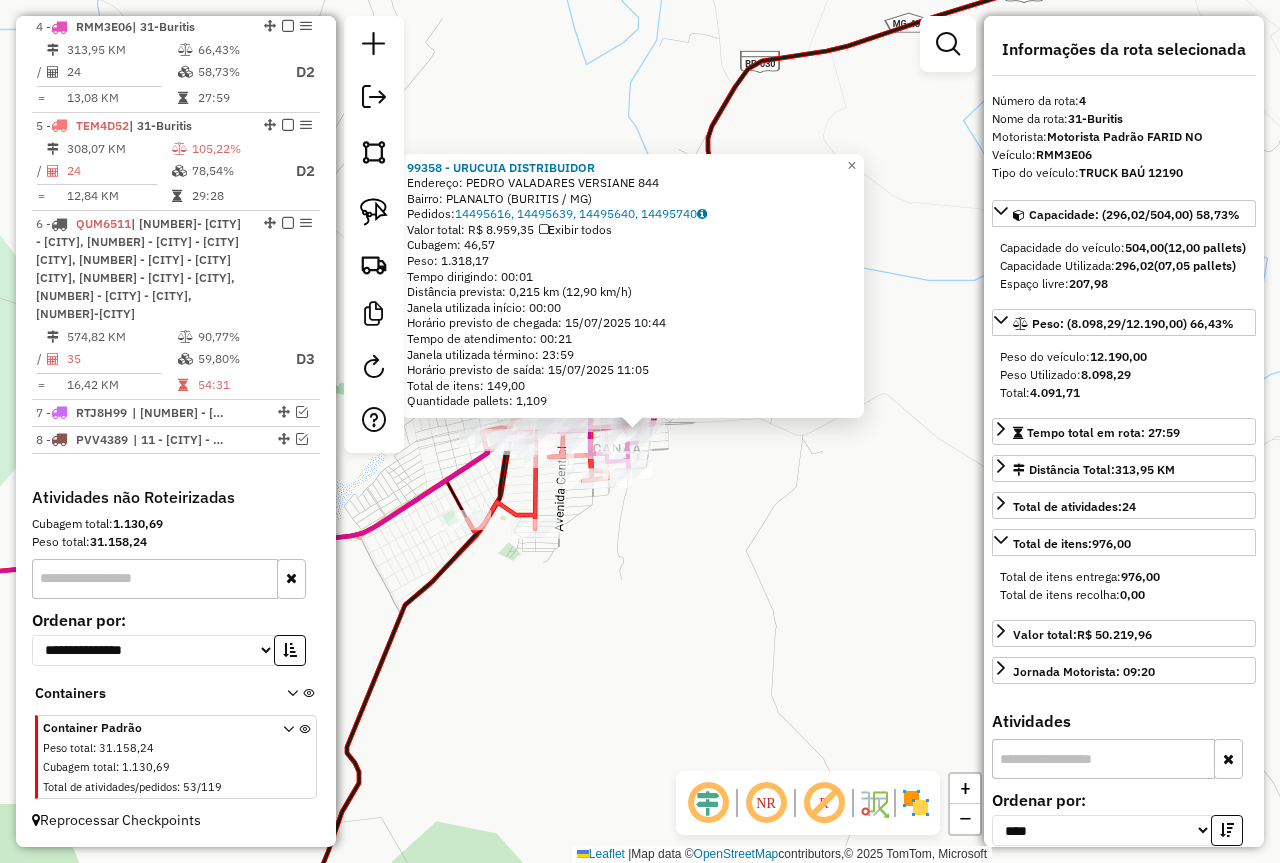 scroll, scrollTop: 1099, scrollLeft: 0, axis: vertical 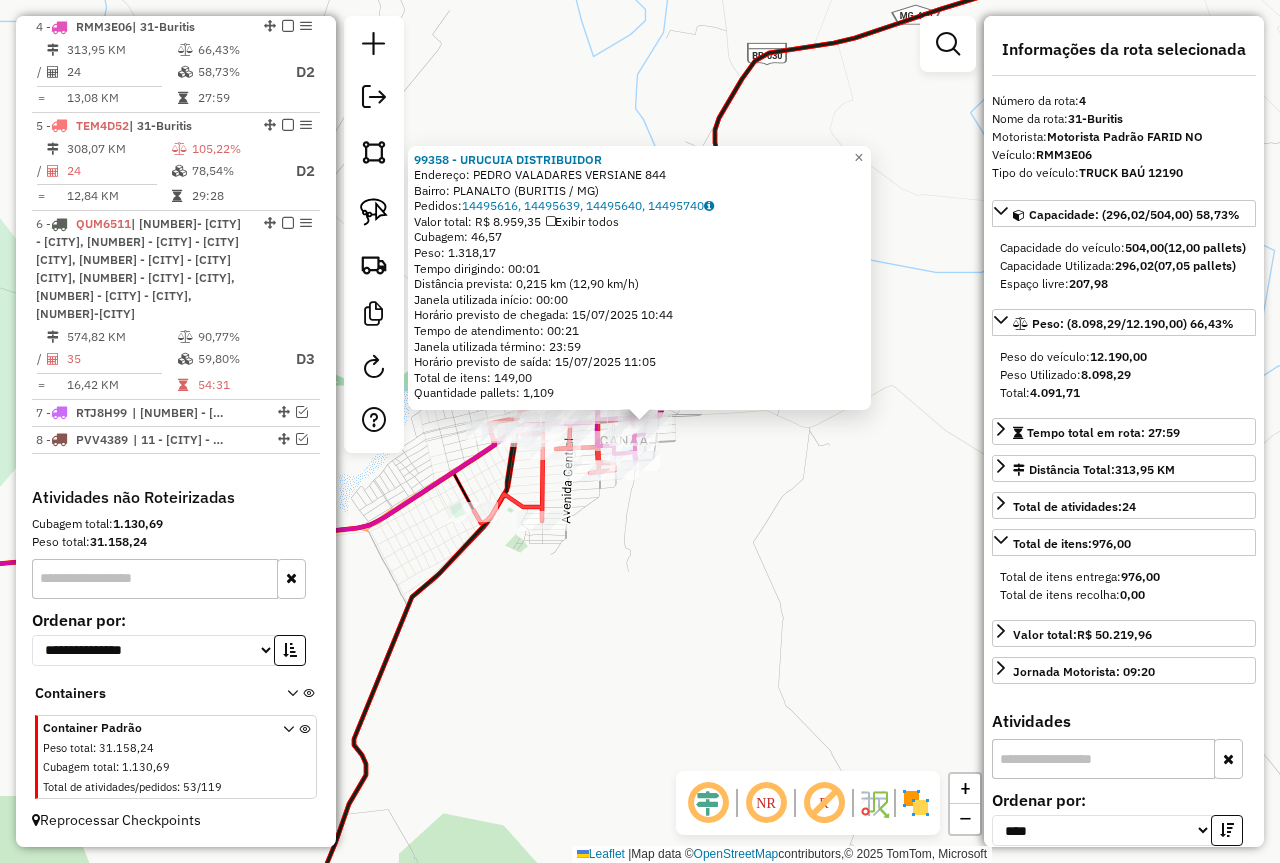 drag, startPoint x: 658, startPoint y: 583, endPoint x: 737, endPoint y: 509, distance: 108.245094 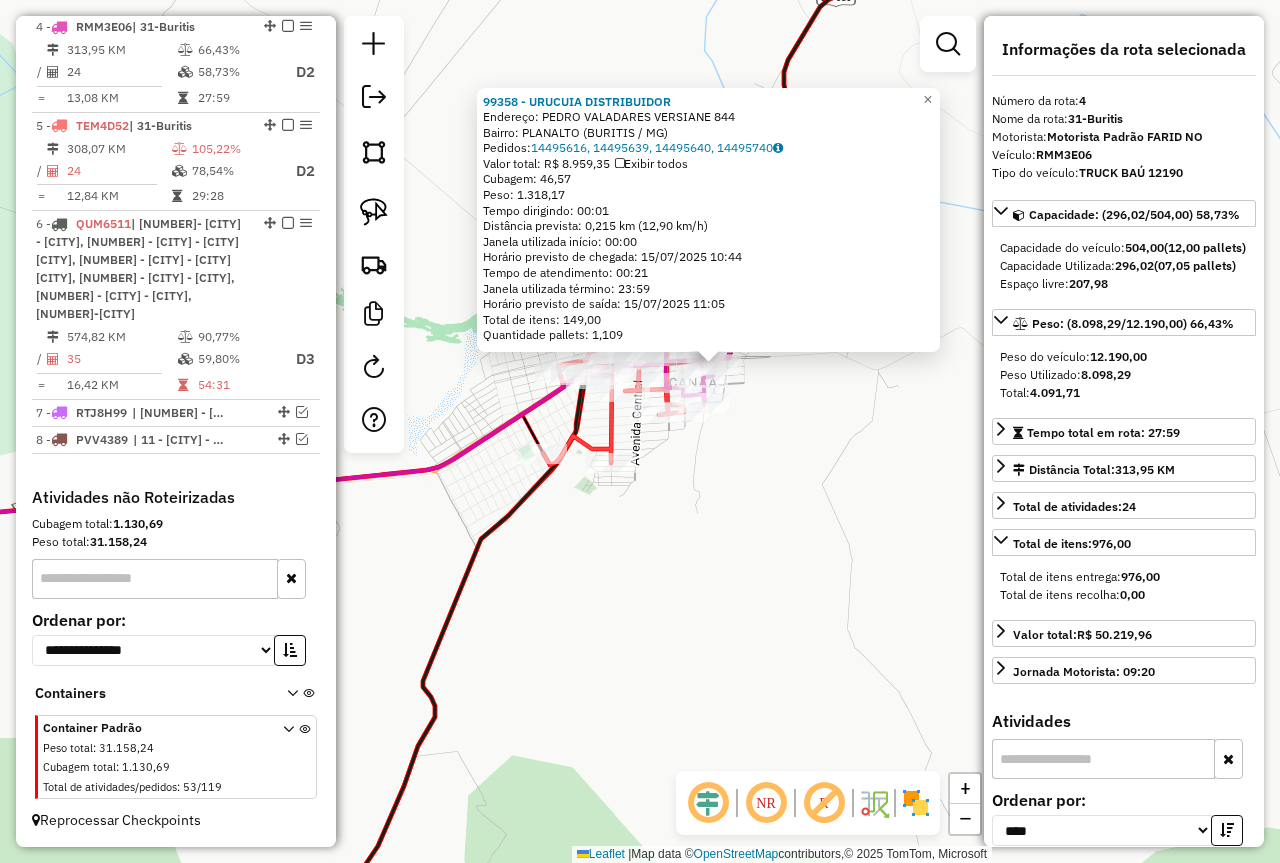 click on "99358 - URUCUIA DISTRIBUIDOR  Endereço:  PEDRO VALADARES VERSIANE 844   Bairro: PLANALTO (BURITIS / MG)   Pedidos:  14495616, 14495639, 14495640, 14495740   Valor total: R$ 8.959,35   Exibir todos   Cubagem: 46,57  Peso: 1.318,17  Tempo dirigindo: 00:01   Distância prevista: 0,215 km (12,90 km/h)   Janela utilizada início: 00:00   Horário previsto de chegada: 15/07/2025 10:44   Tempo de atendimento: 00:21   Janela utilizada término: 23:59   Horário previsto de saída: 15/07/2025 11:05   Total de itens: 149,00   Quantidade pallets: 1,109  × Janela de atendimento Grade de atendimento Capacidade Transportadoras Veículos Cliente Pedidos  Rotas Selecione os dias de semana para filtrar as janelas de atendimento  Seg   Ter   Qua   Qui   Sex   Sáb   Dom  Informe o período da janela de atendimento: De: Até:  Filtrar exatamente a janela do cliente  Considerar janela de atendimento padrão  Selecione os dias de semana para filtrar as grades de atendimento  Seg   Ter   Qua   Qui   Sex   Sáb   Dom   De:   De:" 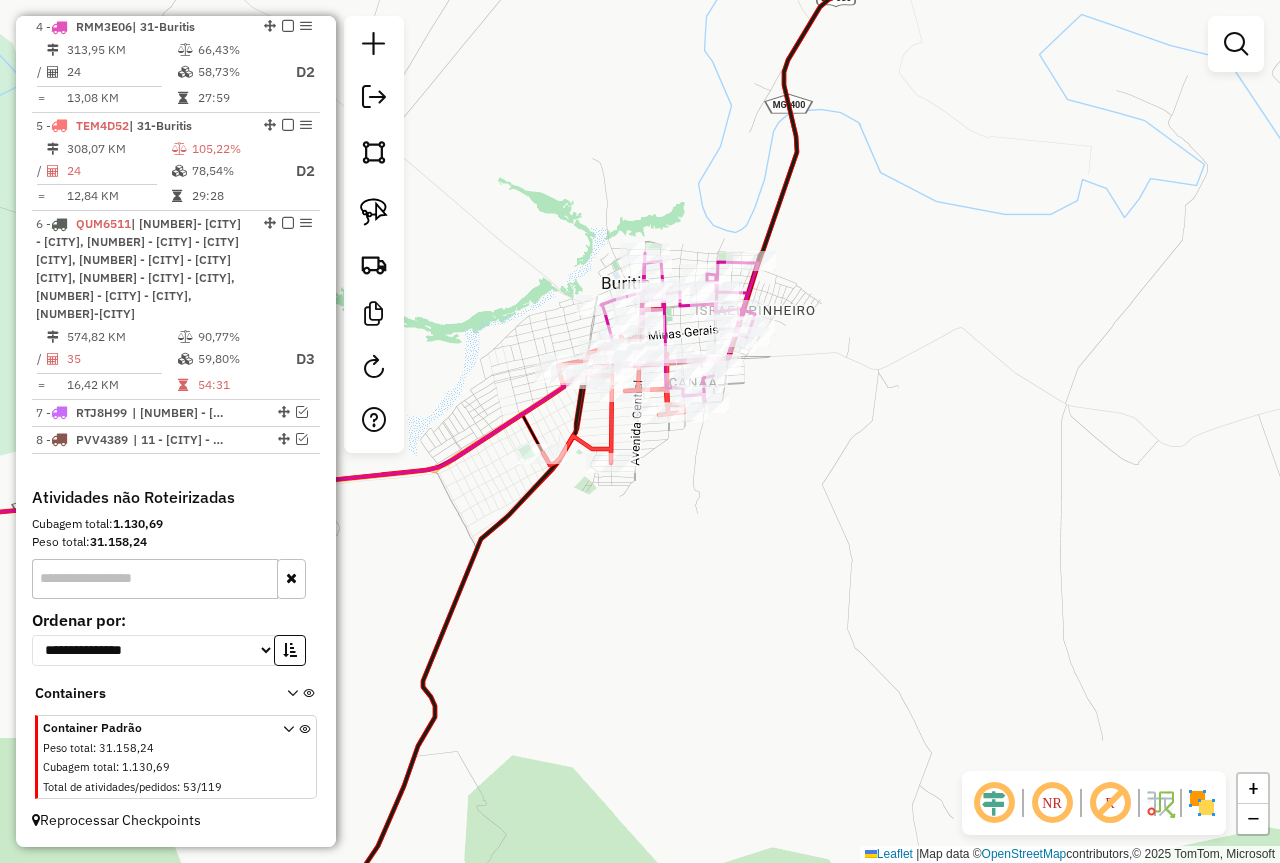drag, startPoint x: 655, startPoint y: 575, endPoint x: 787, endPoint y: 439, distance: 189.52573 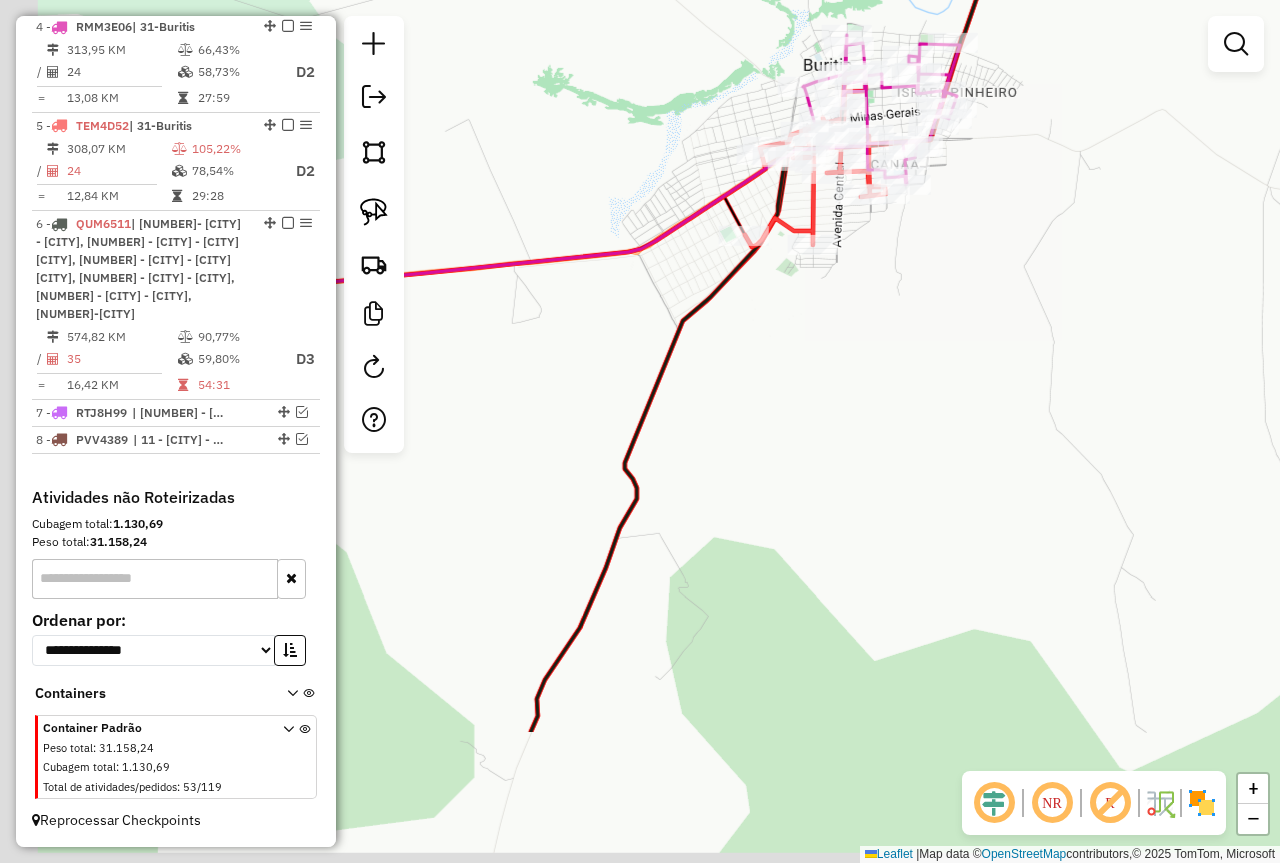 drag, startPoint x: 737, startPoint y: 480, endPoint x: 851, endPoint y: 398, distance: 140.42792 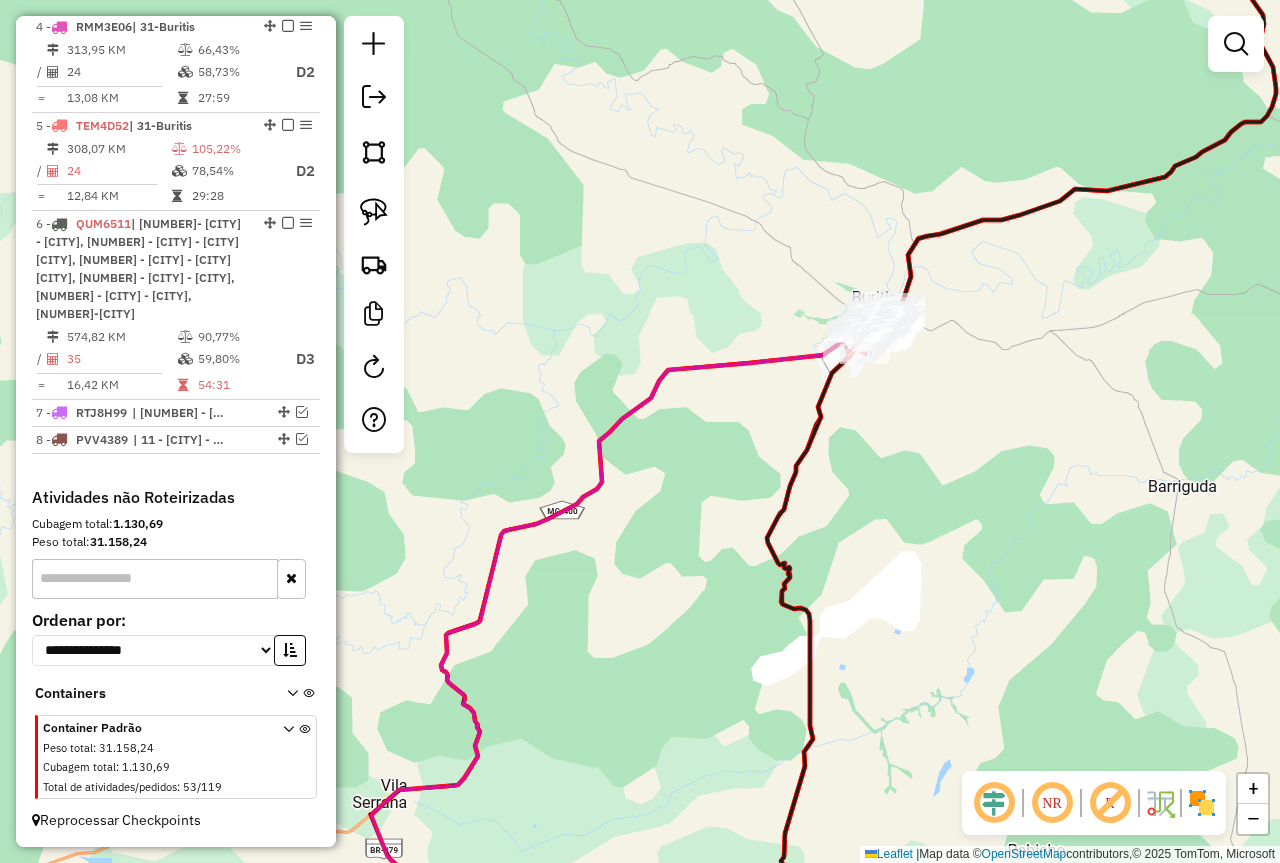 drag, startPoint x: 761, startPoint y: 490, endPoint x: 862, endPoint y: 388, distance: 143.54442 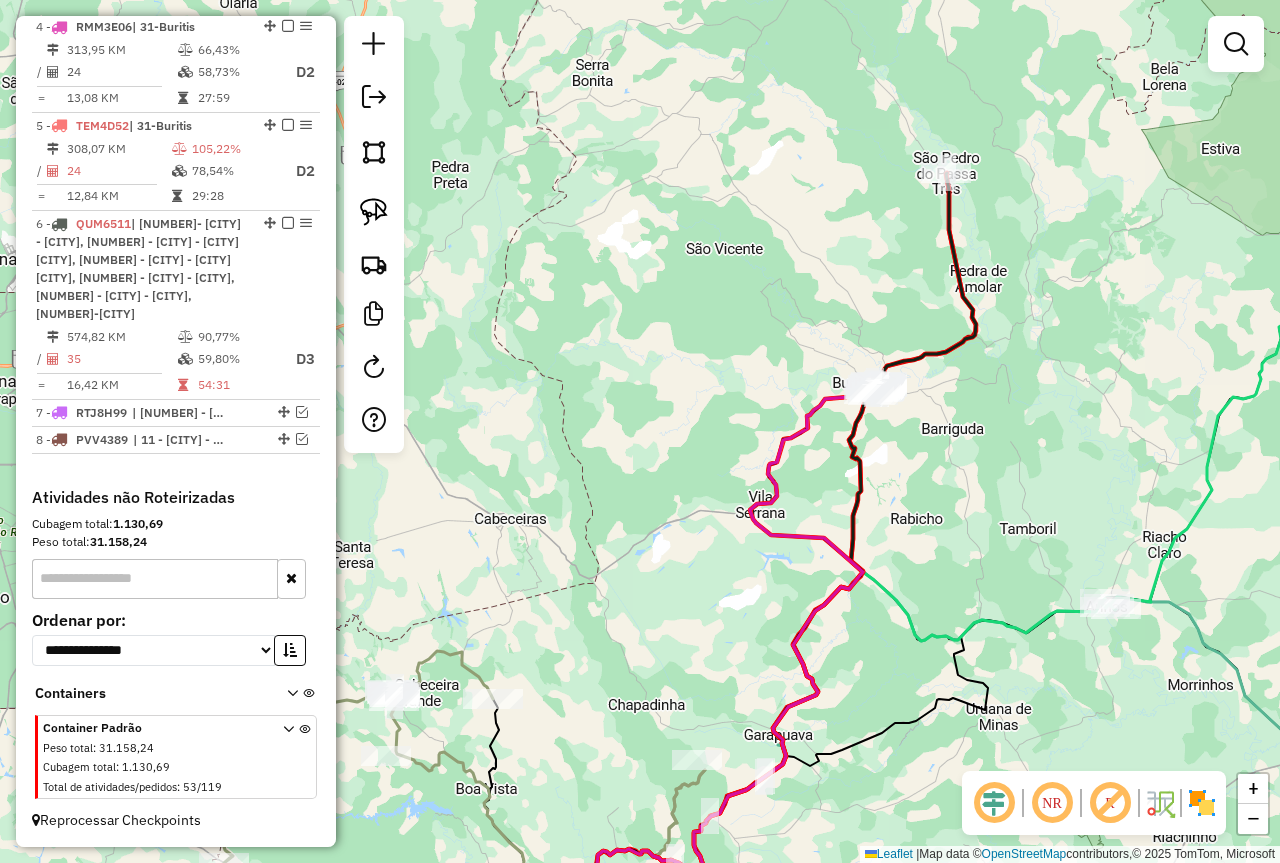 drag, startPoint x: 811, startPoint y: 559, endPoint x: 847, endPoint y: 347, distance: 215.03488 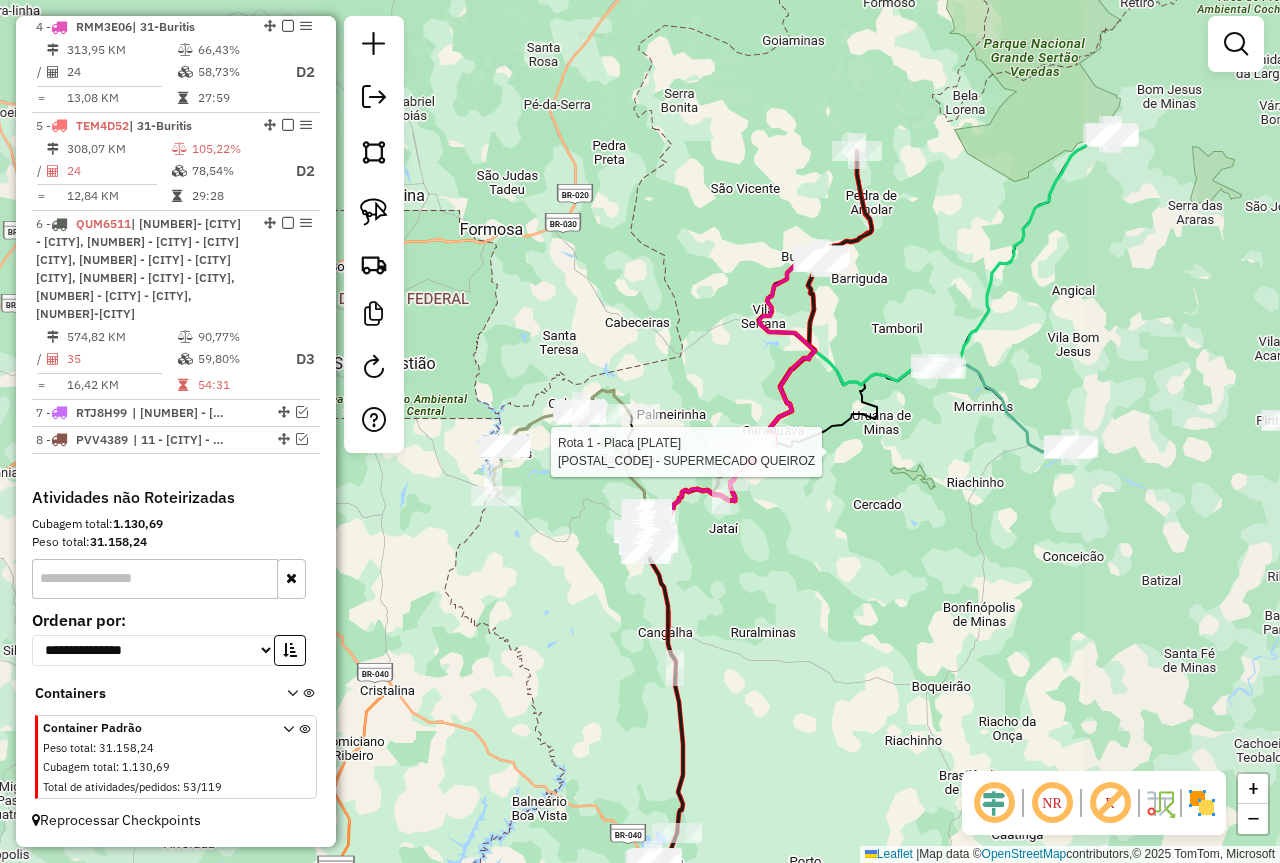 drag, startPoint x: 729, startPoint y: 581, endPoint x: 741, endPoint y: 426, distance: 155.46382 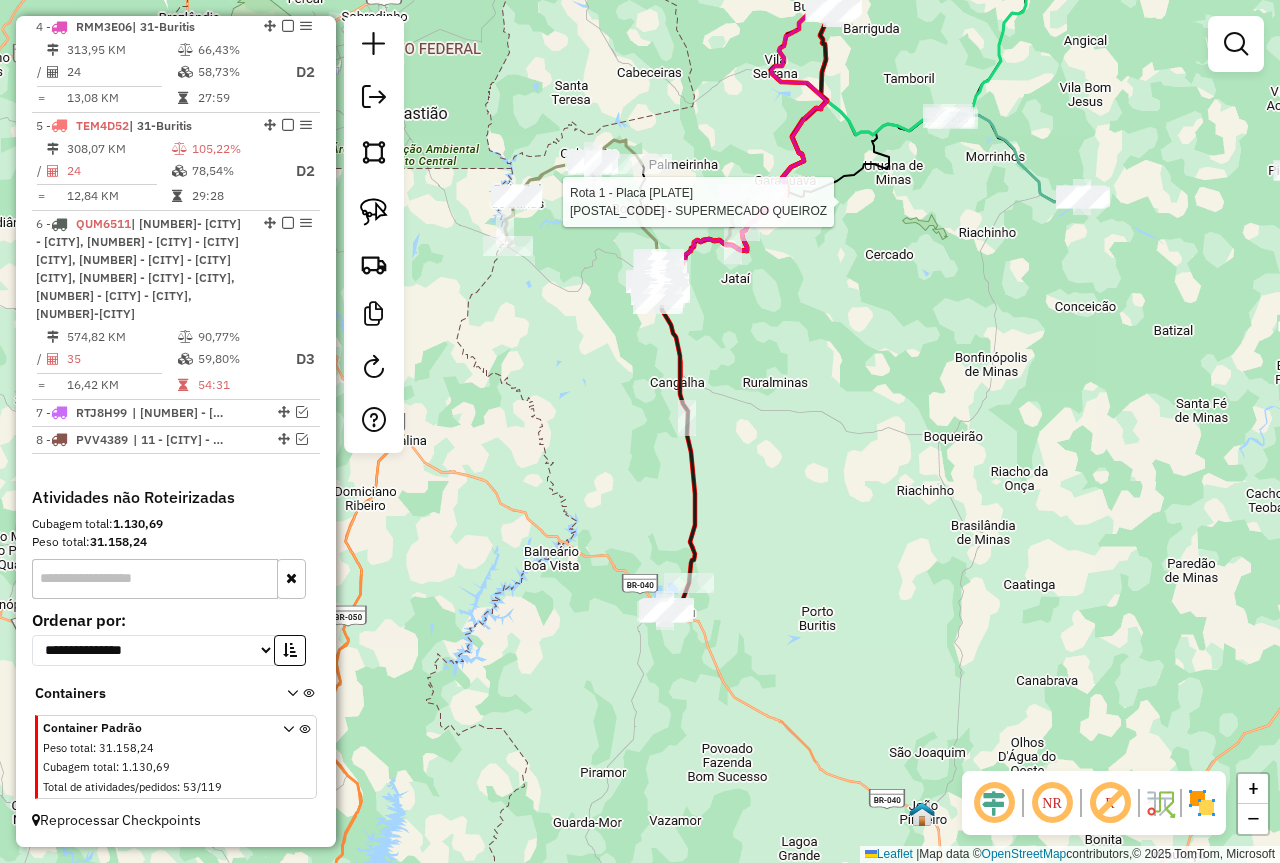 drag, startPoint x: 752, startPoint y: 605, endPoint x: 760, endPoint y: 424, distance: 181.17671 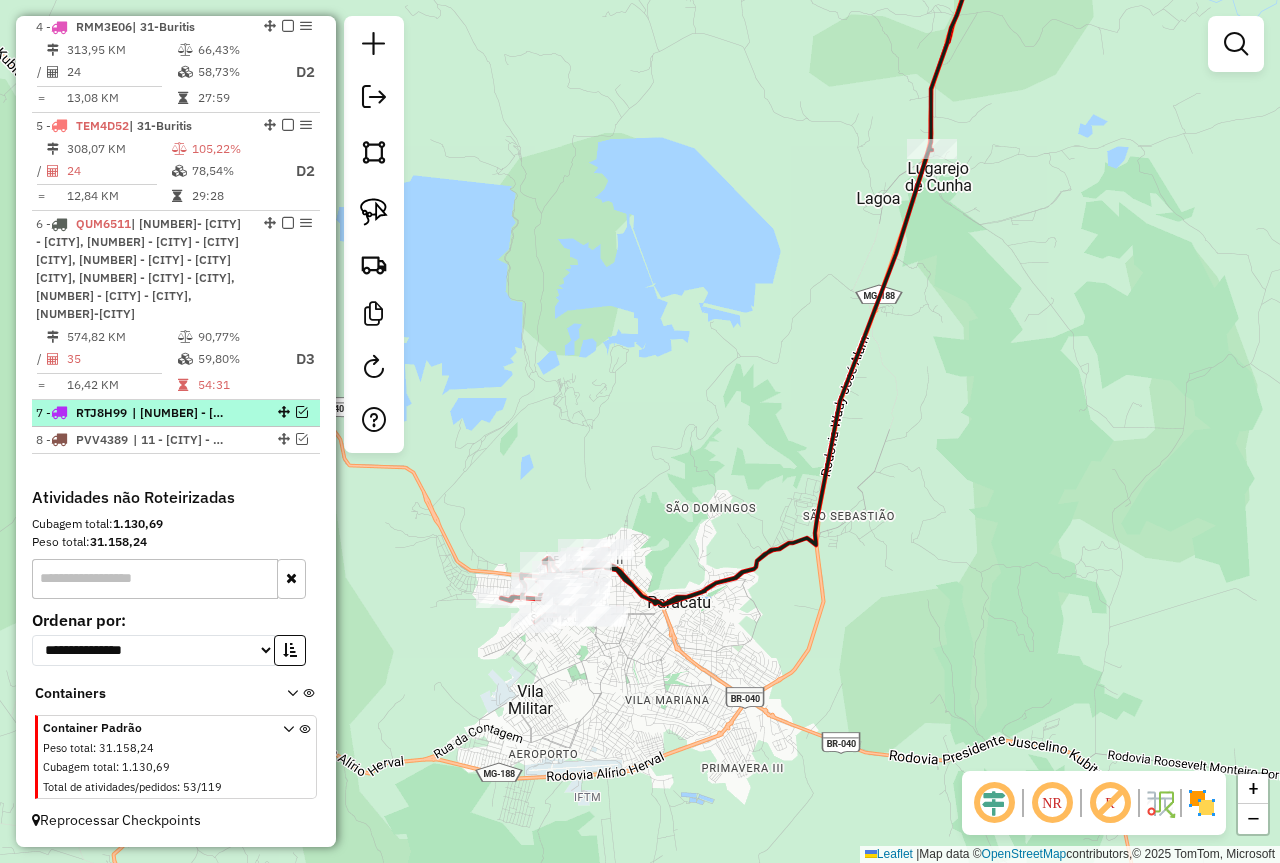 click at bounding box center (302, 412) 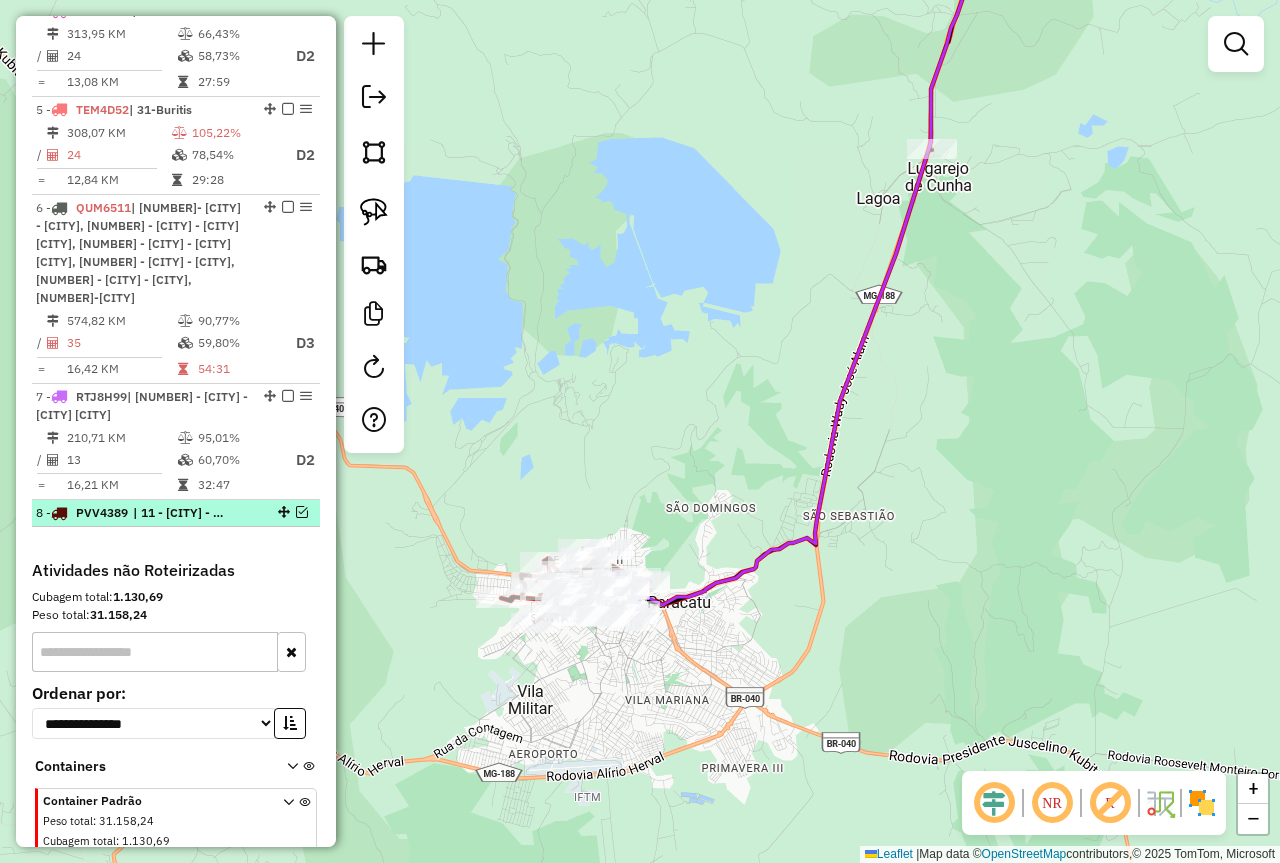 click at bounding box center (302, 512) 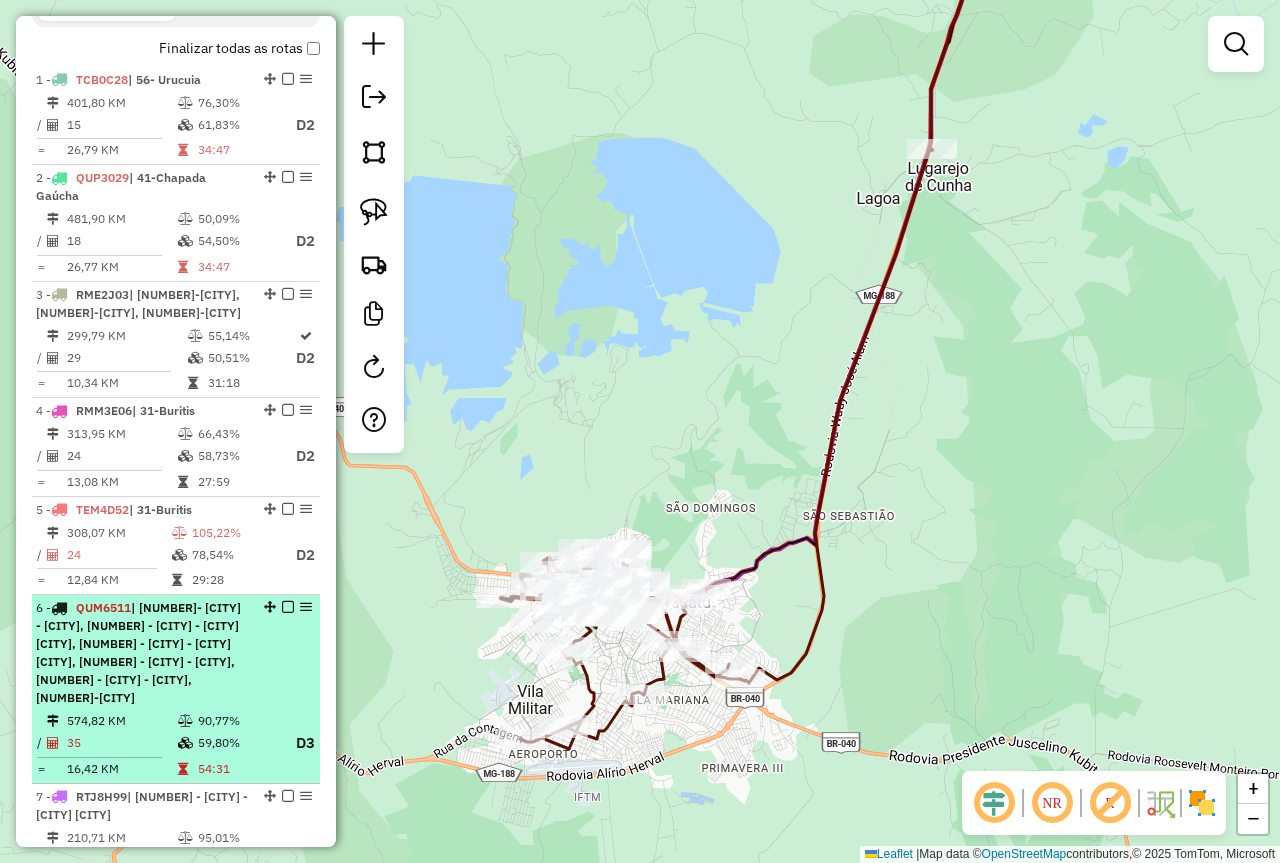 scroll, scrollTop: 599, scrollLeft: 0, axis: vertical 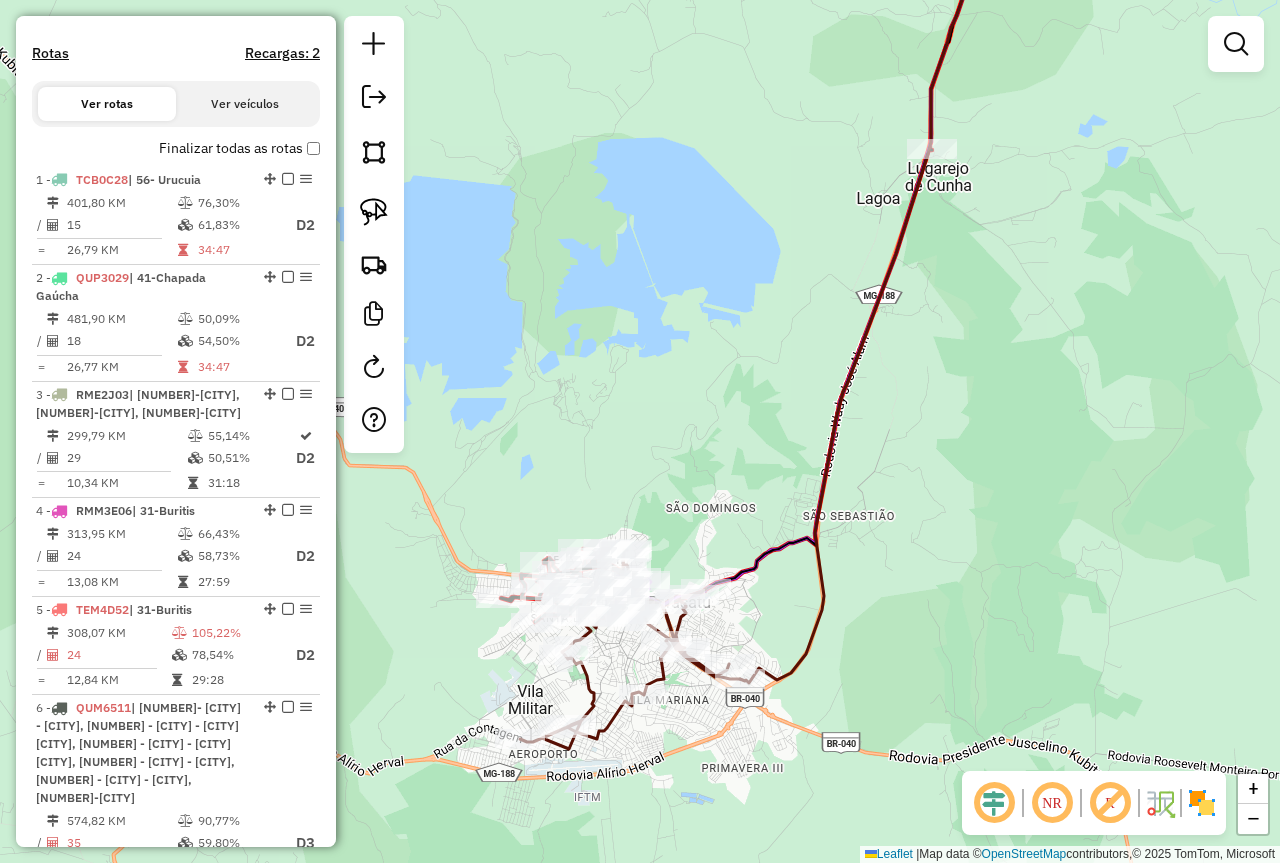 drag, startPoint x: 840, startPoint y: 324, endPoint x: 671, endPoint y: 405, distance: 187.40865 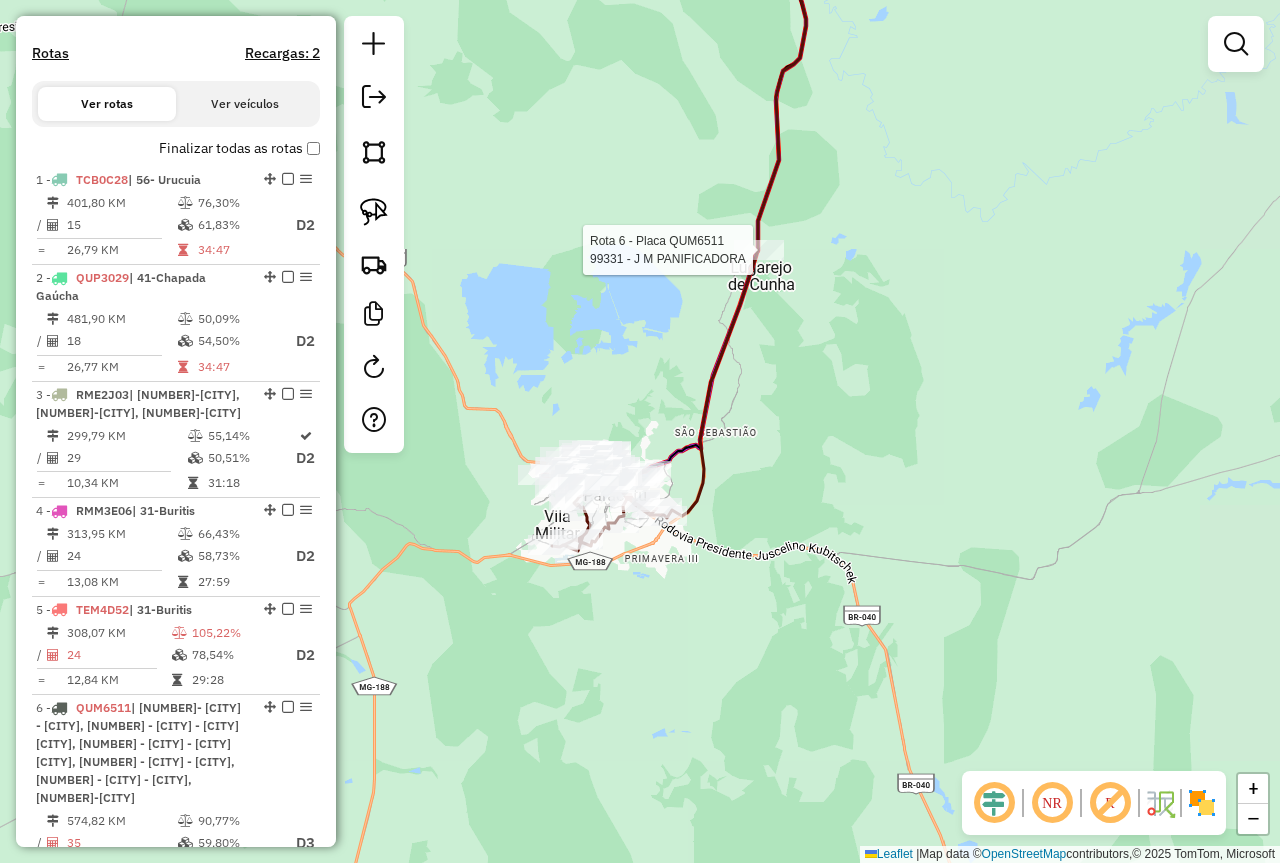 select on "*********" 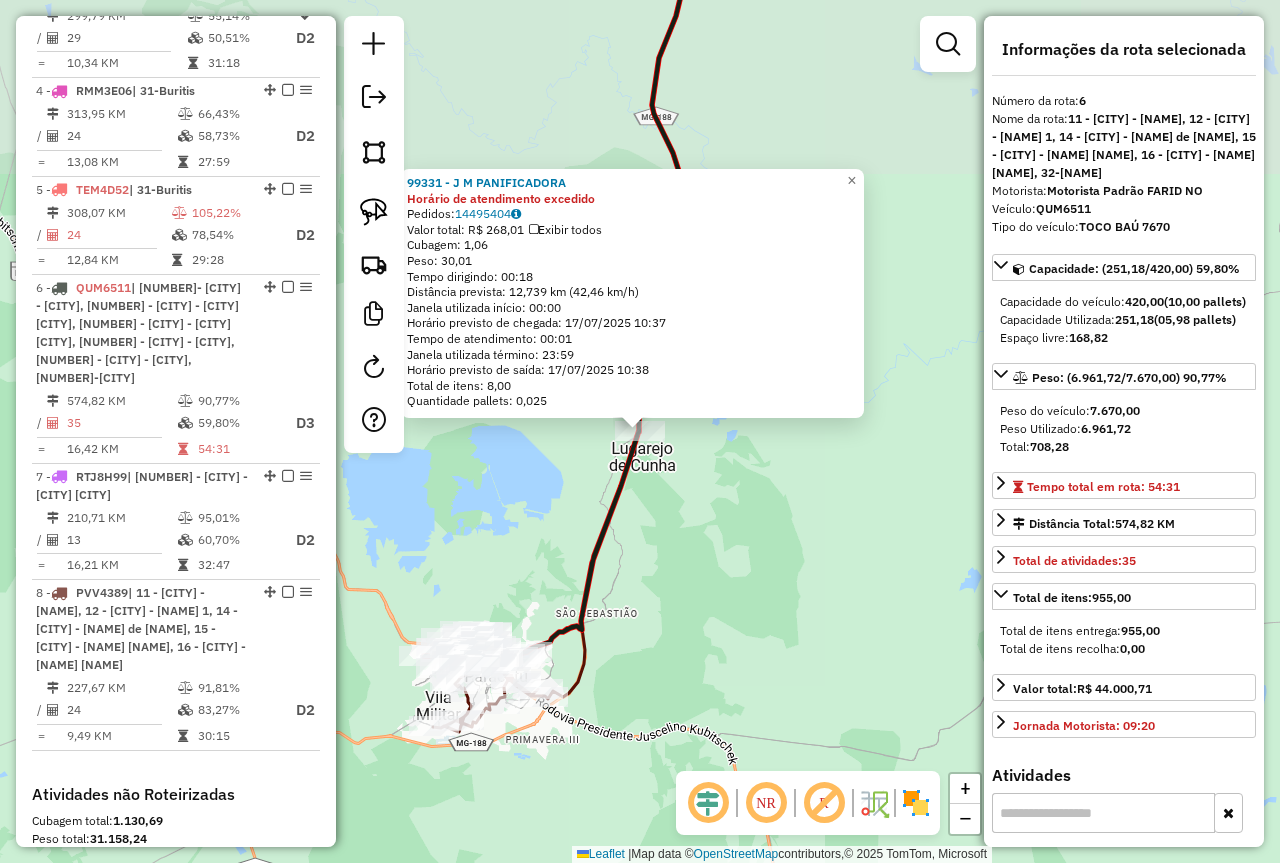 scroll, scrollTop: 1296, scrollLeft: 0, axis: vertical 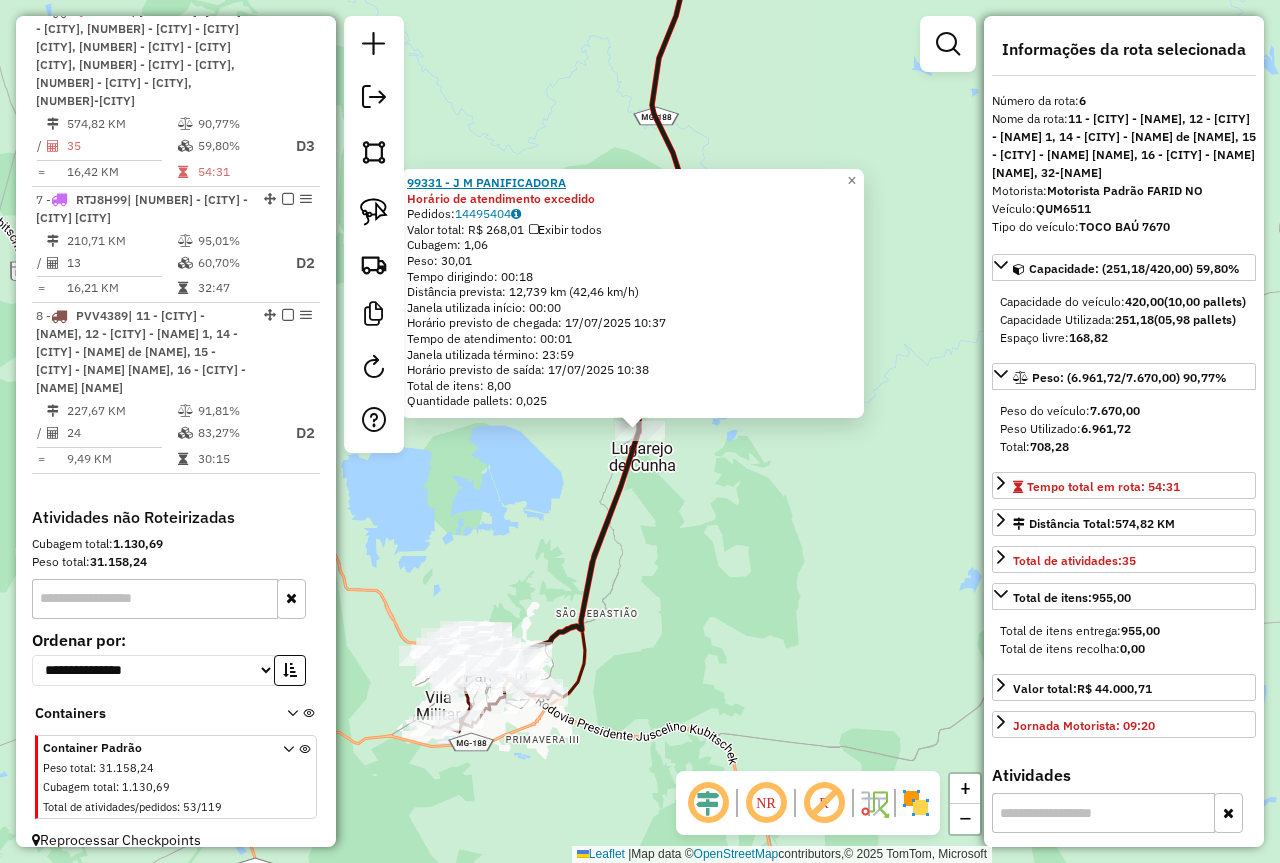 click on "99331 - J M PANIFICADORA" 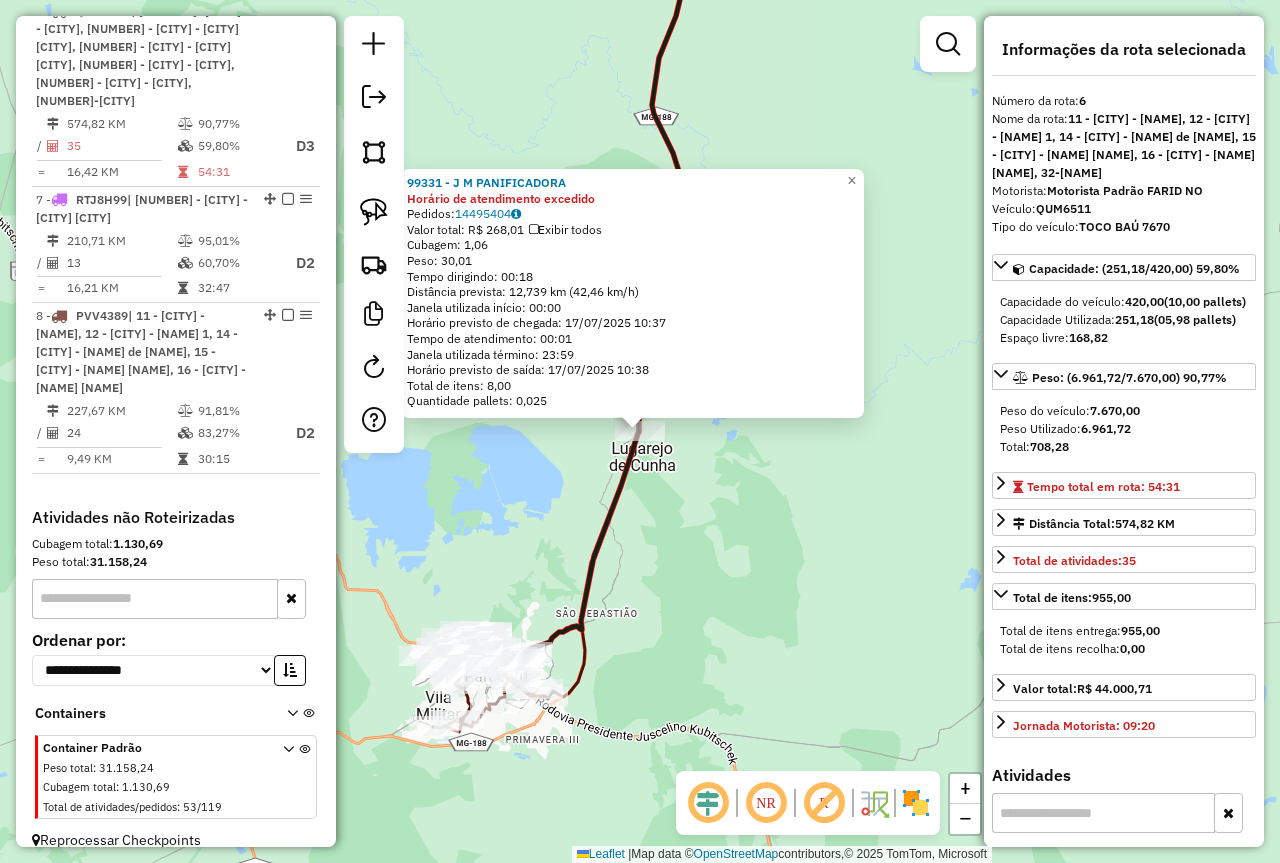 click on "99331 - J M PANIFICADORA Horário de atendimento excedido  Pedidos:  14495404   Valor total: R$ 268,01   Exibir todos   Cubagem: 1,06  Peso: 30,01  Tempo dirigindo: 00:18   Distância prevista: 12,739 km (42,46 km/h)   Janela utilizada início: 00:00   Horário previsto de chegada: 17/07/2025 10:37   Tempo de atendimento: 00:01   Janela utilizada término: 23:59   Horário previsto de saída: 17/07/2025 10:38   Total de itens: 8,00   Quantidade pallets: 0,025  × Janela de atendimento Grade de atendimento Capacidade Transportadoras Veículos Cliente Pedidos  Rotas Selecione os dias de semana para filtrar as janelas de atendimento  Seg   Ter   Qua   Qui   Sex   Sáb   Dom  Informe o período da janela de atendimento: De: Até:  Filtrar exatamente a janela do cliente  Considerar janela de atendimento padrão  Selecione os dias de semana para filtrar as grades de atendimento  Seg   Ter   Qua   Qui   Sex   Sáb   Dom   Considerar clientes sem dia de atendimento cadastrado  Peso mínimo:   Peso máximo:   De:  De:" 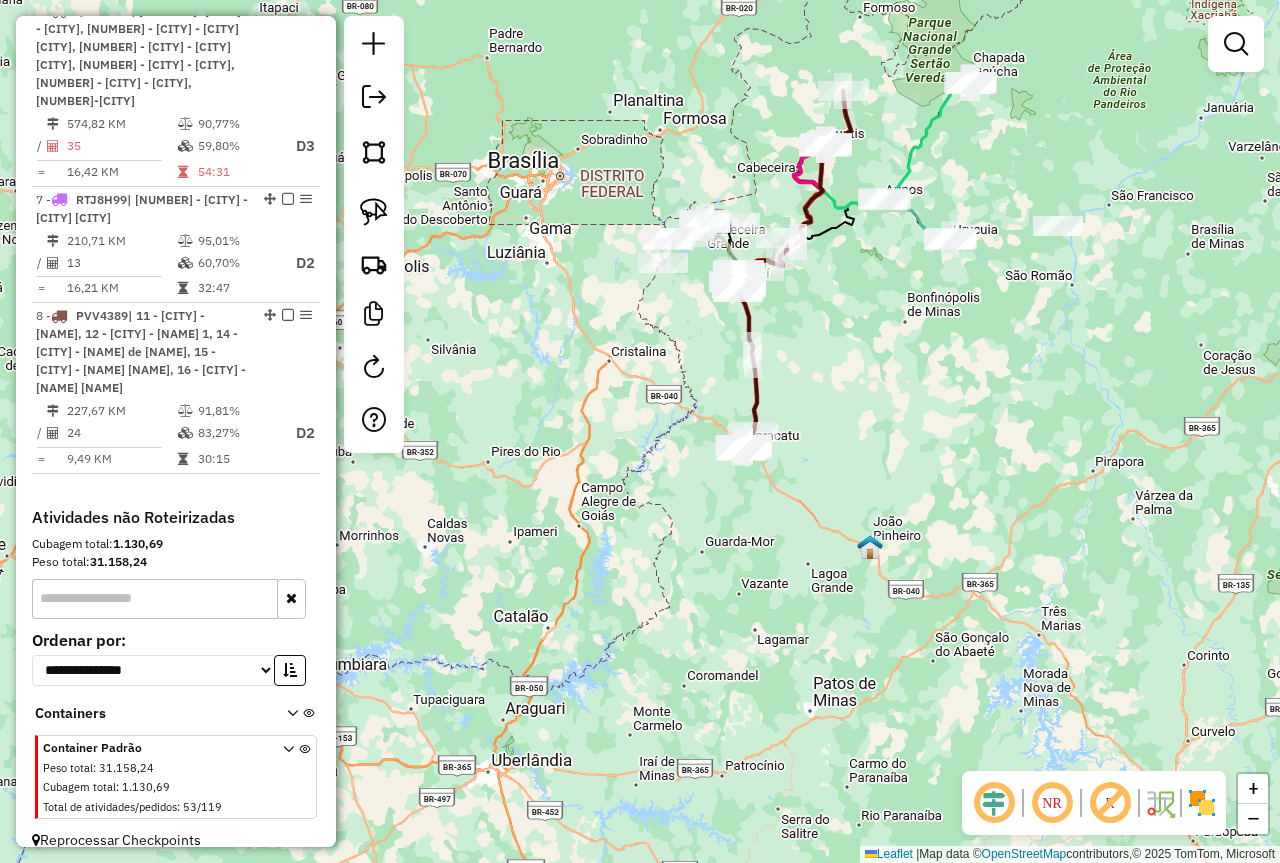 click 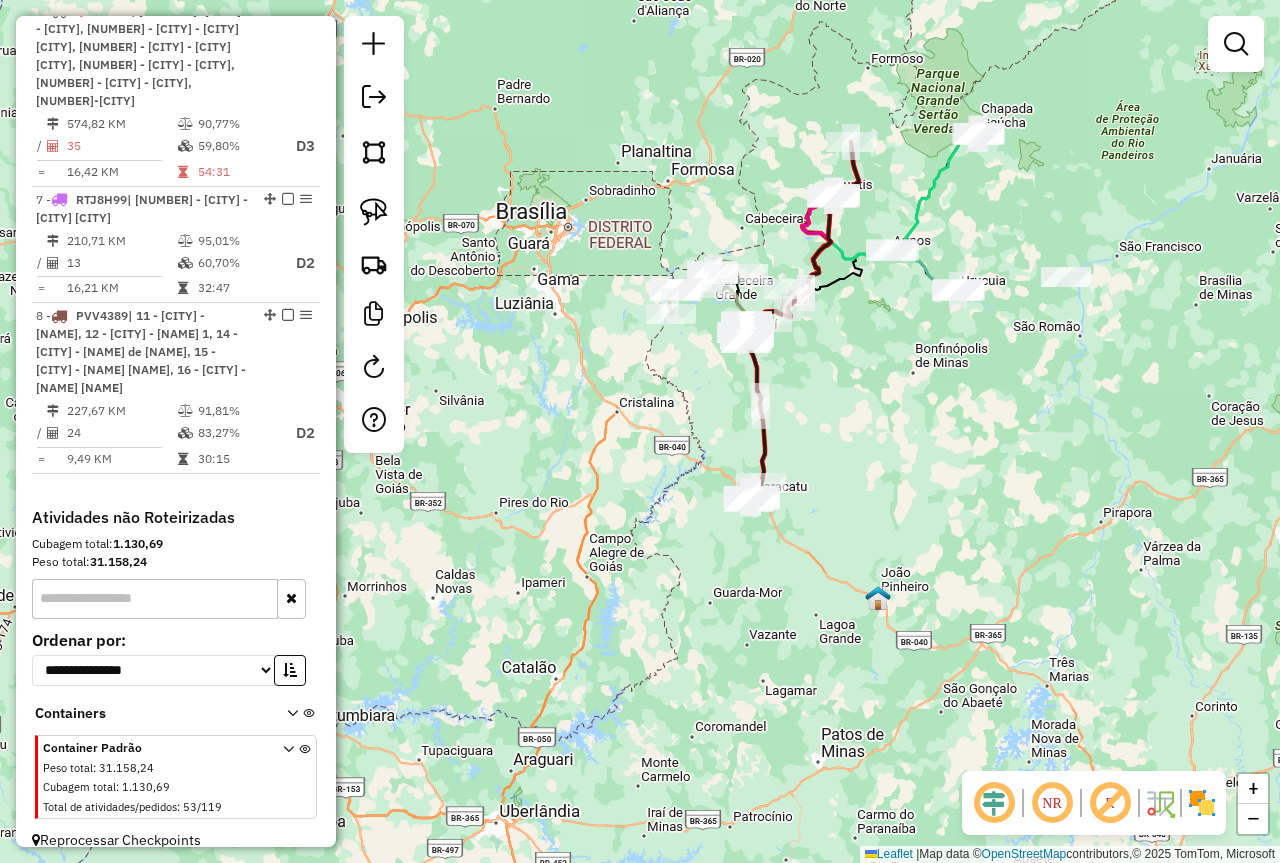 drag, startPoint x: 787, startPoint y: 299, endPoint x: 801, endPoint y: 388, distance: 90.0944 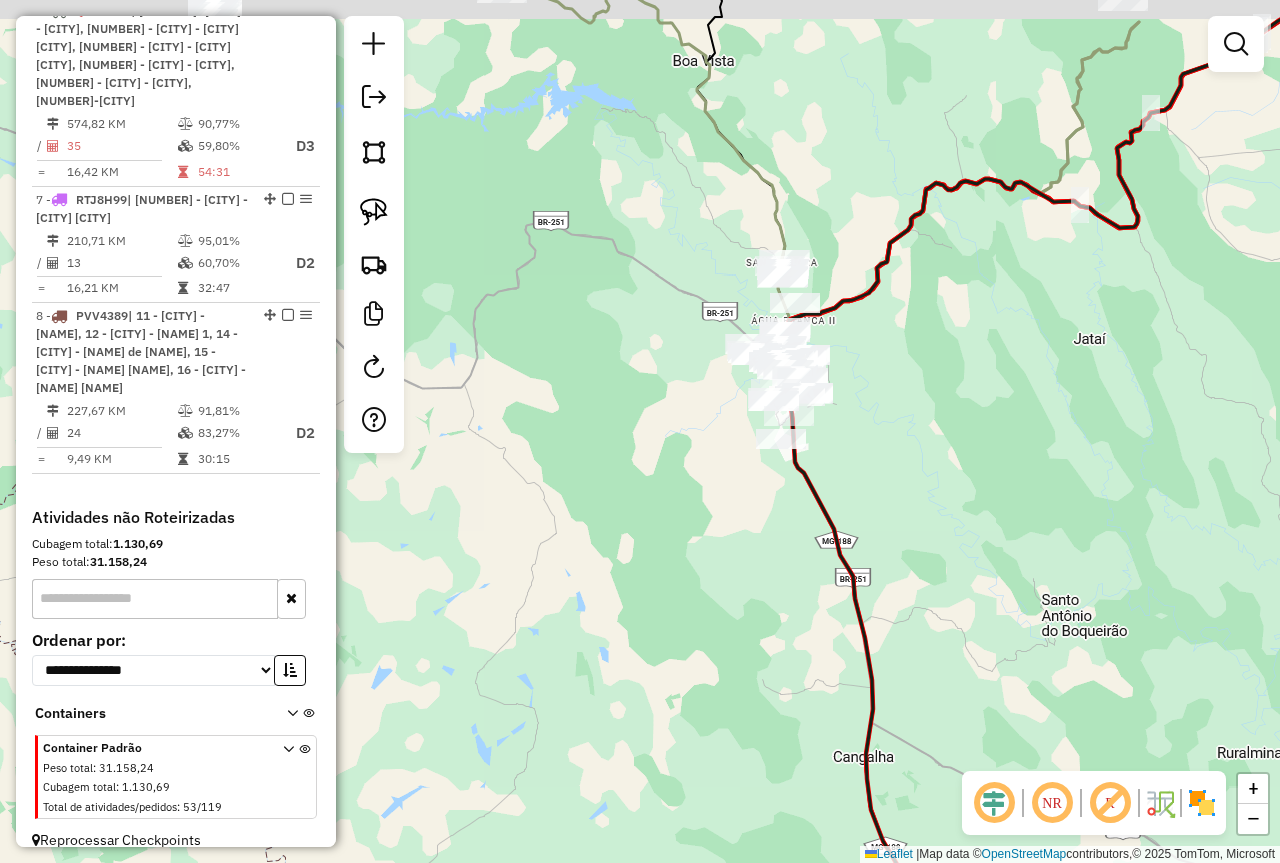 drag, startPoint x: 885, startPoint y: 325, endPoint x: 875, endPoint y: 390, distance: 65.76473 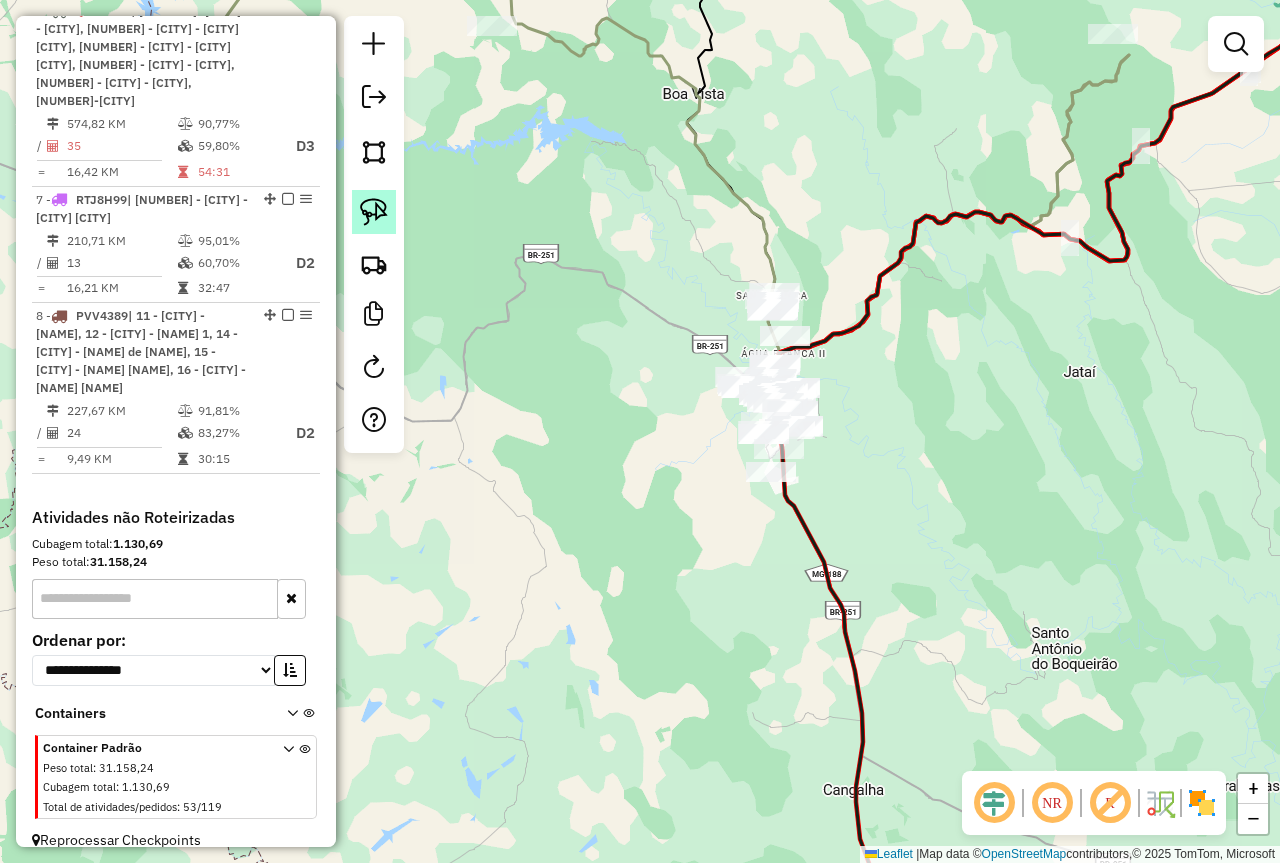 click 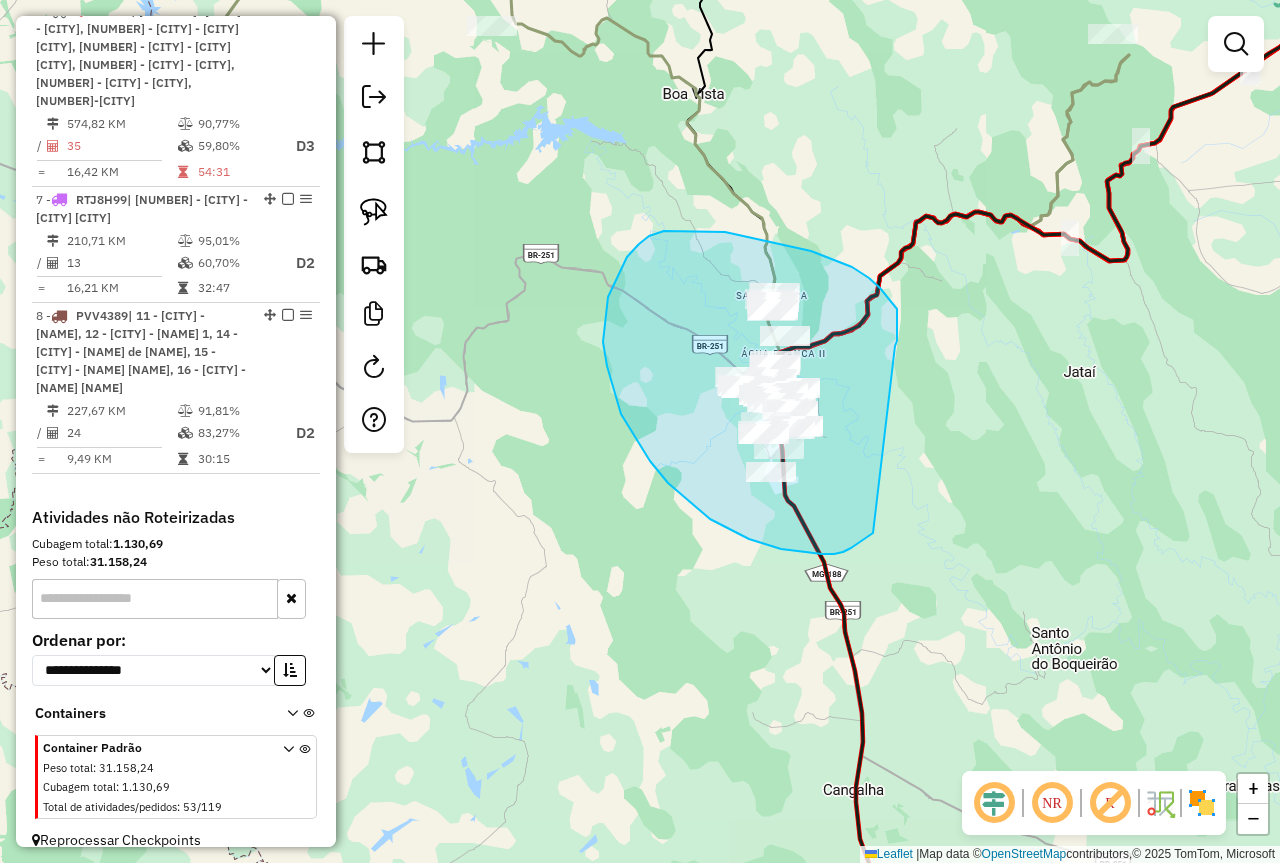 drag, startPoint x: 897, startPoint y: 341, endPoint x: 873, endPoint y: 533, distance: 193.49419 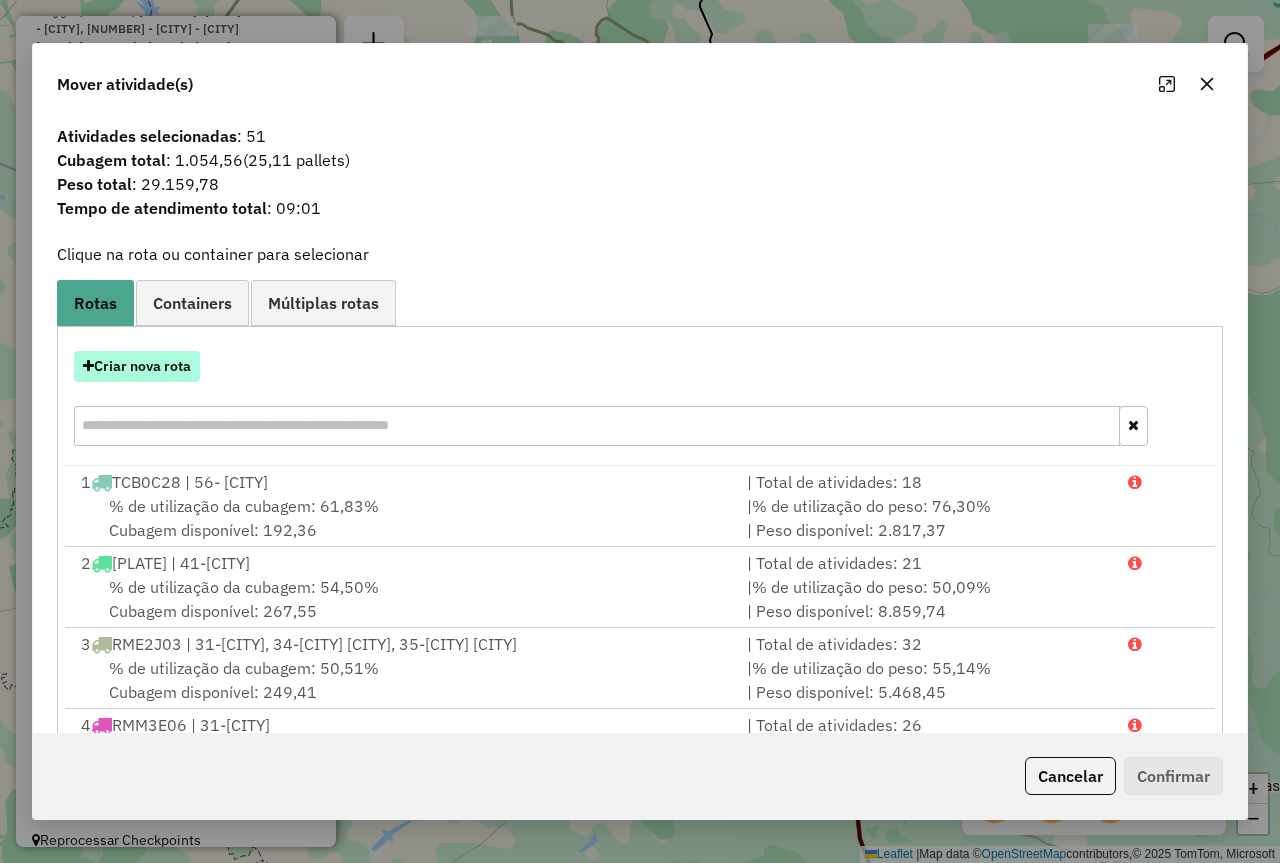 click on "Criar nova rota" at bounding box center (137, 366) 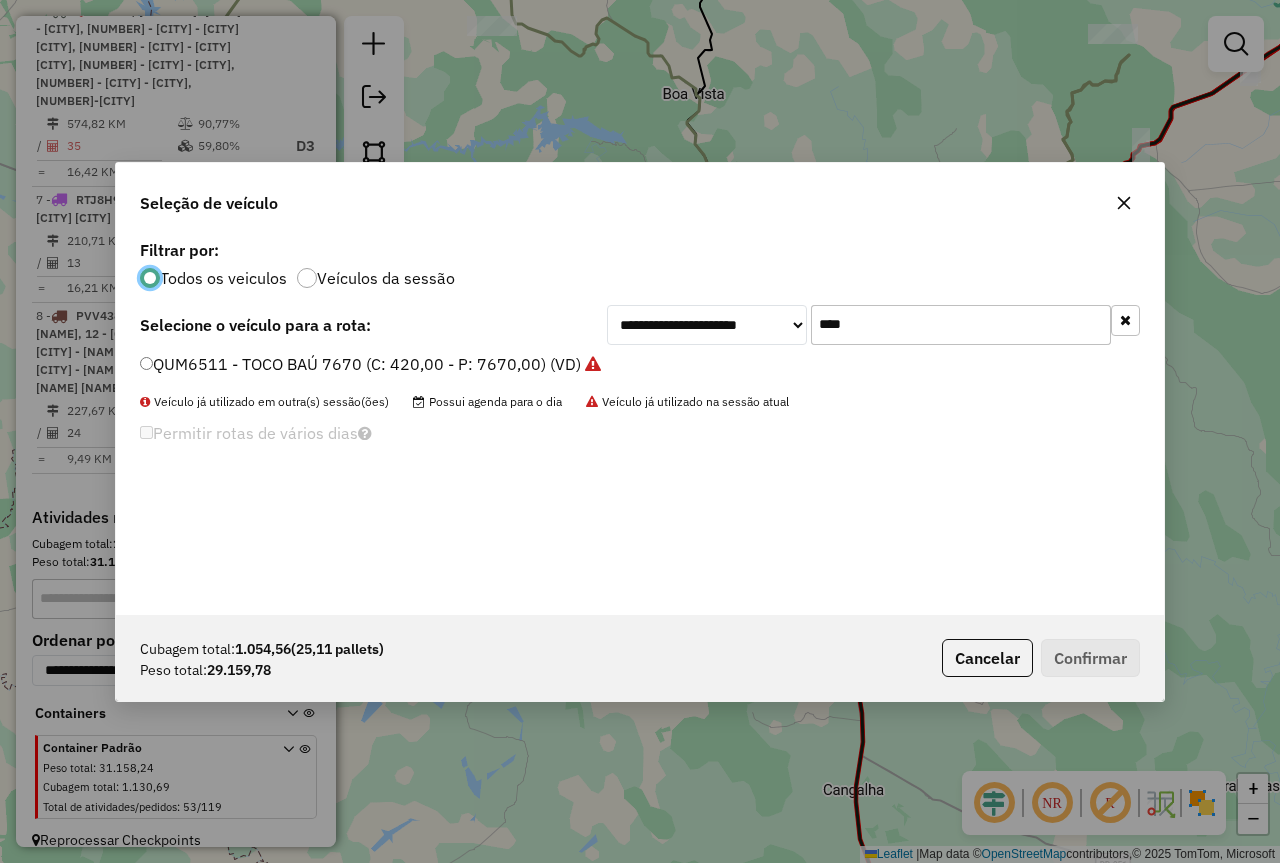 scroll, scrollTop: 11, scrollLeft: 6, axis: both 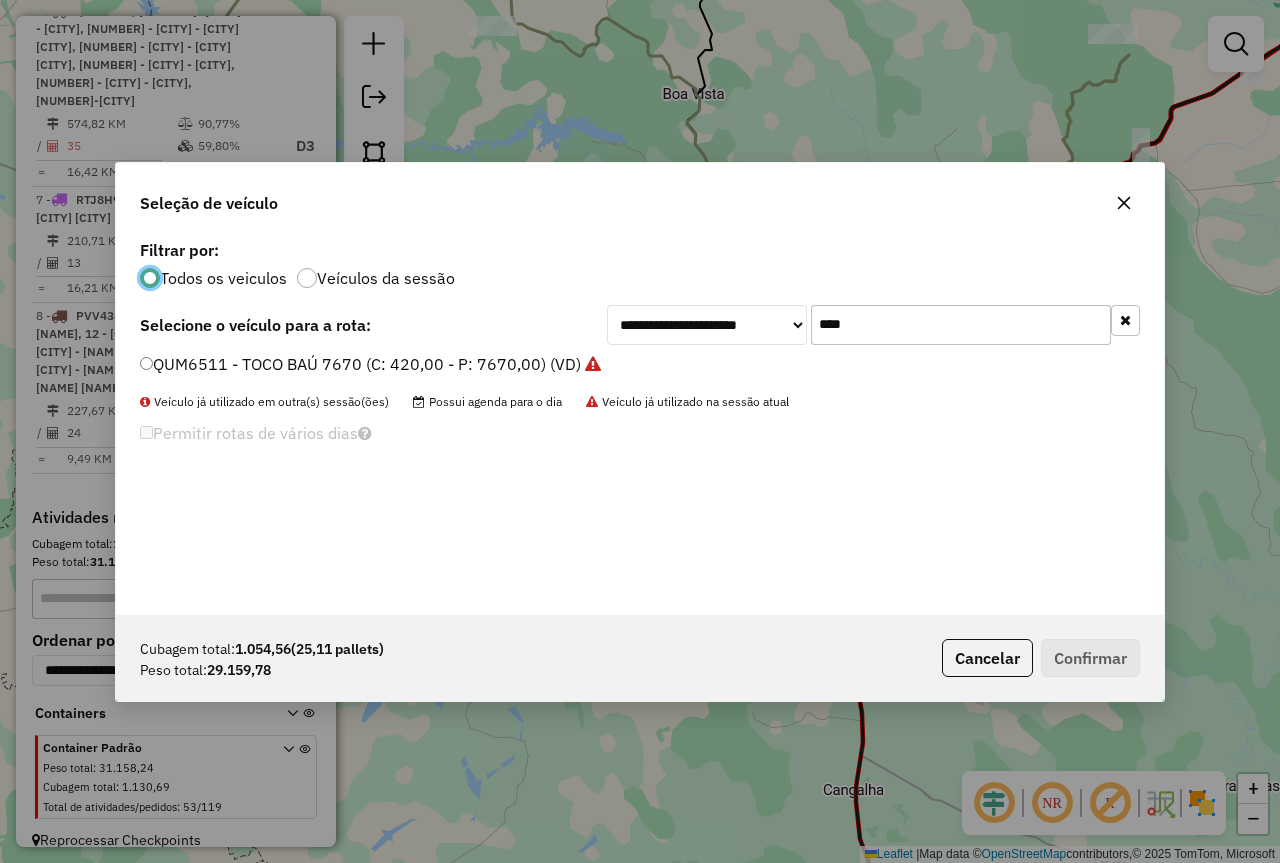 click on "****" 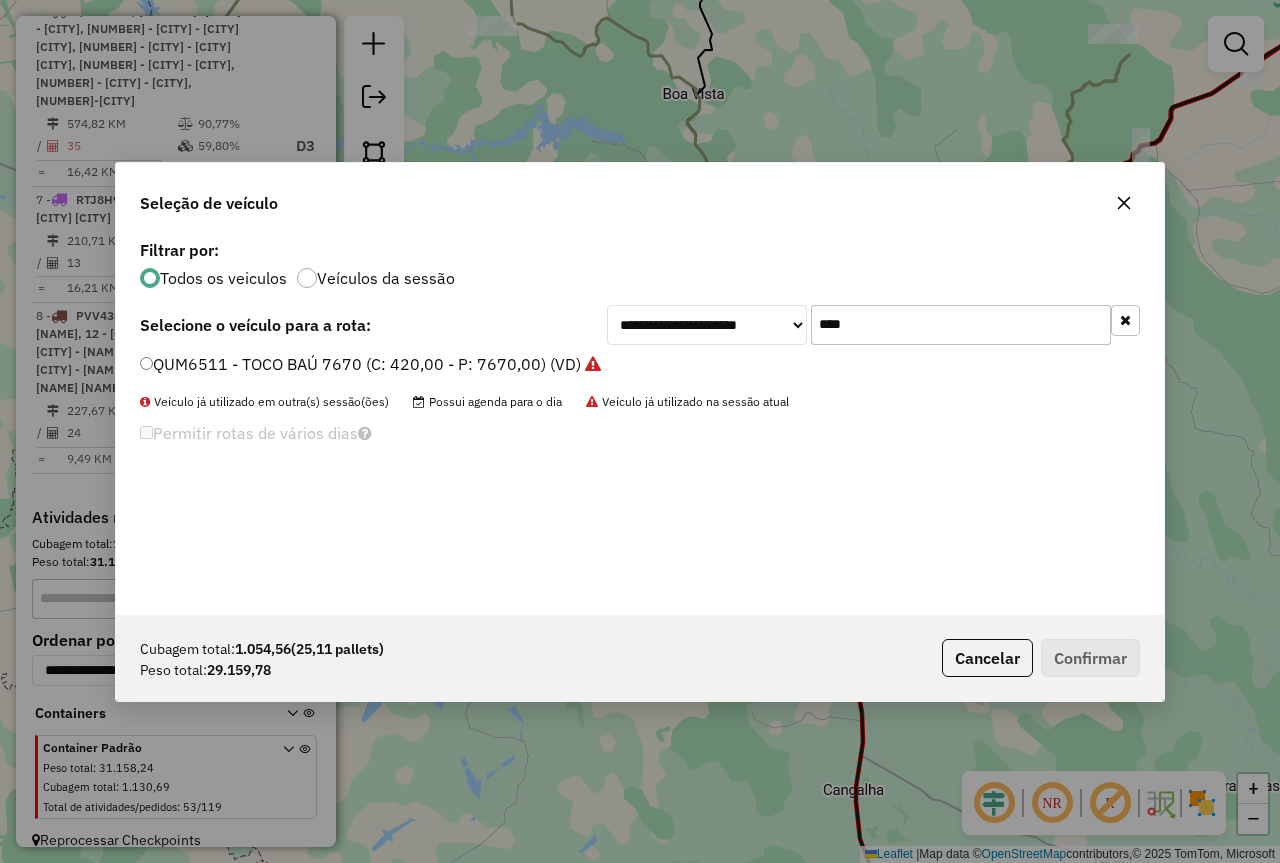 click on "****" 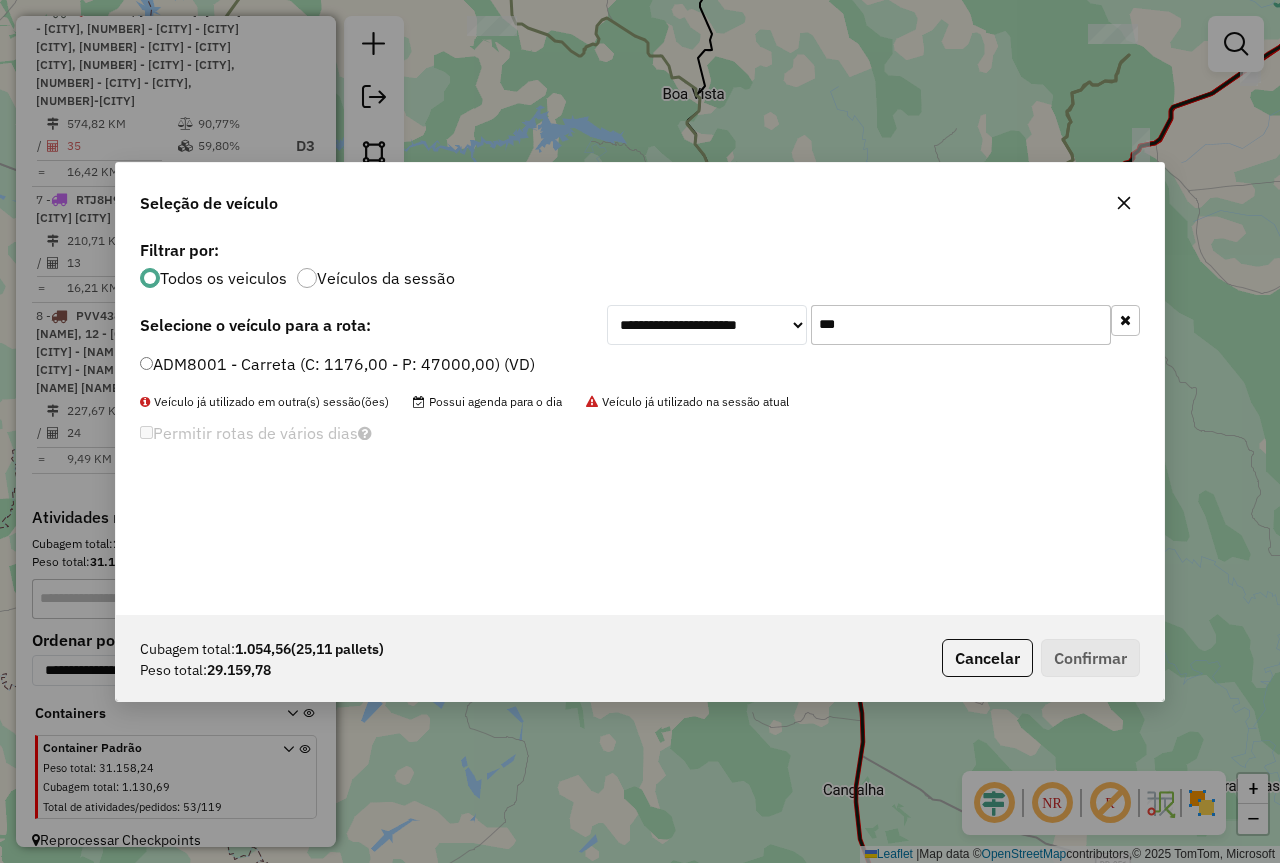 type on "***" 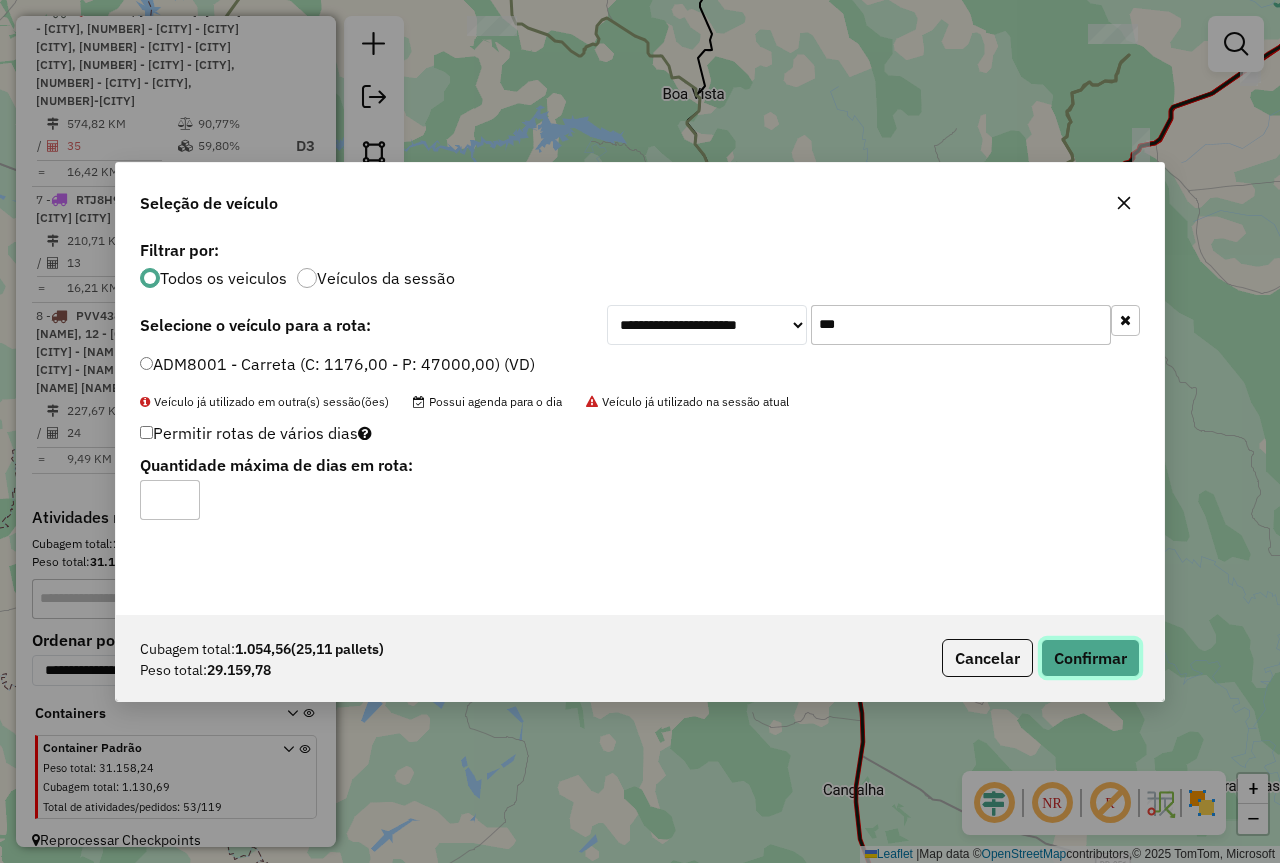 click on "Confirmar" 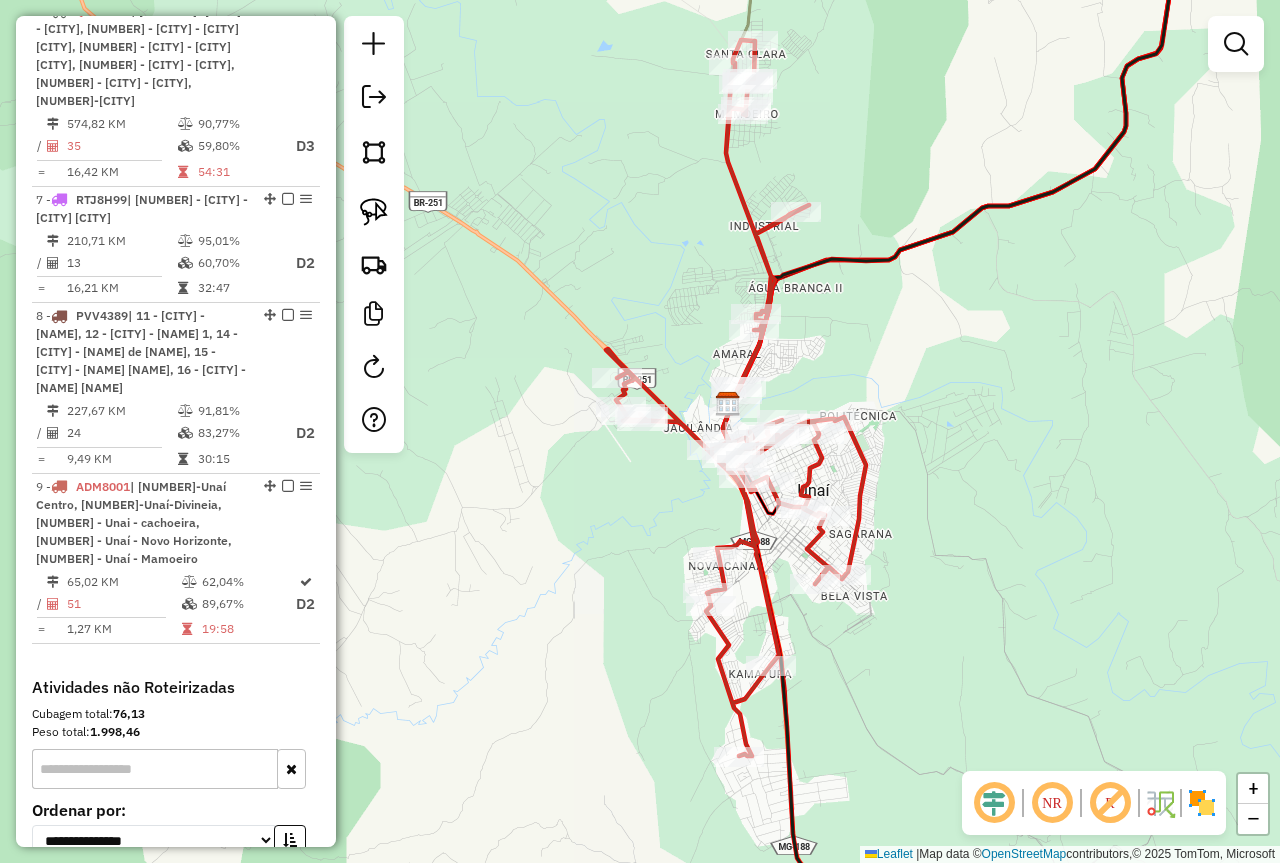 drag, startPoint x: 927, startPoint y: 430, endPoint x: 975, endPoint y: 501, distance: 85.70297 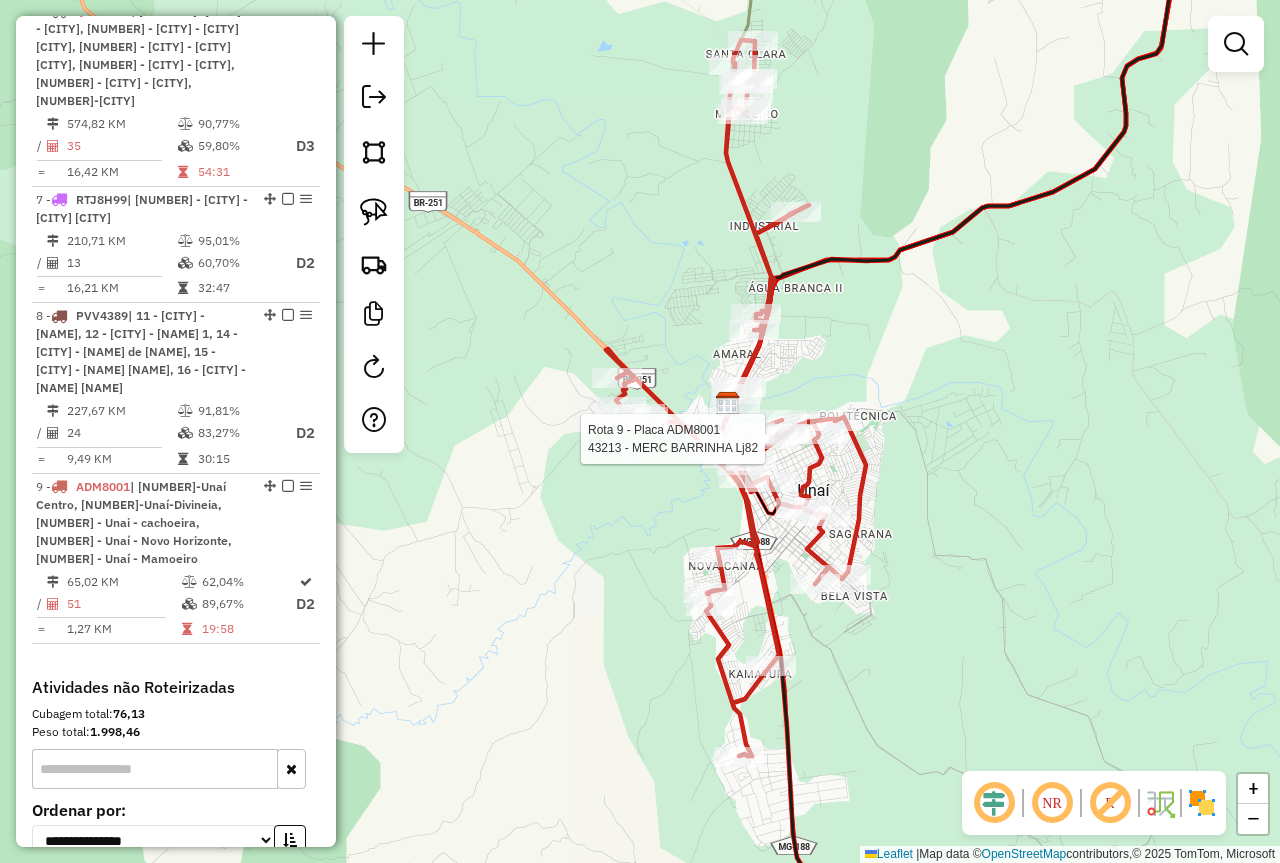 select on "*********" 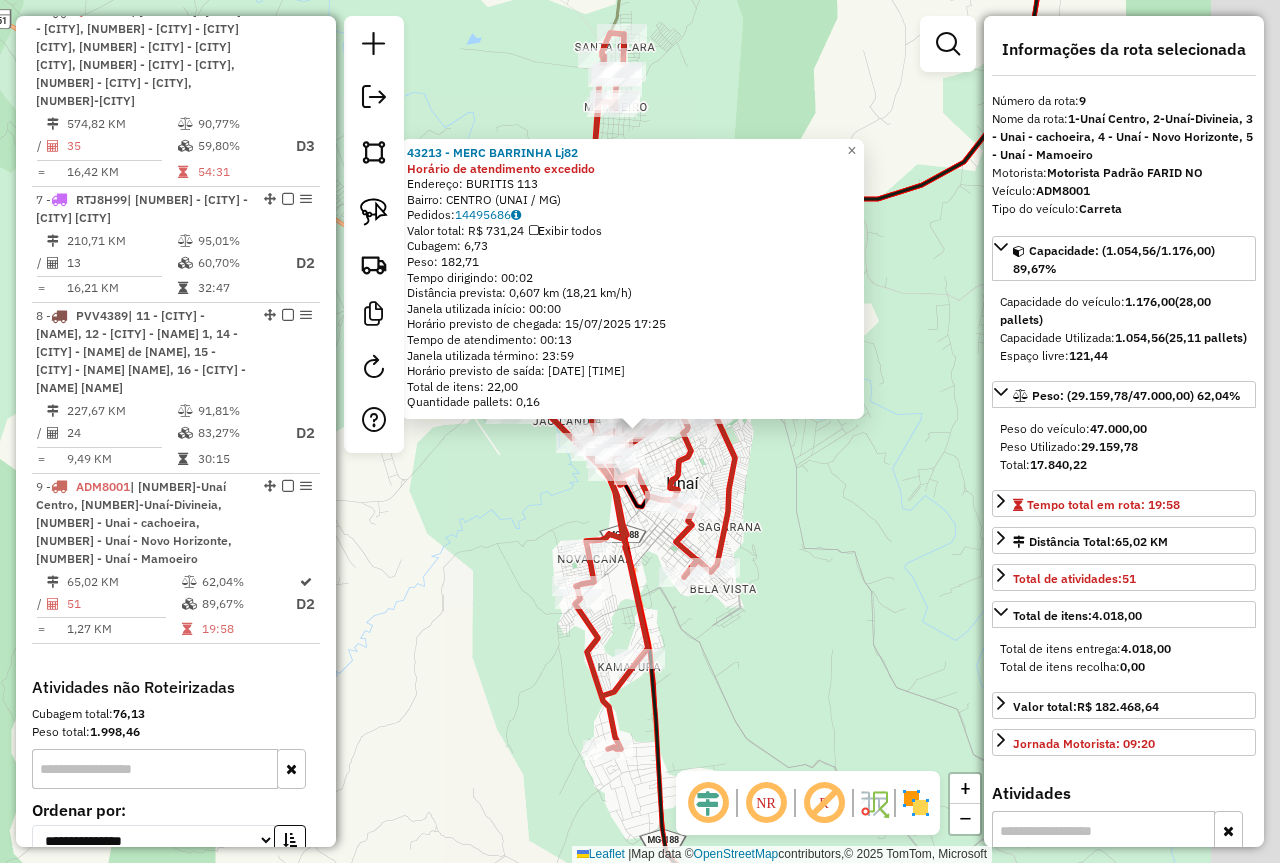 scroll, scrollTop: 1505, scrollLeft: 0, axis: vertical 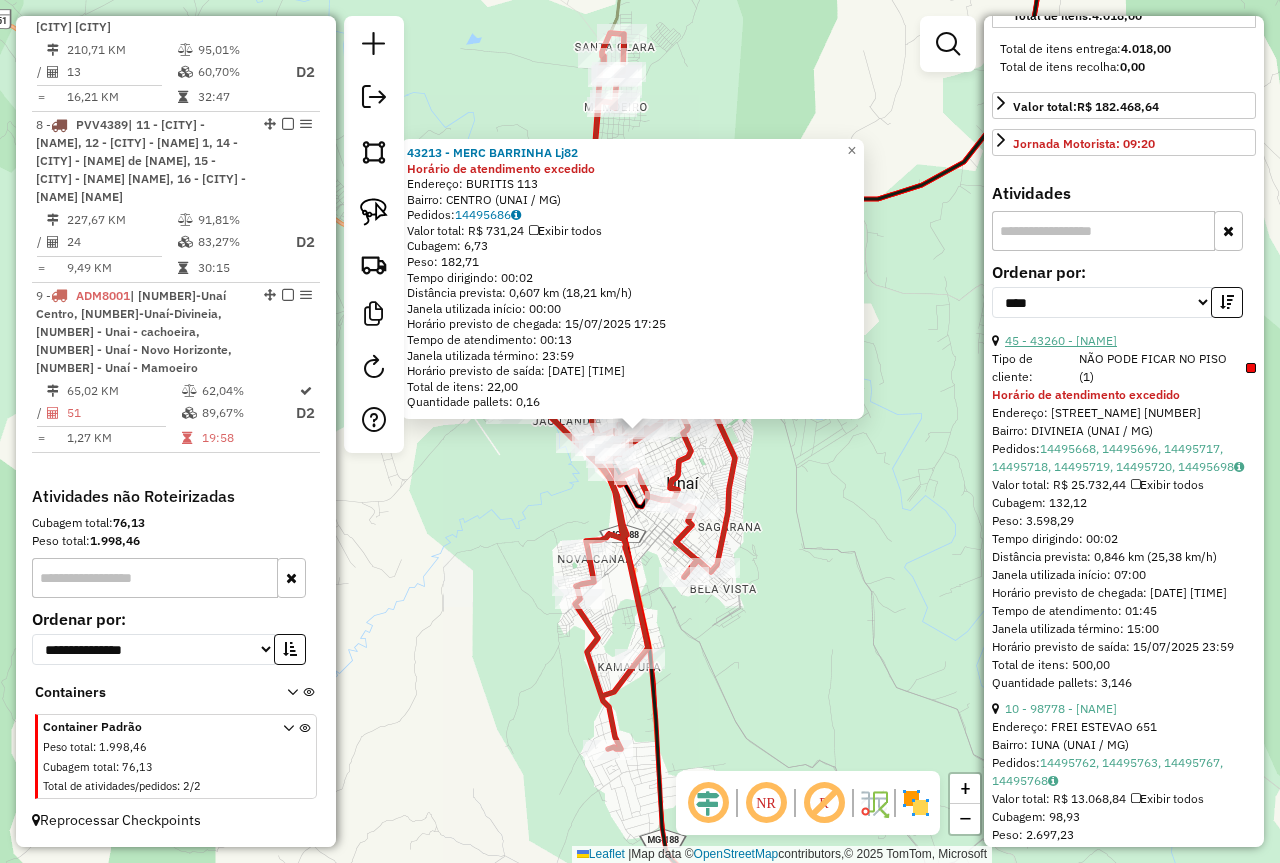 click on "45 - 43260 - HELIO SUPERMERCADO" at bounding box center (1061, 340) 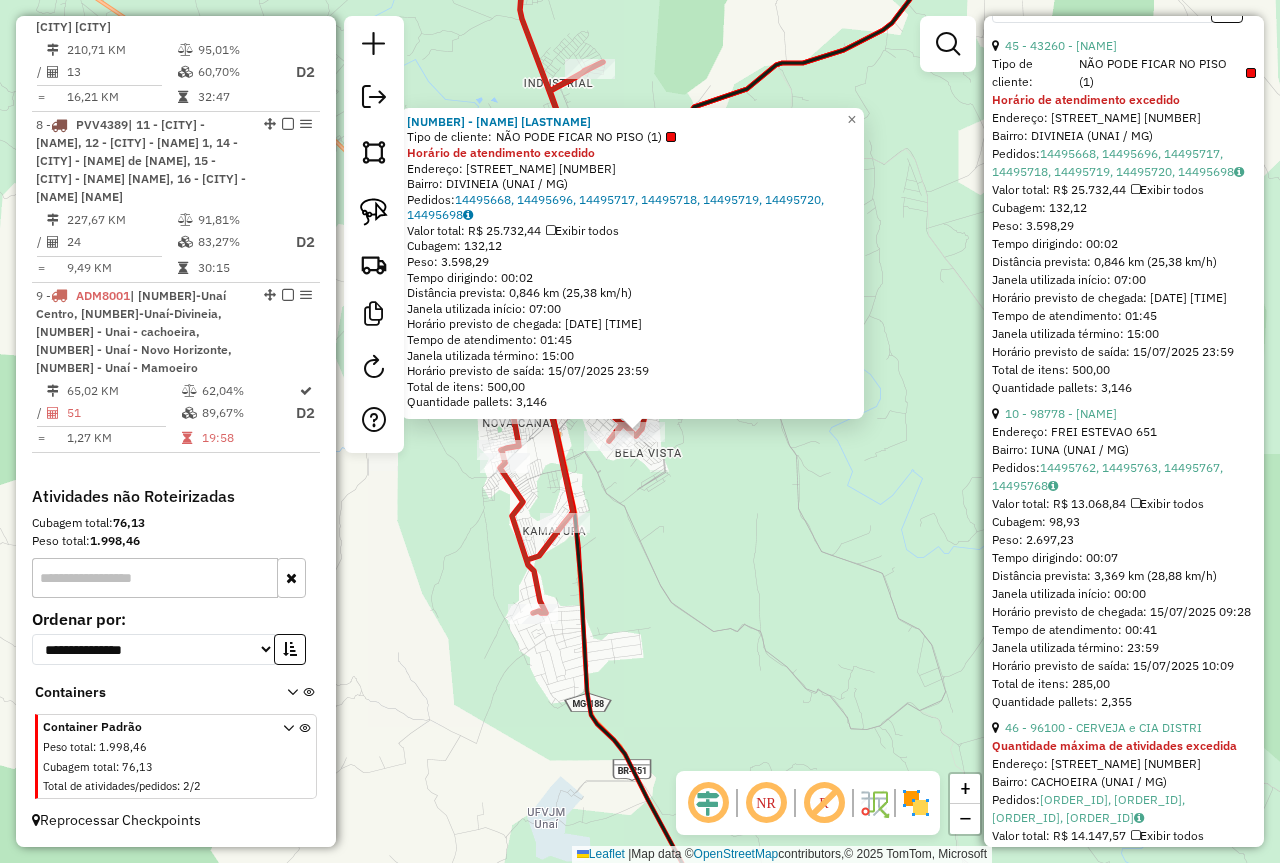 scroll, scrollTop: 900, scrollLeft: 0, axis: vertical 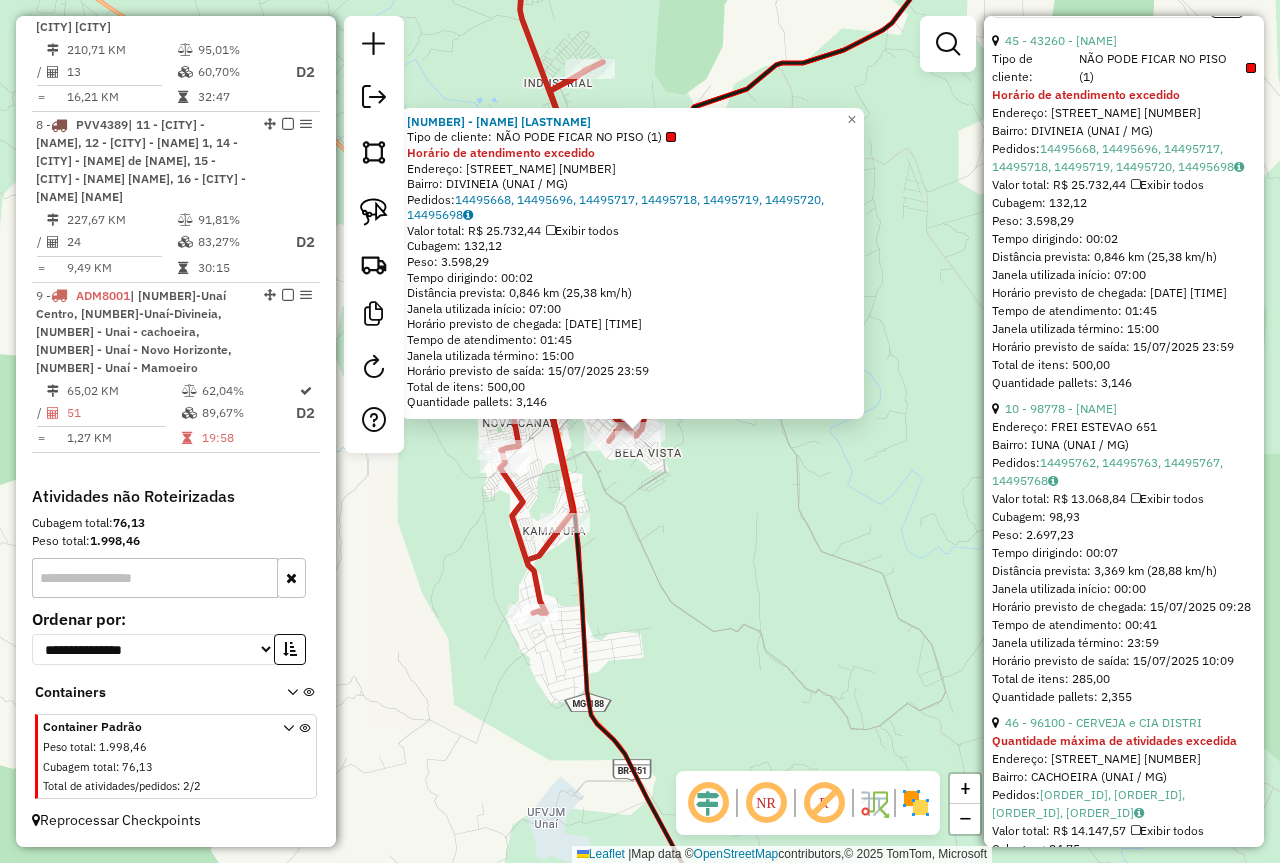 click on "43260 - HELIO SUPERMERCADO  Tipo de cliente:   NÃO PODE FICAR NO PISO (1)  Horário de atendimento excedido  Endereço:  SOUZA LIMA 336   Bairro: DIVINEIA (UNAI / MG)   Pedidos:  14495668, 14495696, 14495717, 14495718, 14495719, 14495720, 14495698   Valor total: R$ 25.732,44   Exibir todos   Cubagem: 132,12  Peso: 3.598,29  Tempo dirigindo: 00:02   Distância prevista: 0,846 km (25,38 km/h)   Janela utilizada início: 07:00   Horário previsto de chegada: 15/07/2025 22:14   Tempo de atendimento: 01:45   Janela utilizada término: 15:00   Horário previsto de saída: 15/07/2025 23:59   Total de itens: 500,00   Quantidade pallets: 3,146  × Janela de atendimento Grade de atendimento Capacidade Transportadoras Veículos Cliente Pedidos  Rotas Selecione os dias de semana para filtrar as janelas de atendimento  Seg   Ter   Qua   Qui   Sex   Sáb   Dom  Informe o período da janela de atendimento: De: Até:  Filtrar exatamente a janela do cliente  Considerar janela de atendimento padrão   Seg   Ter   Qua   Qui  +" 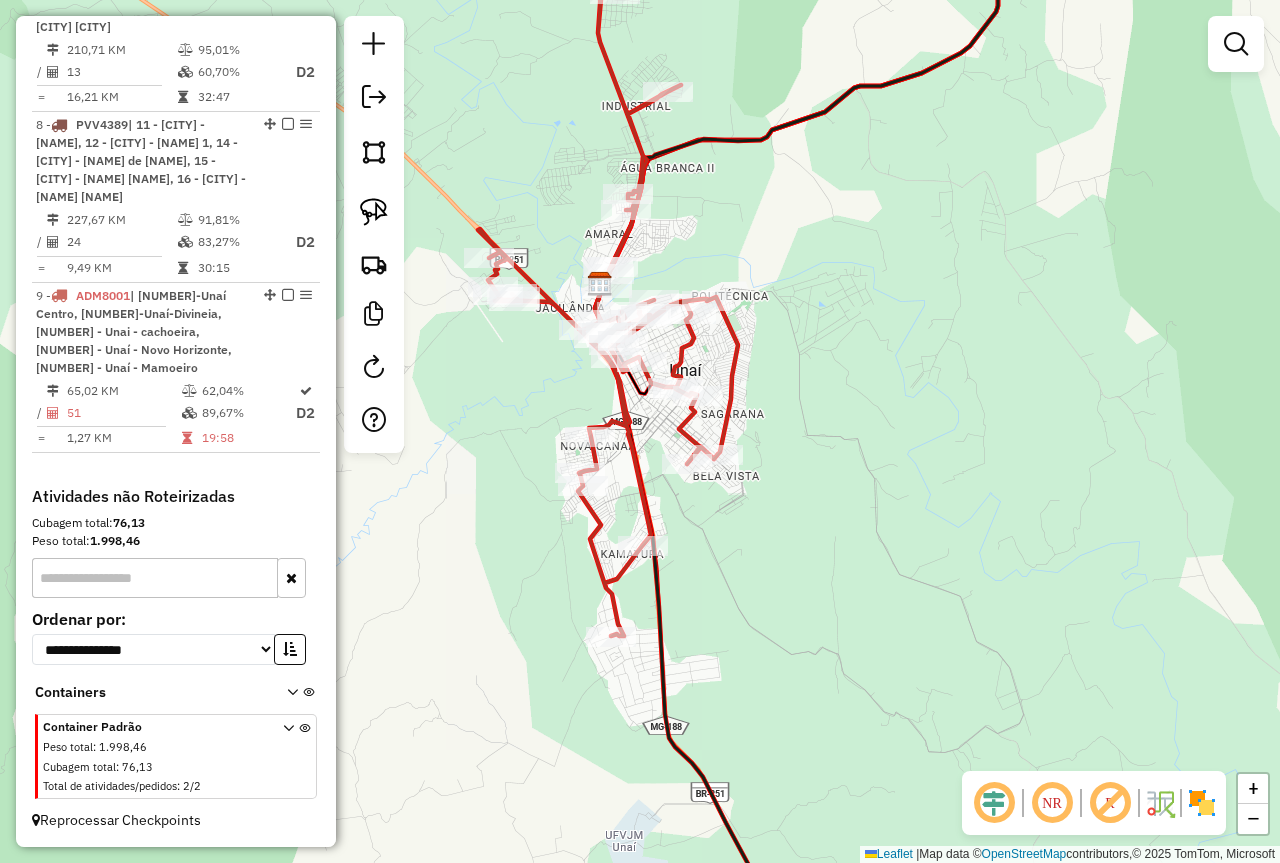 drag, startPoint x: 686, startPoint y: 532, endPoint x: 764, endPoint y: 555, distance: 81.32035 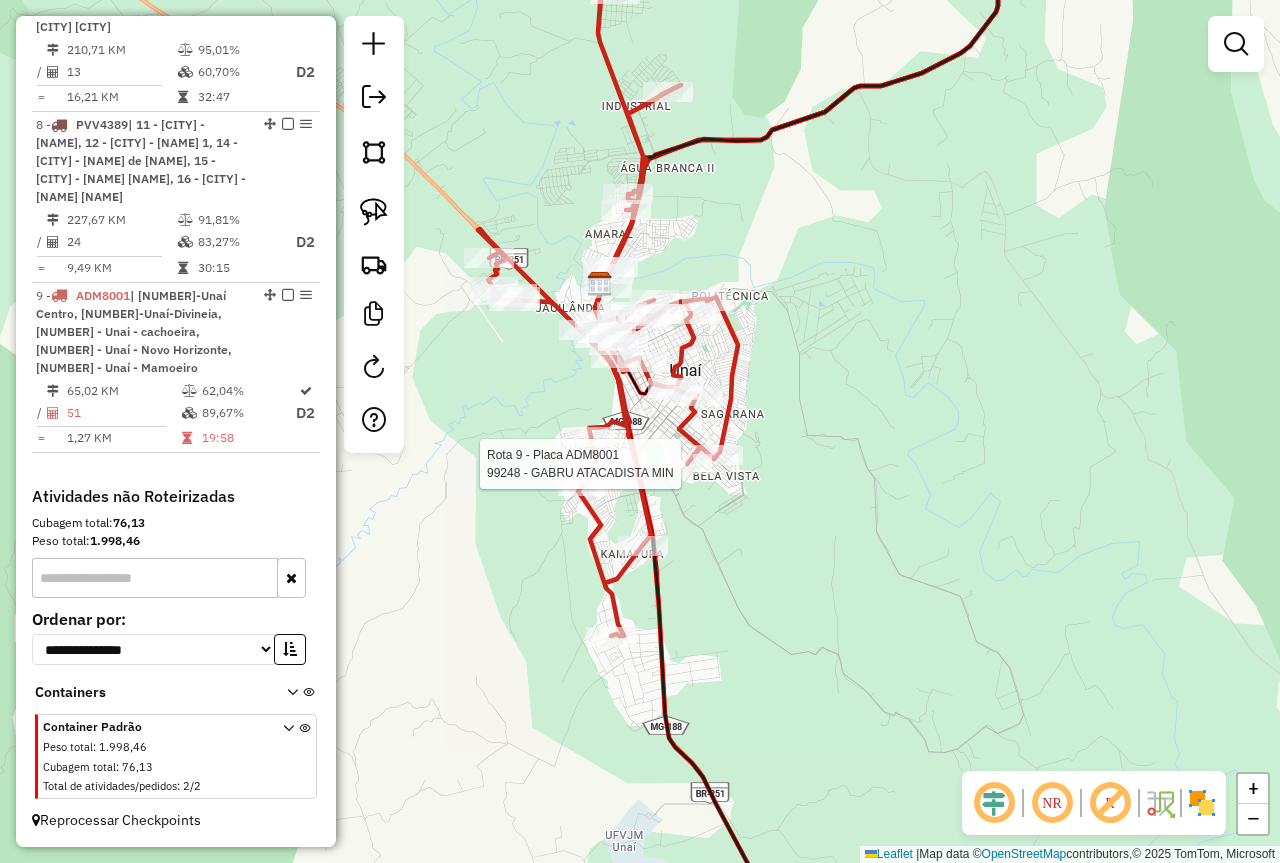 select on "*********" 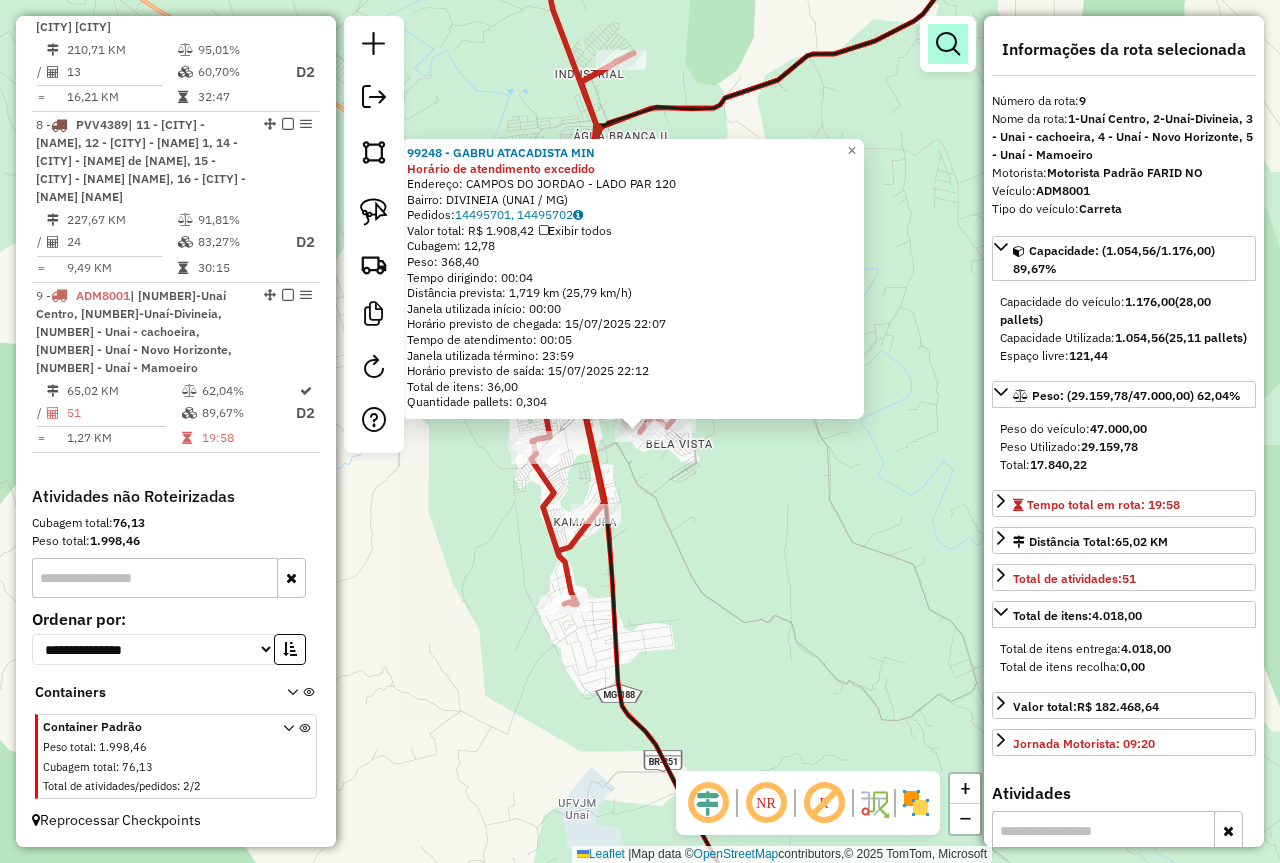 click at bounding box center [948, 44] 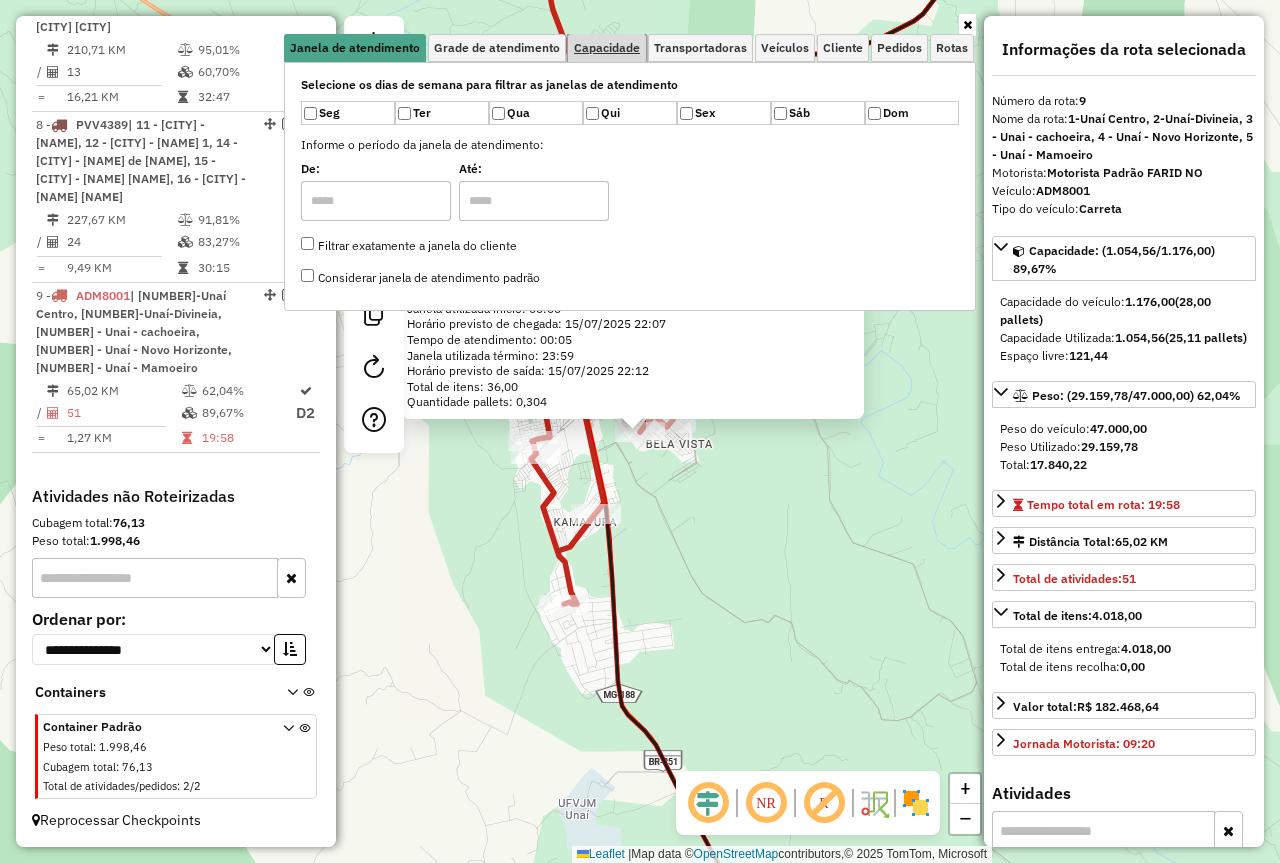 click on "Capacidade" at bounding box center [607, 48] 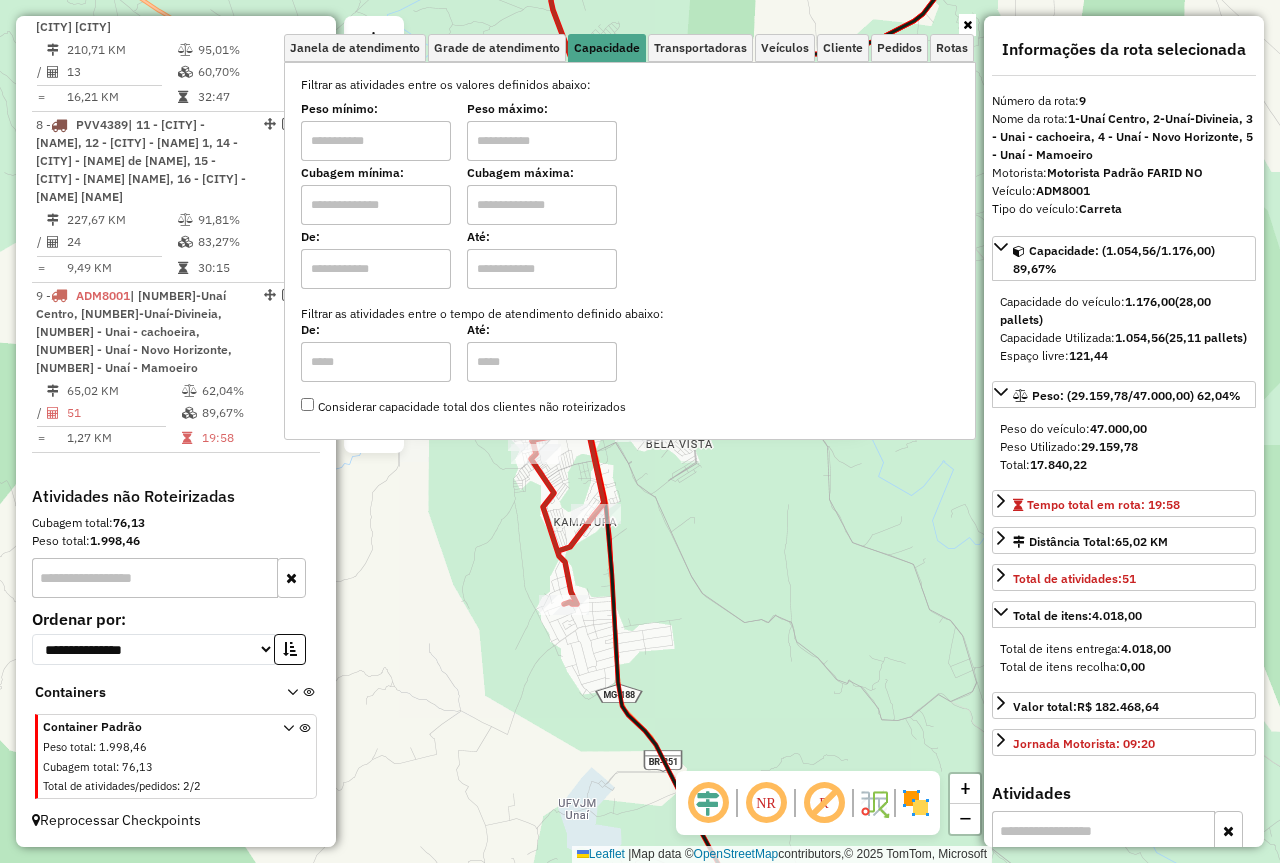 click at bounding box center (376, 141) 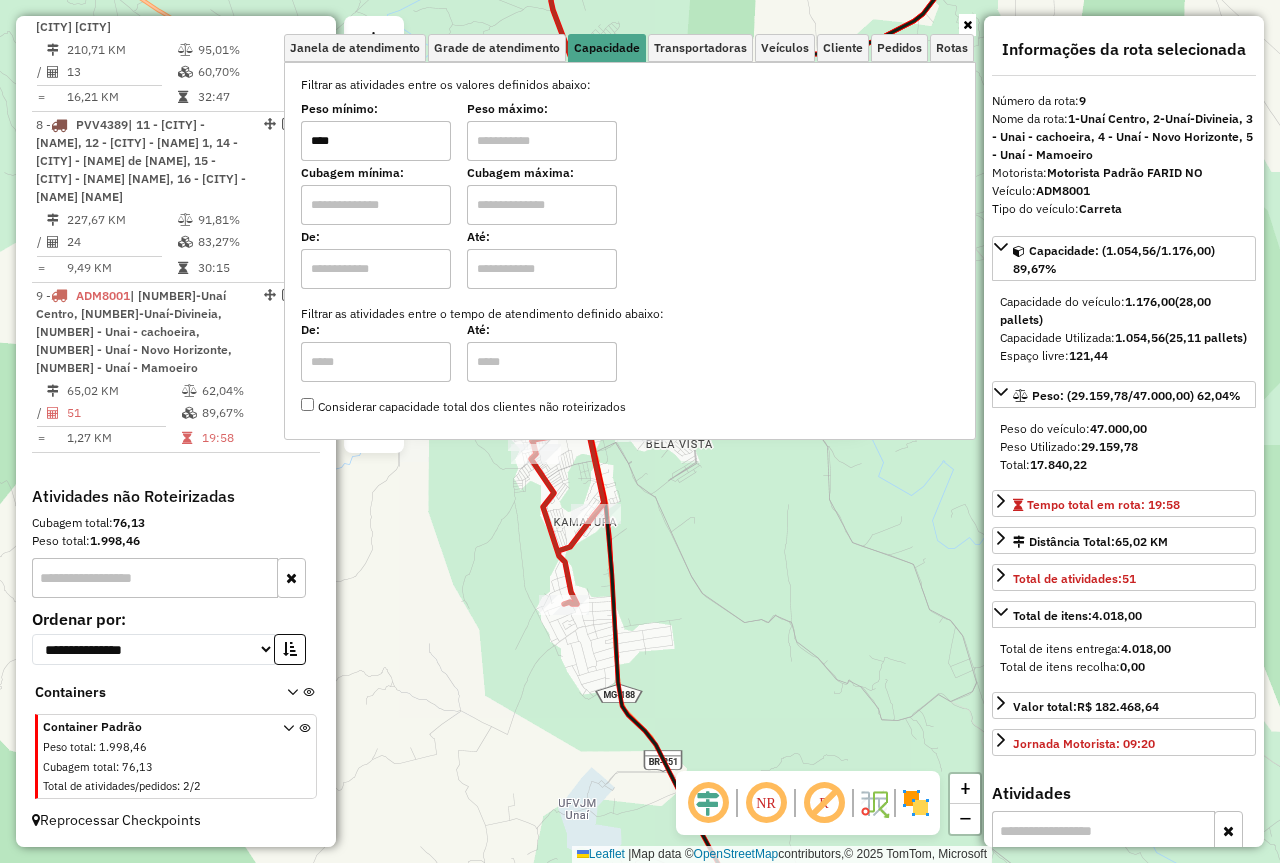 click at bounding box center (542, 141) 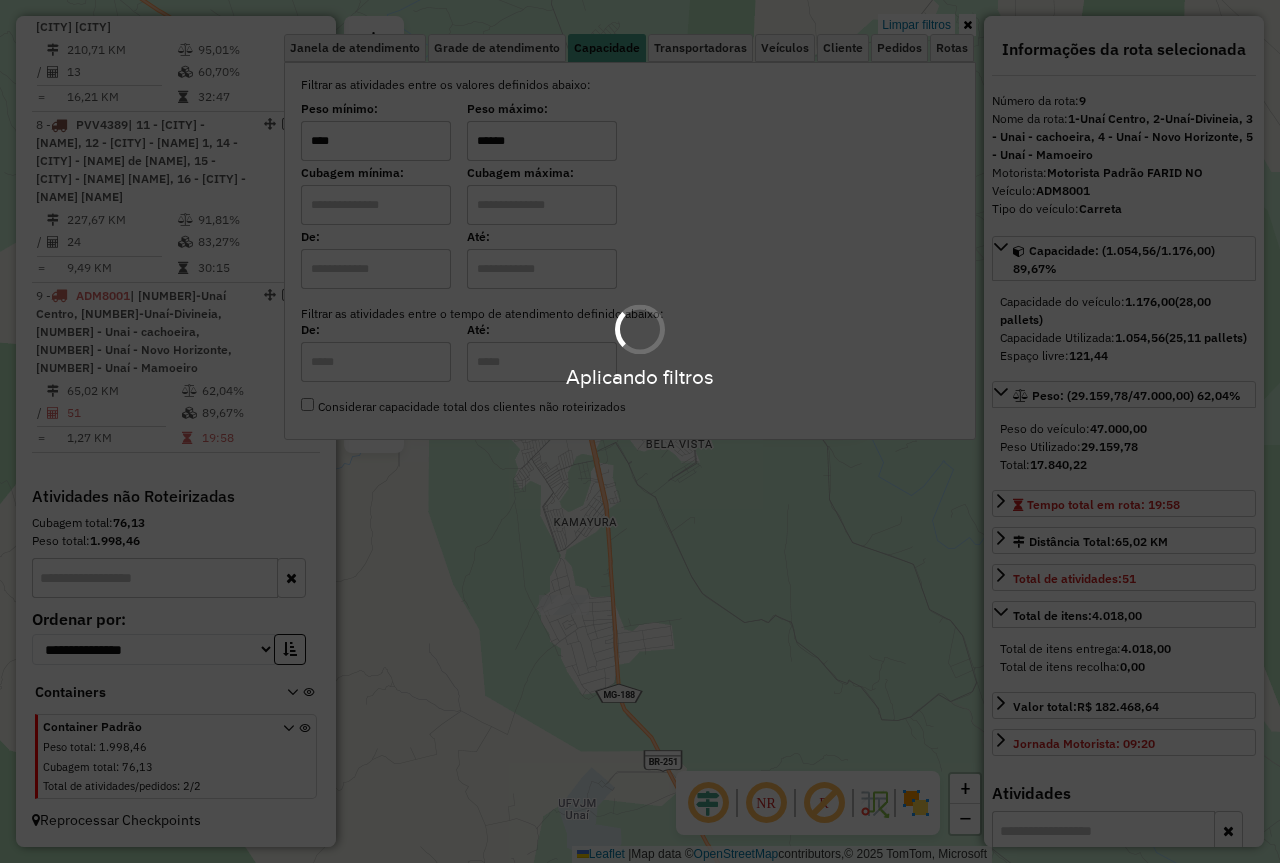 click on "99248 - GABRU ATACADISTA MIN Horário de atendimento excedido  Endereço:  CAMPOS DO JORDAO - LADO PAR 120   Bairro: DIVINEIA (UNAI / MG)   Pedidos:  14495701, 14495702   Valor total: R$ 1.908,42   Exibir todos   Cubagem: 12,78  Peso: 368,40  Tempo dirigindo: 00:04   Distância prevista: 1,719 km (25,79 km/h)   Janela utilizada início: 00:00   Horário previsto de chegada: 15/07/2025 22:07   Tempo de atendimento: 00:05   Janela utilizada término: 23:59   Horário previsto de saída: 15/07/2025 22:12   Total de itens: 36,00   Quantidade pallets: 0,304  × Limpar filtros Janela de atendimento Grade de atendimento Capacidade Transportadoras Veículos Cliente Pedidos  Rotas Selecione os dias de semana para filtrar as janelas de atendimento  Seg   Ter   Qua   Qui   Sex   Sáb   Dom  Informe o período da janela de atendimento: De: Até:  Filtrar exatamente a janela do cliente  Considerar janela de atendimento padrão  Selecione os dias de semana para filtrar as grades de atendimento  Seg   Ter   Qua   Qui   Sex" 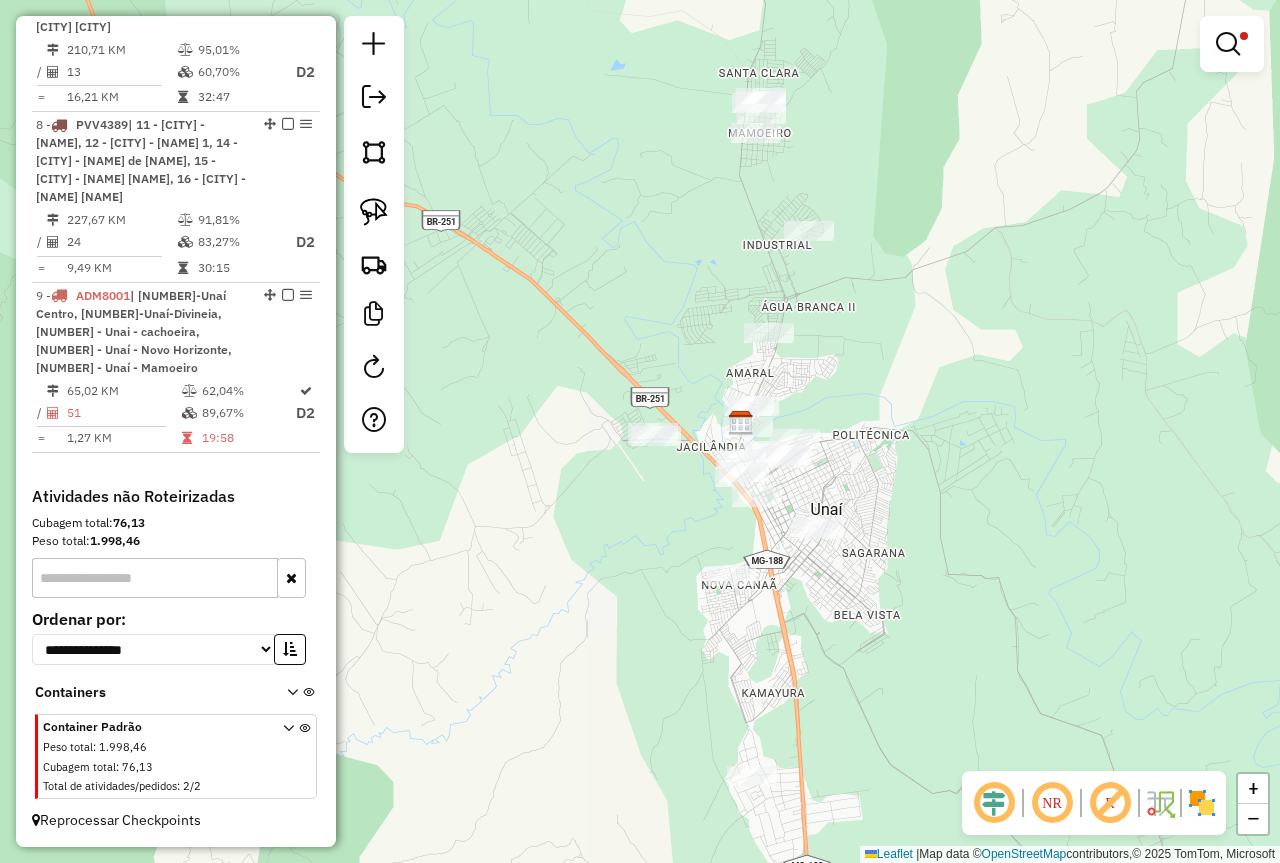 drag, startPoint x: 746, startPoint y: 475, endPoint x: 928, endPoint y: 681, distance: 274.8818 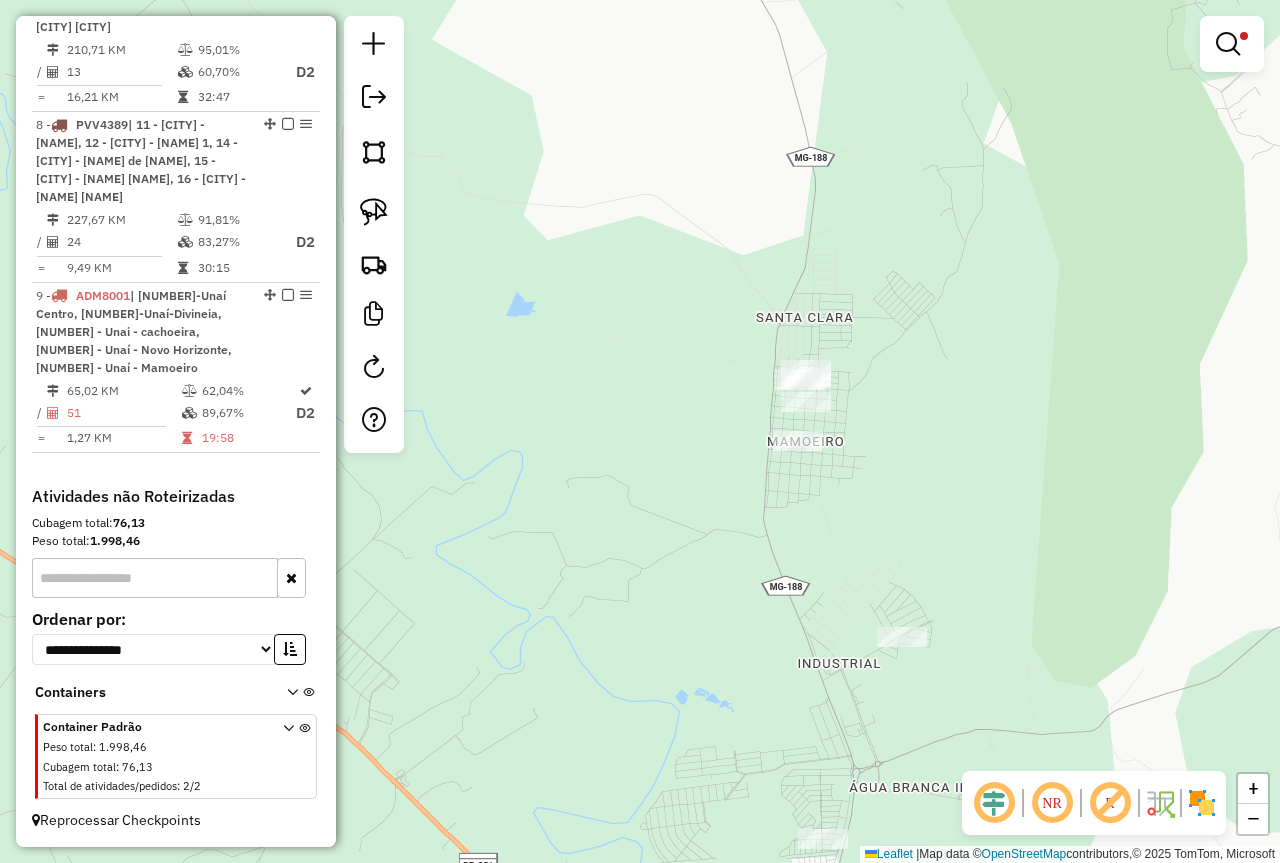 drag, startPoint x: 783, startPoint y: 291, endPoint x: 794, endPoint y: 317, distance: 28.231188 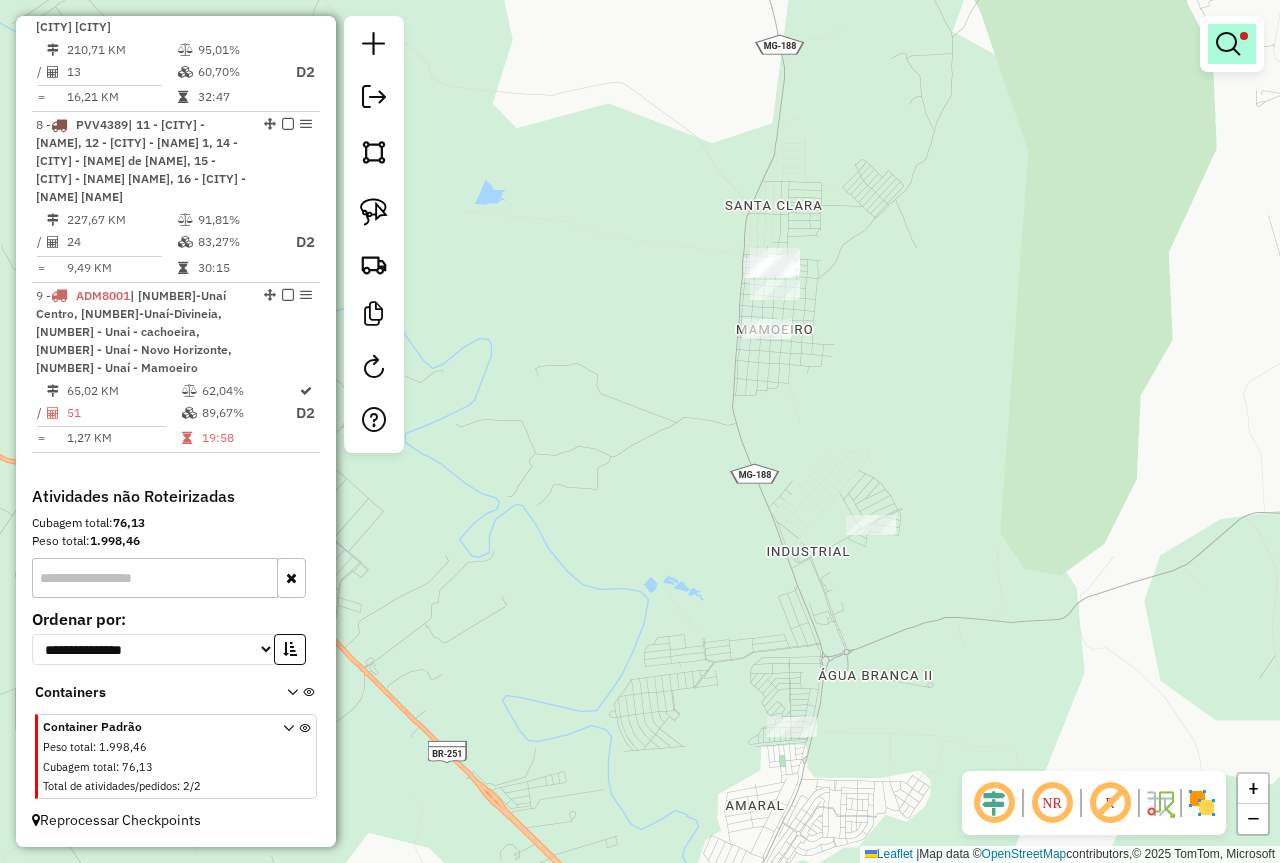 click at bounding box center [1232, 44] 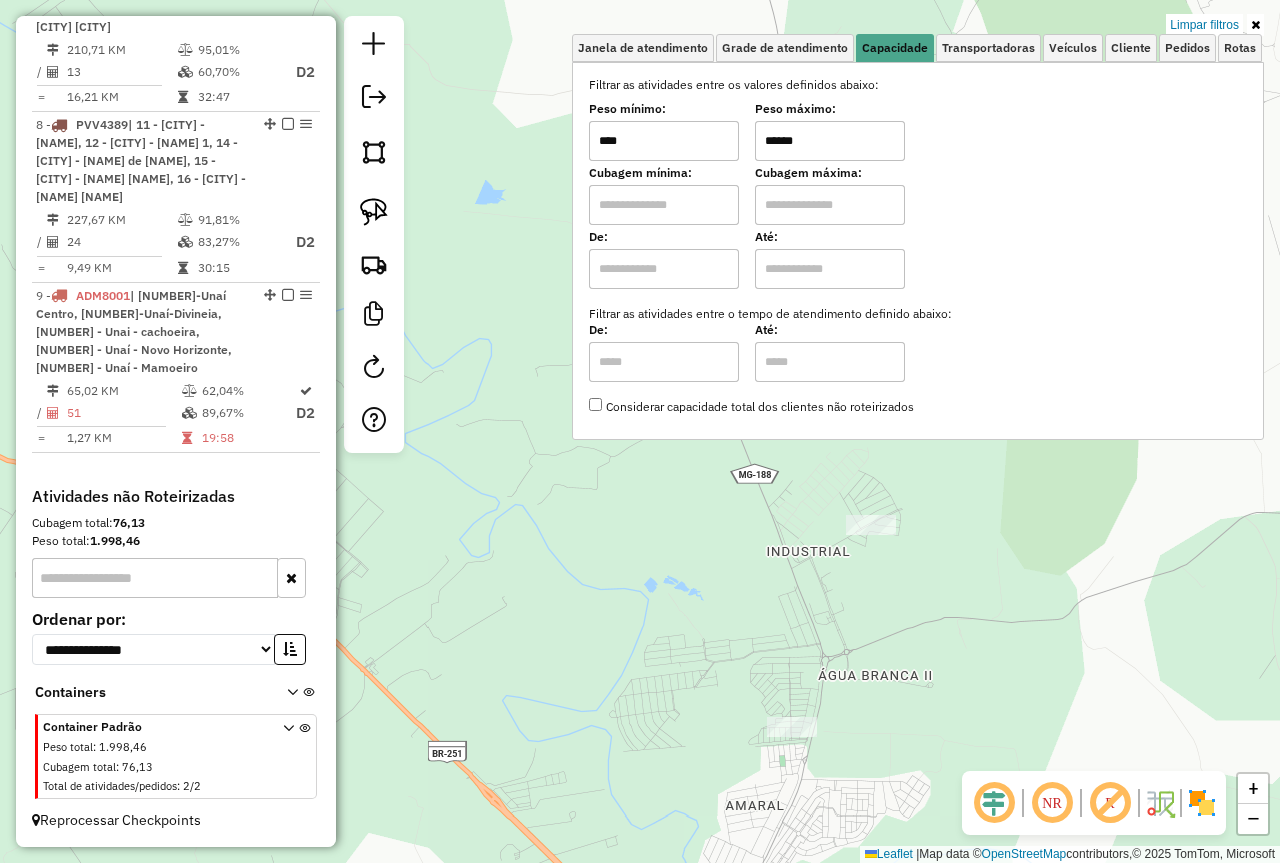 click on "******" at bounding box center [830, 141] 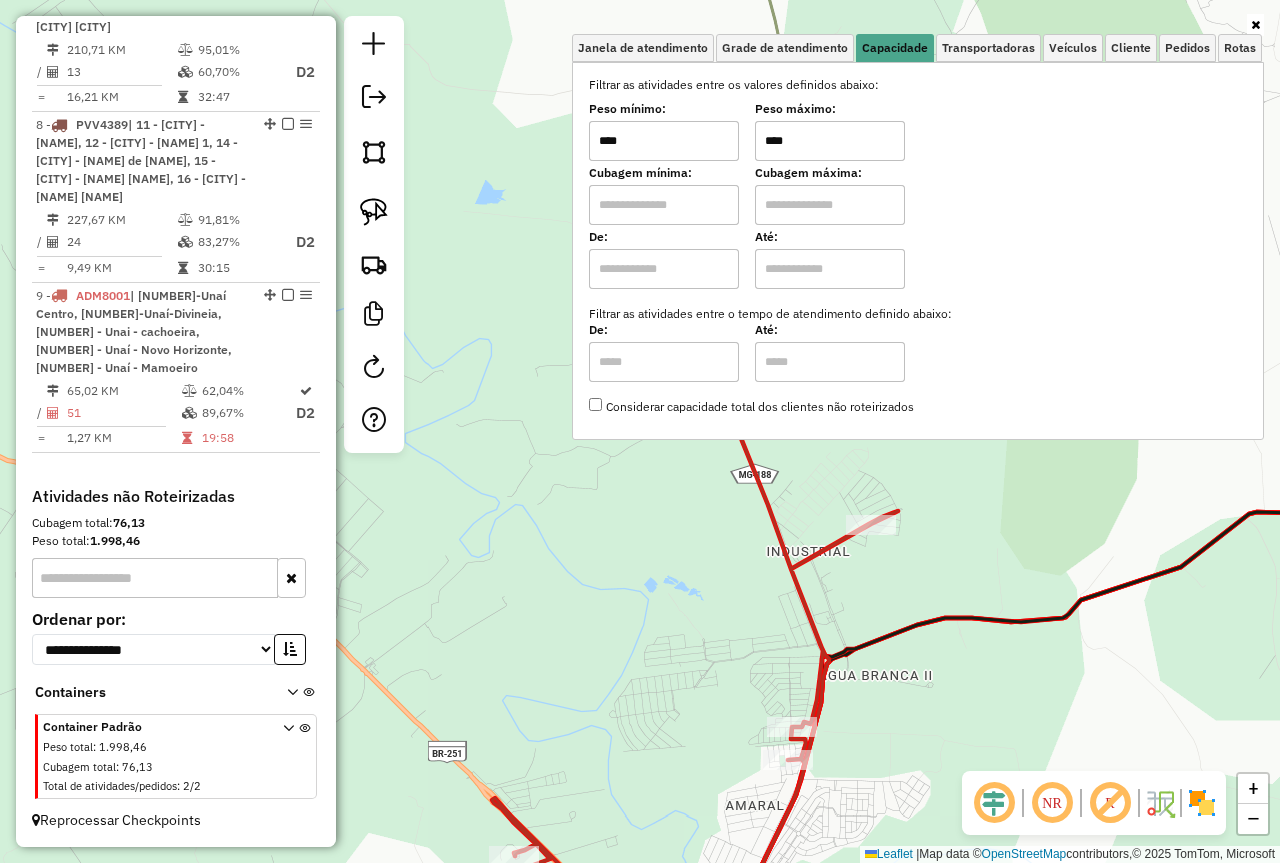 type on "****" 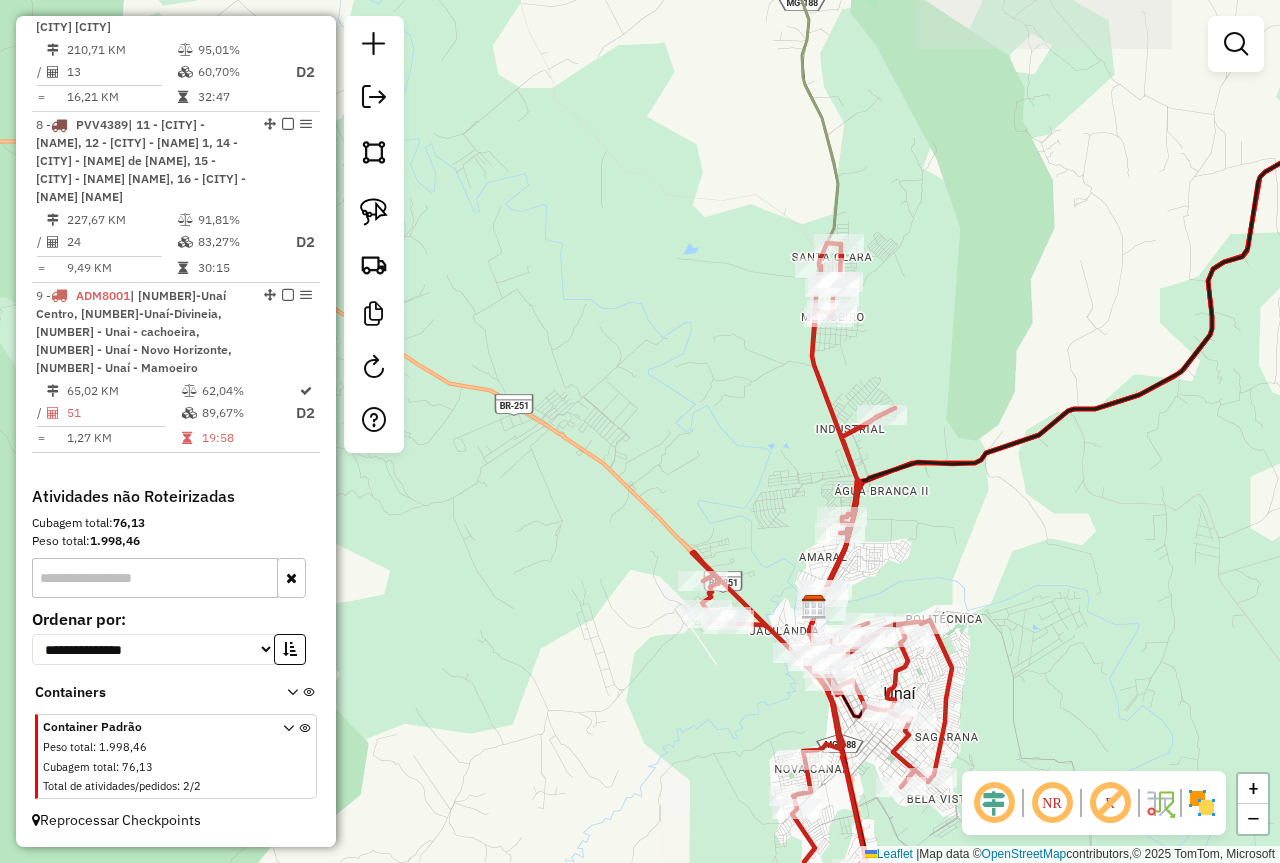 drag, startPoint x: 891, startPoint y: 380, endPoint x: 886, endPoint y: 403, distance: 23.537205 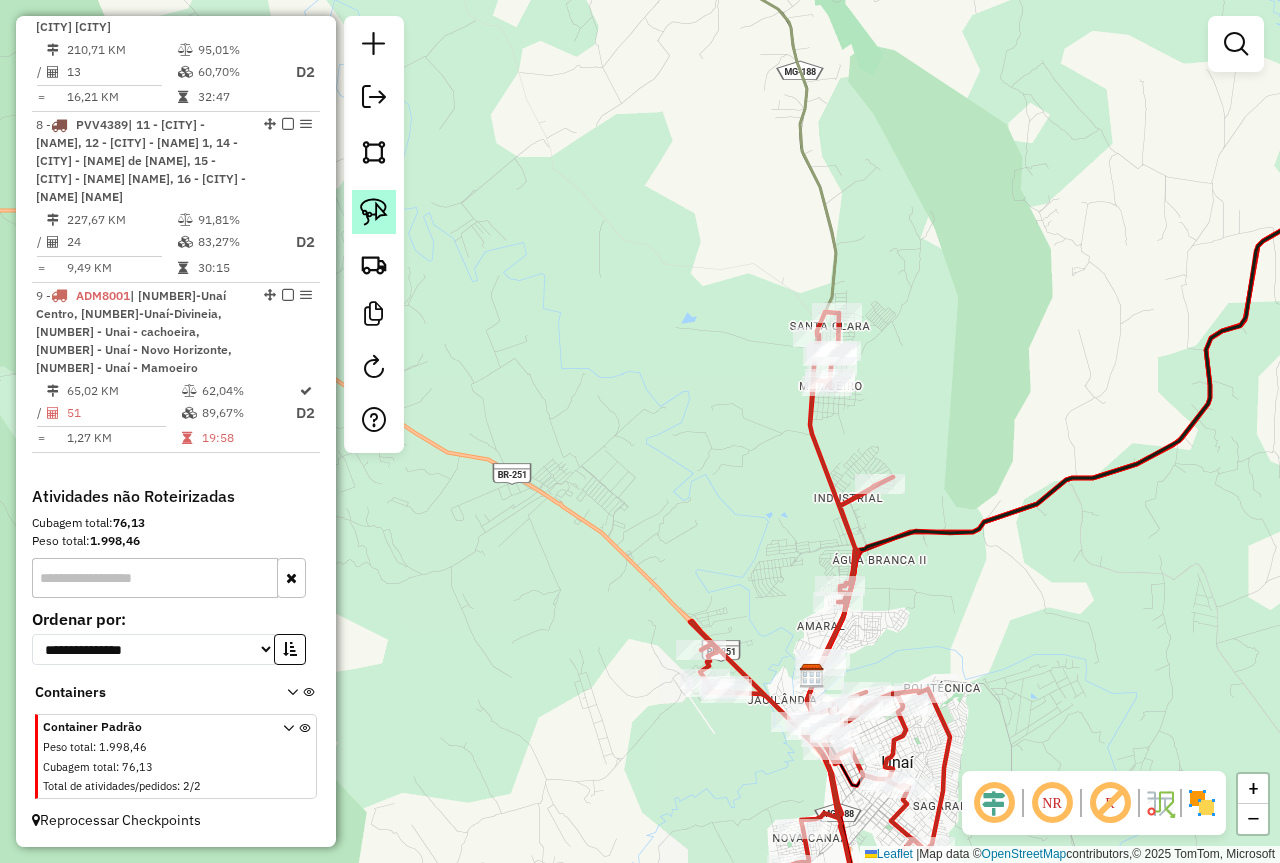 click 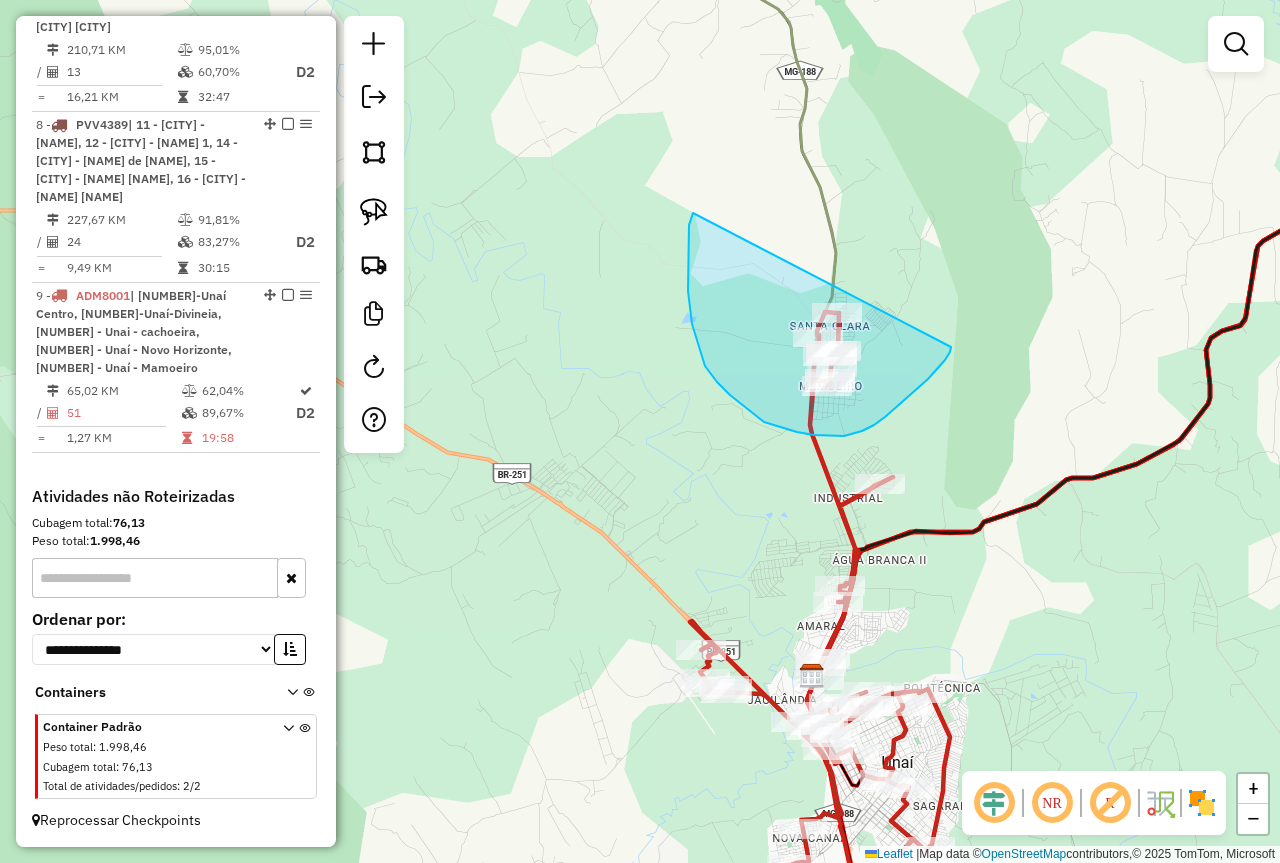 drag, startPoint x: 951, startPoint y: 347, endPoint x: 694, endPoint y: 212, distance: 290.29984 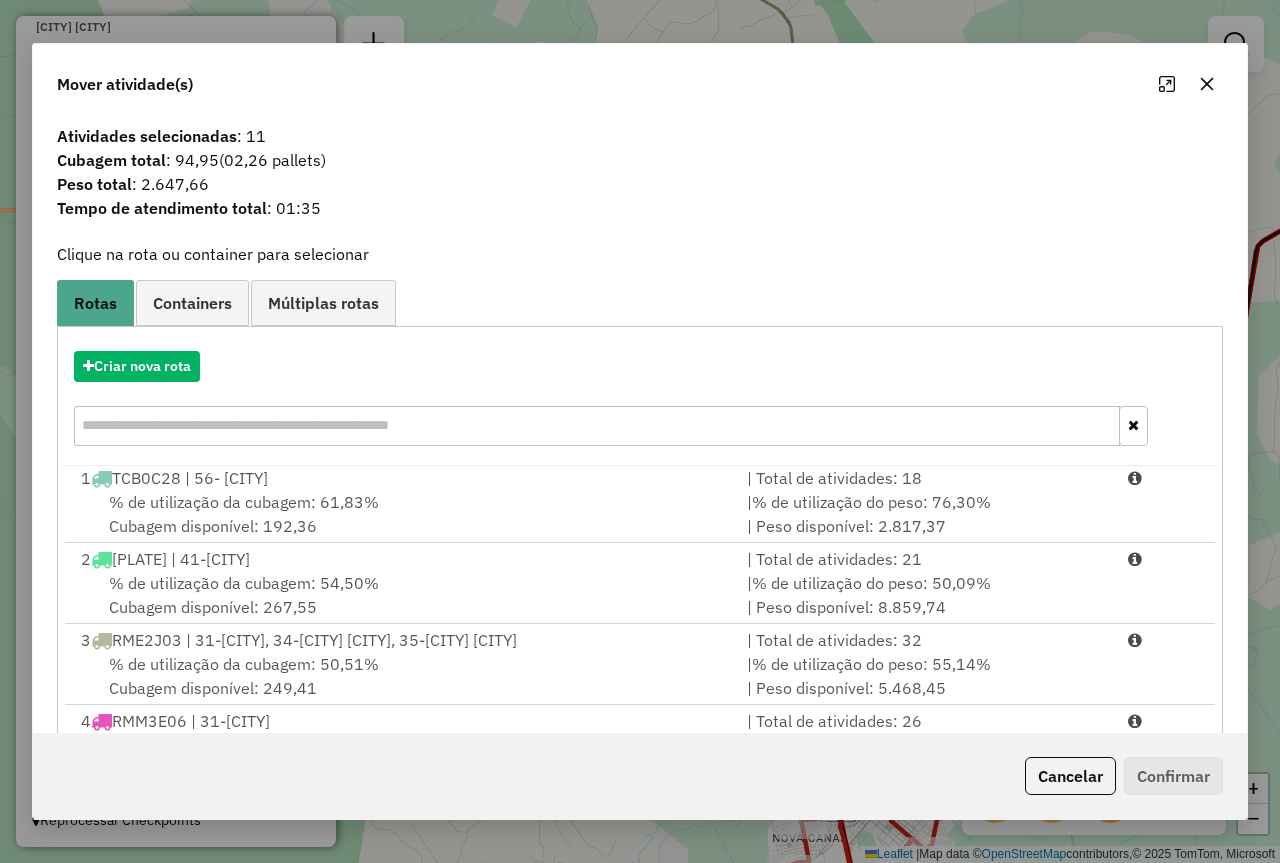 scroll, scrollTop: 0, scrollLeft: 0, axis: both 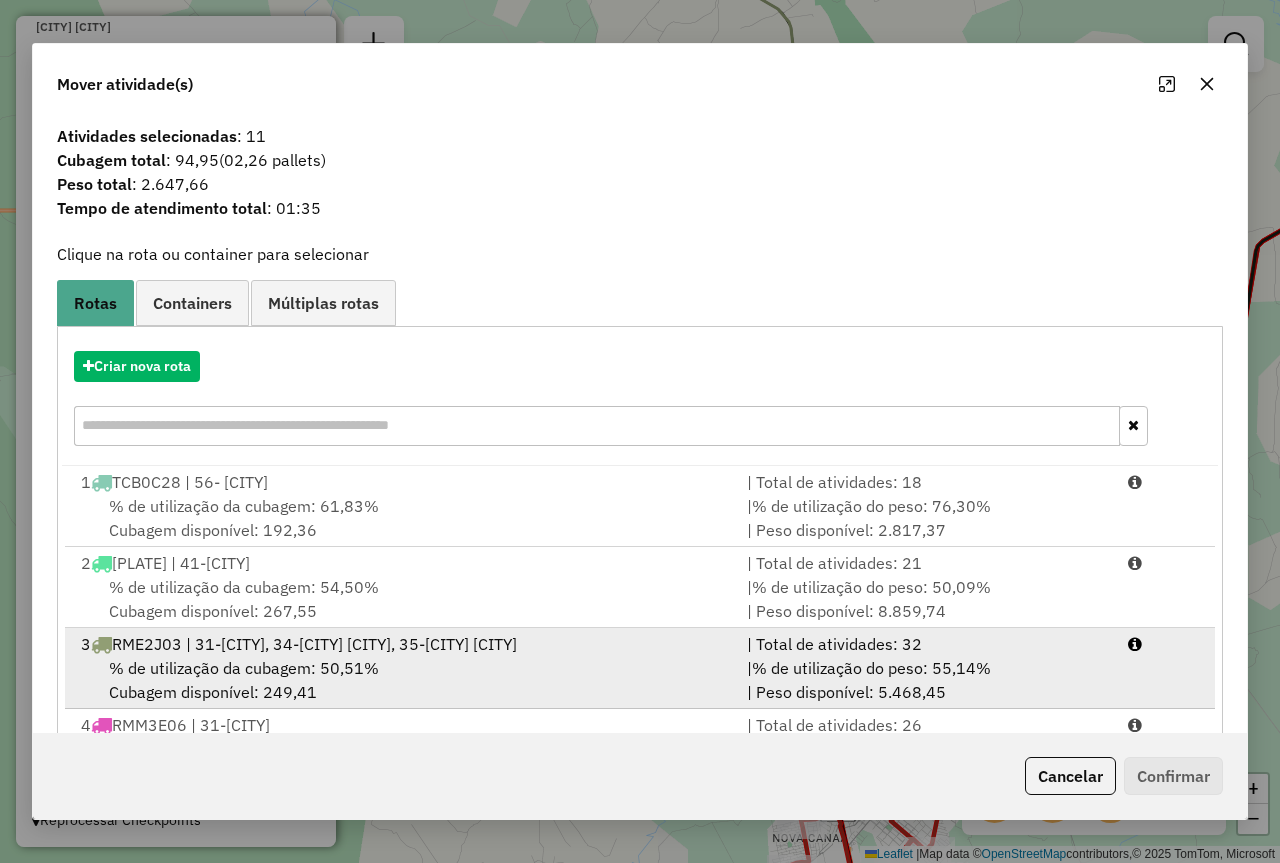 click on "% de utilização da cubagem: 50,51%" at bounding box center (244, 668) 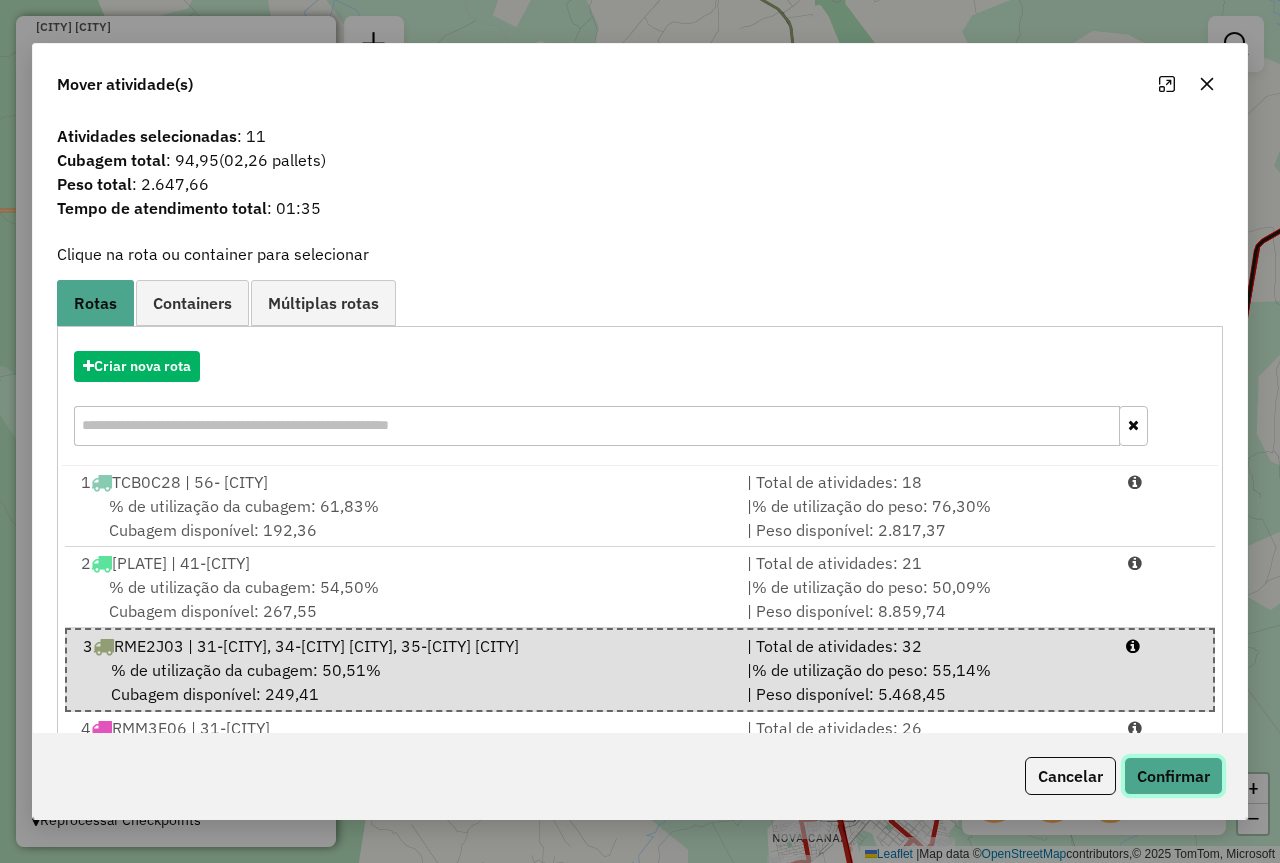click on "Confirmar" 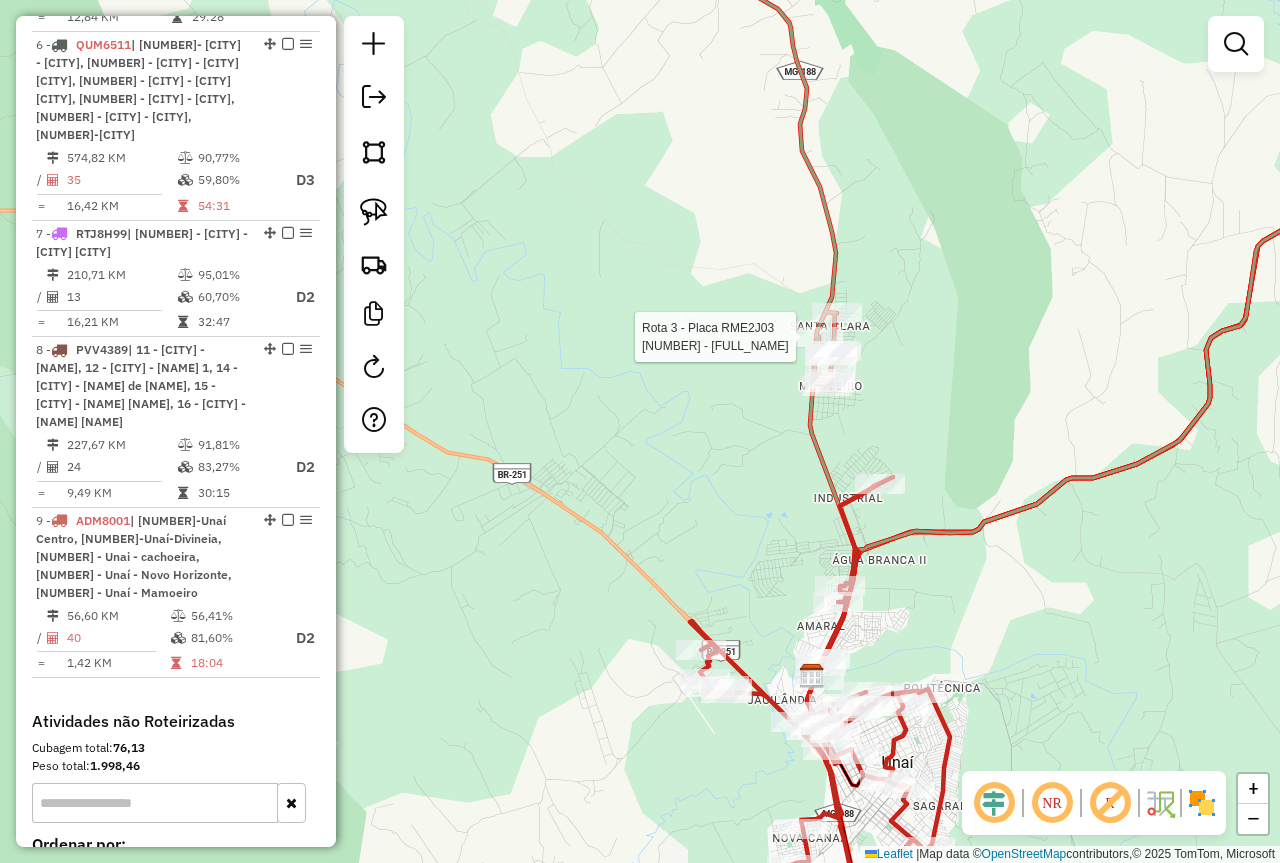 select on "*********" 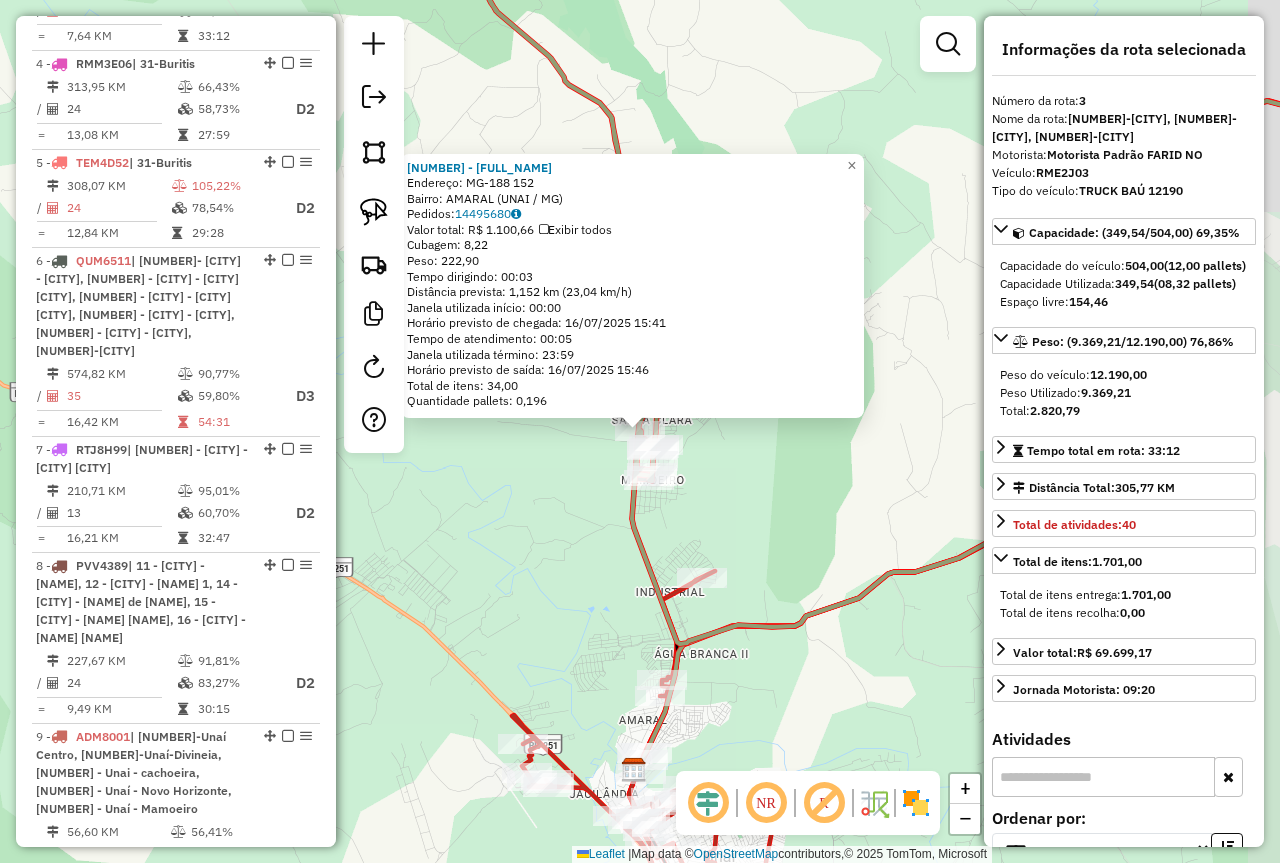 scroll, scrollTop: 965, scrollLeft: 0, axis: vertical 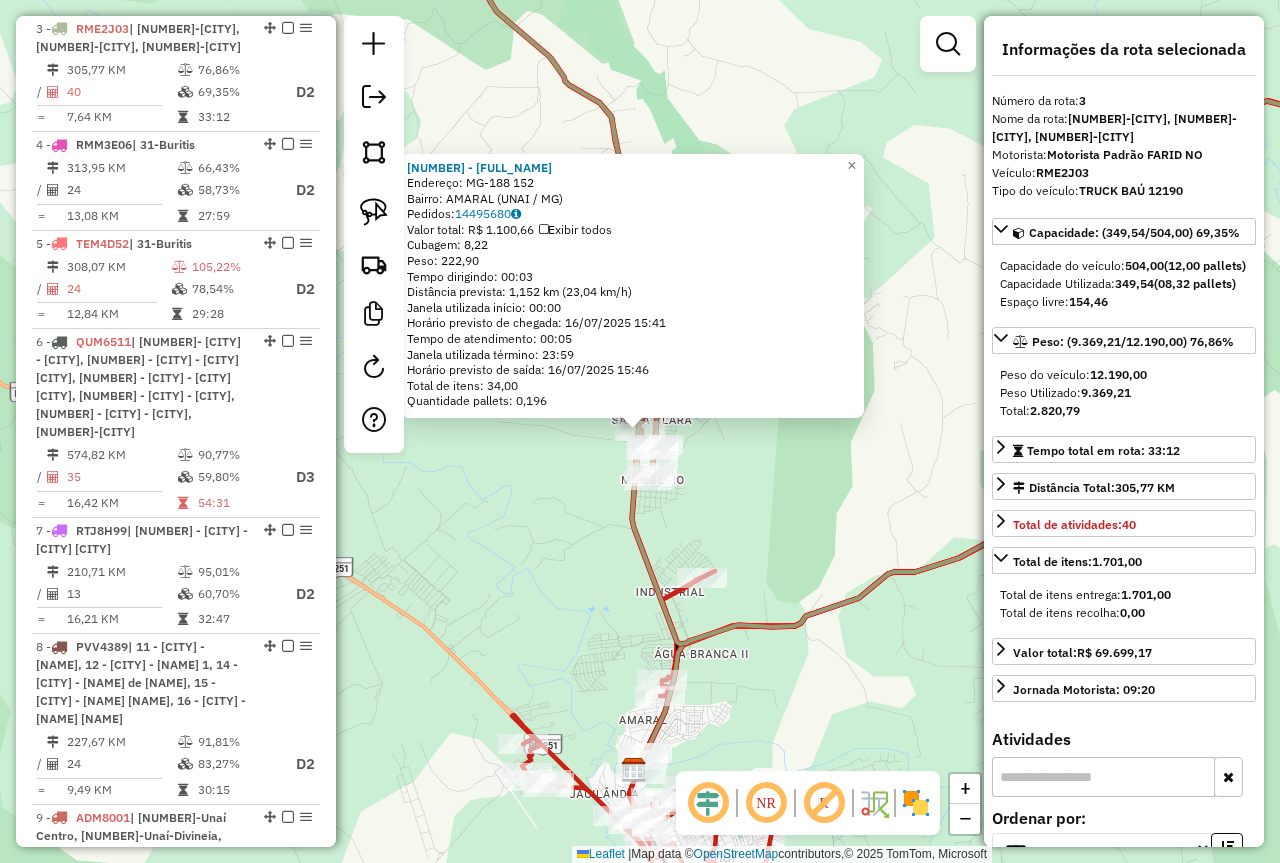 click 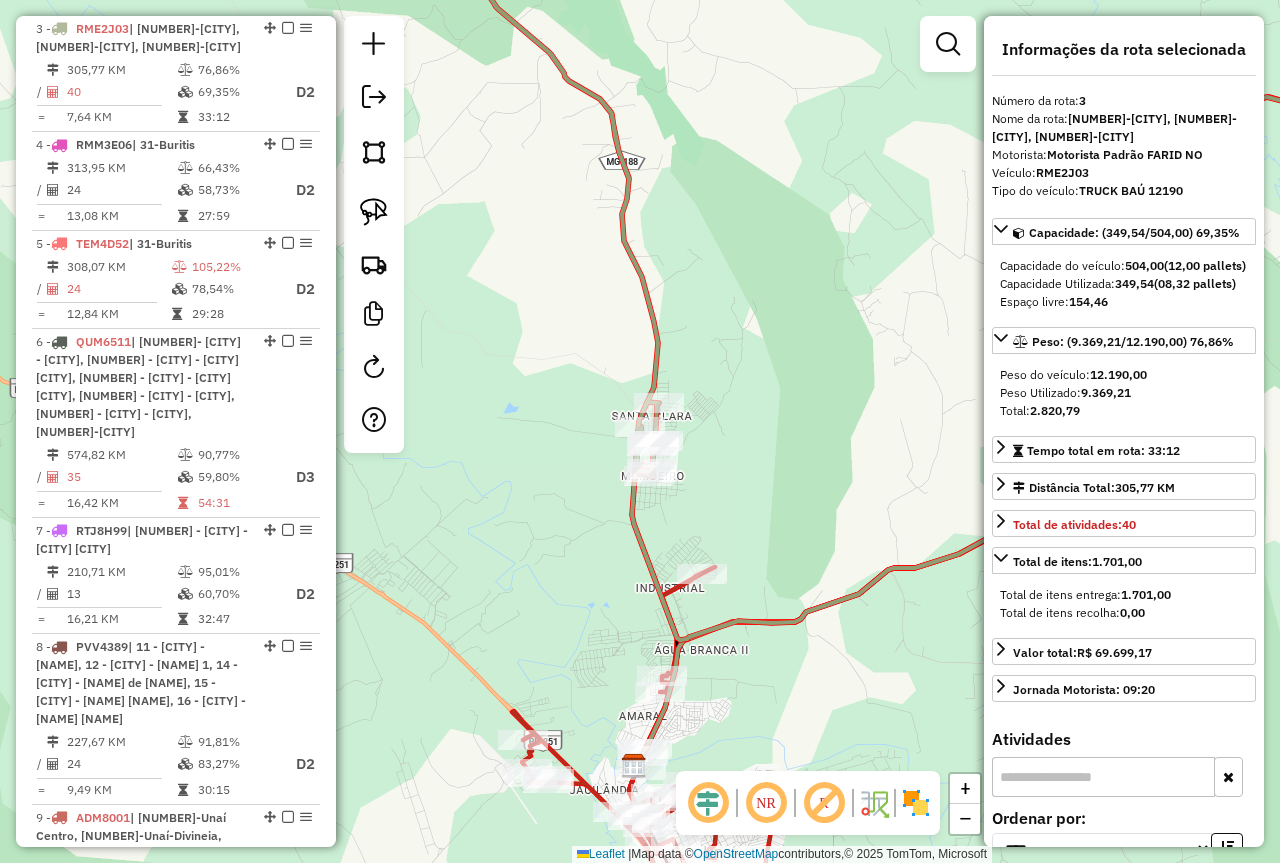 drag, startPoint x: 867, startPoint y: 661, endPoint x: 869, endPoint y: 423, distance: 238.0084 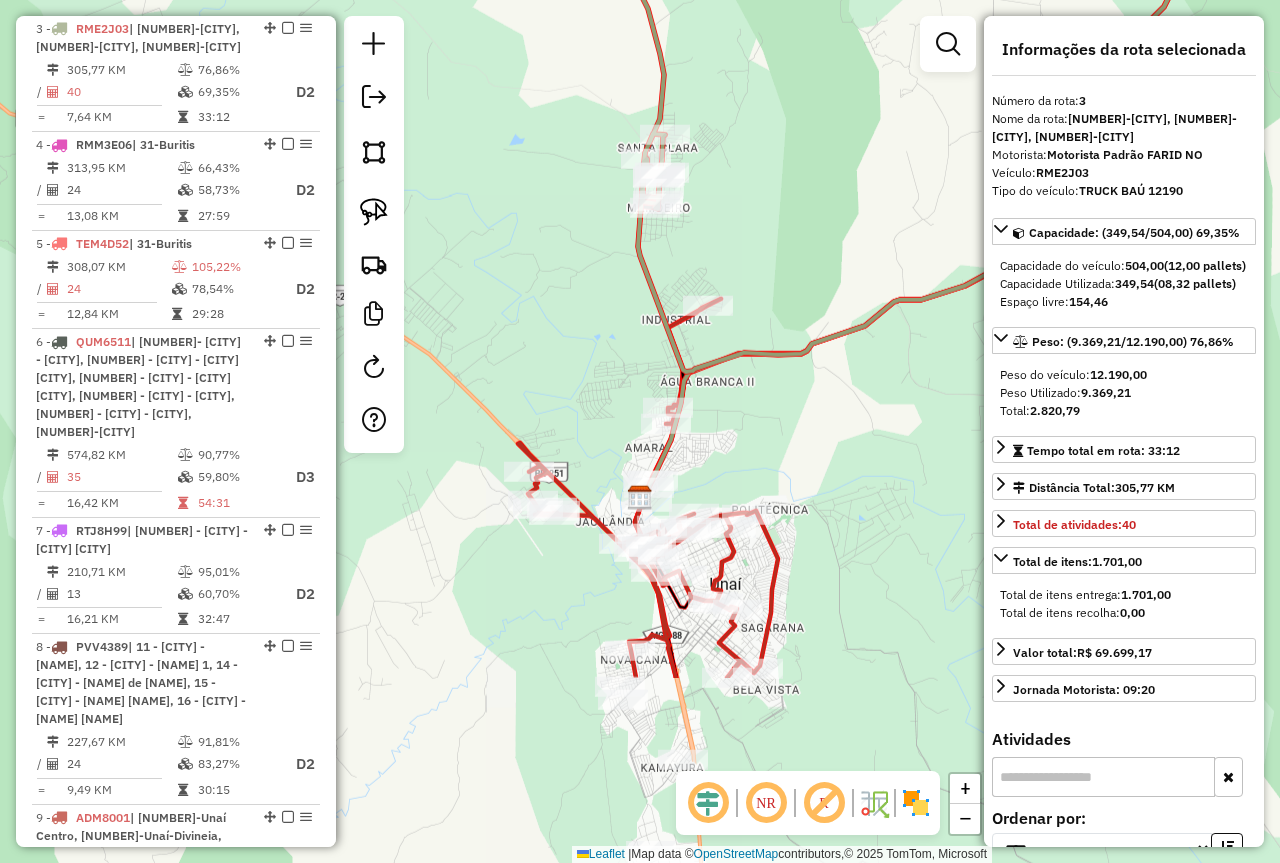 click on "Janela de atendimento Grade de atendimento Capacidade Transportadoras Veículos Cliente Pedidos  Rotas Selecione os dias de semana para filtrar as janelas de atendimento  Seg   Ter   Qua   Qui   Sex   Sáb   Dom  Informe o período da janela de atendimento: De: Até:  Filtrar exatamente a janela do cliente  Considerar janela de atendimento padrão  Selecione os dias de semana para filtrar as grades de atendimento  Seg   Ter   Qua   Qui   Sex   Sáb   Dom   Considerar clientes sem dia de atendimento cadastrado  Clientes fora do dia de atendimento selecionado Filtrar as atividades entre os valores definidos abaixo:  Peso mínimo:  ****  Peso máximo:  ****  Cubagem mínima:   Cubagem máxima:   De:   Até:  Filtrar as atividades entre o tempo de atendimento definido abaixo:  De:   Até:   Considerar capacidade total dos clientes não roteirizados Transportadora: Selecione um ou mais itens Tipo de veículo: Selecione um ou mais itens Veículo: Selecione um ou mais itens Motorista: Selecione um ou mais itens De:" 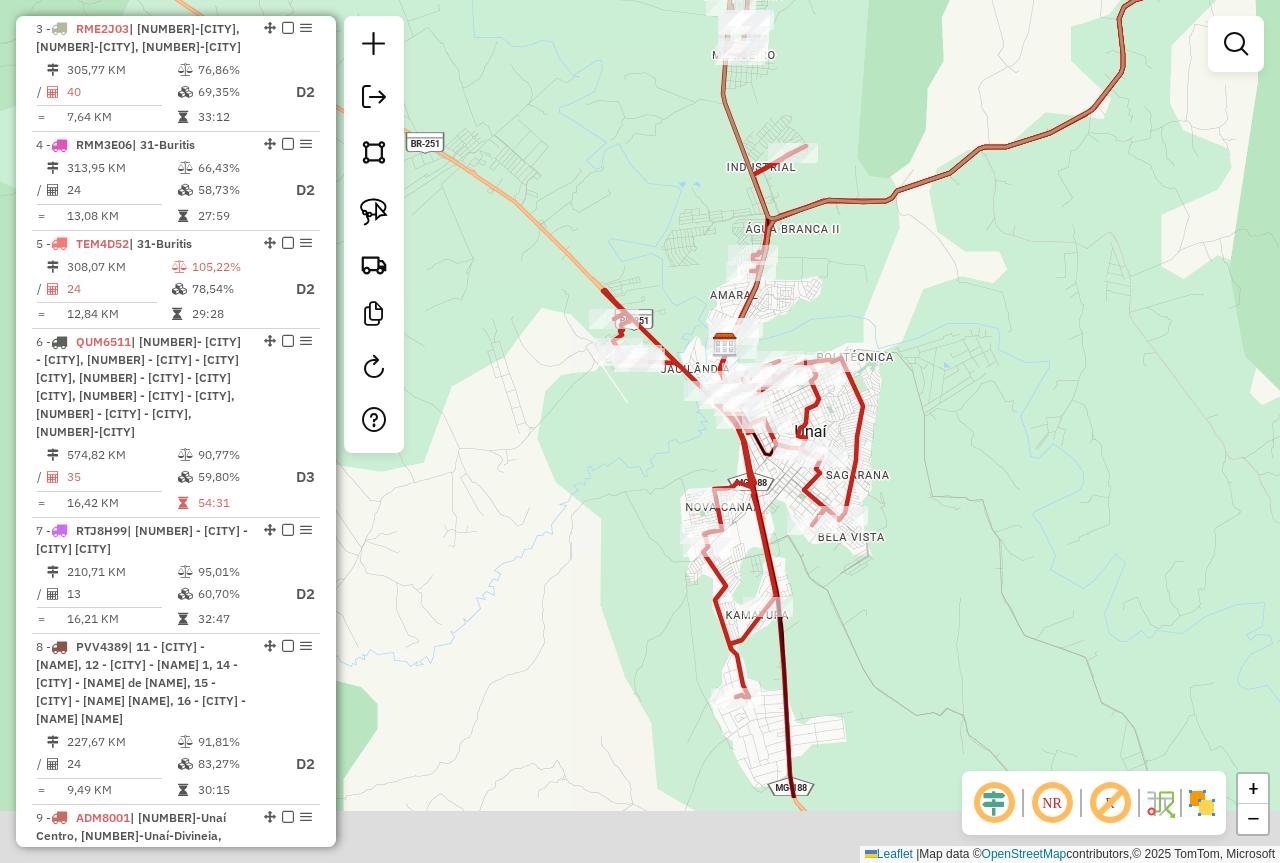 drag, startPoint x: 786, startPoint y: 436, endPoint x: 912, endPoint y: 189, distance: 277.28143 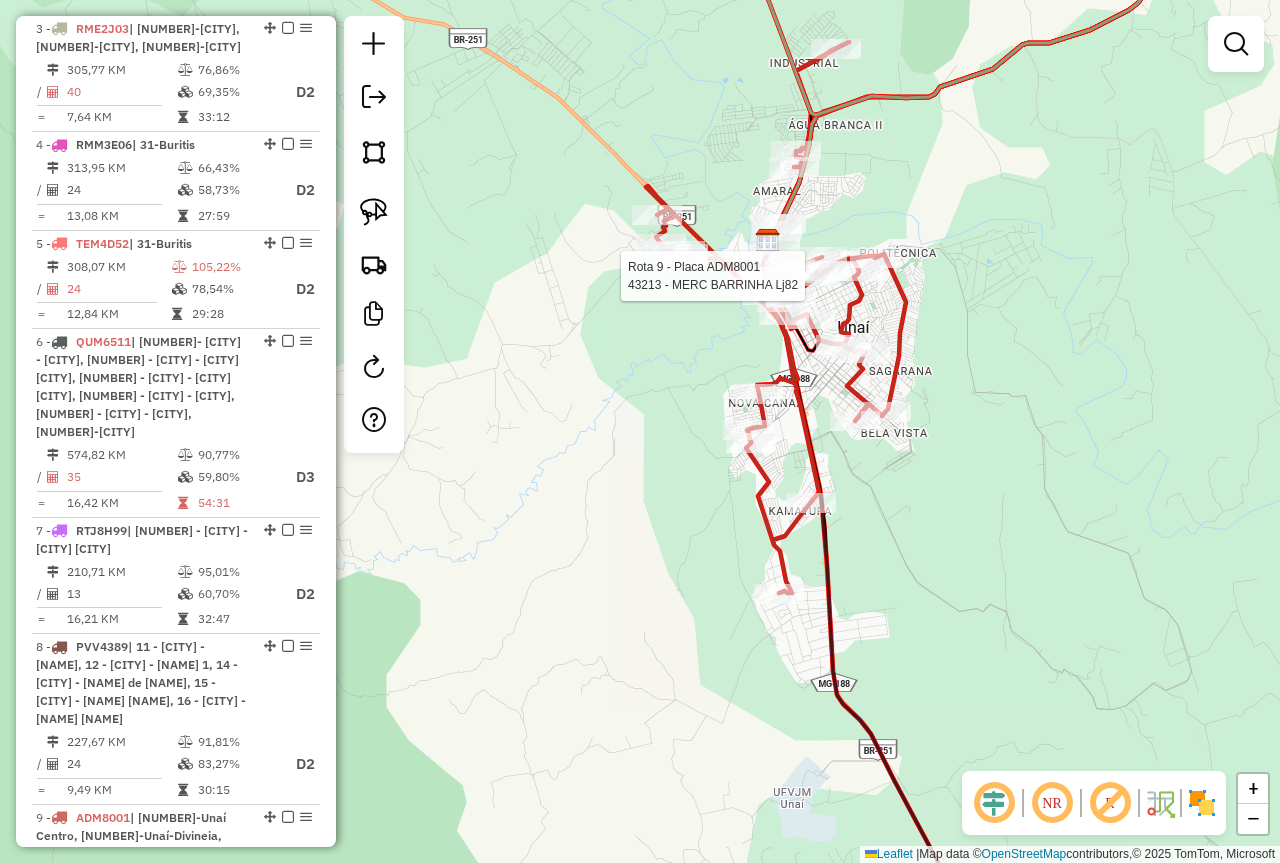 select on "*********" 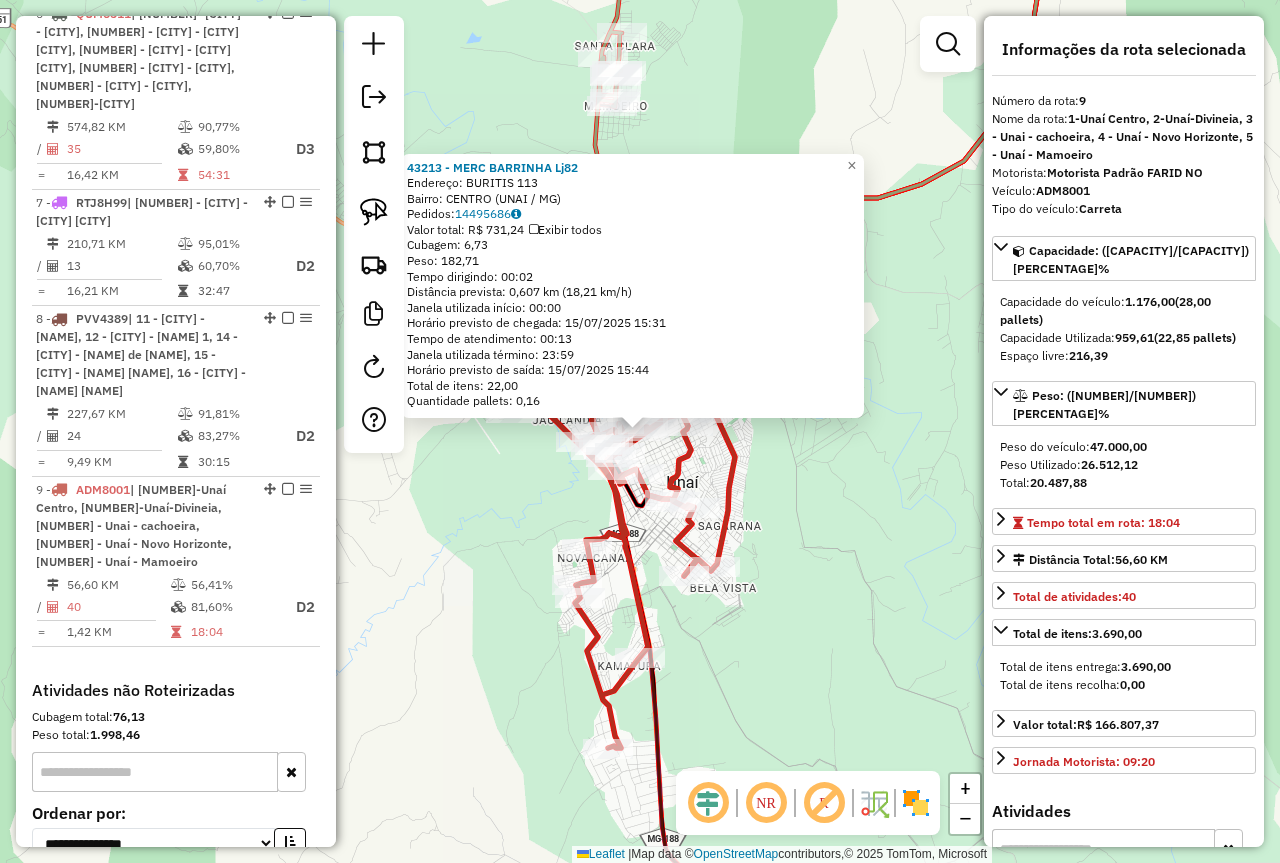 scroll, scrollTop: 1505, scrollLeft: 0, axis: vertical 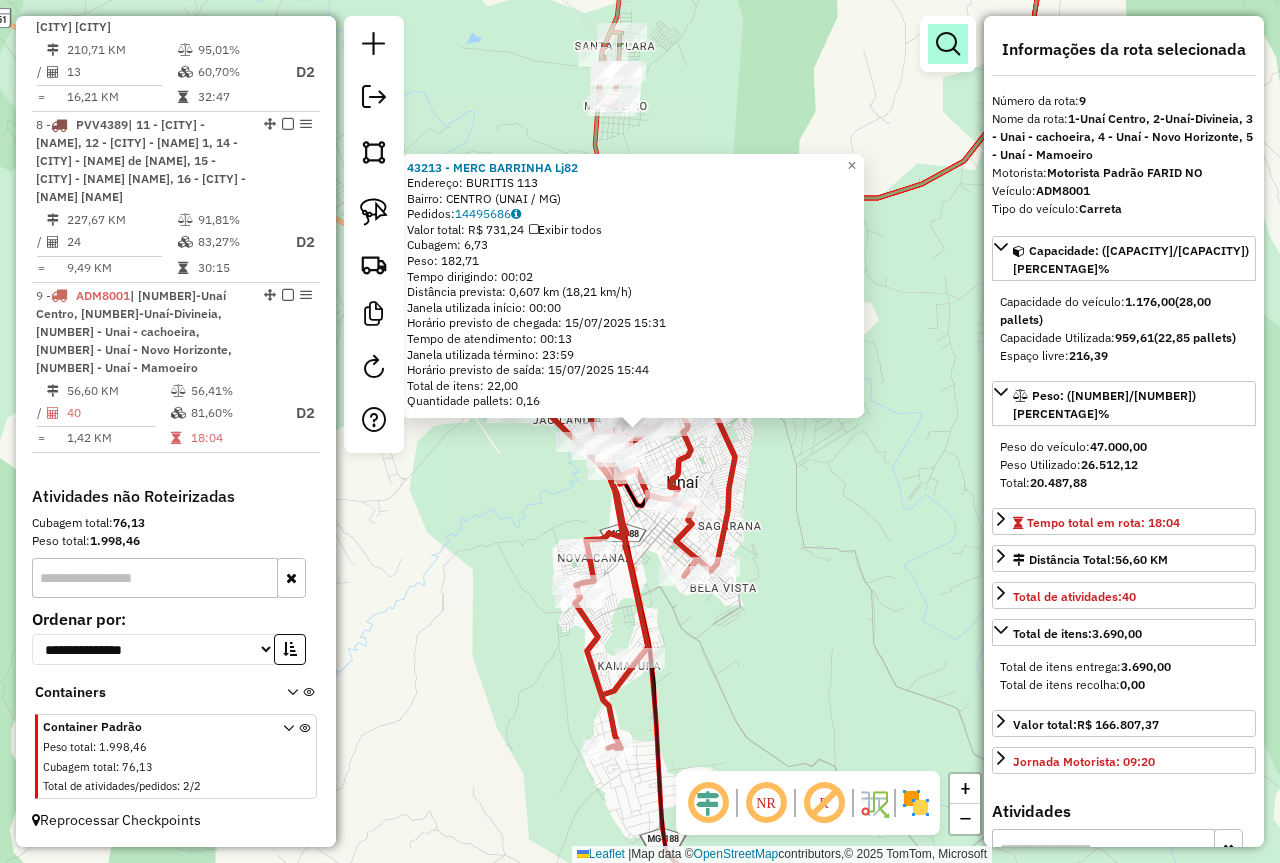 click at bounding box center [948, 44] 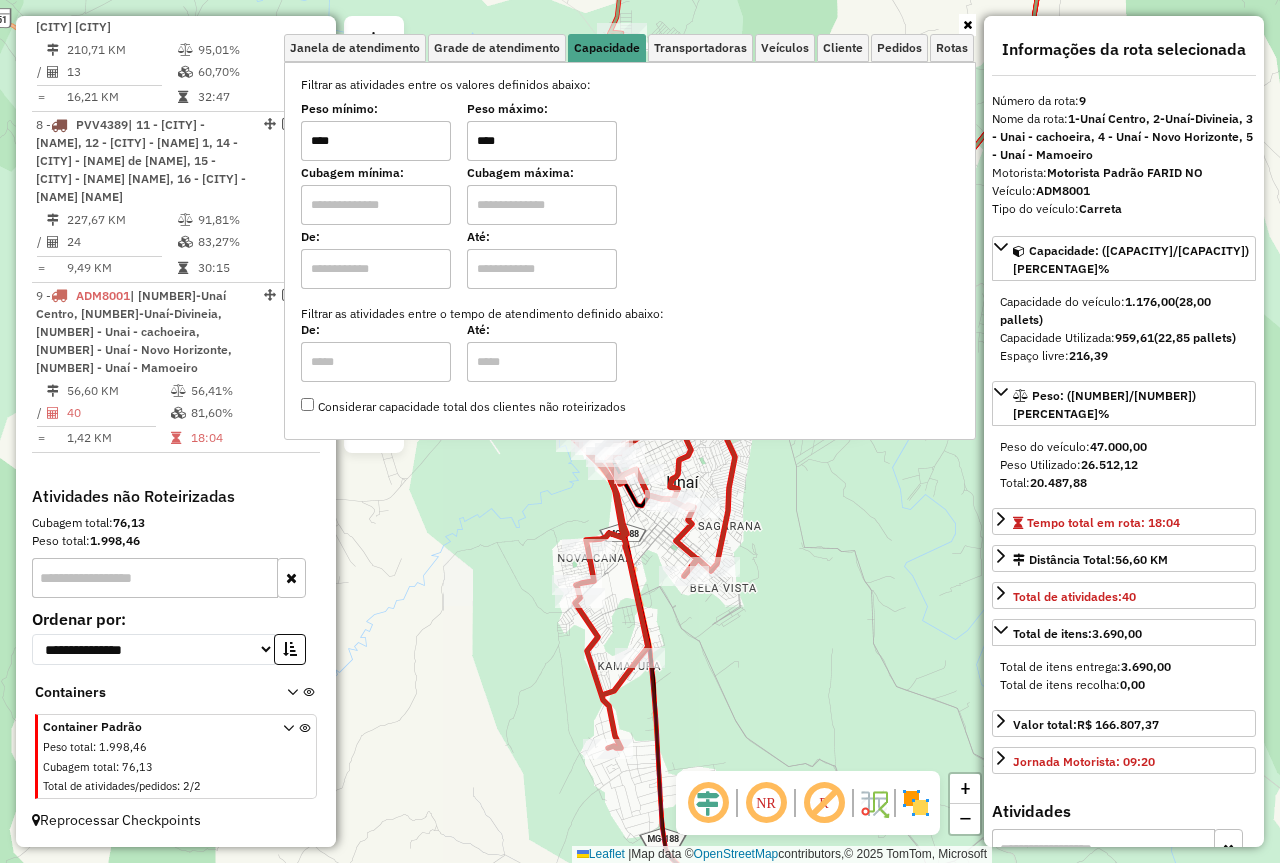 click on "****" at bounding box center [542, 141] 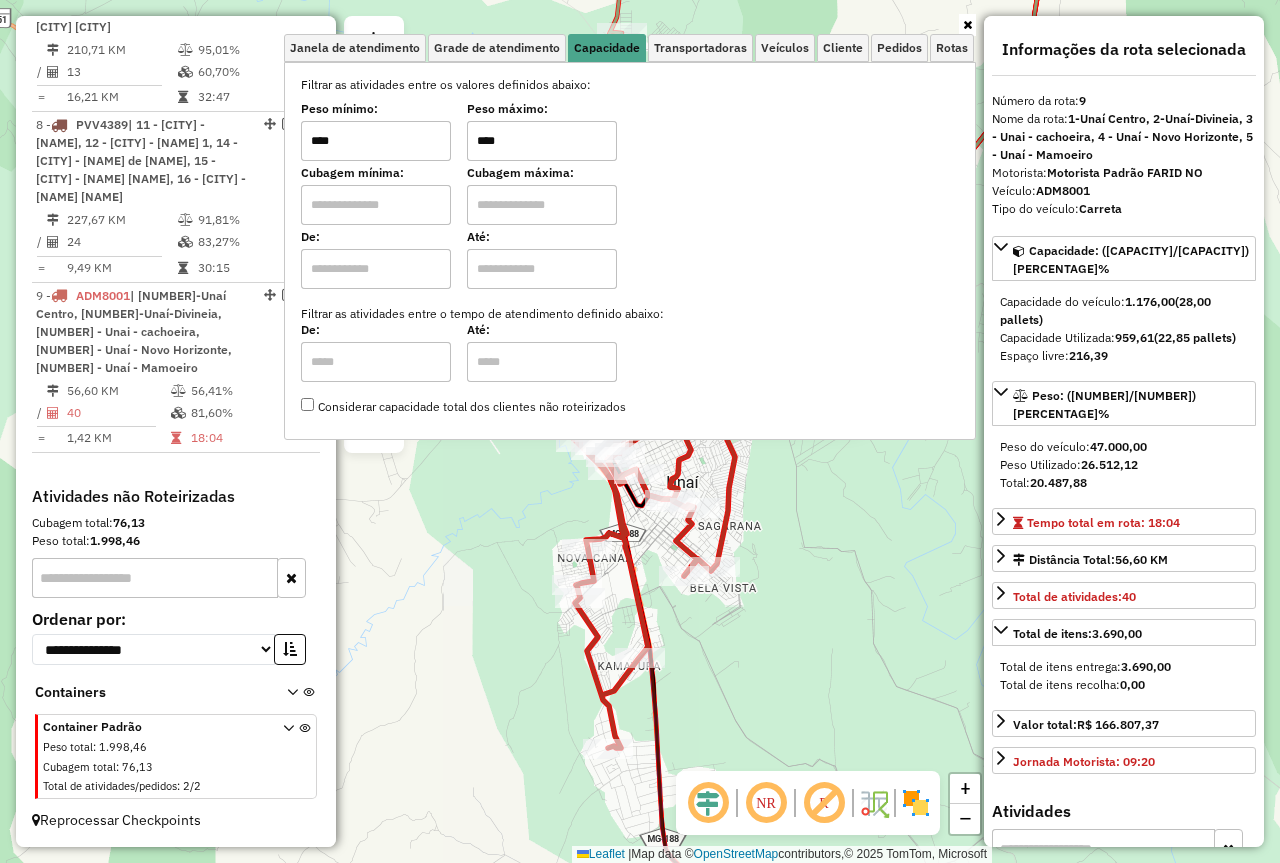 click on "****" at bounding box center [542, 141] 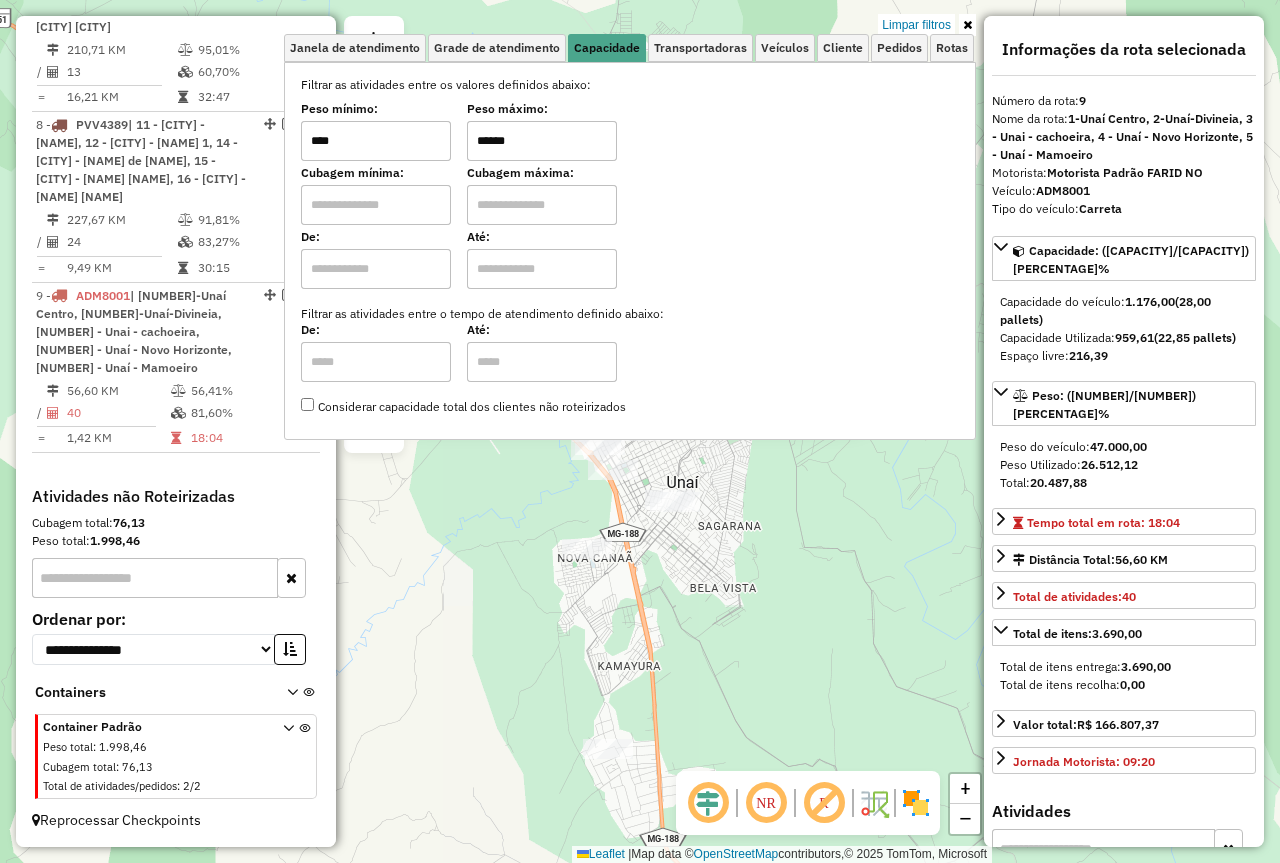 click on "43213 - MERC BARRINHA Lj82  Endereço:  BURITIS 113   Bairro: CENTRO (UNAI / MG)   Pedidos:  14495686   Valor total: R$ 731,24   Exibir todos   Cubagem: 6,73  Peso: 182,71  Tempo dirigindo: 00:02   Distância prevista: 0,607 km (18,21 km/h)   Janela utilizada início: 00:00   Horário previsto de chegada: 15/07/2025 15:31   Tempo de atendimento: 00:13   Janela utilizada término: 23:59   Horário previsto de saída: 15/07/2025 15:44   Total de itens: 22,00   Quantidade pallets: 0,16  × Limpar filtros Janela de atendimento Grade de atendimento Capacidade Transportadoras Veículos Cliente Pedidos  Rotas Selecione os dias de semana para filtrar as janelas de atendimento  Seg   Ter   Qua   Qui   Sex   Sáb   Dom  Informe o período da janela de atendimento: De: Até:  Filtrar exatamente a janela do cliente  Considerar janela de atendimento padrão  Selecione os dias de semana para filtrar as grades de atendimento  Seg   Ter   Qua   Qui   Sex   Sáb   Dom   Considerar clientes sem dia de atendimento cadastrado +" 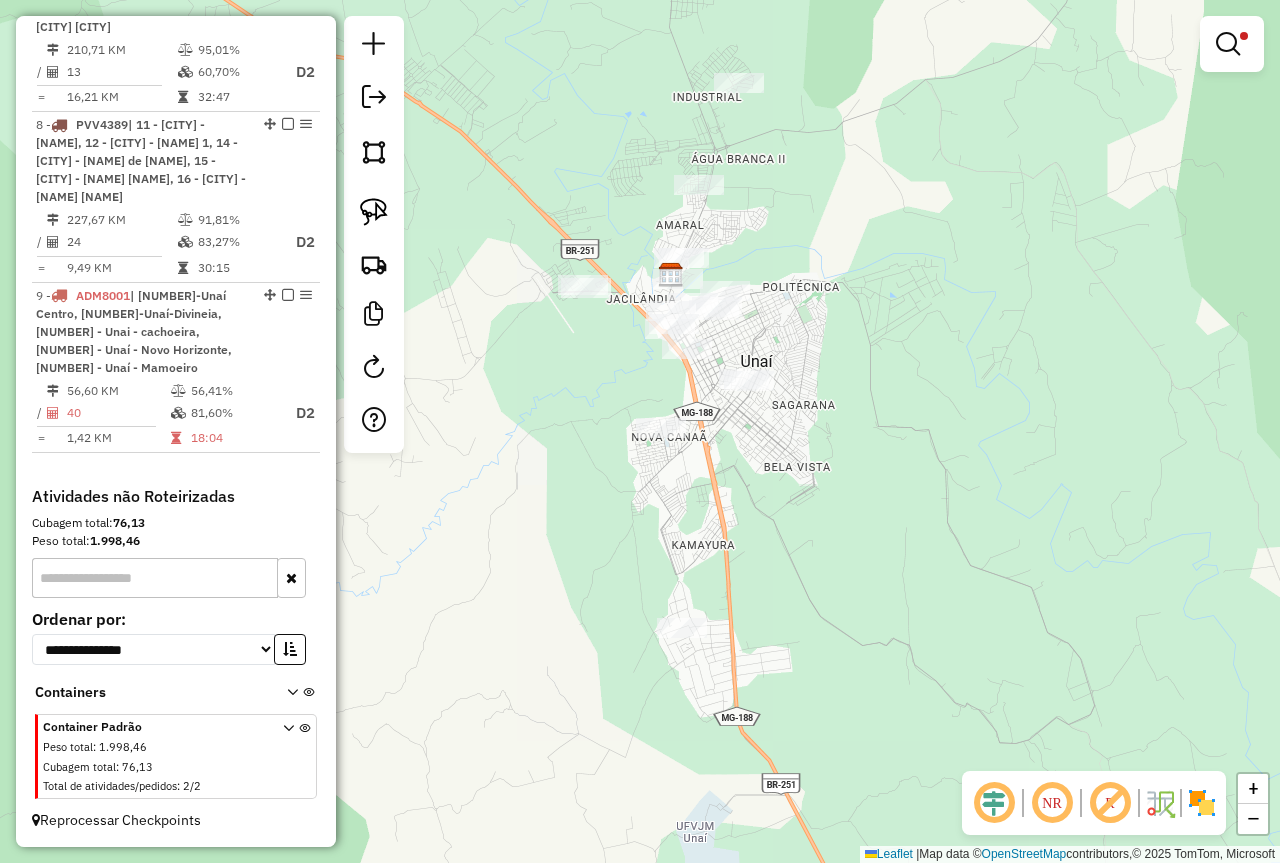 drag, startPoint x: 781, startPoint y: 424, endPoint x: 856, endPoint y: 317, distance: 130.66751 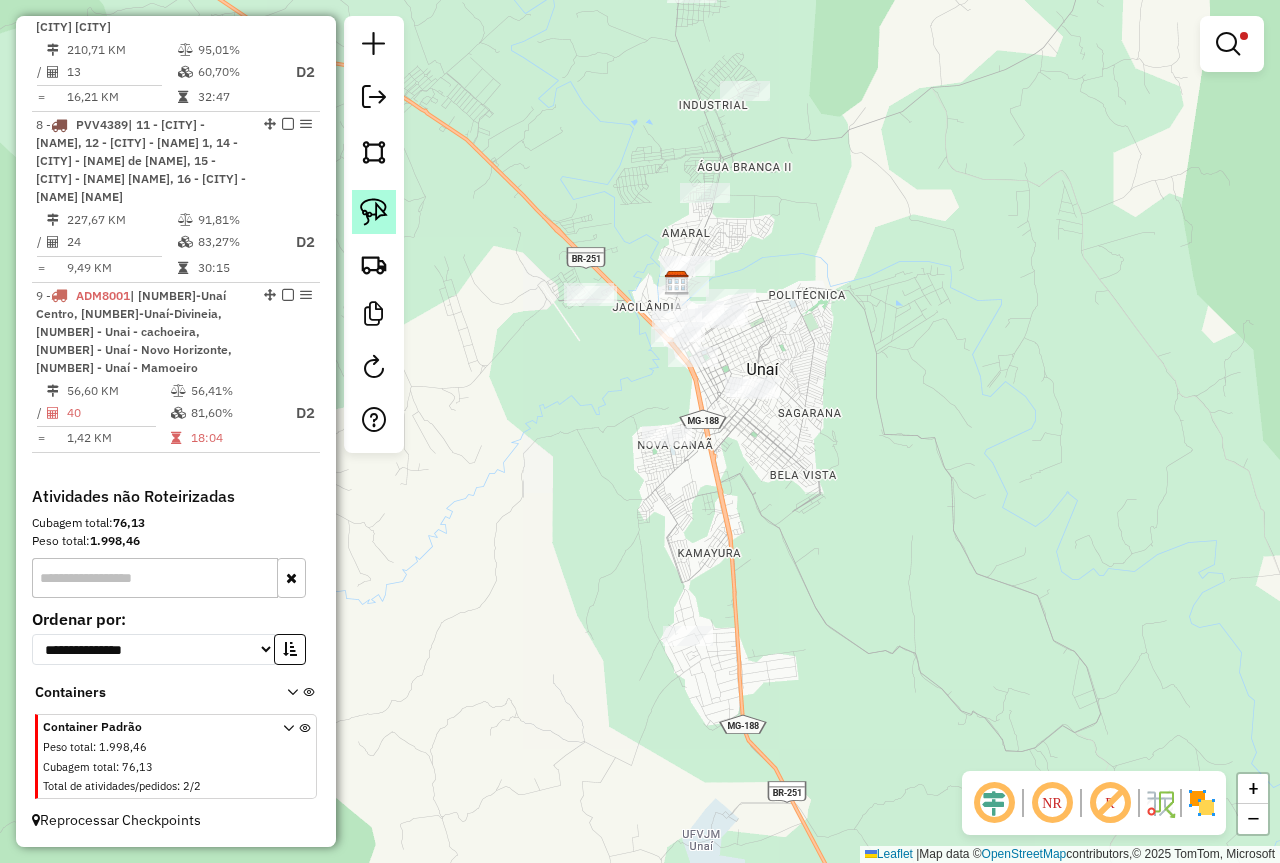 click 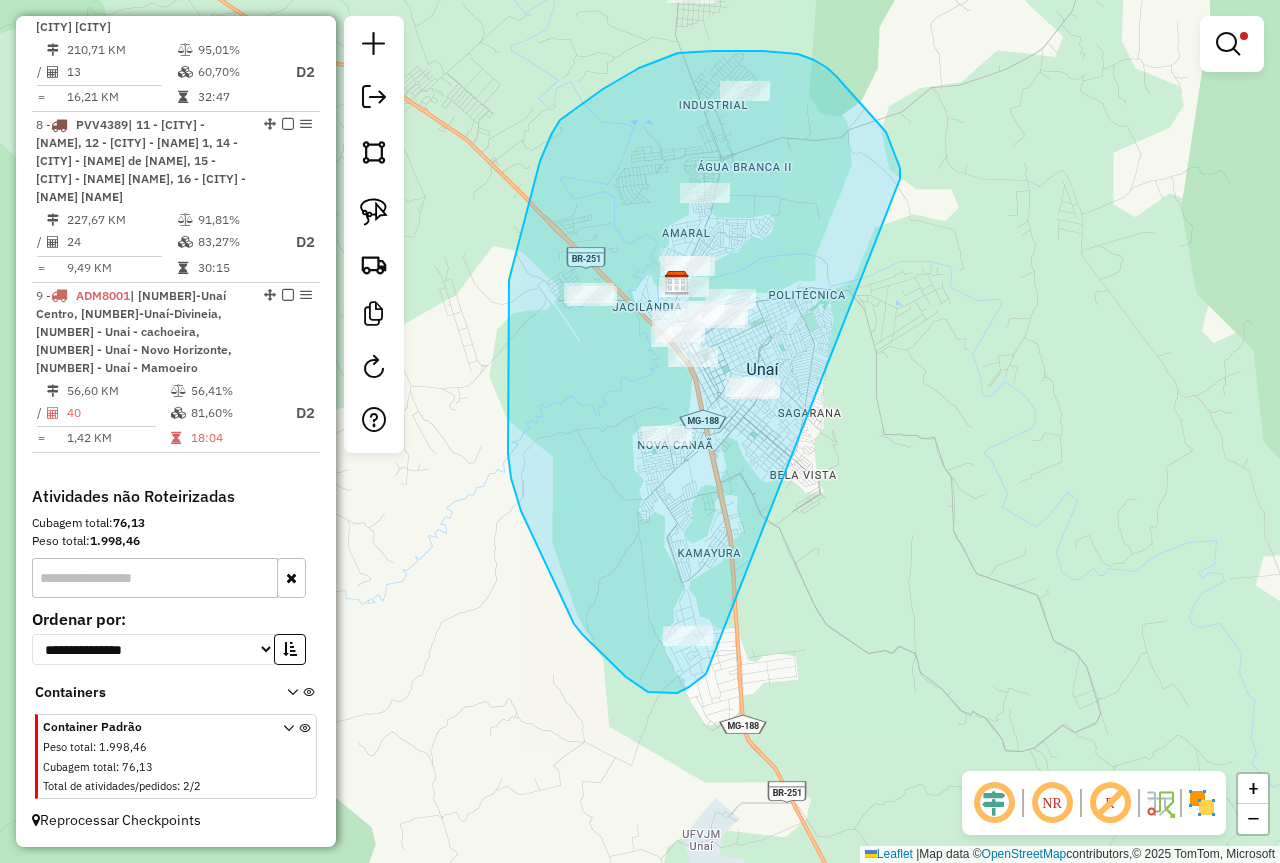 drag, startPoint x: 900, startPoint y: 168, endPoint x: 706, endPoint y: 674, distance: 541.9151 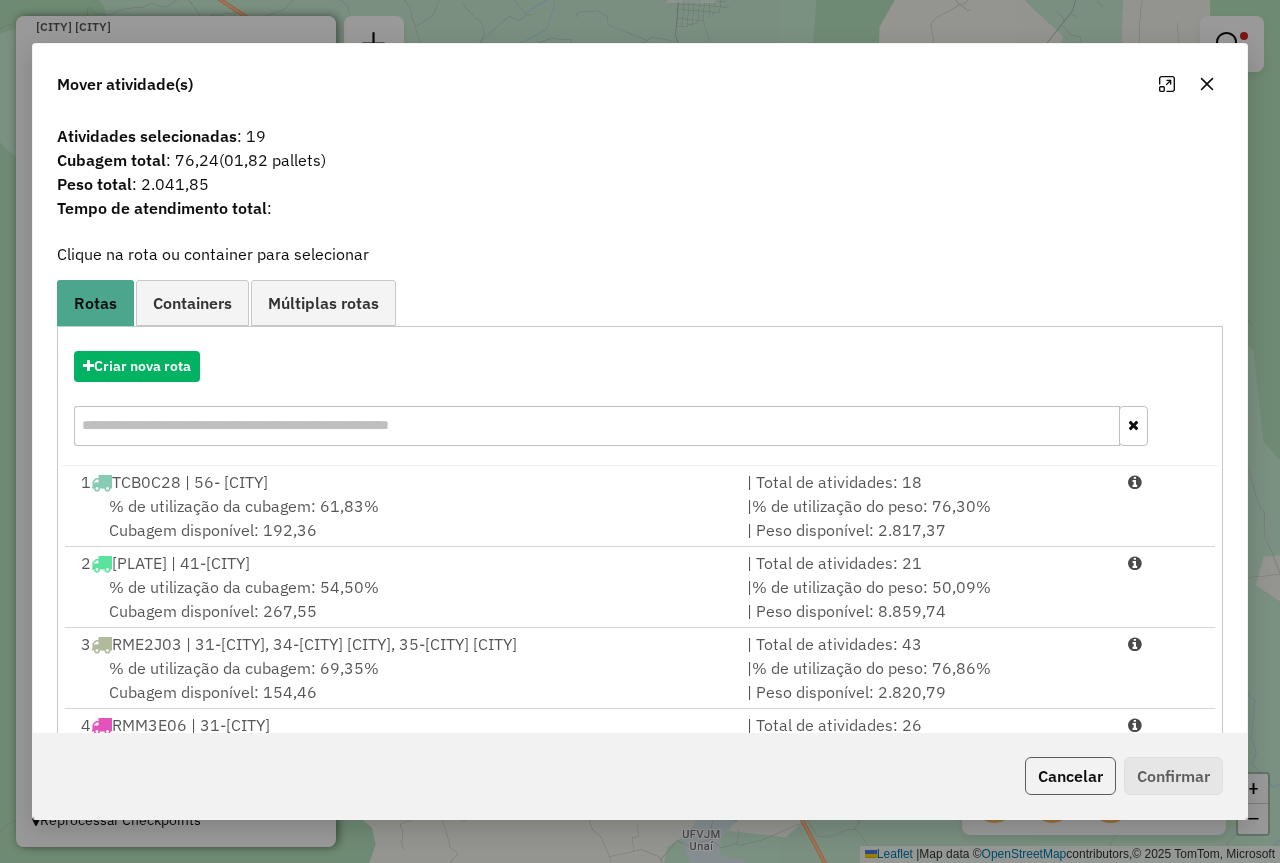 click on "Cancelar" 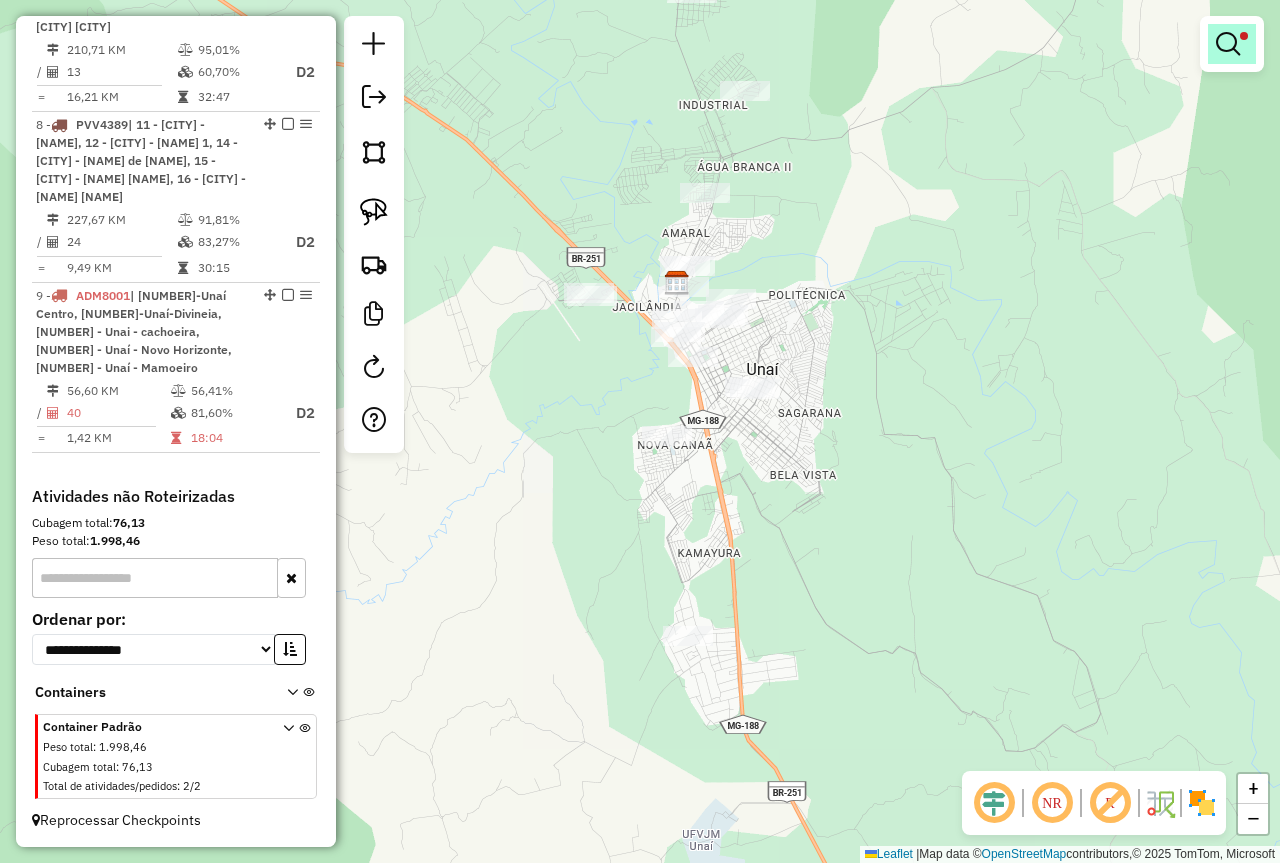 click at bounding box center [1232, 44] 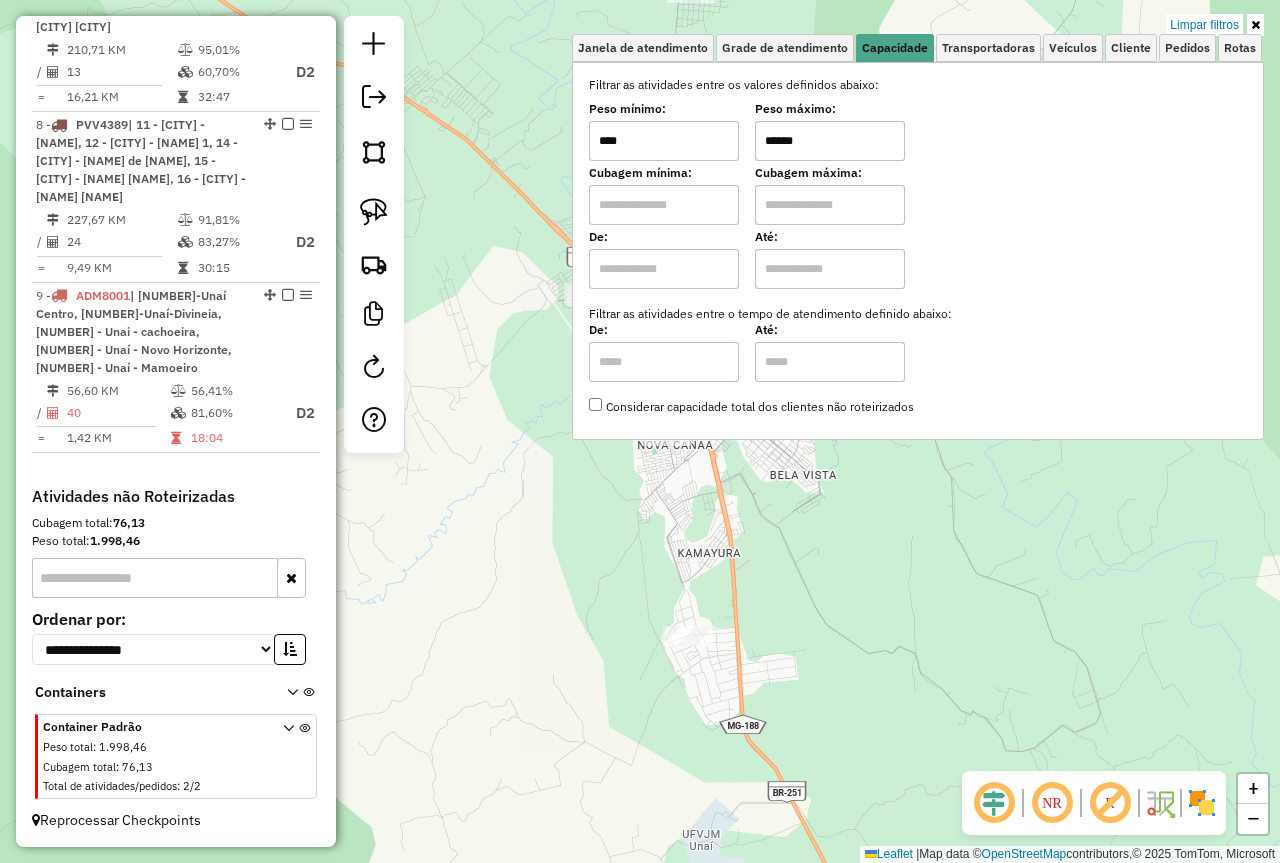 click on "******" at bounding box center (830, 141) 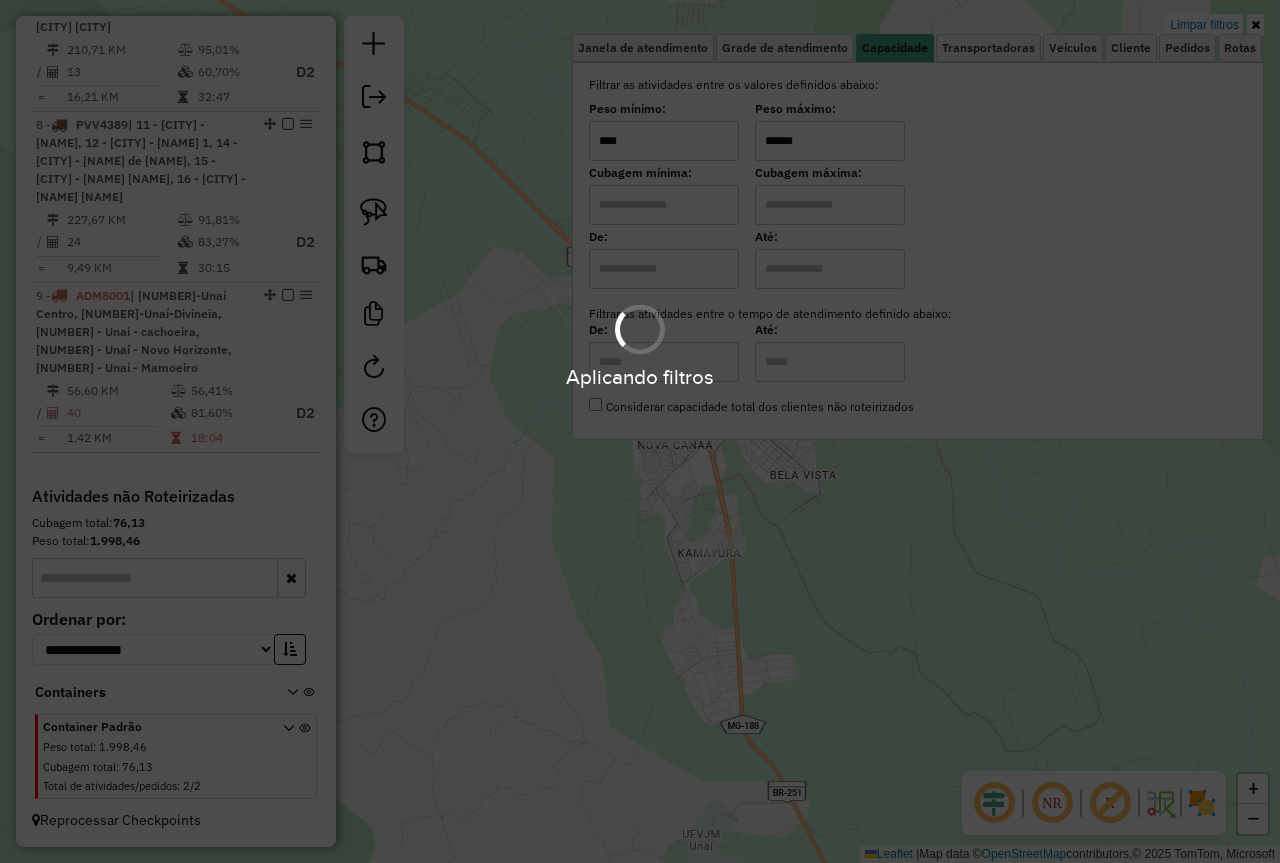 type on "******" 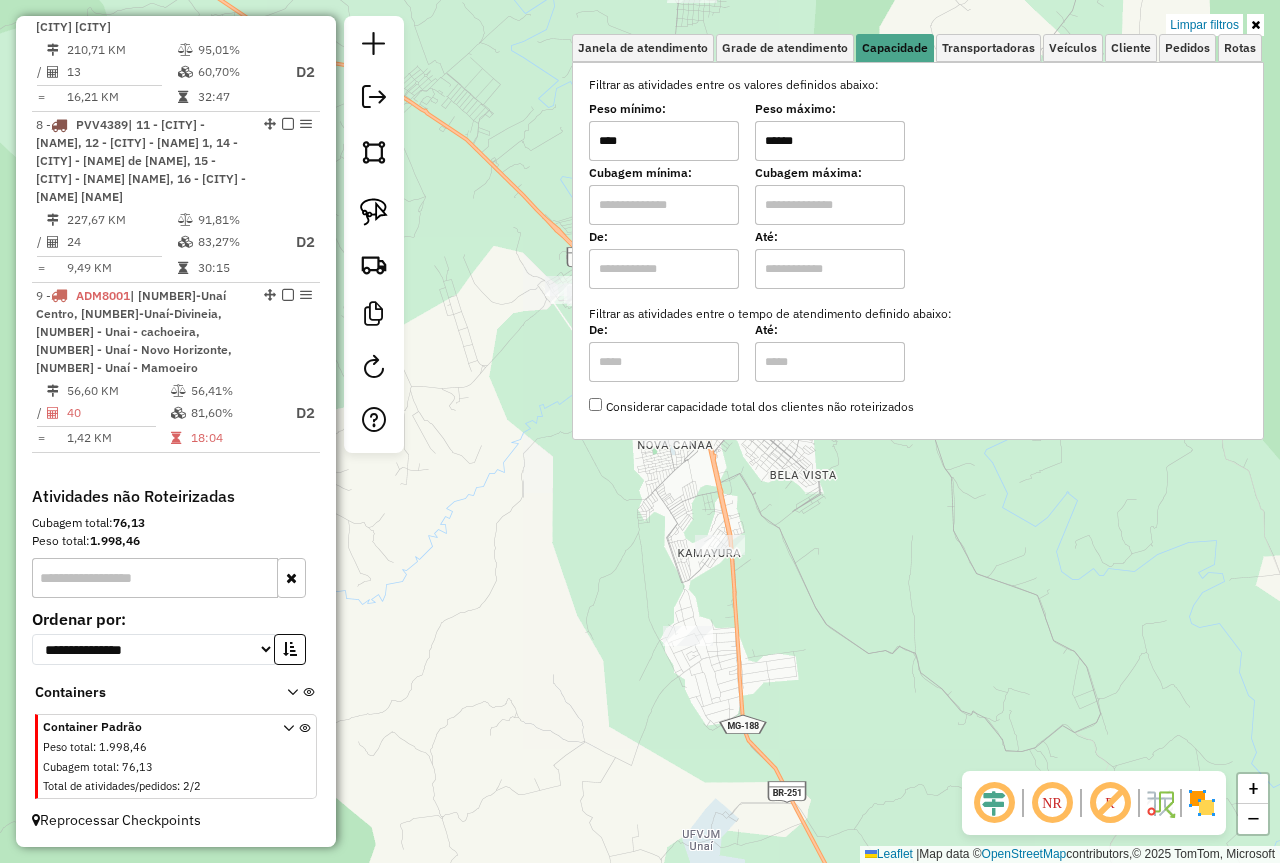 click on "Limpar filtros Janela de atendimento Grade de atendimento Capacidade Transportadoras Veículos Cliente Pedidos  Rotas Selecione os dias de semana para filtrar as janelas de atendimento  Seg   Ter   Qua   Qui   Sex   Sáb   Dom  Informe o período da janela de atendimento: De: Até:  Filtrar exatamente a janela do cliente  Considerar janela de atendimento padrão  Selecione os dias de semana para filtrar as grades de atendimento  Seg   Ter   Qua   Qui   Sex   Sáb   Dom   Considerar clientes sem dia de atendimento cadastrado  Clientes fora do dia de atendimento selecionado Filtrar as atividades entre os valores definidos abaixo:  Peso mínimo:  ****  Peso máximo:  ******  Cubagem mínima:   Cubagem máxima:   De:   Até:  Filtrar as atividades entre o tempo de atendimento definido abaixo:  De:   Até:   Considerar capacidade total dos clientes não roteirizados Transportadora: Selecione um ou mais itens Tipo de veículo: Selecione um ou mais itens Veículo: Selecione um ou mais itens Motorista: Nome: Rótulo:" 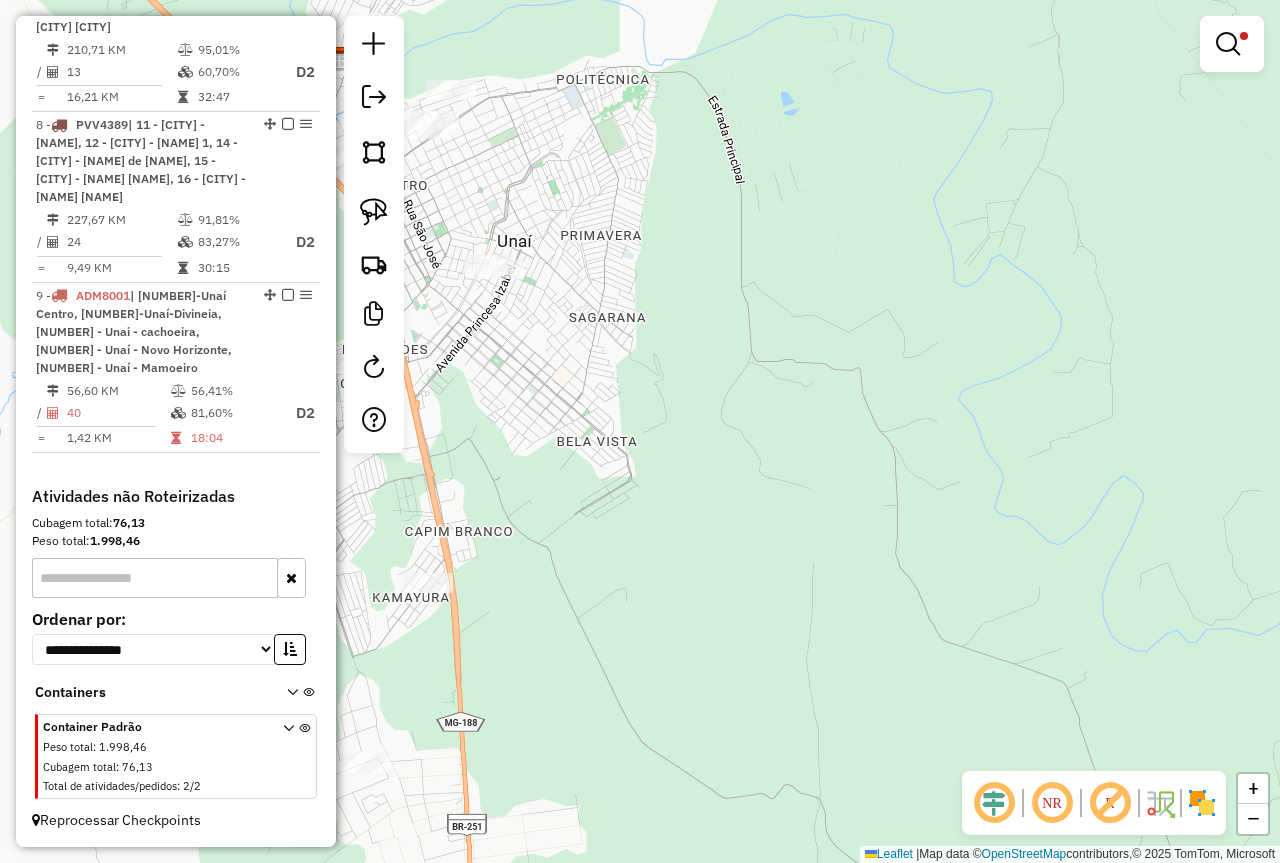 click on "Limpar filtros Janela de atendimento Grade de atendimento Capacidade Transportadoras Veículos Cliente Pedidos  Rotas Selecione os dias de semana para filtrar as janelas de atendimento  Seg   Ter   Qua   Qui   Sex   Sáb   Dom  Informe o período da janela de atendimento: De: Até:  Filtrar exatamente a janela do cliente  Considerar janela de atendimento padrão  Selecione os dias de semana para filtrar as grades de atendimento  Seg   Ter   Qua   Qui   Sex   Sáb   Dom   Considerar clientes sem dia de atendimento cadastrado  Clientes fora do dia de atendimento selecionado Filtrar as atividades entre os valores definidos abaixo:  Peso mínimo:  ****  Peso máximo:  ******  Cubagem mínima:   Cubagem máxima:   De:   Até:  Filtrar as atividades entre o tempo de atendimento definido abaixo:  De:   Até:   Considerar capacidade total dos clientes não roteirizados Transportadora: Selecione um ou mais itens Tipo de veículo: Selecione um ou mais itens Veículo: Selecione um ou mais itens Motorista: Nome: Rótulo:" 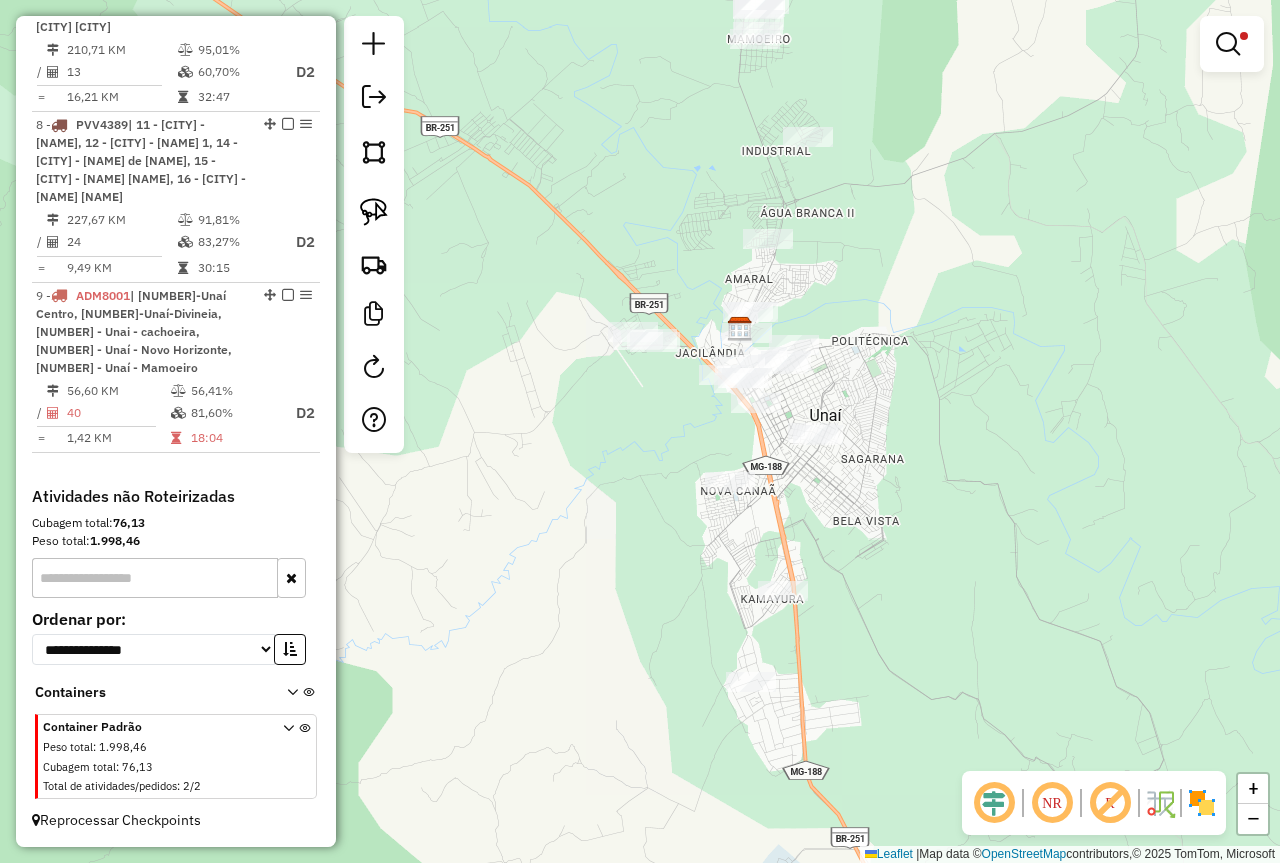drag, startPoint x: 810, startPoint y: 495, endPoint x: 978, endPoint y: 548, distance: 176.16185 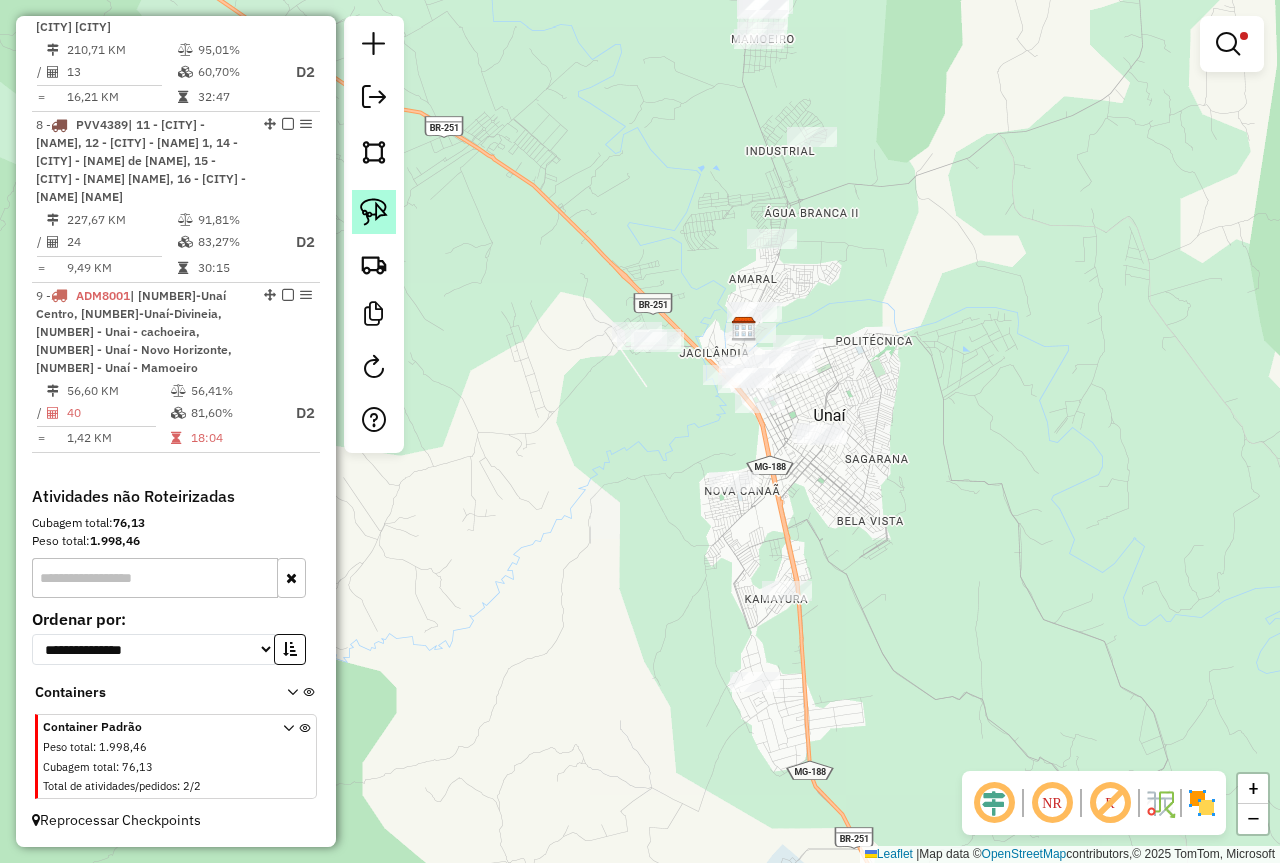 click 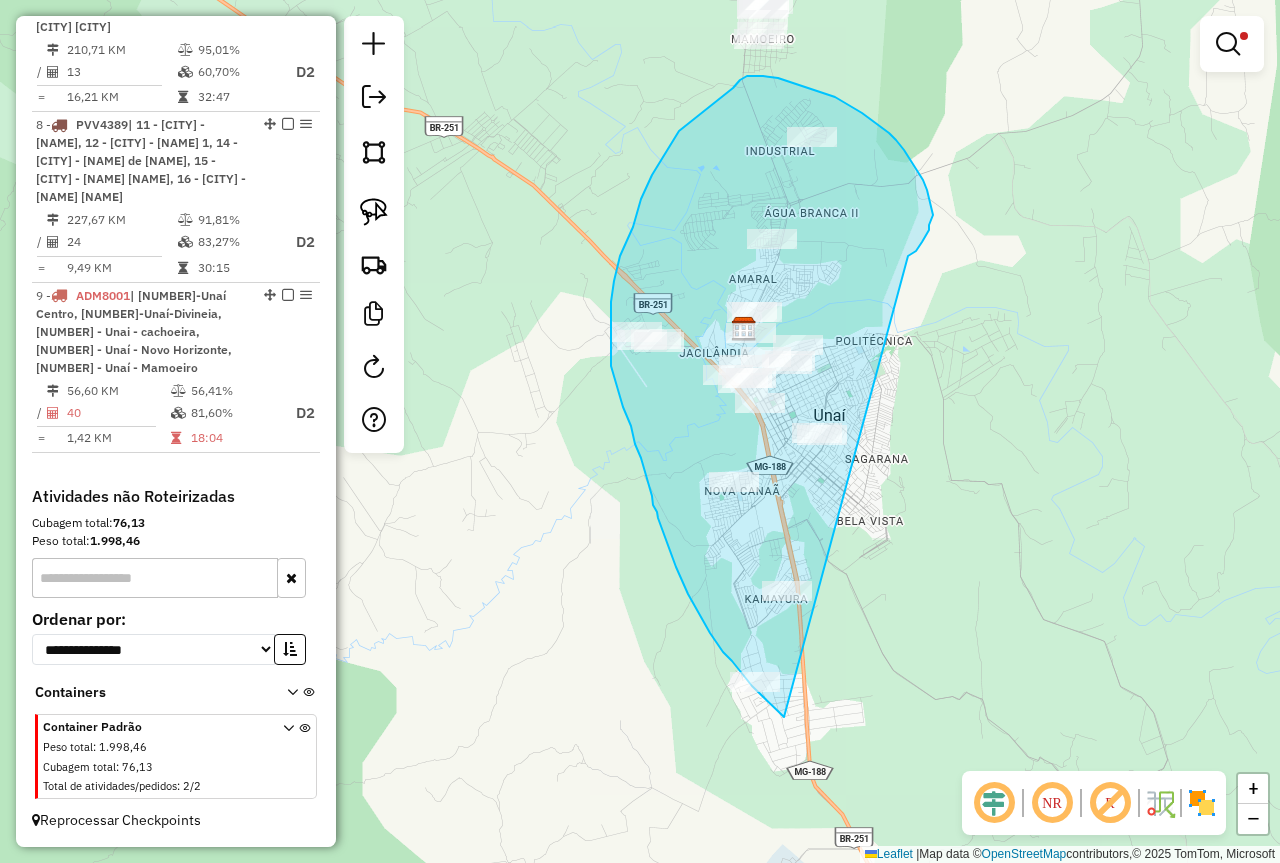 drag, startPoint x: 927, startPoint y: 190, endPoint x: 784, endPoint y: 717, distance: 546.05676 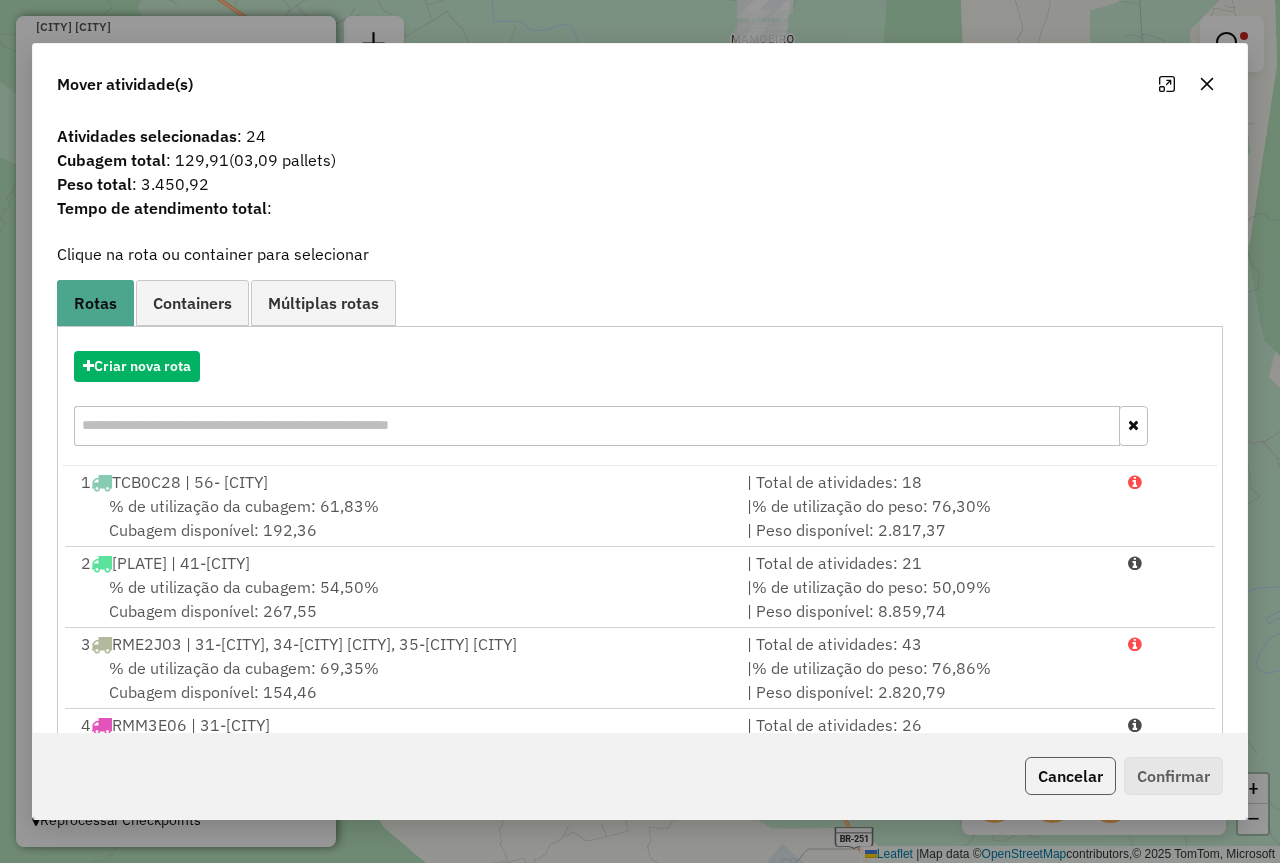 click on "Cancelar" 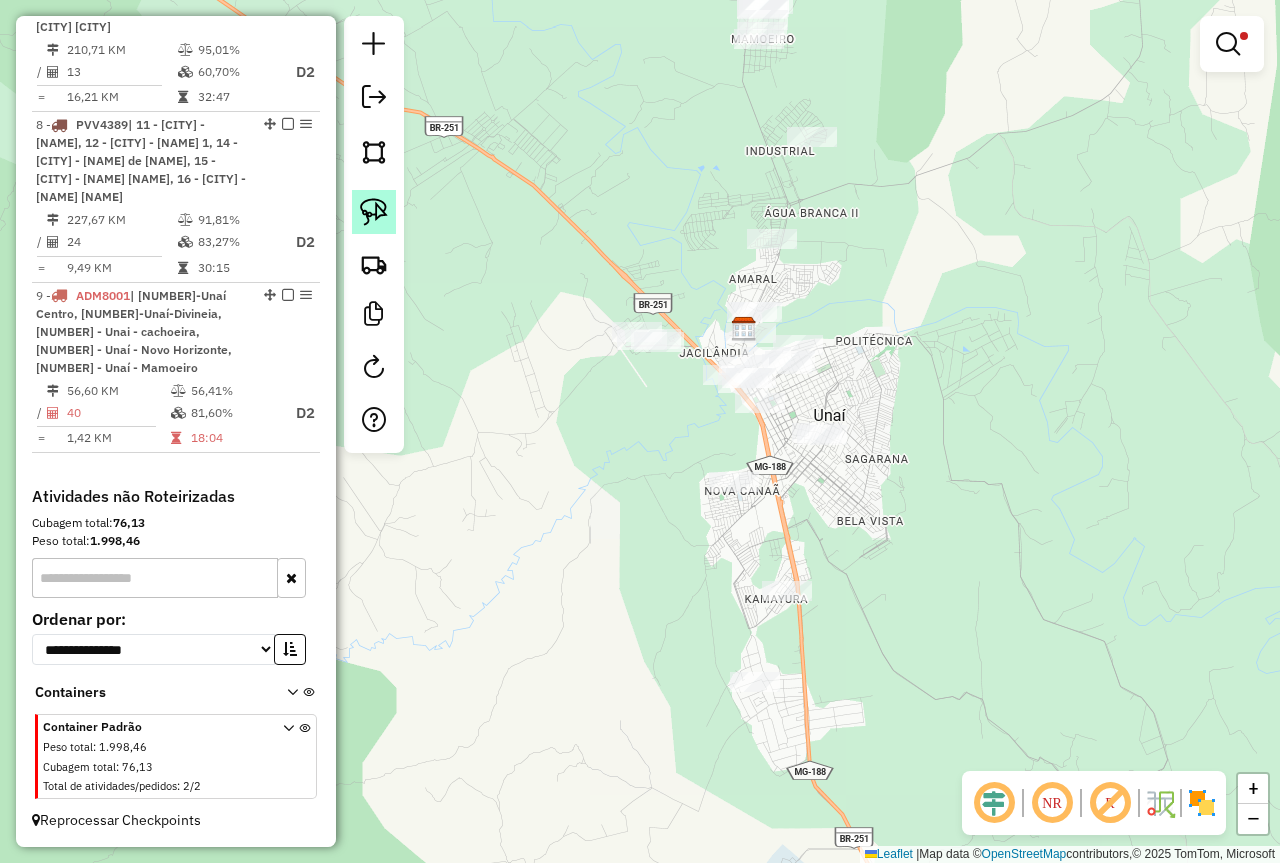 click 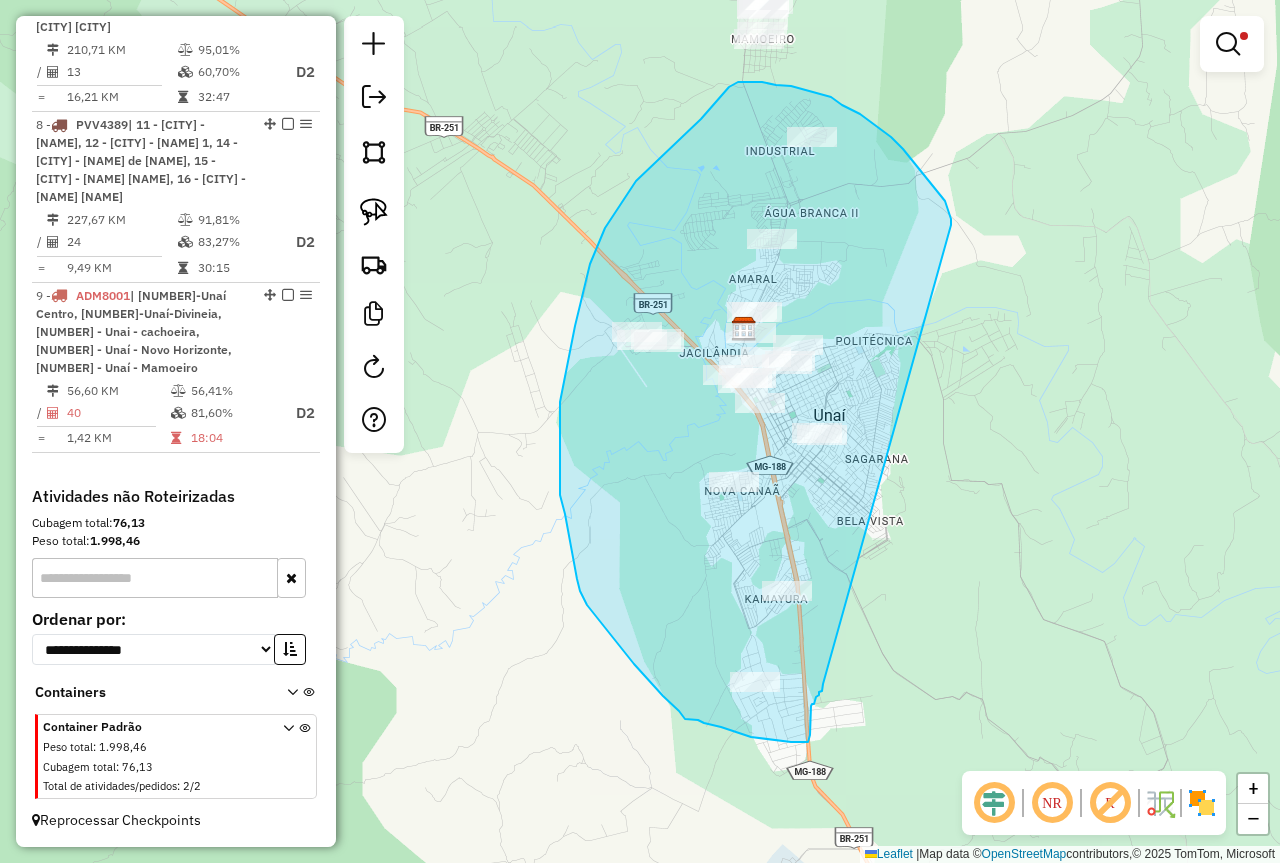 drag, startPoint x: 951, startPoint y: 219, endPoint x: 823, endPoint y: 684, distance: 482.29556 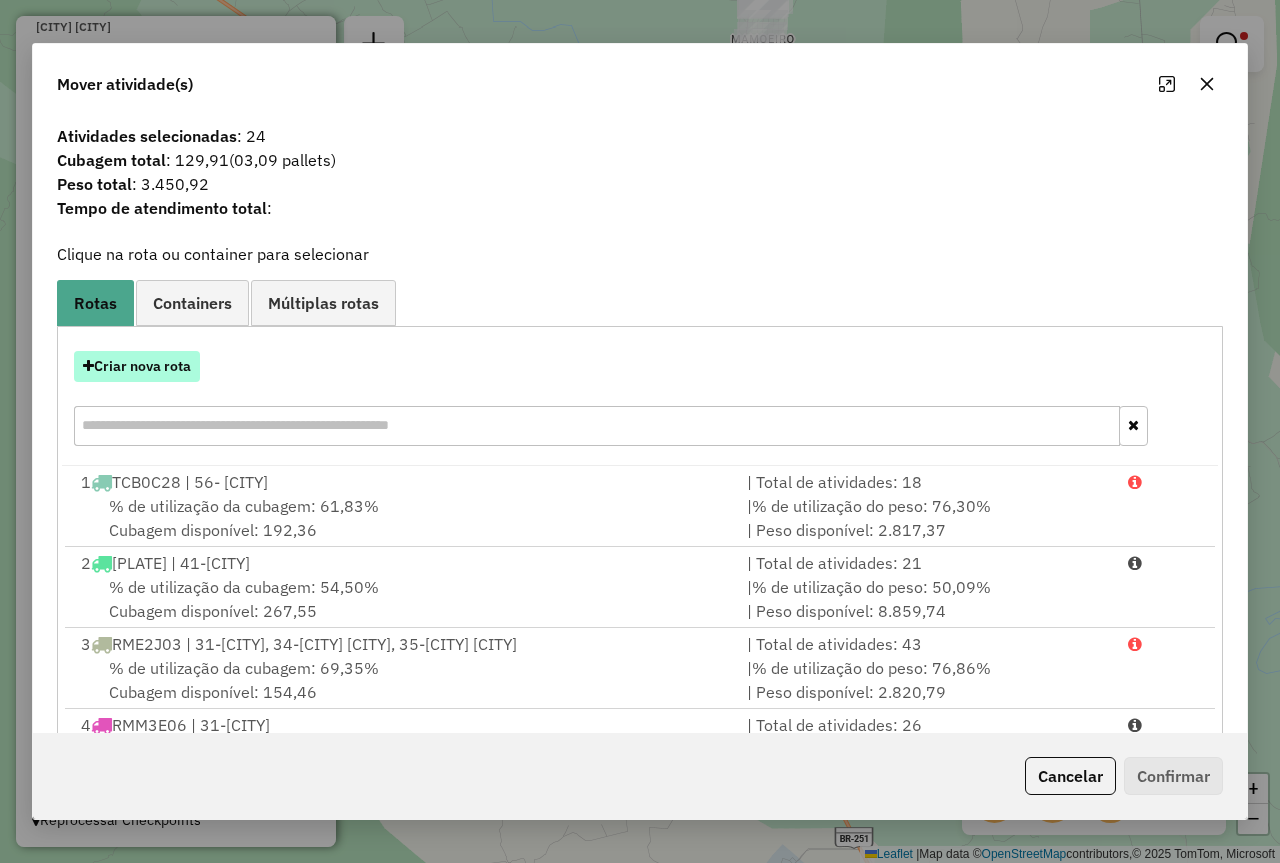 click on "Criar nova rota" at bounding box center (137, 366) 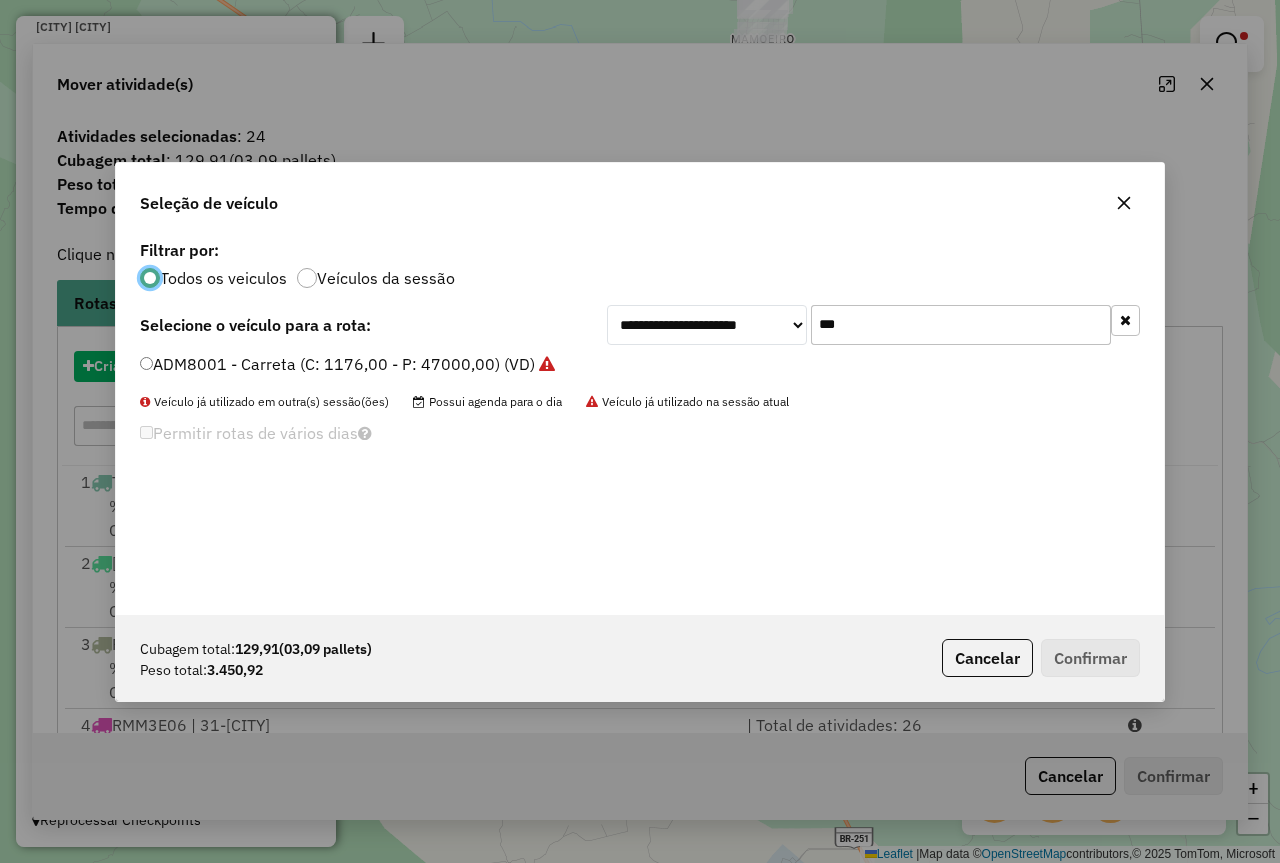 scroll, scrollTop: 11, scrollLeft: 6, axis: both 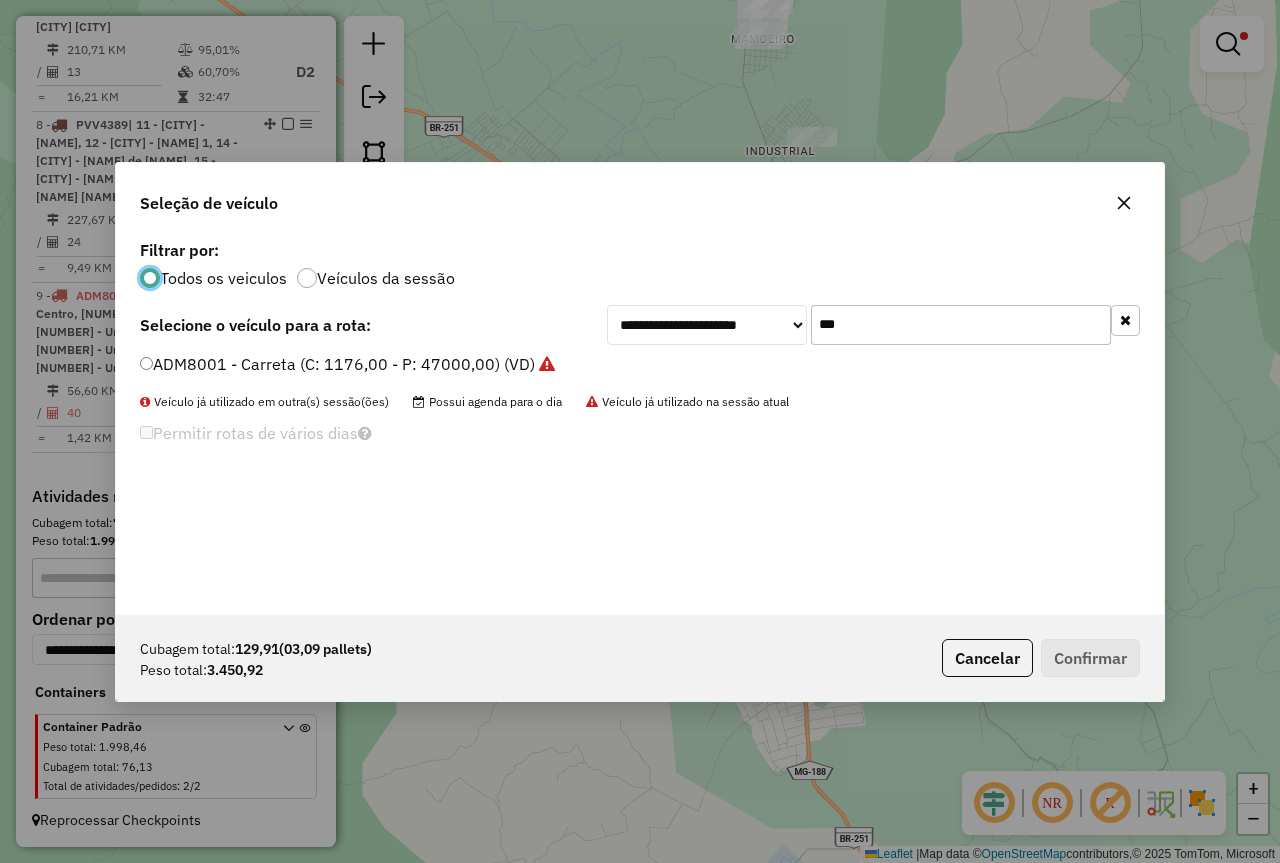 click on "***" 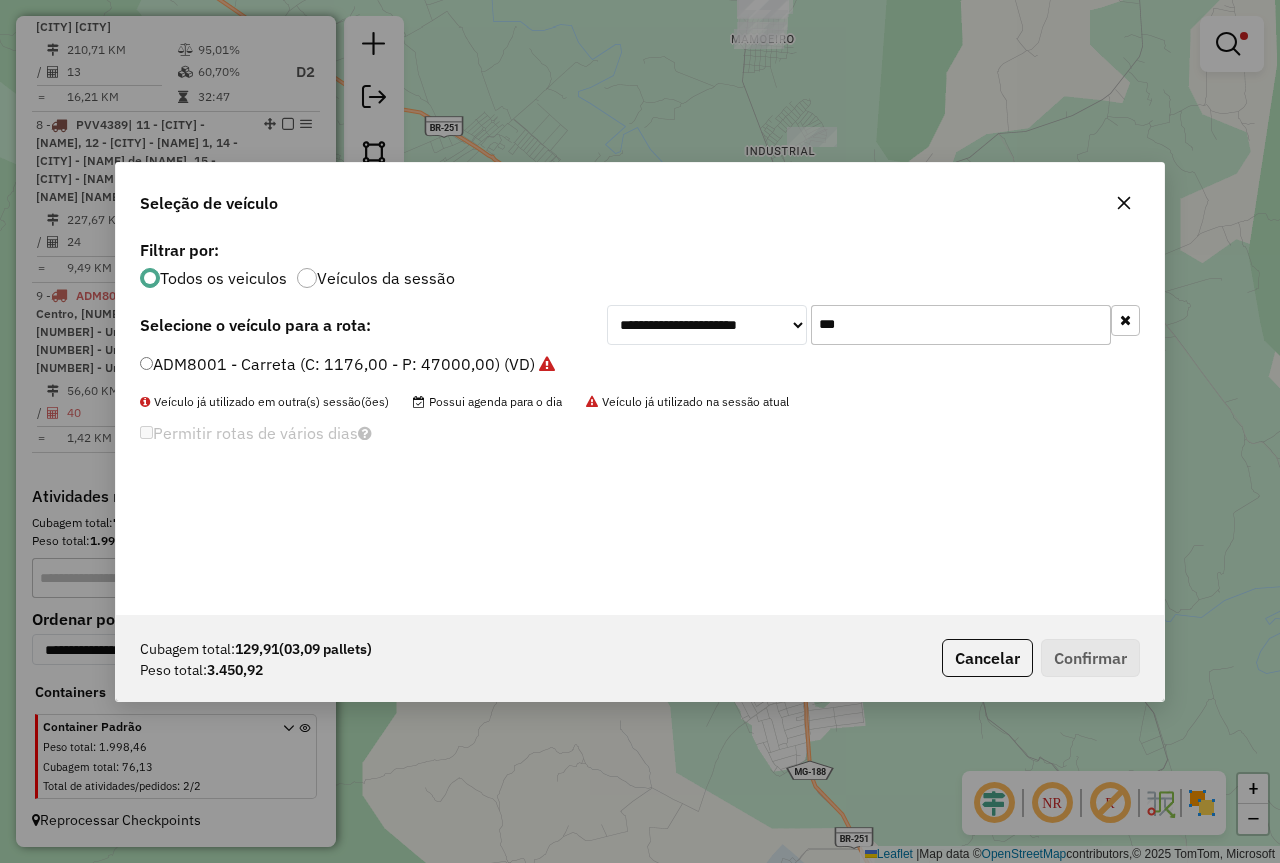 click on "***" 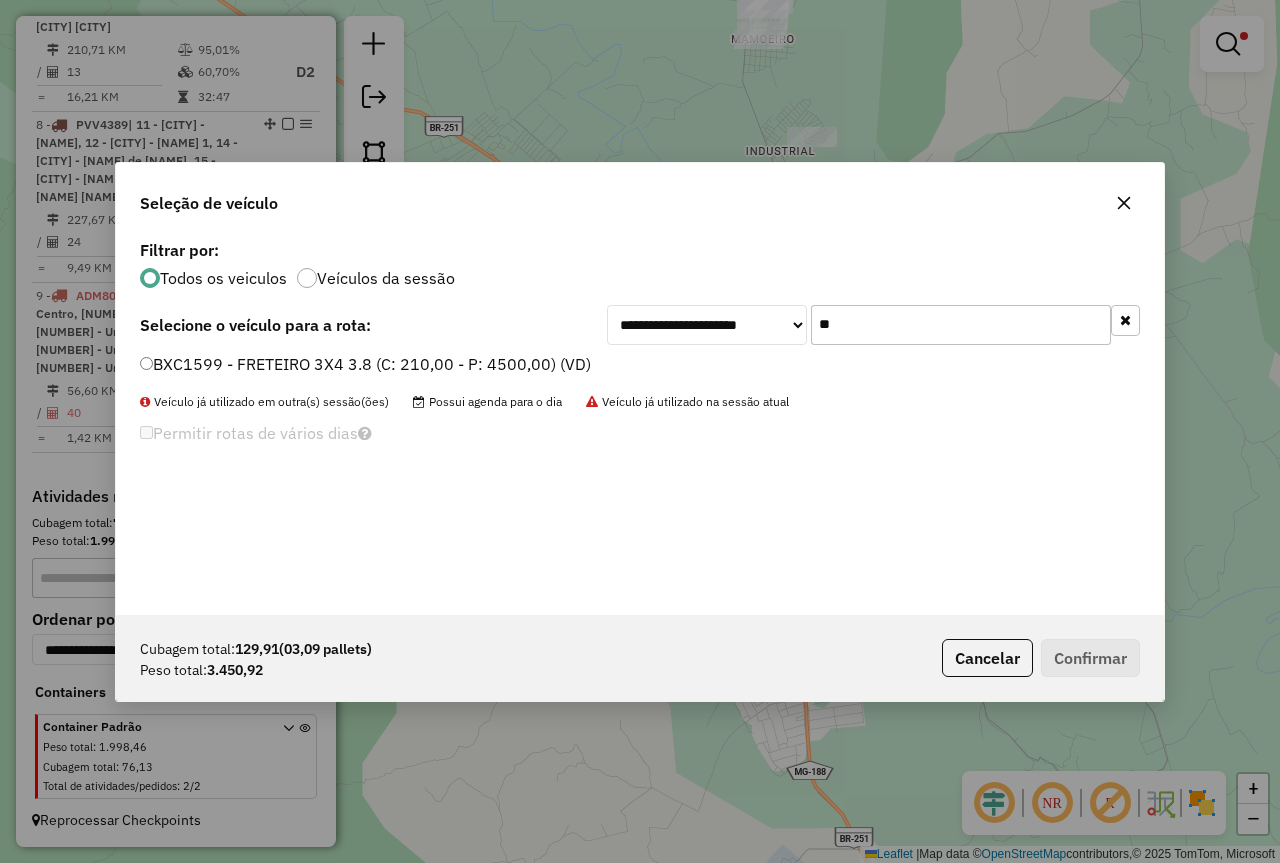 type on "**" 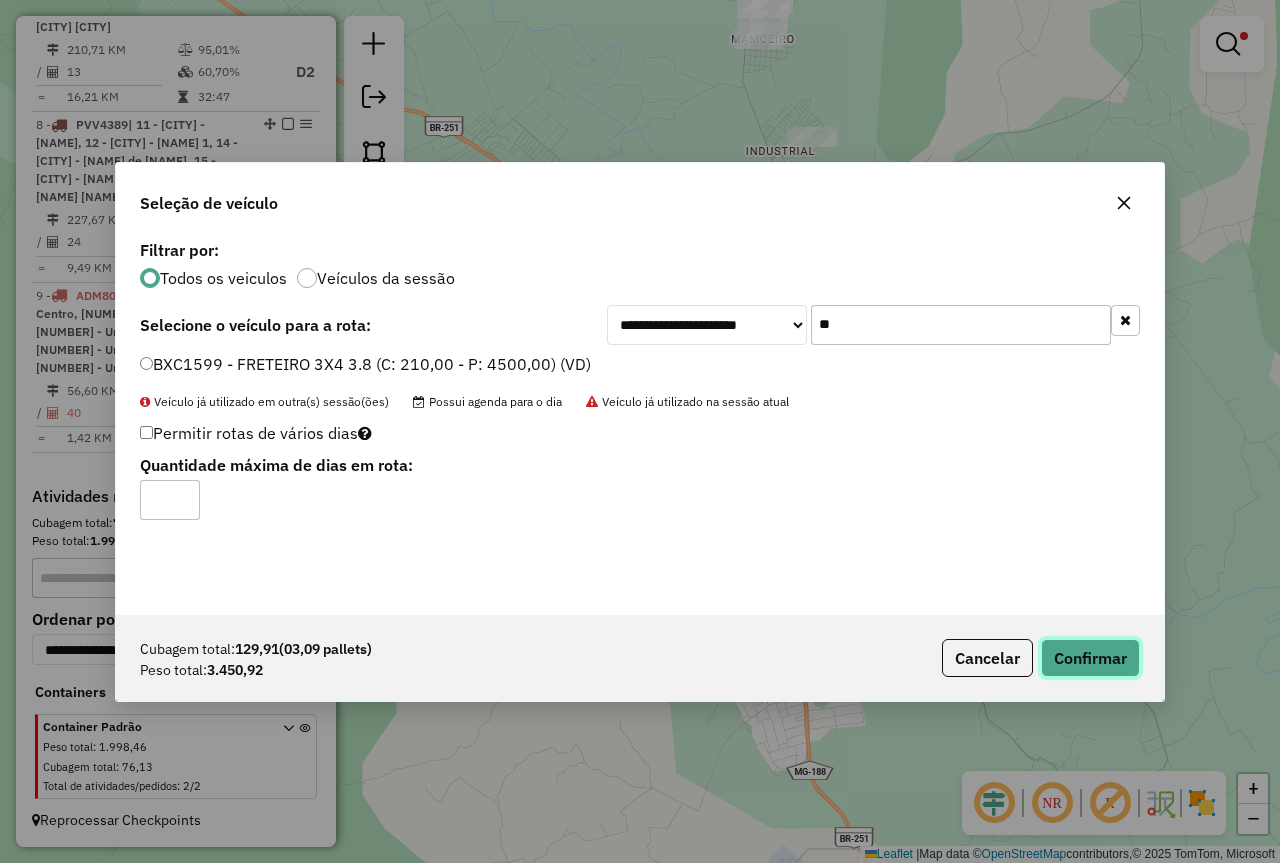 click on "Confirmar" 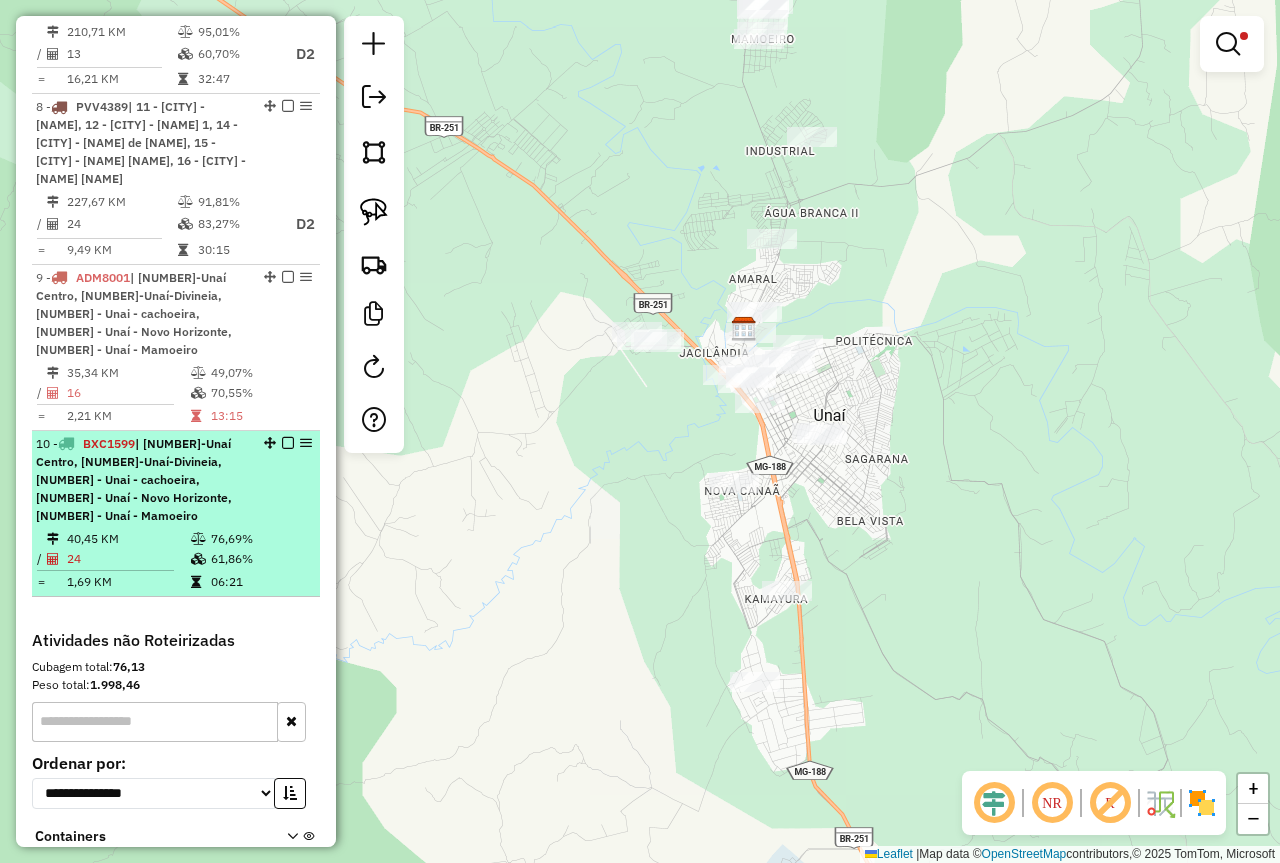 click at bounding box center (288, 443) 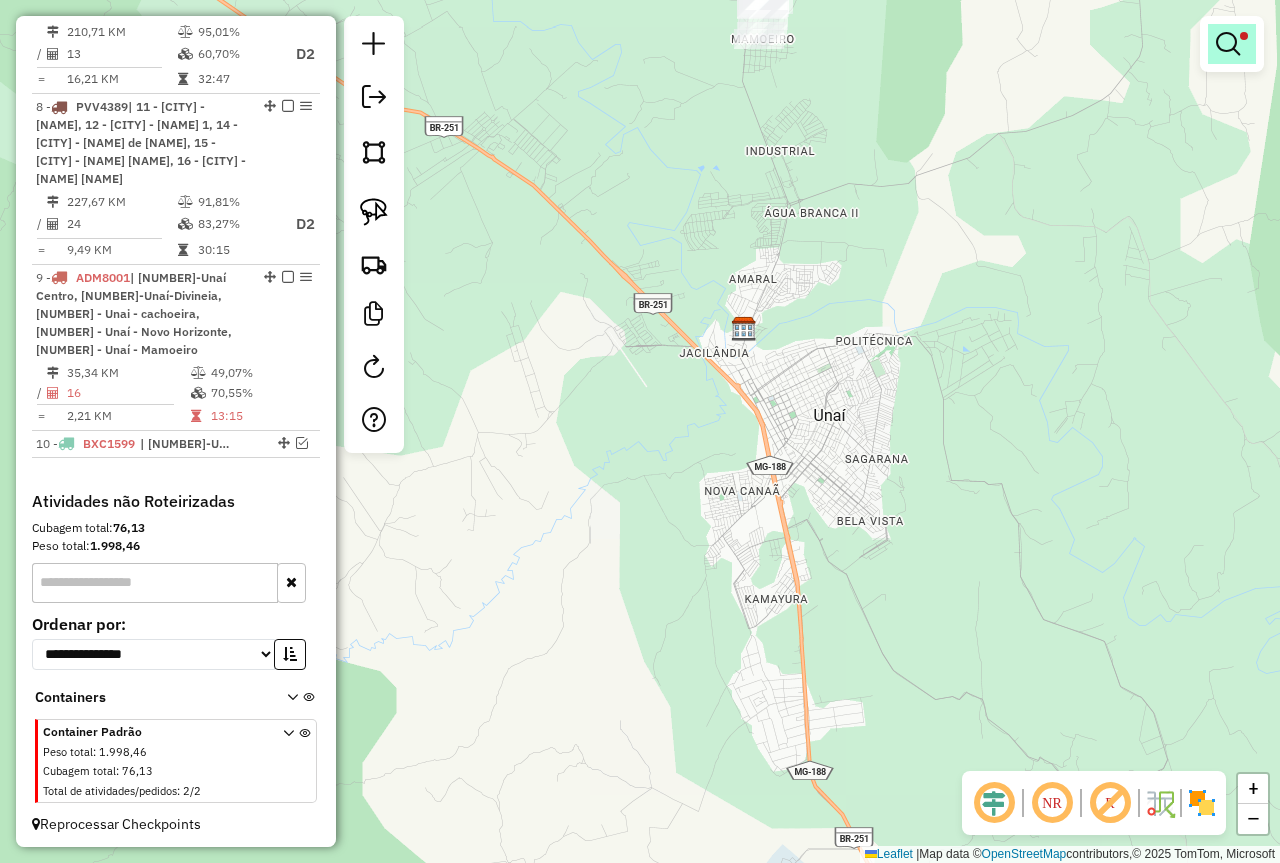 click at bounding box center (1228, 44) 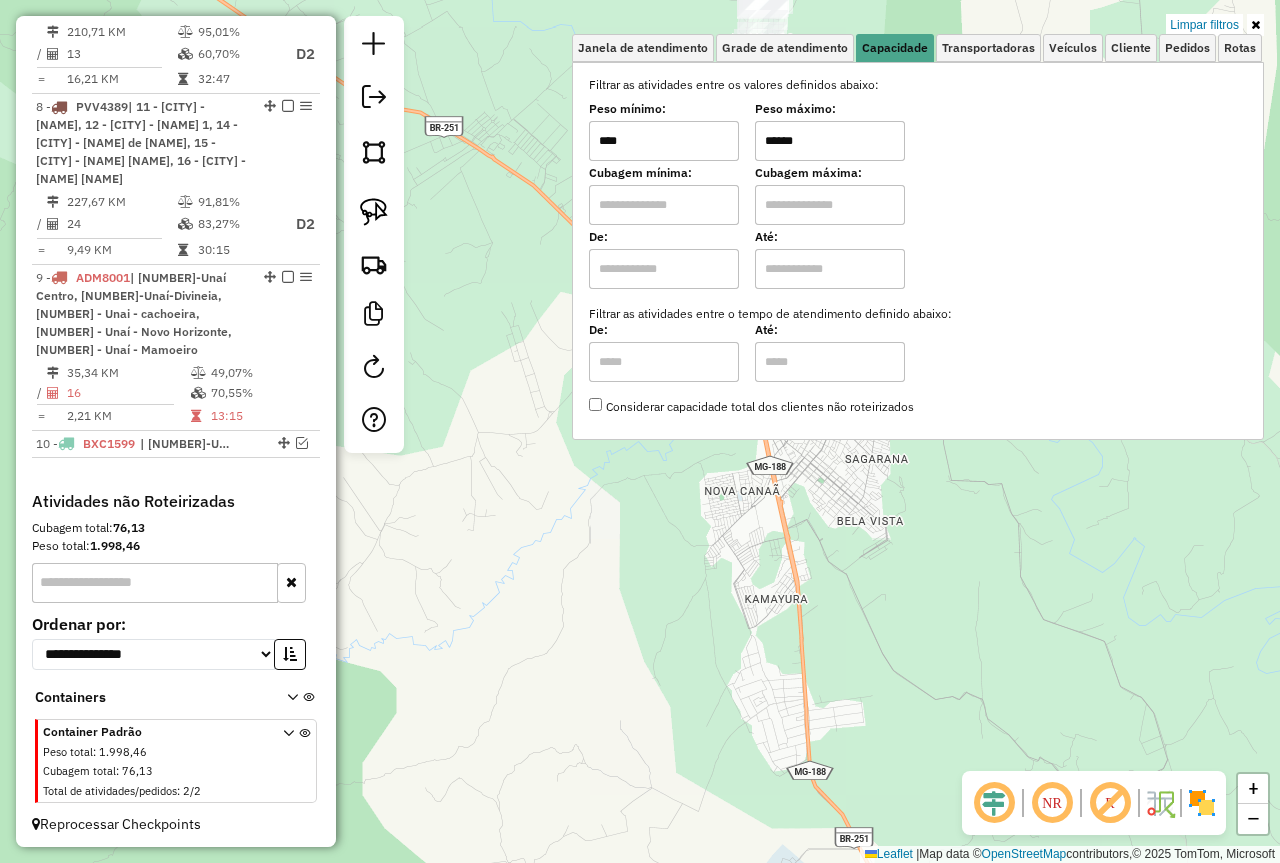 click on "******" at bounding box center (830, 141) 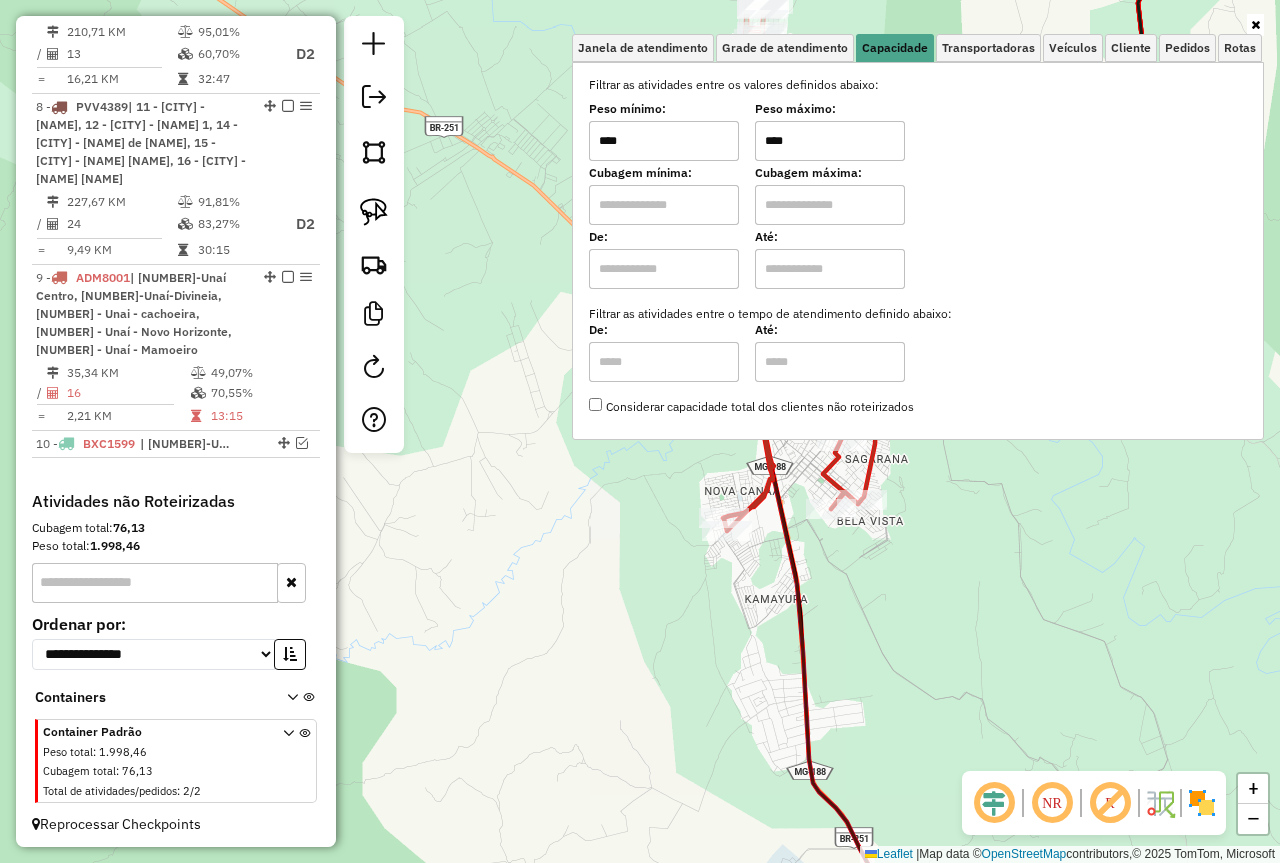 type on "****" 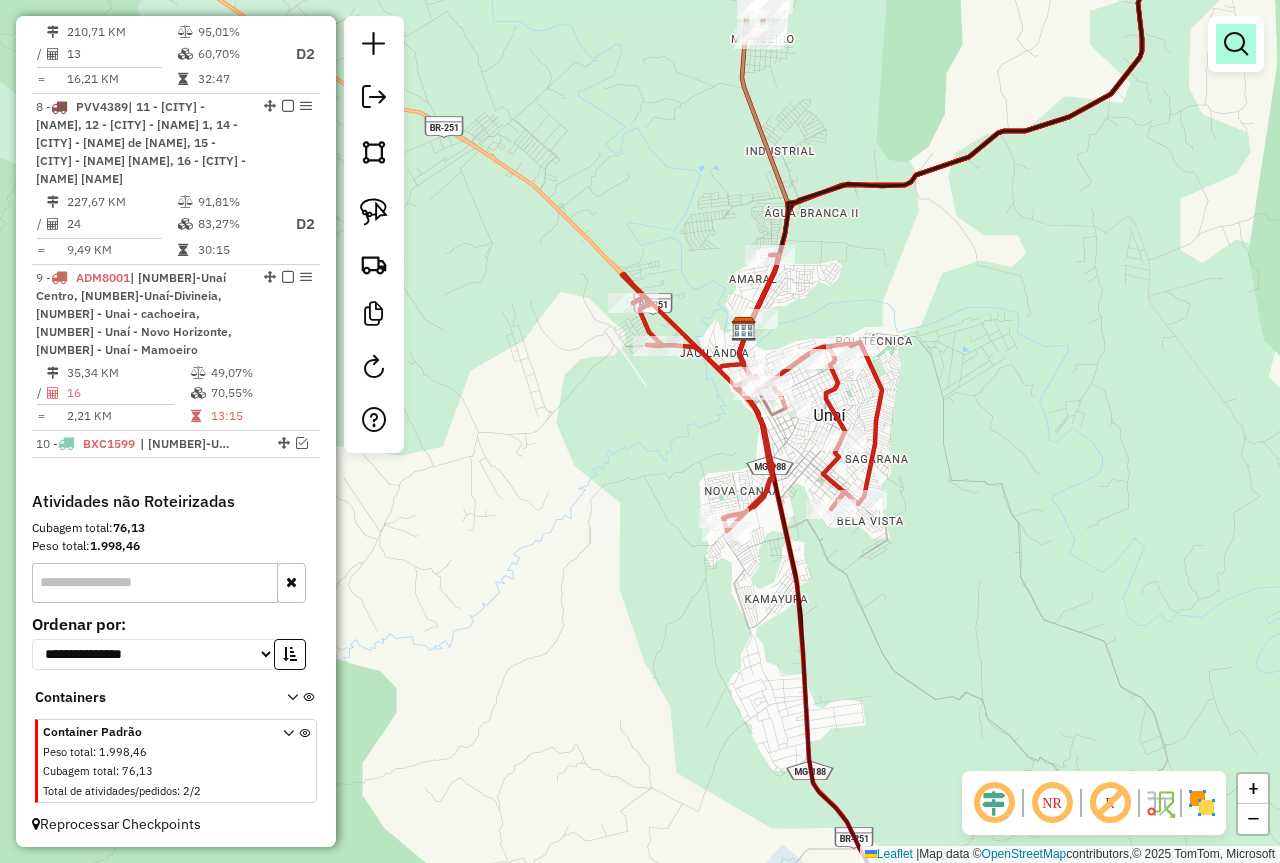 click at bounding box center (1236, 44) 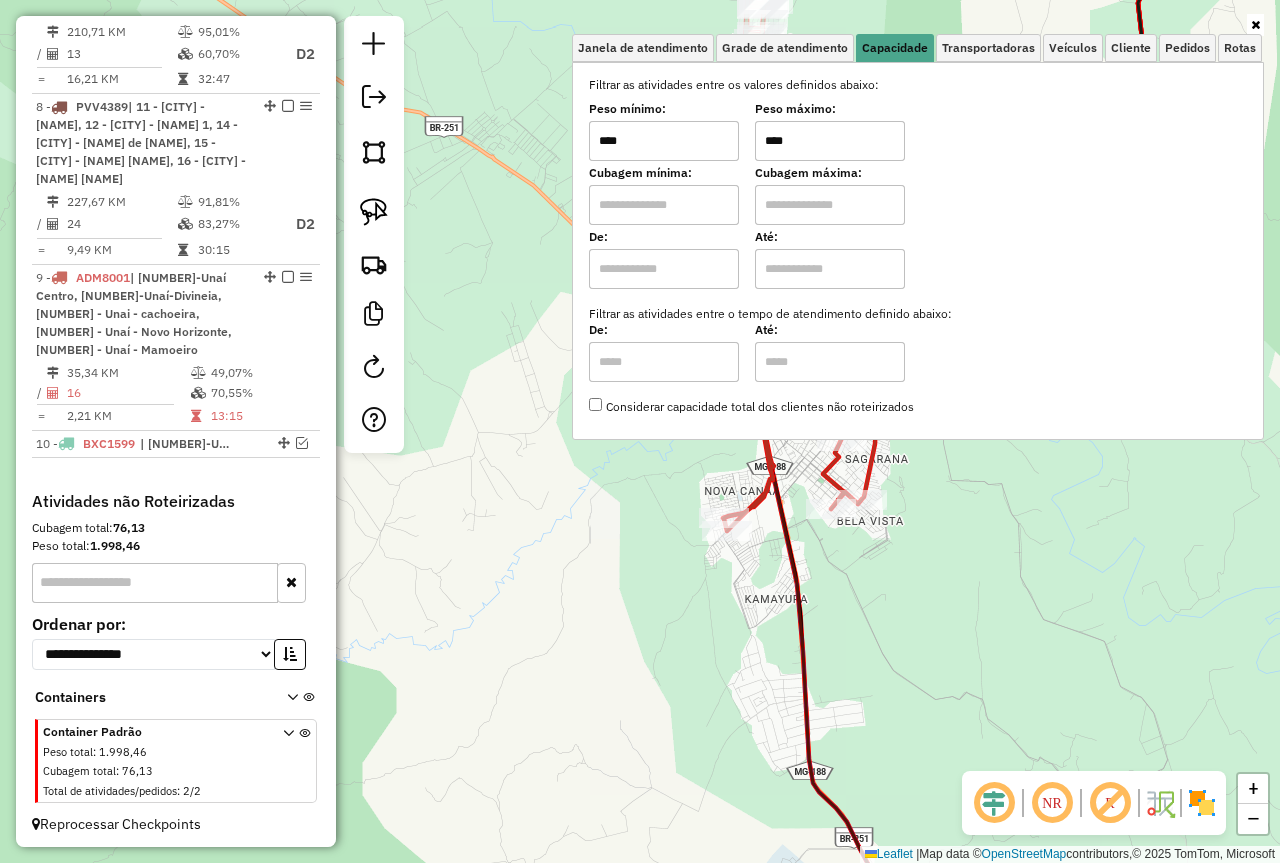 click on "Janela de atendimento Grade de atendimento Capacidade Transportadoras Veículos Cliente Pedidos  Rotas Selecione os dias de semana para filtrar as janelas de atendimento  Seg   Ter   Qua   Qui   Sex   Sáb   Dom  Informe o período da janela de atendimento: De: Até:  Filtrar exatamente a janela do cliente  Considerar janela de atendimento padrão  Selecione os dias de semana para filtrar as grades de atendimento  Seg   Ter   Qua   Qui   Sex   Sáb   Dom   Considerar clientes sem dia de atendimento cadastrado  Clientes fora do dia de atendimento selecionado Filtrar as atividades entre os valores definidos abaixo:  Peso mínimo:  ****  Peso máximo:  ****  Cubagem mínima:   Cubagem máxima:   De:   Até:  Filtrar as atividades entre o tempo de atendimento definido abaixo:  De:   Até:   Considerar capacidade total dos clientes não roteirizados Transportadora: Selecione um ou mais itens Tipo de veículo: Selecione um ou mais itens Veículo: Selecione um ou mais itens Motorista: Selecione um ou mais itens De:" 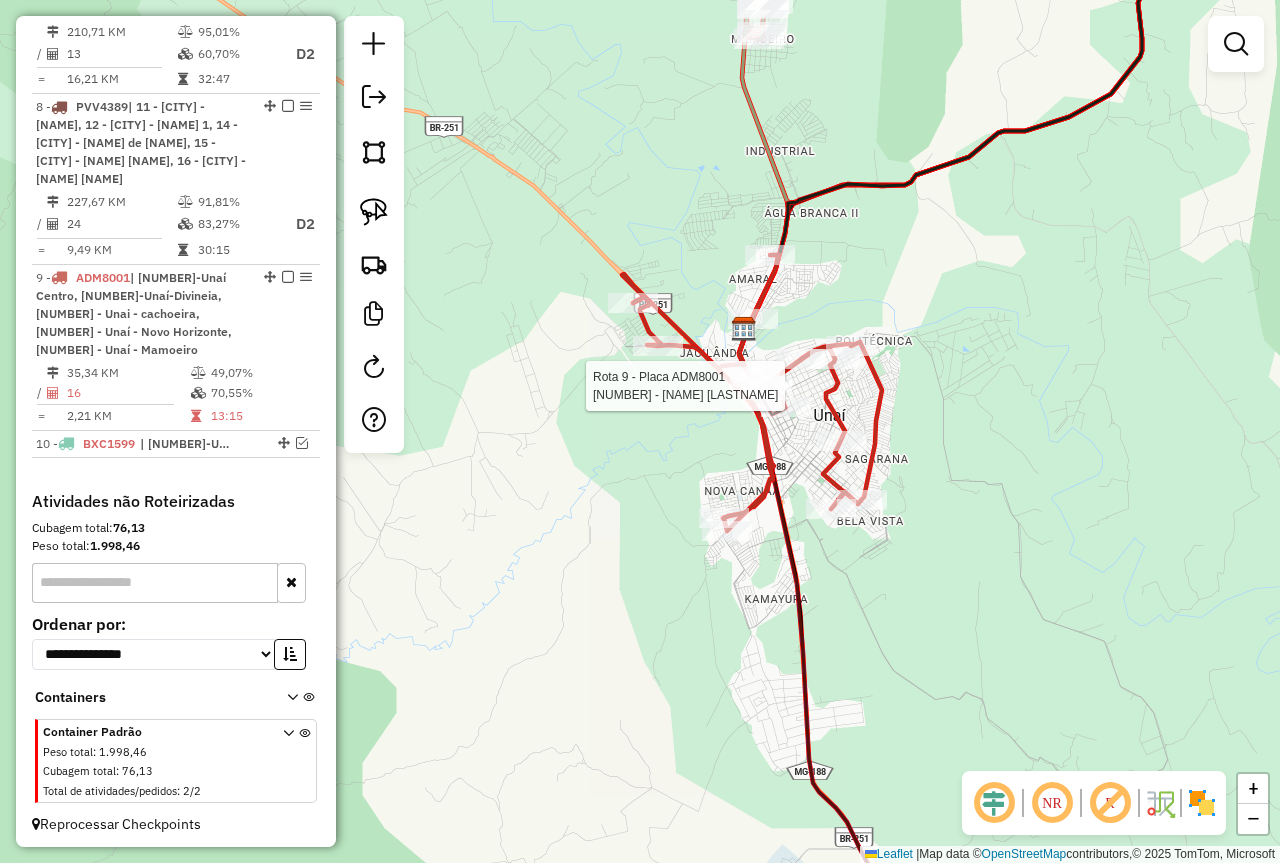 scroll, scrollTop: 1527, scrollLeft: 0, axis: vertical 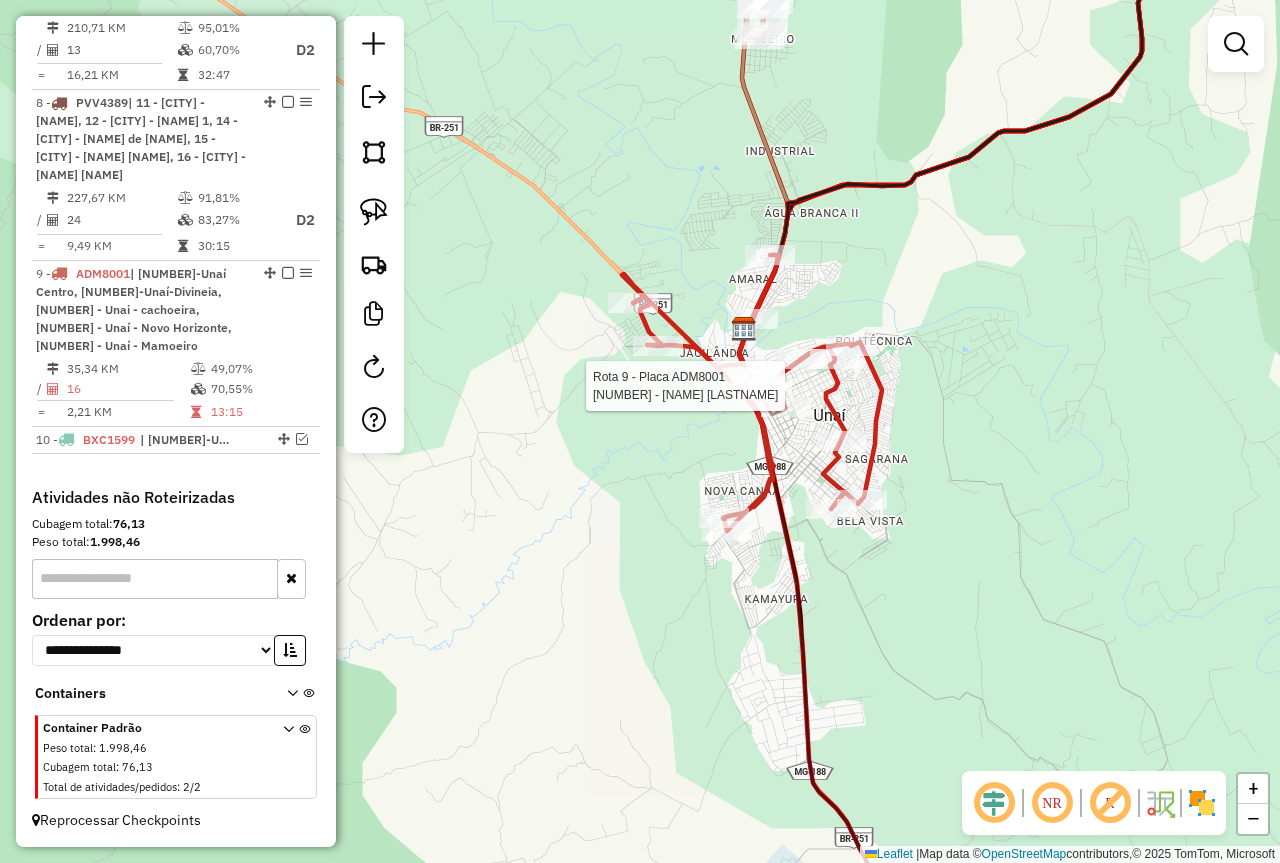 select on "*********" 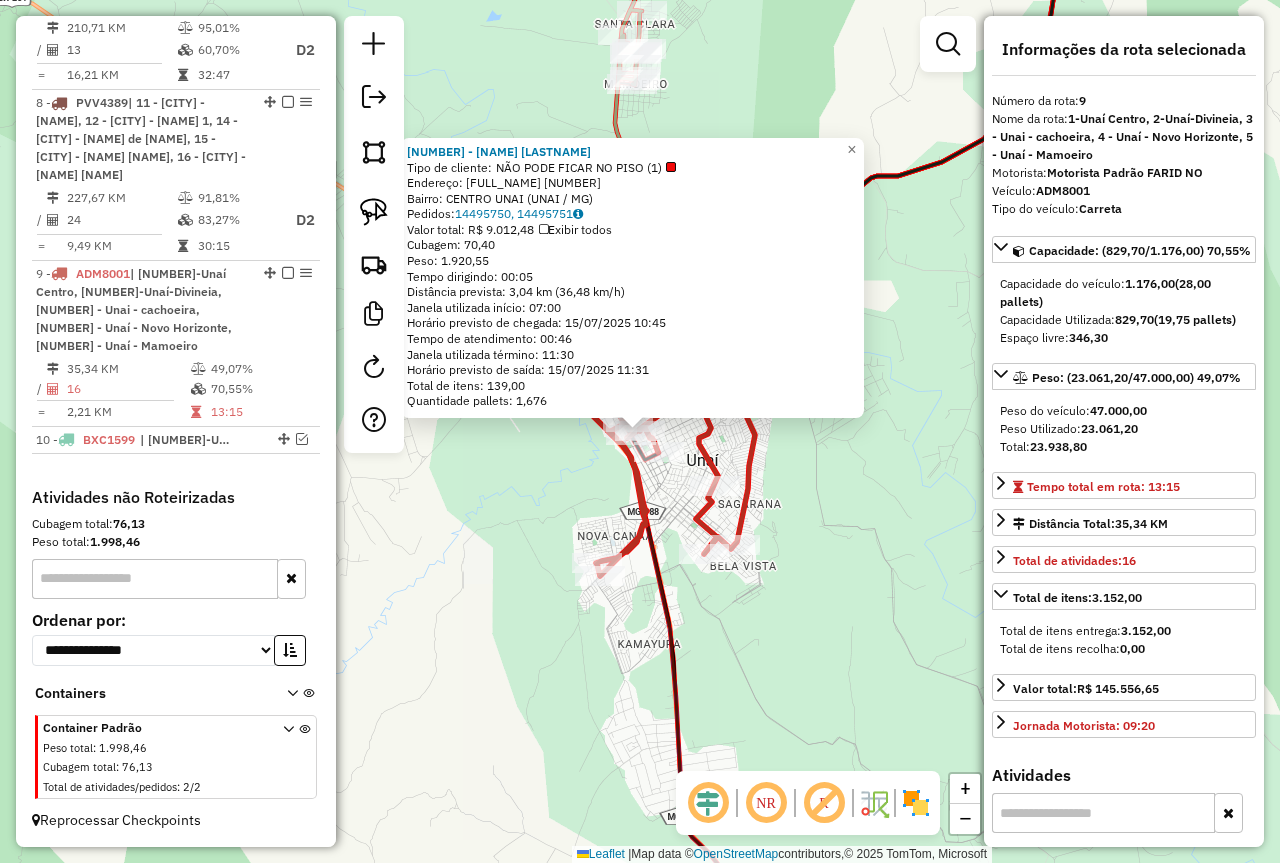 click on "33297 - KAVERINHA DRINKS  Tipo de cliente:   NÃO PODE FICAR NO PISO (1)   Endereço:  JOSE LUIZ ADJUTO 326   Bairro: CENTRO UNAI (UNAI / MG)   Pedidos:  14495750, 14495751   Valor total: R$ 9.012,48   Exibir todos   Cubagem: 70,40  Peso: 1.920,55  Tempo dirigindo: 00:05   Distância prevista: 3,04 km (36,48 km/h)   Janela utilizada início: 07:00   Horário previsto de chegada: 15/07/2025 10:45   Tempo de atendimento: 00:46   Janela utilizada término: 11:30   Horário previsto de saída: 15/07/2025 11:31   Total de itens: 139,00   Quantidade pallets: 1,676  × Janela de atendimento Grade de atendimento Capacidade Transportadoras Veículos Cliente Pedidos  Rotas Selecione os dias de semana para filtrar as janelas de atendimento  Seg   Ter   Qua   Qui   Sex   Sáb   Dom  Informe o período da janela de atendimento: De: Até:  Filtrar exatamente a janela do cliente  Considerar janela de atendimento padrão  Selecione os dias de semana para filtrar as grades de atendimento  Seg   Ter   Qua   Qui   Sex   Sáb  +" 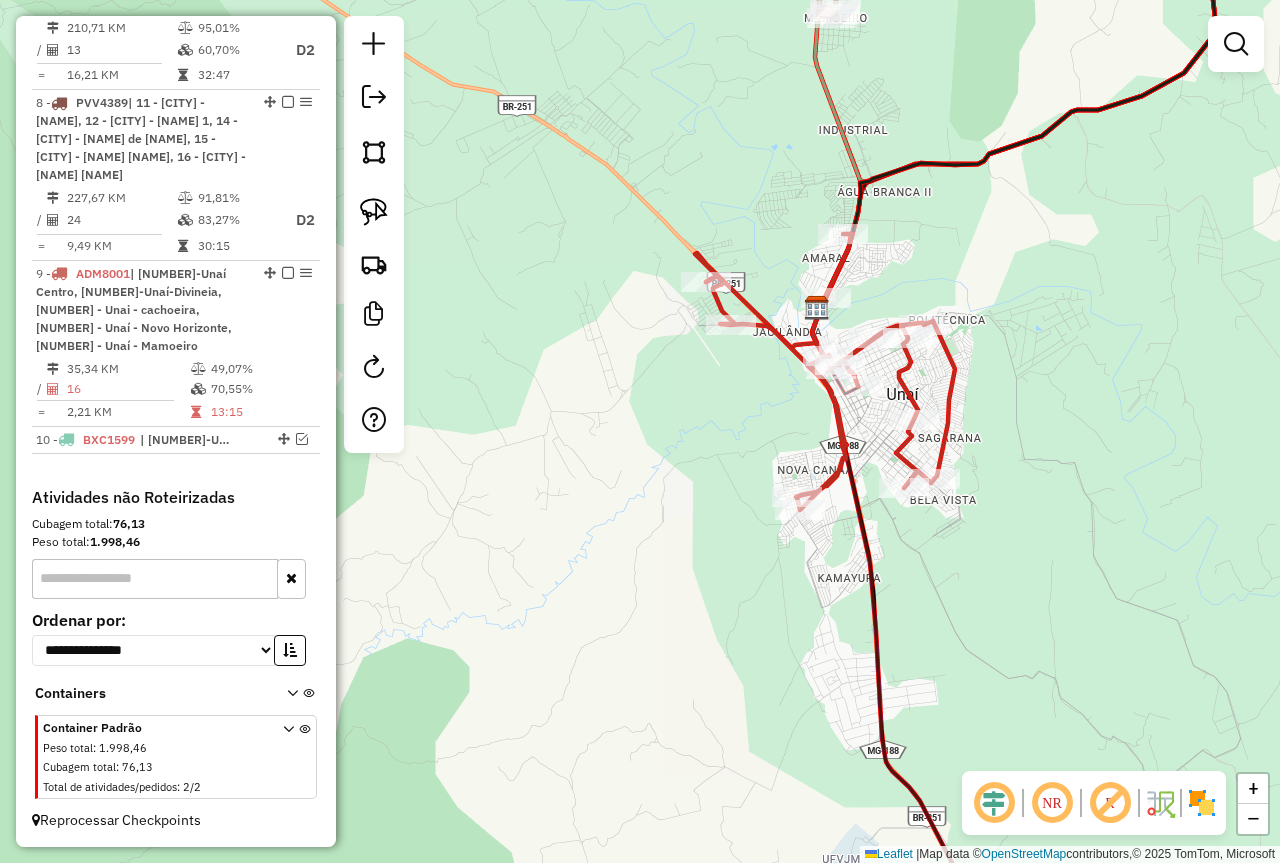 drag, startPoint x: 818, startPoint y: 579, endPoint x: 1046, endPoint y: 497, distance: 242.29733 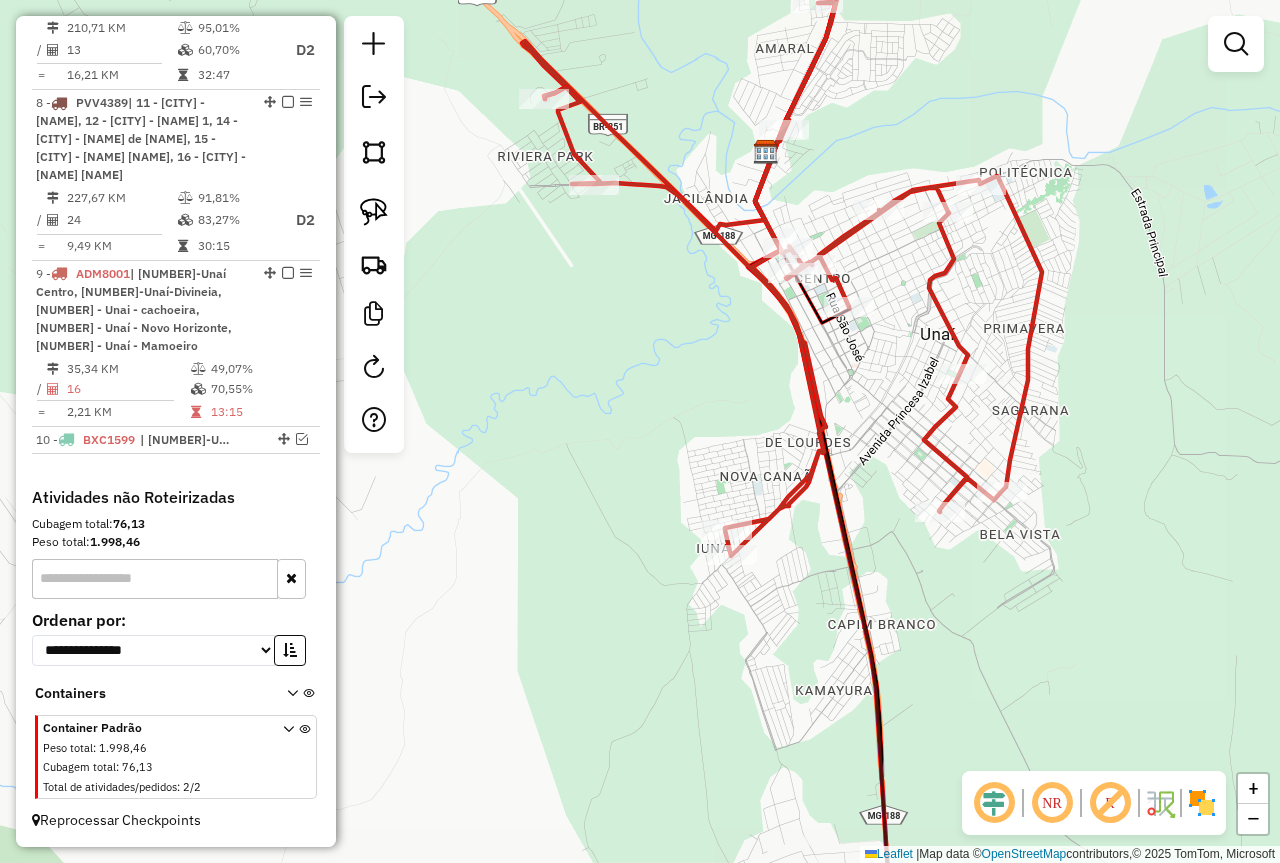 click 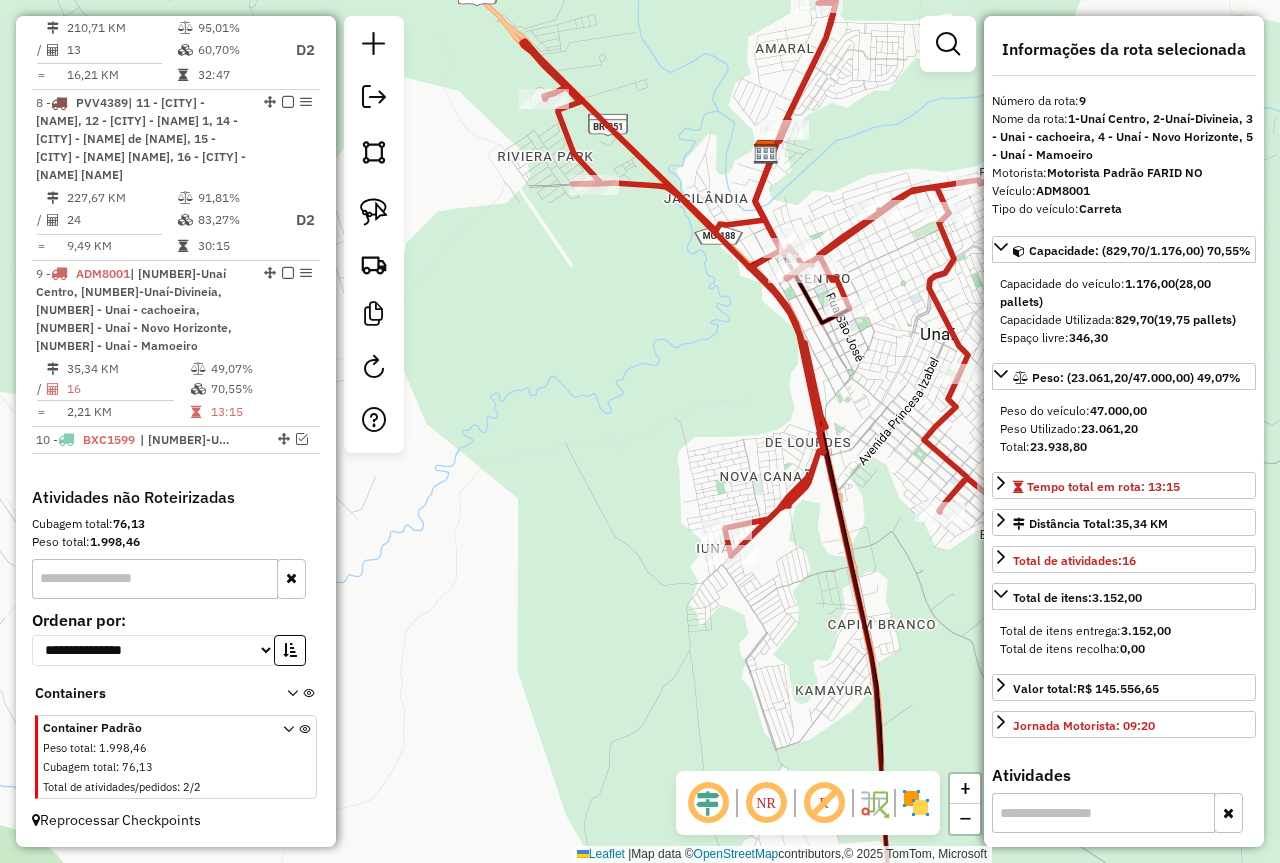 click on "Rota 9 - Placa ADM8001  30942 - CHOPERIA BORA PROSIA Janela de atendimento Grade de atendimento Capacidade Transportadoras Veículos Cliente Pedidos  Rotas Selecione os dias de semana para filtrar as janelas de atendimento  Seg   Ter   Qua   Qui   Sex   Sáb   Dom  Informe o período da janela de atendimento: De: Até:  Filtrar exatamente a janela do cliente  Considerar janela de atendimento padrão  Selecione os dias de semana para filtrar as grades de atendimento  Seg   Ter   Qua   Qui   Sex   Sáb   Dom   Considerar clientes sem dia de atendimento cadastrado  Clientes fora do dia de atendimento selecionado Filtrar as atividades entre os valores definidos abaixo:  Peso mínimo:  ****  Peso máximo:  ****  Cubagem mínima:   Cubagem máxima:   De:   Até:  Filtrar as atividades entre o tempo de atendimento definido abaixo:  De:   Até:   Considerar capacidade total dos clientes não roteirizados Transportadora: Selecione um ou mais itens Tipo de veículo: Selecione um ou mais itens Veículo: Motorista: Nome:" 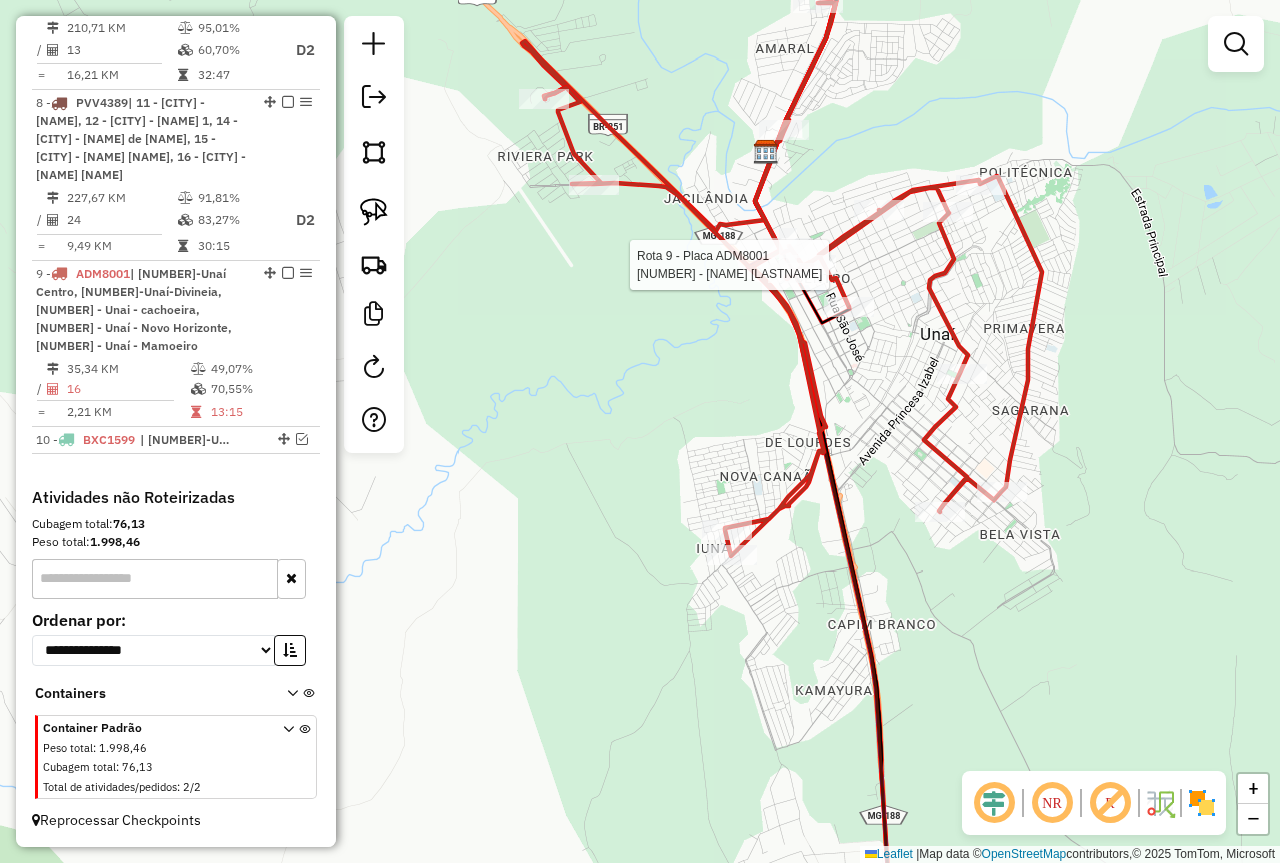 select on "*********" 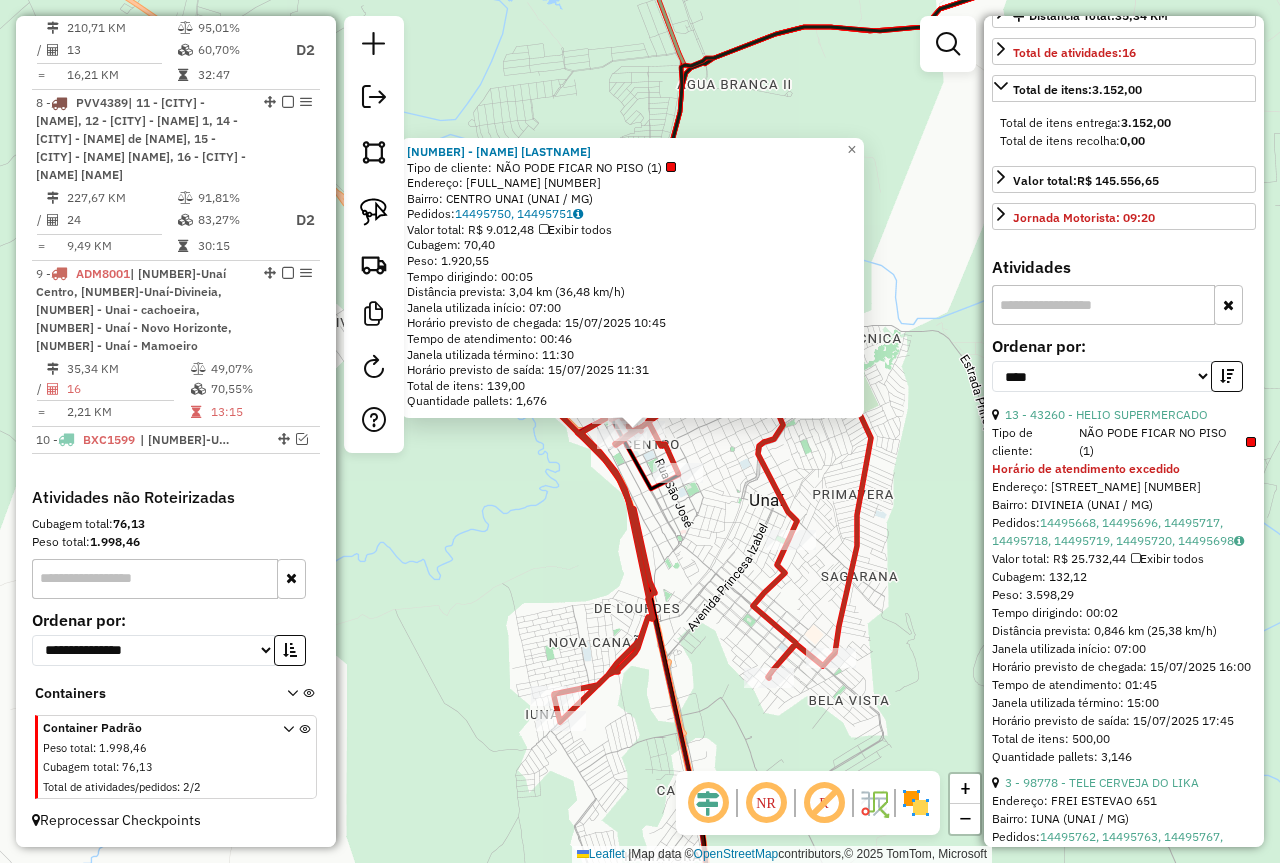 scroll, scrollTop: 700, scrollLeft: 0, axis: vertical 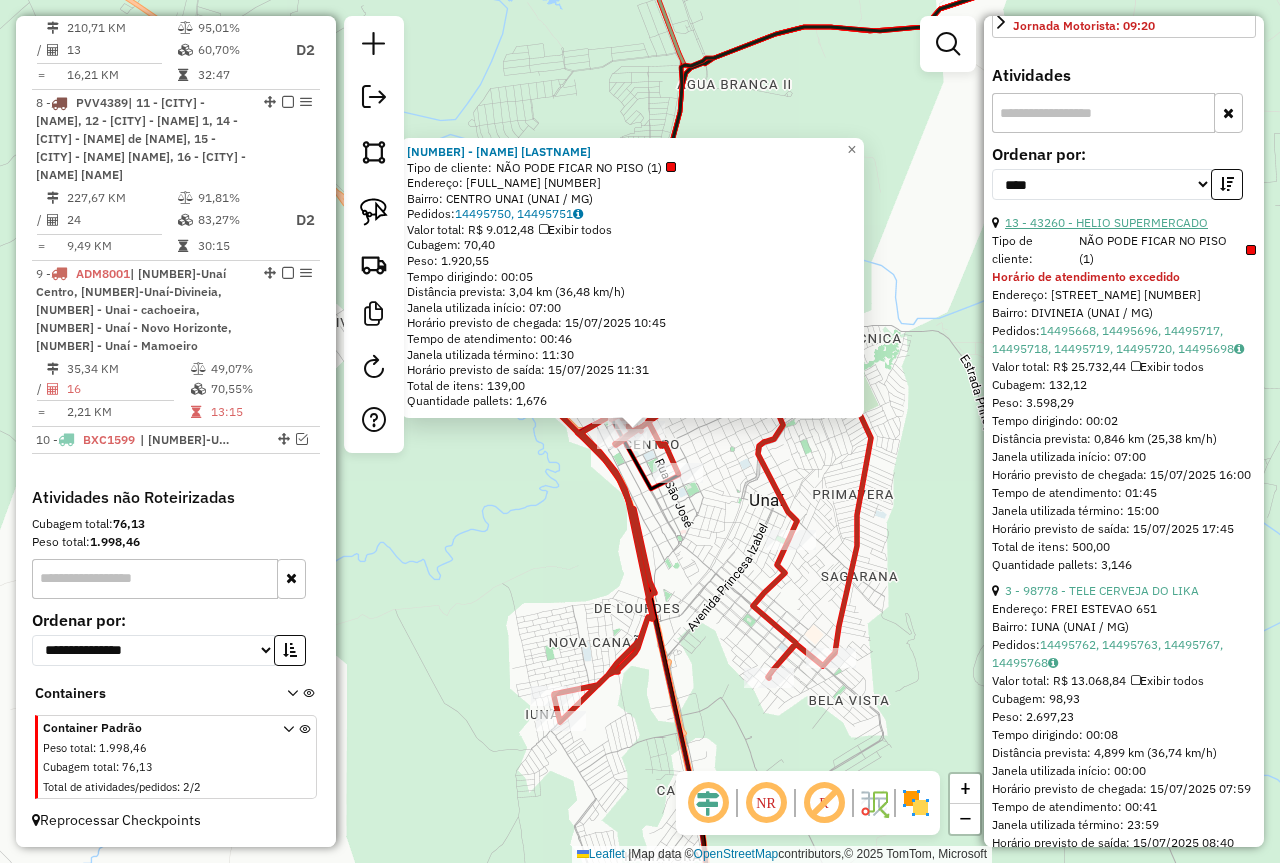 click on "13 - 43260 - HELIO SUPERMERCADO" at bounding box center [1106, 222] 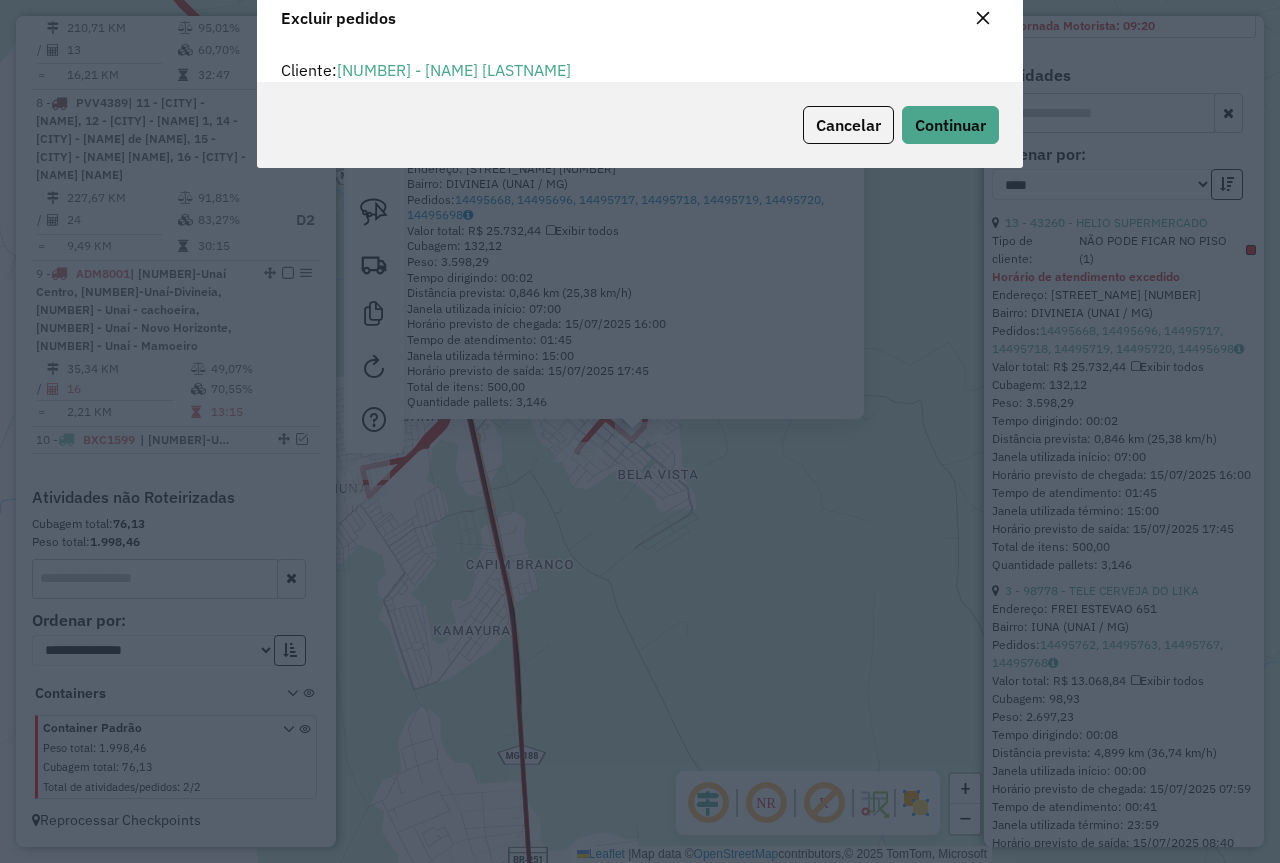 scroll, scrollTop: 82, scrollLeft: 0, axis: vertical 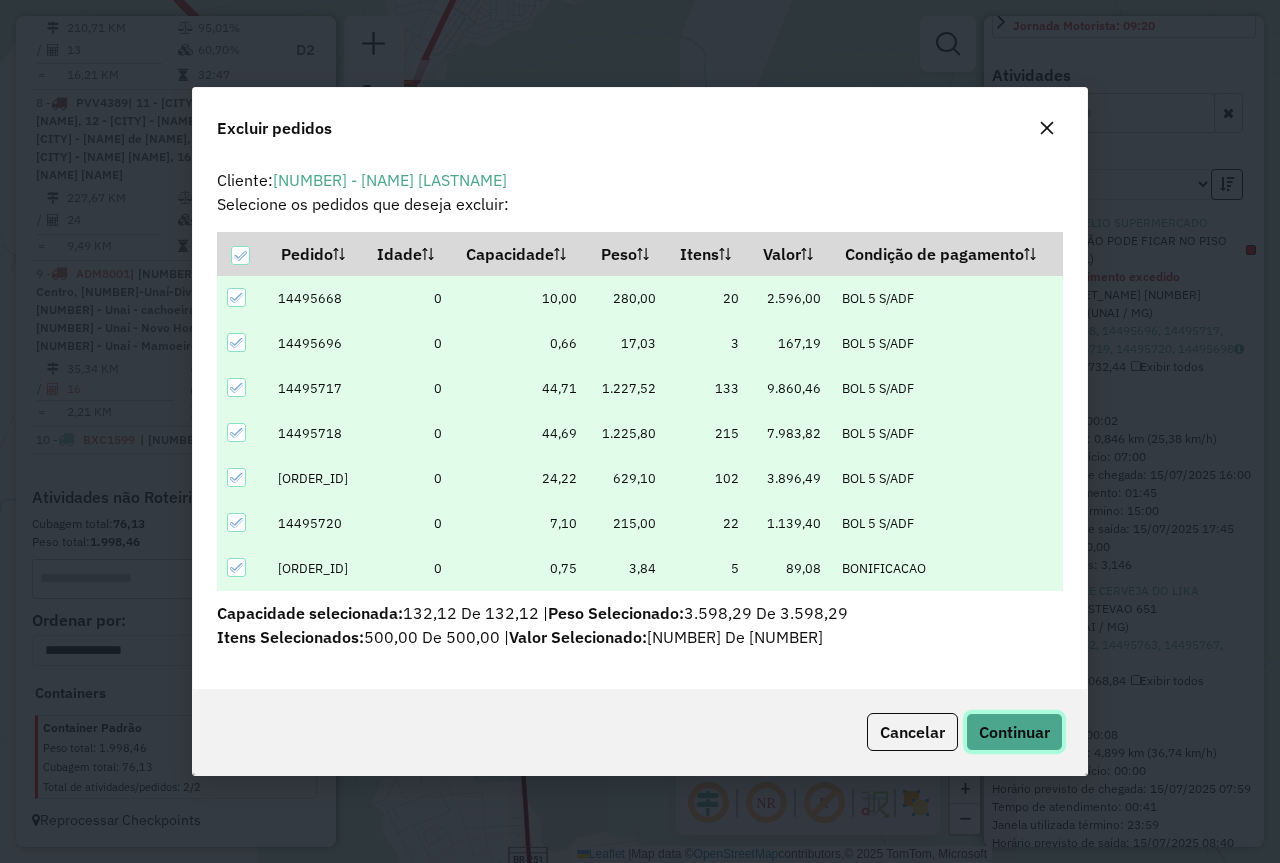 click on "Continuar" 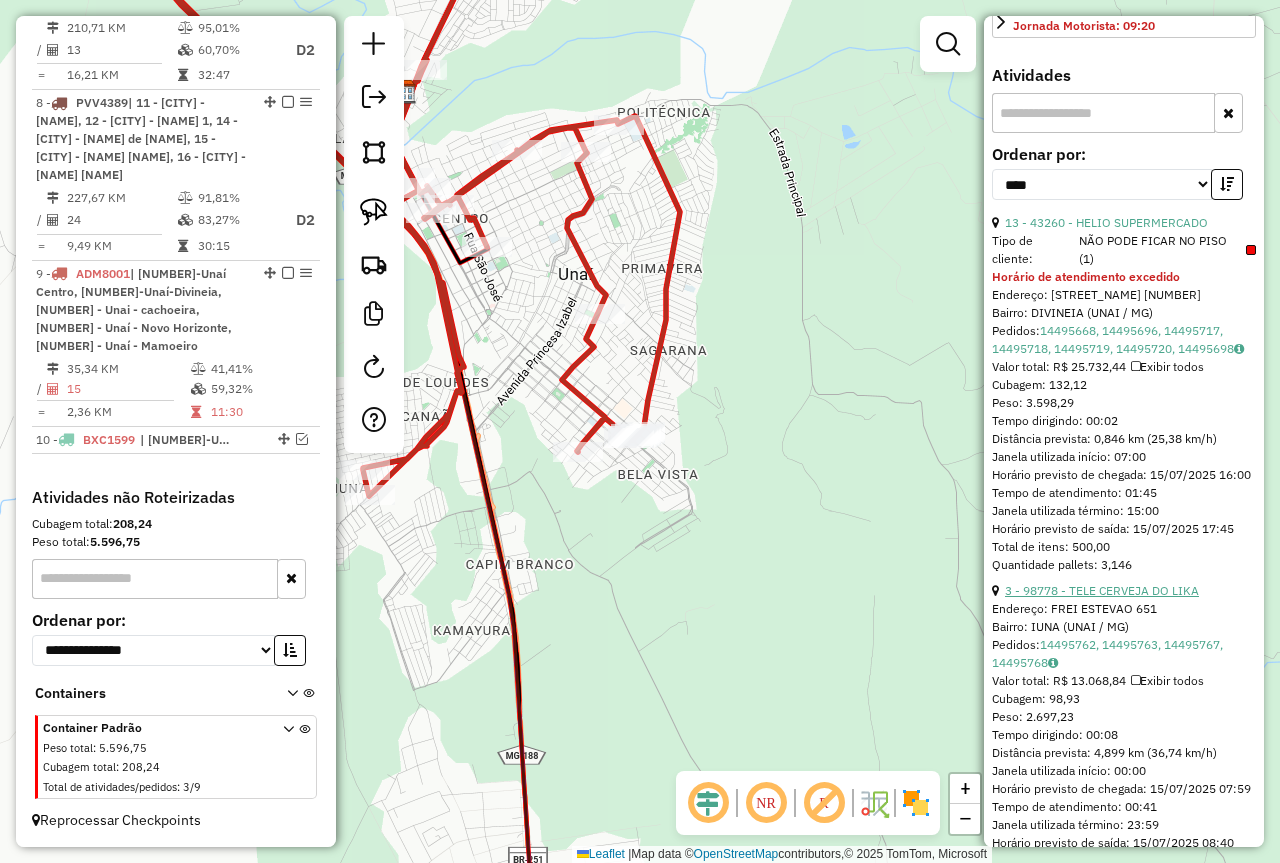click on "3 - 98778 - TELE CERVEJA DO LIKA" at bounding box center (1102, 590) 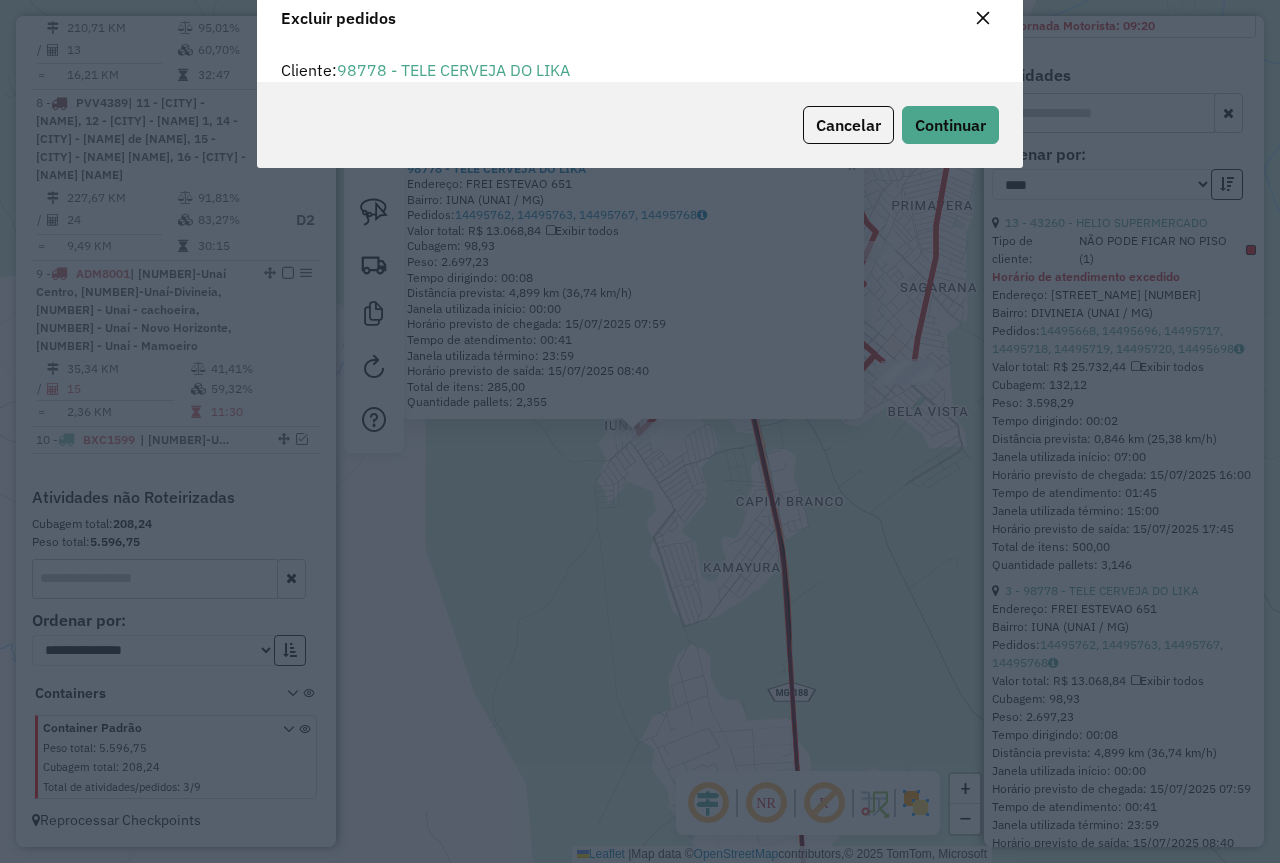 scroll, scrollTop: 82, scrollLeft: 0, axis: vertical 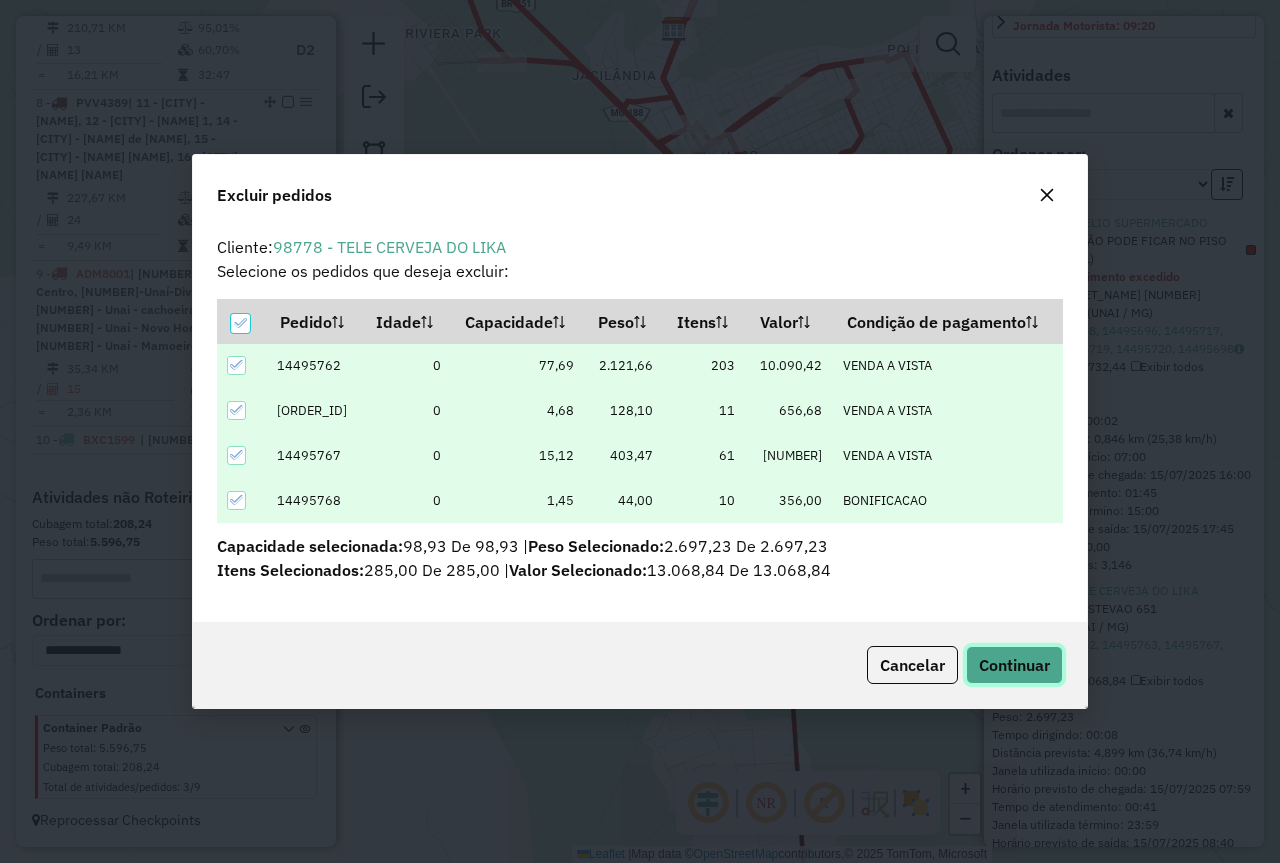 click on "Continuar" 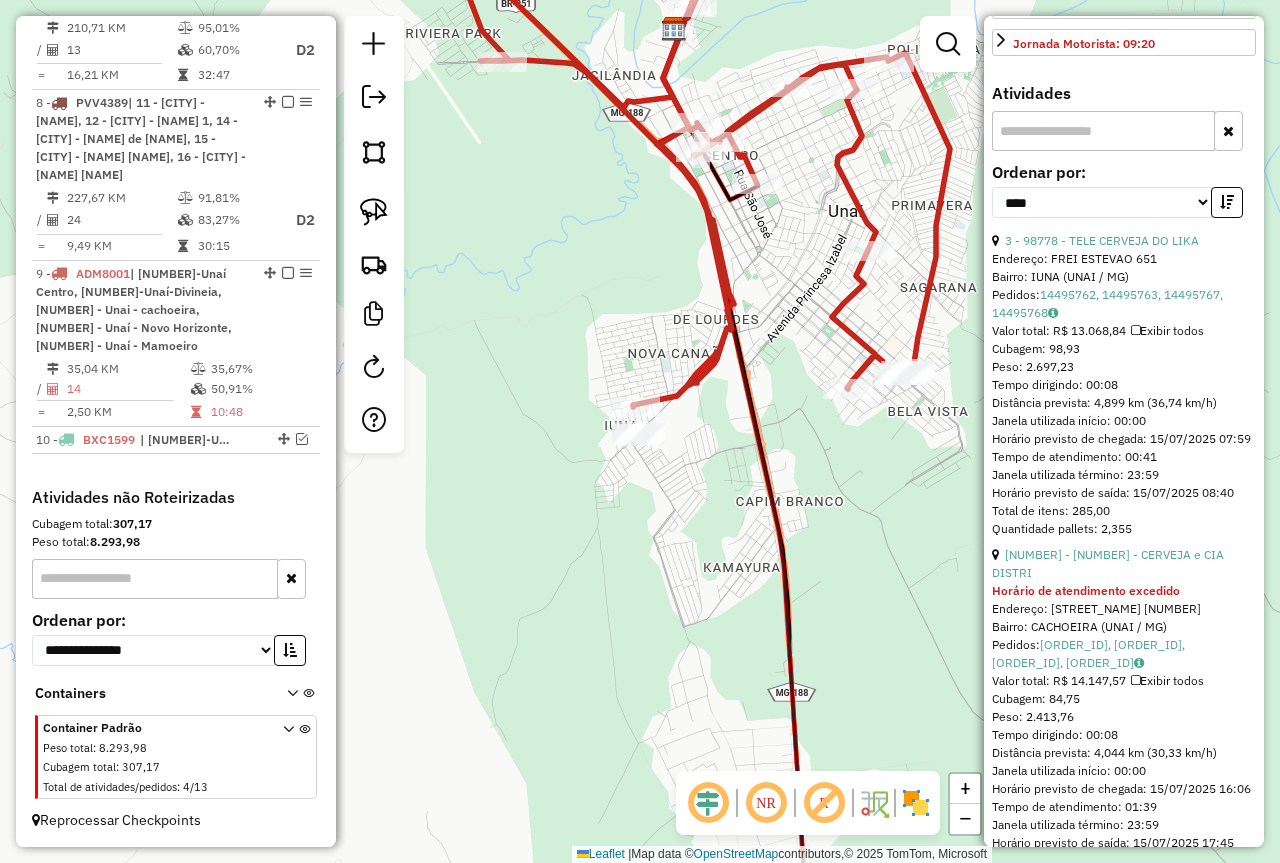 scroll, scrollTop: 800, scrollLeft: 0, axis: vertical 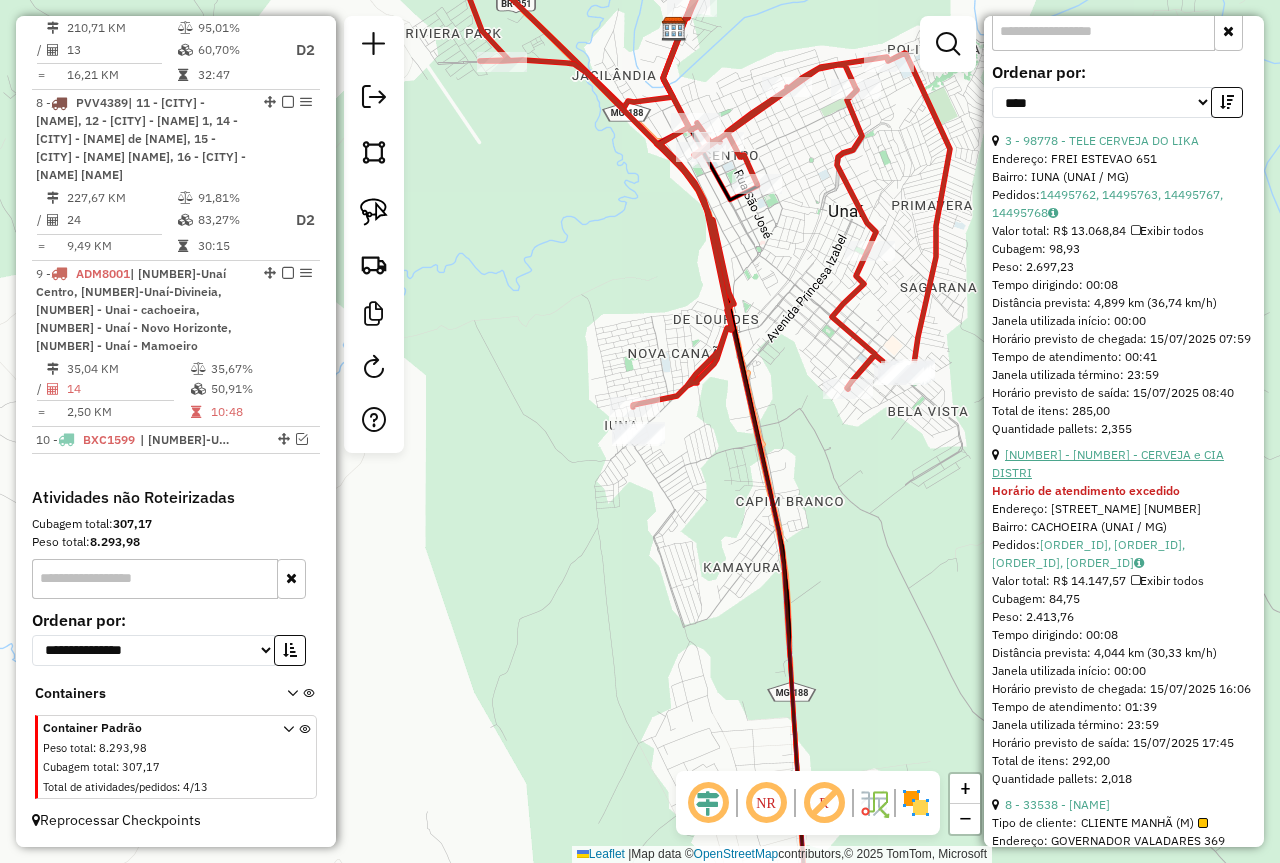 click on "13 - 96100 - CERVEJA e CIA DISTRI" at bounding box center (1108, 463) 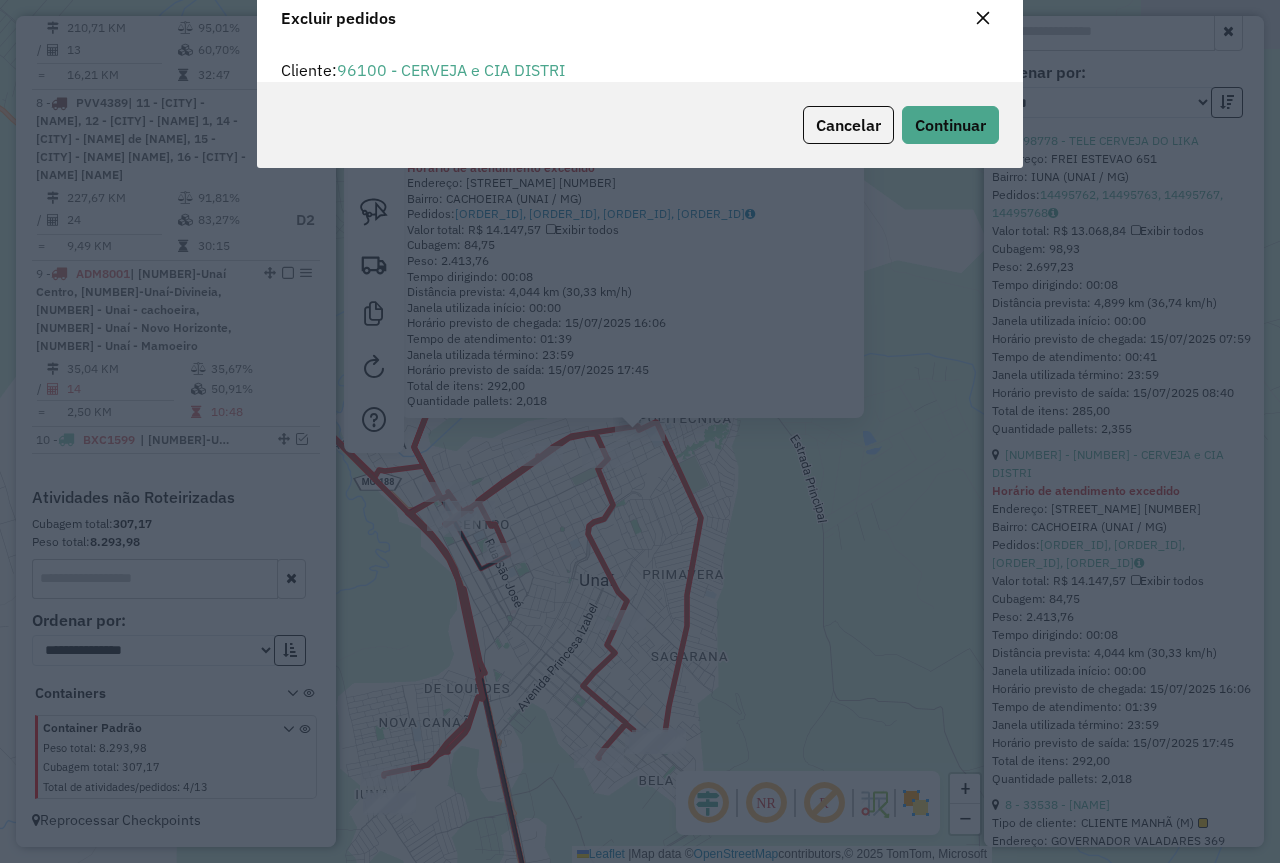 scroll, scrollTop: 82, scrollLeft: 0, axis: vertical 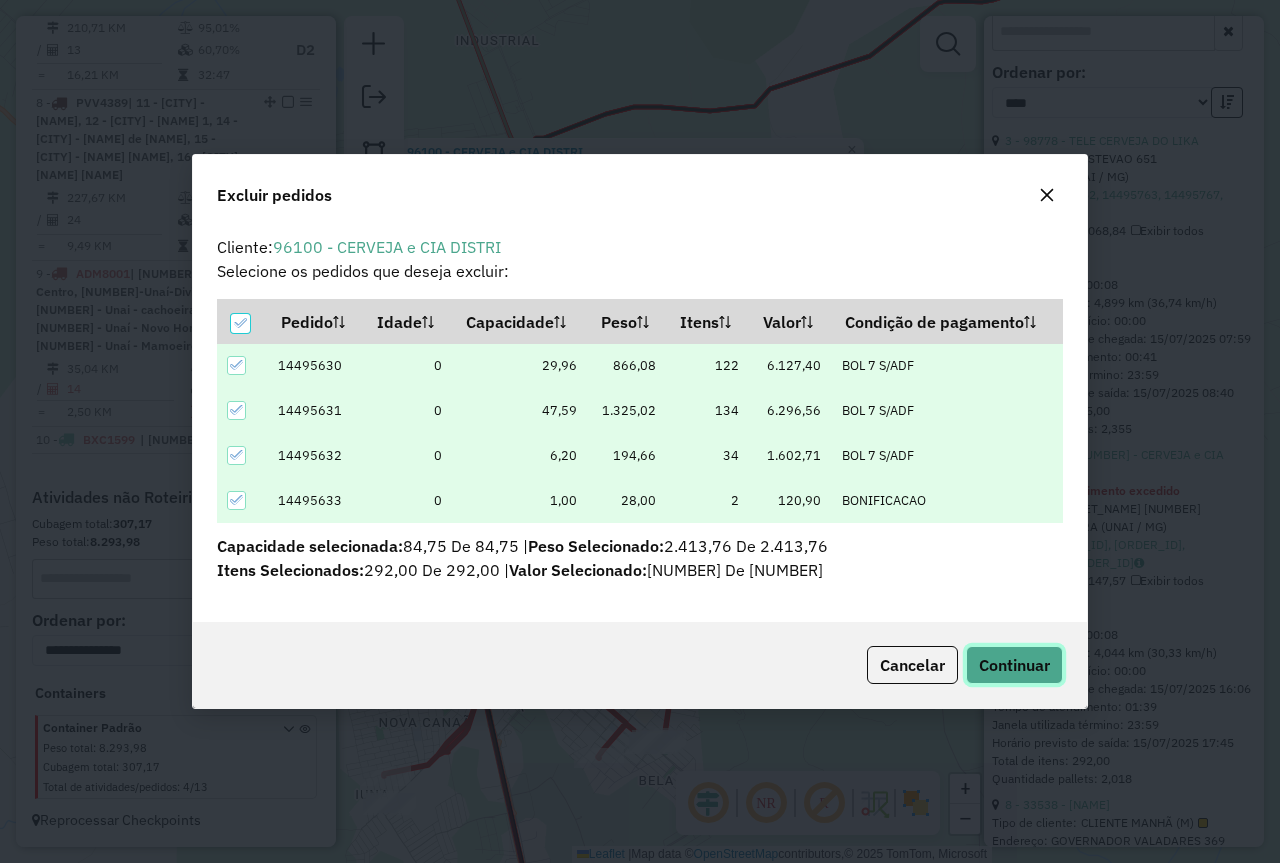 click on "Continuar" 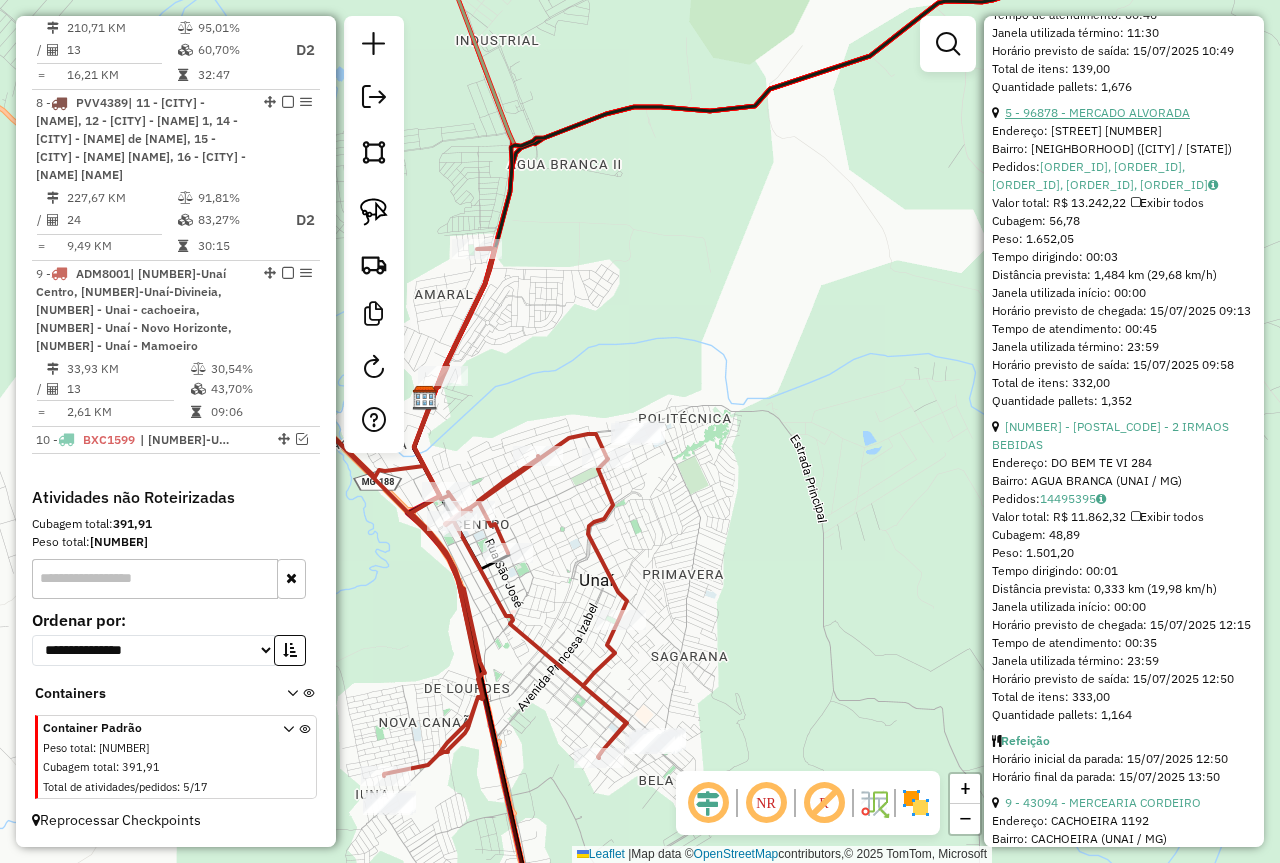 scroll, scrollTop: 1800, scrollLeft: 0, axis: vertical 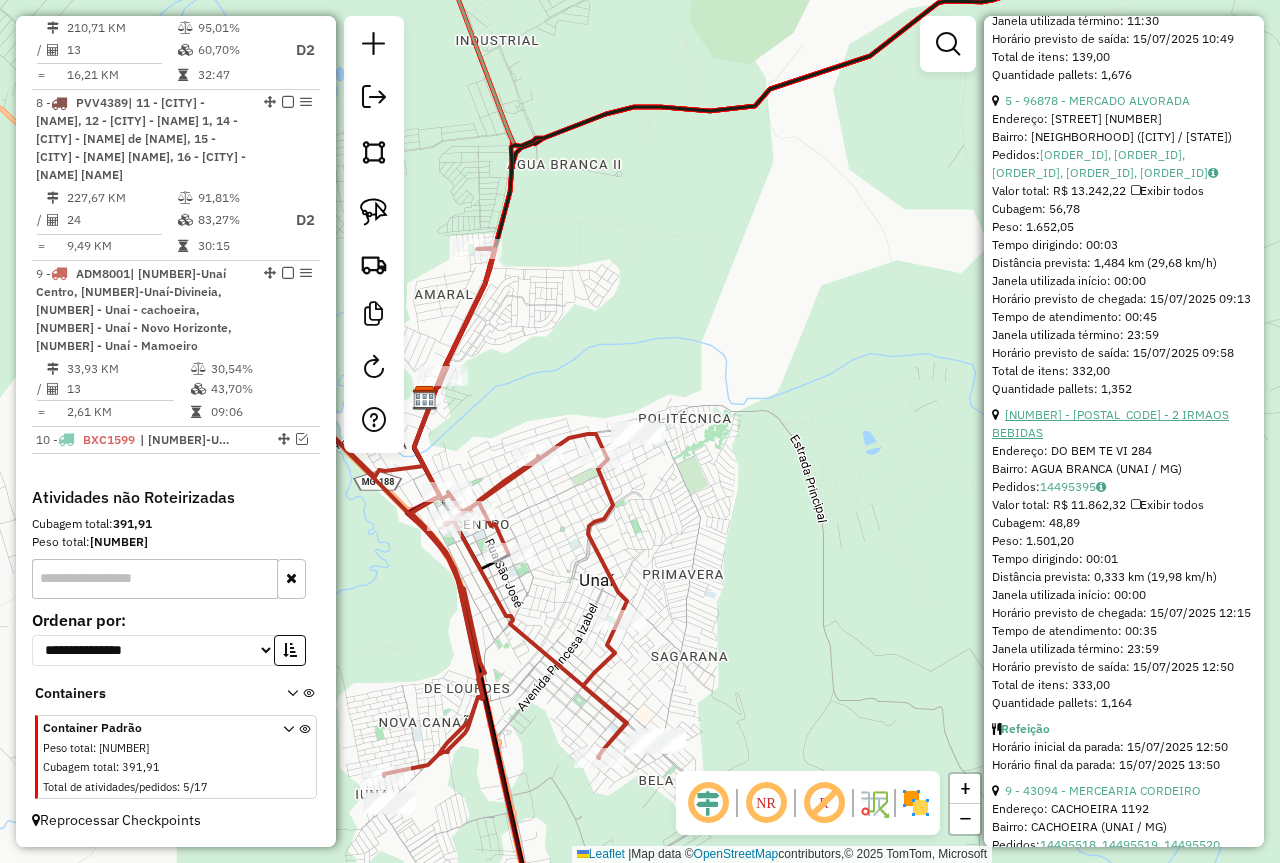 click on "8 - 98783 - 2 IRMAOS BEBIDAS" at bounding box center (1110, 423) 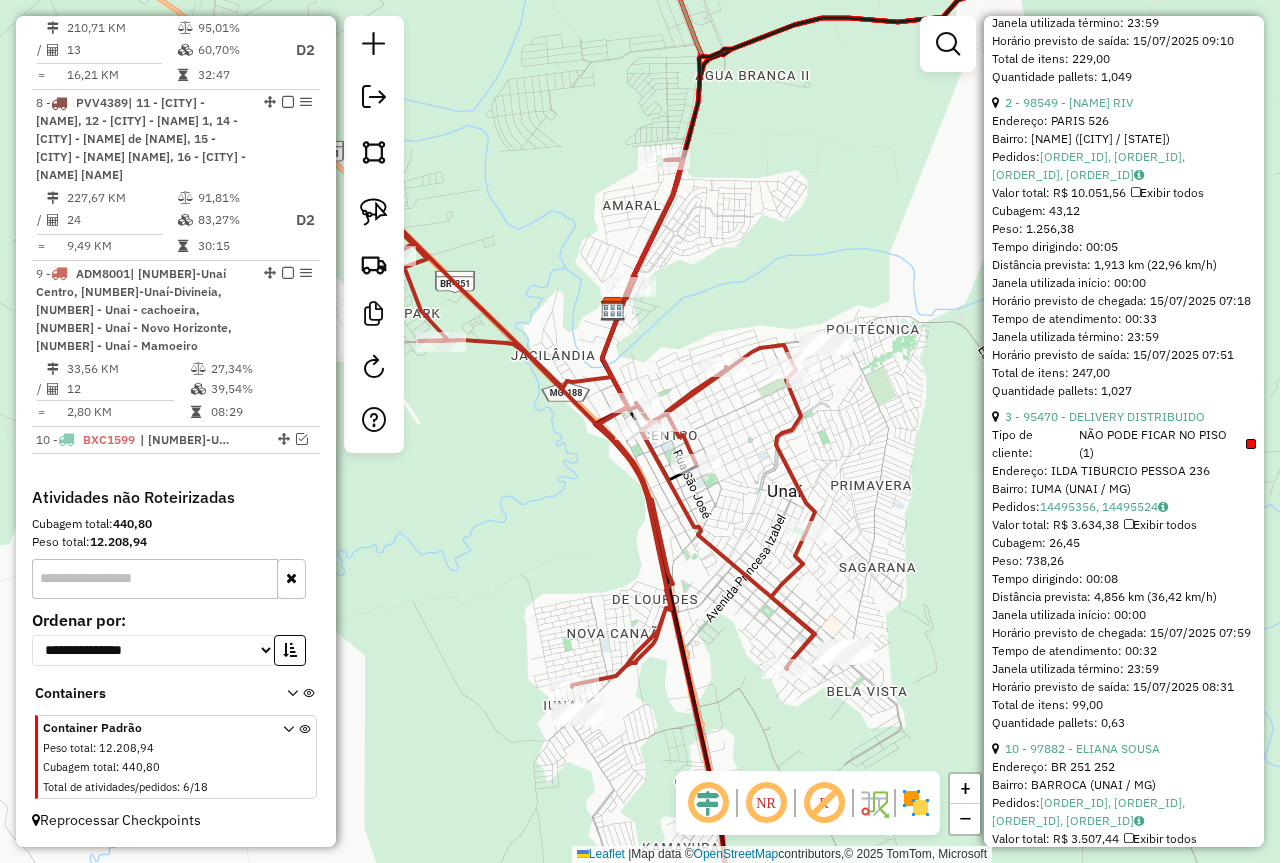 scroll, scrollTop: 2836, scrollLeft: 0, axis: vertical 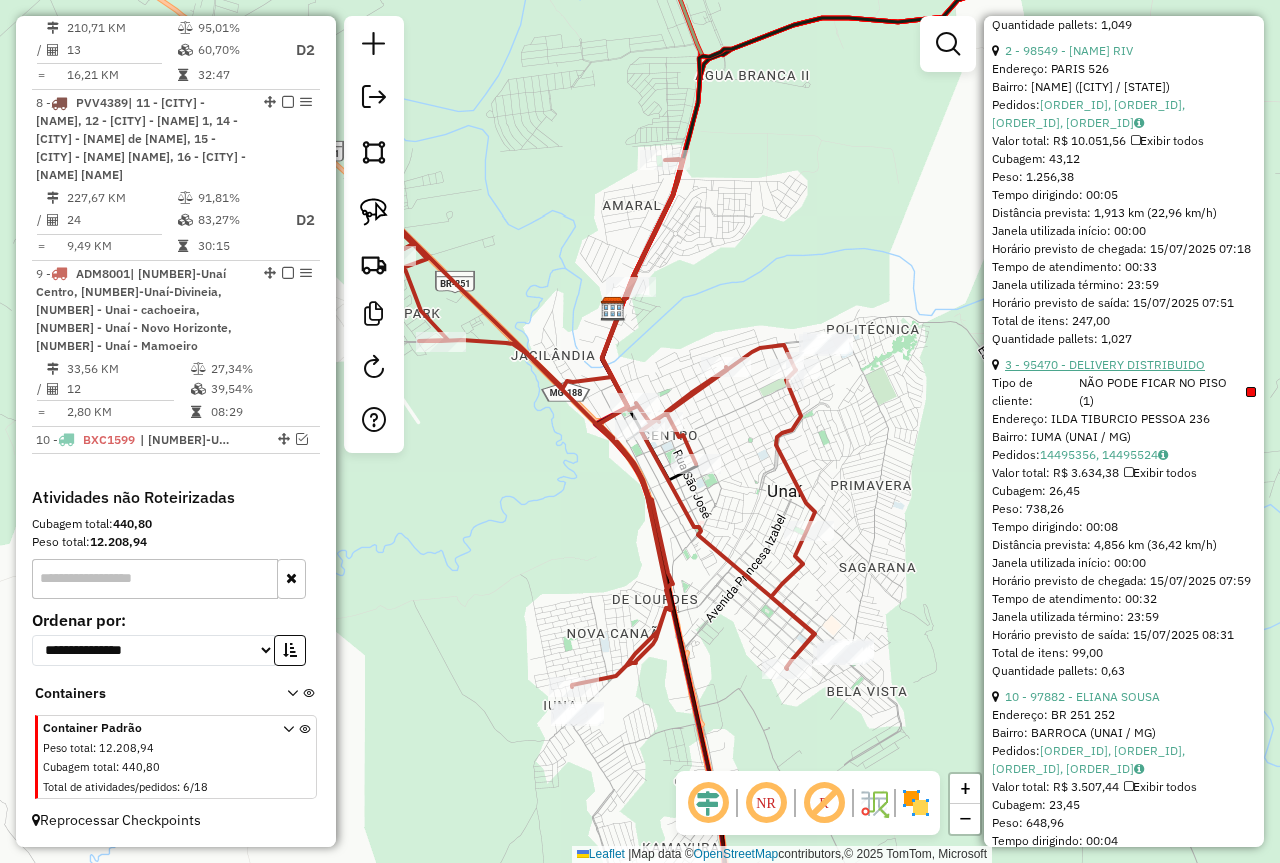 click on "3 - 95470 - DELIVERY DISTRIBUIDO" at bounding box center [1105, 364] 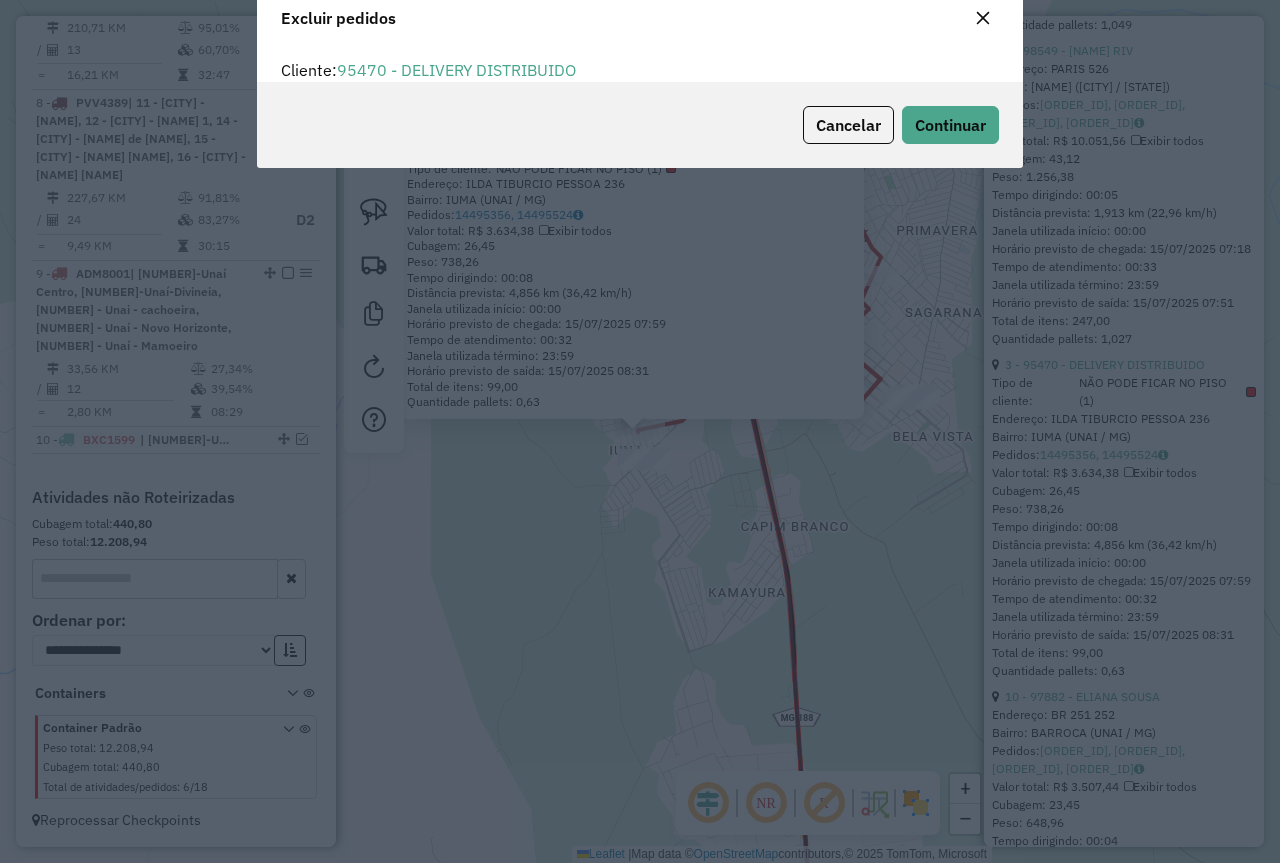 scroll, scrollTop: 82, scrollLeft: 0, axis: vertical 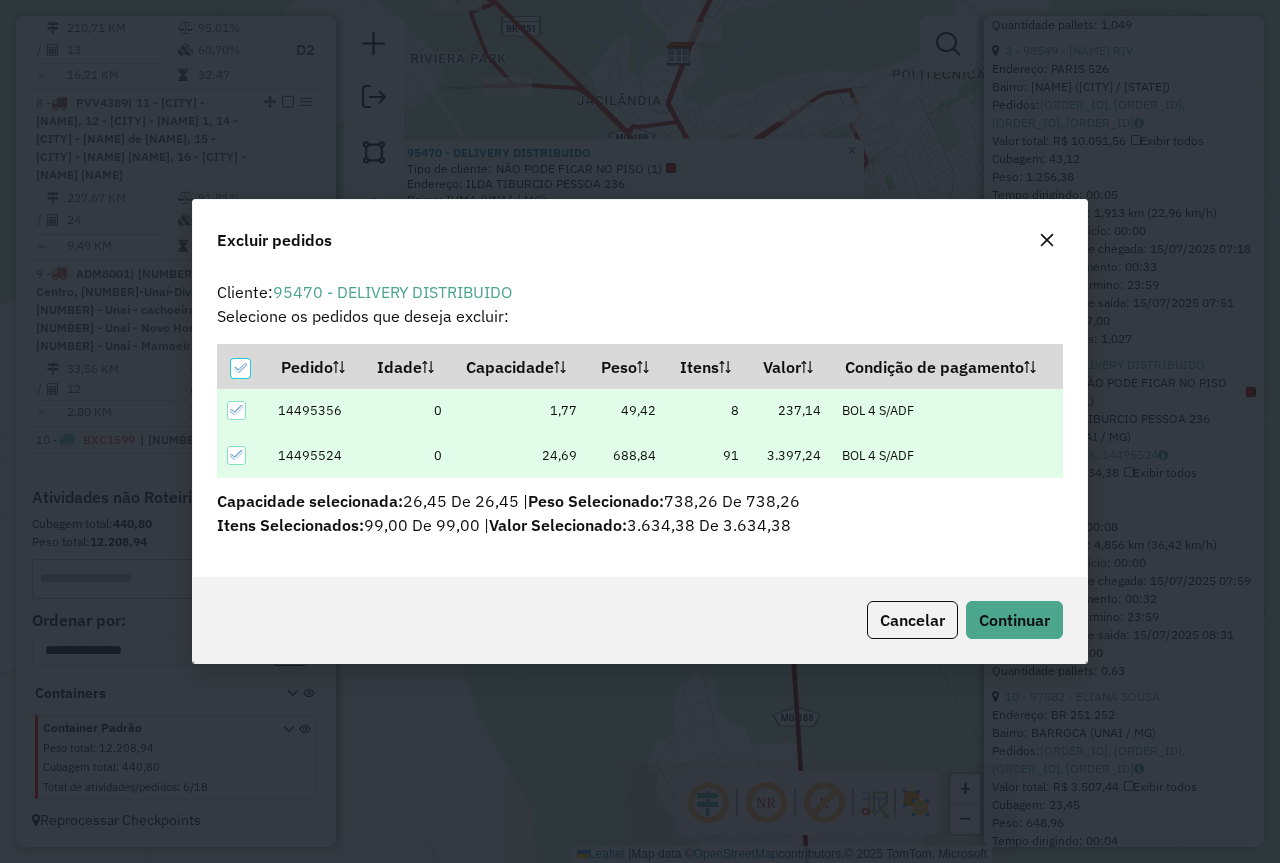 click on "Cancelar  Continuar" 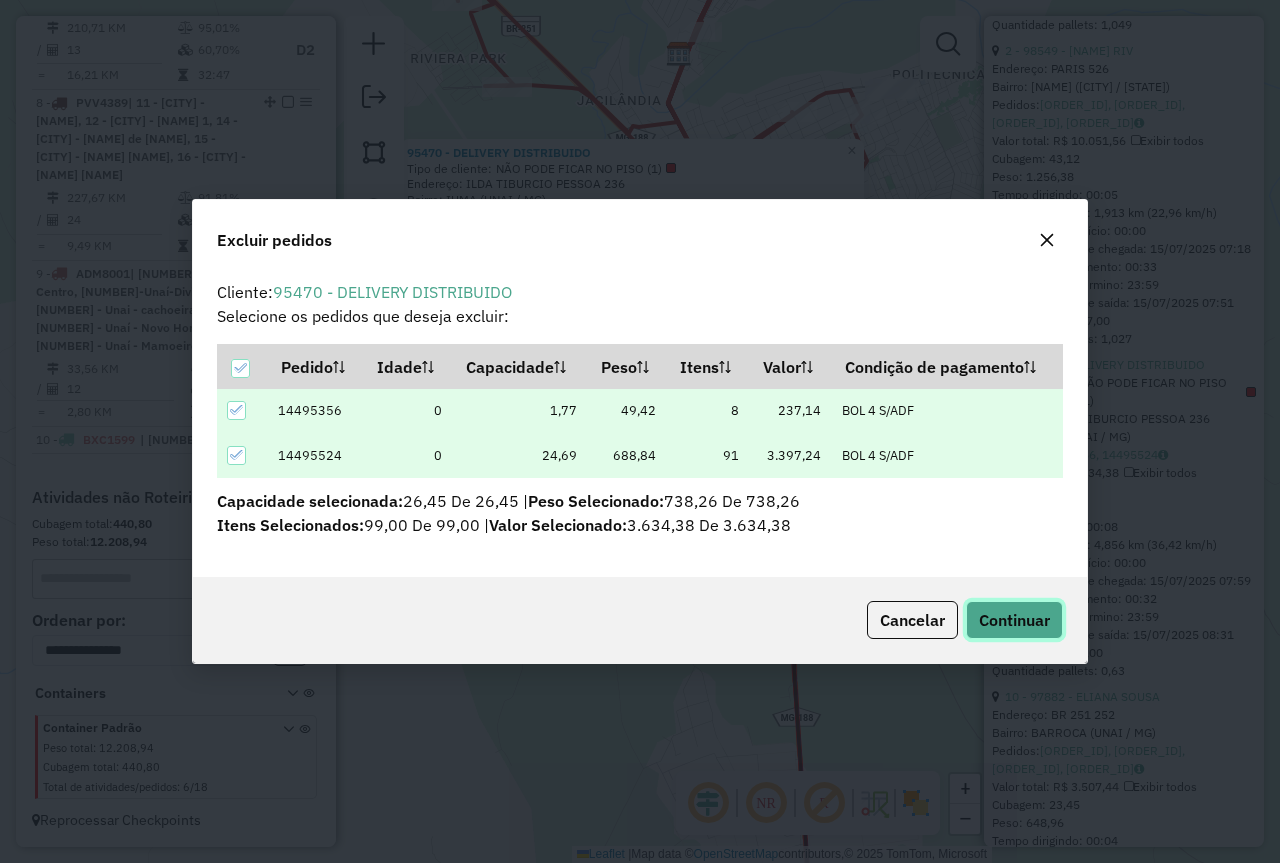 click on "Continuar" 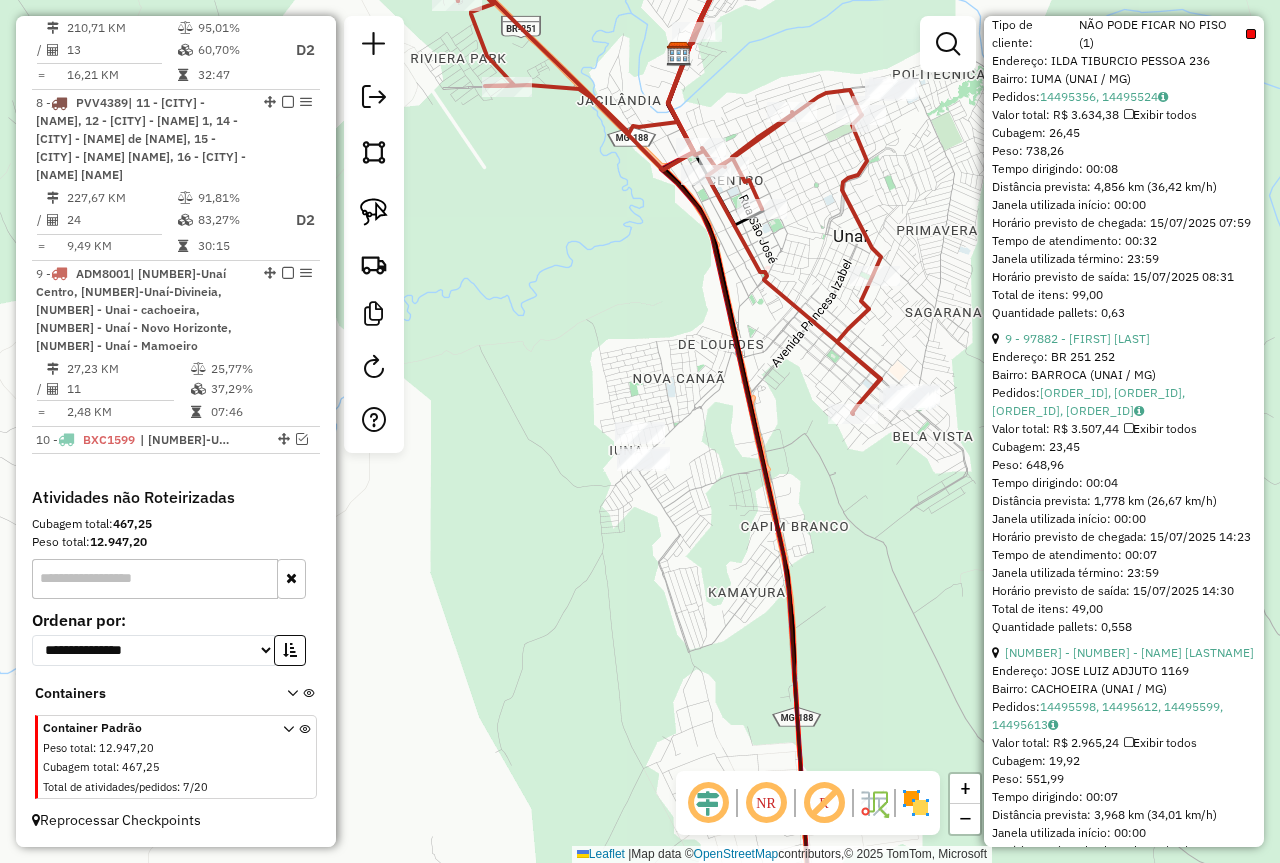 scroll, scrollTop: 450, scrollLeft: 0, axis: vertical 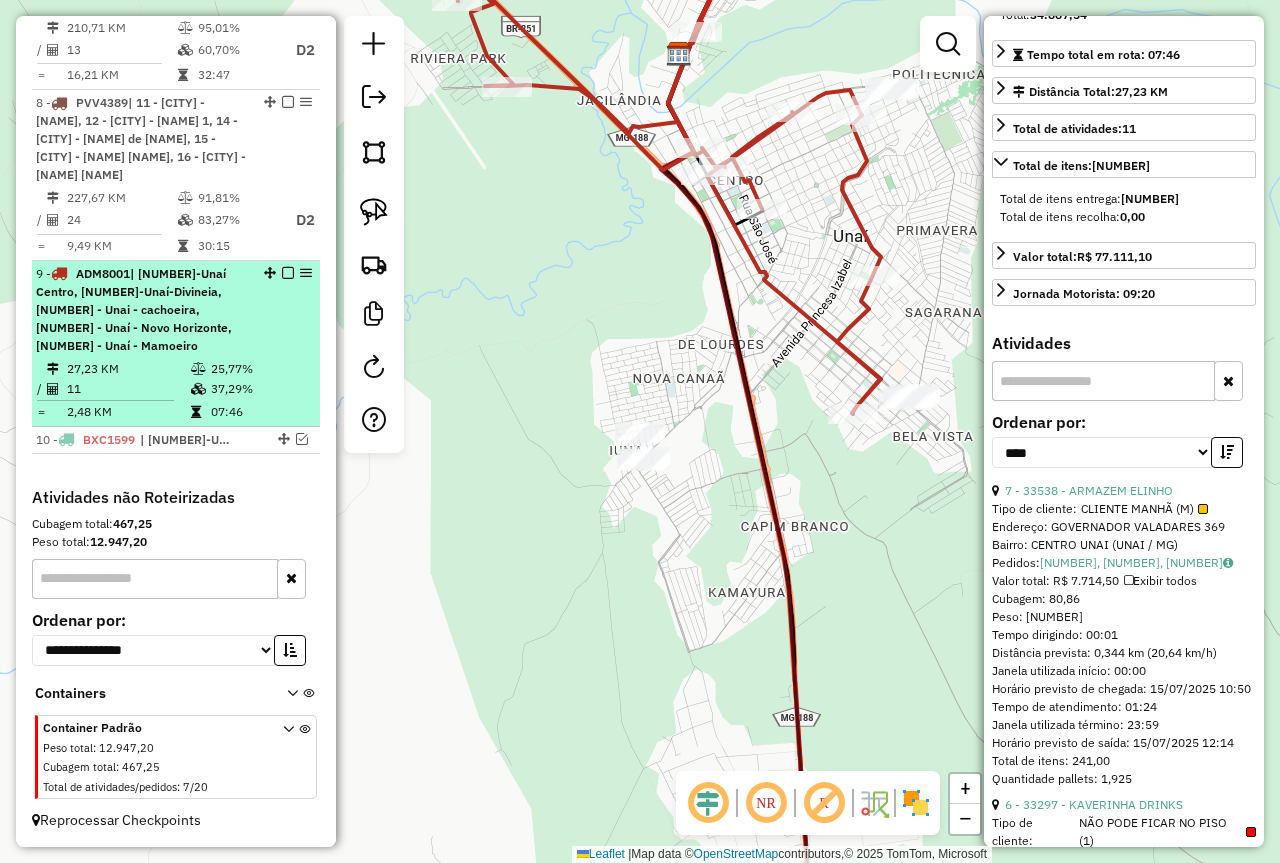 click at bounding box center [282, 273] 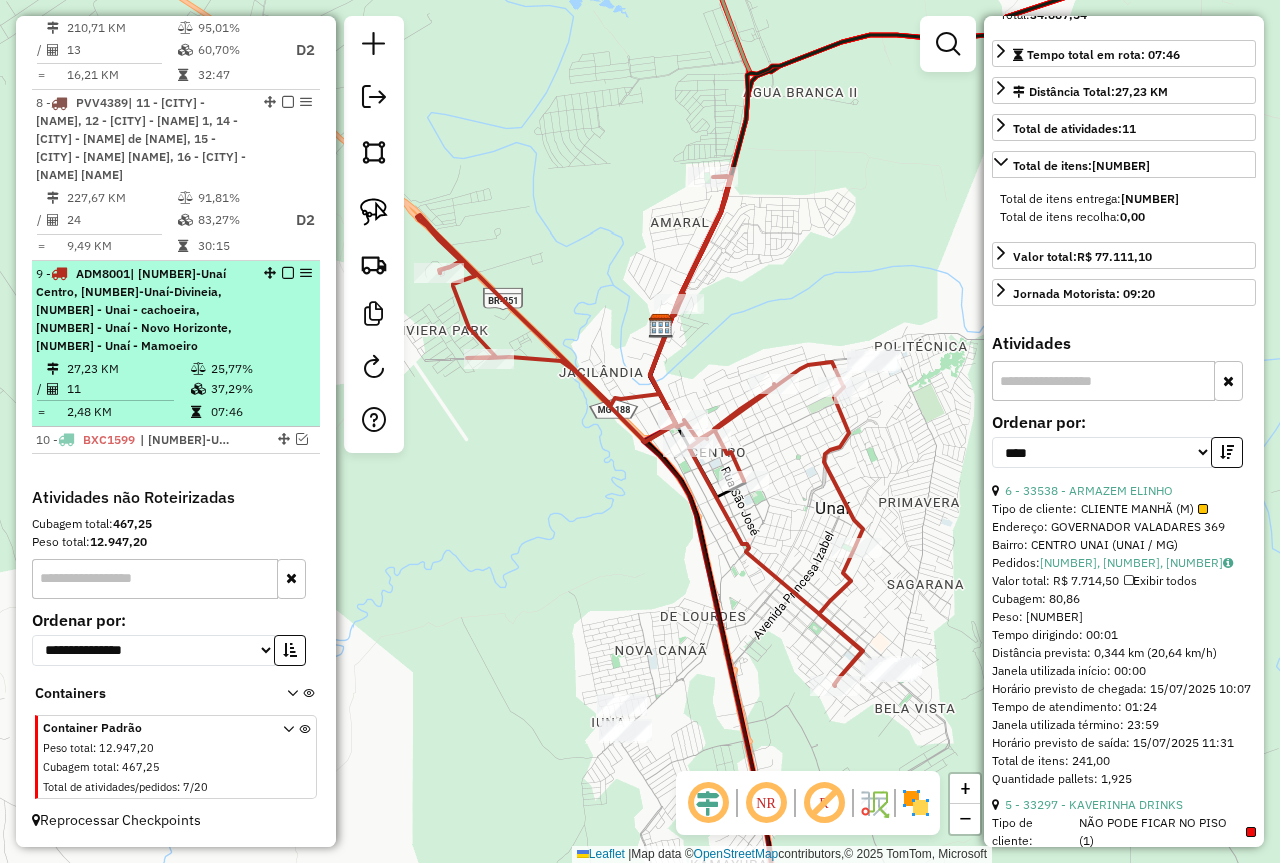 click at bounding box center [288, 273] 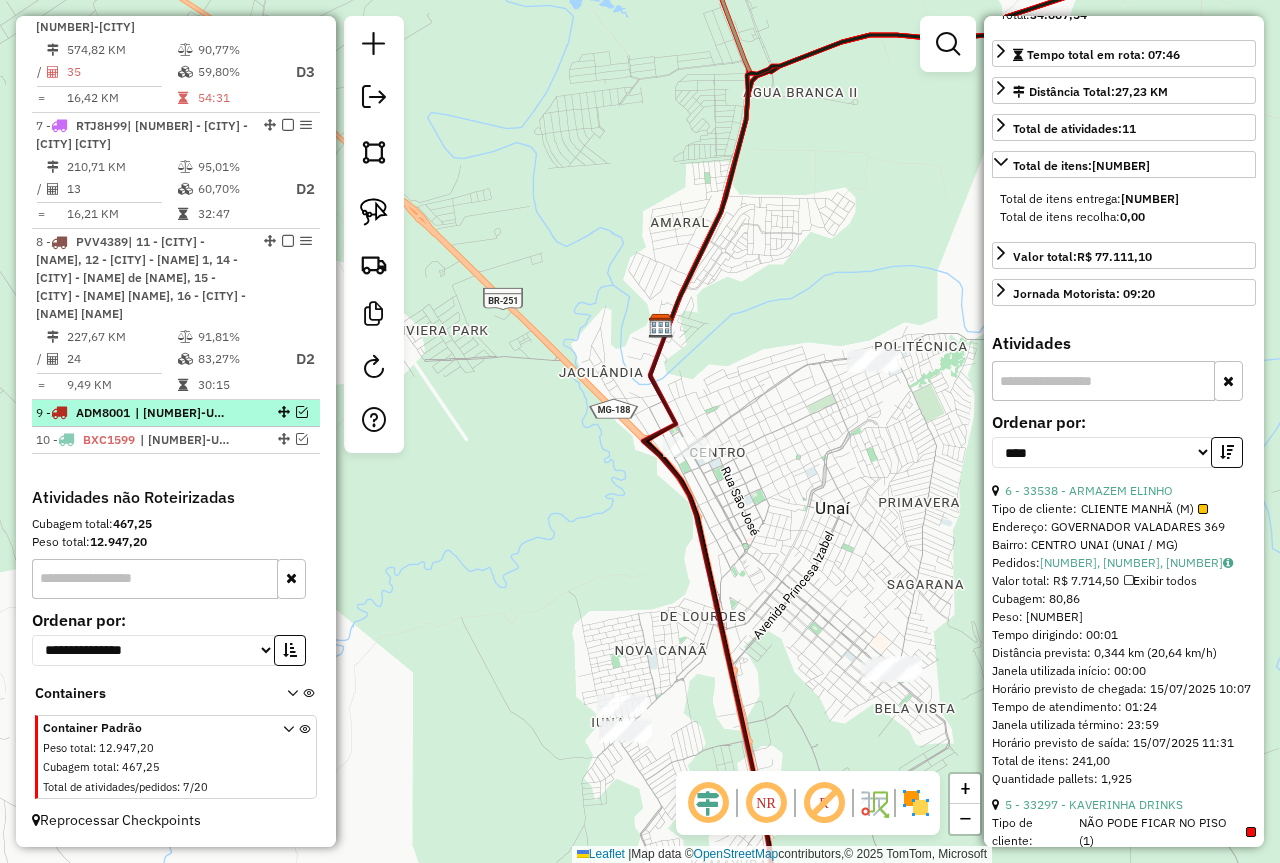 scroll, scrollTop: 1406, scrollLeft: 0, axis: vertical 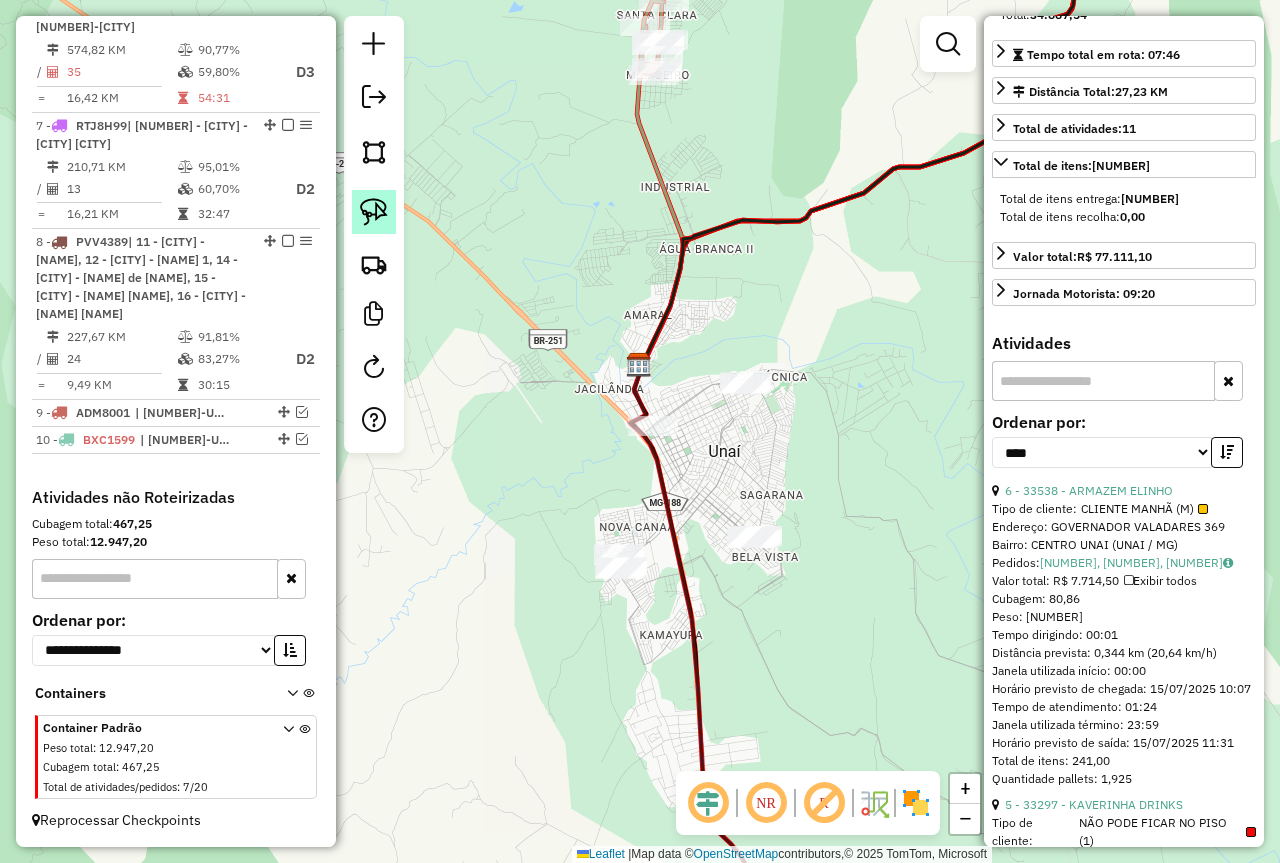 click 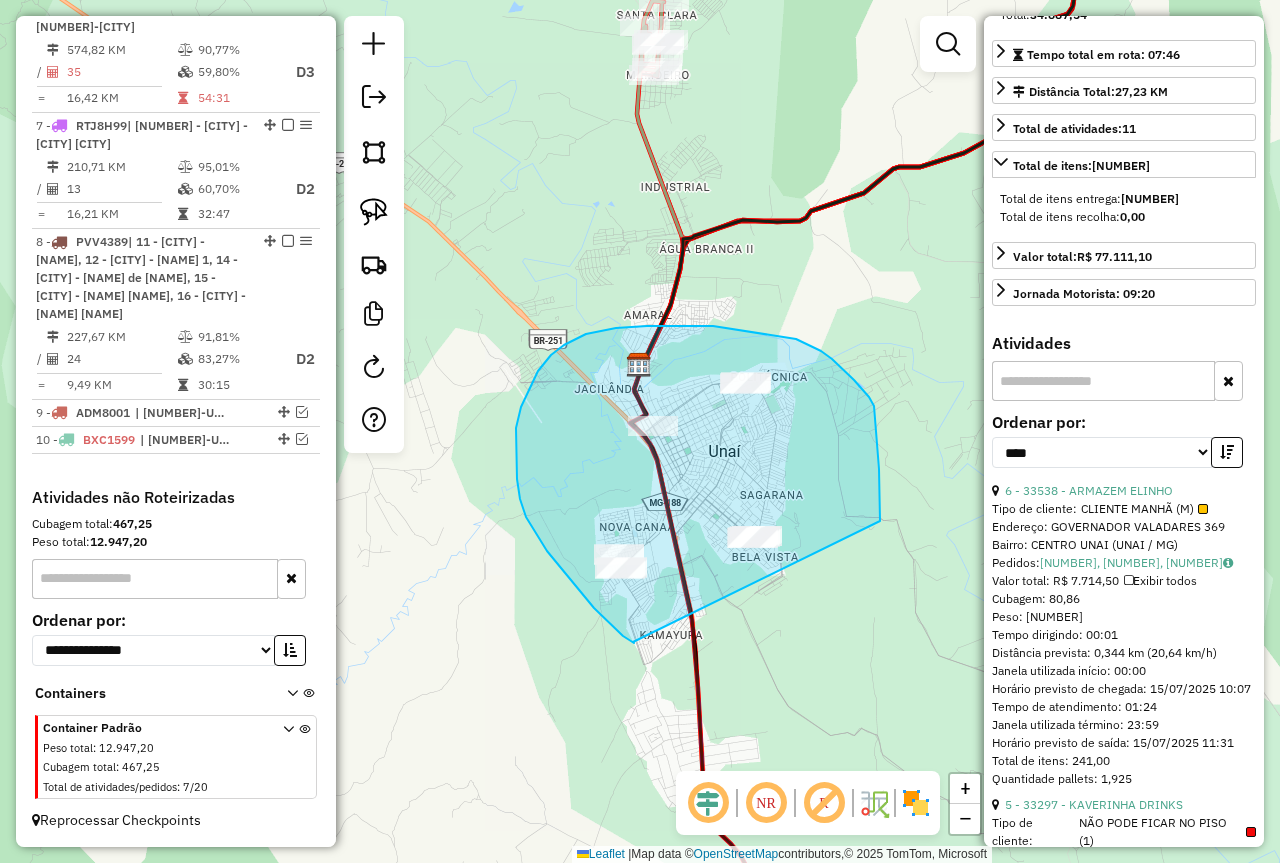 drag, startPoint x: 627, startPoint y: 639, endPoint x: 880, endPoint y: 521, distance: 279.16483 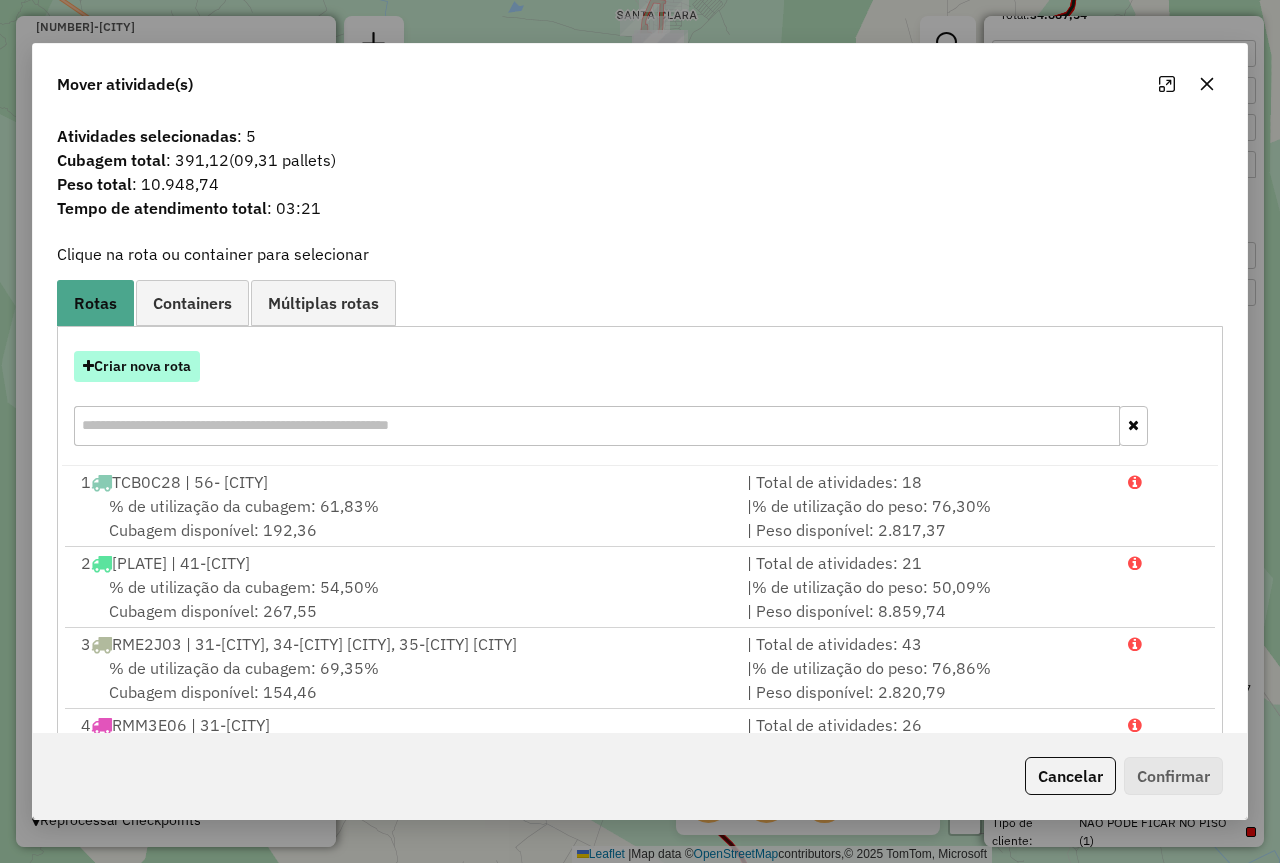 click on "Criar nova rota" at bounding box center (137, 366) 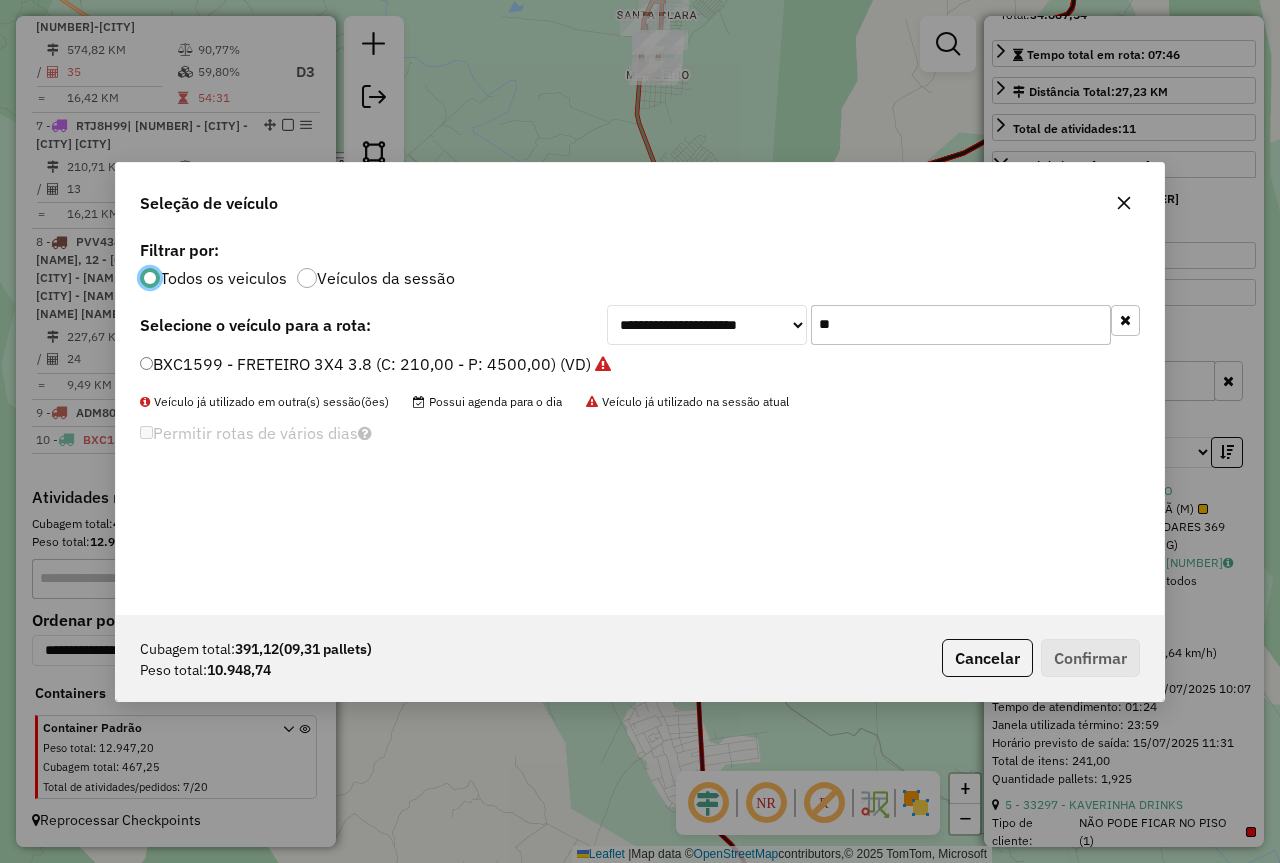 scroll, scrollTop: 11, scrollLeft: 6, axis: both 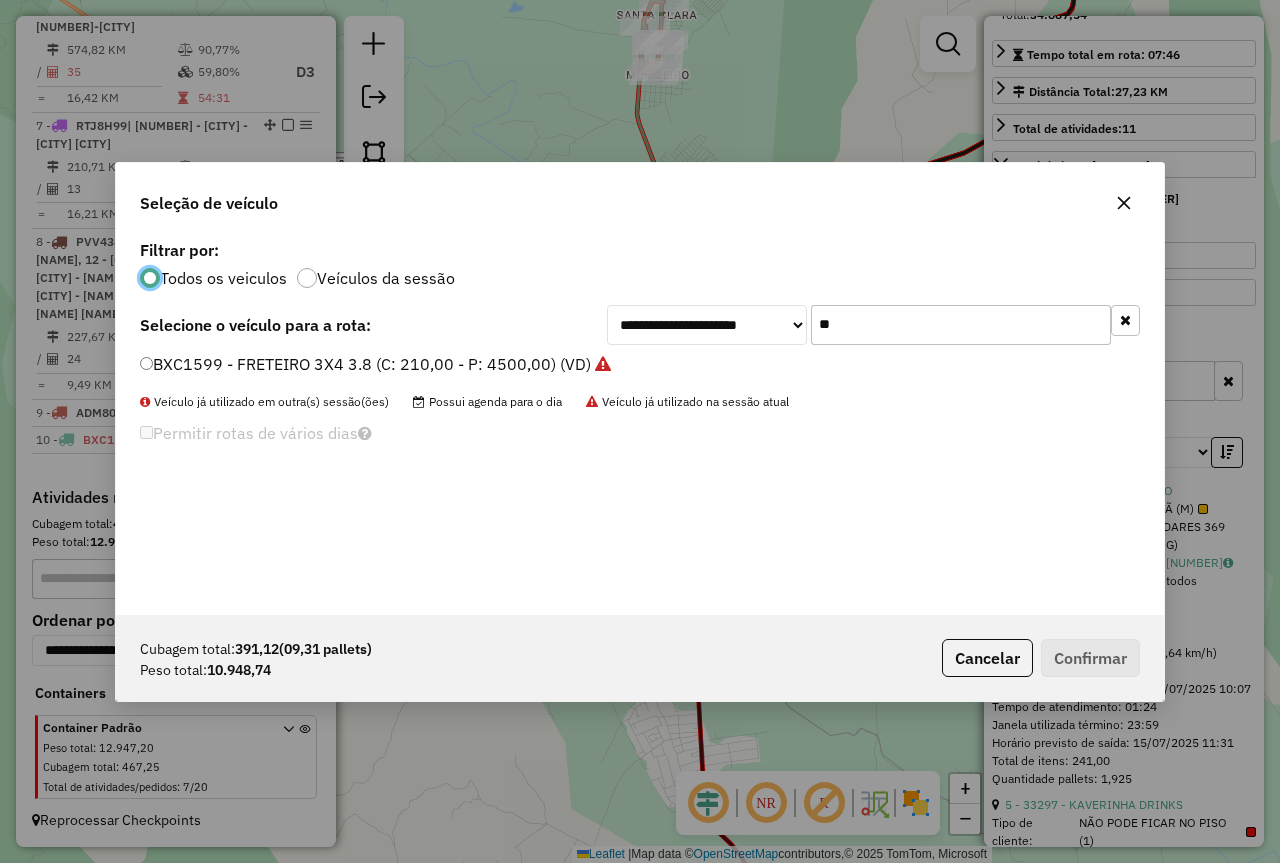 click on "**" 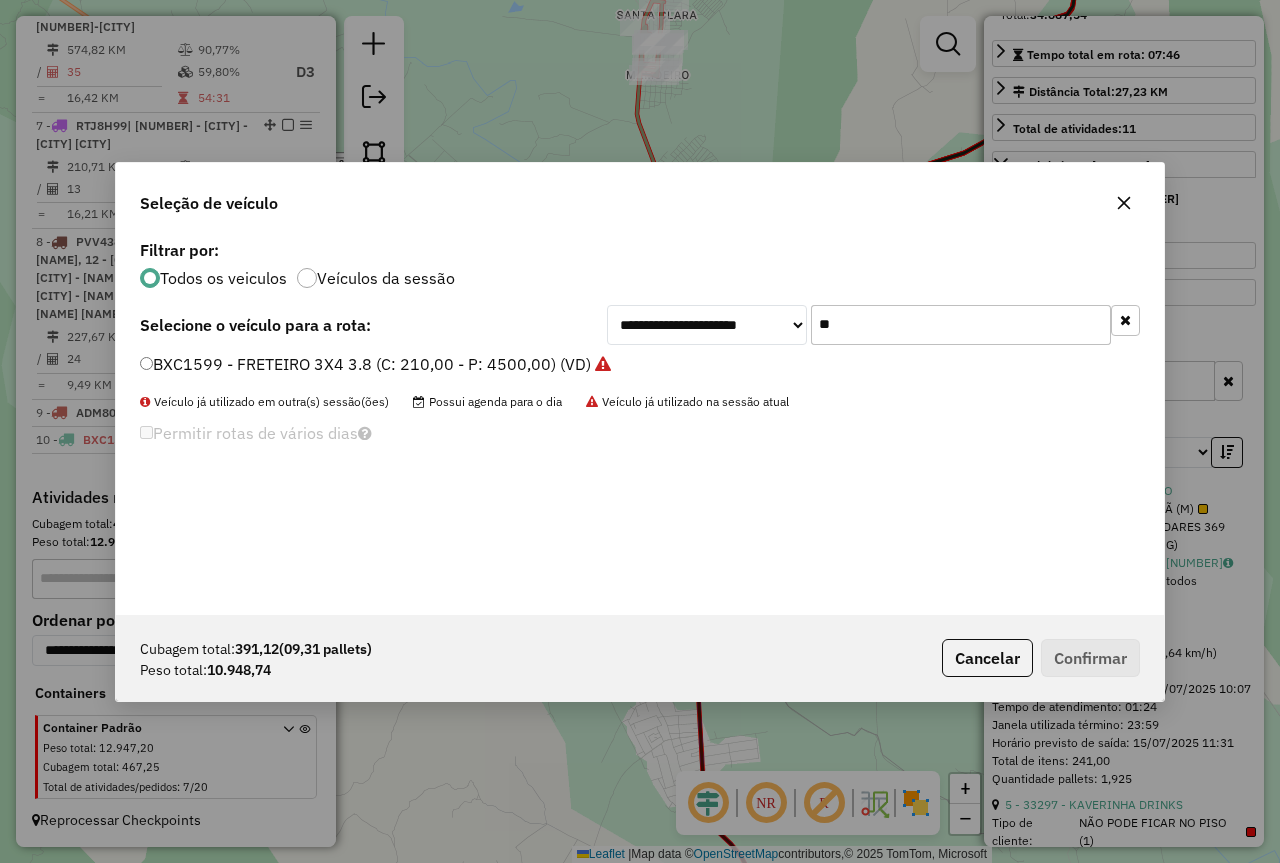 click on "**" 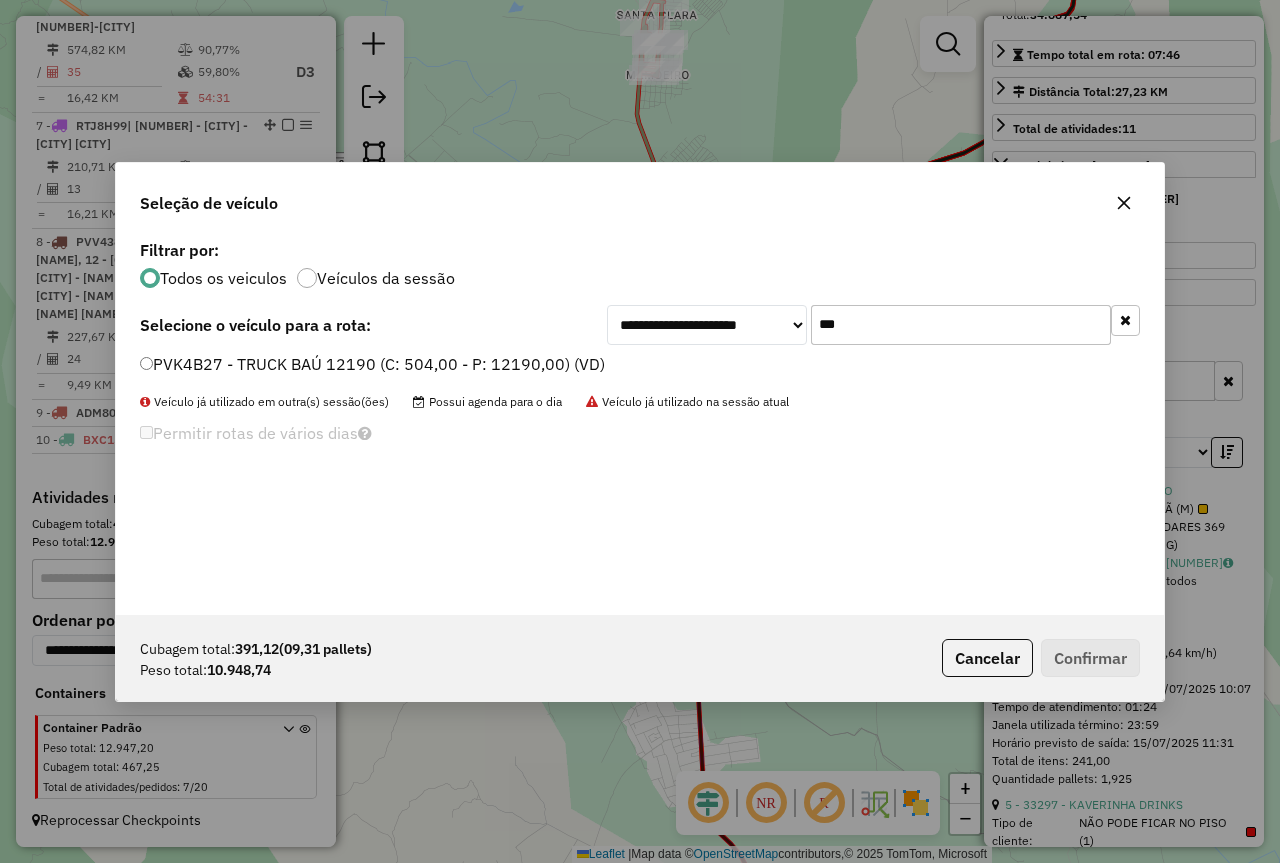 type on "***" 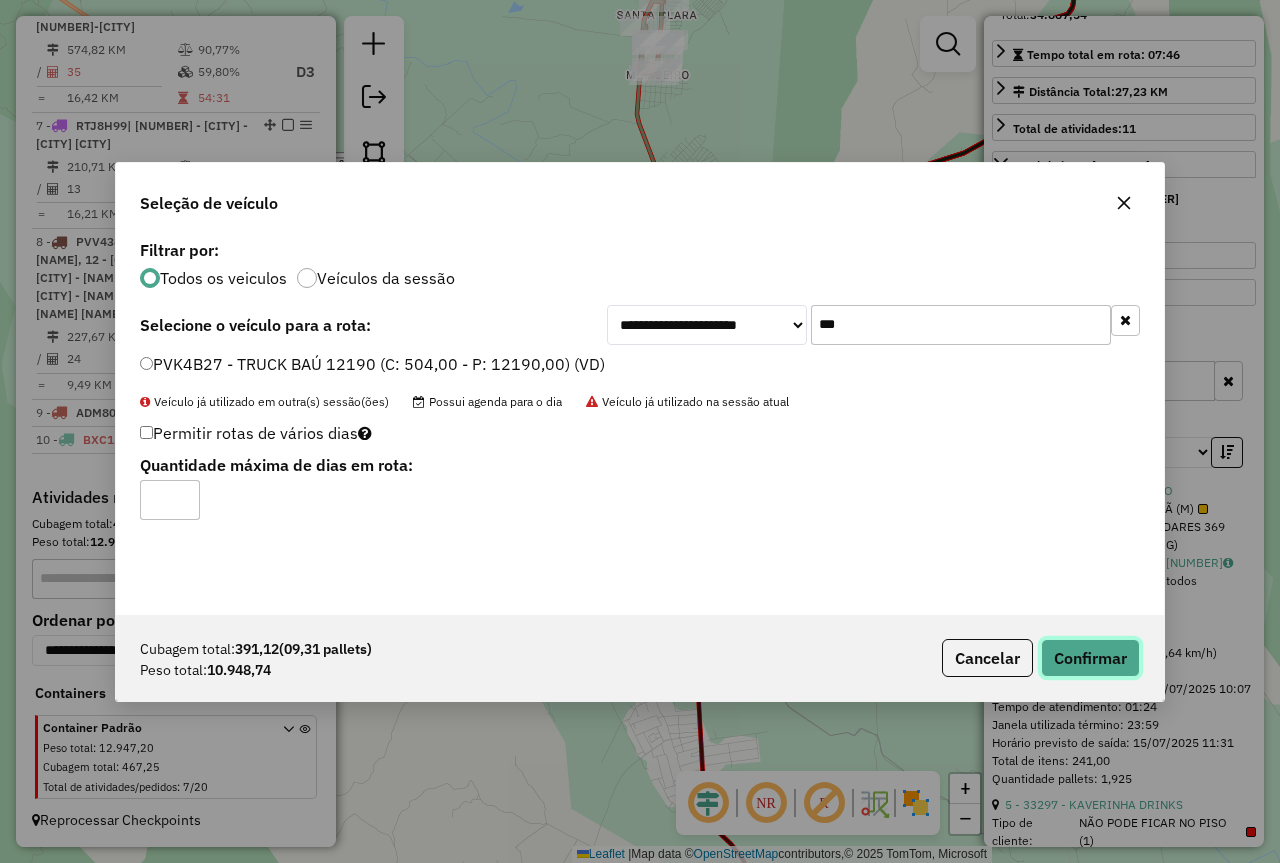 click on "Confirmar" 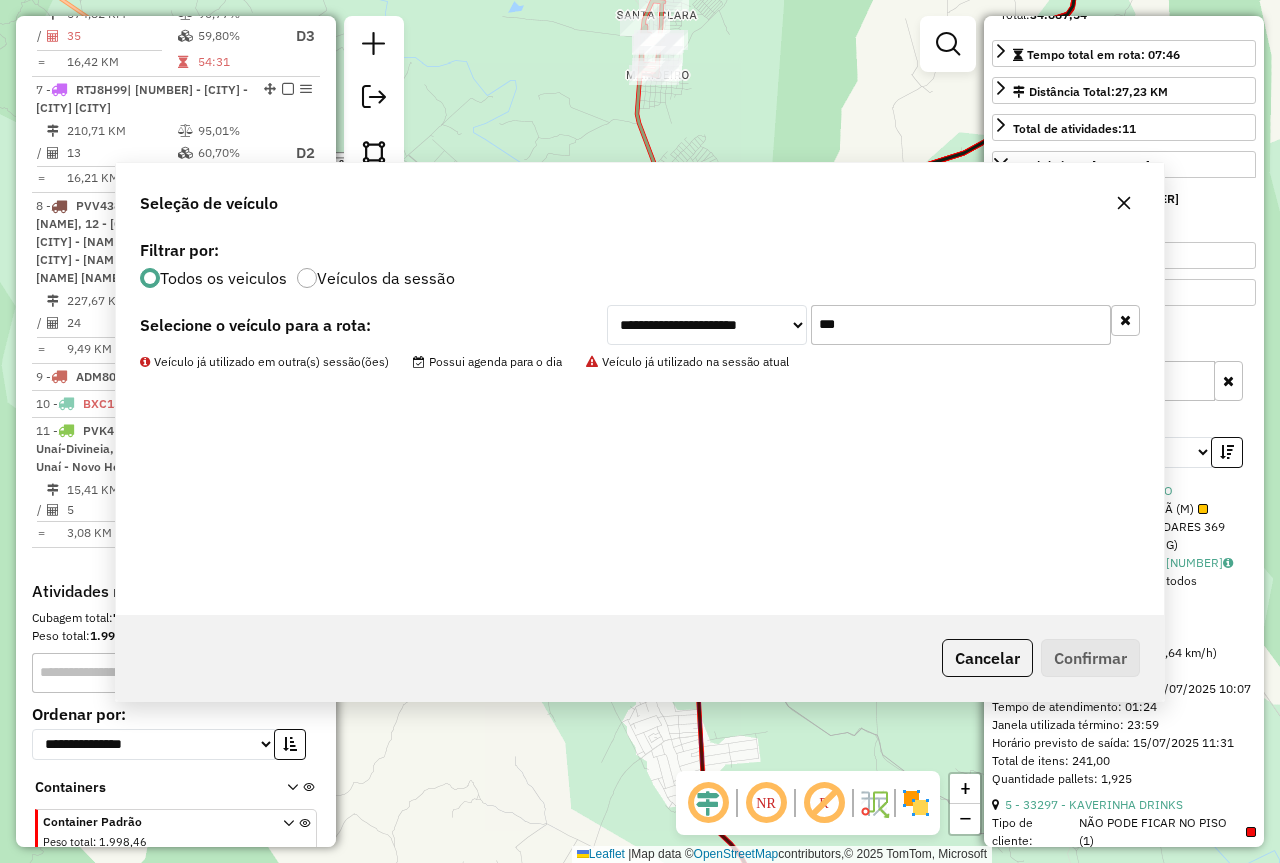 scroll, scrollTop: 1536, scrollLeft: 0, axis: vertical 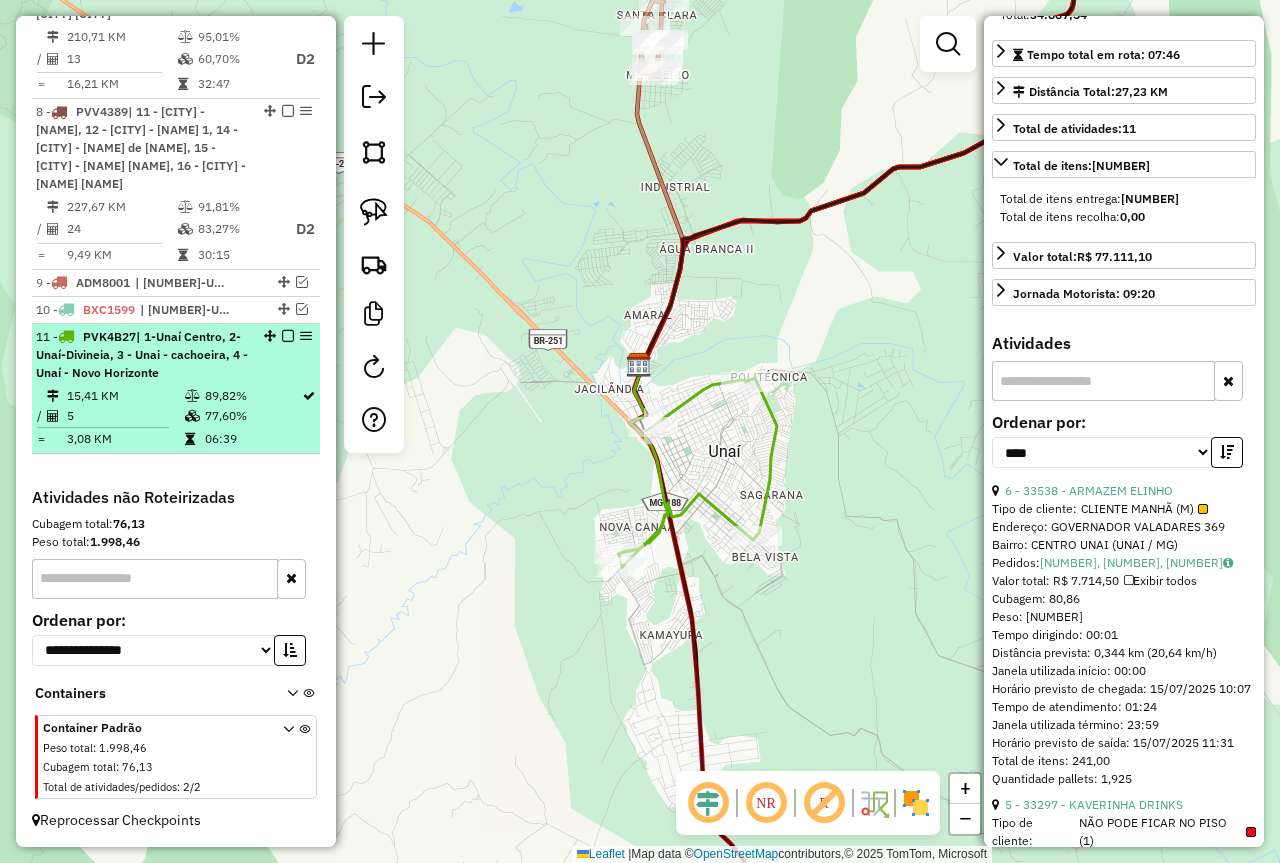click at bounding box center (288, 336) 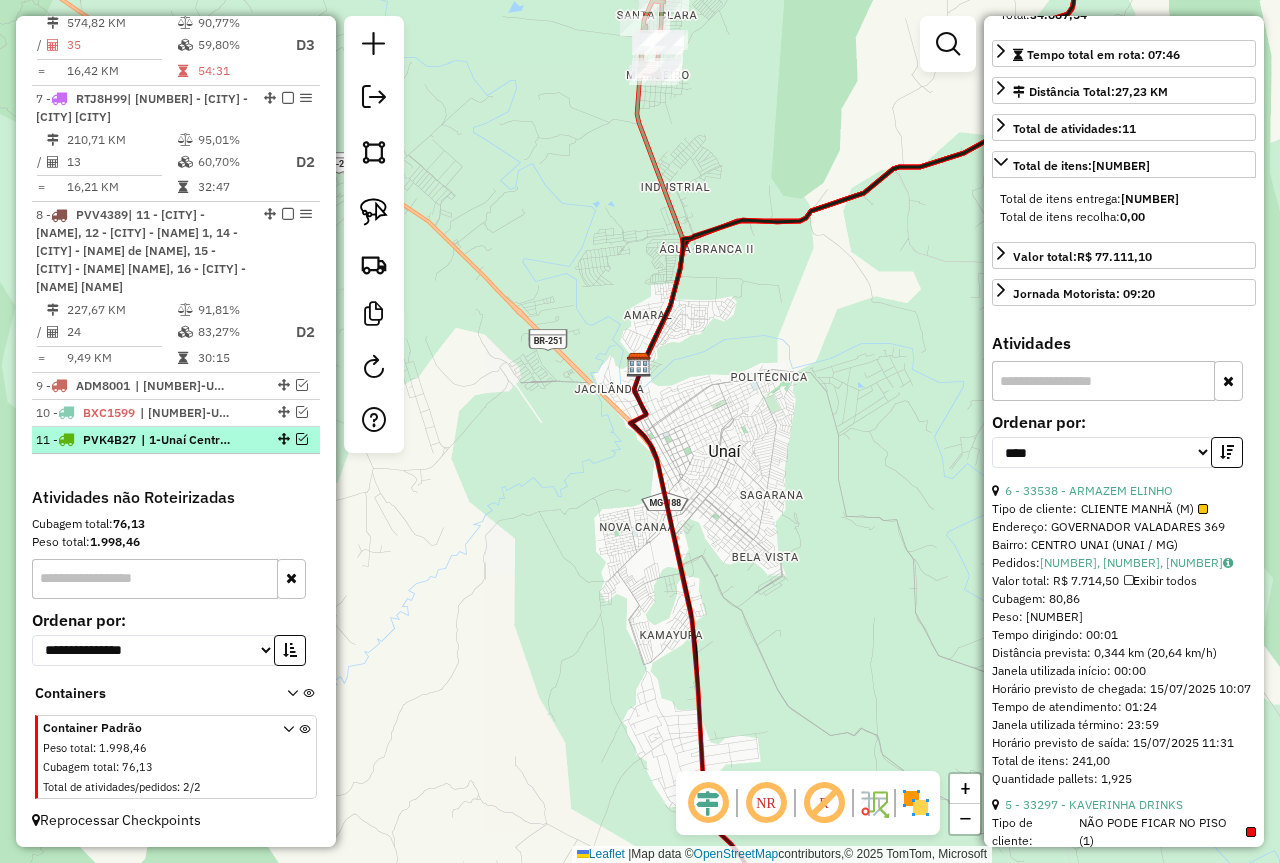 scroll, scrollTop: 1433, scrollLeft: 0, axis: vertical 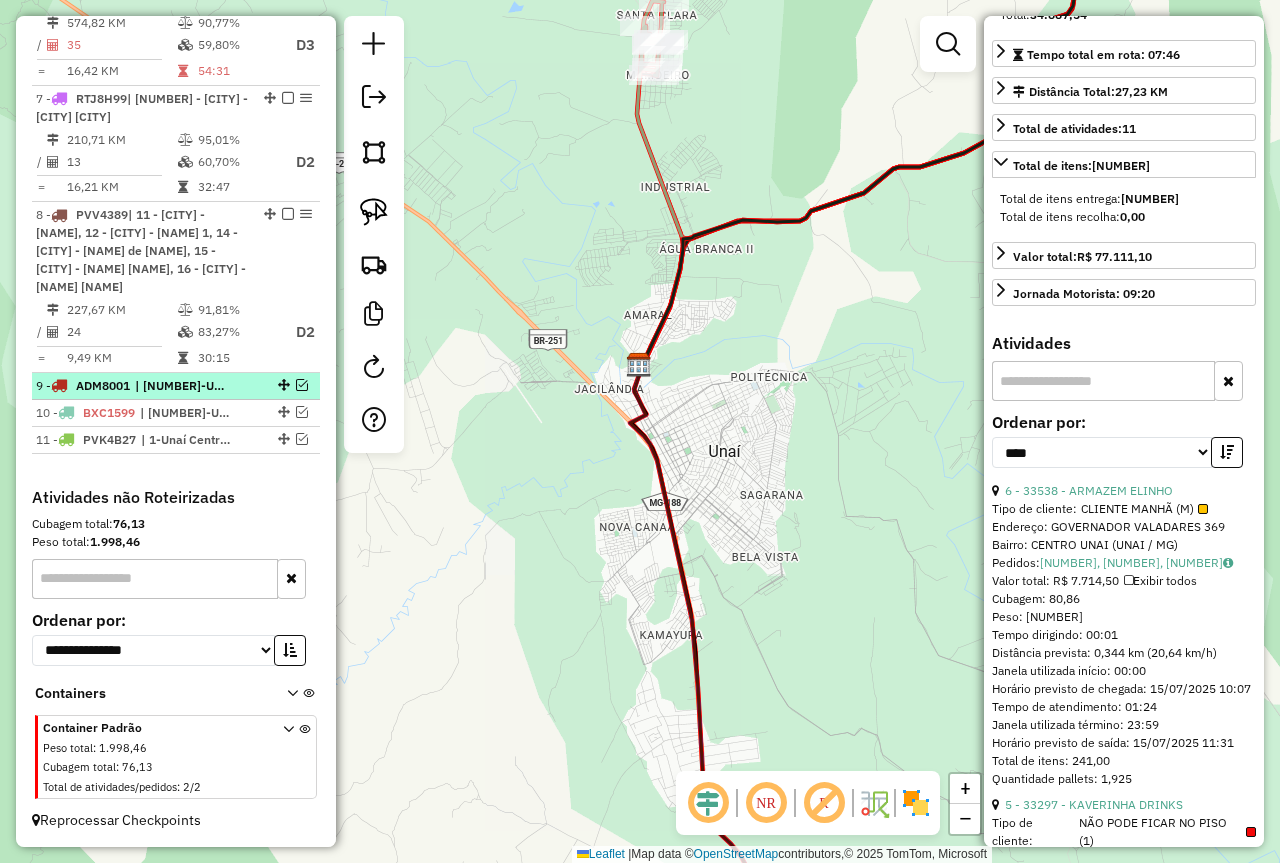 click at bounding box center (302, 385) 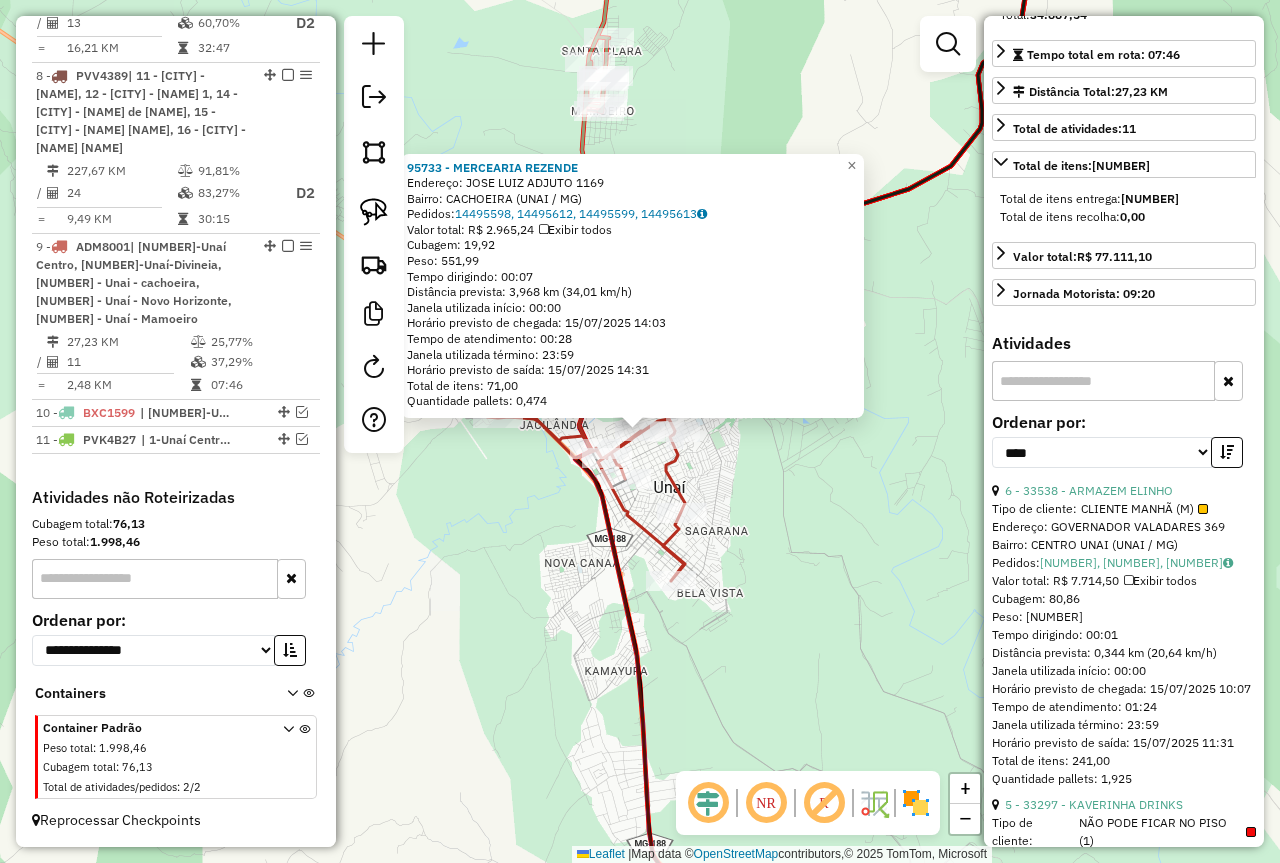 scroll, scrollTop: 1554, scrollLeft: 0, axis: vertical 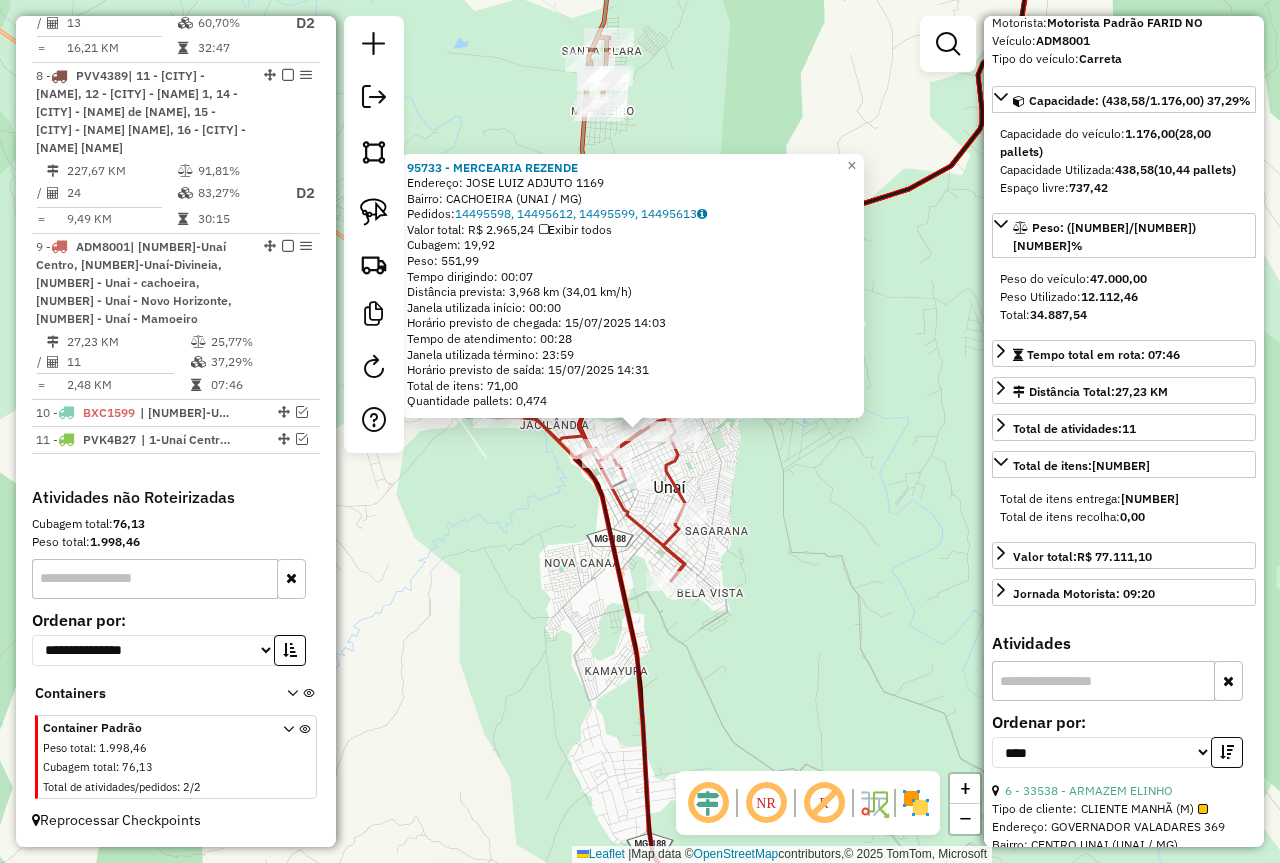 click on "95733 - MERCEARIA REZENDE  Endereço:  JOSE LUIZ ADJUTO 1169   Bairro: CACHOEIRA (UNAI / MG)   Pedidos:  14495598, 14495612, 14495599, 14495613   Valor total: R$ 2.965,24   Exibir todos   Cubagem: 19,92  Peso: 551,99  Tempo dirigindo: 00:07   Distância prevista: 3,968 km (34,01 km/h)   Janela utilizada início: 00:00   Horário previsto de chegada: 15/07/2025 14:03   Tempo de atendimento: 00:28   Janela utilizada término: 23:59   Horário previsto de saída: 15/07/2025 14:31   Total de itens: 71,00   Quantidade pallets: 0,474  × Janela de atendimento Grade de atendimento Capacidade Transportadoras Veículos Cliente Pedidos  Rotas Selecione os dias de semana para filtrar as janelas de atendimento  Seg   Ter   Qua   Qui   Sex   Sáb   Dom  Informe o período da janela de atendimento: De: Até:  Filtrar exatamente a janela do cliente  Considerar janela de atendimento padrão  Selecione os dias de semana para filtrar as grades de atendimento  Seg   Ter   Qua   Qui   Sex   Sáb   Dom   Peso mínimo:  **** ****" 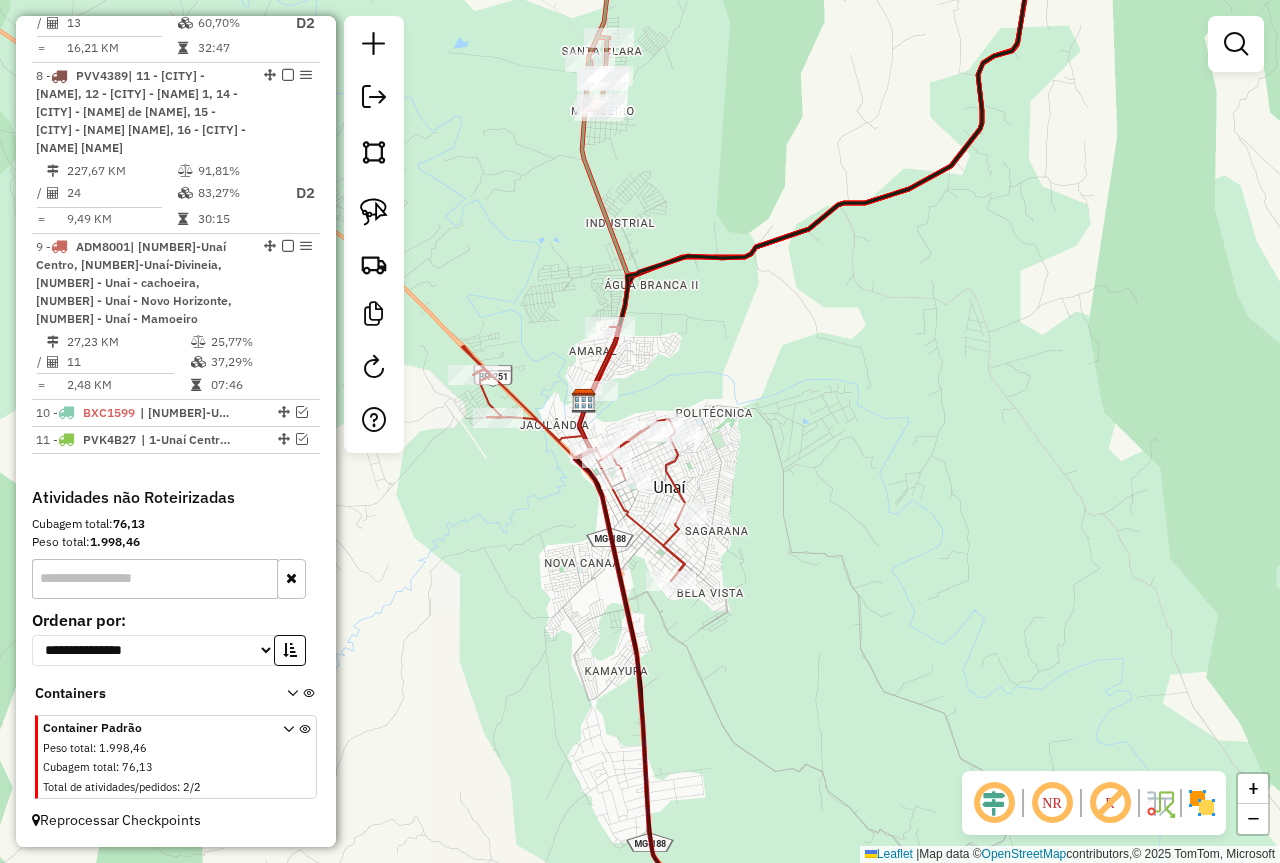 drag, startPoint x: 684, startPoint y: 478, endPoint x: 836, endPoint y: 447, distance: 155.12898 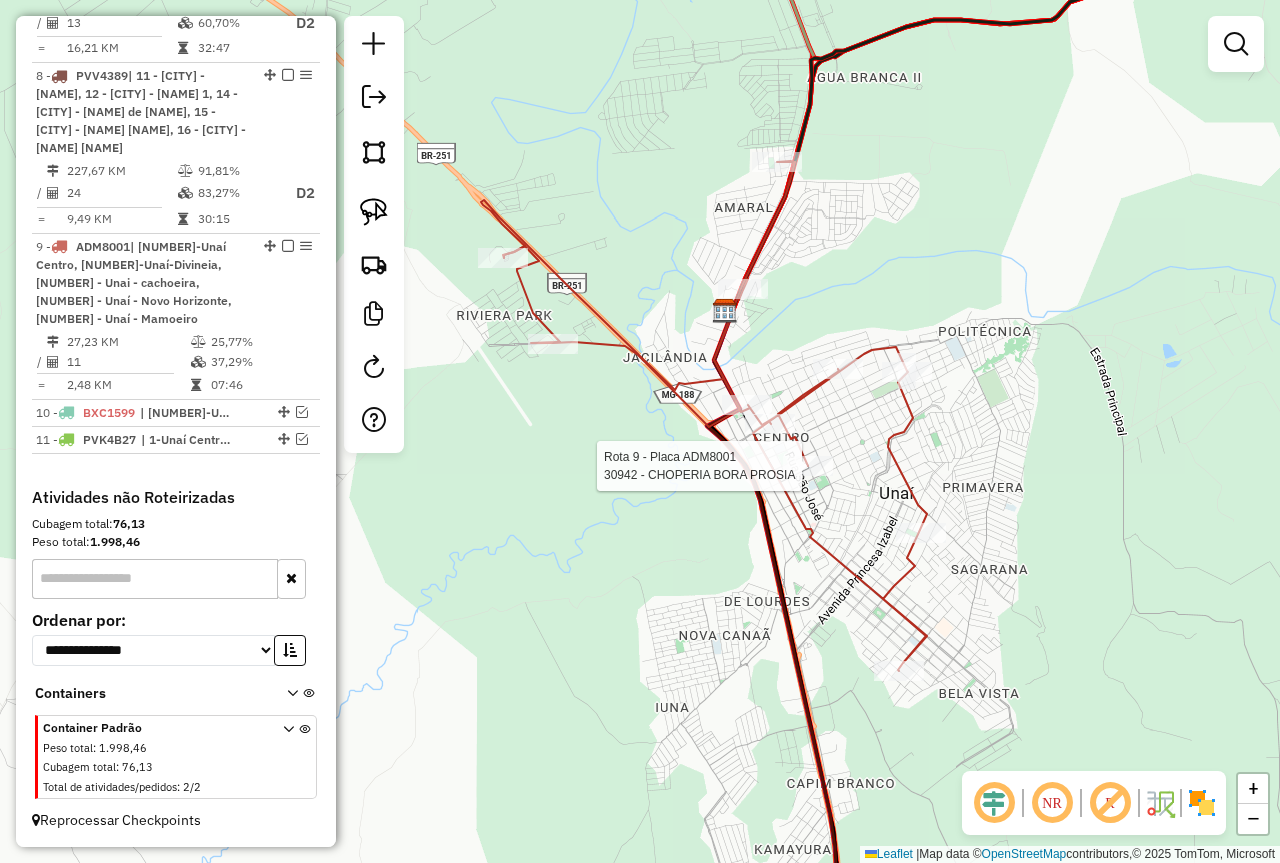 select on "*********" 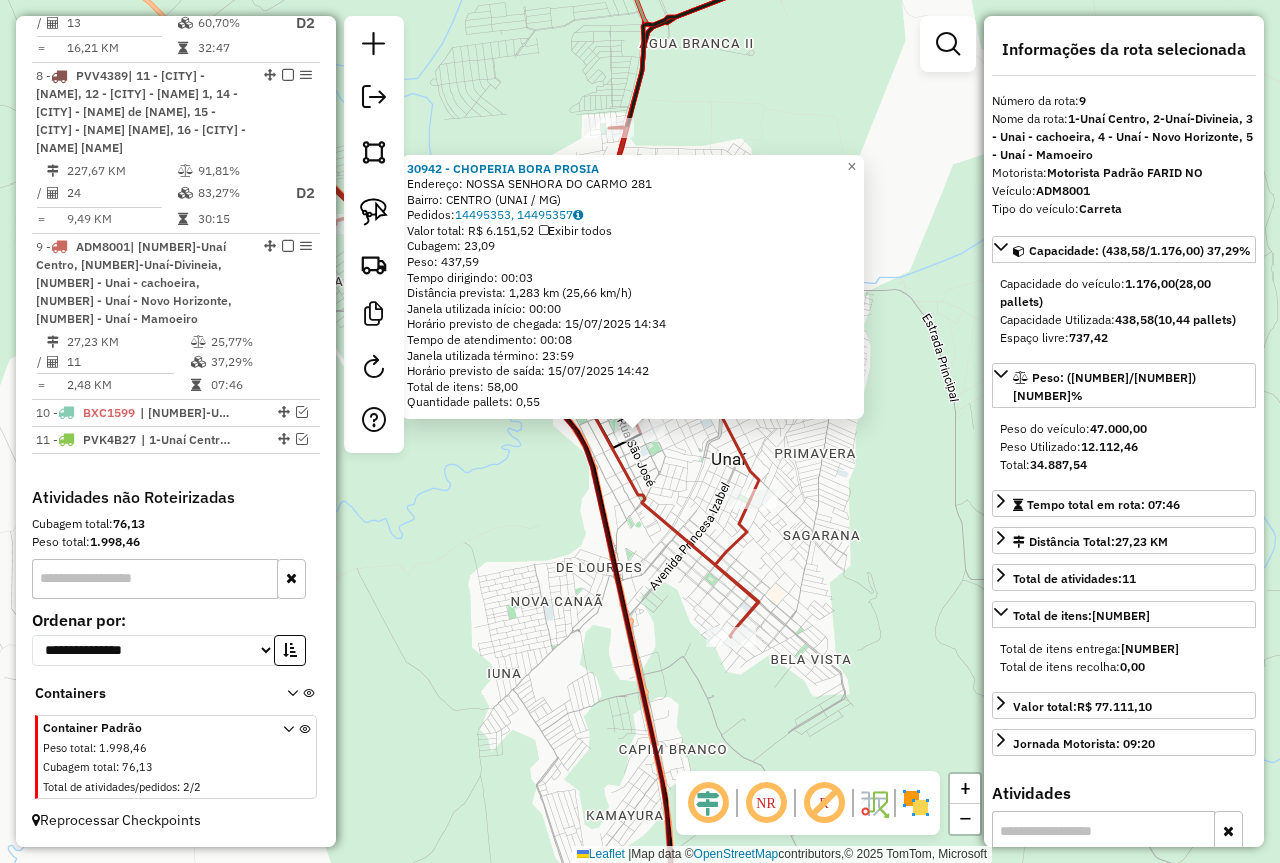 click 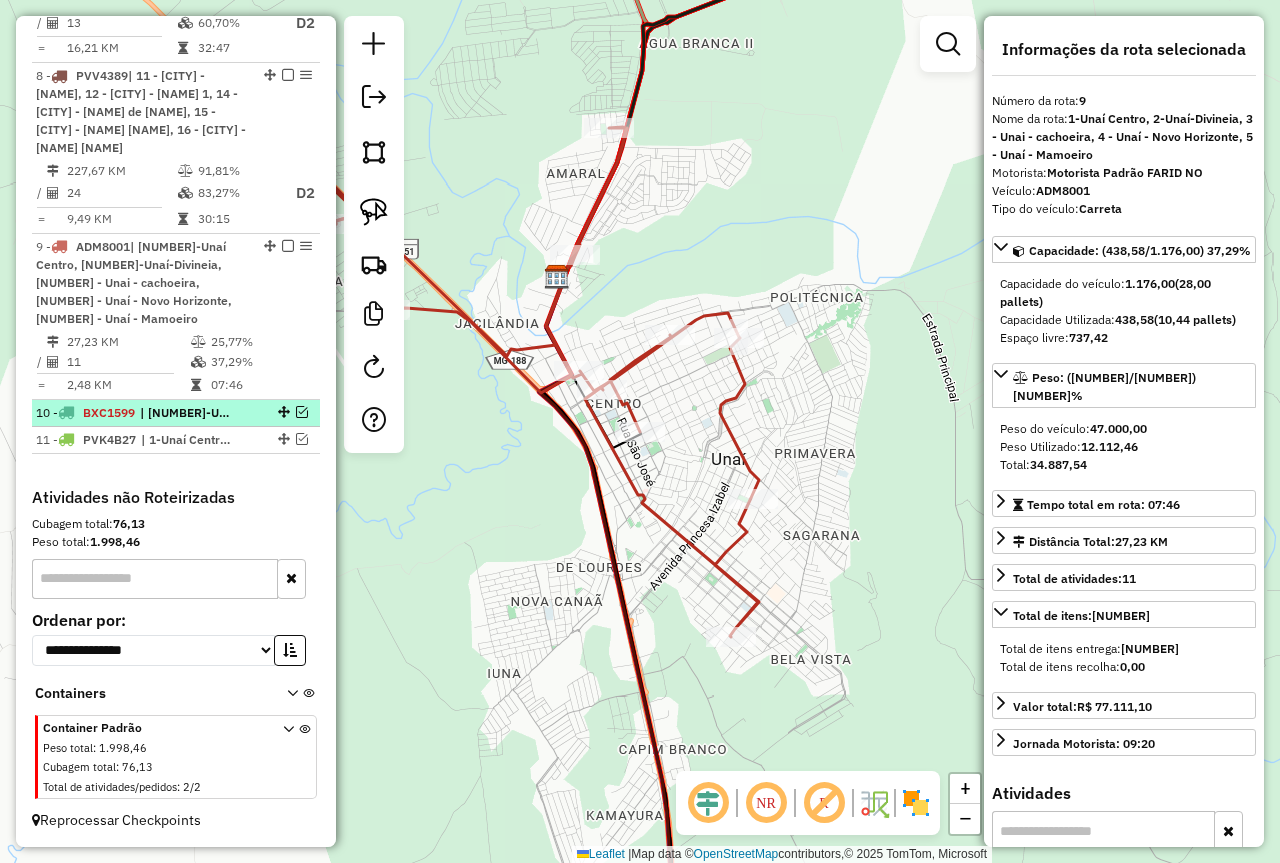 click at bounding box center [302, 412] 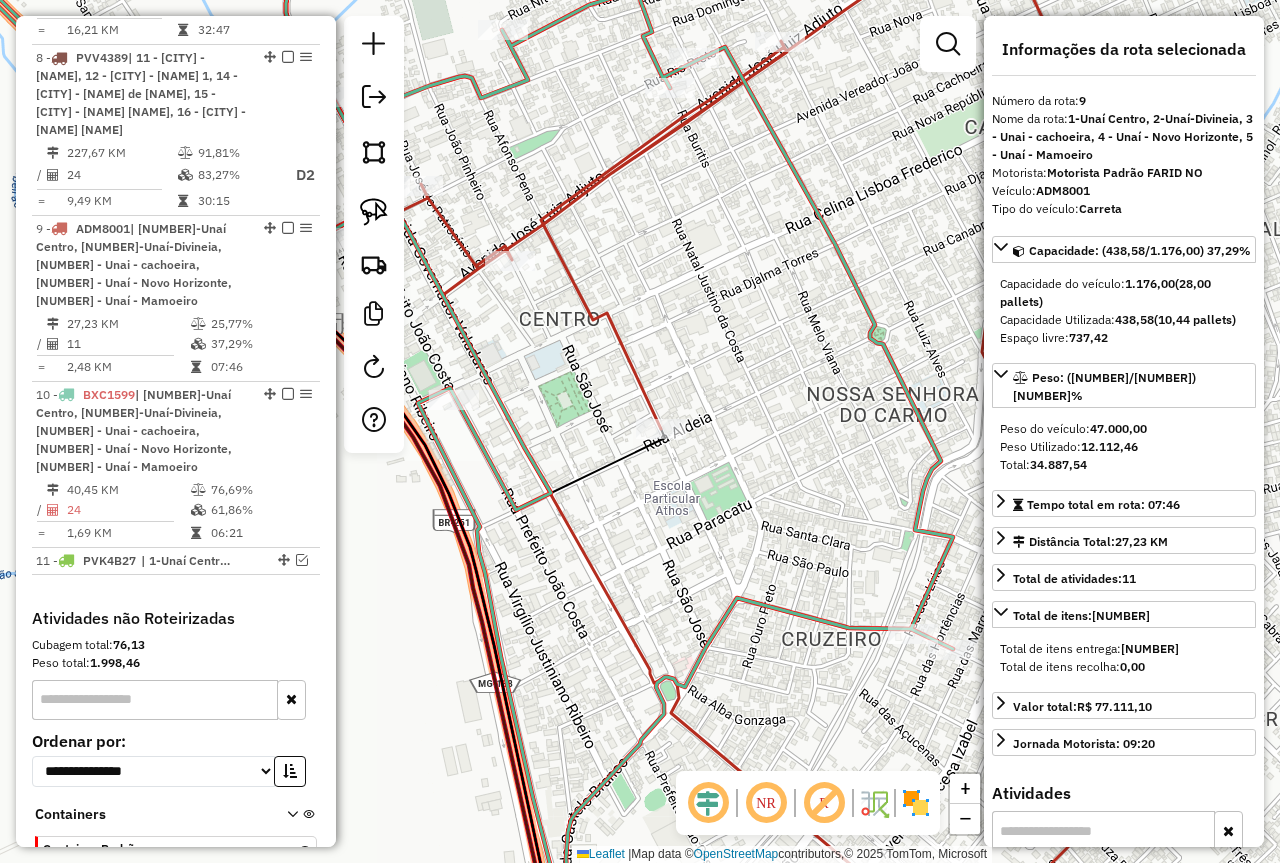 click on "Janela de atendimento Grade de atendimento Capacidade Transportadoras Veículos Cliente Pedidos  Rotas Selecione os dias de semana para filtrar as janelas de atendimento  Seg   Ter   Qua   Qui   Sex   Sáb   Dom  Informe o período da janela de atendimento: De: Até:  Filtrar exatamente a janela do cliente  Considerar janela de atendimento padrão  Selecione os dias de semana para filtrar as grades de atendimento  Seg   Ter   Qua   Qui   Sex   Sáb   Dom   Considerar clientes sem dia de atendimento cadastrado  Clientes fora do dia de atendimento selecionado Filtrar as atividades entre os valores definidos abaixo:  Peso mínimo:  ****  Peso máximo:  ****  Cubagem mínima:   Cubagem máxima:   De:   Até:  Filtrar as atividades entre o tempo de atendimento definido abaixo:  De:   Até:   Considerar capacidade total dos clientes não roteirizados Transportadora: Selecione um ou mais itens Tipo de veículo: Selecione um ou mais itens Veículo: Selecione um ou mais itens Motorista: Selecione um ou mais itens De:" 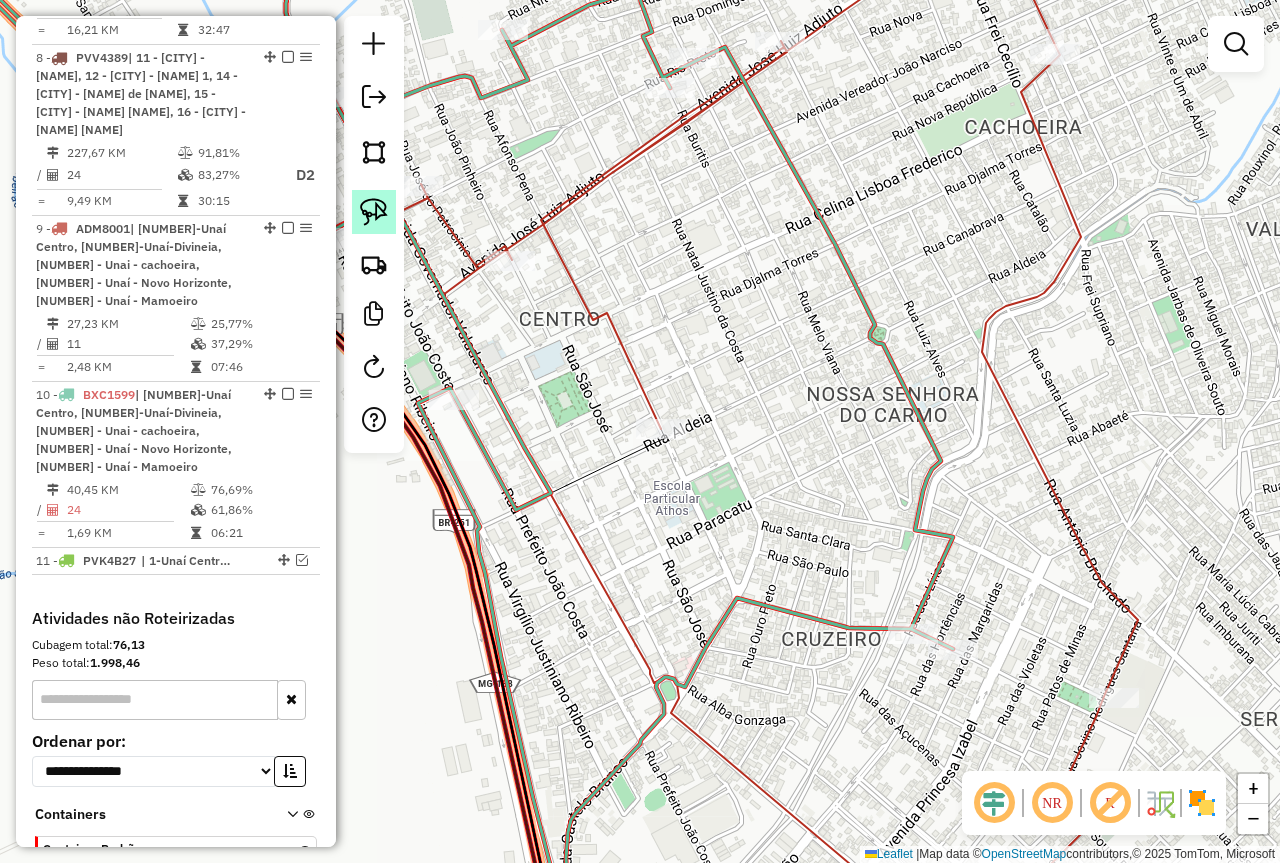 click 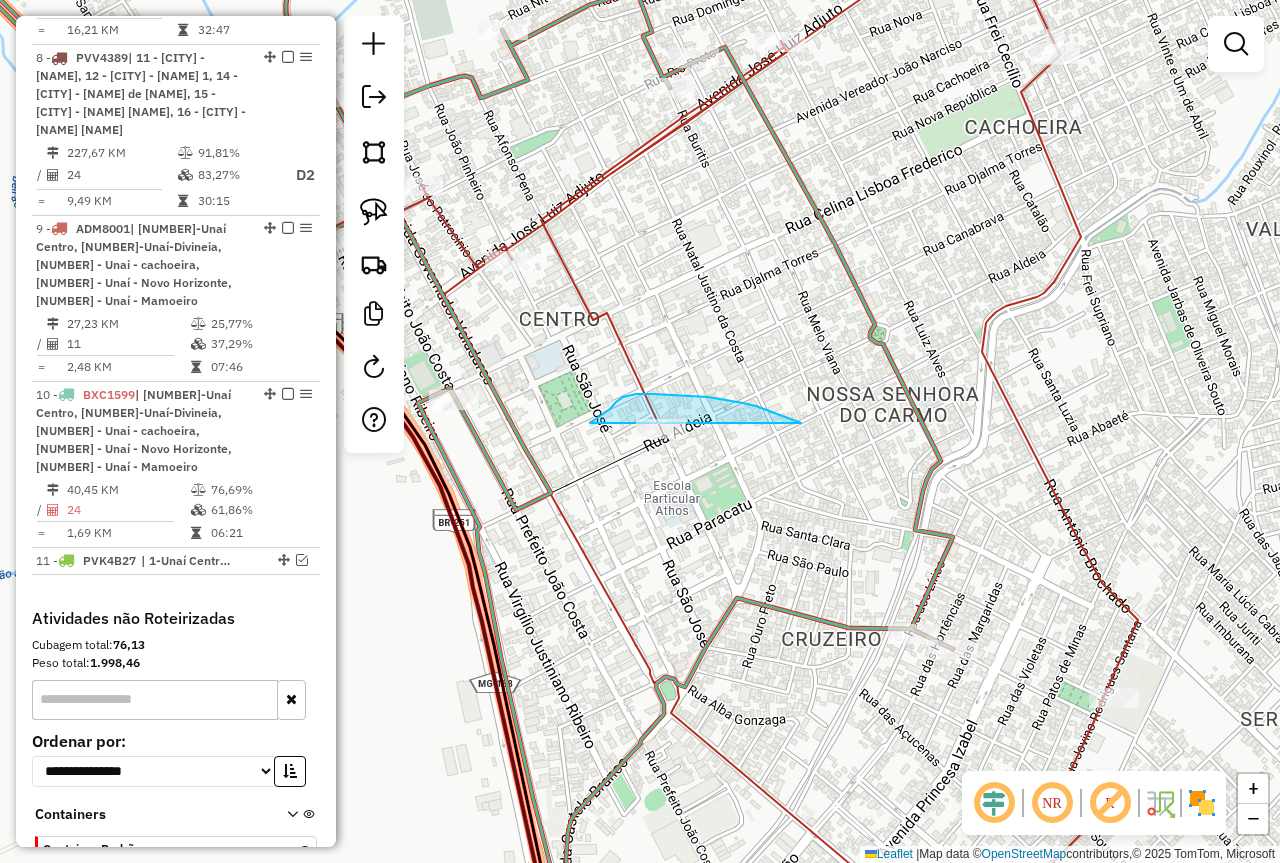 drag, startPoint x: 801, startPoint y: 423, endPoint x: 613, endPoint y: 494, distance: 200.96019 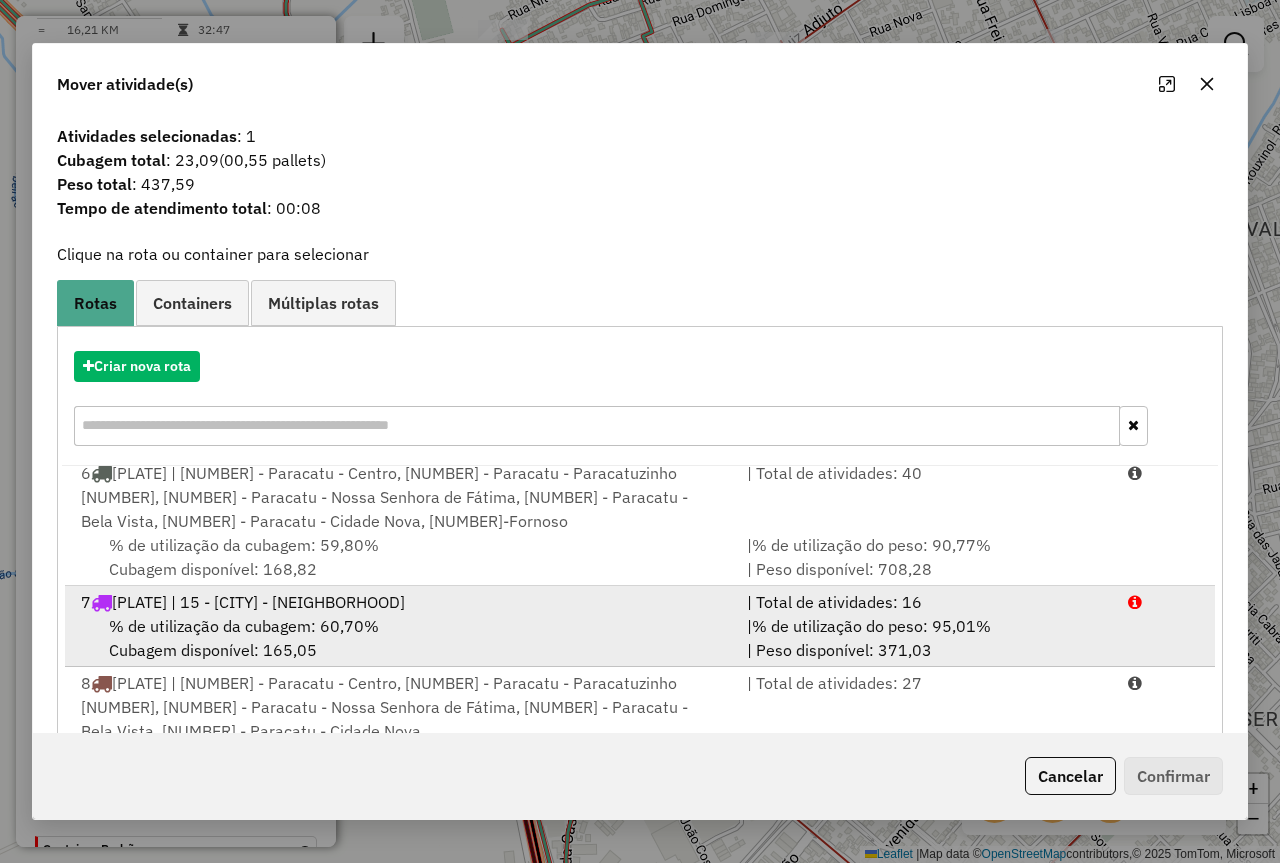 scroll, scrollTop: 425, scrollLeft: 0, axis: vertical 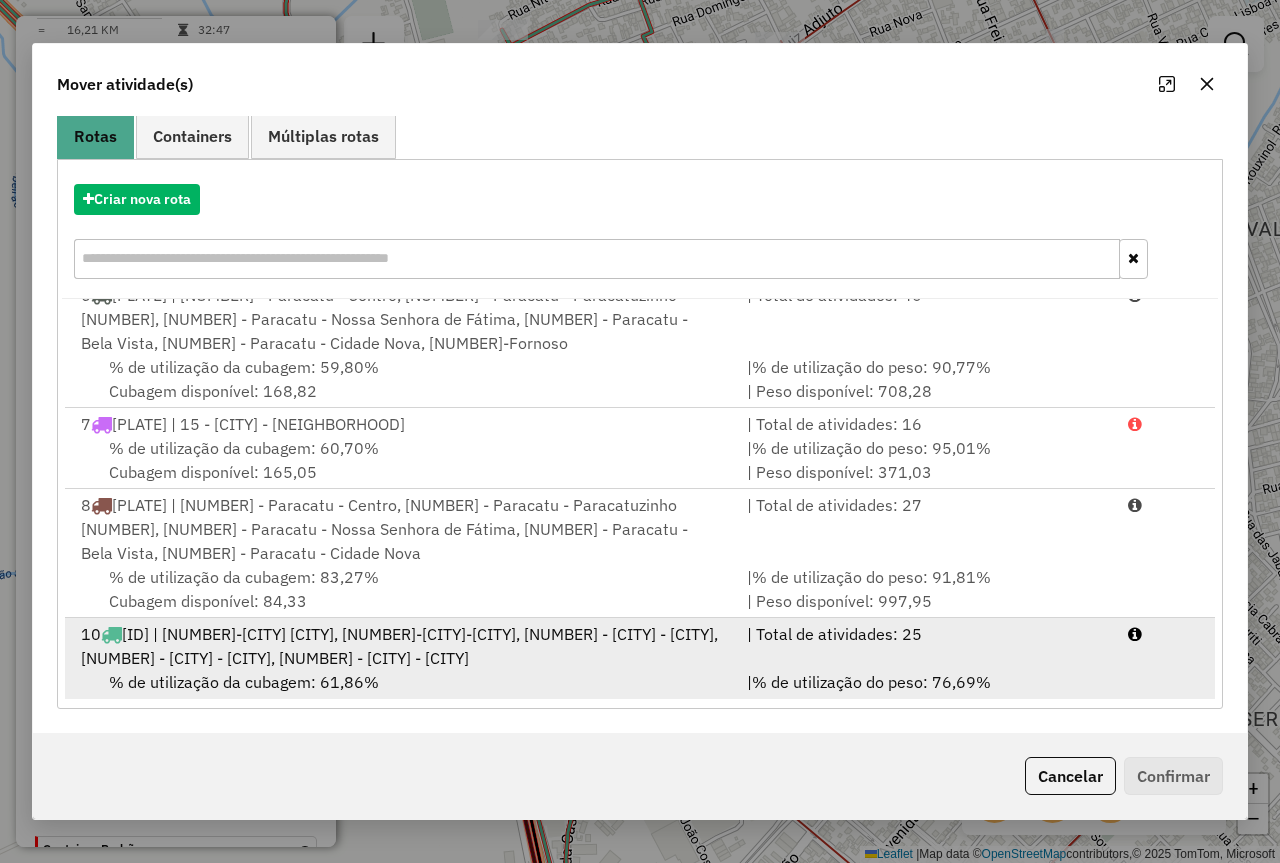 click on "10  BXC1599 | 1-Unaí Centro, 2-Unaí-Divineia, 3 - Unai - cachoeira, 4 - Unaí - Novo Horizonte, 5 - Unaí - Mamoeiro" at bounding box center [402, 646] 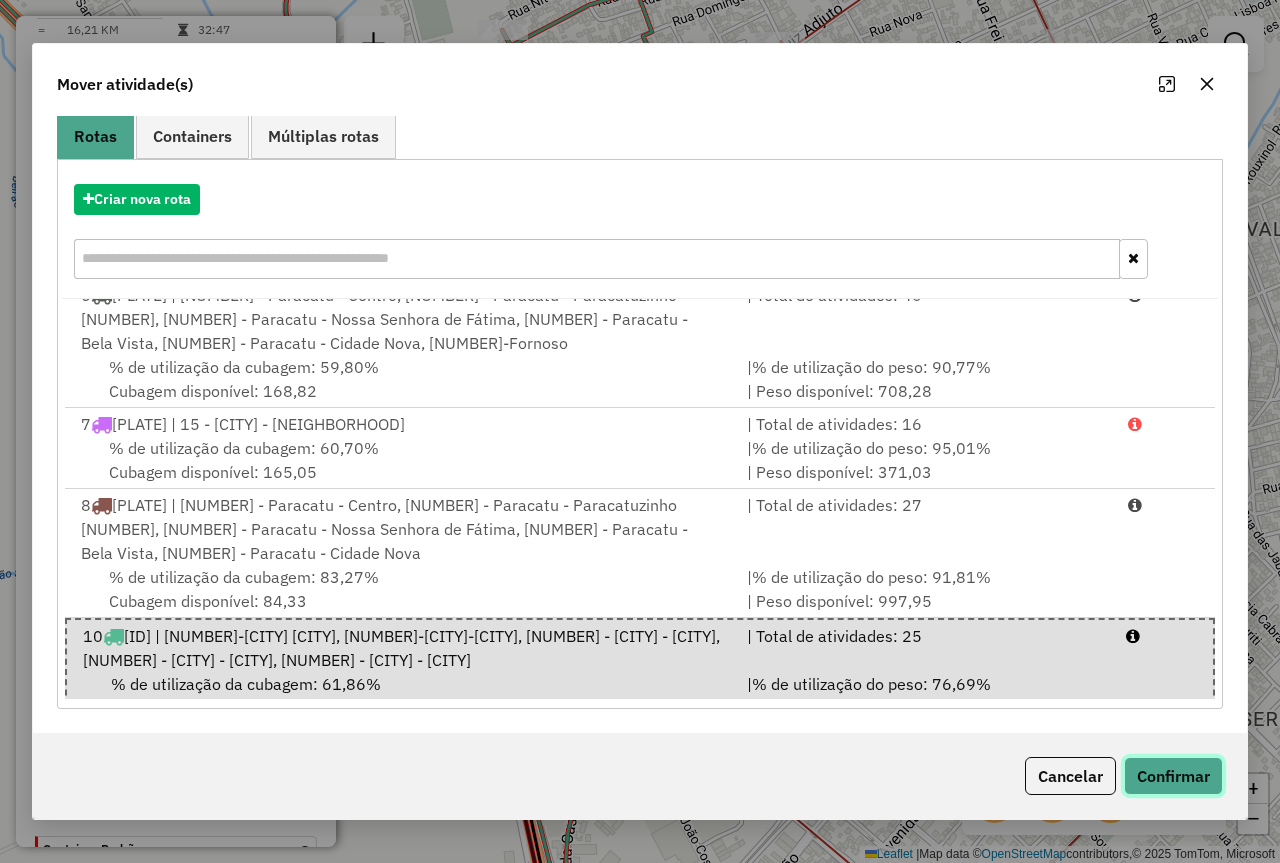 click on "Confirmar" 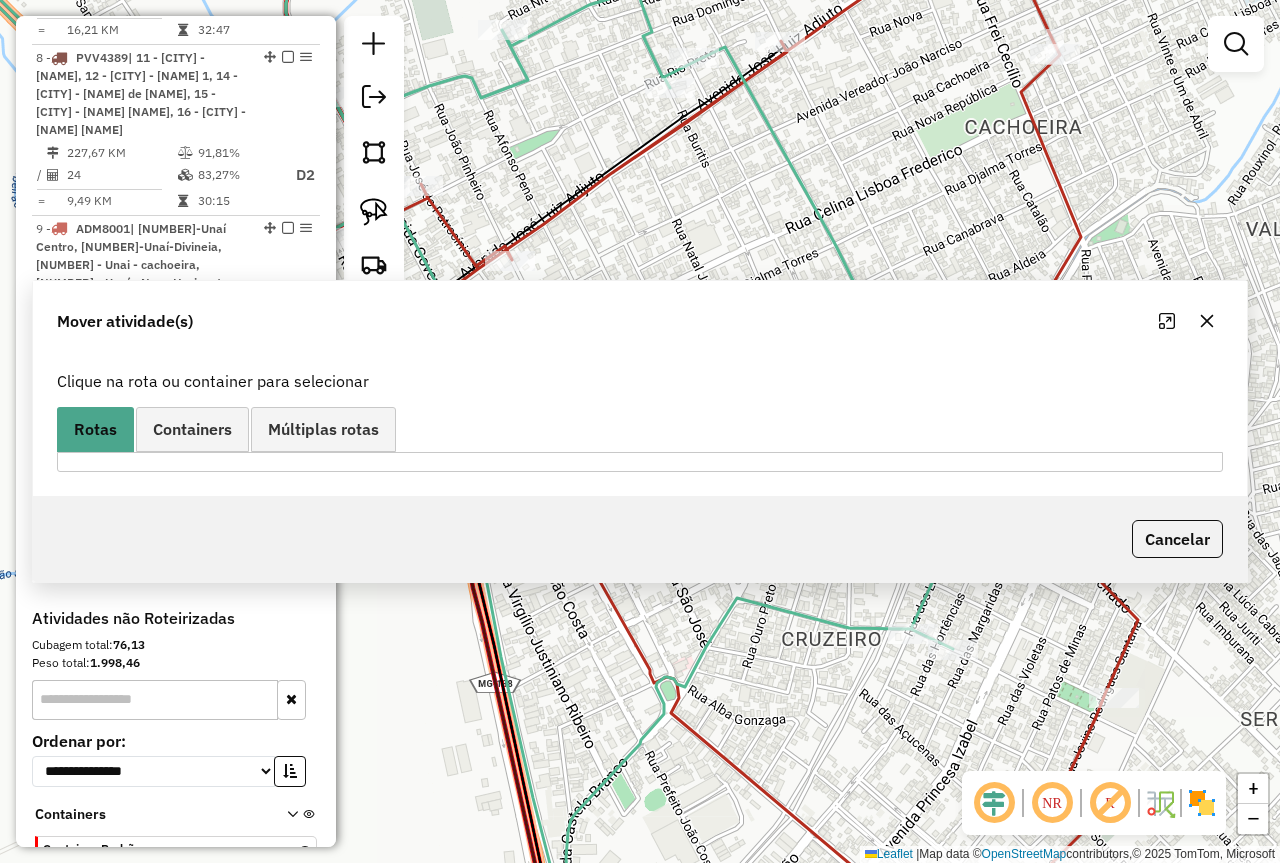 scroll, scrollTop: 0, scrollLeft: 0, axis: both 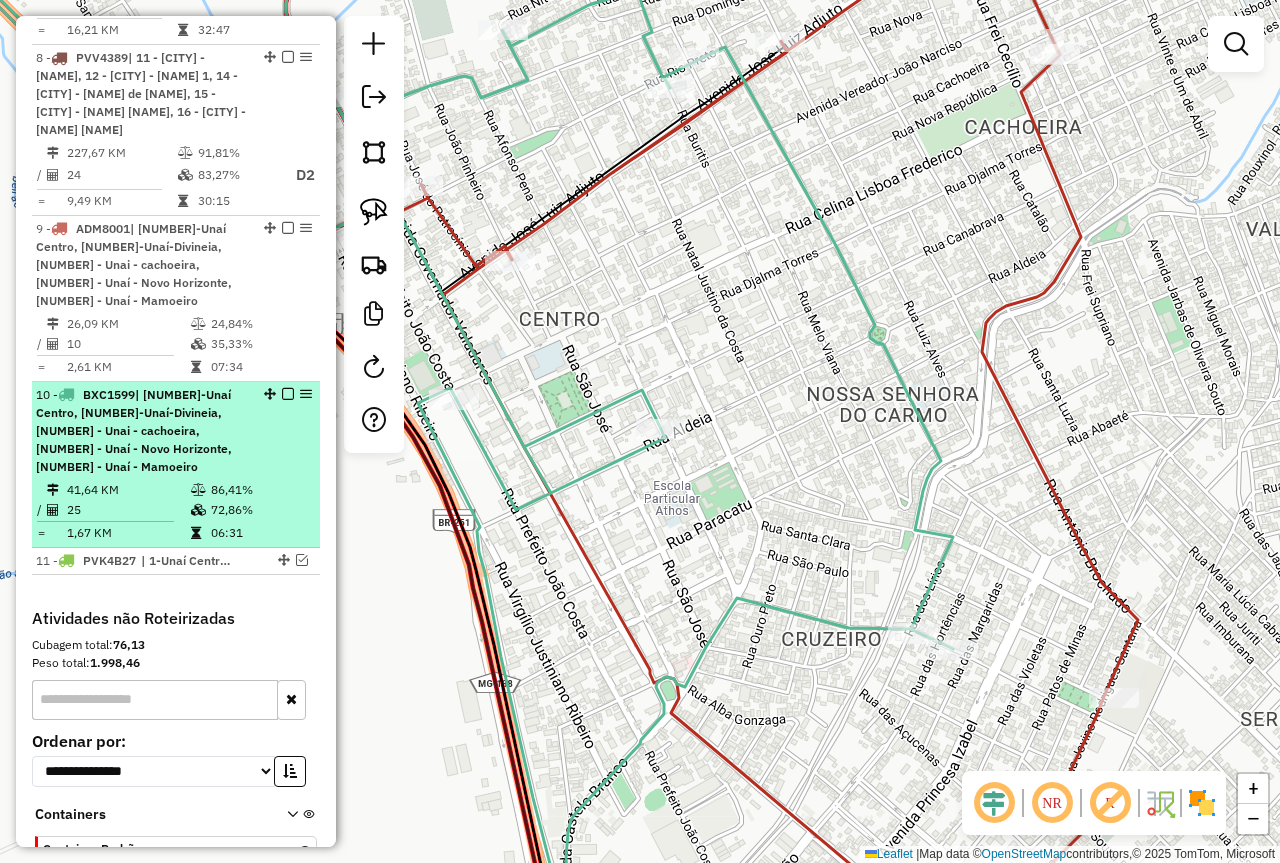 click at bounding box center (288, 394) 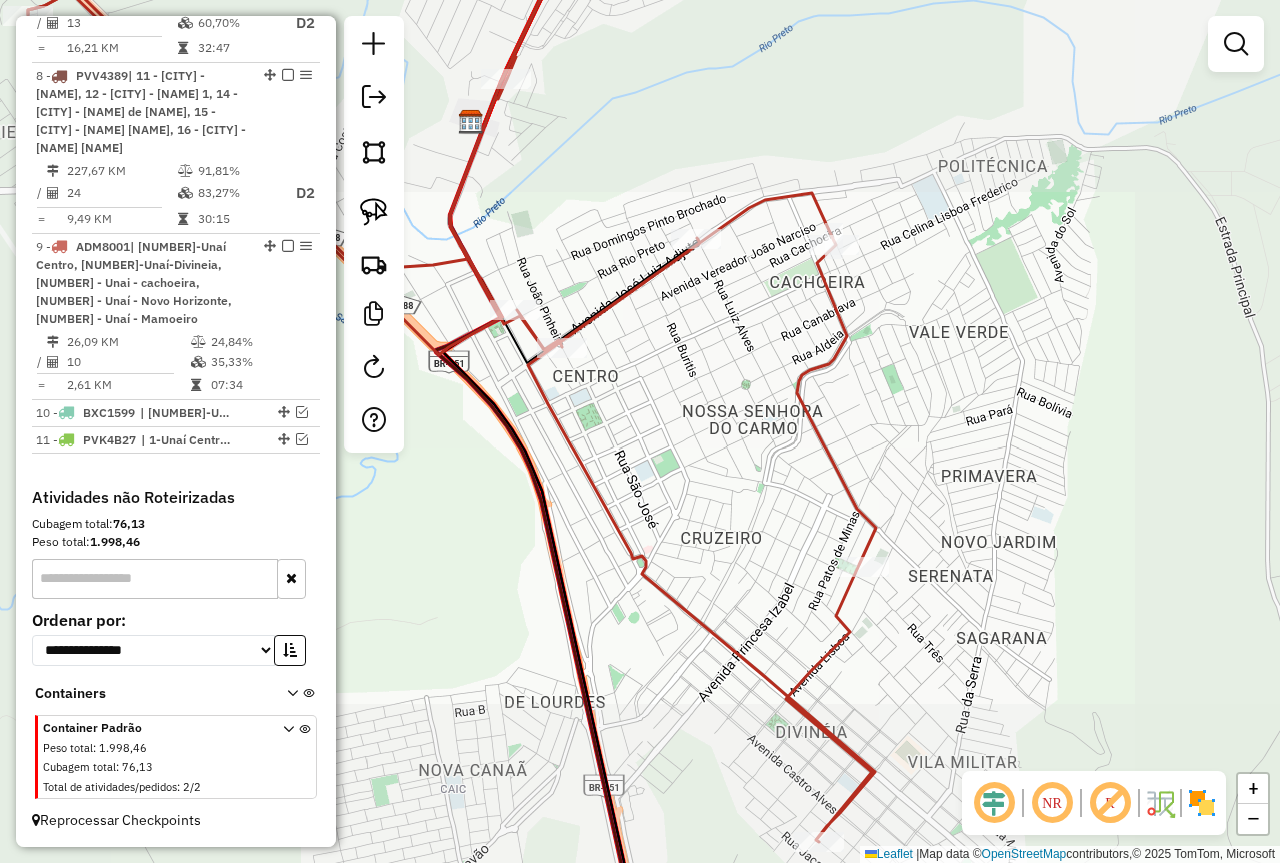 drag, startPoint x: 609, startPoint y: 430, endPoint x: 735, endPoint y: 453, distance: 128.082 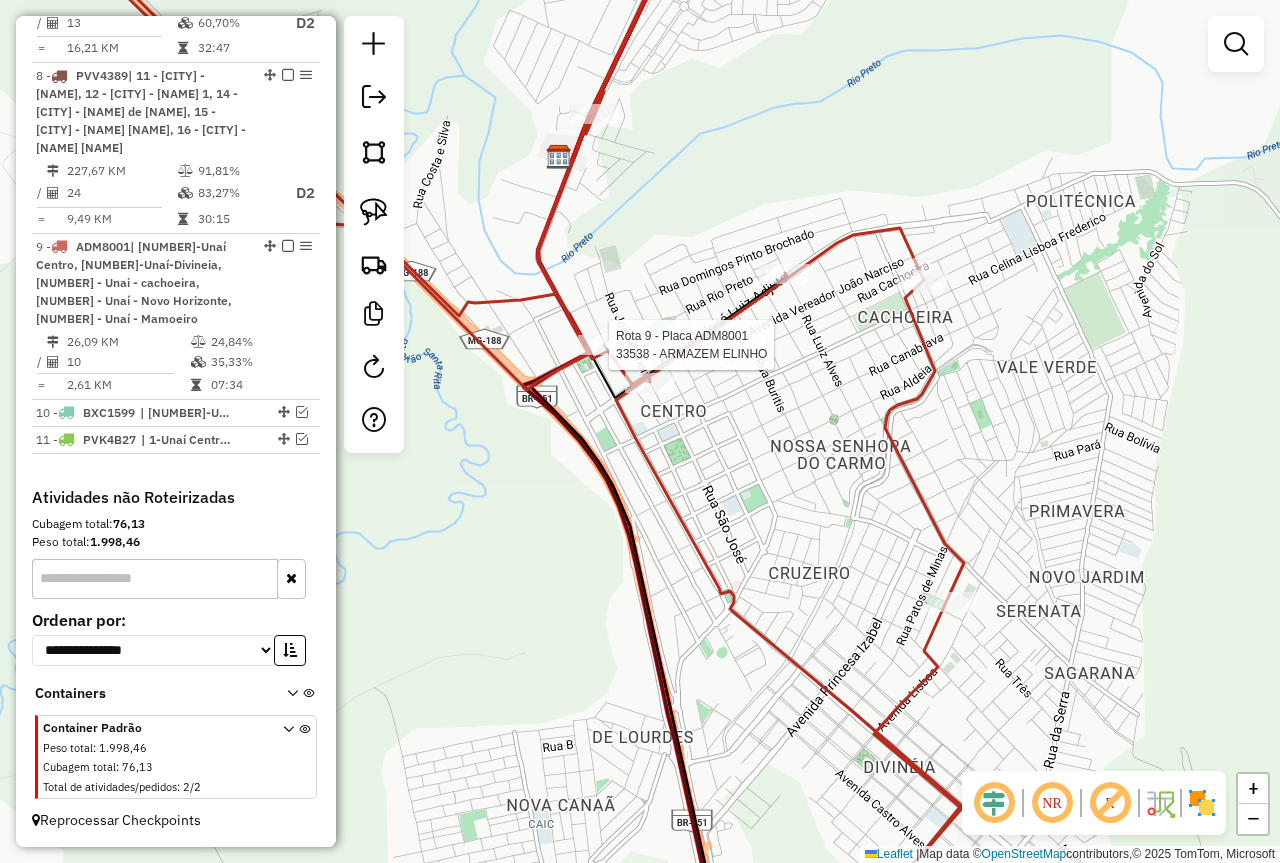 click 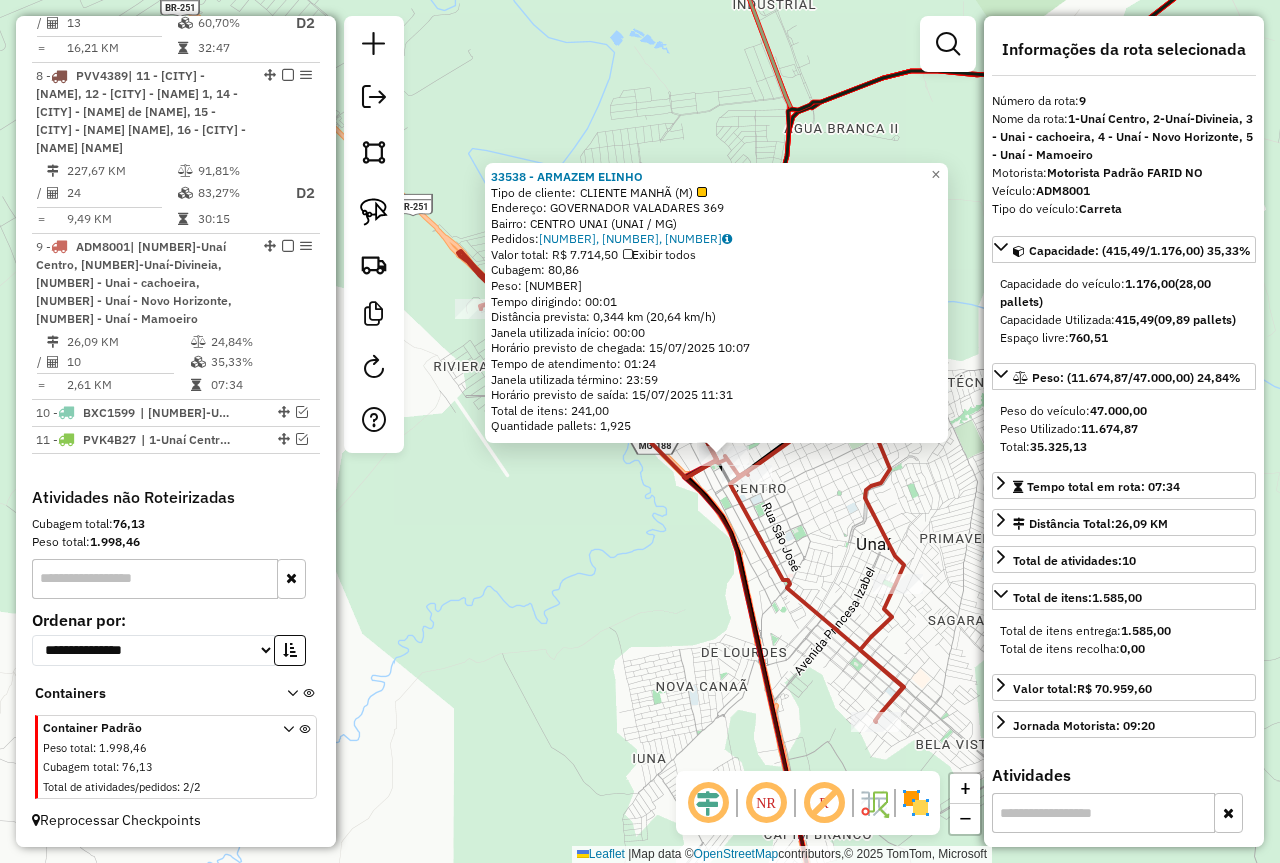 click 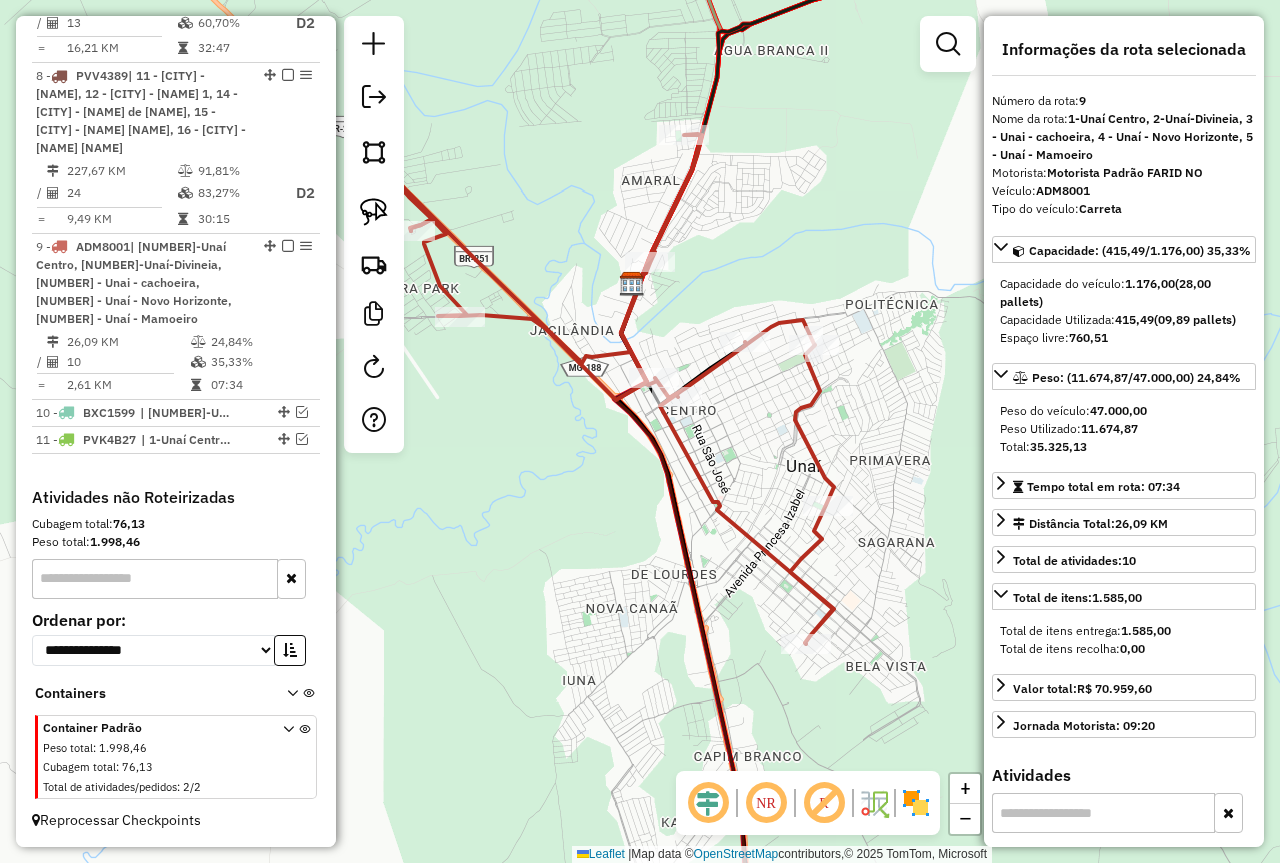 drag, startPoint x: 792, startPoint y: 526, endPoint x: 718, endPoint y: 447, distance: 108.245094 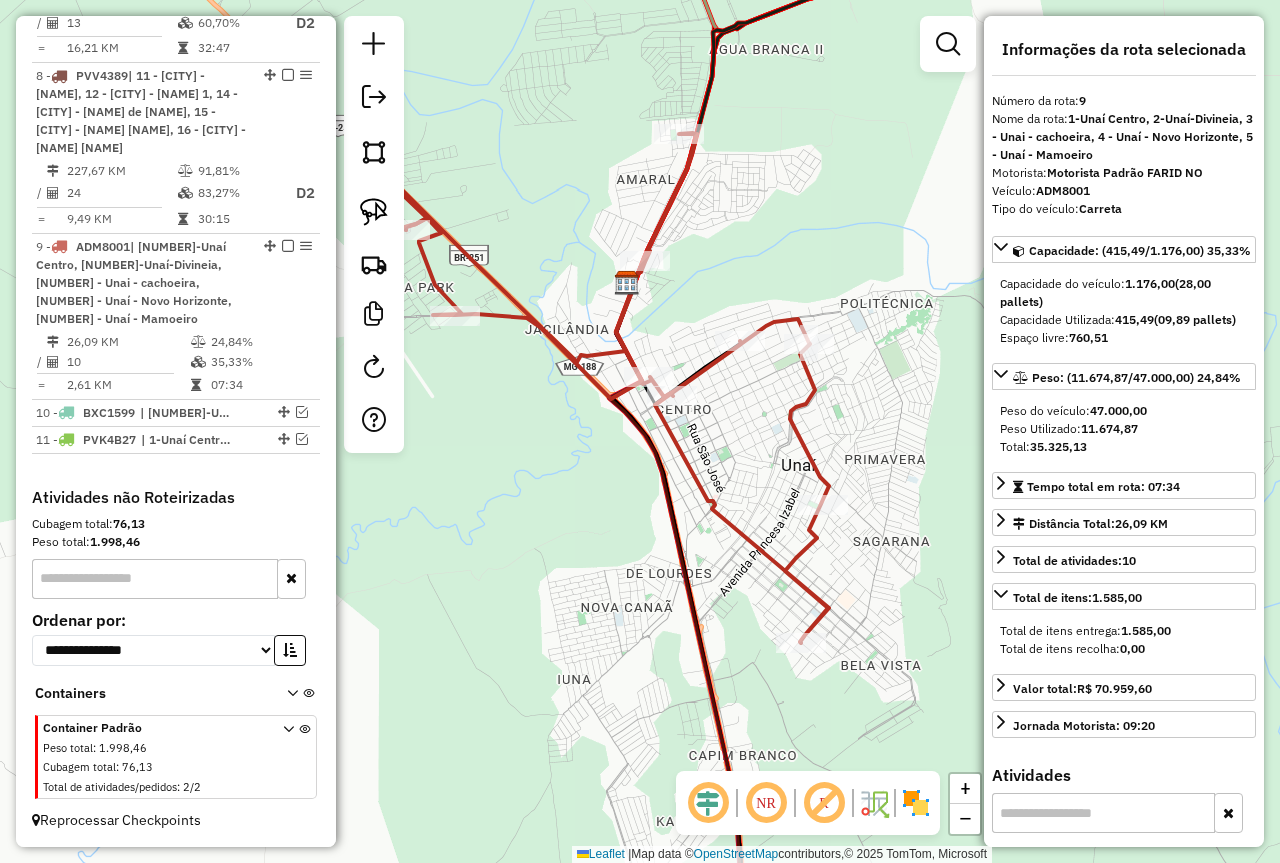 click on "Janela de atendimento Grade de atendimento Capacidade Transportadoras Veículos Cliente Pedidos  Rotas Selecione os dias de semana para filtrar as janelas de atendimento  Seg   Ter   Qua   Qui   Sex   Sáb   Dom  Informe o período da janela de atendimento: De: Até:  Filtrar exatamente a janela do cliente  Considerar janela de atendimento padrão  Selecione os dias de semana para filtrar as grades de atendimento  Seg   Ter   Qua   Qui   Sex   Sáb   Dom   Considerar clientes sem dia de atendimento cadastrado  Clientes fora do dia de atendimento selecionado Filtrar as atividades entre os valores definidos abaixo:  Peso mínimo:  ****  Peso máximo:  ****  Cubagem mínima:   Cubagem máxima:   De:   Até:  Filtrar as atividades entre o tempo de atendimento definido abaixo:  De:   Até:   Considerar capacidade total dos clientes não roteirizados Transportadora: Selecione um ou mais itens Tipo de veículo: Selecione um ou mais itens Veículo: Selecione um ou mais itens Motorista: Selecione um ou mais itens De:" 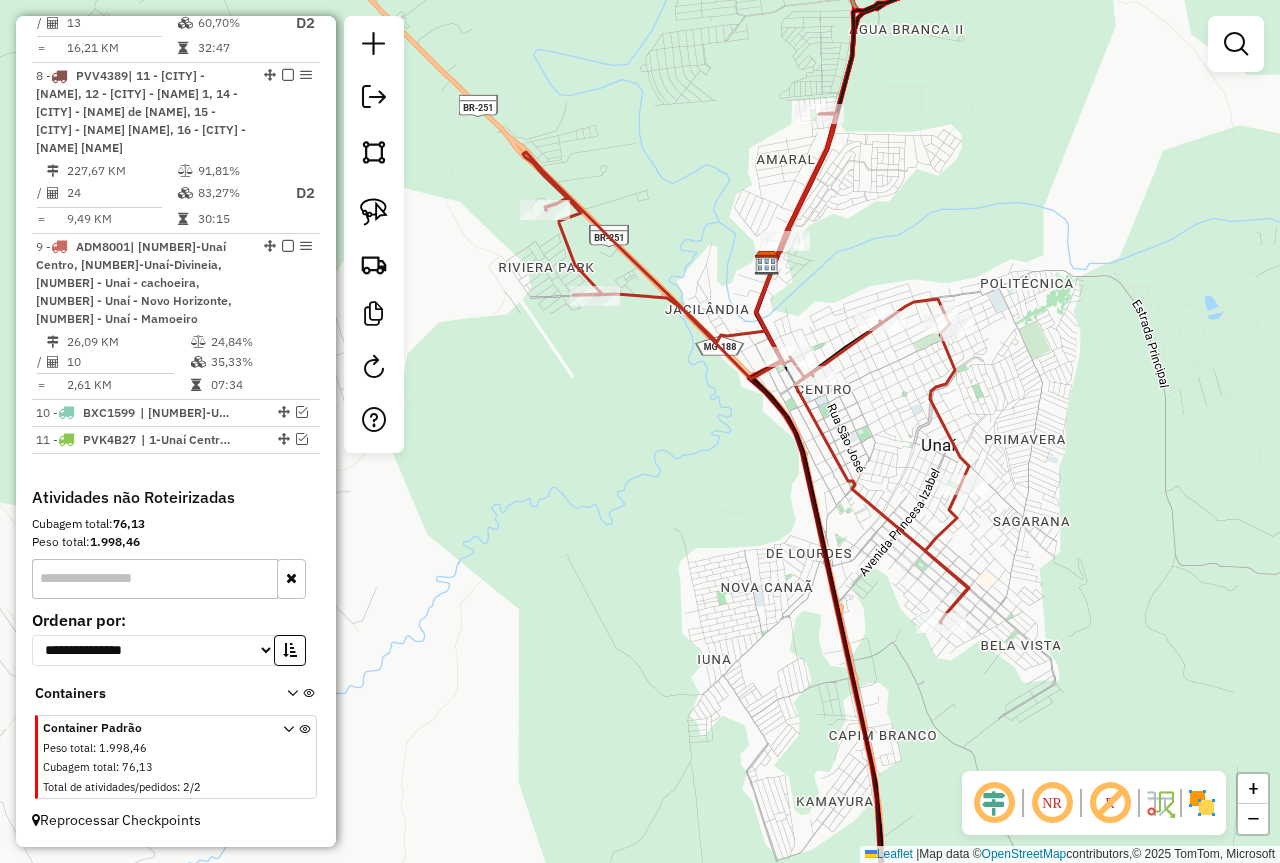 drag, startPoint x: 575, startPoint y: 243, endPoint x: 724, endPoint y: 219, distance: 150.9205 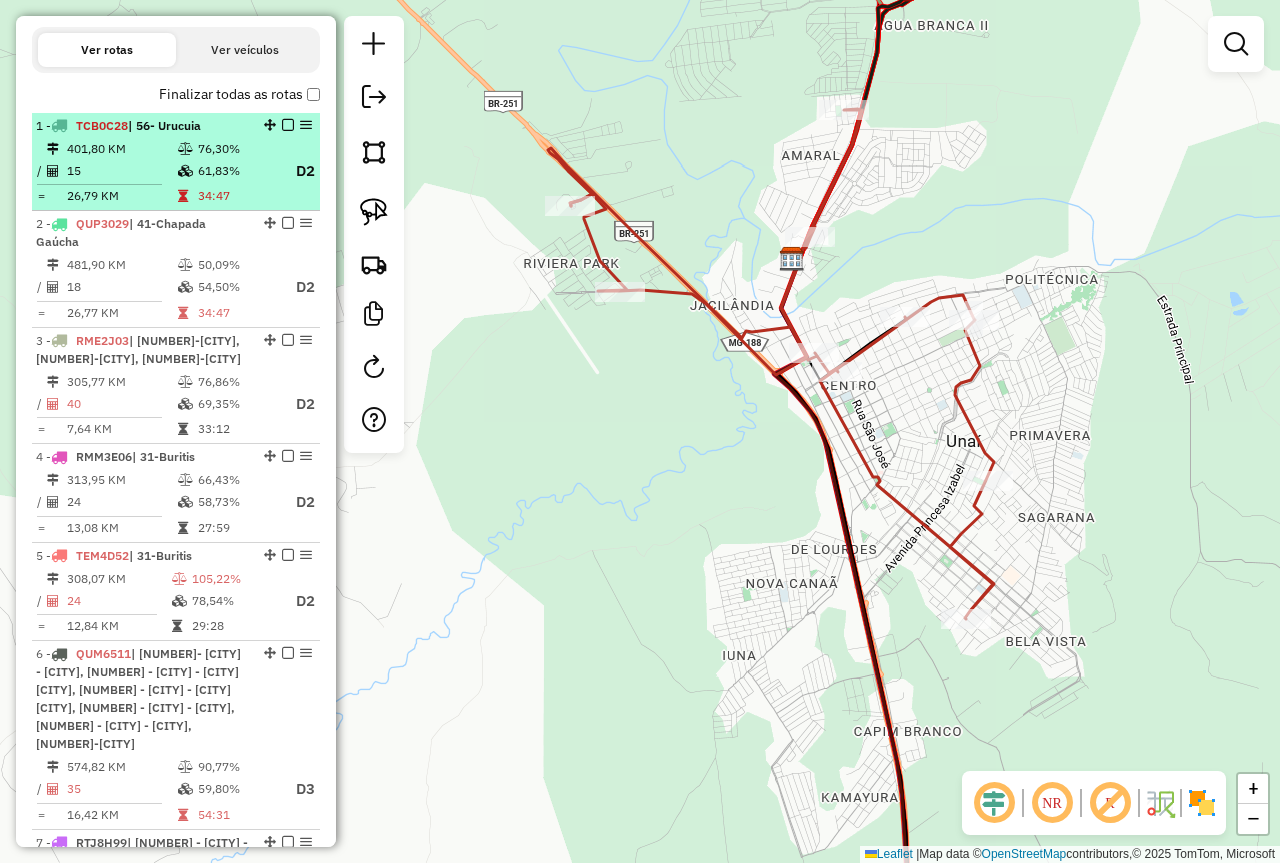 scroll, scrollTop: 654, scrollLeft: 0, axis: vertical 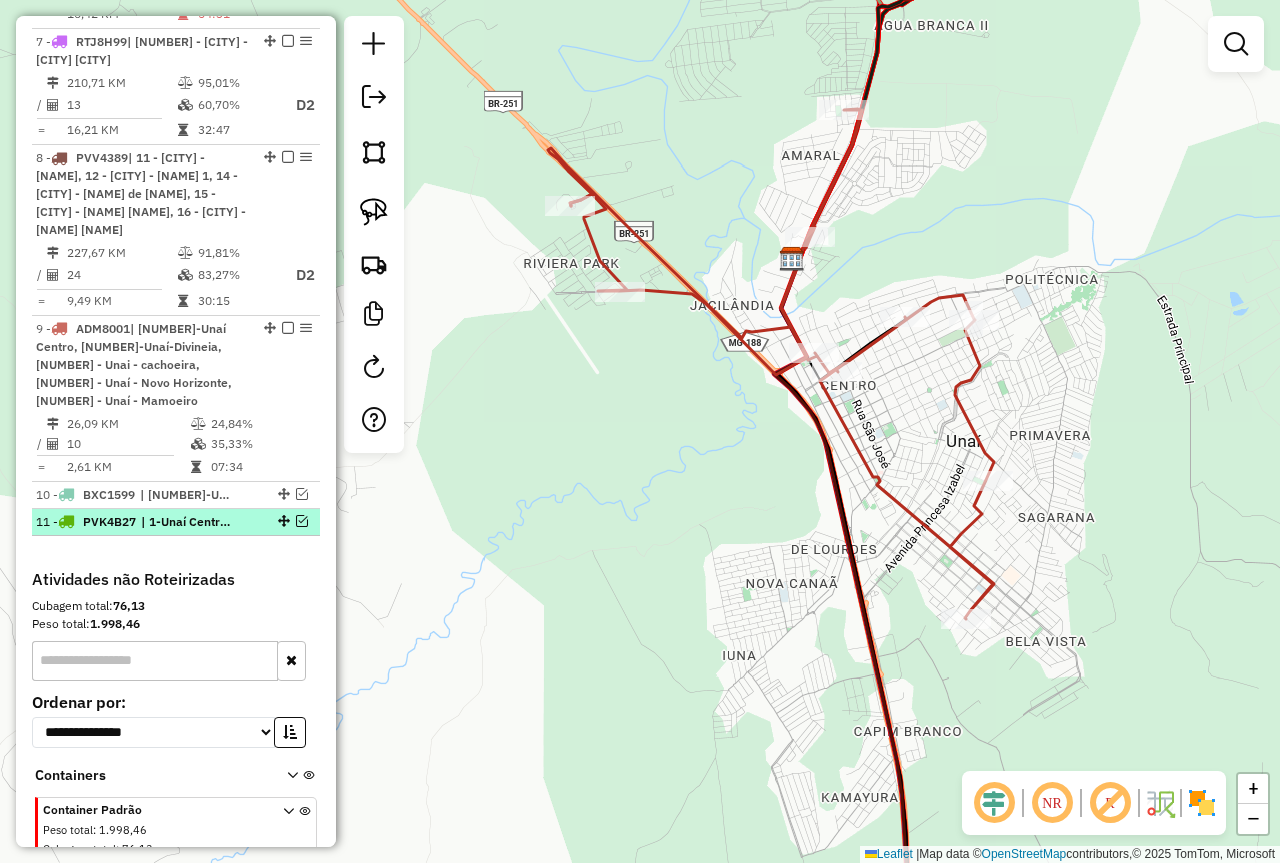 click at bounding box center (302, 521) 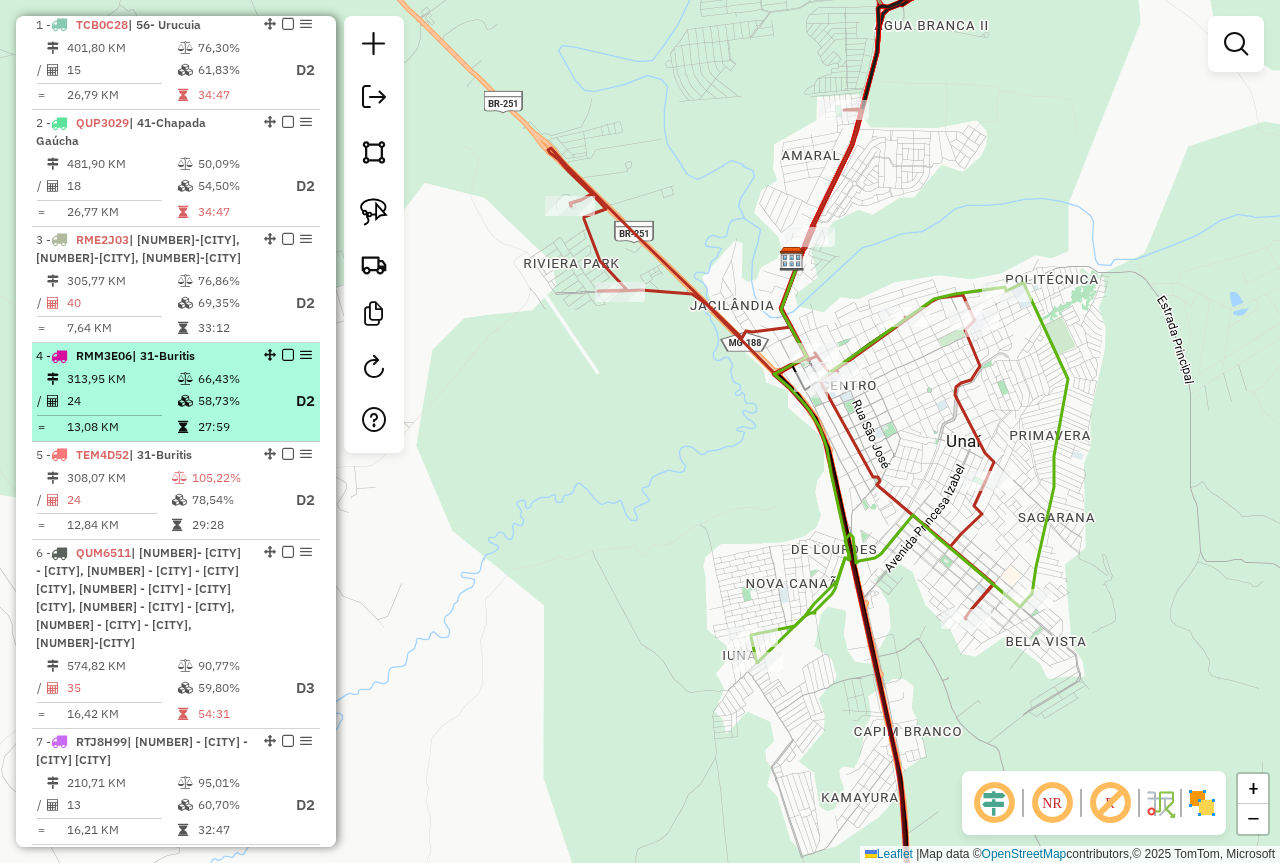 scroll, scrollTop: 554, scrollLeft: 0, axis: vertical 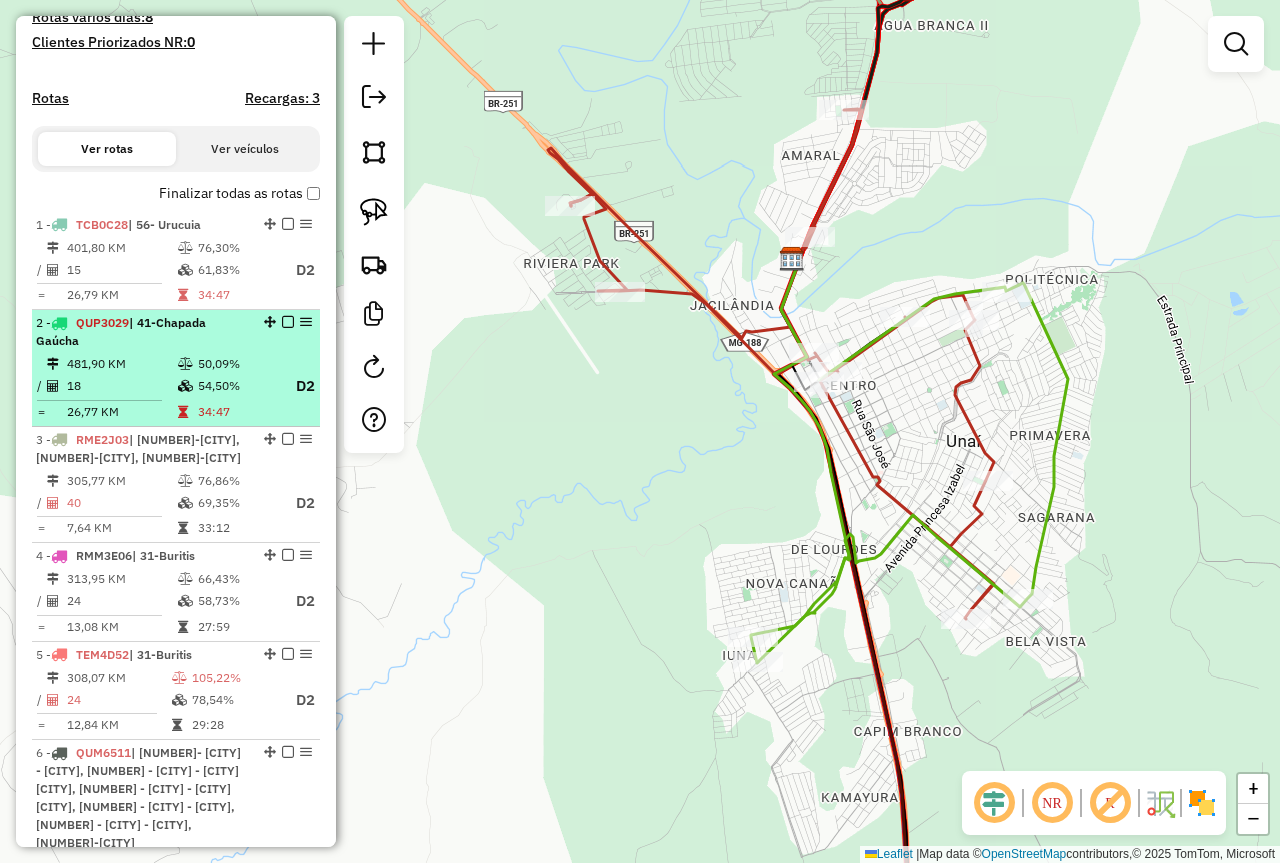 click on "50,09%" at bounding box center (237, 364) 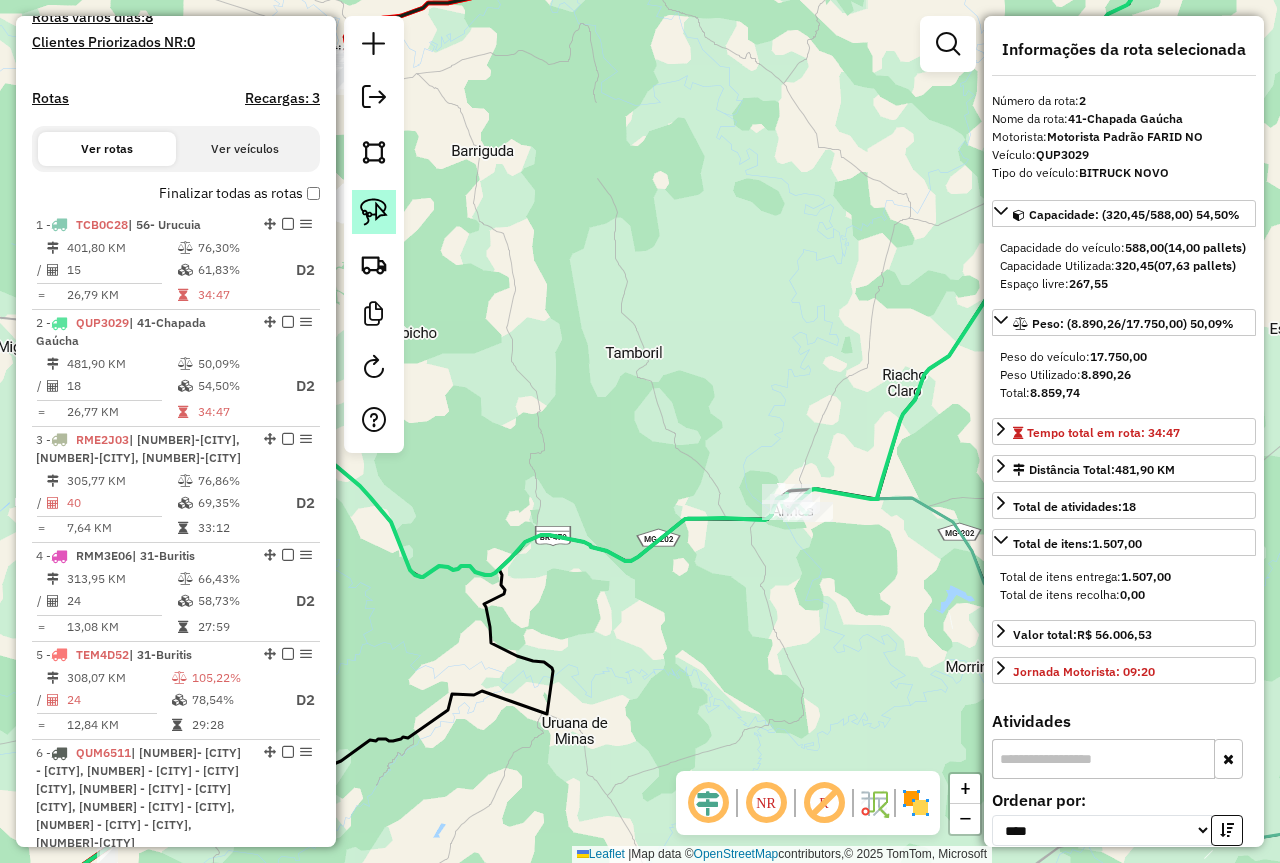 click 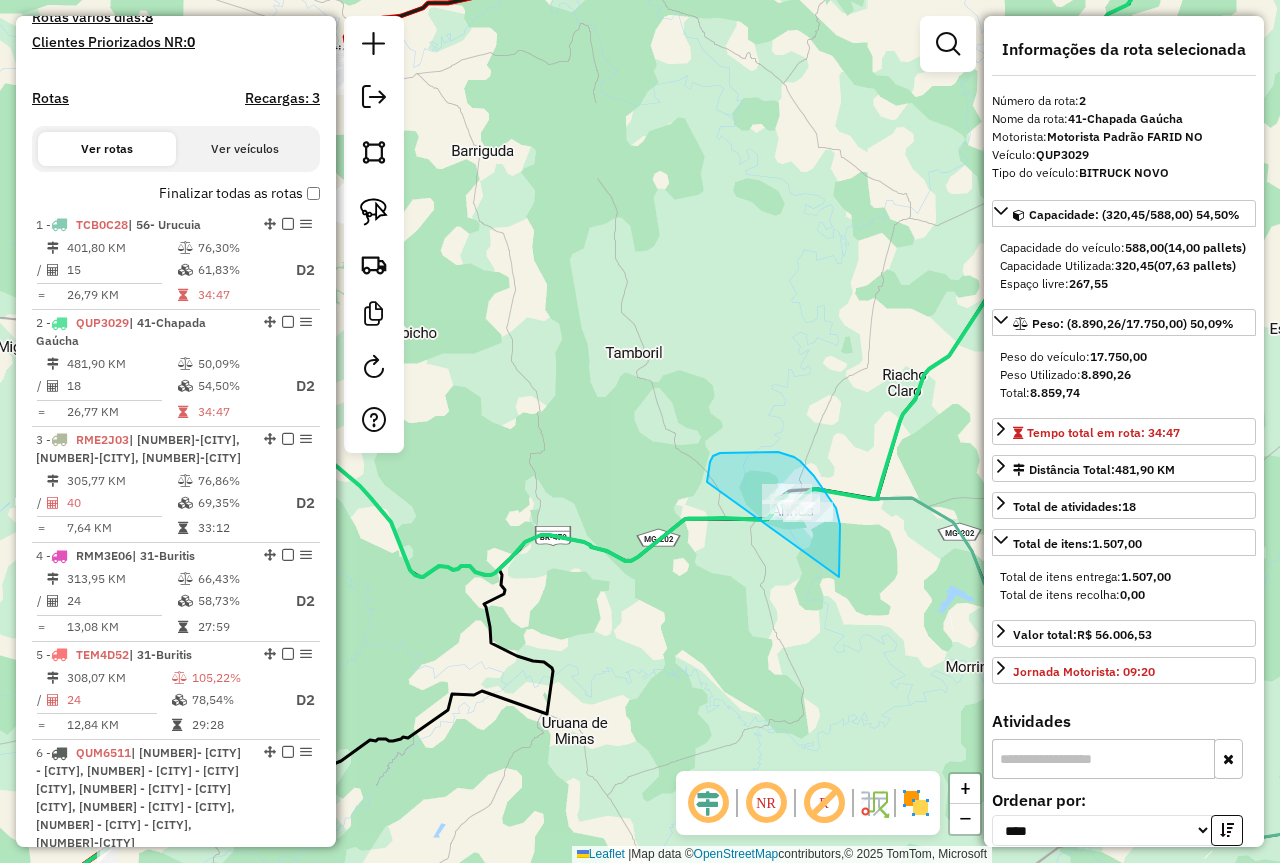 drag, startPoint x: 839, startPoint y: 577, endPoint x: 715, endPoint y: 542, distance: 128.84486 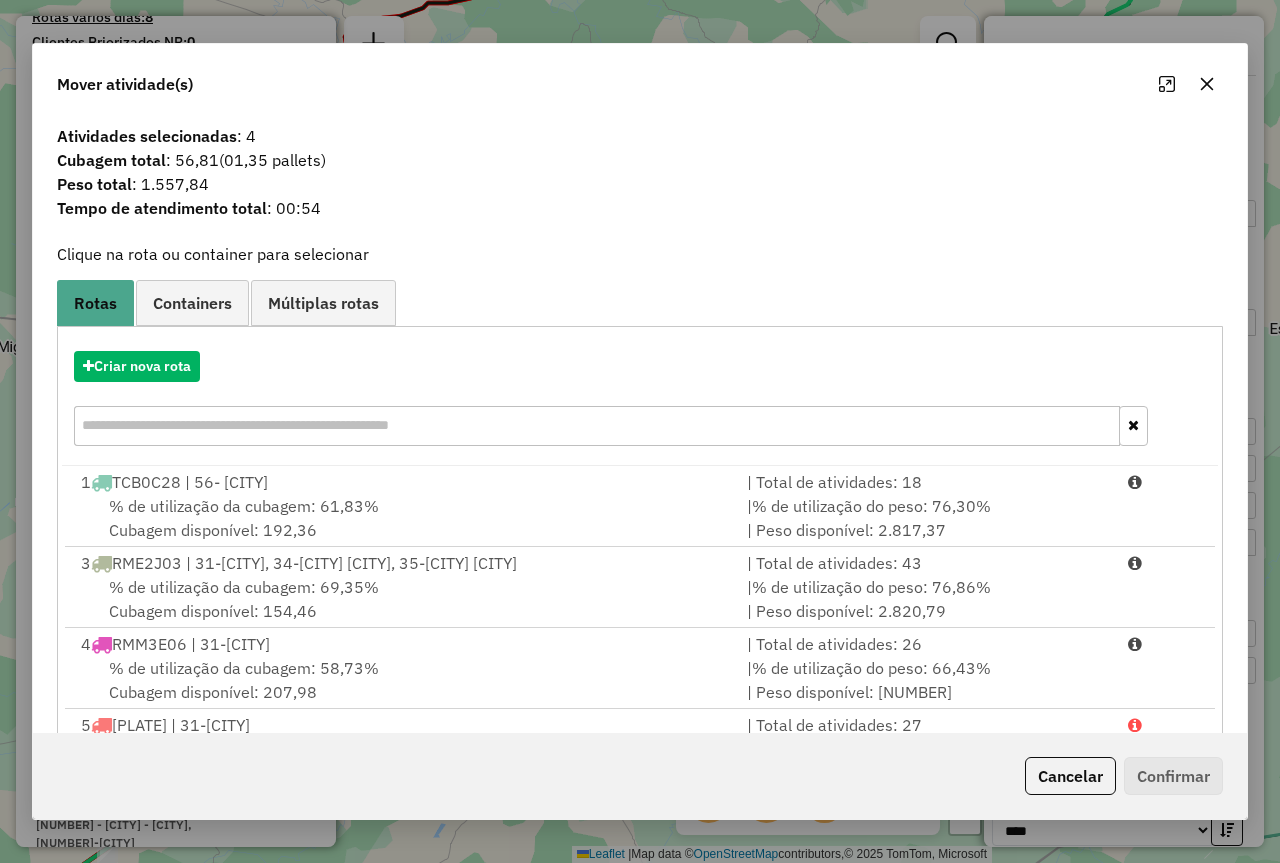 drag, startPoint x: 140, startPoint y: 185, endPoint x: 217, endPoint y: 187, distance: 77.02597 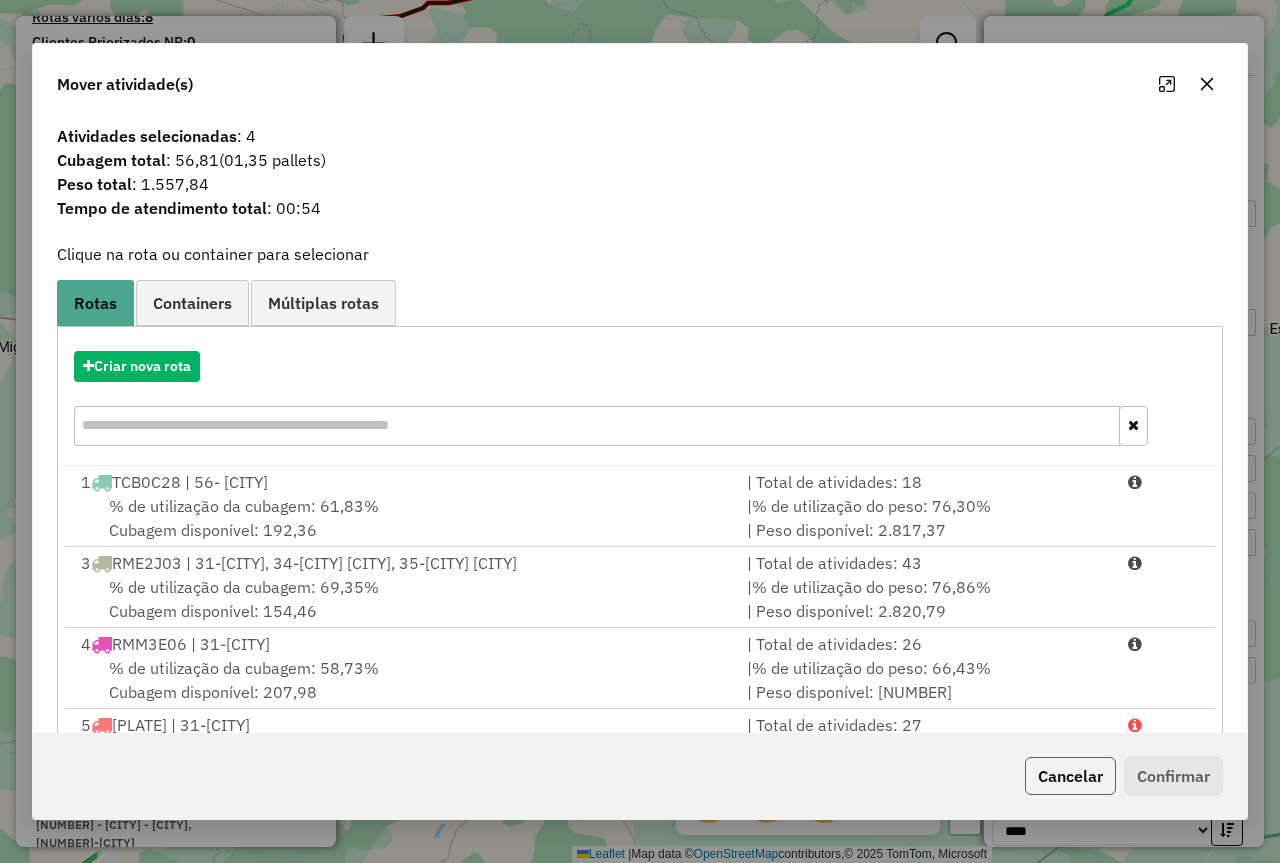 click on "Cancelar" 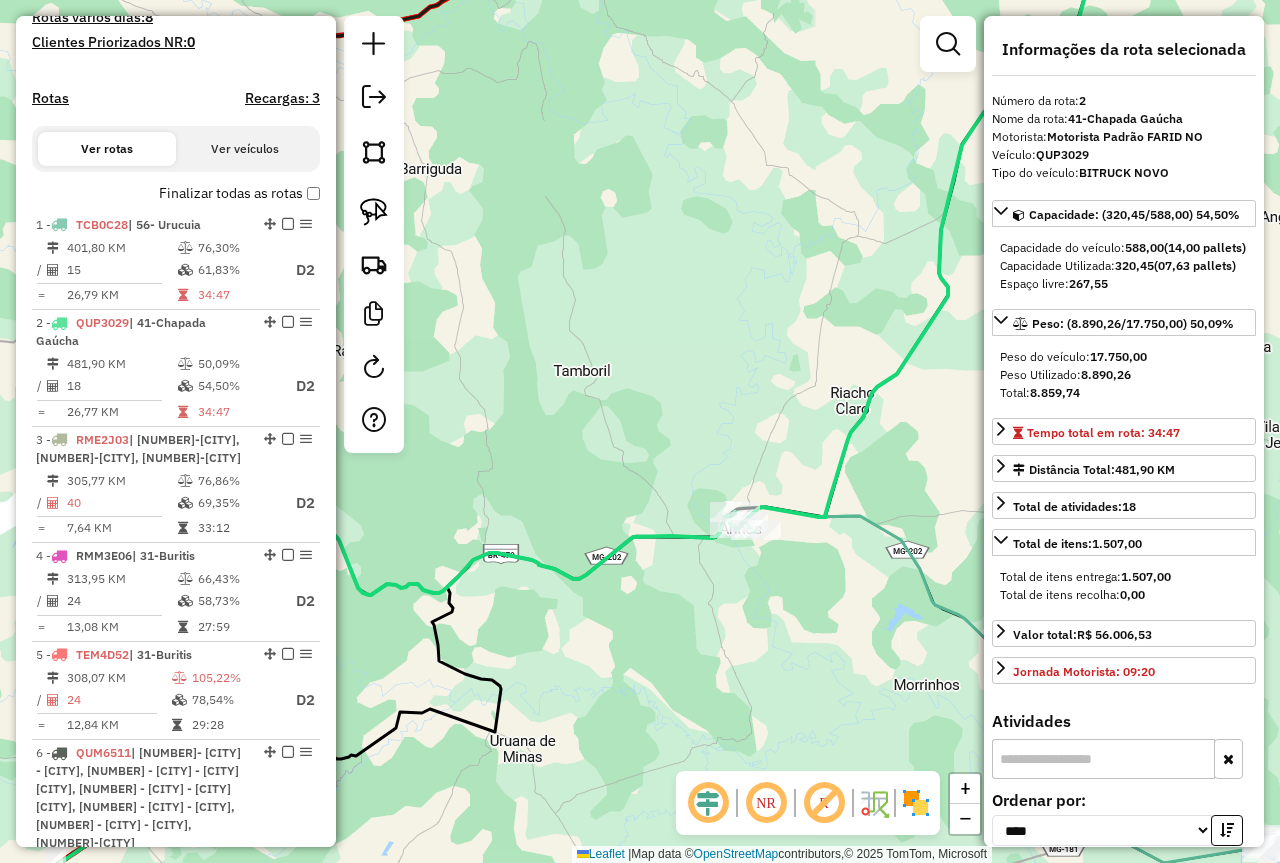 drag, startPoint x: 826, startPoint y: 485, endPoint x: 688, endPoint y: 520, distance: 142.36923 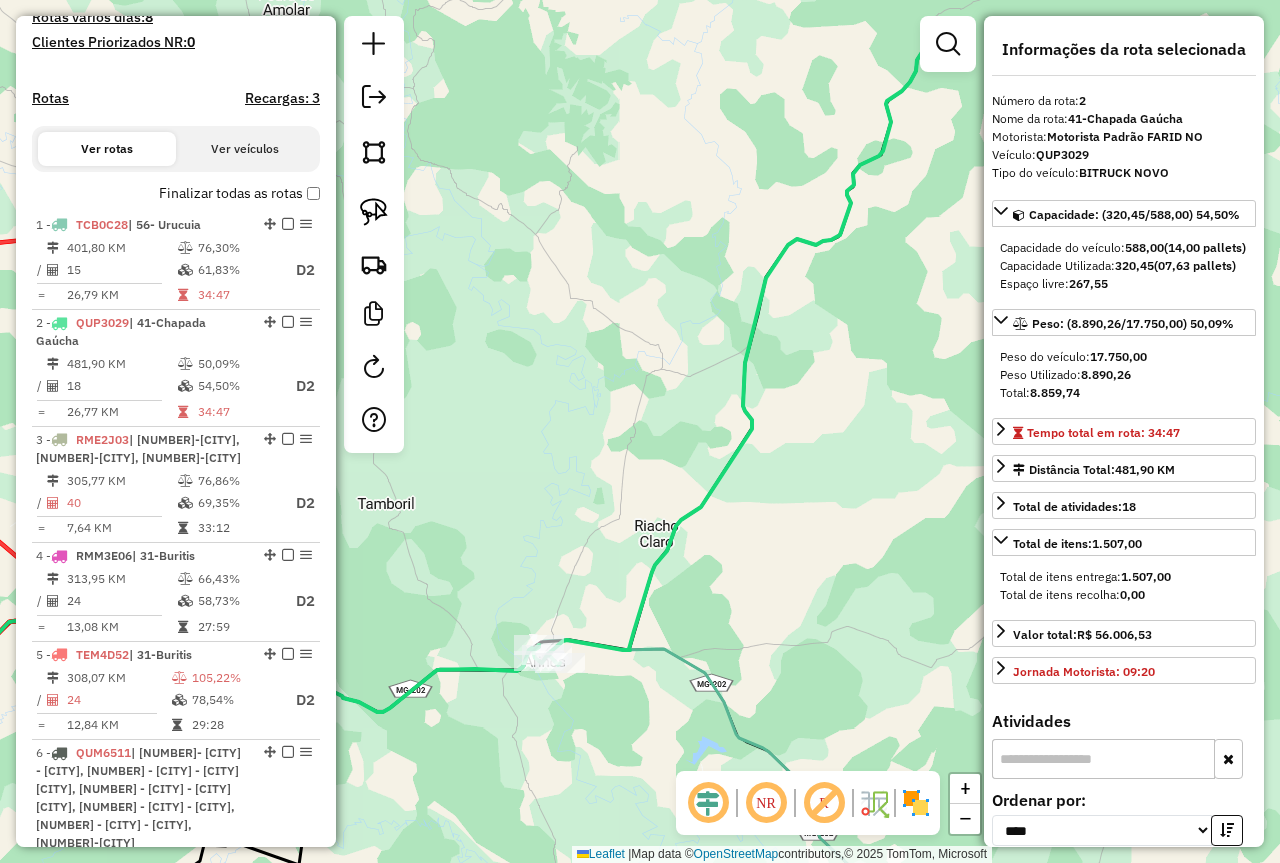 drag, startPoint x: 759, startPoint y: 388, endPoint x: 541, endPoint y: 584, distance: 293.15524 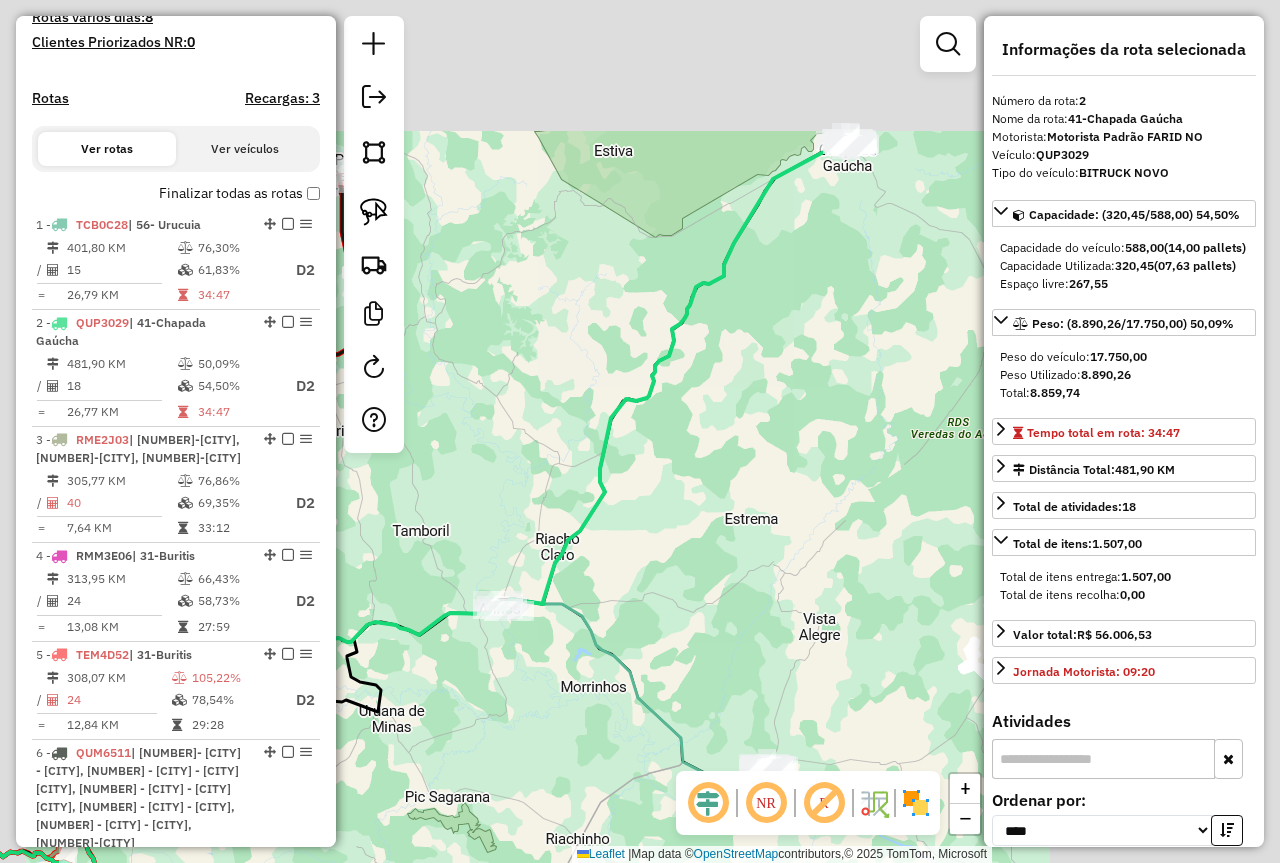 drag, startPoint x: 726, startPoint y: 284, endPoint x: 592, endPoint y: 449, distance: 212.55823 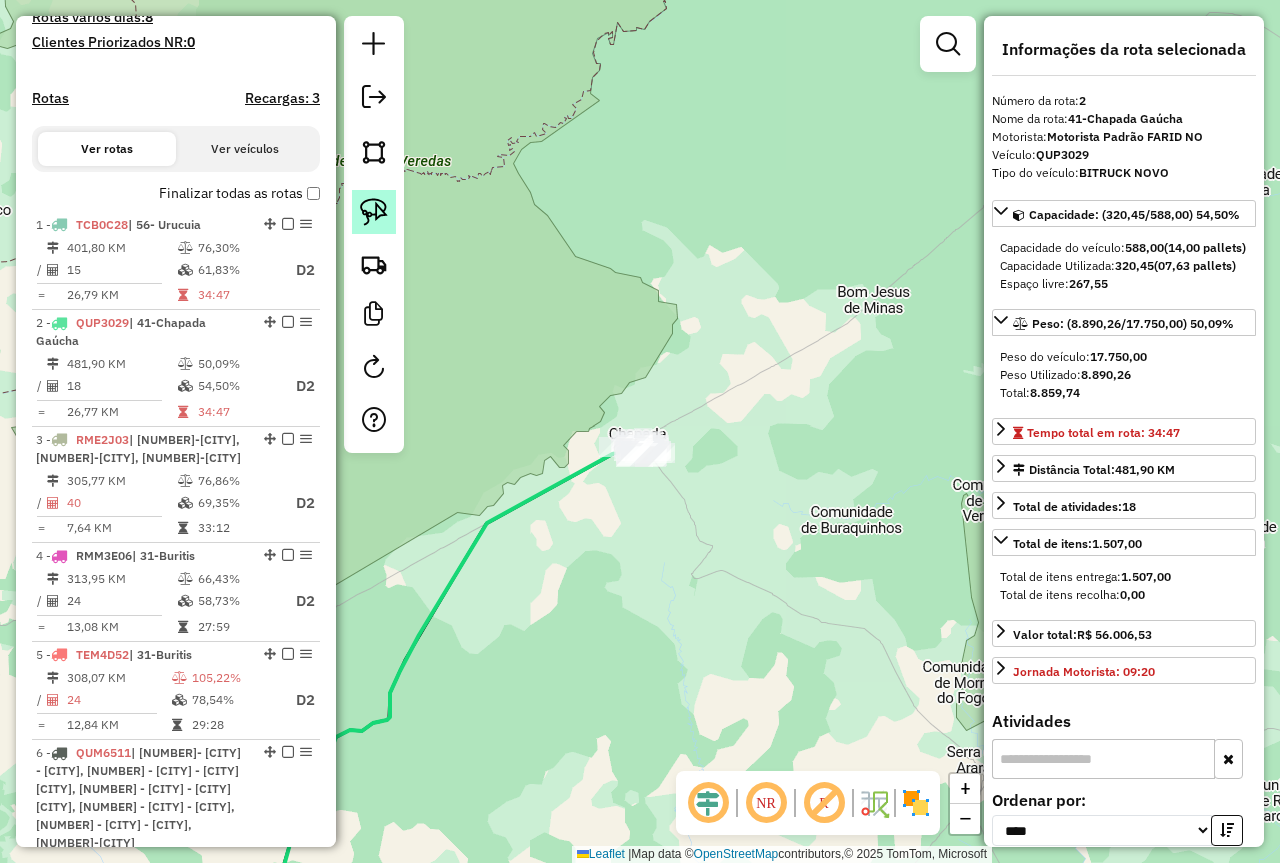 click 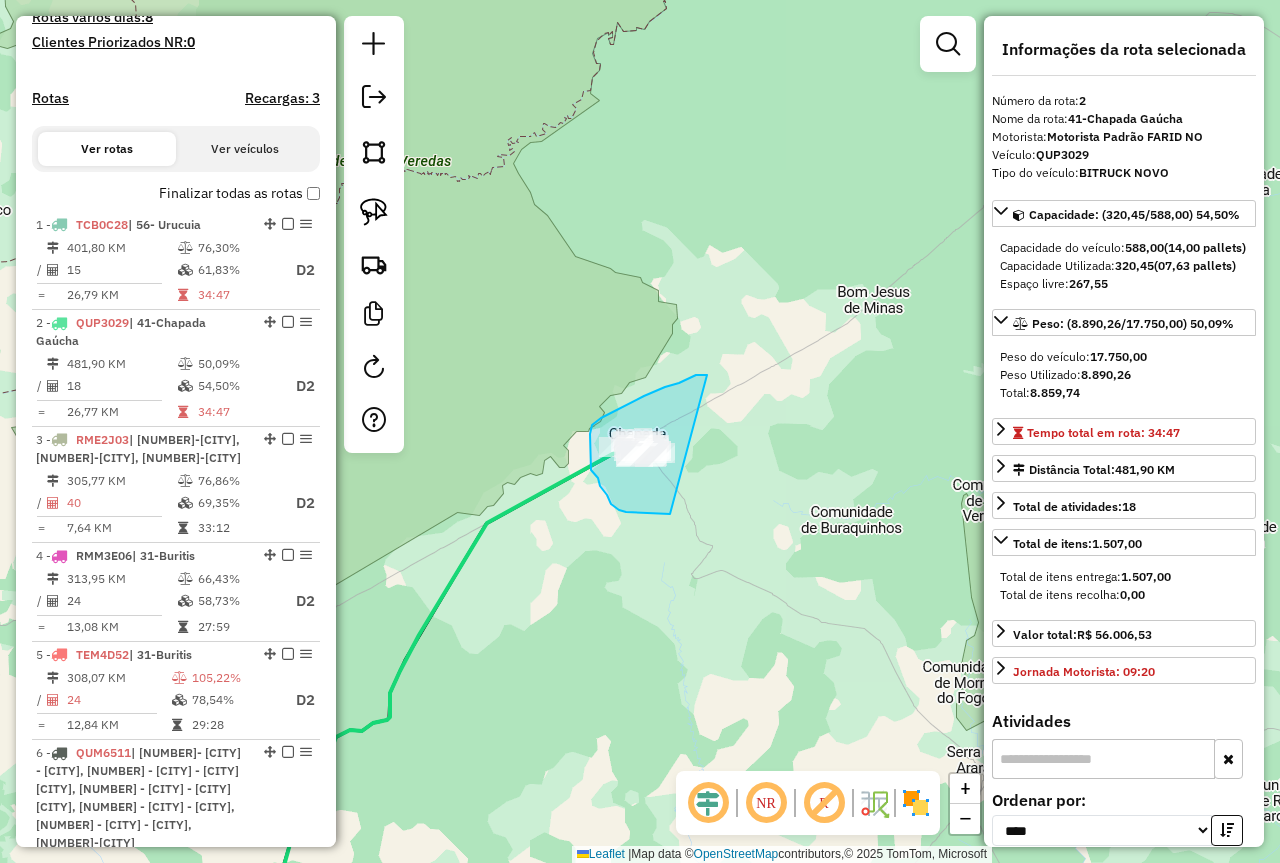 drag, startPoint x: 707, startPoint y: 375, endPoint x: 672, endPoint y: 514, distance: 143.33876 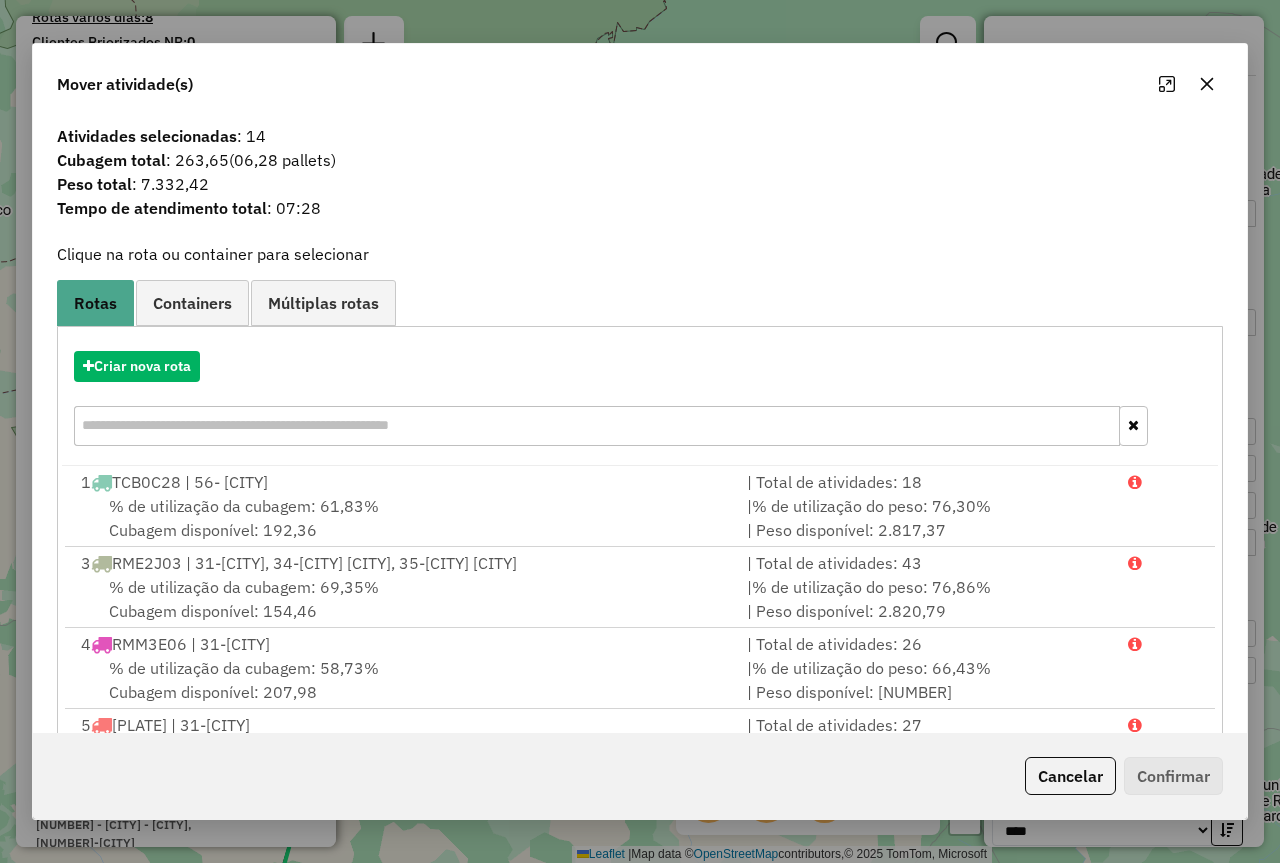click 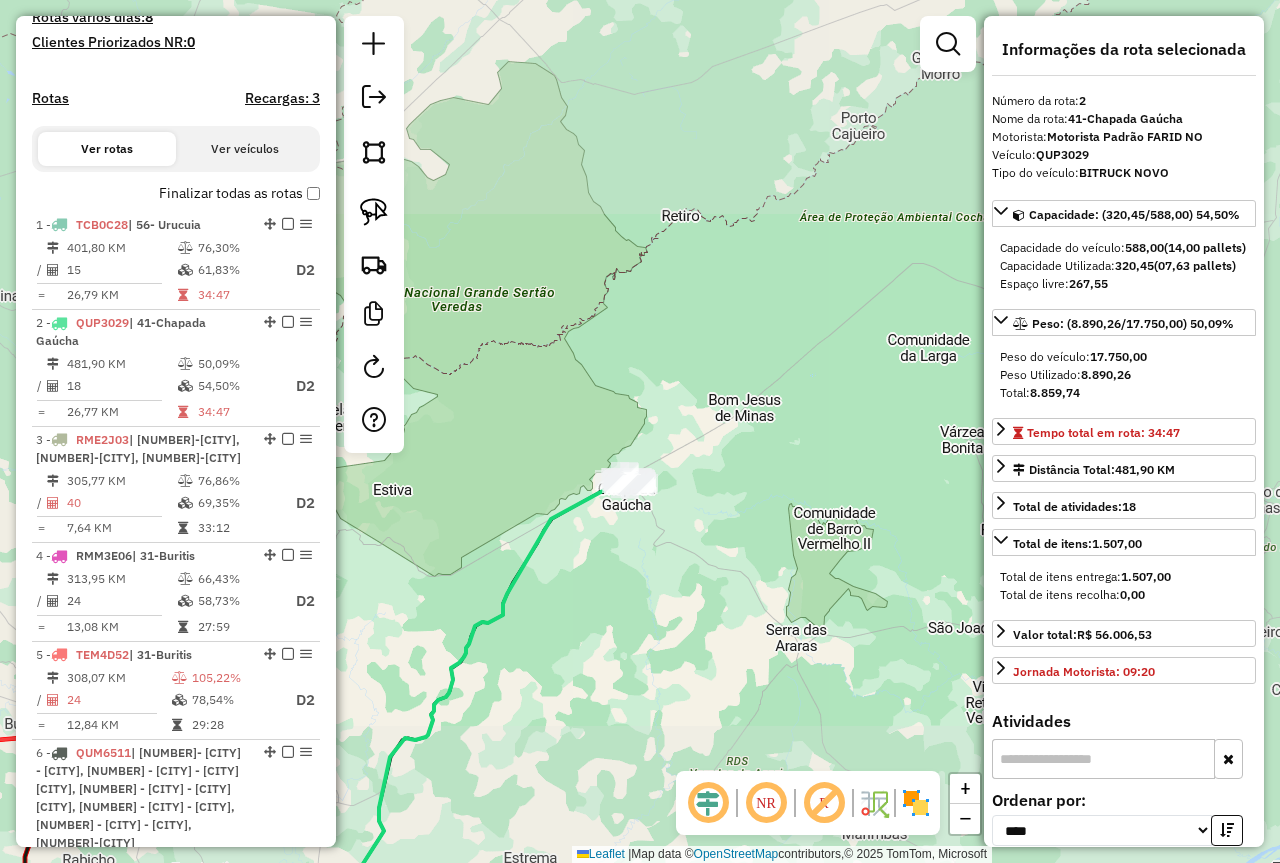 click on "Janela de atendimento Grade de atendimento Capacidade Transportadoras Veículos Cliente Pedidos  Rotas Selecione os dias de semana para filtrar as janelas de atendimento  Seg   Ter   Qua   Qui   Sex   Sáb   Dom  Informe o período da janela de atendimento: De: Até:  Filtrar exatamente a janela do cliente  Considerar janela de atendimento padrão  Selecione os dias de semana para filtrar as grades de atendimento  Seg   Ter   Qua   Qui   Sex   Sáb   Dom   Considerar clientes sem dia de atendimento cadastrado  Clientes fora do dia de atendimento selecionado Filtrar as atividades entre os valores definidos abaixo:  Peso mínimo:  ****  Peso máximo:  ****  Cubagem mínima:   Cubagem máxima:   De:   Até:  Filtrar as atividades entre o tempo de atendimento definido abaixo:  De:   Até:   Considerar capacidade total dos clientes não roteirizados Transportadora: Selecione um ou mais itens Tipo de veículo: Selecione um ou mais itens Veículo: Selecione um ou mais itens Motorista: Selecione um ou mais itens De:" 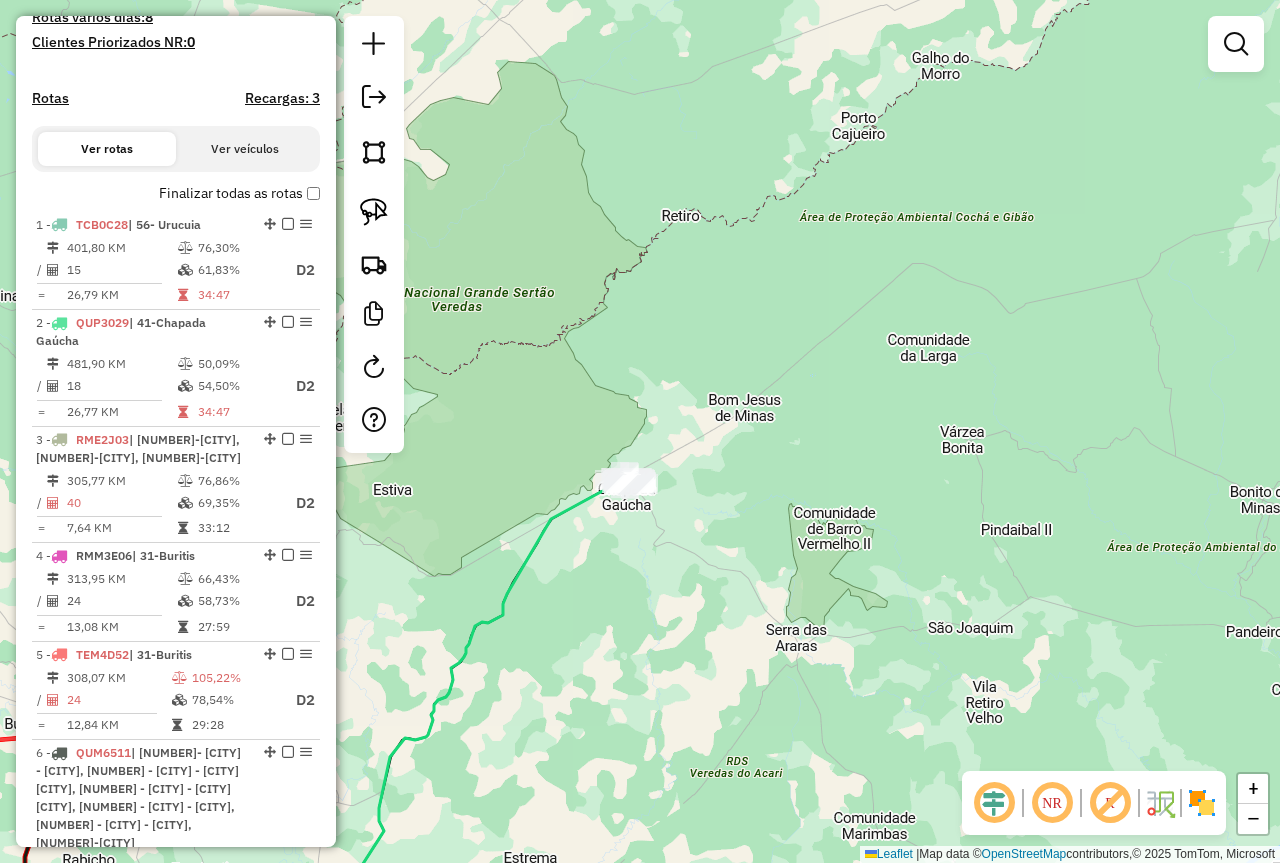 drag, startPoint x: 590, startPoint y: 579, endPoint x: 718, endPoint y: 369, distance: 245.93495 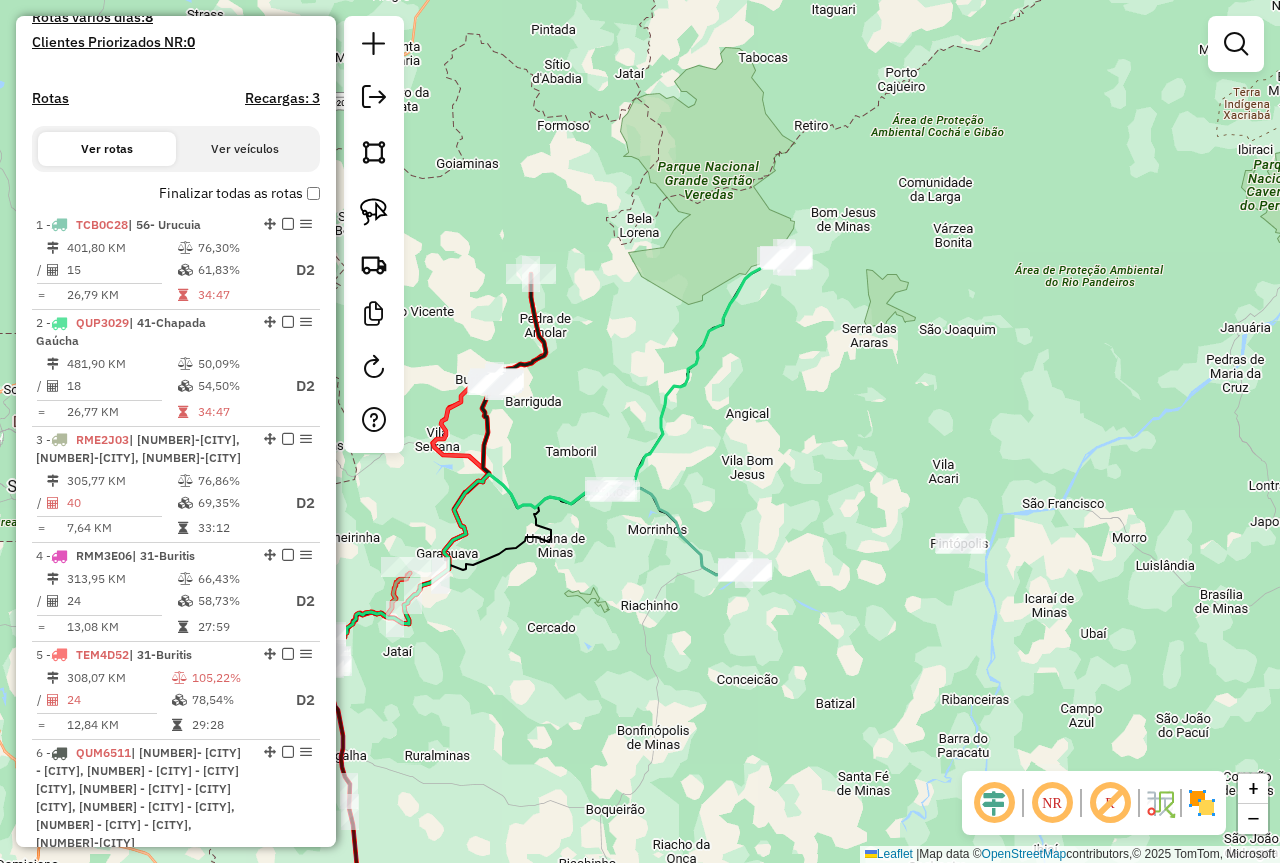 drag, startPoint x: 617, startPoint y: 545, endPoint x: 723, endPoint y: 469, distance: 130.43005 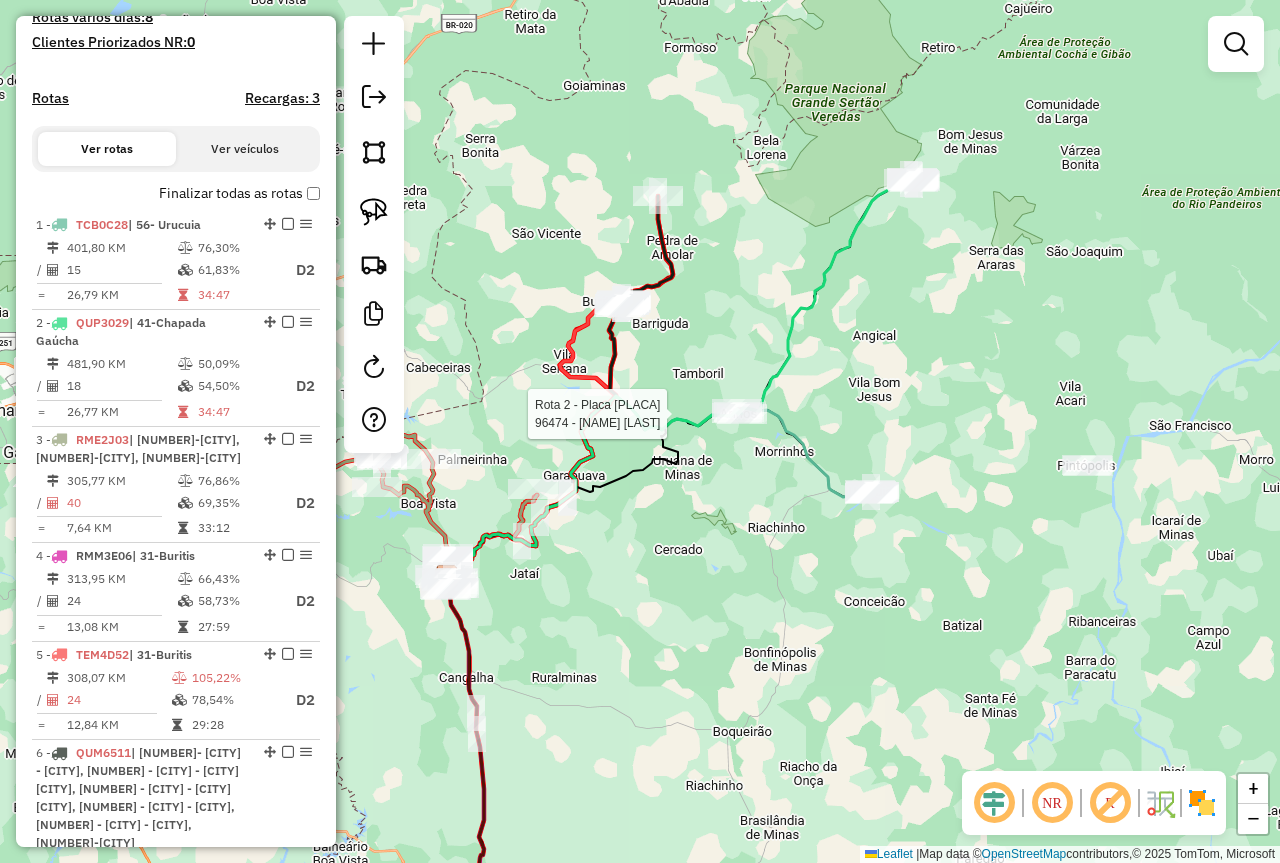select on "*********" 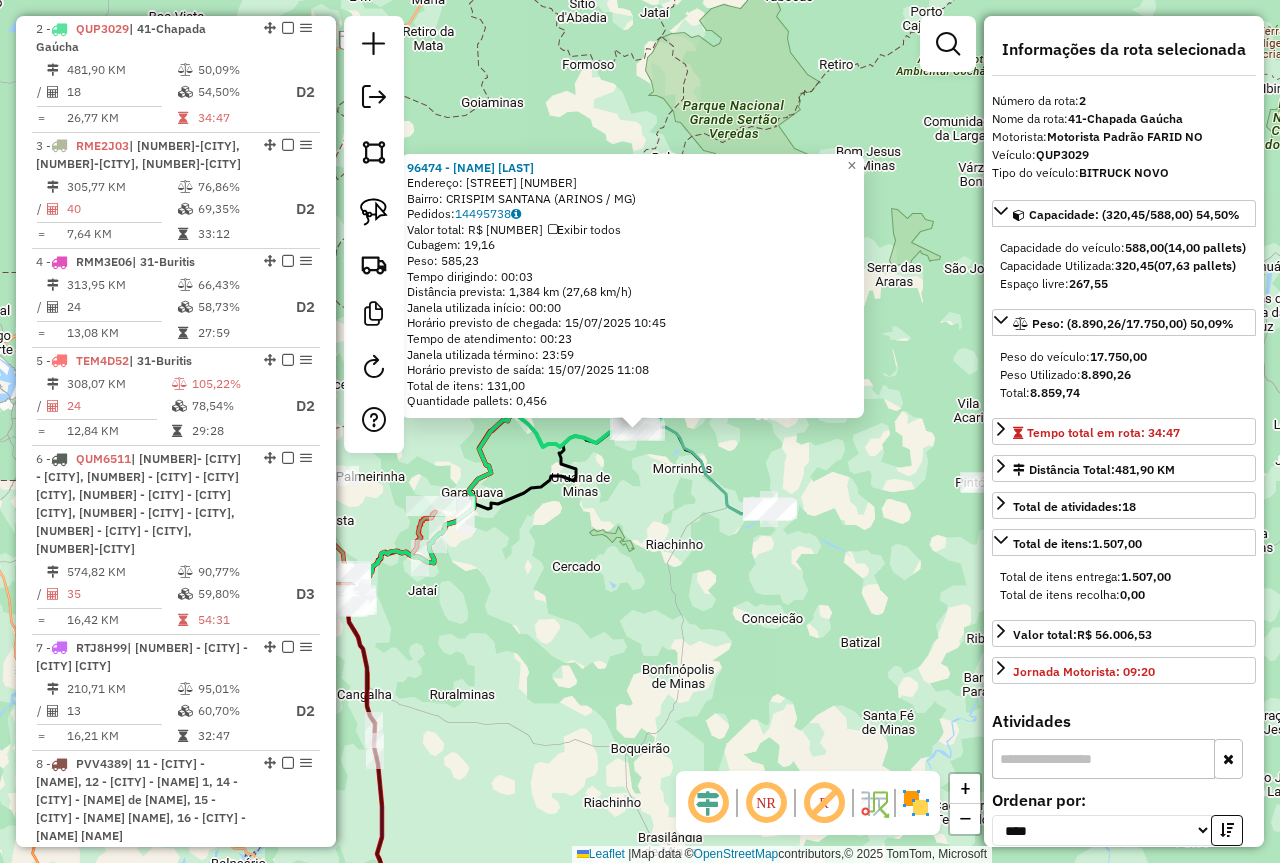 click 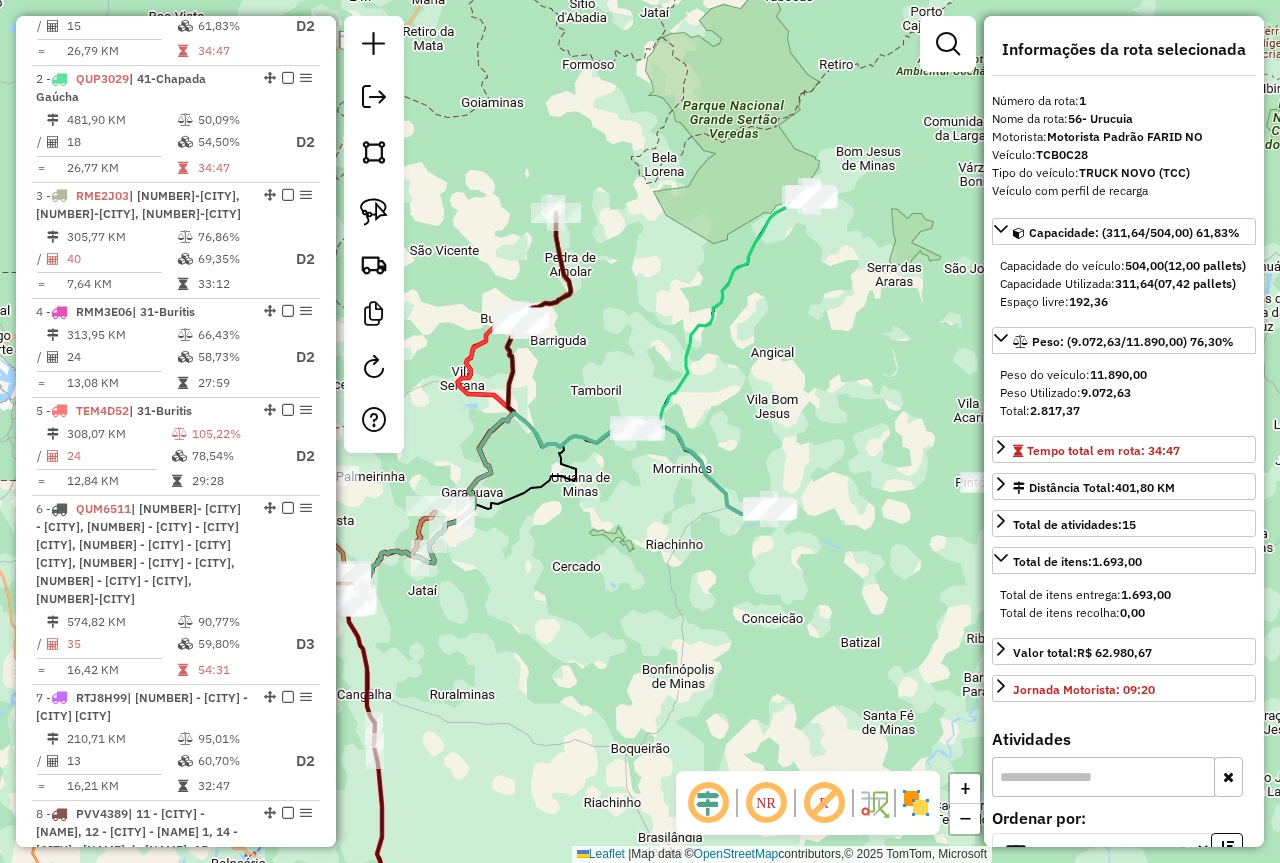 scroll, scrollTop: 750, scrollLeft: 0, axis: vertical 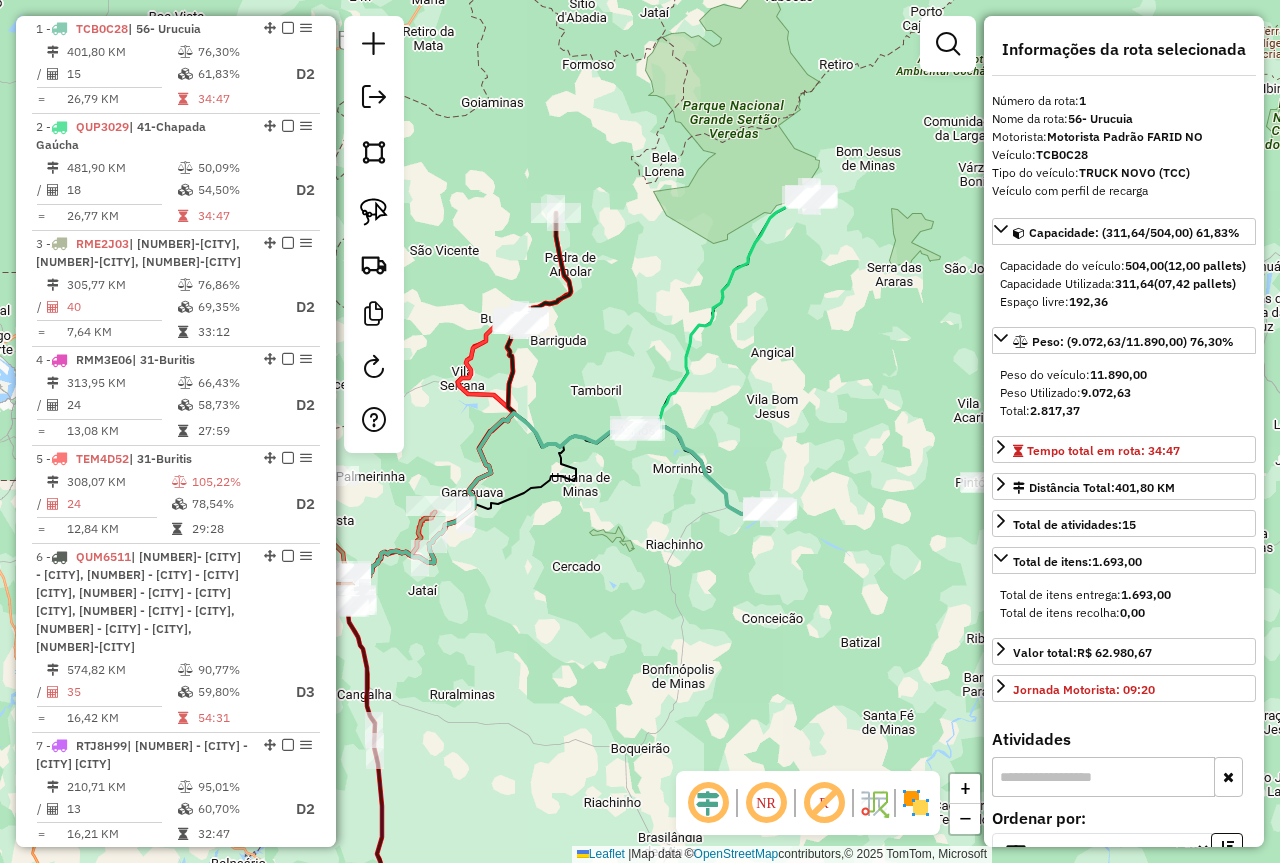click on "Rota 2 - Placa QUP3029  96474 - MERCADO CRISPIM SANT Janela de atendimento Grade de atendimento Capacidade Transportadoras Veículos Cliente Pedidos  Rotas Selecione os dias de semana para filtrar as janelas de atendimento  Seg   Ter   Qua   Qui   Sex   Sáb   Dom  Informe o período da janela de atendimento: De: Até:  Filtrar exatamente a janela do cliente  Considerar janela de atendimento padrão  Selecione os dias de semana para filtrar as grades de atendimento  Seg   Ter   Qua   Qui   Sex   Sáb   Dom   Considerar clientes sem dia de atendimento cadastrado  Clientes fora do dia de atendimento selecionado Filtrar as atividades entre os valores definidos abaixo:  Peso mínimo:  ****  Peso máximo:  ****  Cubagem mínima:   Cubagem máxima:   De:   Até:  Filtrar as atividades entre o tempo de atendimento definido abaixo:  De:   Até:   Considerar capacidade total dos clientes não roteirizados Transportadora: Selecione um ou mais itens Tipo de veículo: Selecione um ou mais itens Veículo: Motorista: Nome:" 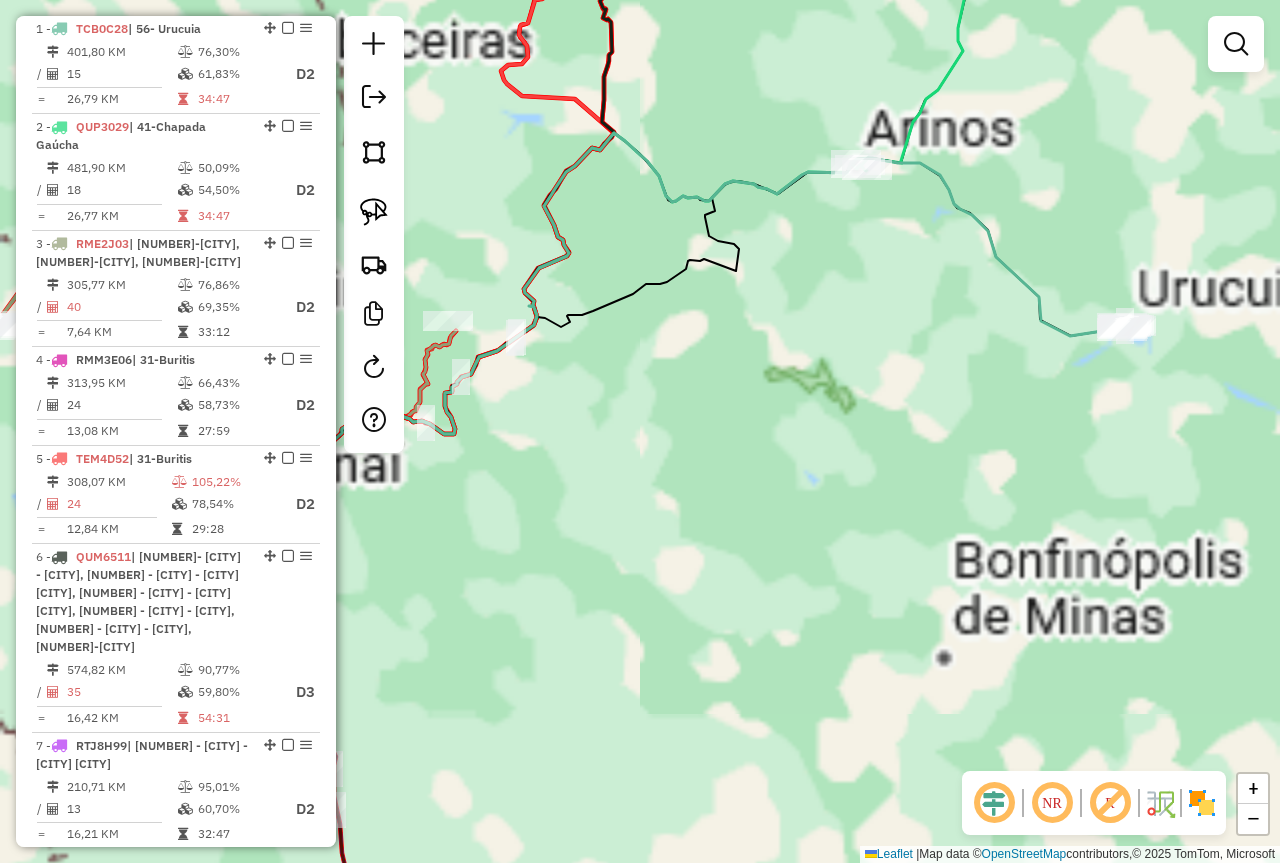 drag, startPoint x: 601, startPoint y: 510, endPoint x: 795, endPoint y: 439, distance: 206.58412 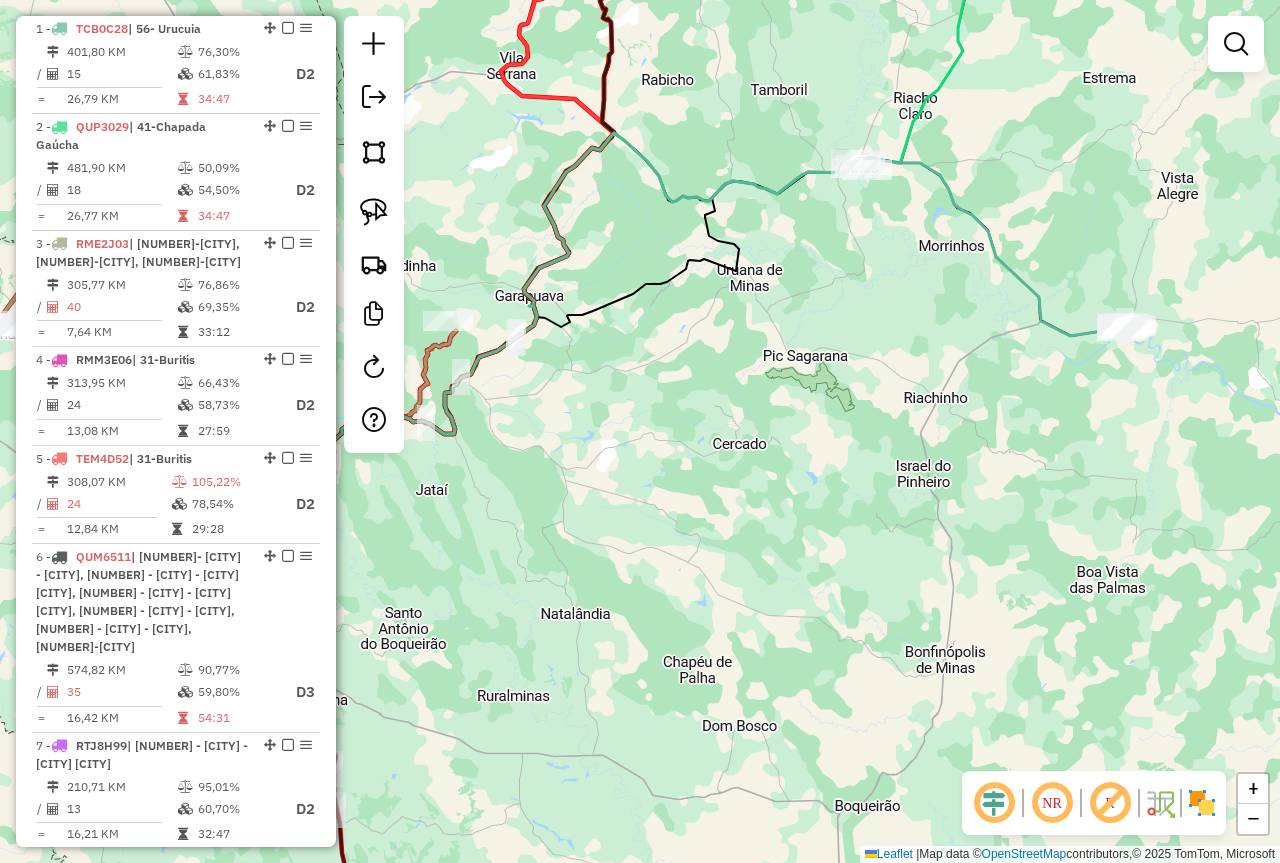 drag, startPoint x: 706, startPoint y: 434, endPoint x: 944, endPoint y: 420, distance: 238.4114 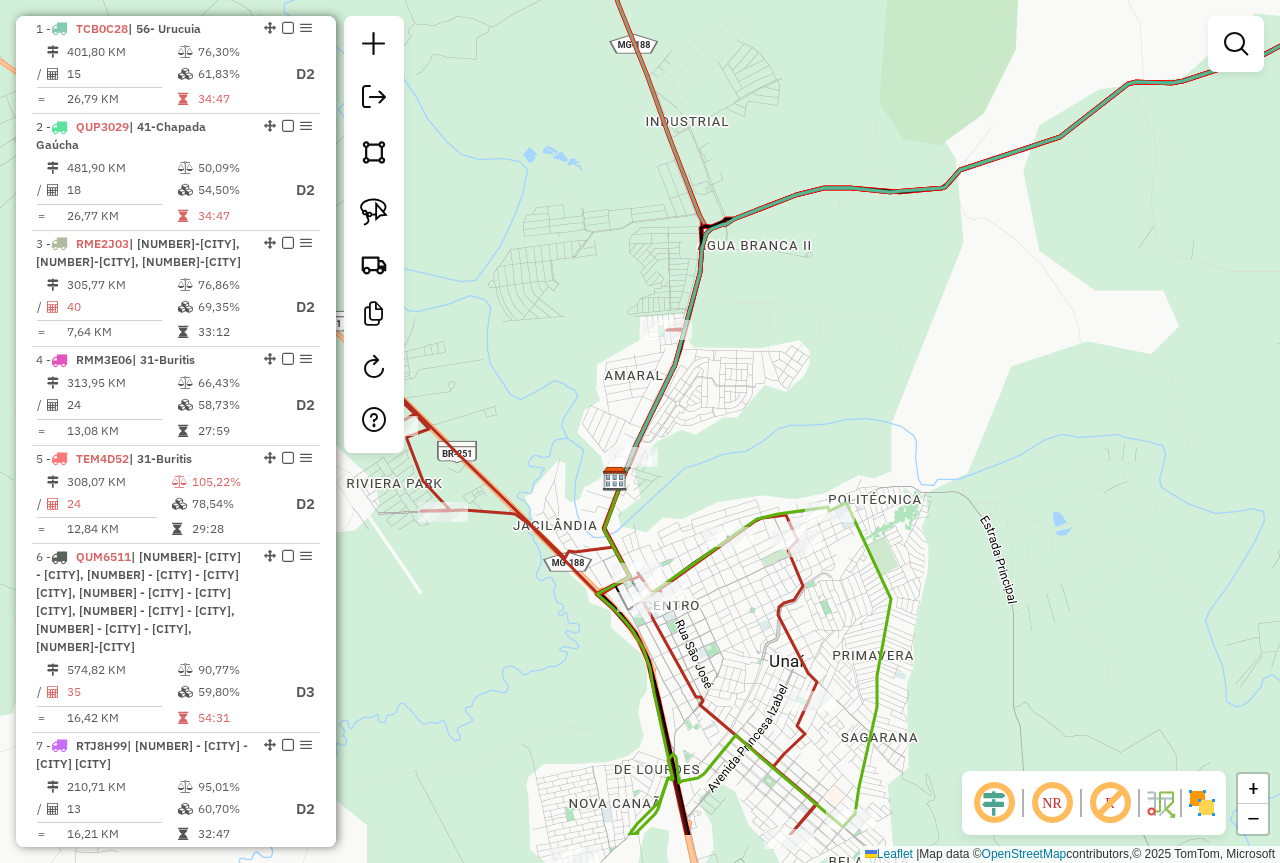 drag, startPoint x: 868, startPoint y: 559, endPoint x: 890, endPoint y: 277, distance: 282.85684 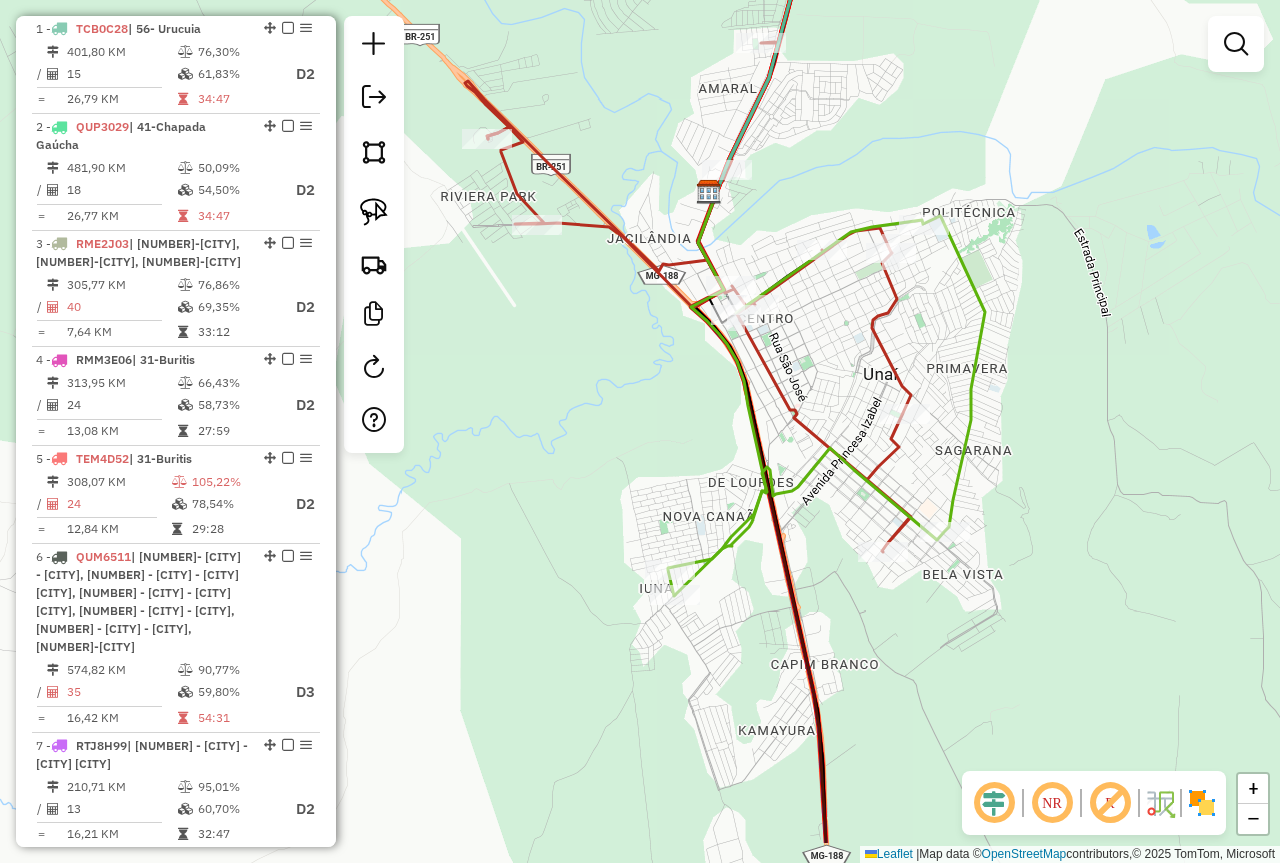 drag, startPoint x: 997, startPoint y: 469, endPoint x: 1060, endPoint y: 380, distance: 109.041275 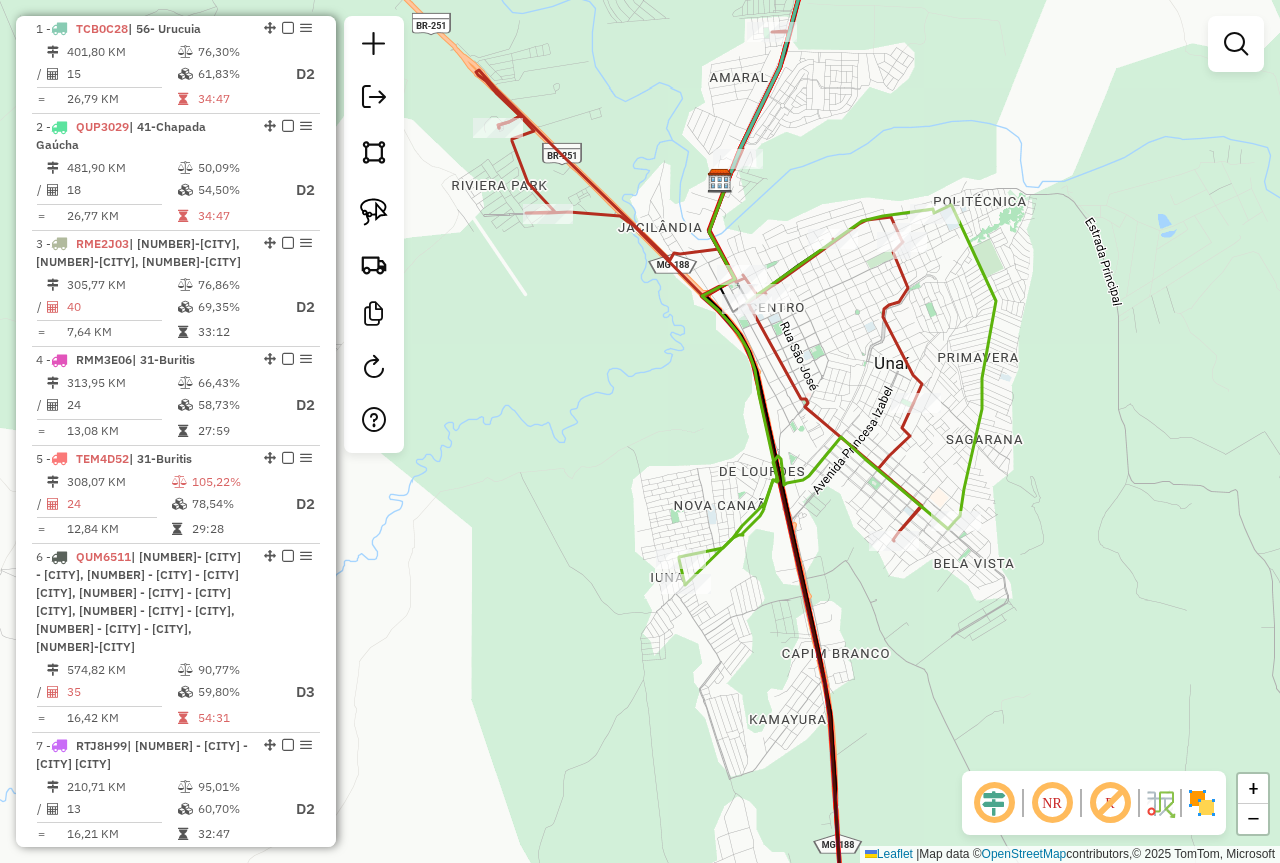 drag, startPoint x: 995, startPoint y: 358, endPoint x: 1171, endPoint y: 377, distance: 177.0226 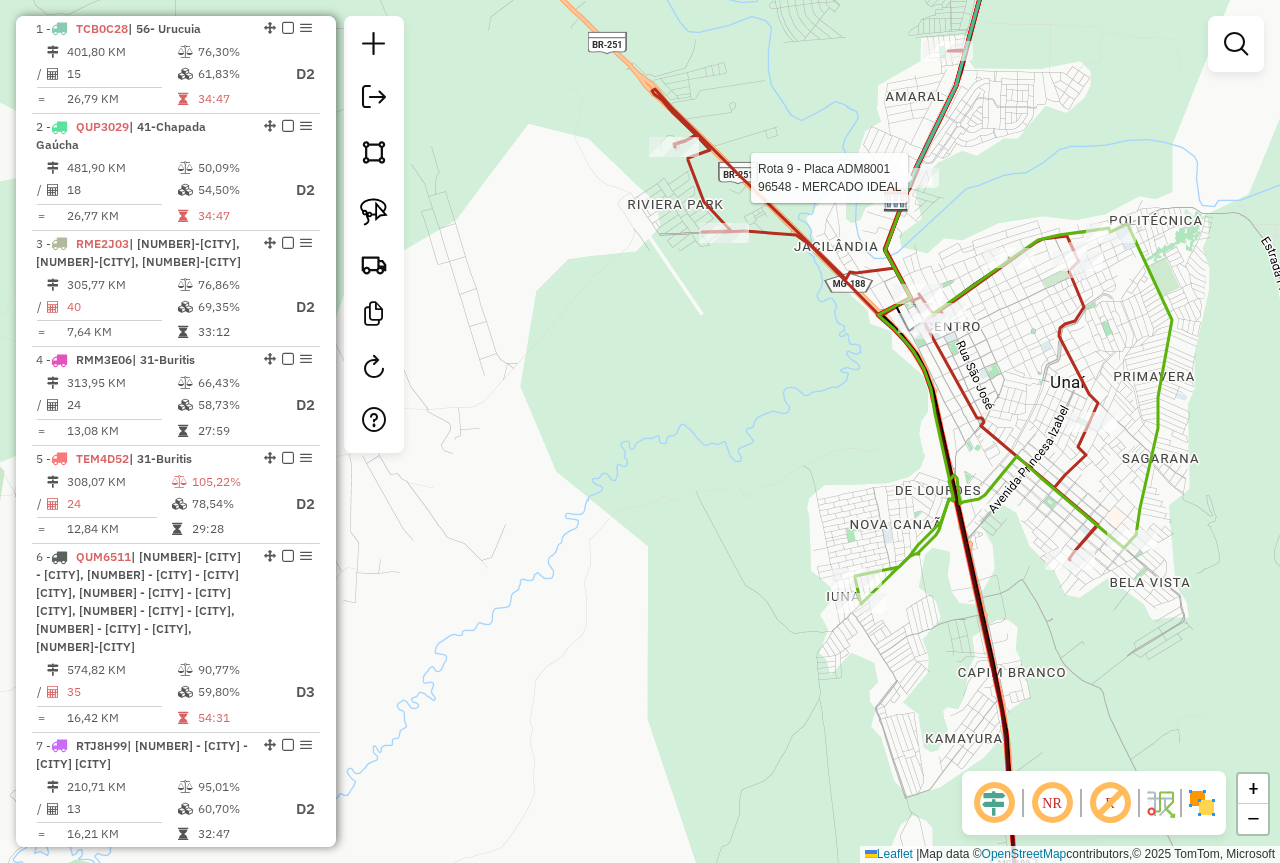 select on "*********" 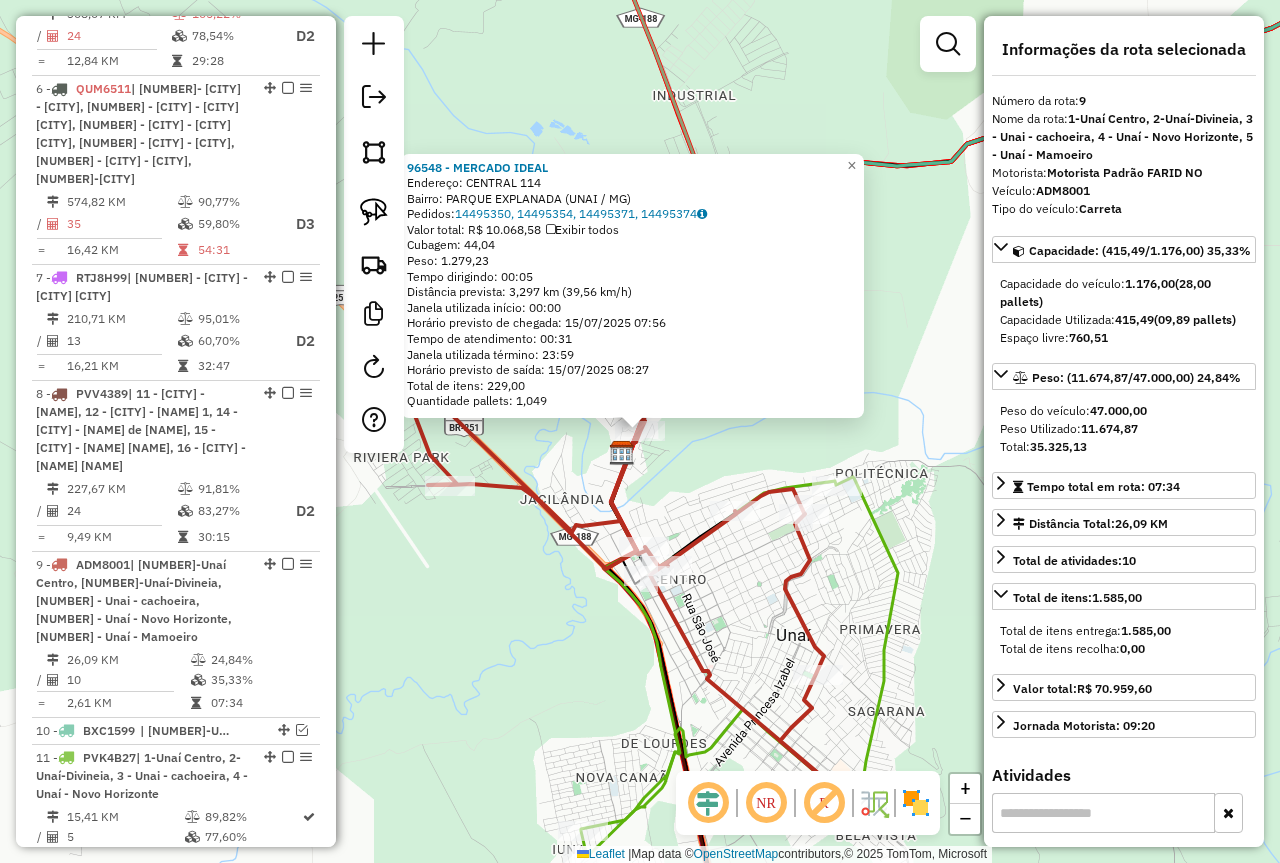 scroll, scrollTop: 1657, scrollLeft: 0, axis: vertical 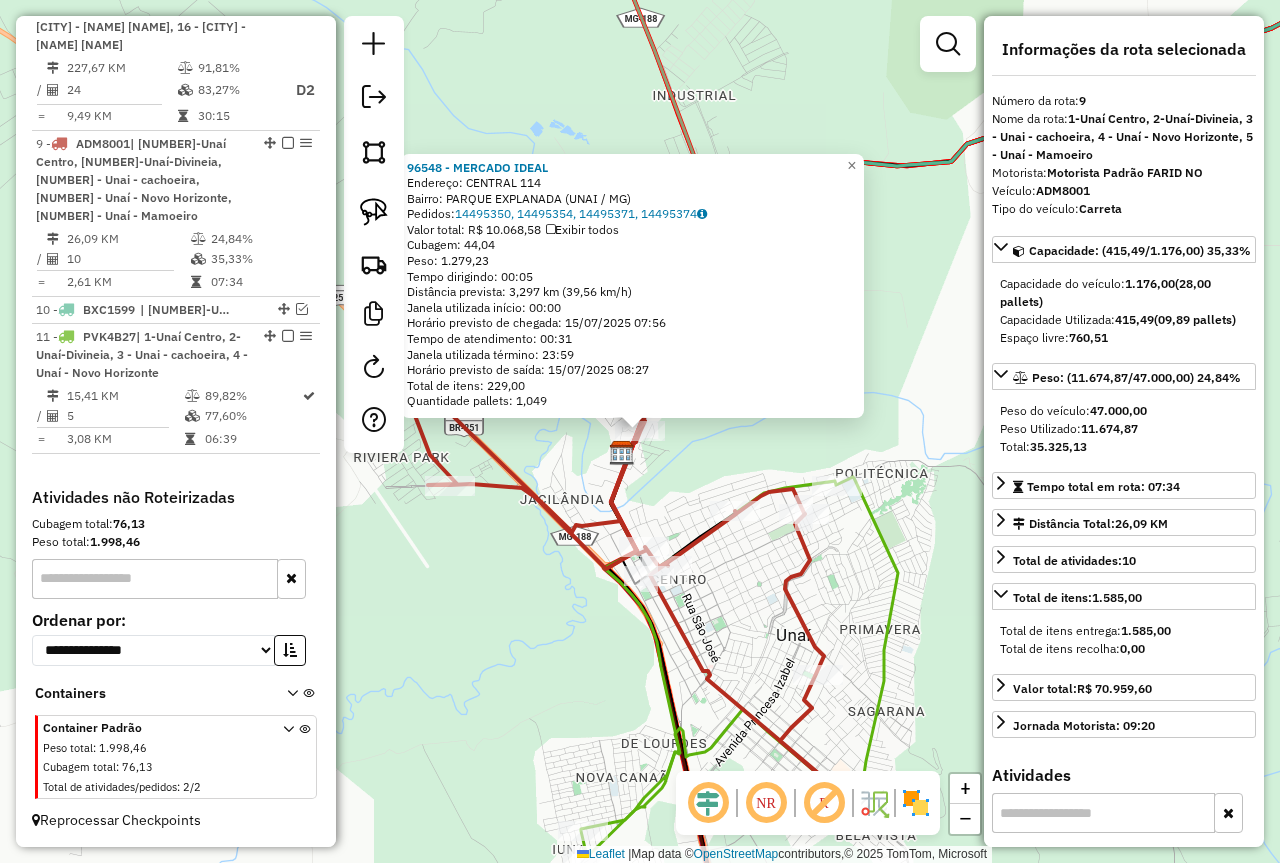 click on "96548 - MERCADO IDEAL  Endereço:  CENTRAL 114   Bairro: PARQUE EXPLANADA (UNAI / MG)   Pedidos:  14495350, 14495354, 14495371, 14495374   Valor total: R$ 10.068,58   Exibir todos   Cubagem: 44,04  Peso: 1.279,23  Tempo dirigindo: 00:05   Distância prevista: 3,297 km (39,56 km/h)   Janela utilizada início: 00:00   Horário previsto de chegada: 15/07/2025 07:56   Tempo de atendimento: 00:31   Janela utilizada término: 23:59   Horário previsto de saída: 15/07/2025 08:27   Total de itens: 229,00   Quantidade pallets: 1,049  × Janela de atendimento Grade de atendimento Capacidade Transportadoras Veículos Cliente Pedidos  Rotas Selecione os dias de semana para filtrar as janelas de atendimento  Seg   Ter   Qua   Qui   Sex   Sáb   Dom  Informe o período da janela de atendimento: De: Até:  Filtrar exatamente a janela do cliente  Considerar janela de atendimento padrão  Selecione os dias de semana para filtrar as grades de atendimento  Seg   Ter   Qua   Qui   Sex   Sáb   Dom   Peso mínimo:  **** **** De:" 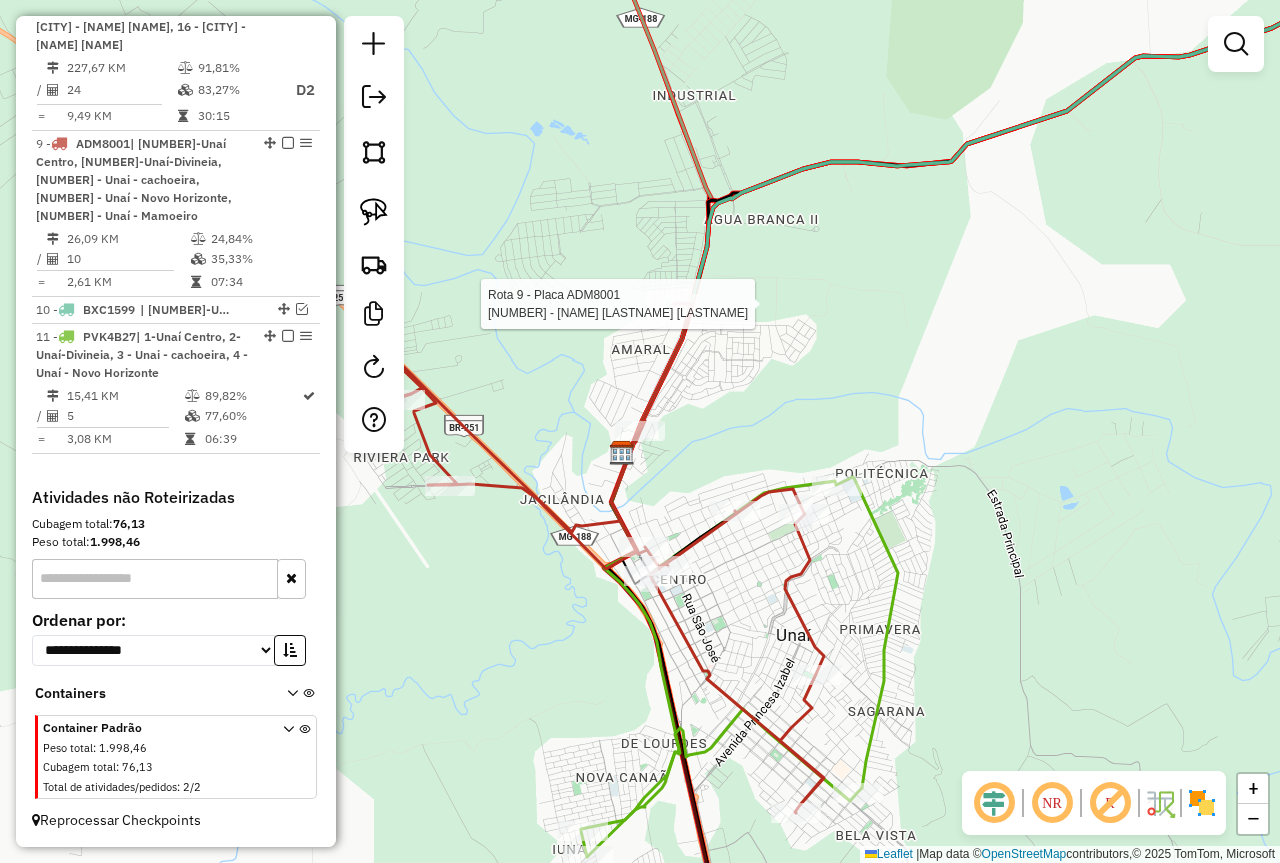 select on "*********" 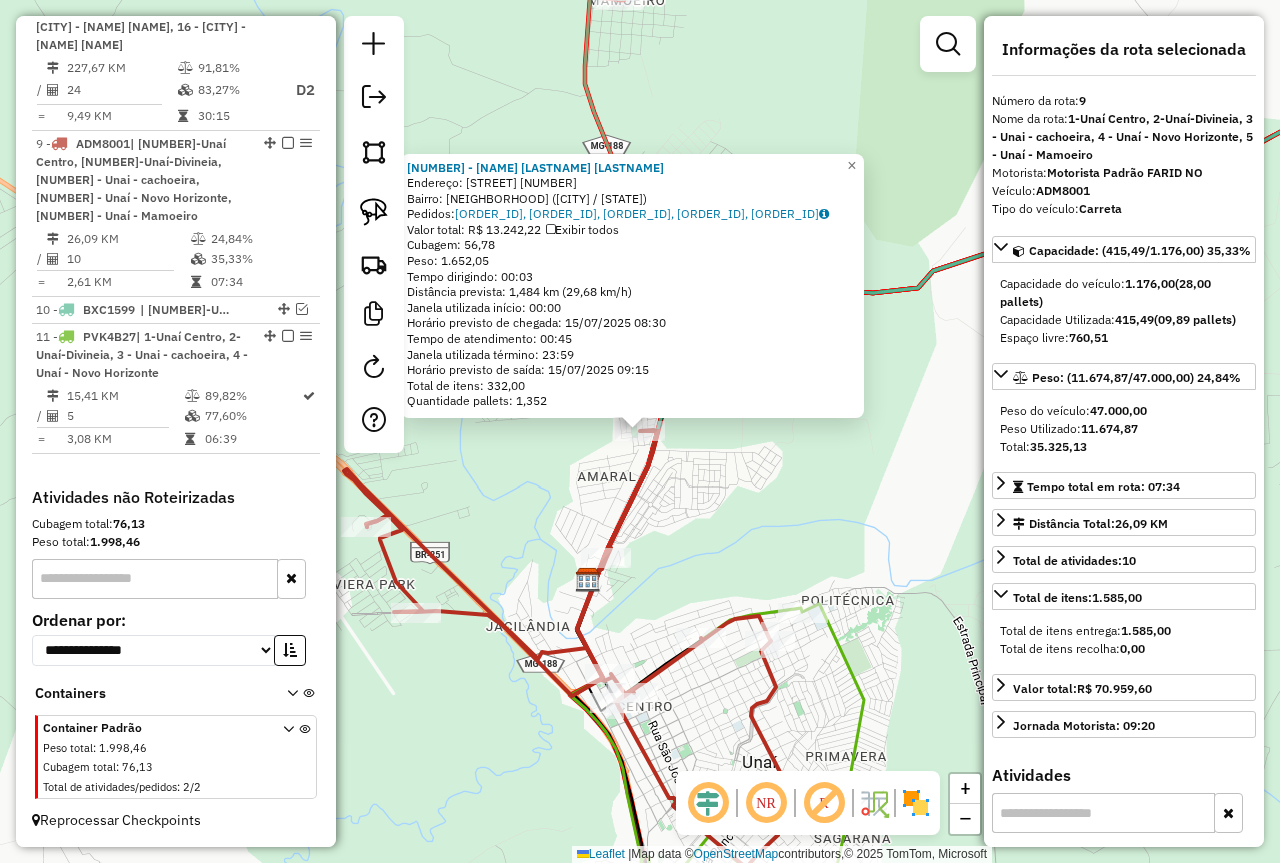 click on "96878 - MERCADO ALVORADA  Endereço:  DO ENGENHEIRO 148   Bairro: RESIDENCIAL ALVORADA (UNAI / MG)   Pedidos:  14495380, 14495384, 14495388, 14495522, 14495523   Valor total: R$ 13.242,22   Exibir todos   Cubagem: 56,78  Peso: 1.652,05  Tempo dirigindo: 00:03   Distância prevista: 1,484 km (29,68 km/h)   Janela utilizada início: 00:00   Horário previsto de chegada: 15/07/2025 08:30   Tempo de atendimento: 00:45   Janela utilizada término: 23:59   Horário previsto de saída: 15/07/2025 09:15   Total de itens: 332,00   Quantidade pallets: 1,352  × Janela de atendimento Grade de atendimento Capacidade Transportadoras Veículos Cliente Pedidos  Rotas Selecione os dias de semana para filtrar as janelas de atendimento  Seg   Ter   Qua   Qui   Sex   Sáb   Dom  Informe o período da janela de atendimento: De: Até:  Filtrar exatamente a janela do cliente  Considerar janela de atendimento padrão  Selecione os dias de semana para filtrar as grades de atendimento  Seg   Ter   Qua   Qui   Sex   Sáb   Dom  **** +" 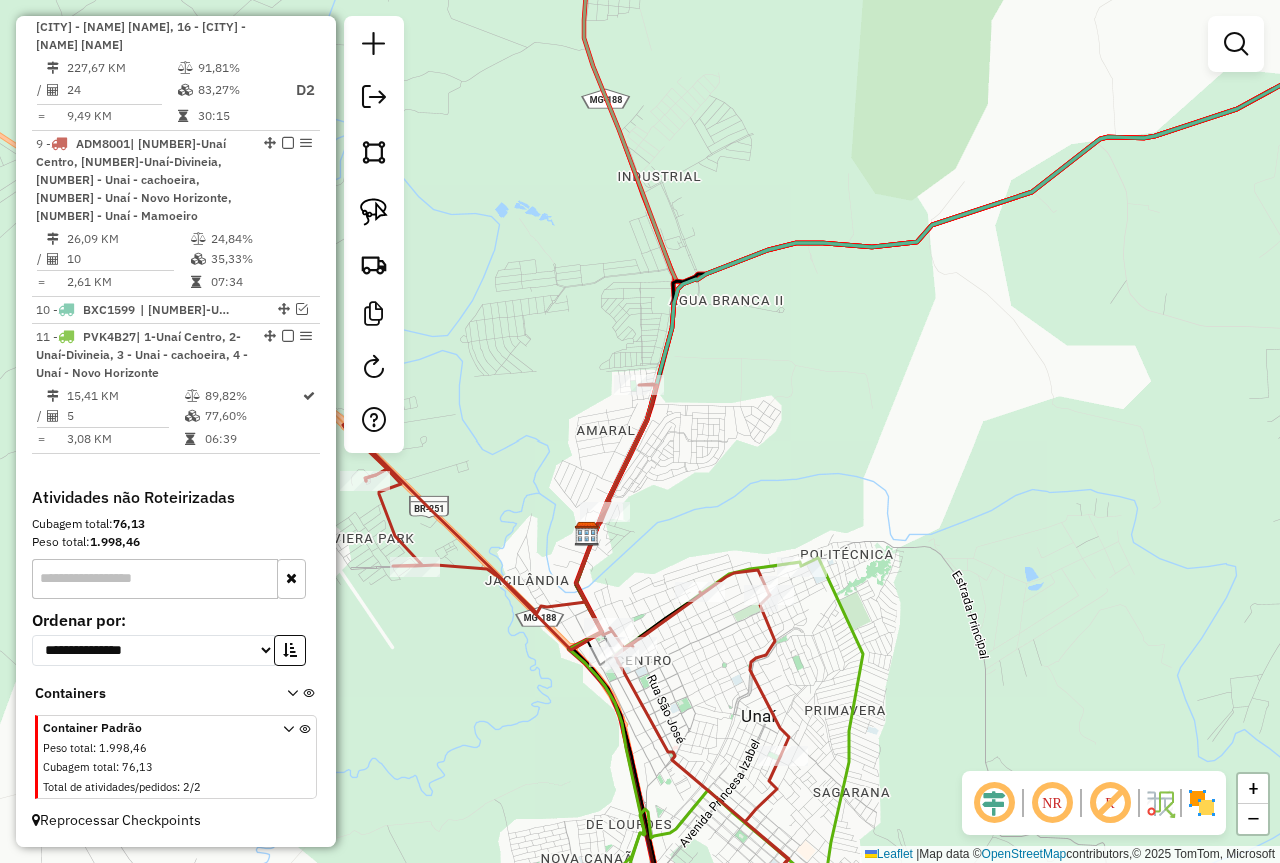 drag, startPoint x: 780, startPoint y: 563, endPoint x: 866, endPoint y: 277, distance: 298.6503 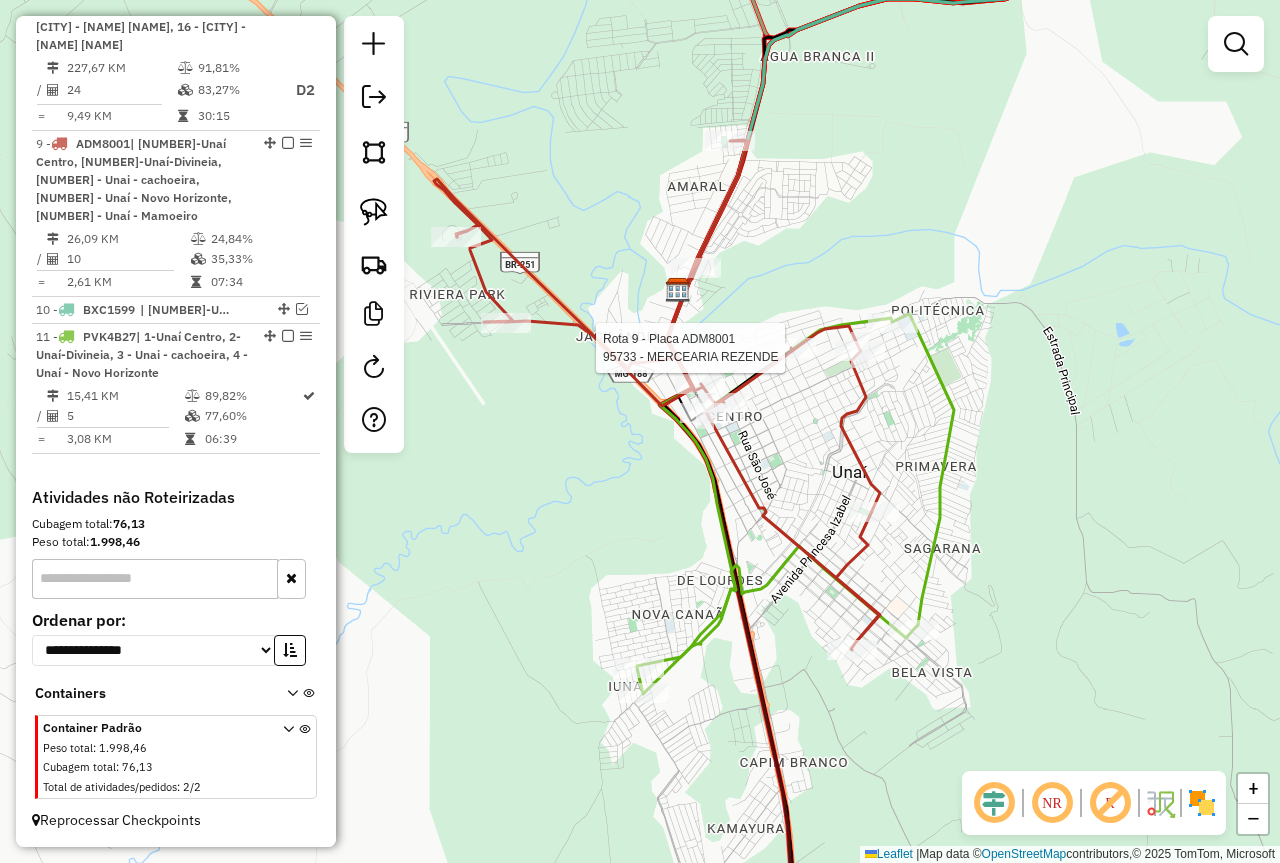 select on "*********" 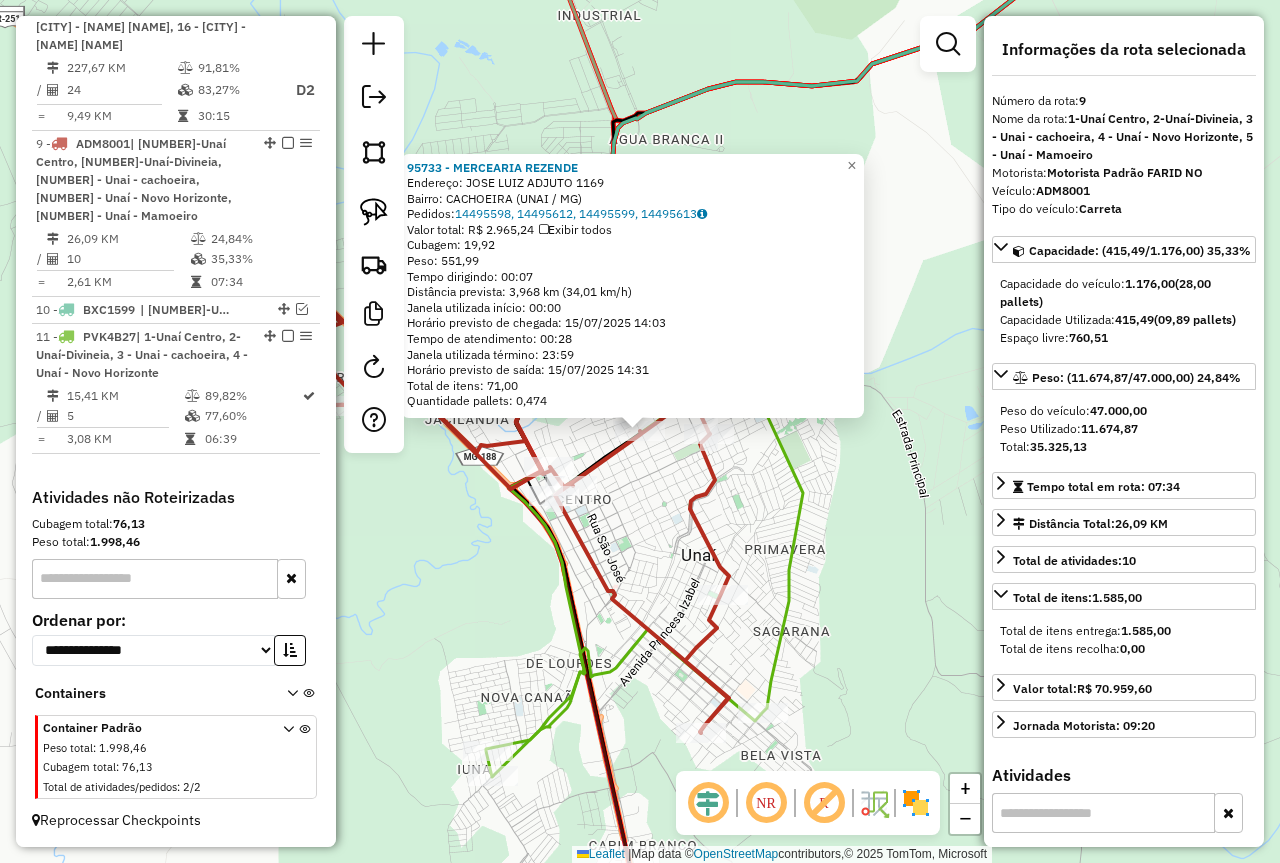click on "95733 - MERCEARIA REZENDE  Endereço:  JOSE LUIZ ADJUTO 1169   Bairro: CACHOEIRA (UNAI / MG)   Pedidos:  14495598, 14495612, 14495599, 14495613   Valor total: R$ 2.965,24   Exibir todos   Cubagem: 19,92  Peso: 551,99  Tempo dirigindo: 00:07   Distância prevista: 3,968 km (34,01 km/h)   Janela utilizada início: 00:00   Horário previsto de chegada: 15/07/2025 14:03   Tempo de atendimento: 00:28   Janela utilizada término: 23:59   Horário previsto de saída: 15/07/2025 14:31   Total de itens: 71,00   Quantidade pallets: 0,474  × Janela de atendimento Grade de atendimento Capacidade Transportadoras Veículos Cliente Pedidos  Rotas Selecione os dias de semana para filtrar as janelas de atendimento  Seg   Ter   Qua   Qui   Sex   Sáb   Dom  Informe o período da janela de atendimento: De: Até:  Filtrar exatamente a janela do cliente  Considerar janela de atendimento padrão  Selecione os dias de semana para filtrar as grades de atendimento  Seg   Ter   Qua   Qui   Sex   Sáb   Dom   Peso mínimo:  **** ****" 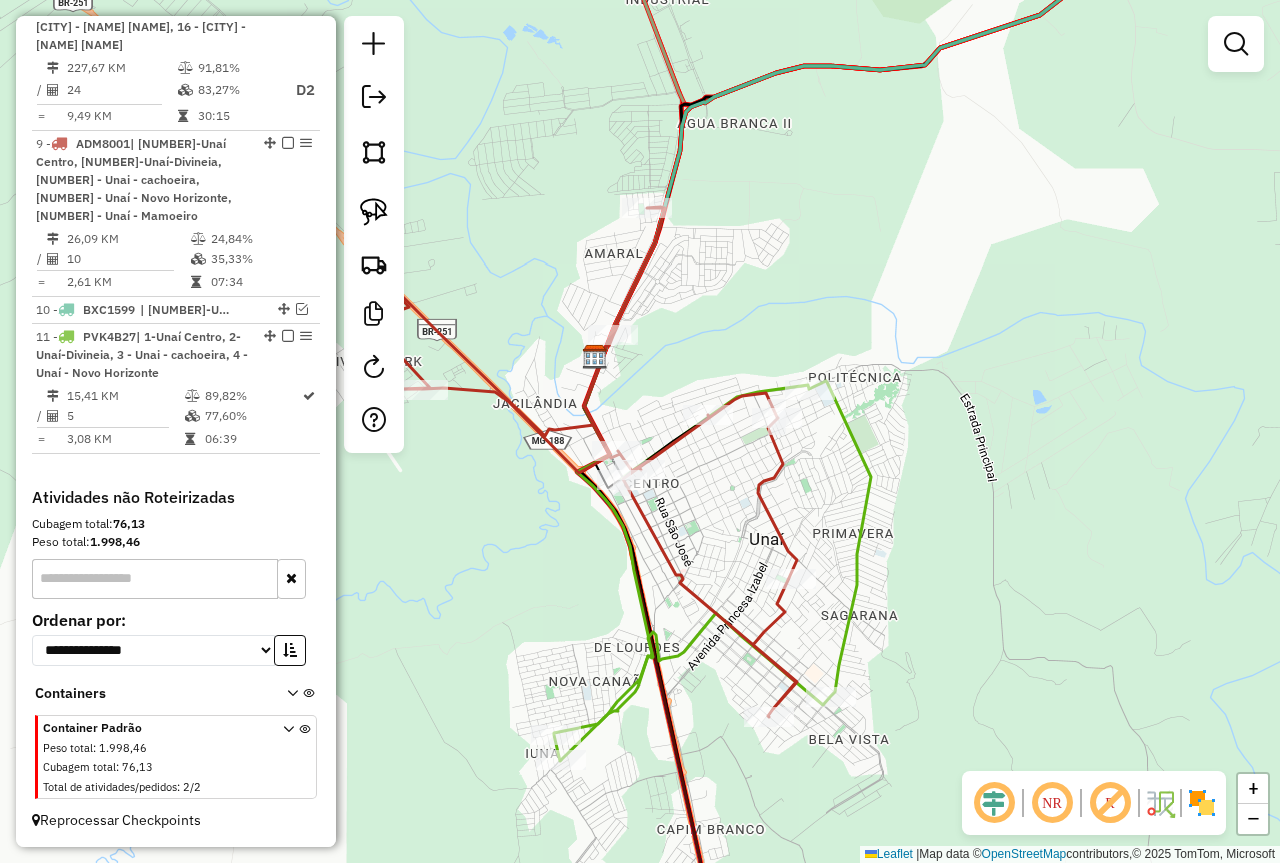 drag, startPoint x: 765, startPoint y: 530, endPoint x: 866, endPoint y: 517, distance: 101.8332 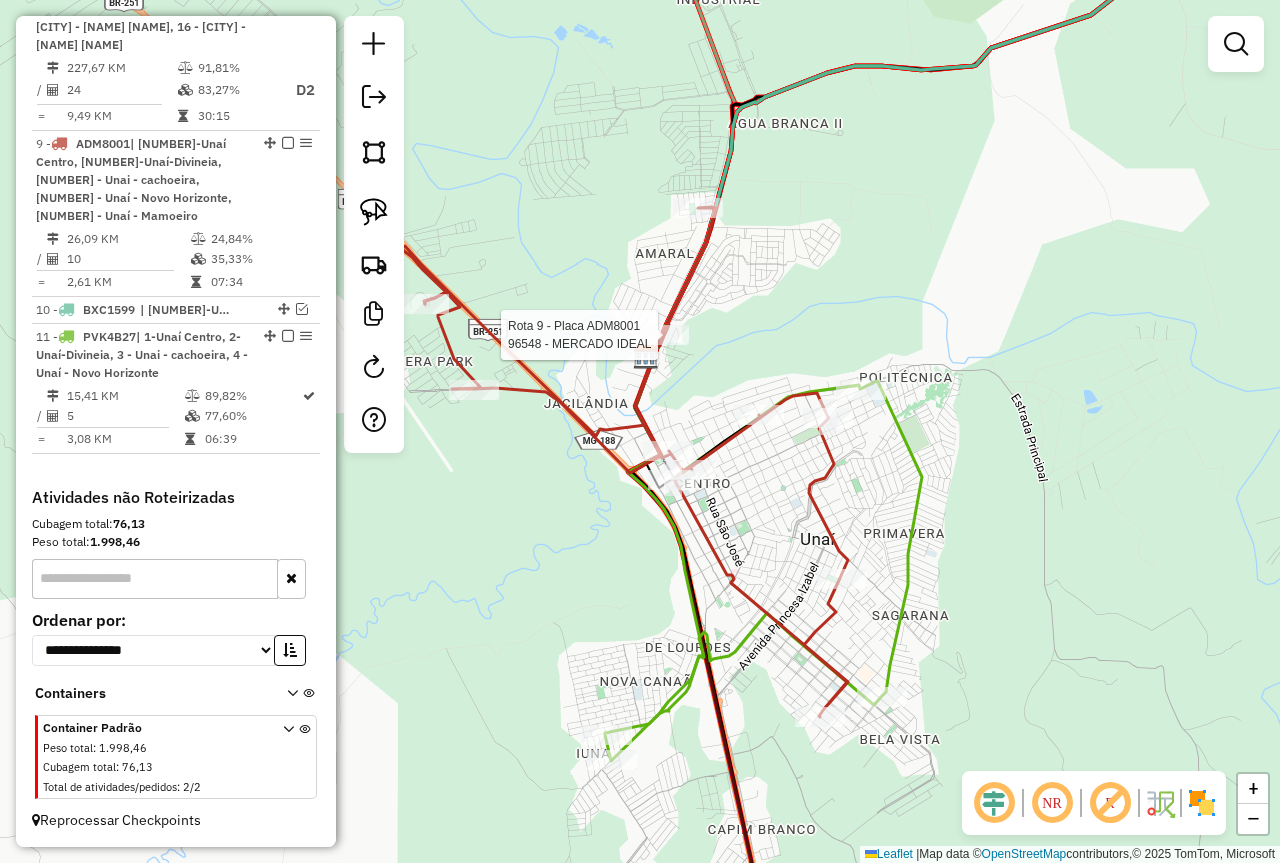 click 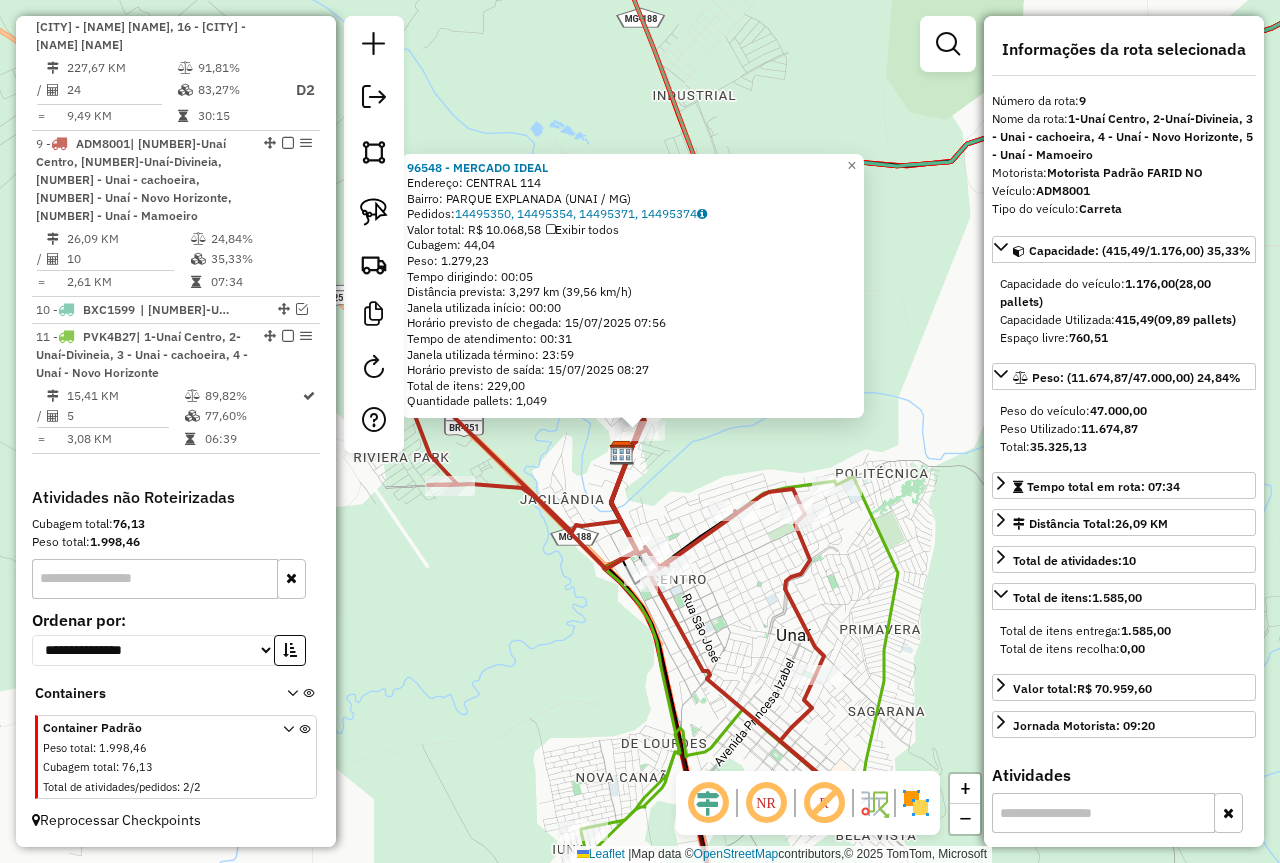 drag, startPoint x: 730, startPoint y: 671, endPoint x: 710, endPoint y: 664, distance: 21.189621 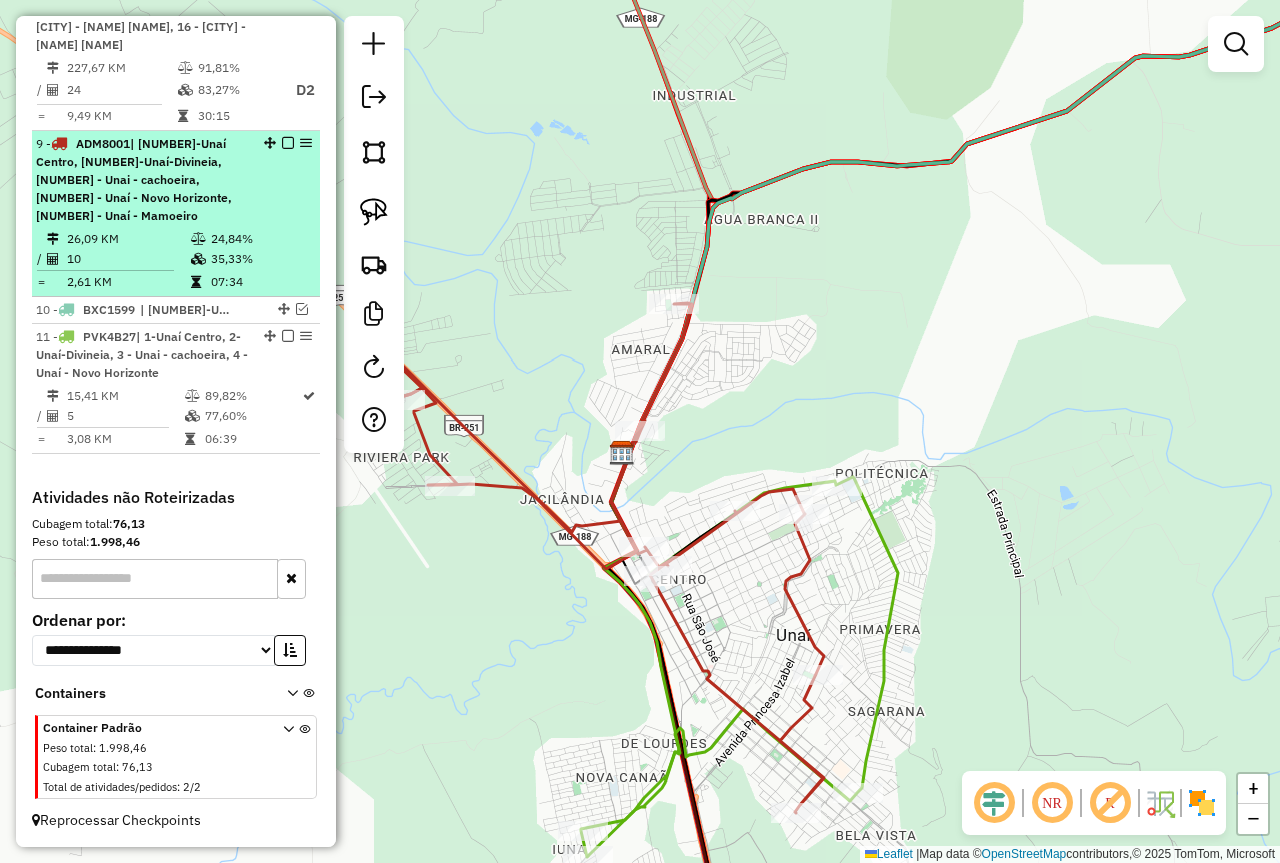 select on "*********" 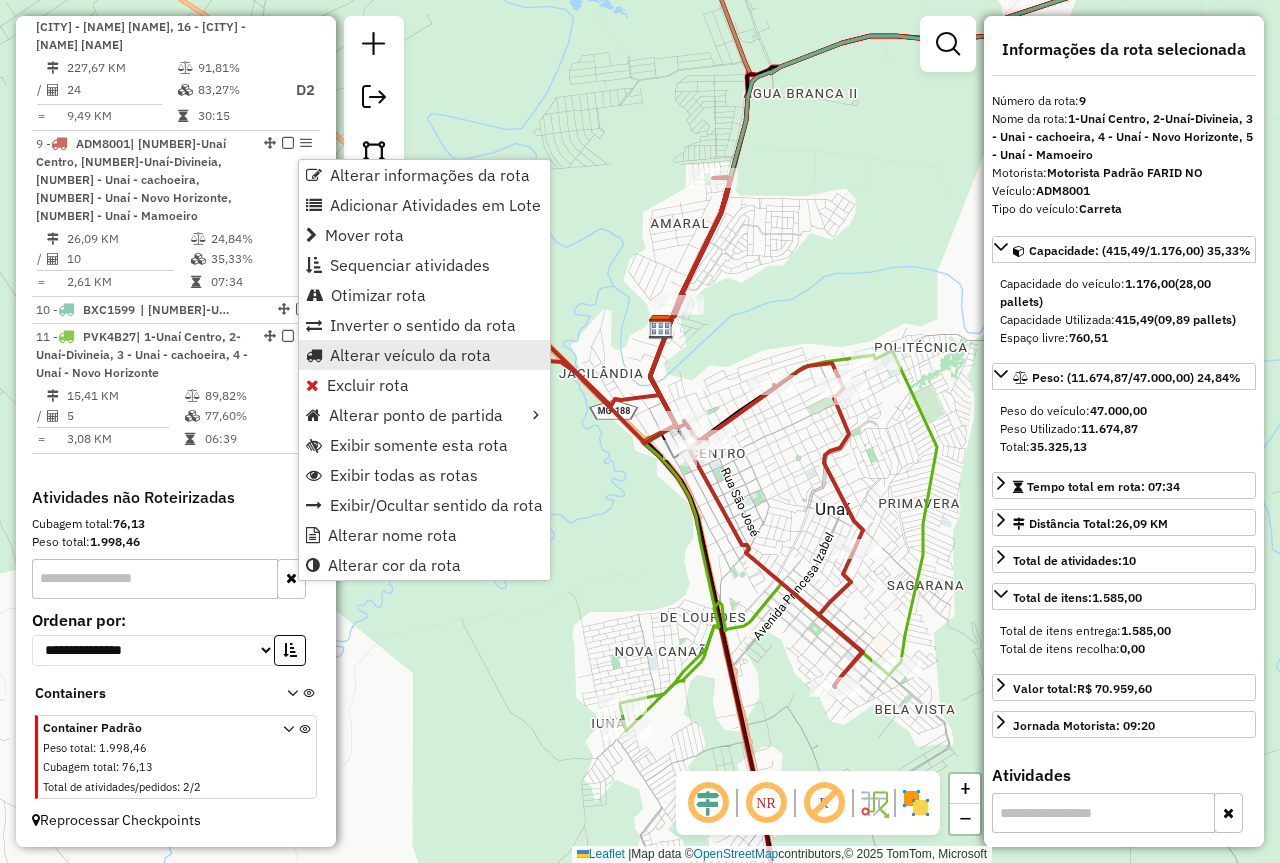 click on "Alterar veículo da rota" at bounding box center [410, 355] 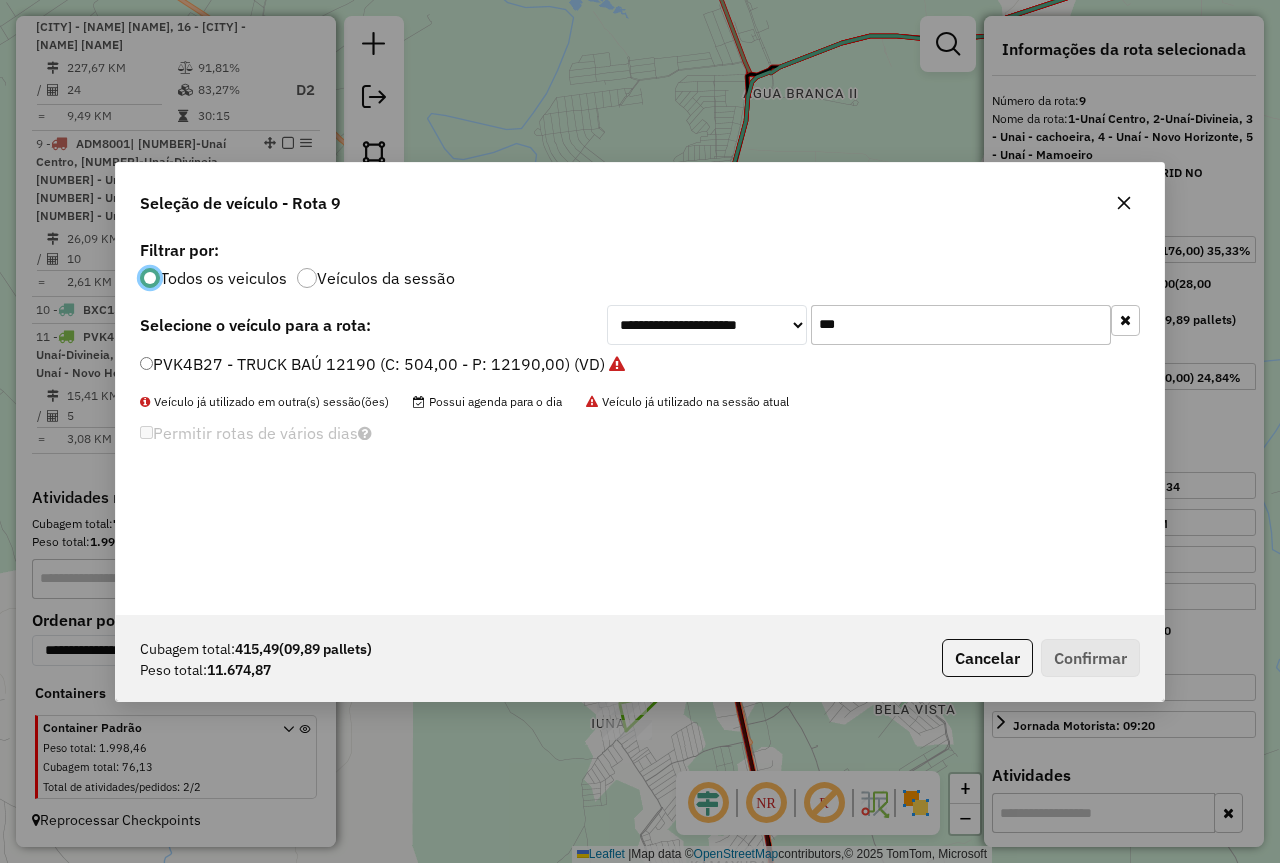 scroll, scrollTop: 11, scrollLeft: 6, axis: both 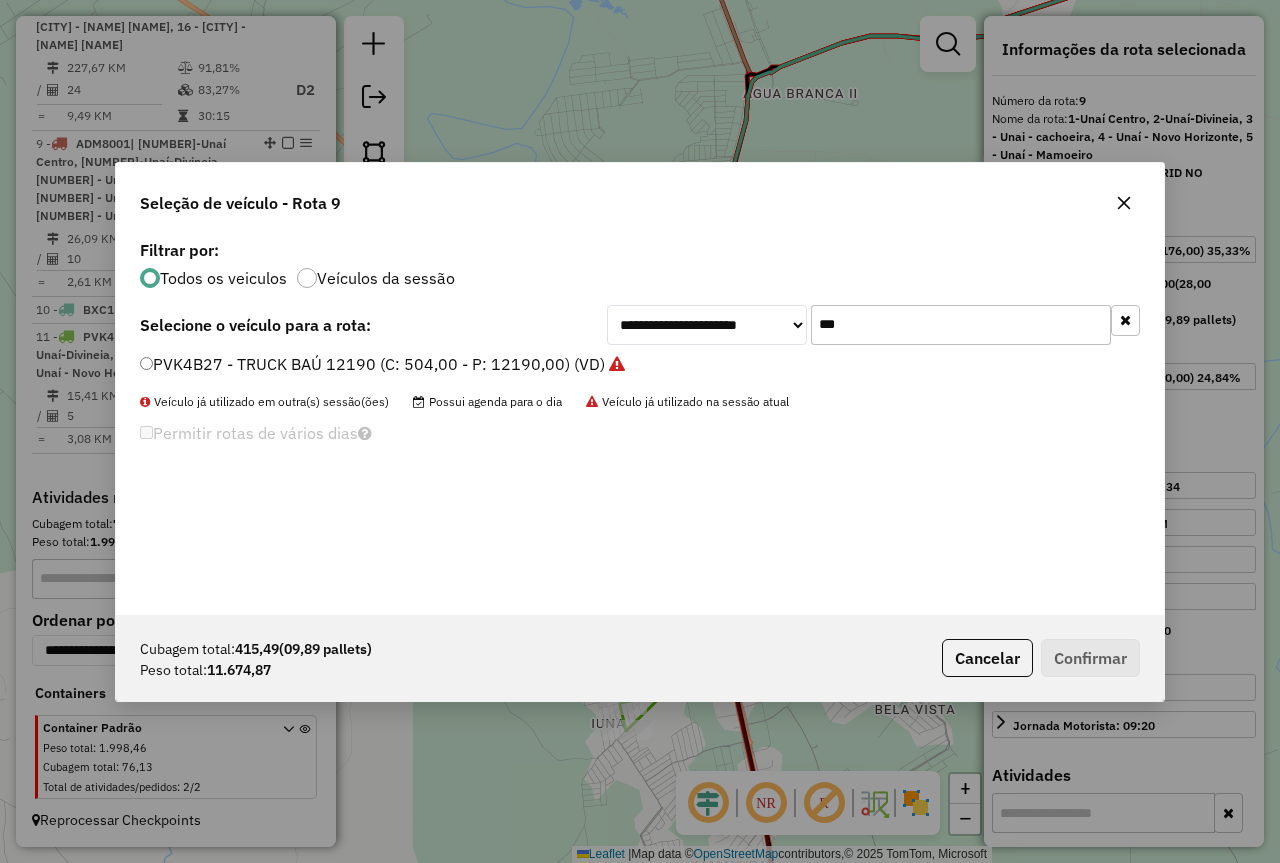 click on "***" 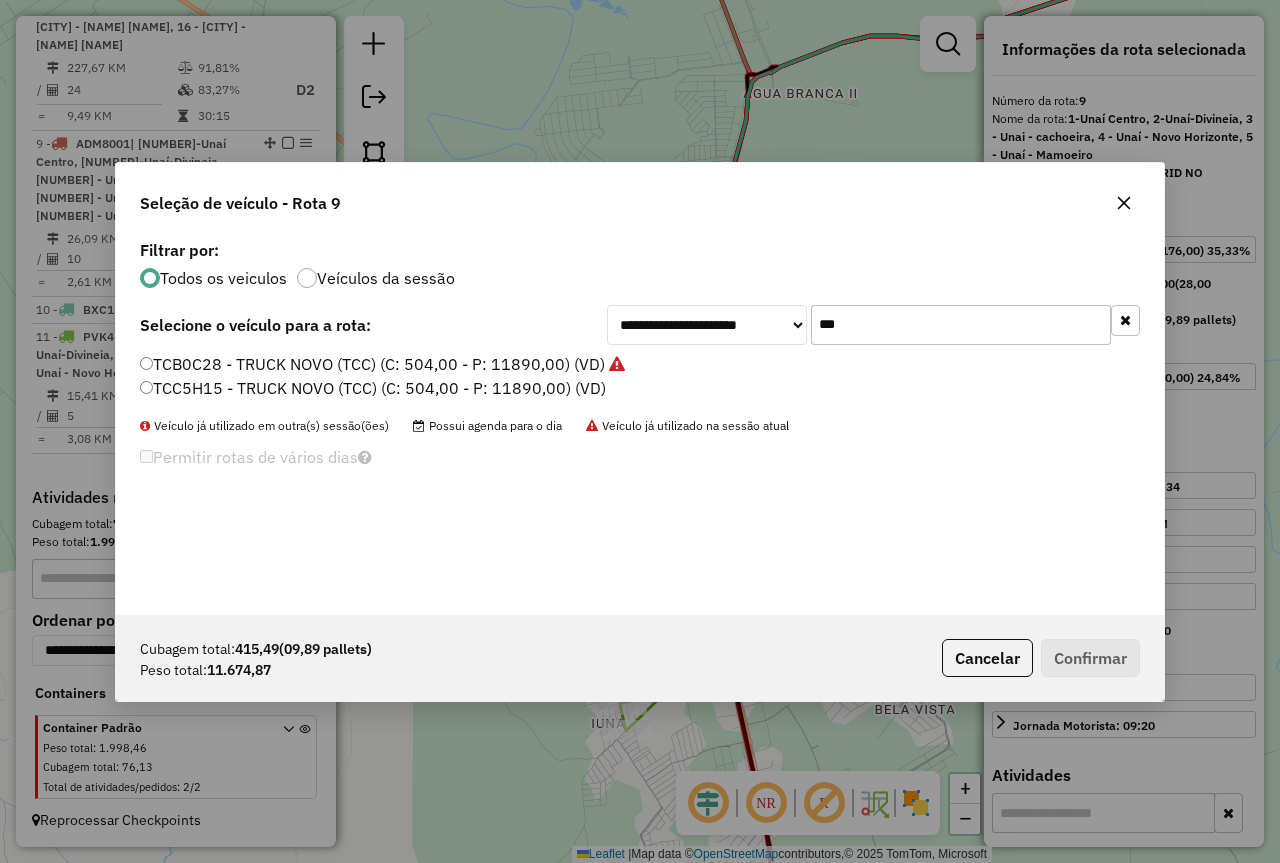 type on "***" 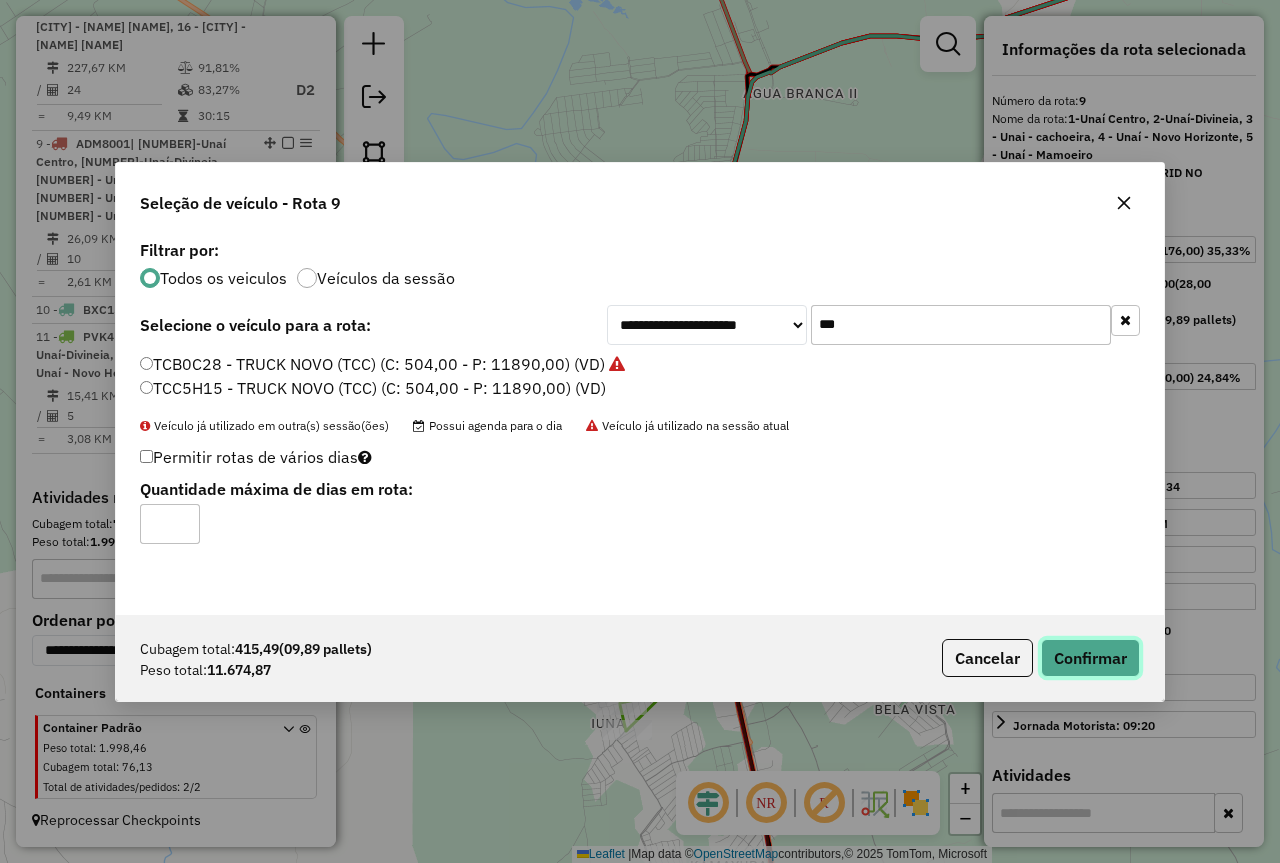 click on "Confirmar" 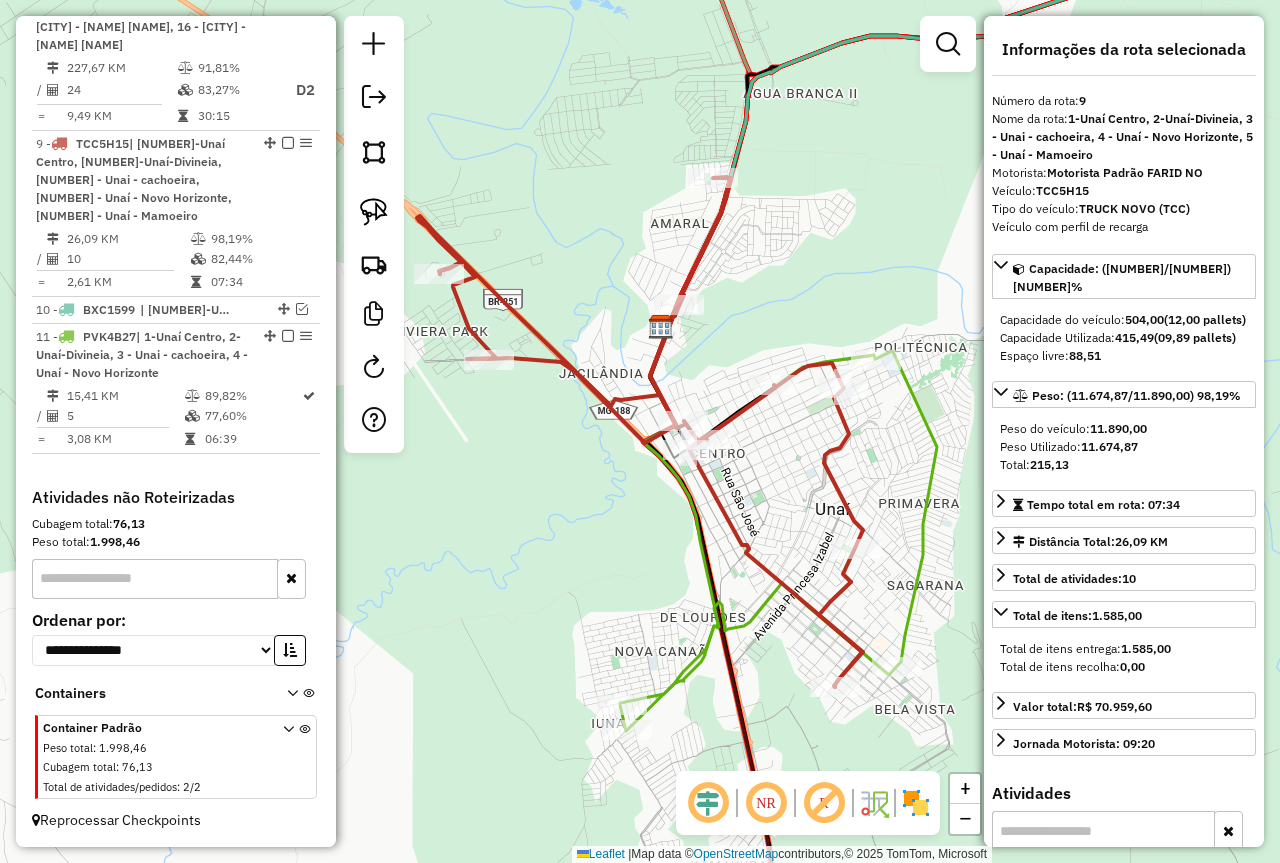 click 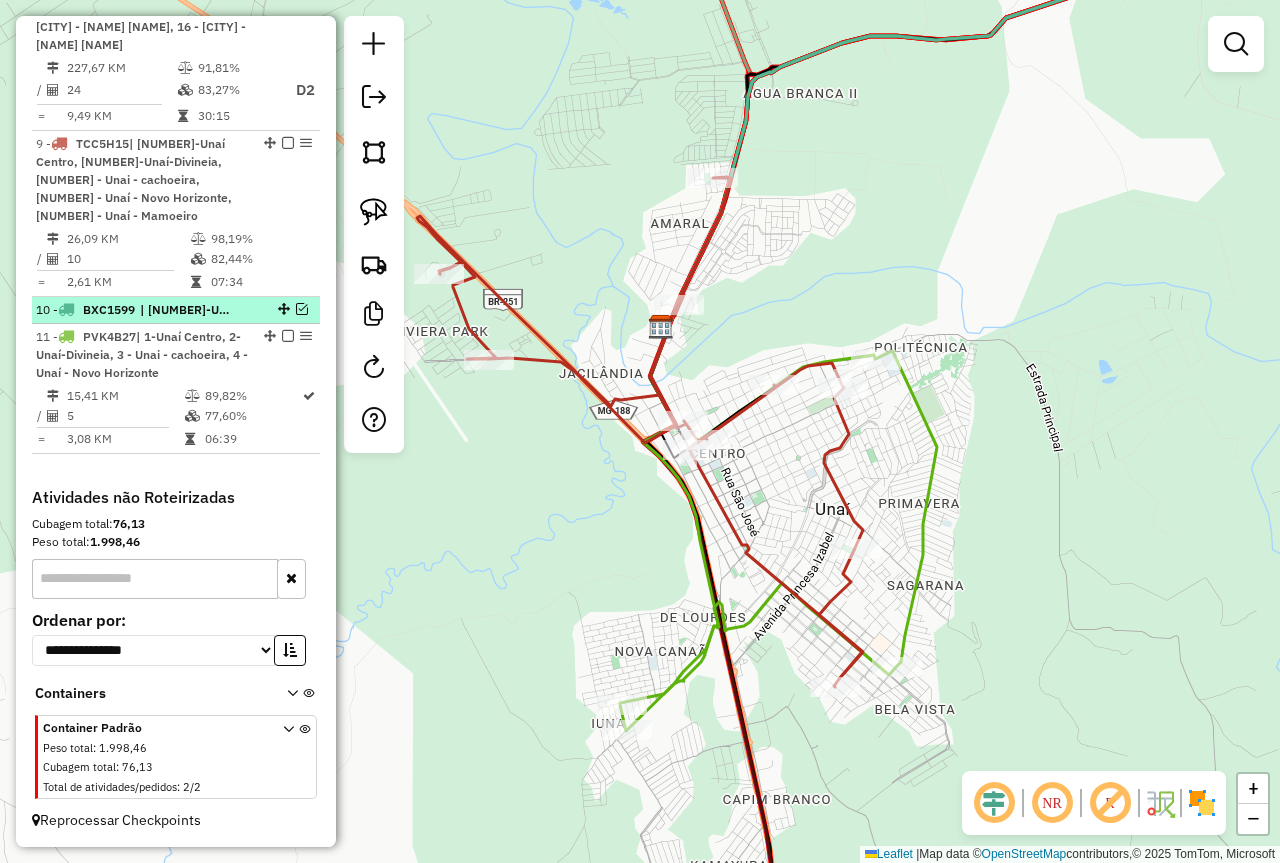 click at bounding box center [302, 309] 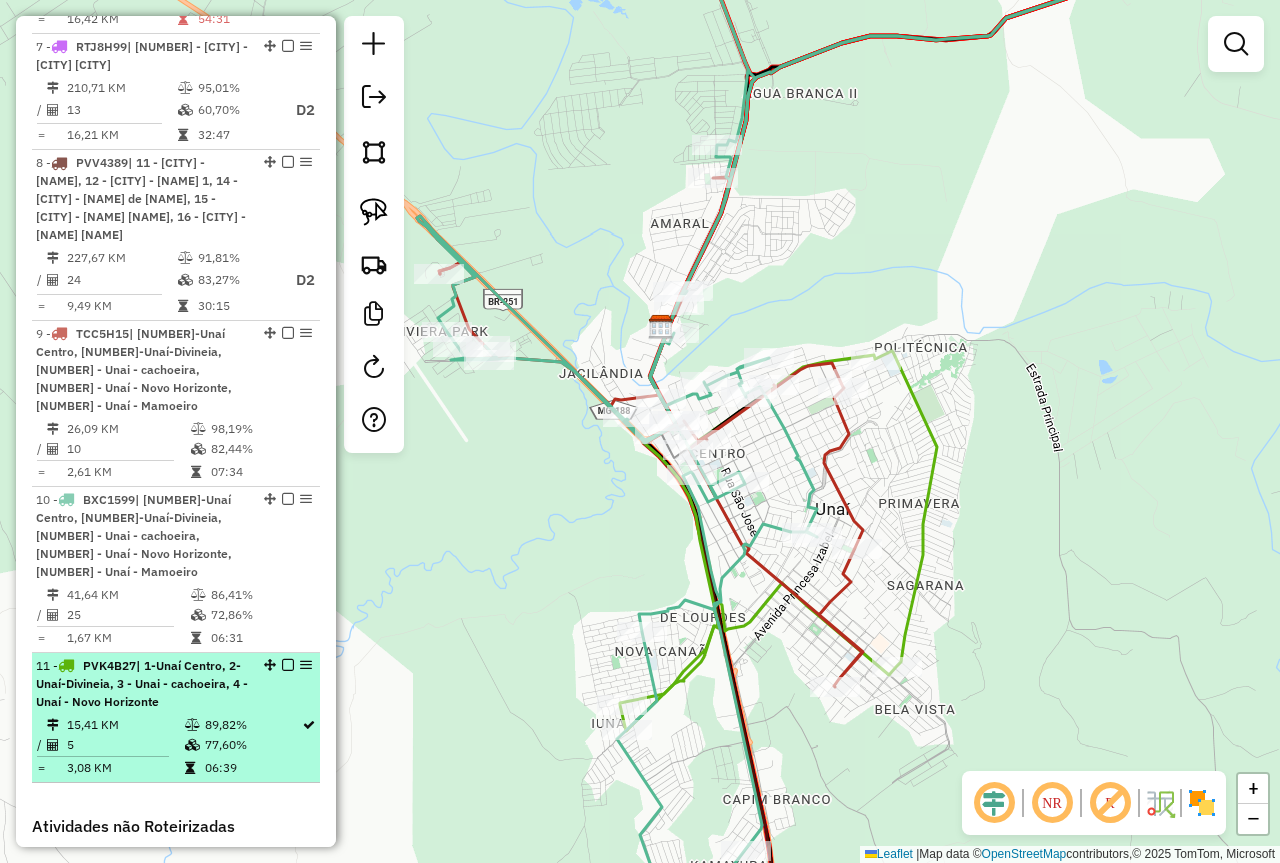 scroll, scrollTop: 1557, scrollLeft: 0, axis: vertical 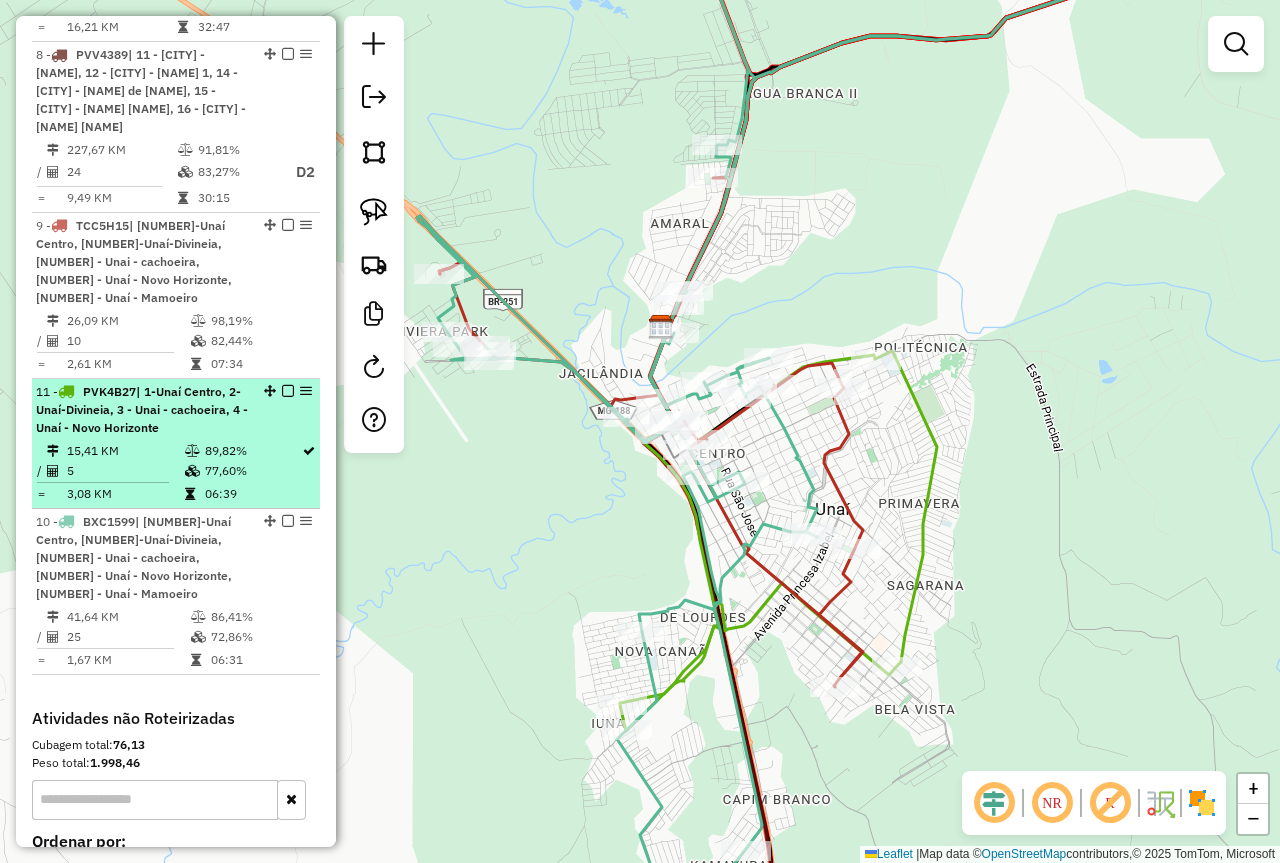 drag, startPoint x: 267, startPoint y: 560, endPoint x: 248, endPoint y: 443, distance: 118.5327 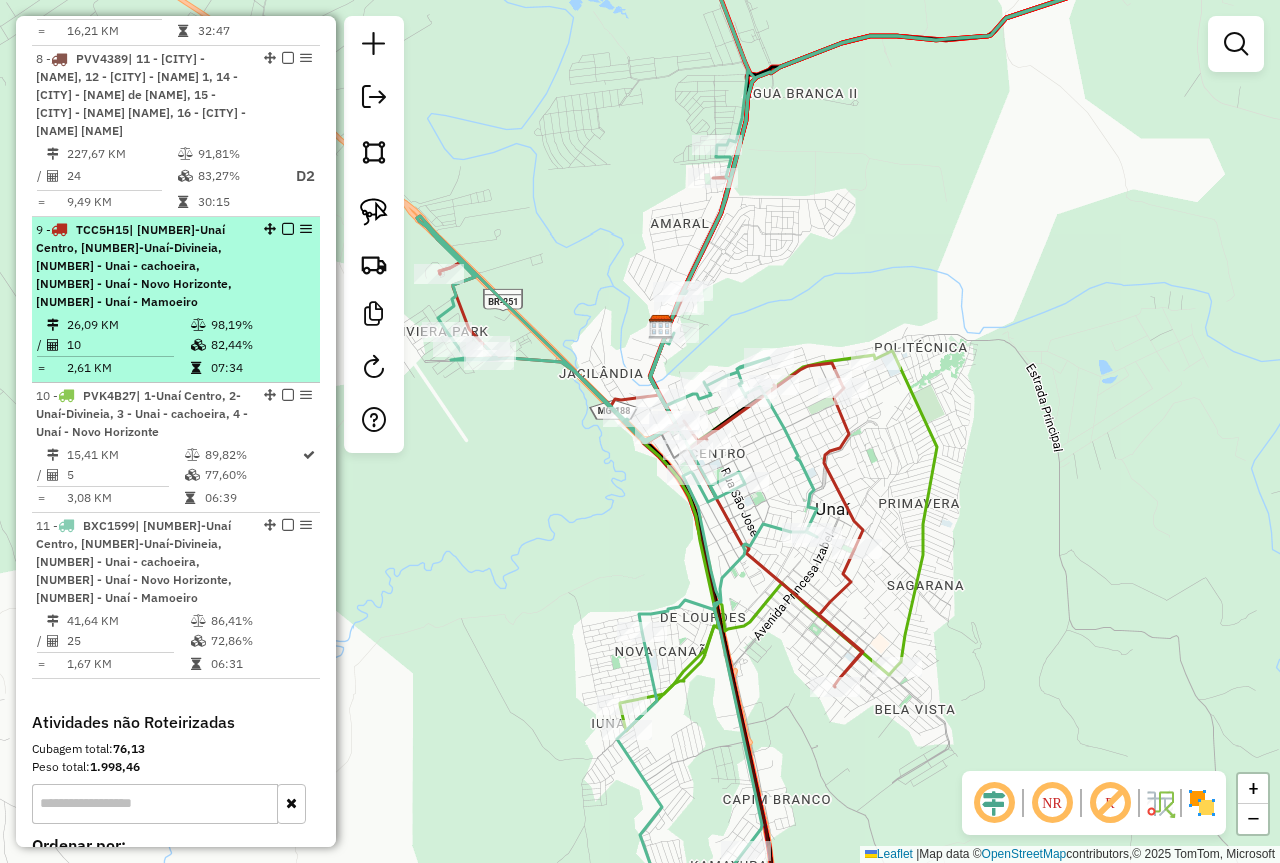 scroll, scrollTop: 1657, scrollLeft: 0, axis: vertical 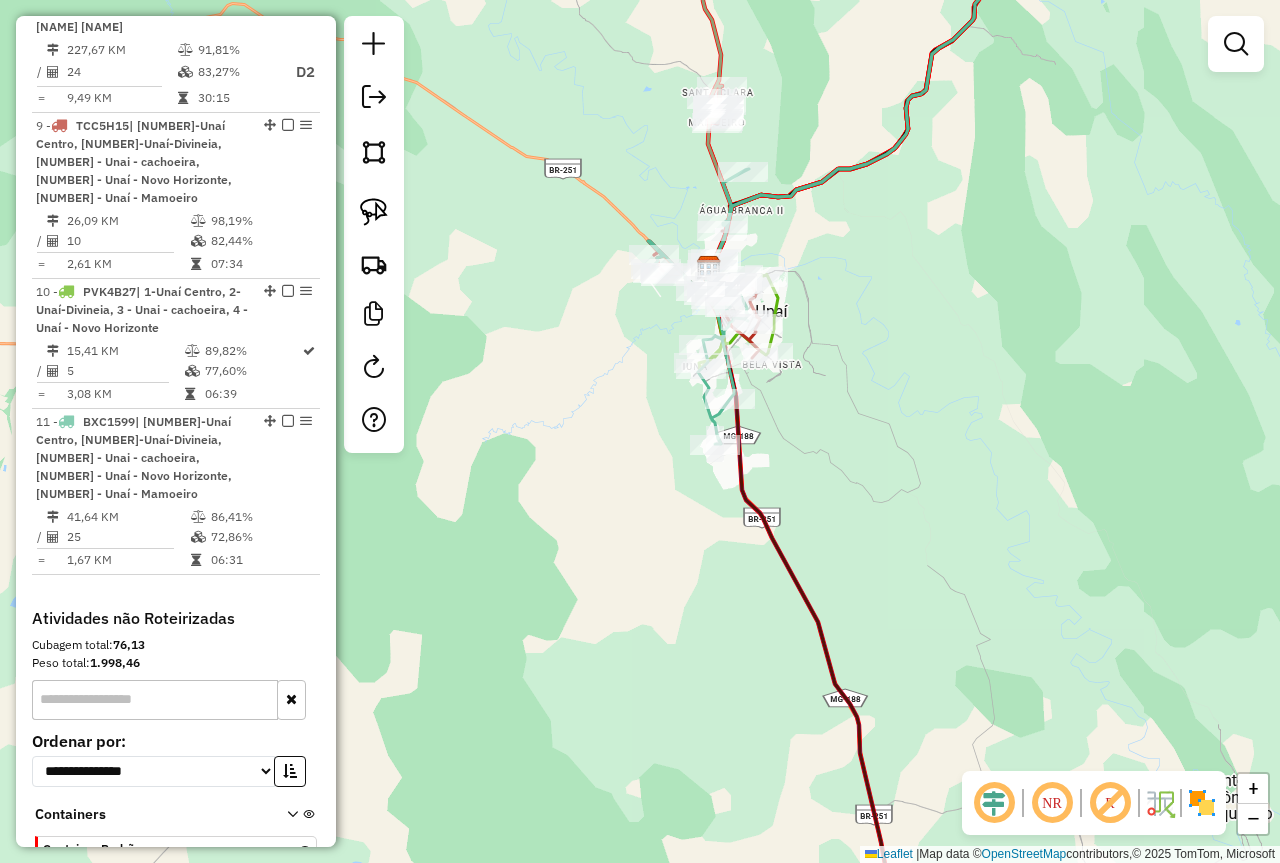 drag, startPoint x: 907, startPoint y: 236, endPoint x: 884, endPoint y: 442, distance: 207.28 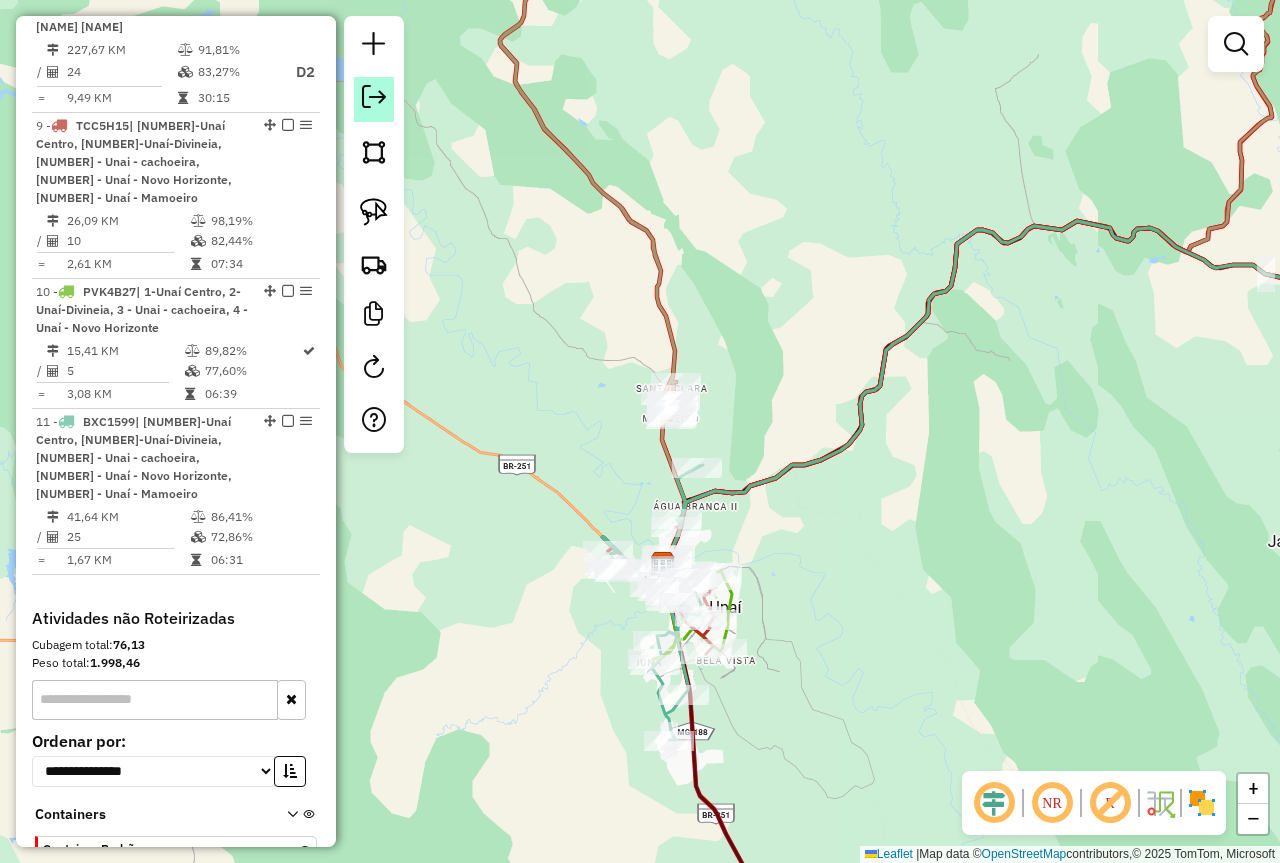 click 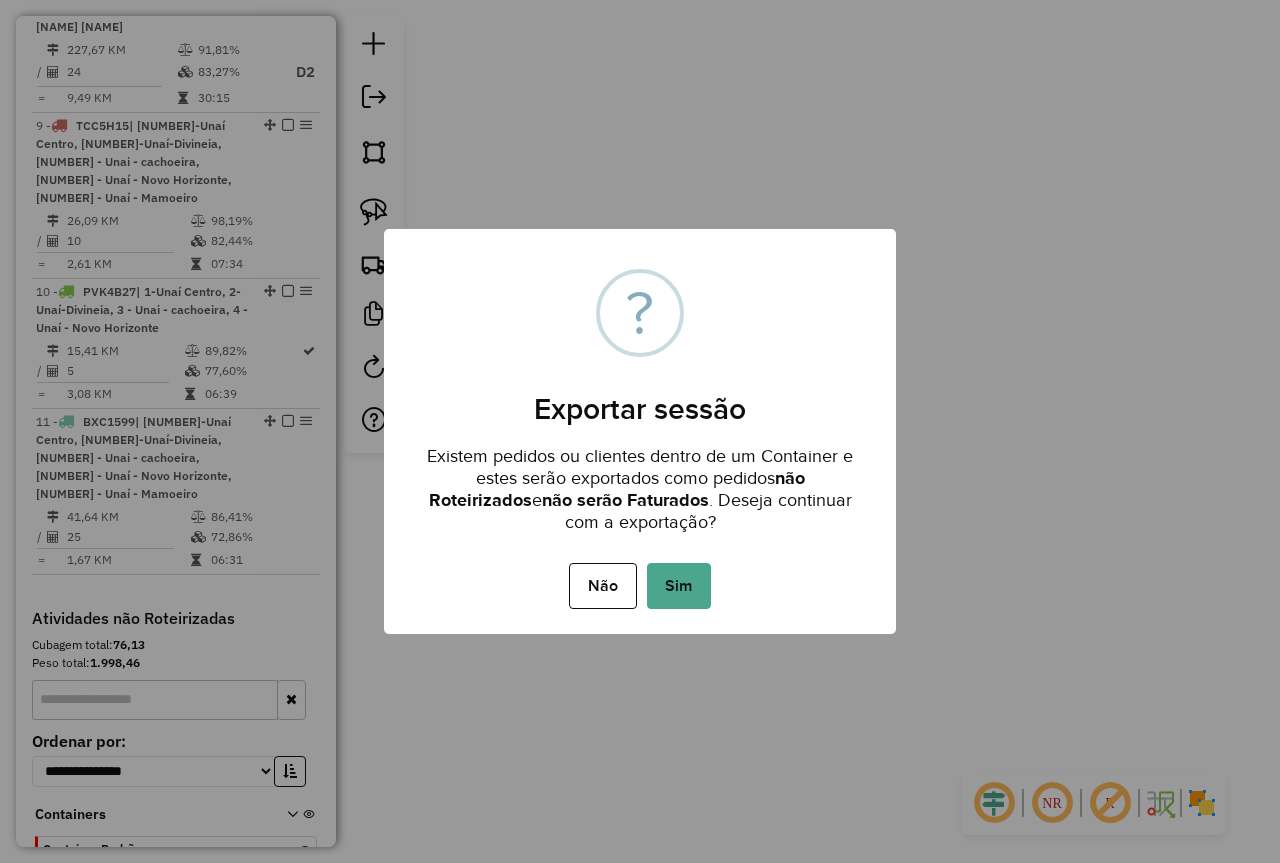 click on "× ? Exportar sessão Existem pedidos ou clientes dentro de um Container e estes serão exportados como pedidos  não Roteirizados  e  não serão Faturados . Deseja continuar com a exportação? Não No Sim" at bounding box center [640, 431] 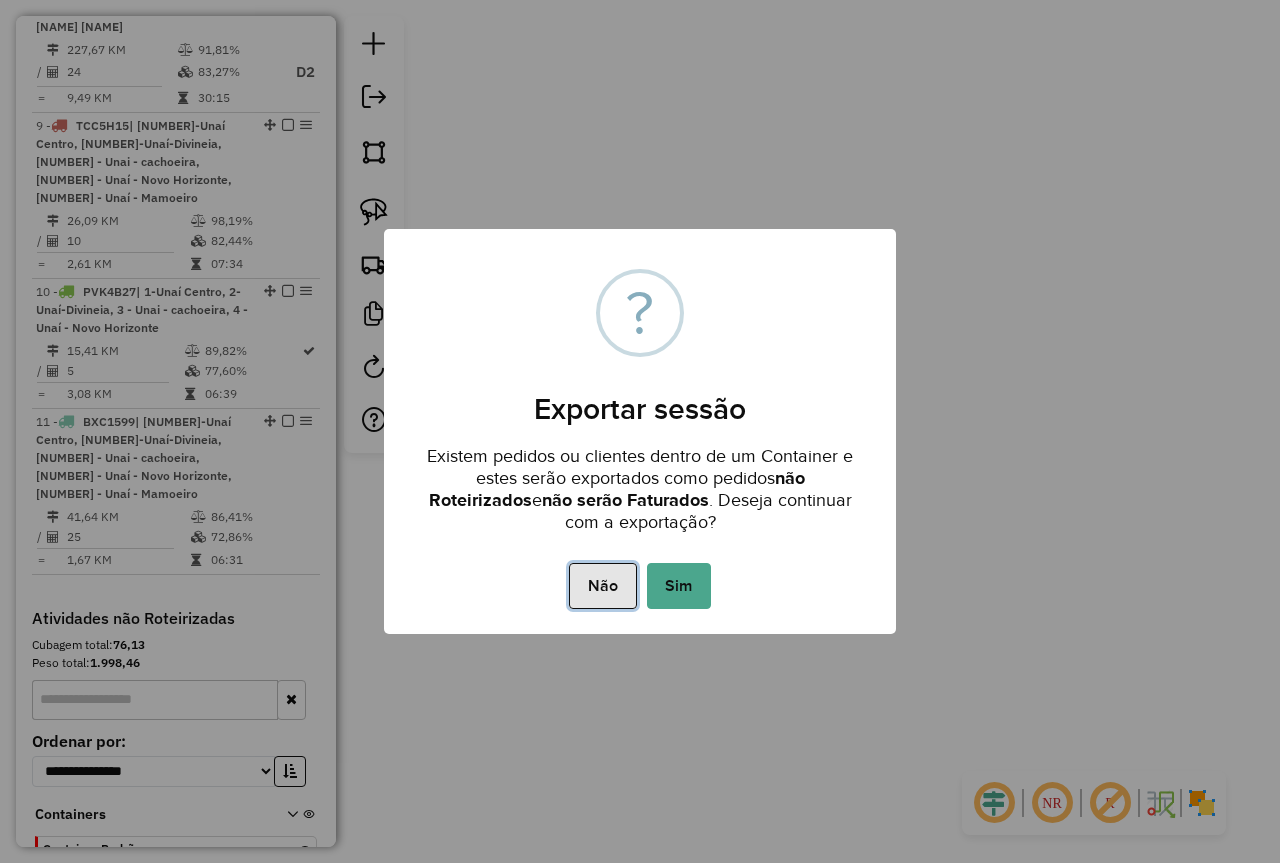 click on "Não" at bounding box center (602, 586) 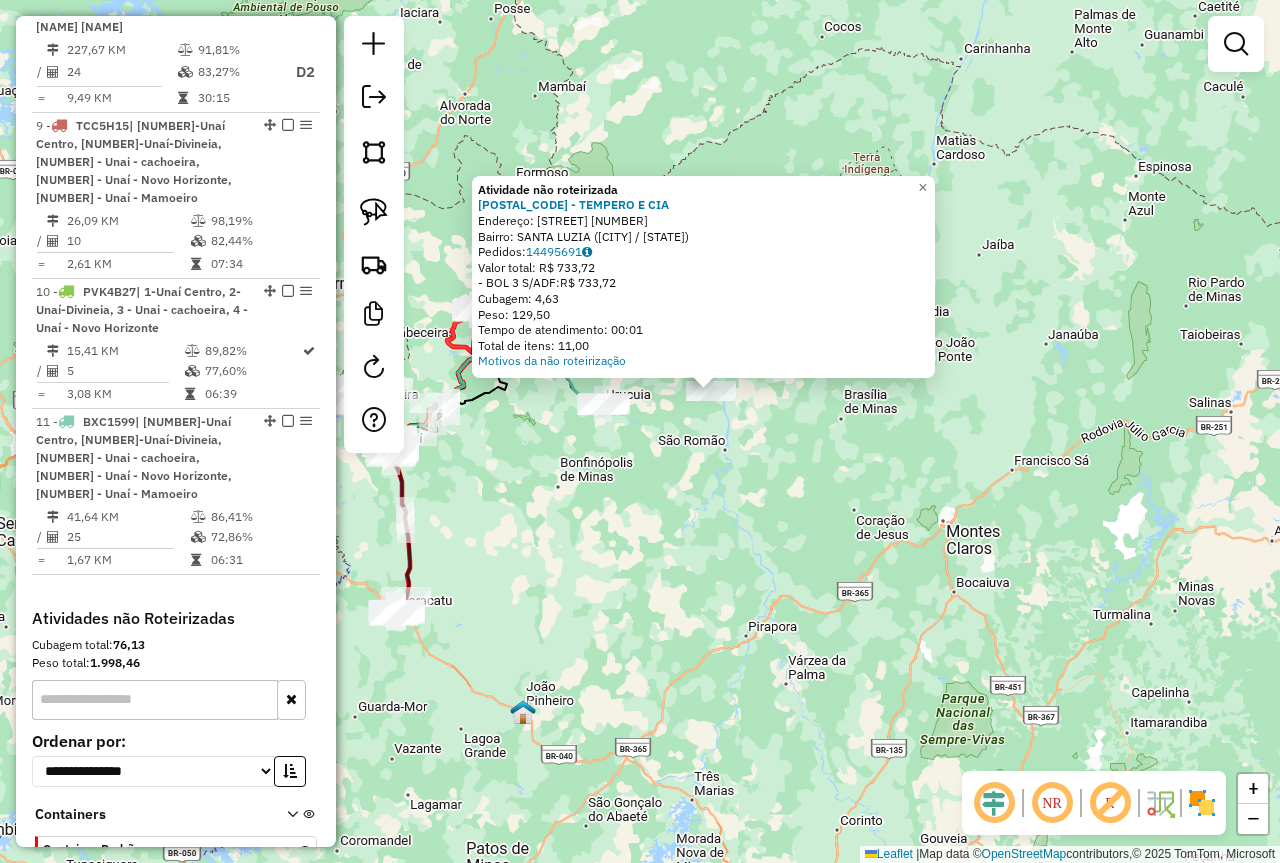 drag, startPoint x: 663, startPoint y: 518, endPoint x: 746, endPoint y: 467, distance: 97.41663 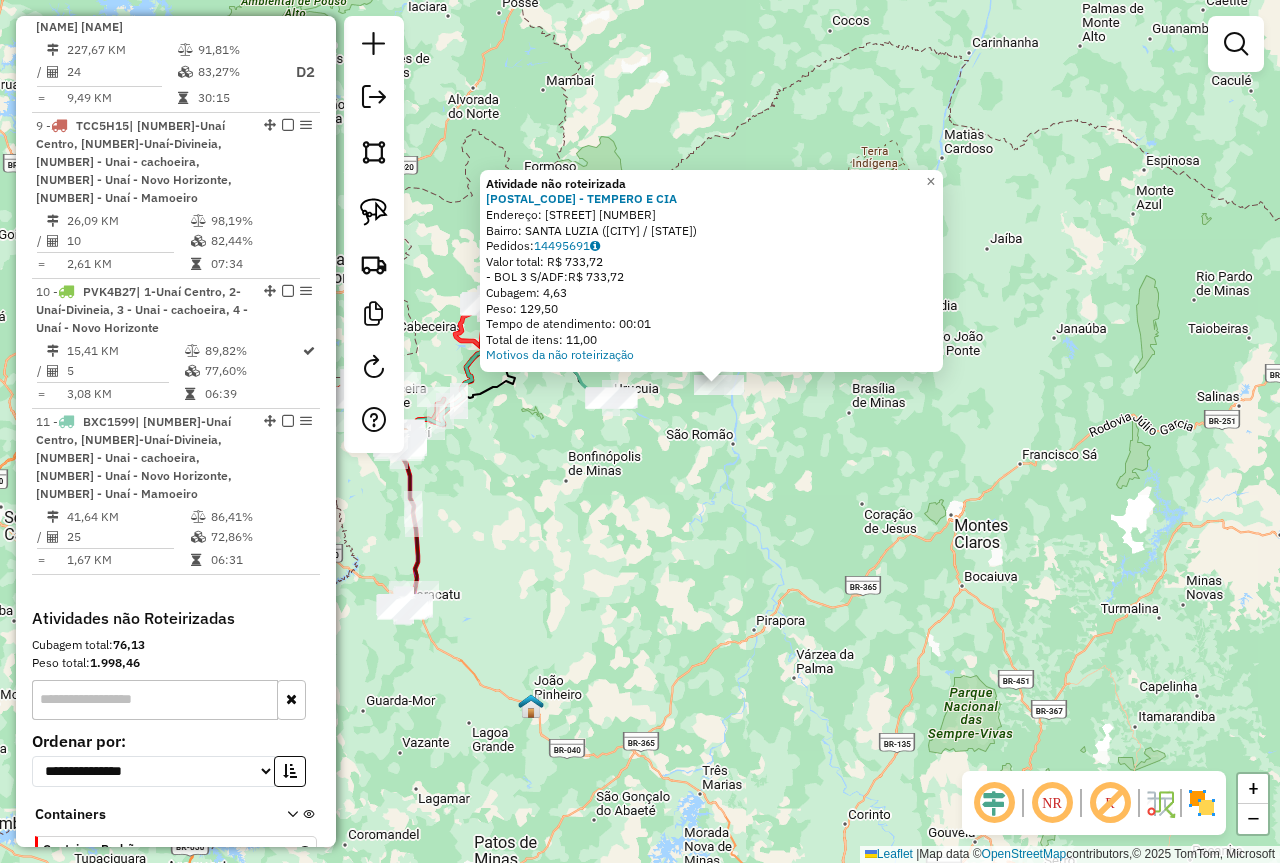 click on "Atividade não roteirizada 96526 - TEMPERO E CIA  Endereço:  JOSE AGUIAR 115   Bairro: SANTA LUZIA (PINTOPOLIS / MG)   Pedidos:  14495691   Valor total: R$ 733,72   - BOL 3 S/ADF:  R$ 733,72   Cubagem: 4,63   Peso: 129,50   Tempo de atendimento: 00:01   Total de itens: 11,00  Motivos da não roteirização × Janela de atendimento Grade de atendimento Capacidade Transportadoras Veículos Cliente Pedidos  Rotas Selecione os dias de semana para filtrar as janelas de atendimento  Seg   Ter   Qua   Qui   Sex   Sáb   Dom  Informe o período da janela de atendimento: De: Até:  Filtrar exatamente a janela do cliente  Considerar janela de atendimento padrão  Selecione os dias de semana para filtrar as grades de atendimento  Seg   Ter   Qua   Qui   Sex   Sáb   Dom   Considerar clientes sem dia de atendimento cadastrado  Clientes fora do dia de atendimento selecionado Filtrar as atividades entre os valores definidos abaixo:  Peso mínimo:  ****  Peso máximo:  ****  Cubagem mínima:   Cubagem máxima:   De:   De:" 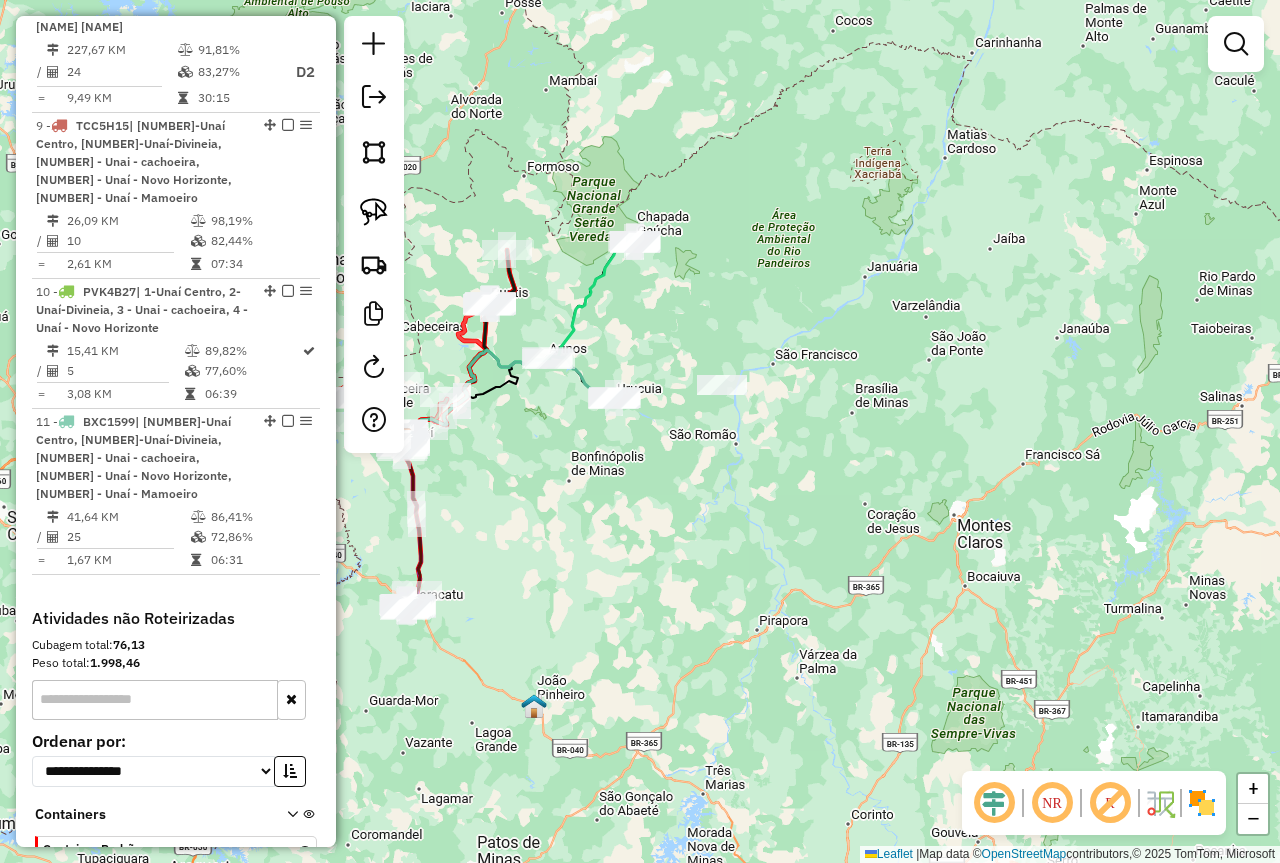 drag, startPoint x: 559, startPoint y: 535, endPoint x: 786, endPoint y: 476, distance: 234.54211 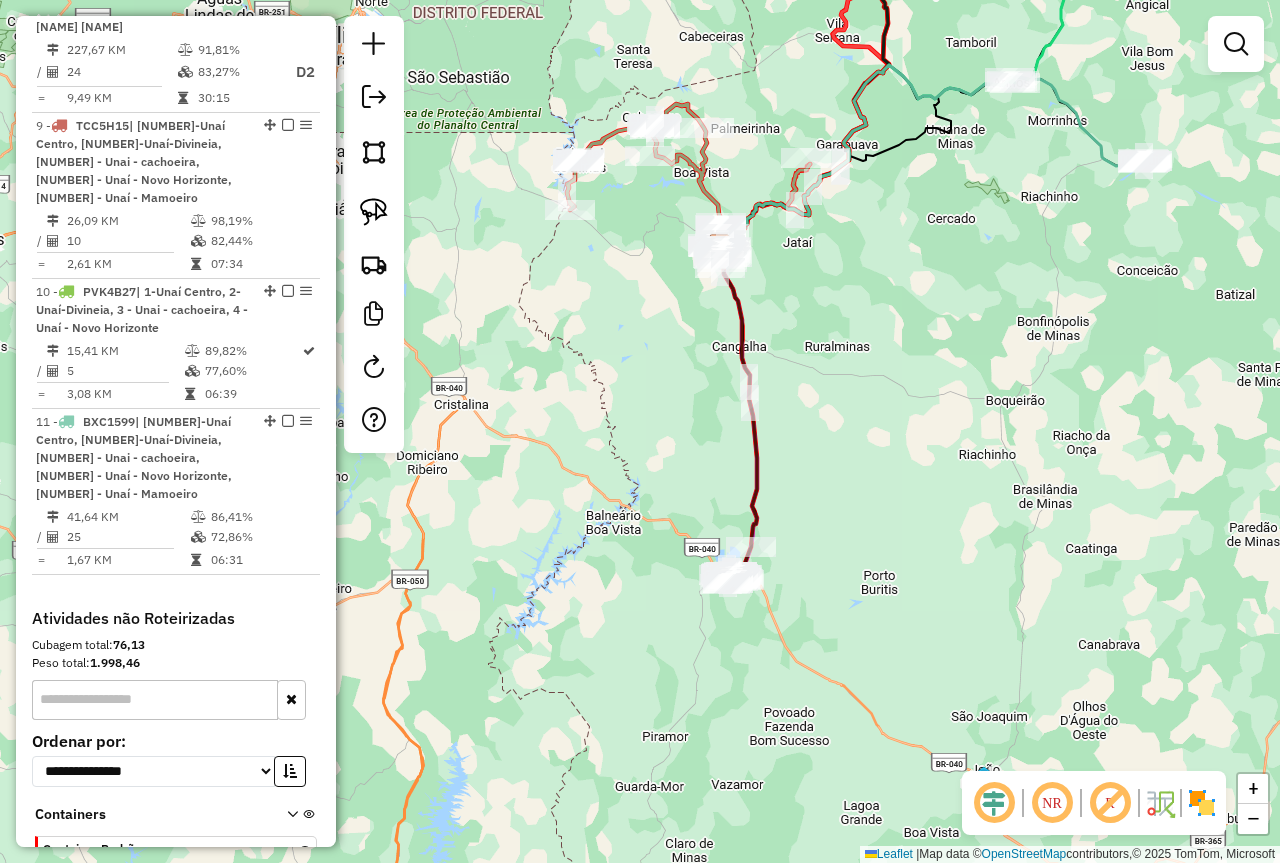 drag, startPoint x: 901, startPoint y: 497, endPoint x: 888, endPoint y: 371, distance: 126.66886 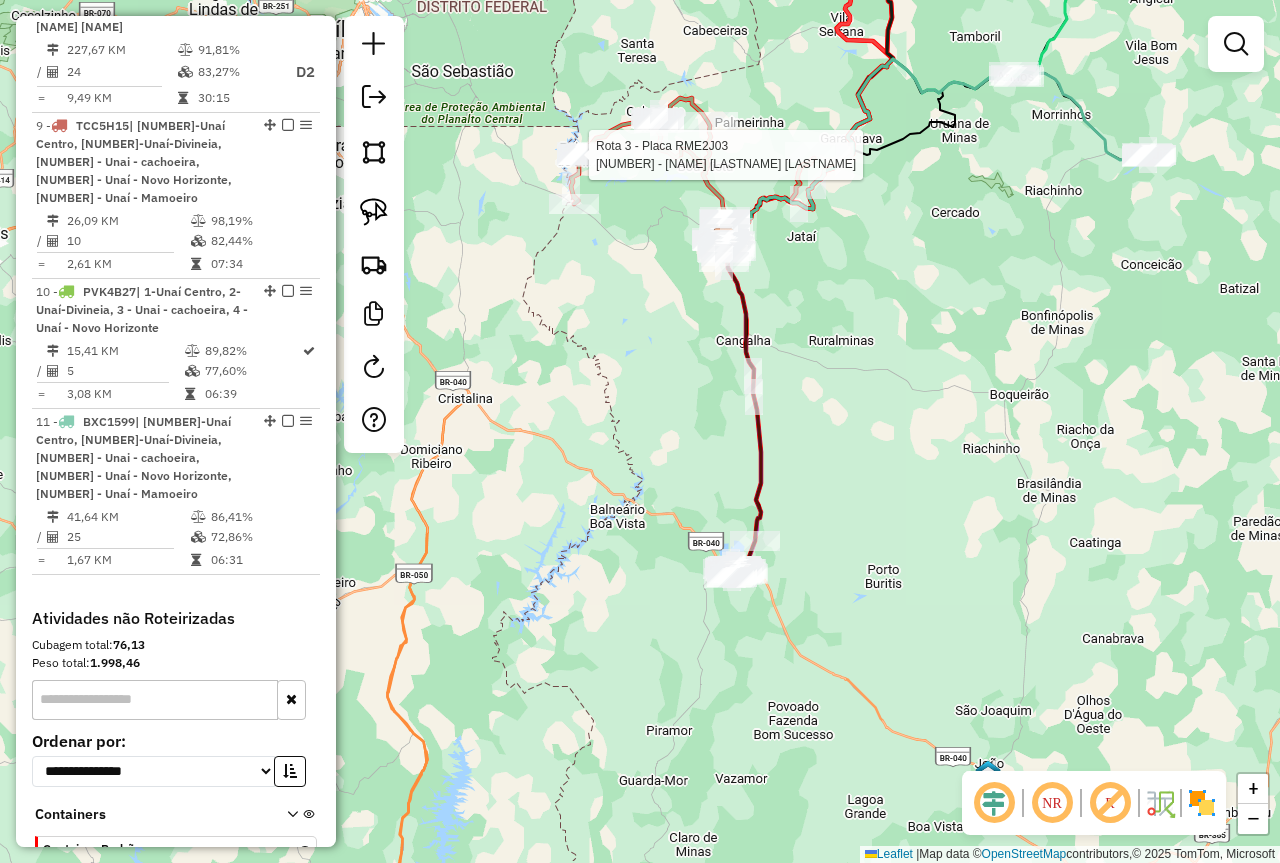 select on "*********" 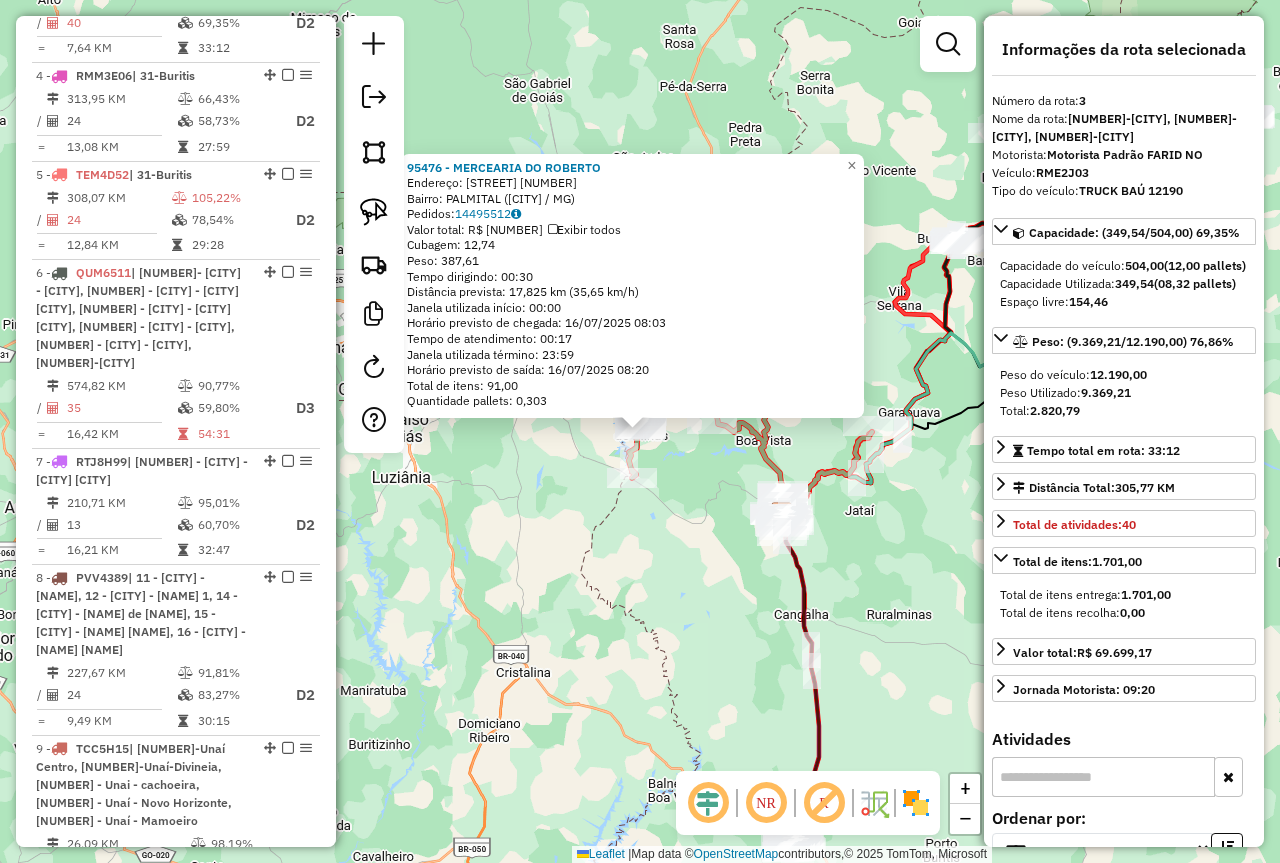 scroll, scrollTop: 965, scrollLeft: 0, axis: vertical 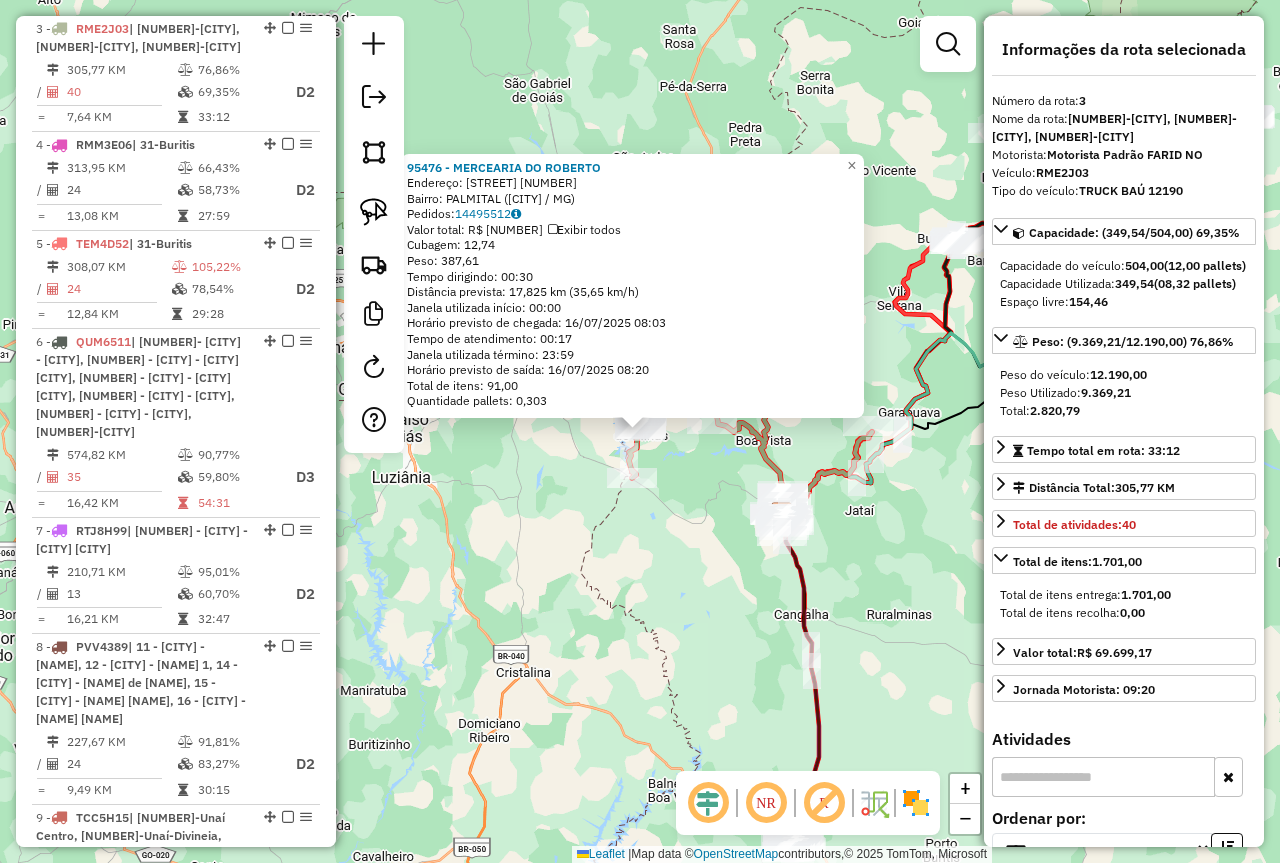 click on "95476 - MERCEARIA DO ROBERTO  Endereço:  MANOEL ALVES DA MATA 343   Bairro: PALMITAL (CABECEIRA GRANDE / MG)   Pedidos:  14495512   Valor total: R$ 3.461,28   Exibir todos   Cubagem: 12,74  Peso: 387,61  Tempo dirigindo: 00:30   Distância prevista: 17,825 km (35,65 km/h)   Janela utilizada início: 00:00   Horário previsto de chegada: 16/07/2025 08:03   Tempo de atendimento: 00:17   Janela utilizada término: 23:59   Horário previsto de saída: 16/07/2025 08:20   Total de itens: 91,00   Quantidade pallets: 0,303  × Janela de atendimento Grade de atendimento Capacidade Transportadoras Veículos Cliente Pedidos  Rotas Selecione os dias de semana para filtrar as janelas de atendimento  Seg   Ter   Qua   Qui   Sex   Sáb   Dom  Informe o período da janela de atendimento: De: Até:  Filtrar exatamente a janela do cliente  Considerar janela de atendimento padrão  Selecione os dias de semana para filtrar as grades de atendimento  Seg   Ter   Qua   Qui   Sex   Sáb   Dom   Peso mínimo:  ****  Peso máximo:  +" 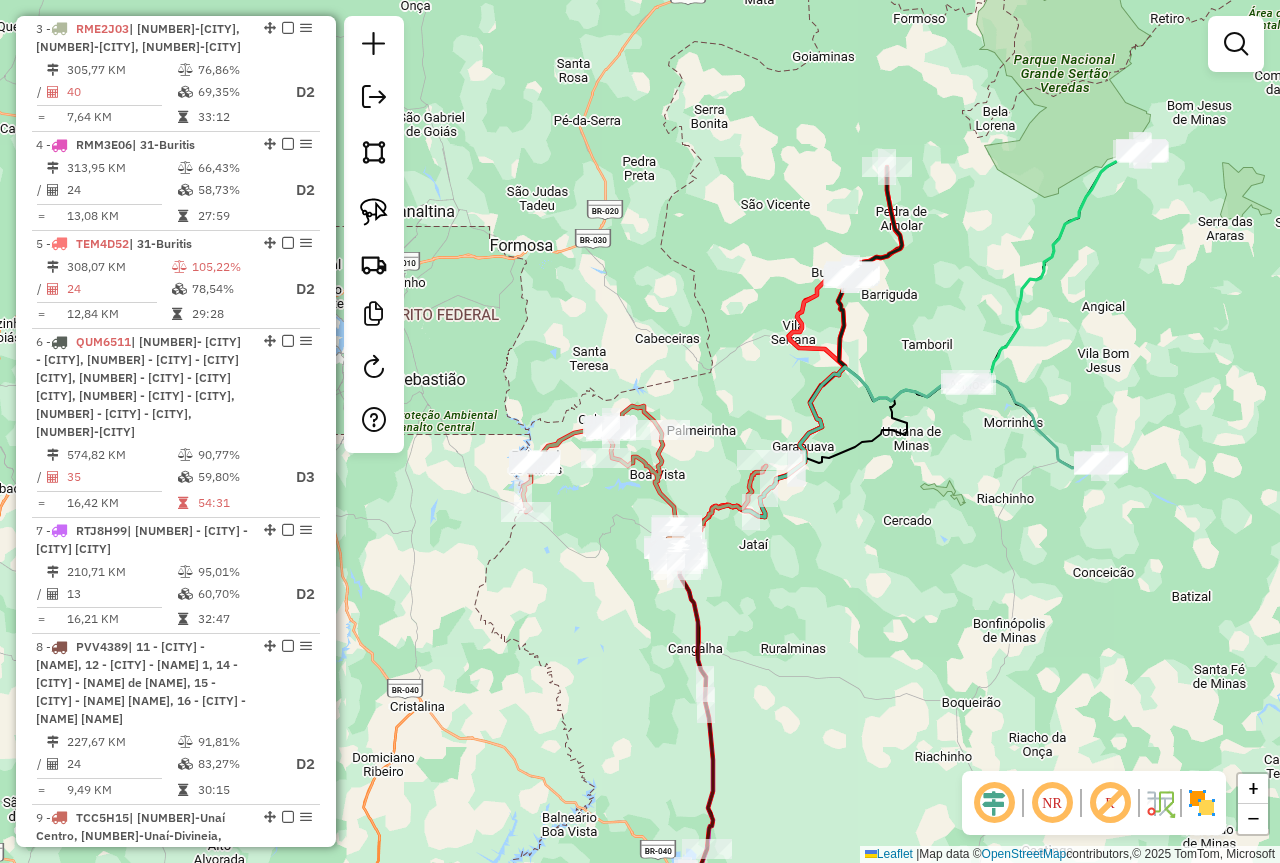 drag, startPoint x: 689, startPoint y: 523, endPoint x: 589, endPoint y: 545, distance: 102.3914 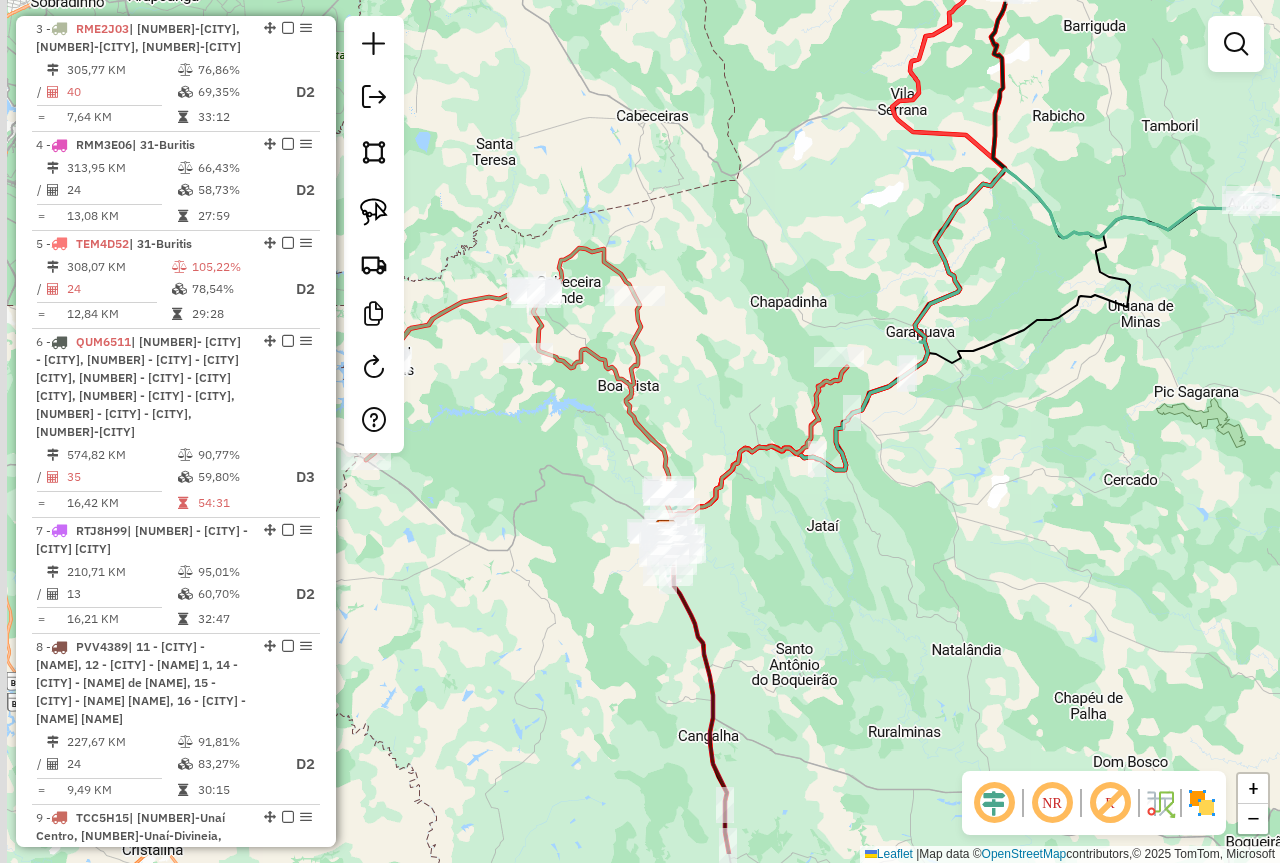 drag, startPoint x: 690, startPoint y: 478, endPoint x: 734, endPoint y: 362, distance: 124.0645 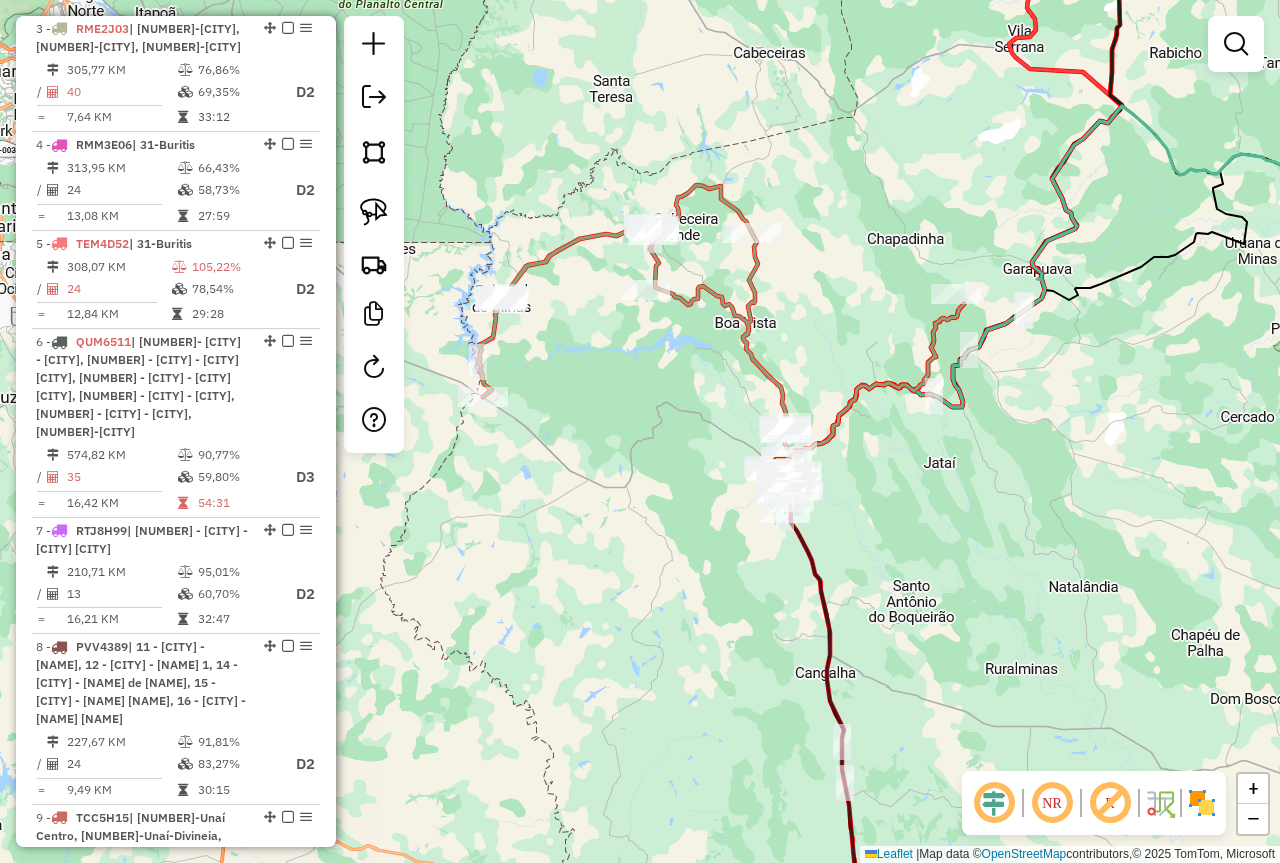 drag, startPoint x: 598, startPoint y: 369, endPoint x: 774, endPoint y: 236, distance: 220.60146 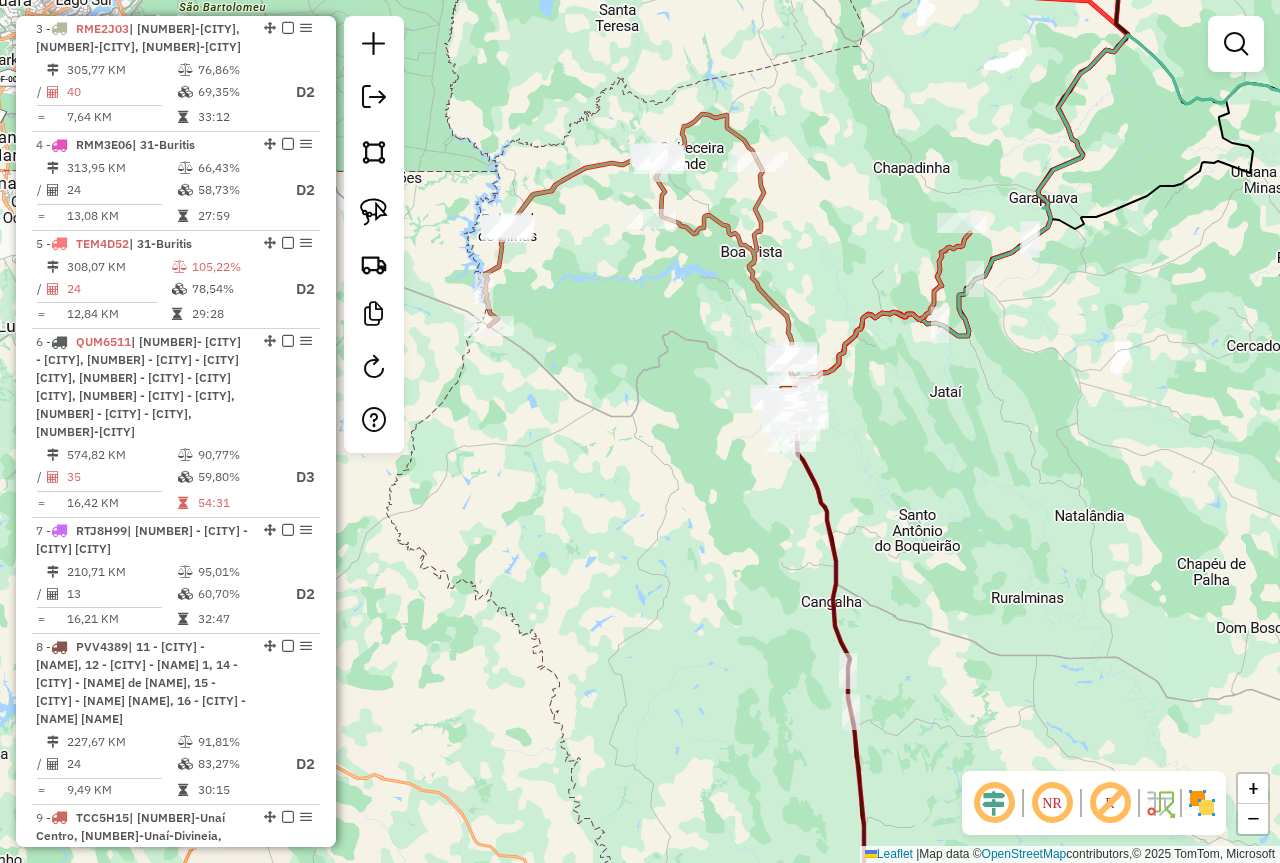 drag, startPoint x: 724, startPoint y: 321, endPoint x: 626, endPoint y: 371, distance: 110.01818 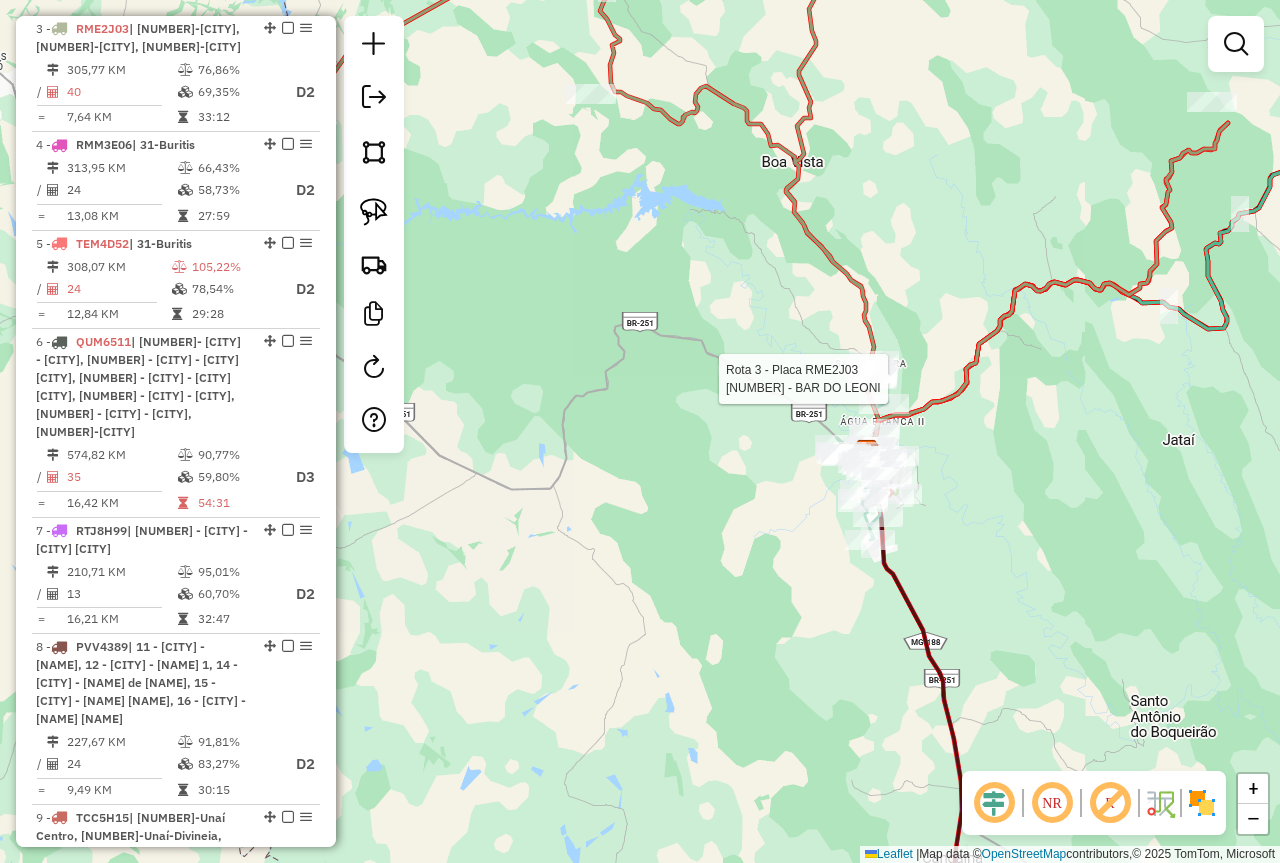 select on "*********" 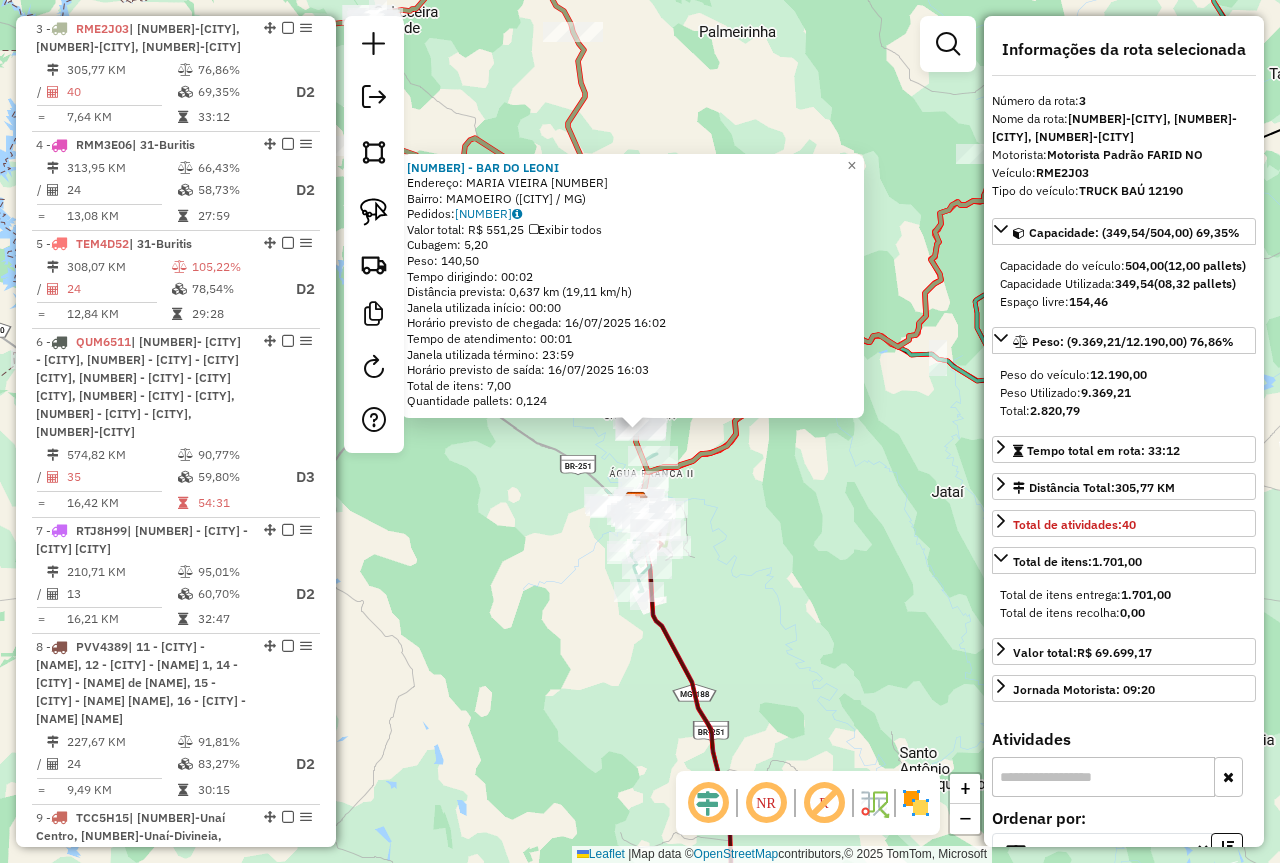 click on "99096 - BAR DO LEONI  Endereço:  MARIA VIEIRA 550   Bairro: MAMOEIRO (UNAI / MG)   Pedidos:  14495606   Valor total: R$ 551,25   Exibir todos   Cubagem: 5,20  Peso: 140,50  Tempo dirigindo: 00:02   Distância prevista: 0,637 km (19,11 km/h)   Janela utilizada início: 00:00   Horário previsto de chegada: 16/07/2025 16:02   Tempo de atendimento: 00:01   Janela utilizada término: 23:59   Horário previsto de saída: 16/07/2025 16:03   Total de itens: 7,00   Quantidade pallets: 0,124  × Janela de atendimento Grade de atendimento Capacidade Transportadoras Veículos Cliente Pedidos  Rotas Selecione os dias de semana para filtrar as janelas de atendimento  Seg   Ter   Qua   Qui   Sex   Sáb   Dom  Informe o período da janela de atendimento: De: Até:  Filtrar exatamente a janela do cliente  Considerar janela de atendimento padrão  Selecione os dias de semana para filtrar as grades de atendimento  Seg   Ter   Qua   Qui   Sex   Sáb   Dom   Considerar clientes sem dia de atendimento cadastrado  Peso mínimo:" 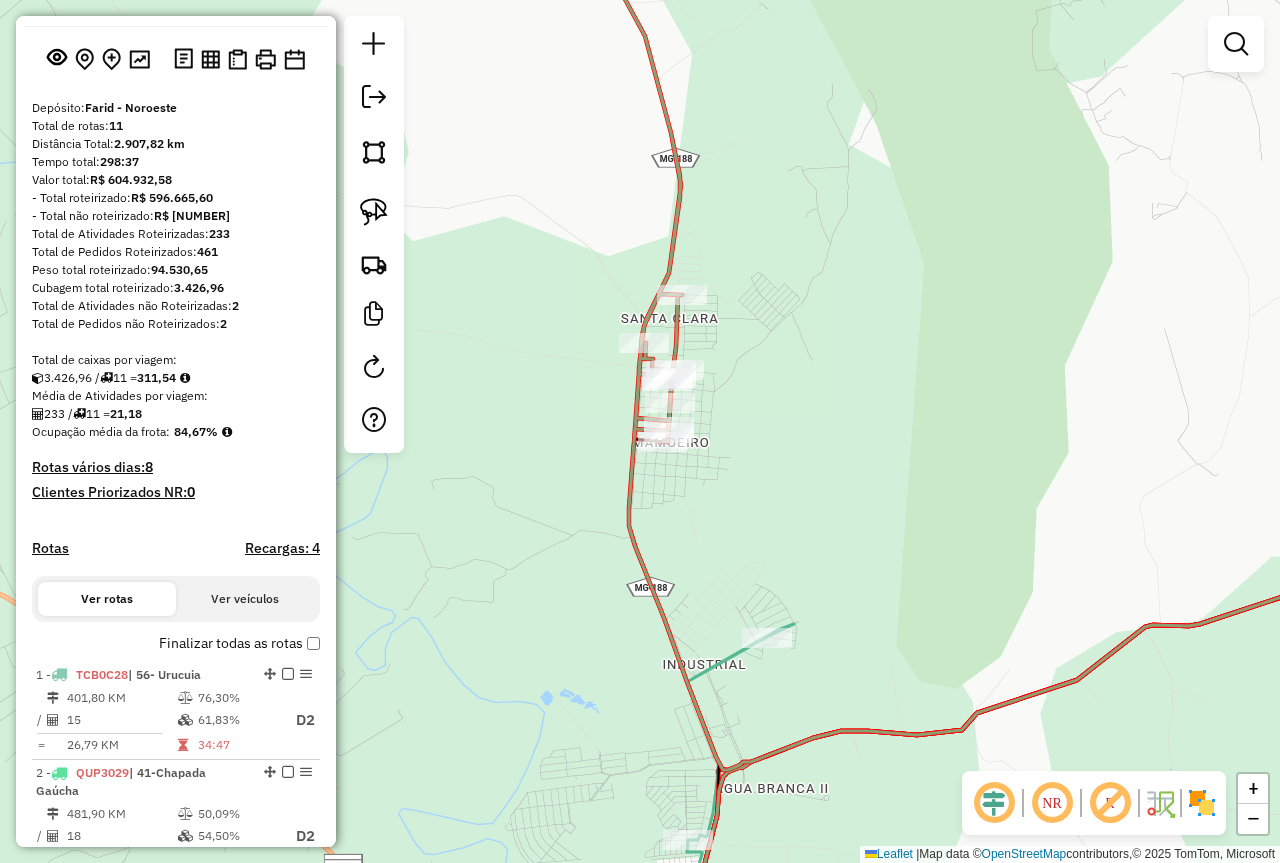 scroll, scrollTop: 0, scrollLeft: 0, axis: both 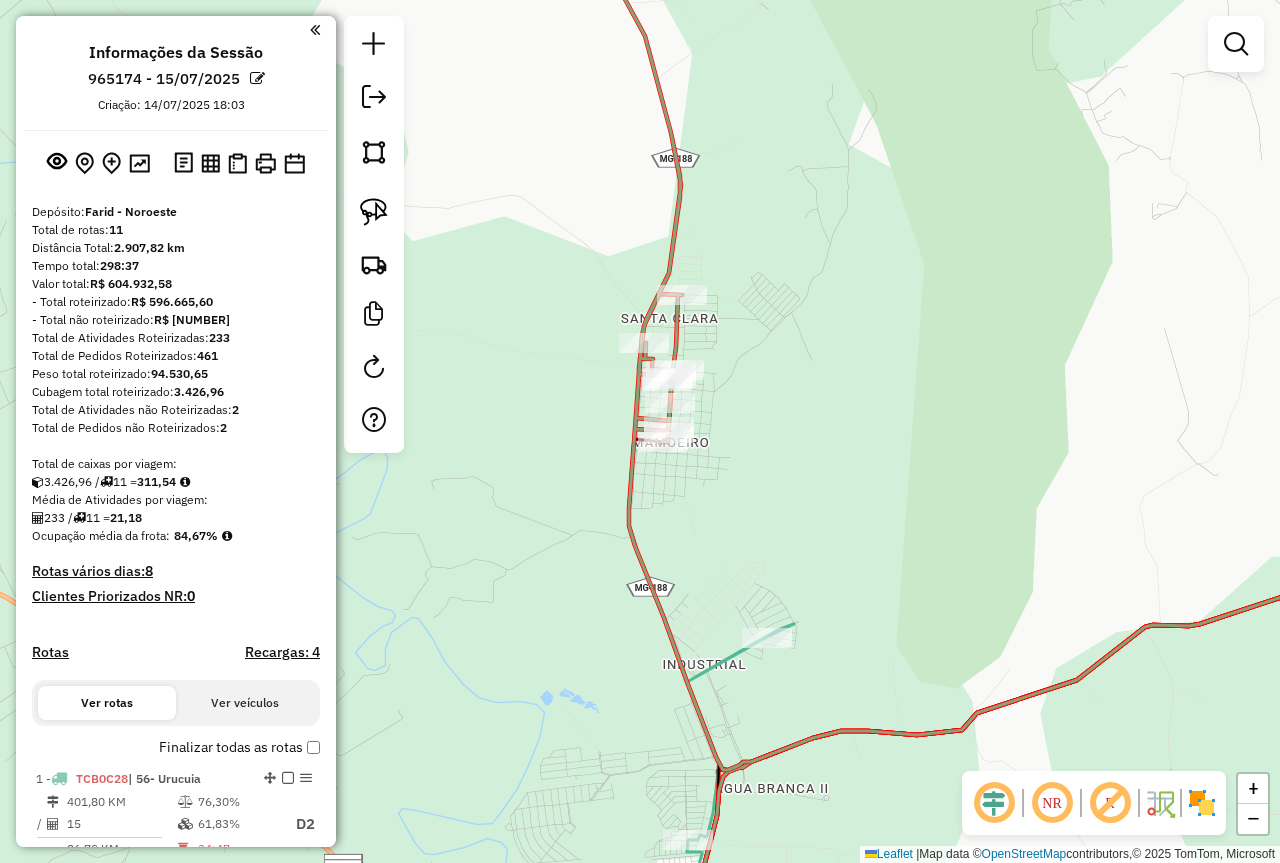drag, startPoint x: 148, startPoint y: 482, endPoint x: 188, endPoint y: 481, distance: 40.012497 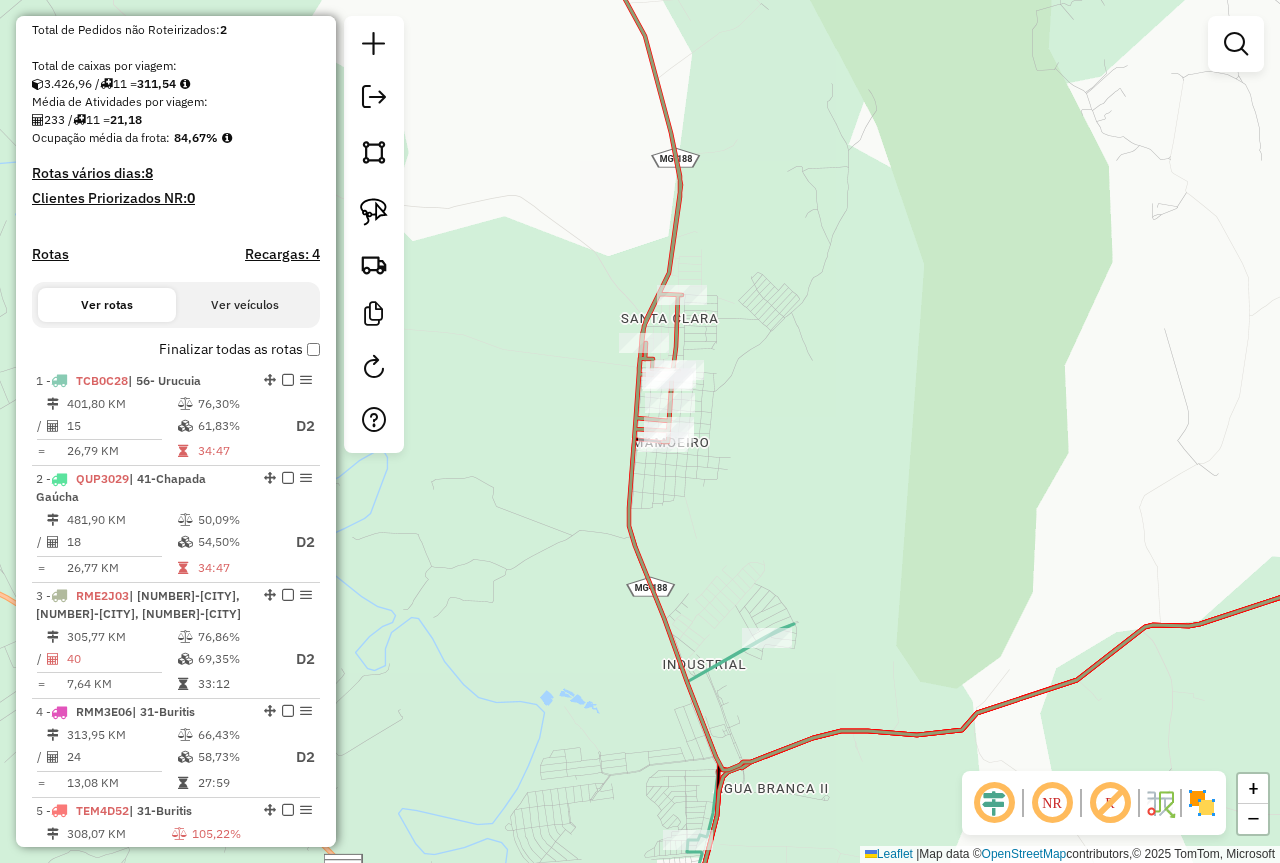 scroll, scrollTop: 400, scrollLeft: 0, axis: vertical 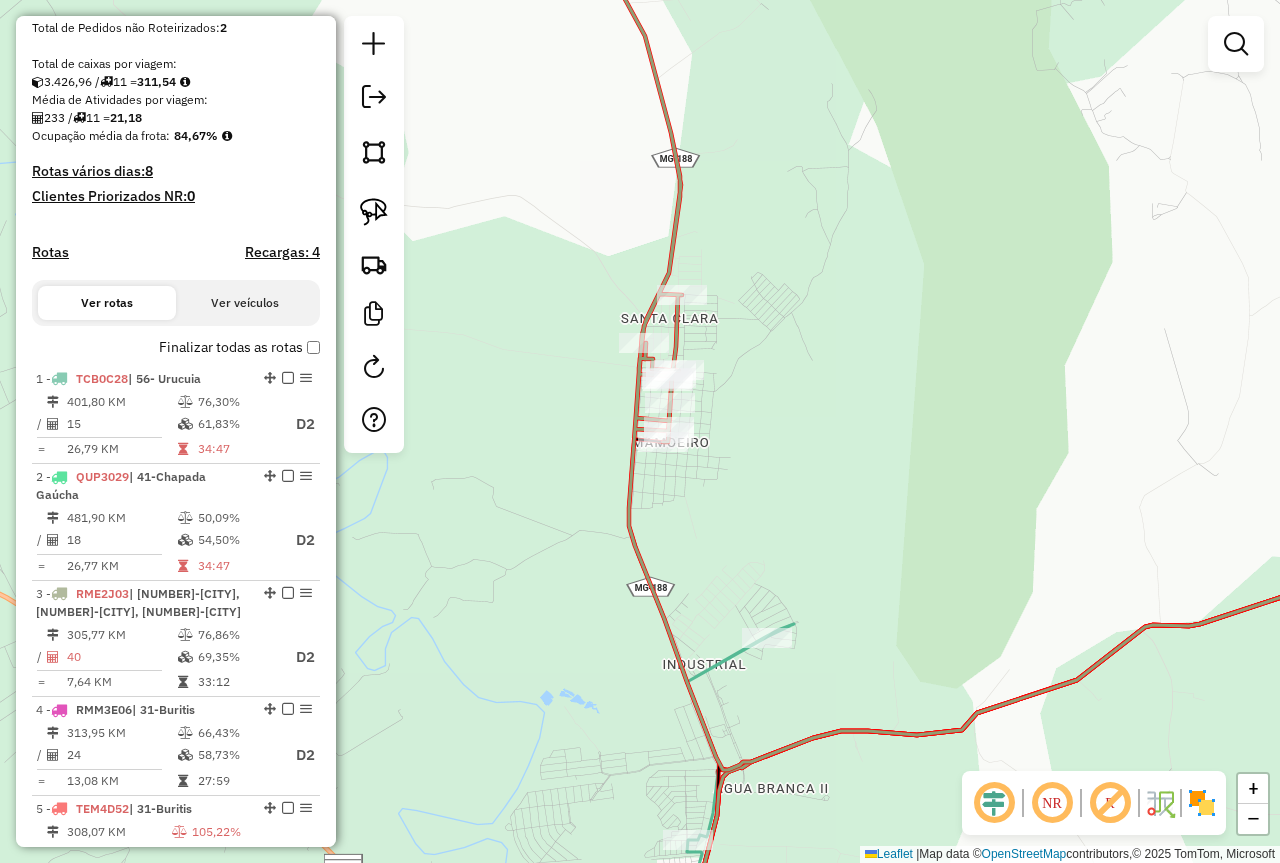 drag, startPoint x: 45, startPoint y: 80, endPoint x: 97, endPoint y: 79, distance: 52.009613 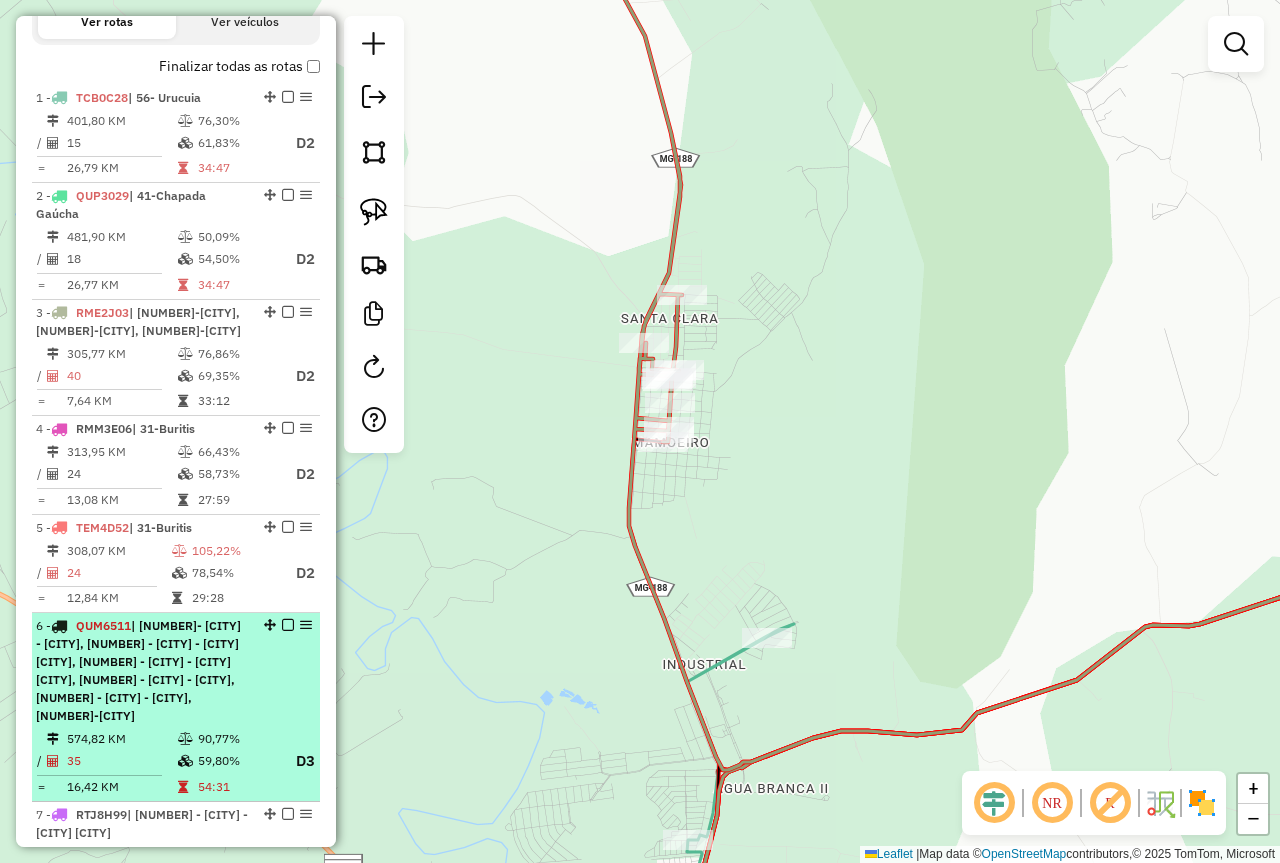 scroll, scrollTop: 800, scrollLeft: 0, axis: vertical 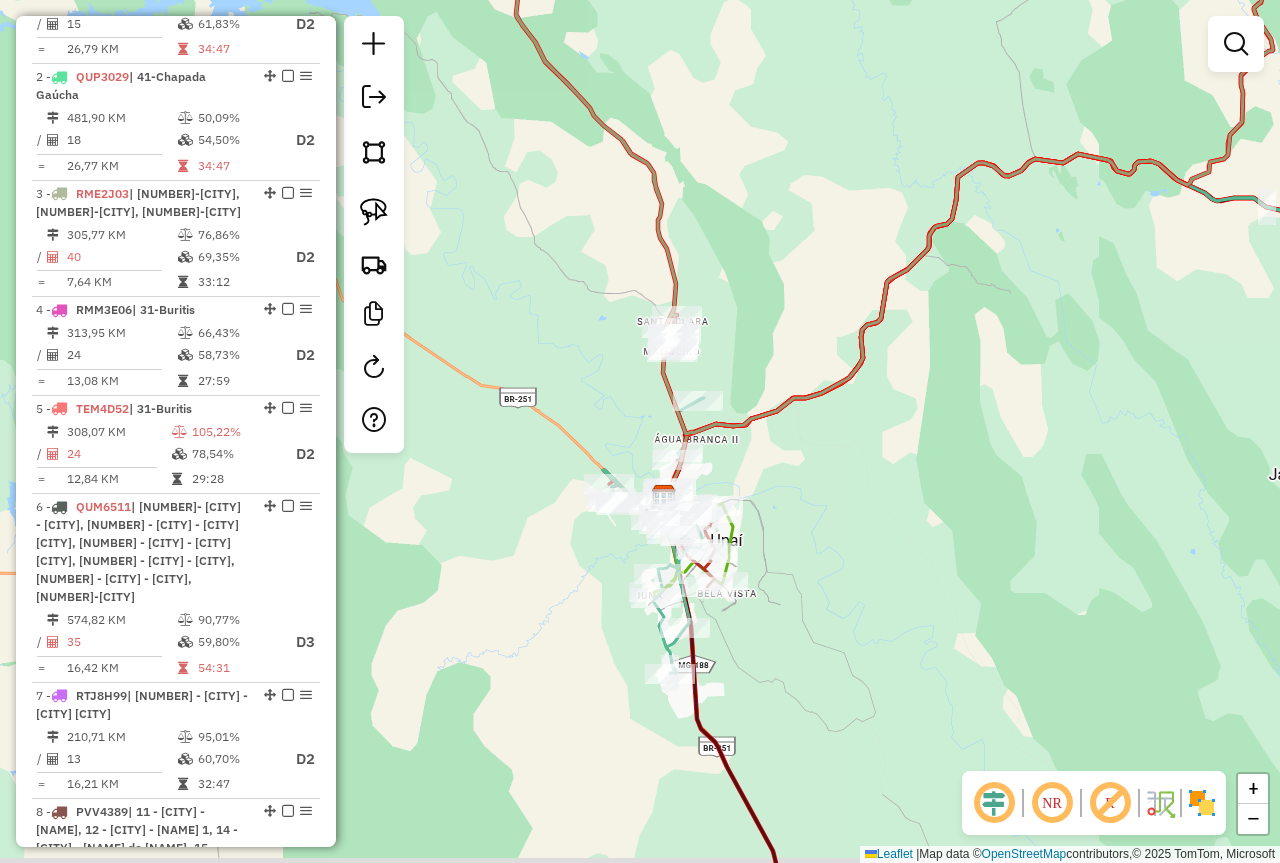 drag, startPoint x: 816, startPoint y: 530, endPoint x: 803, endPoint y: 399, distance: 131.64346 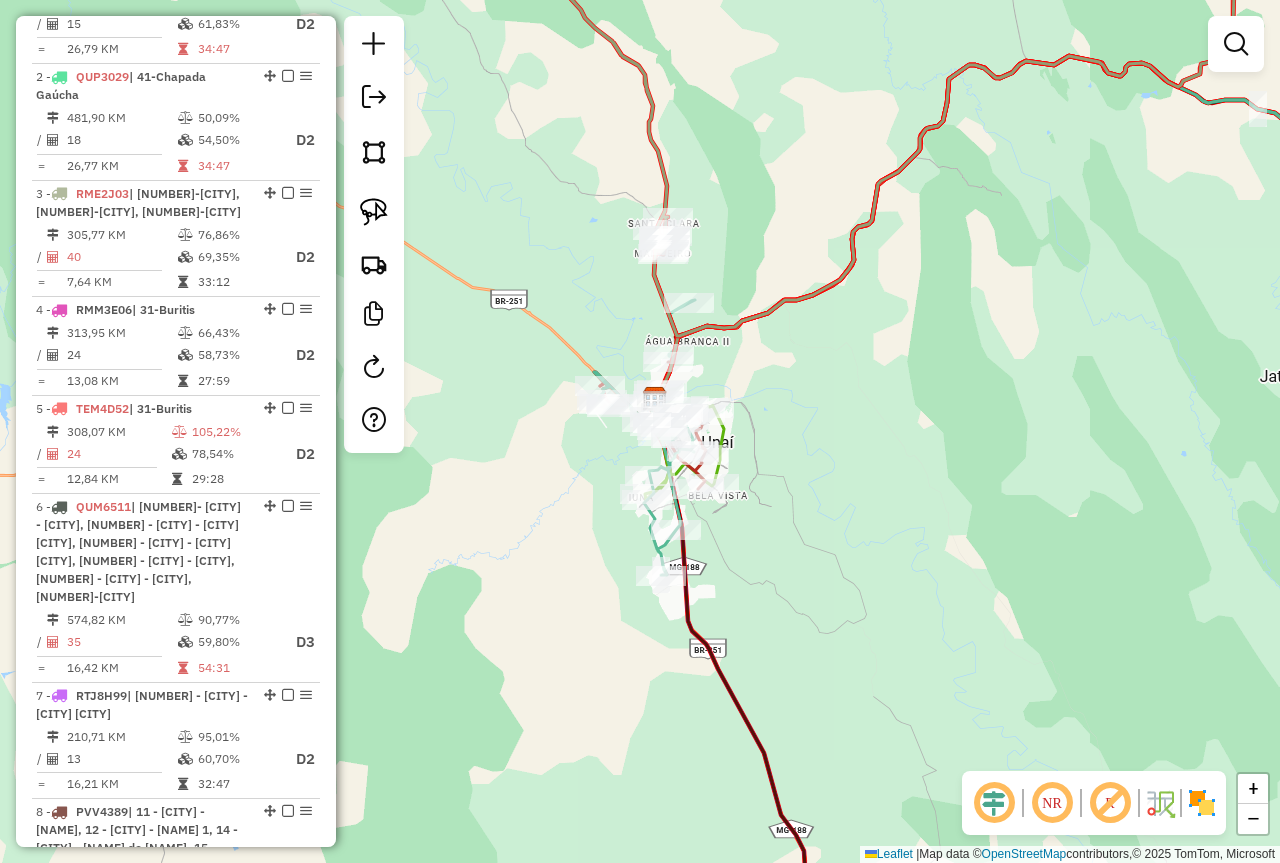 drag, startPoint x: 839, startPoint y: 449, endPoint x: 845, endPoint y: 354, distance: 95.189285 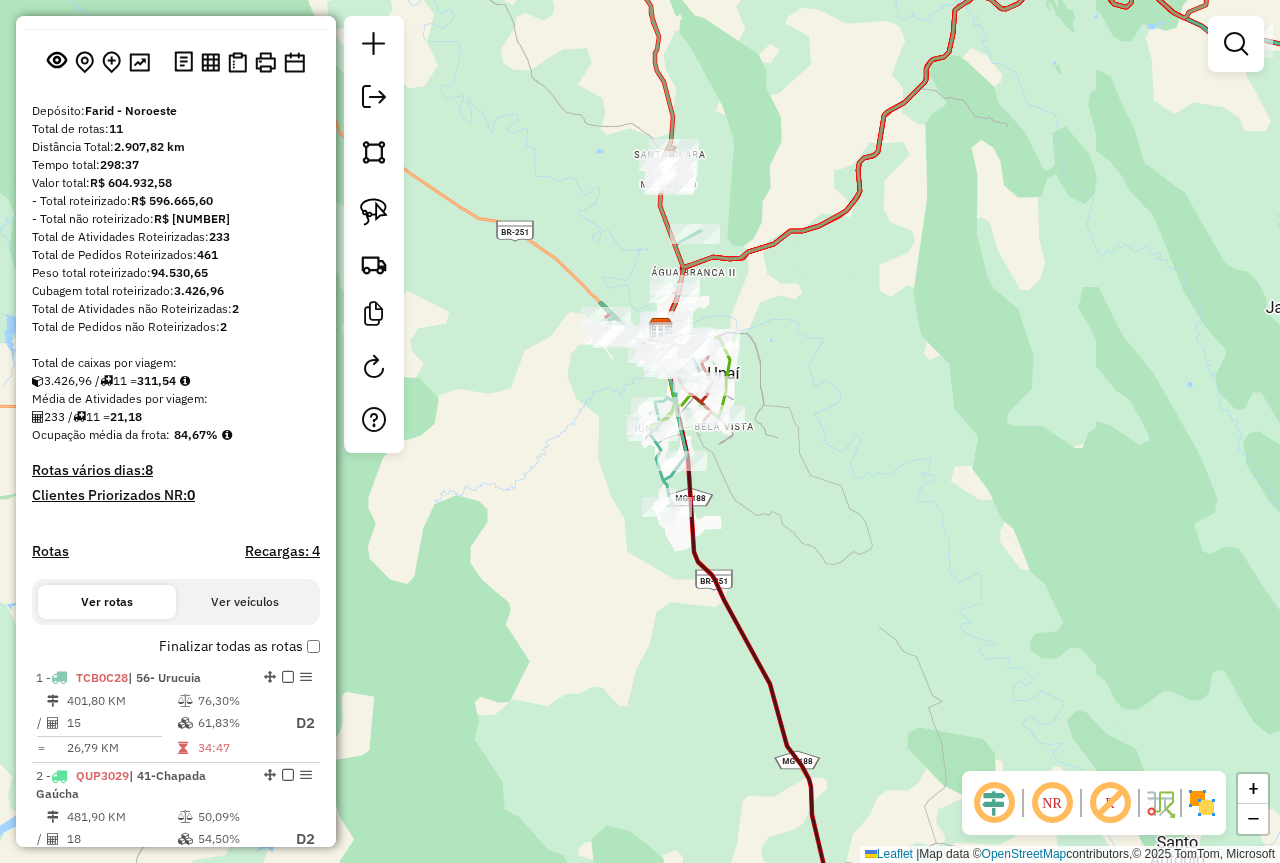 scroll, scrollTop: 100, scrollLeft: 0, axis: vertical 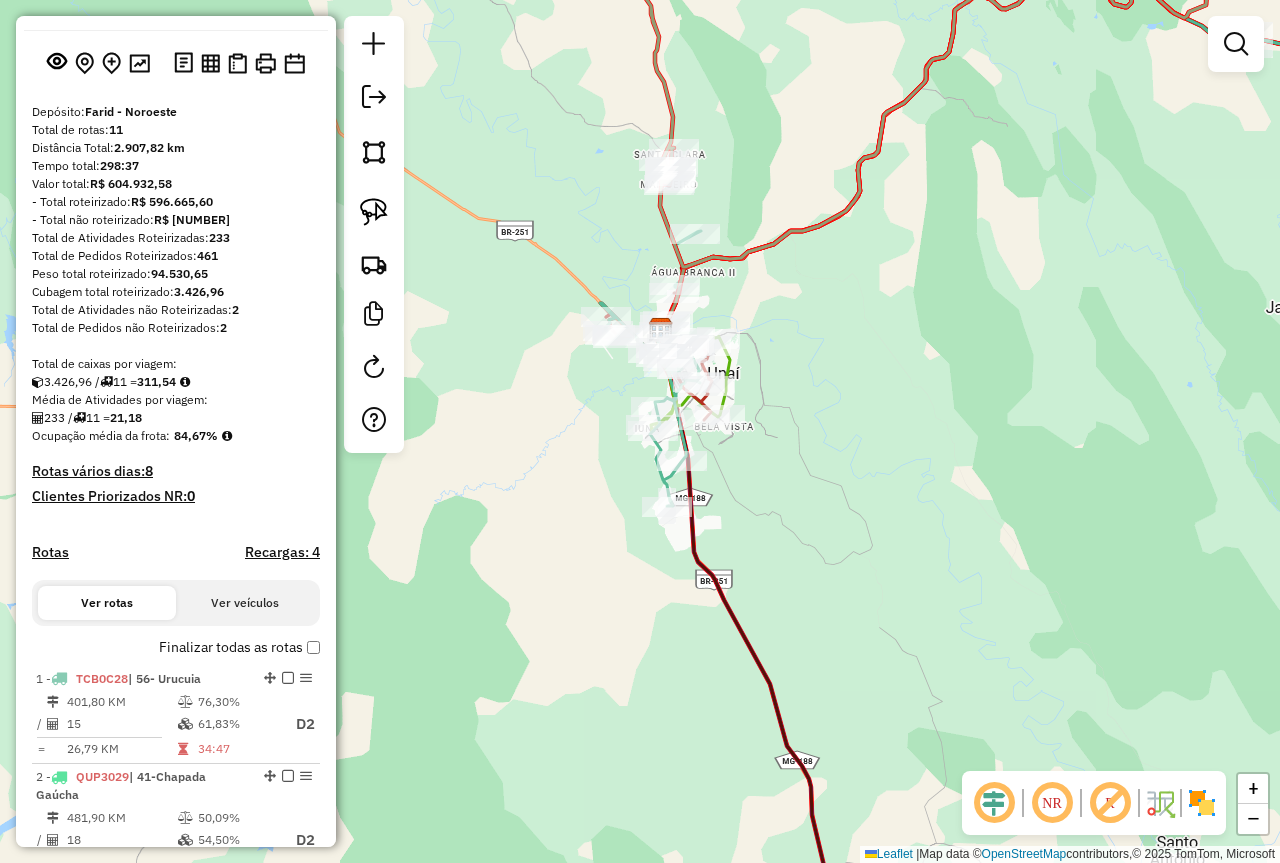 click on "3.426,96 /   11 =  311,54" at bounding box center [176, 382] 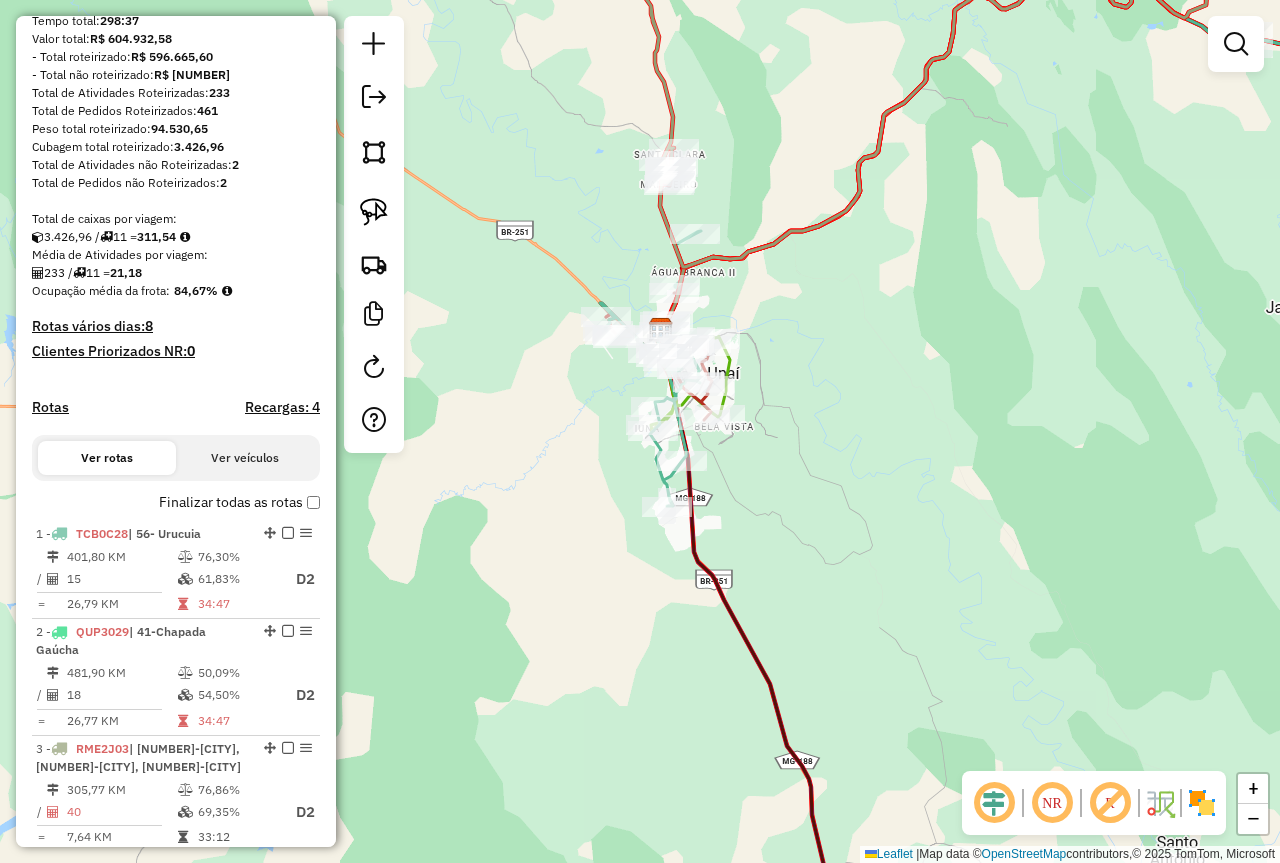 scroll, scrollTop: 400, scrollLeft: 0, axis: vertical 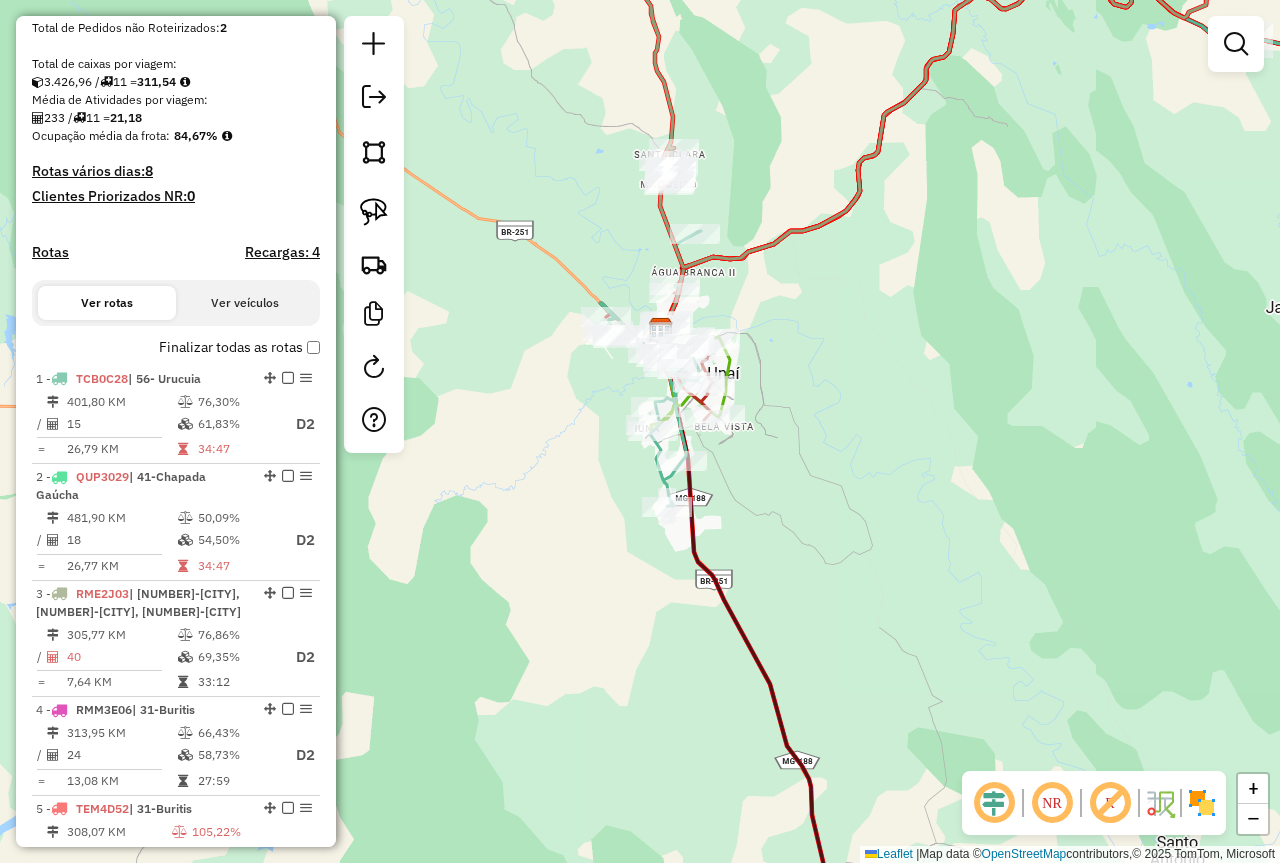 click 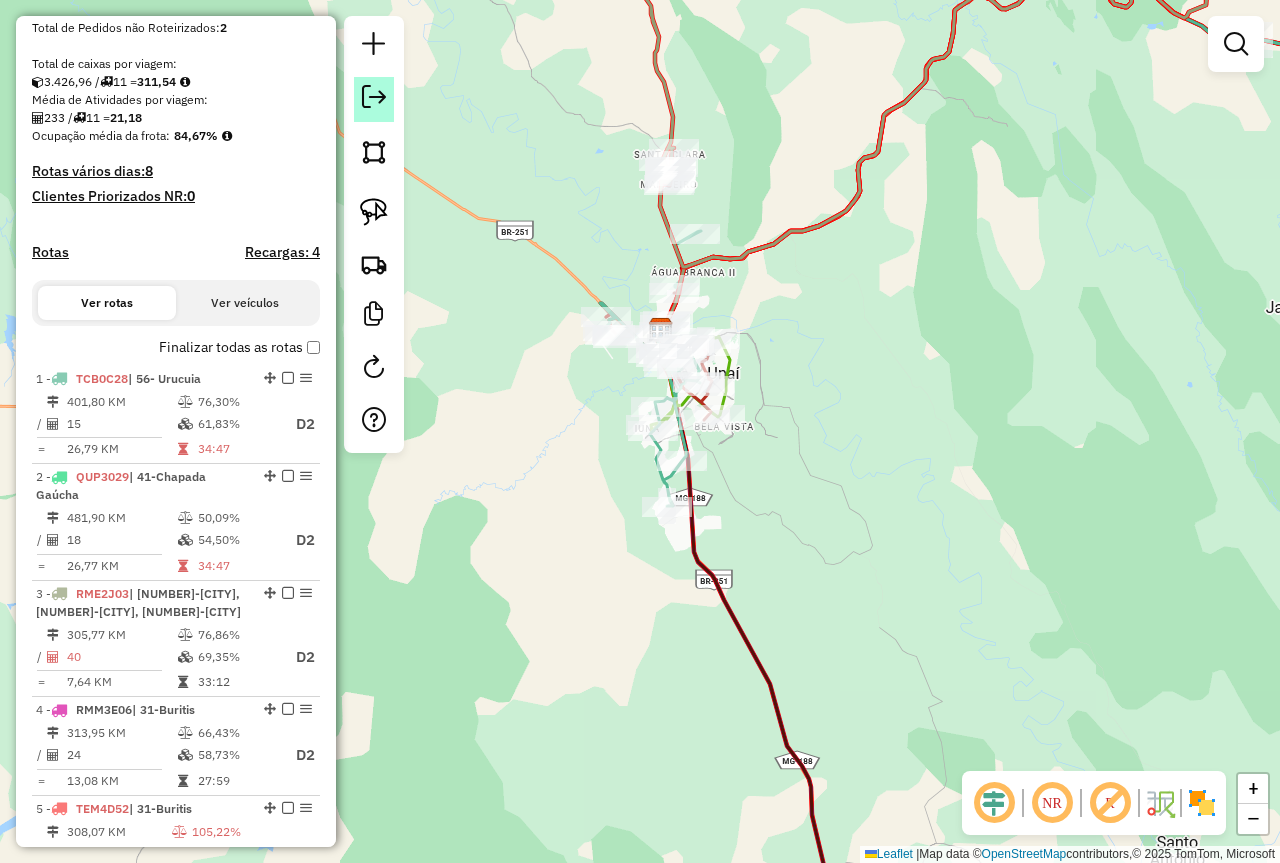 click 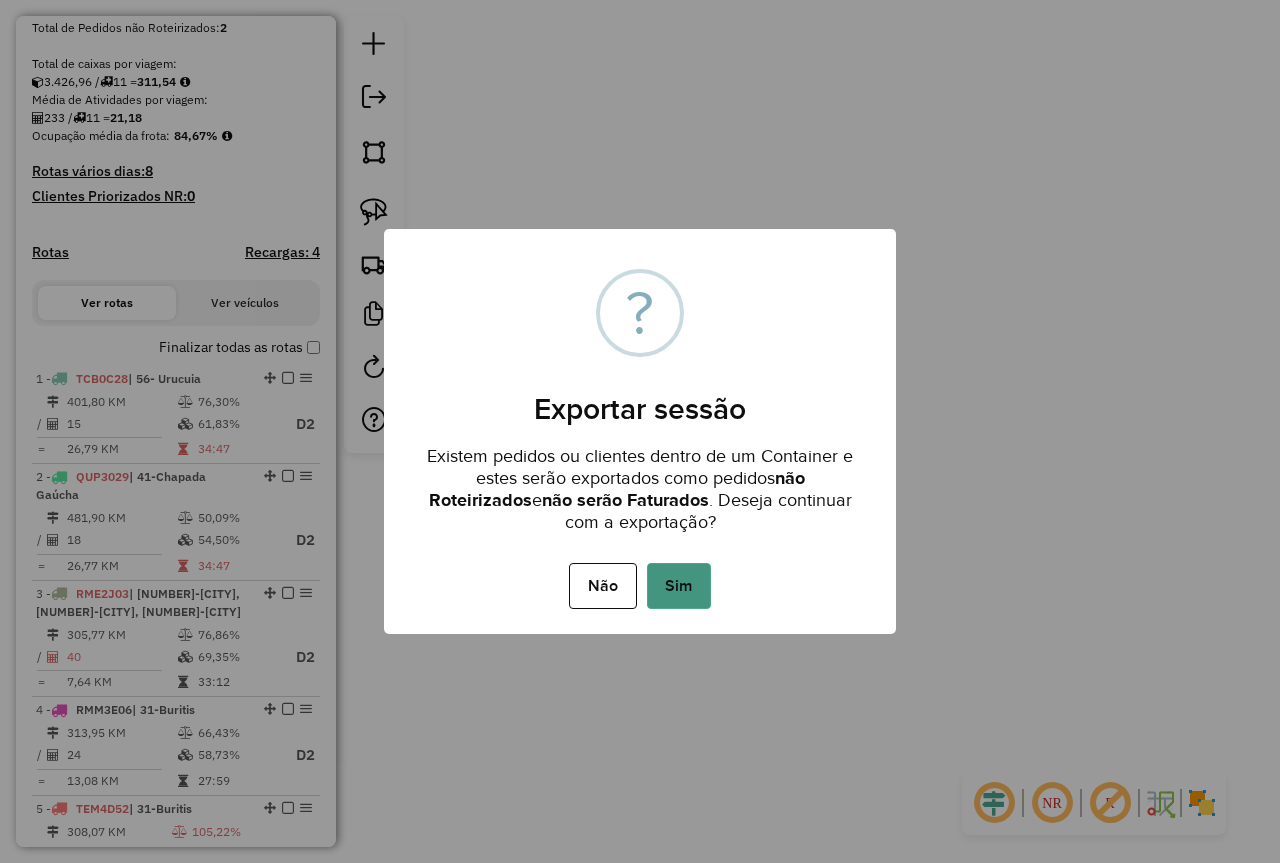 click on "Sim" at bounding box center [679, 586] 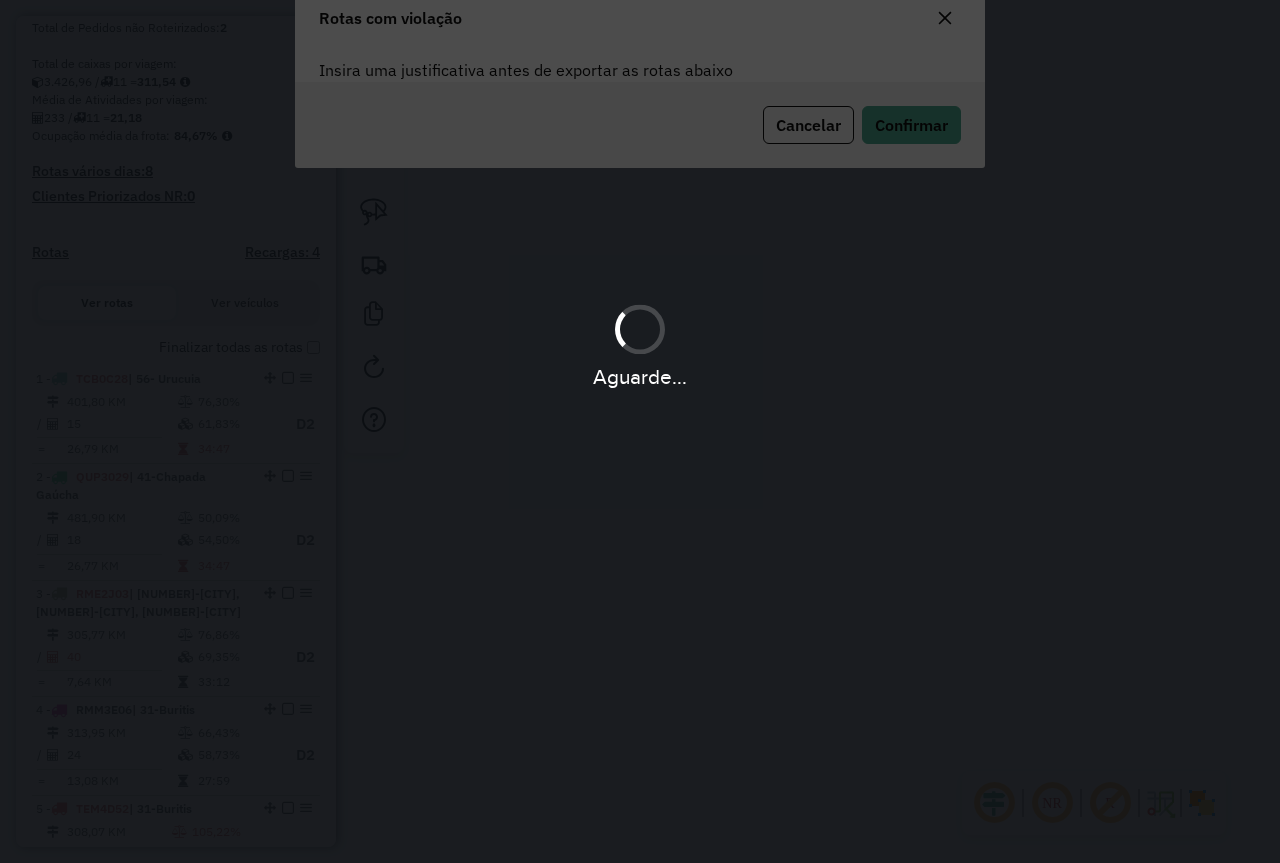 scroll, scrollTop: 108, scrollLeft: 0, axis: vertical 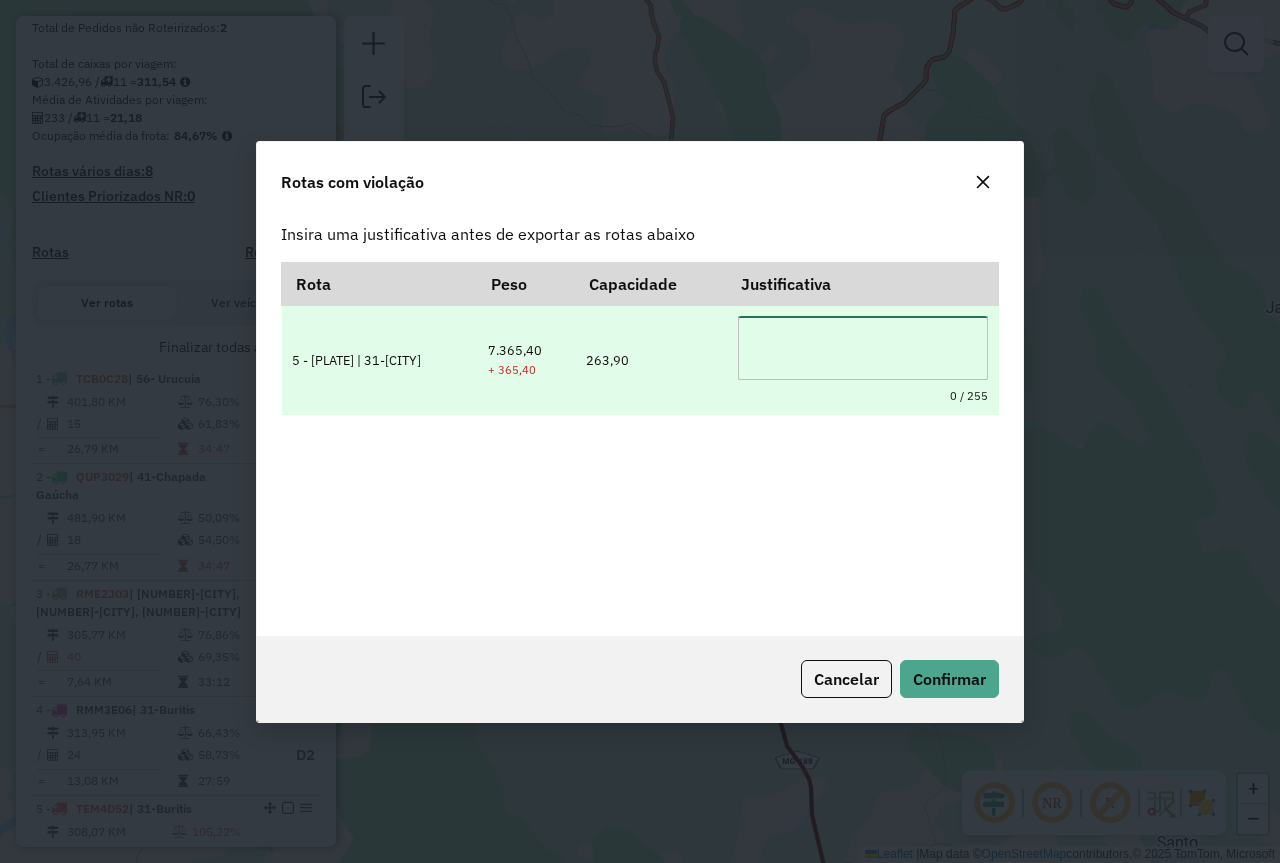 click at bounding box center (863, 348) 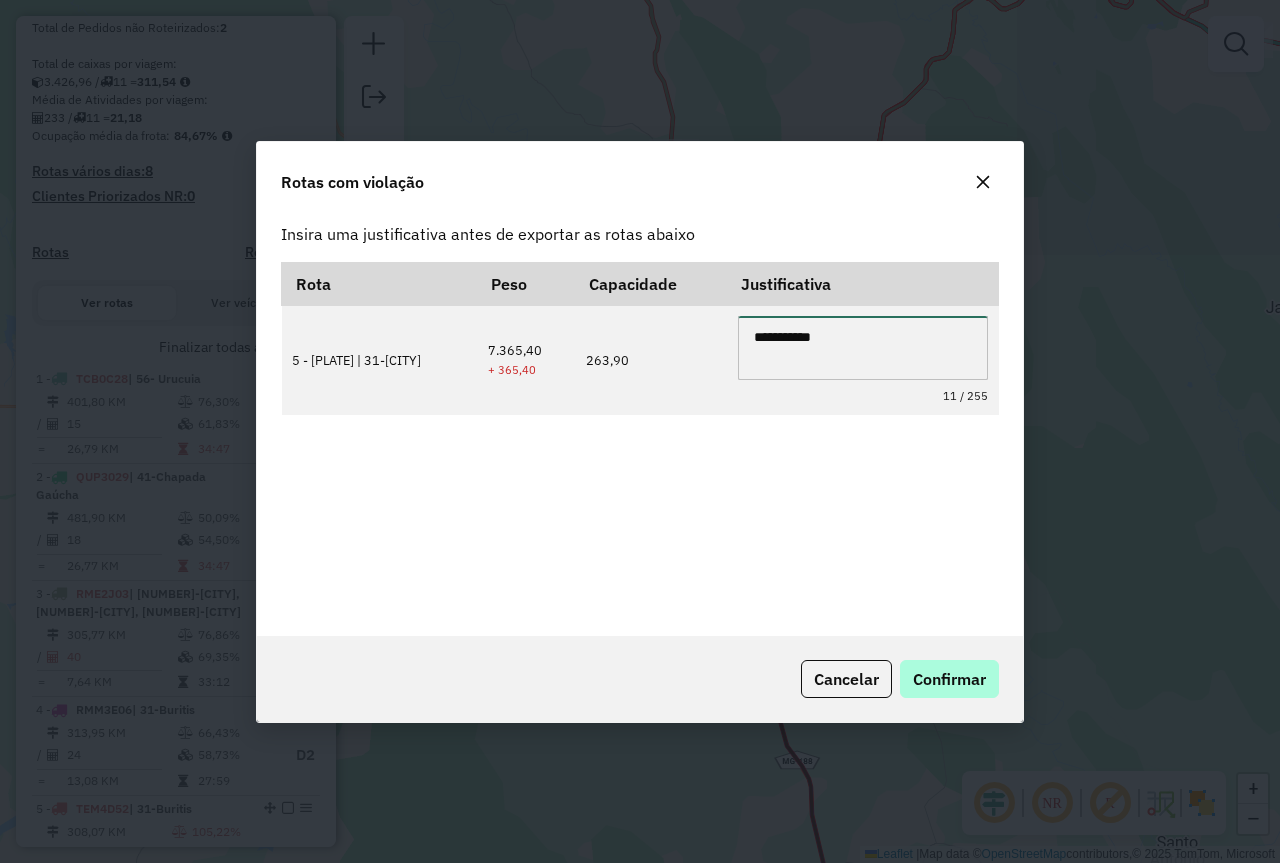 type on "**********" 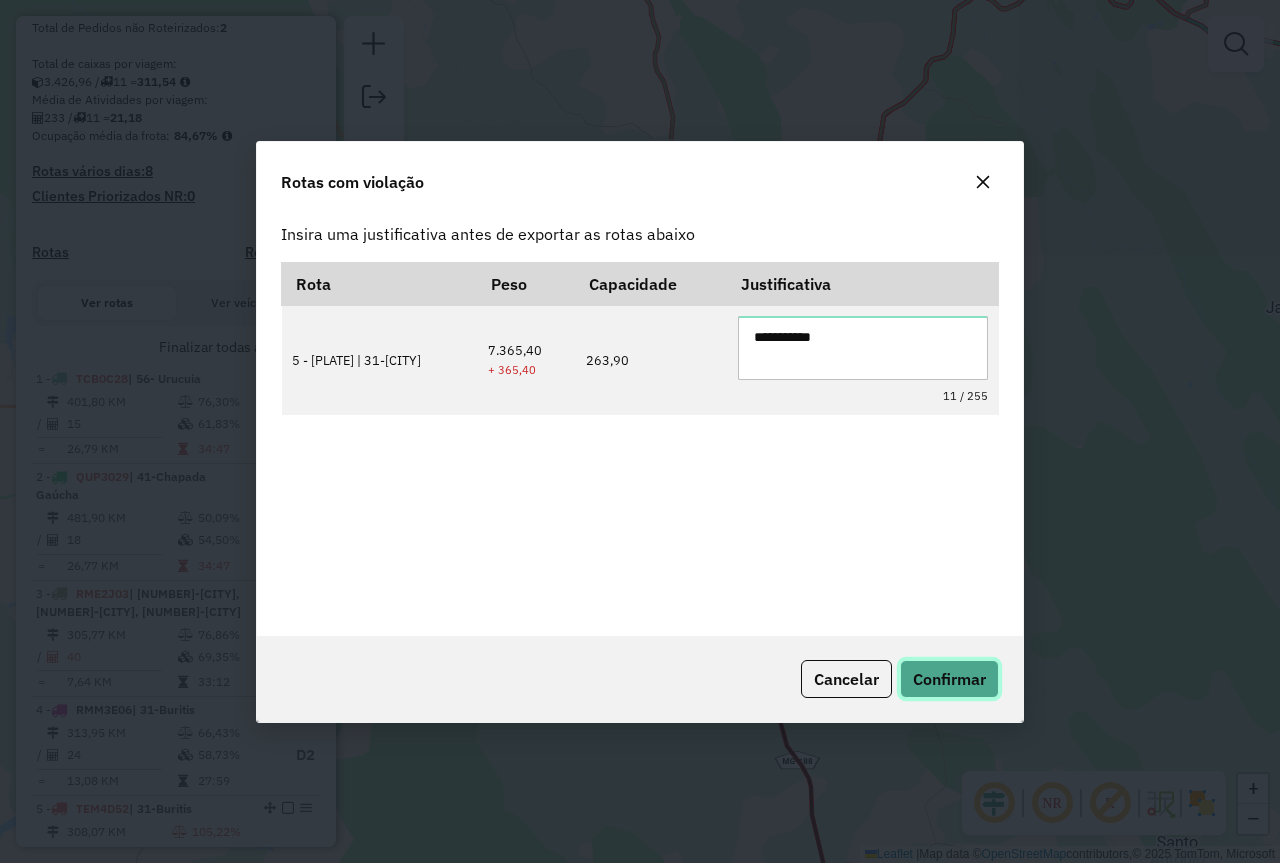 click on "Confirmar" 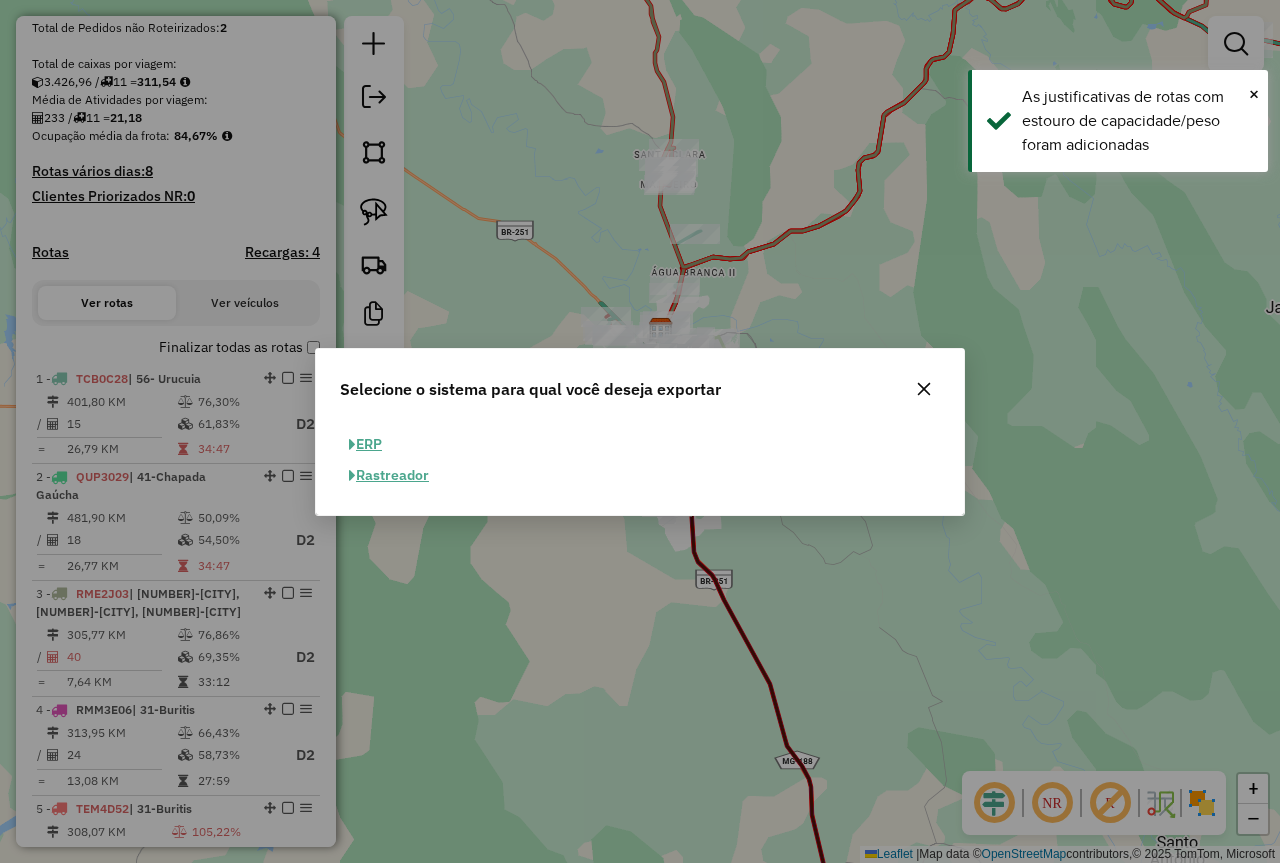 click on "ERP" 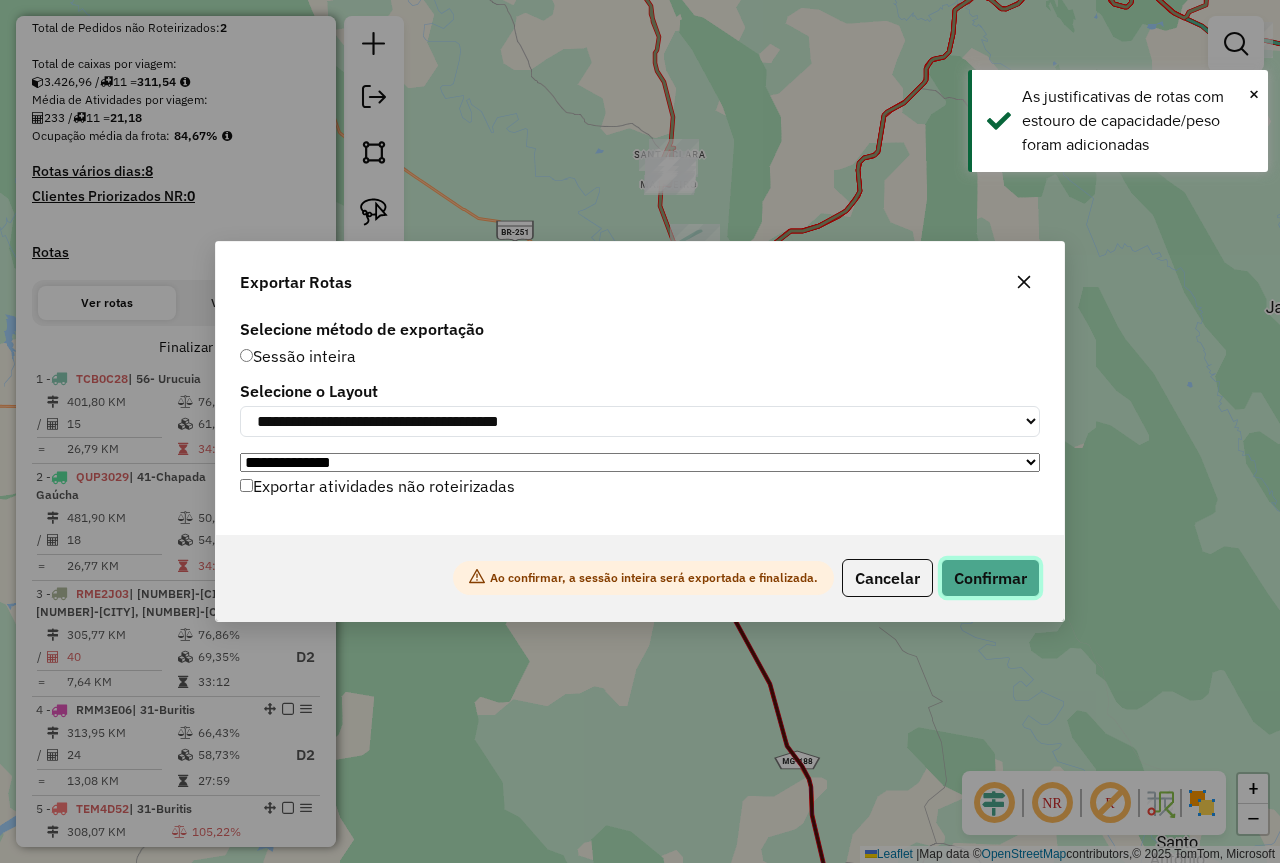 click on "Confirmar" 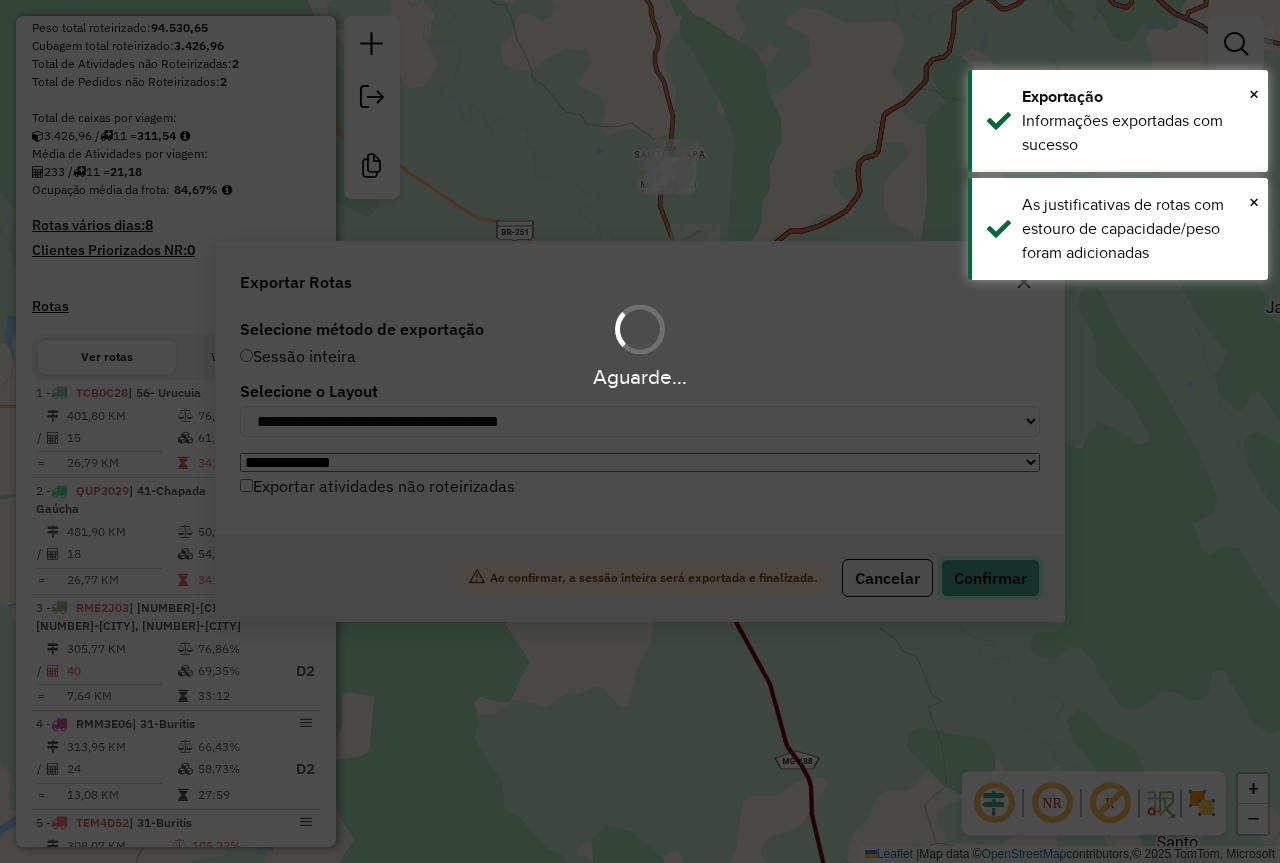 scroll, scrollTop: 454, scrollLeft: 0, axis: vertical 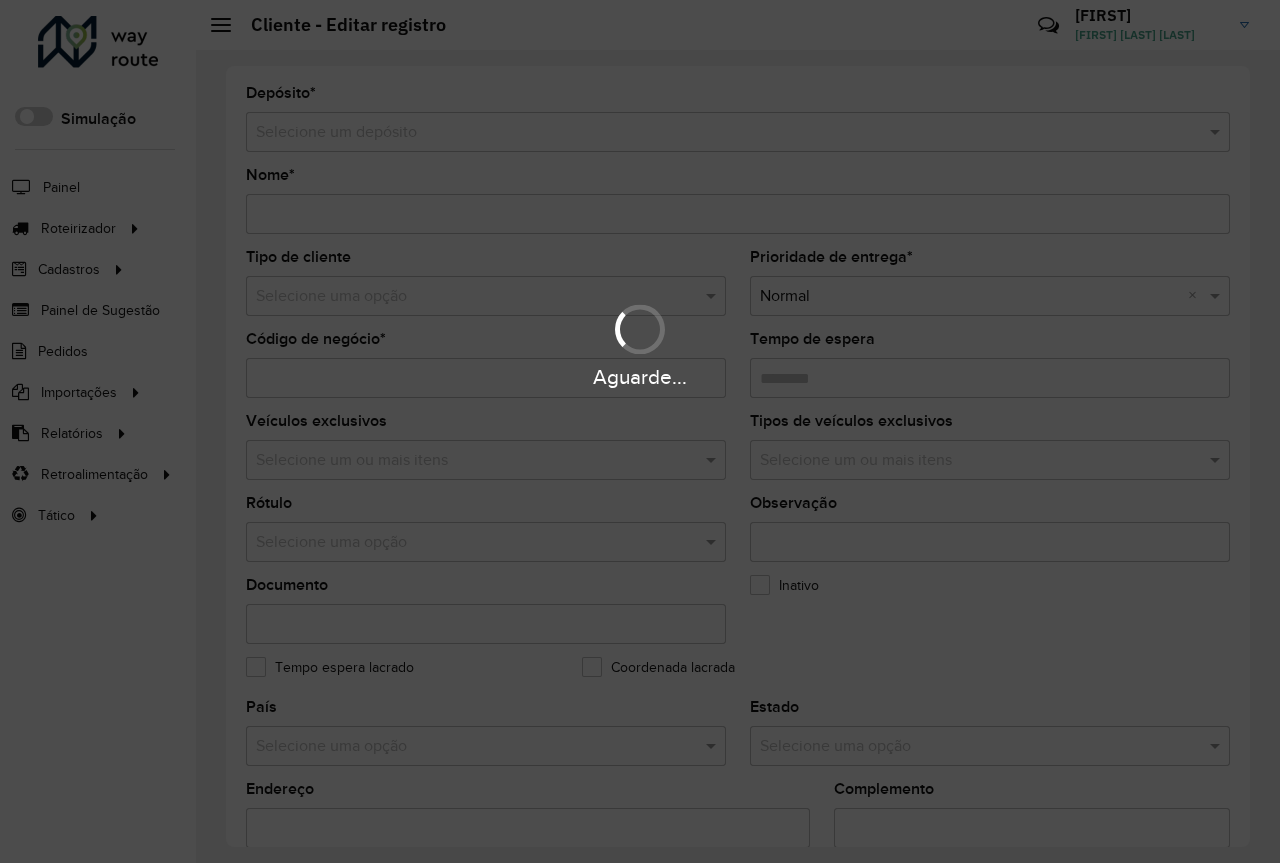 type on "**********" 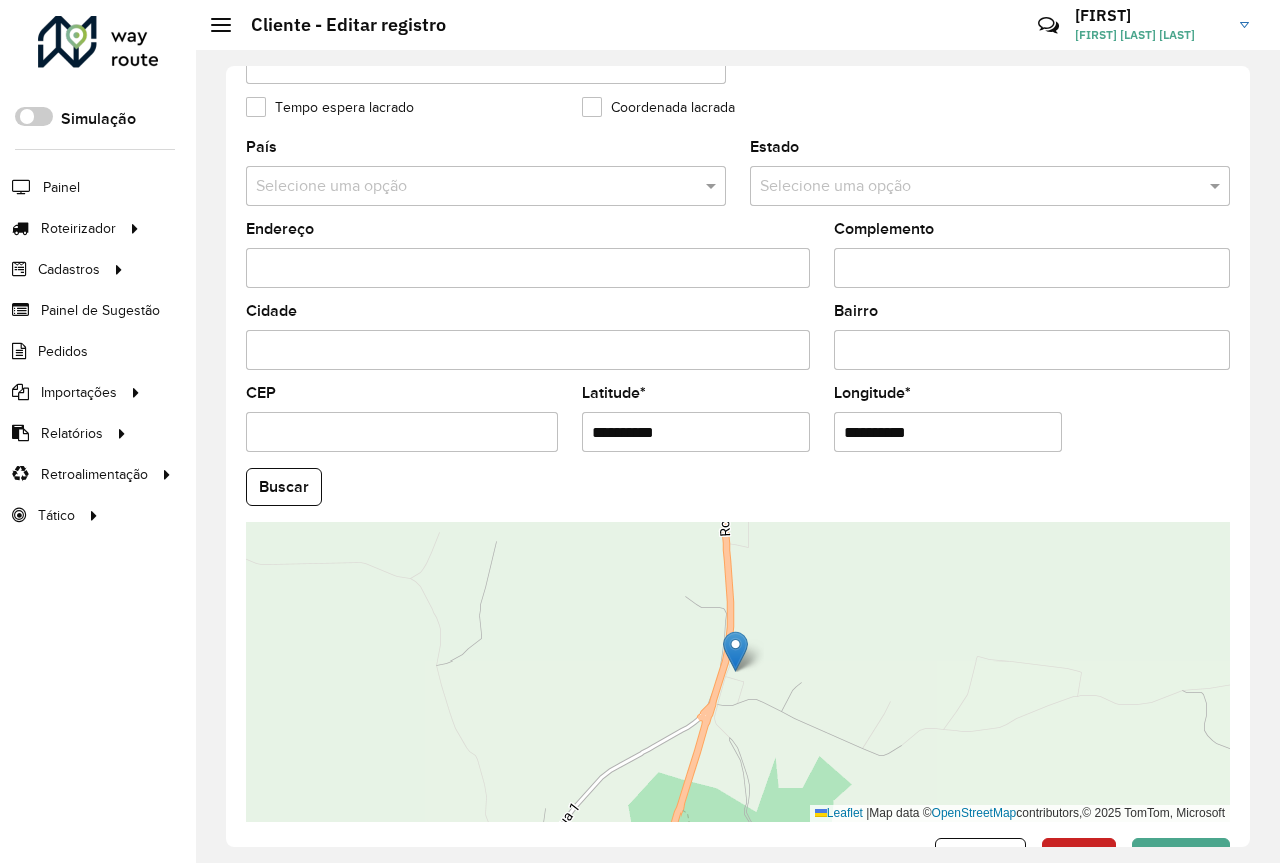 scroll, scrollTop: 625, scrollLeft: 0, axis: vertical 